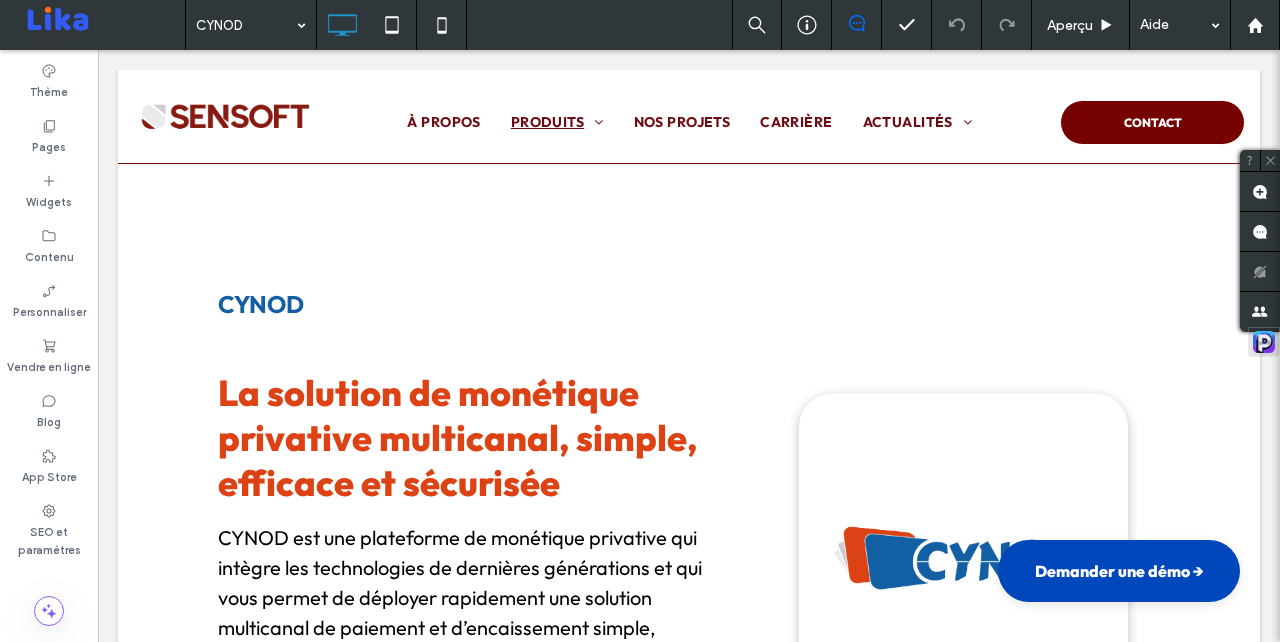 scroll, scrollTop: 0, scrollLeft: 0, axis: both 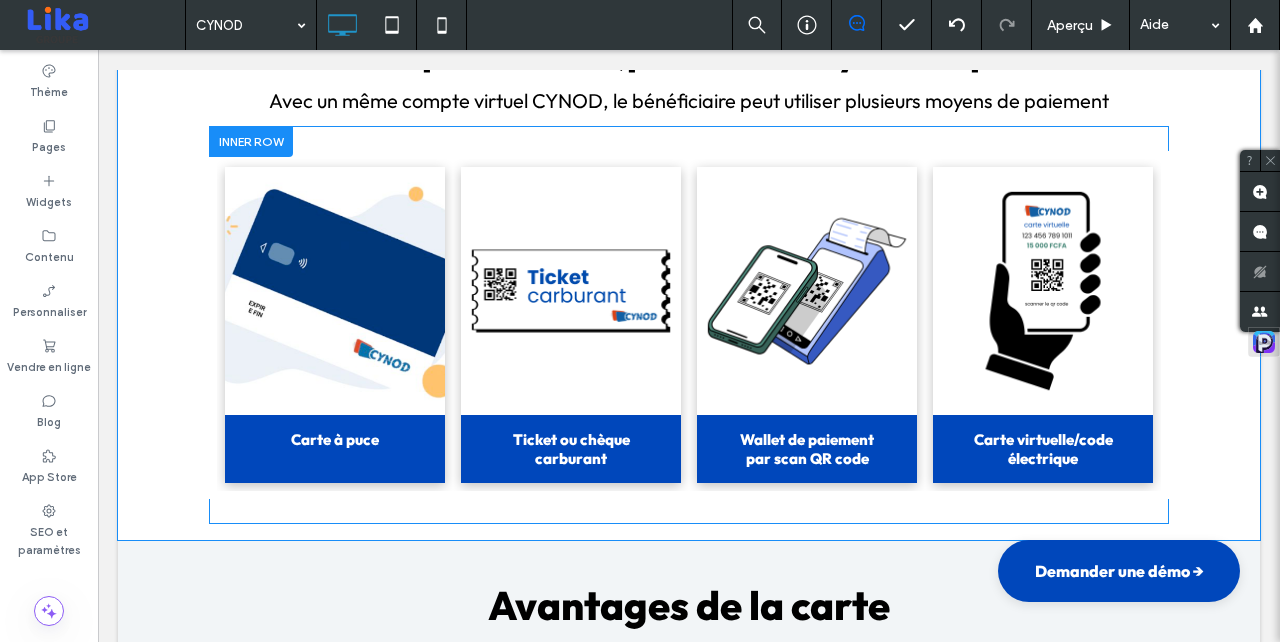 click at bounding box center [334, 291] 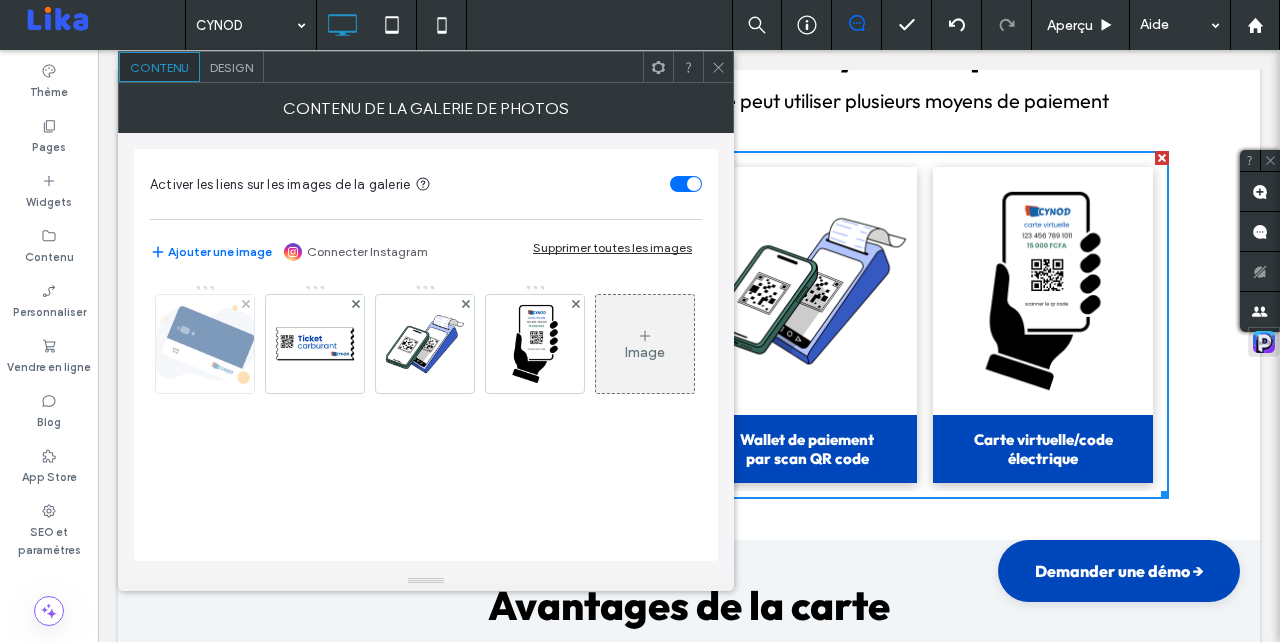 click at bounding box center [205, 344] 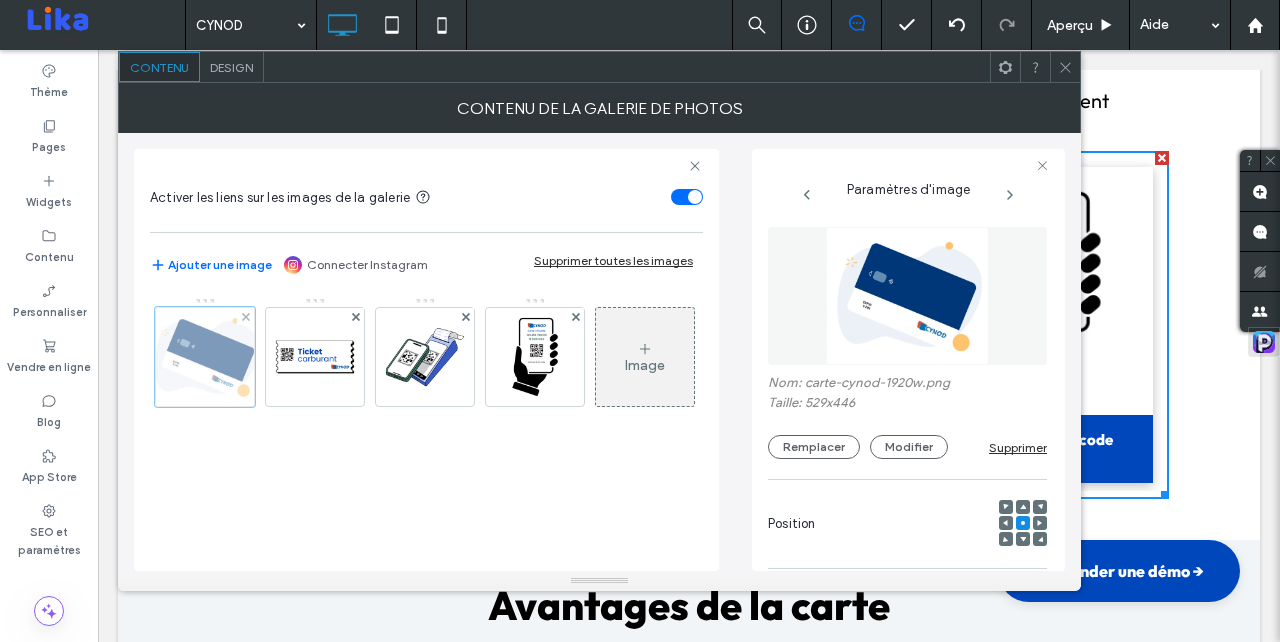 scroll, scrollTop: 0, scrollLeft: 0, axis: both 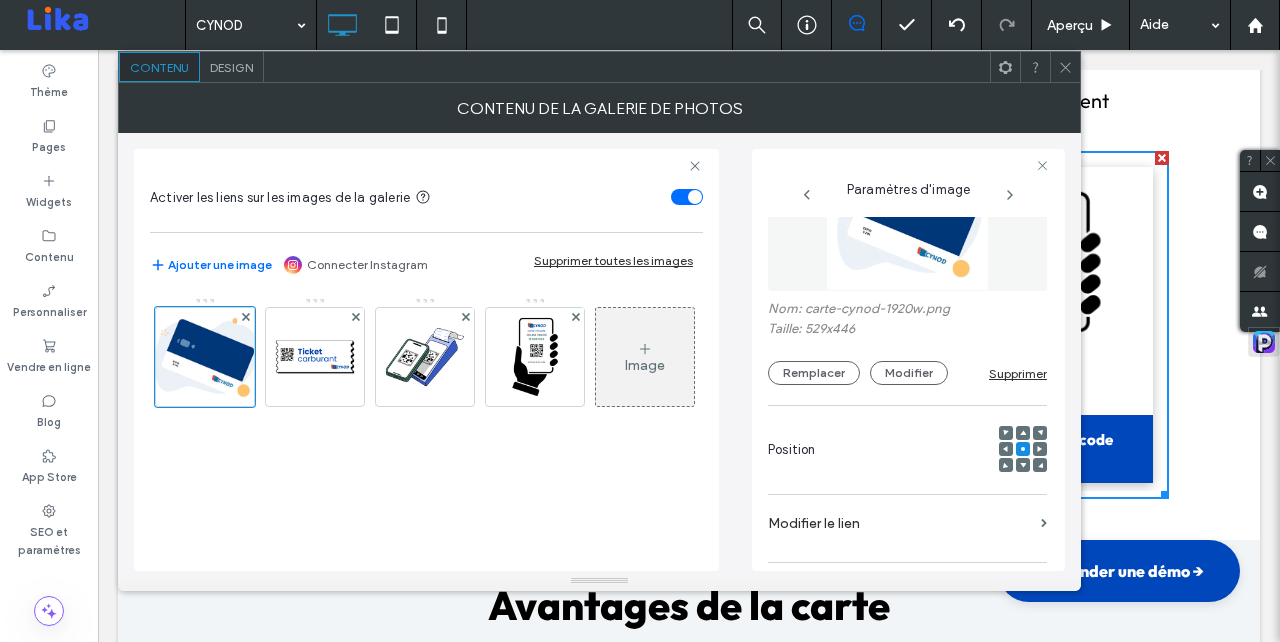 click 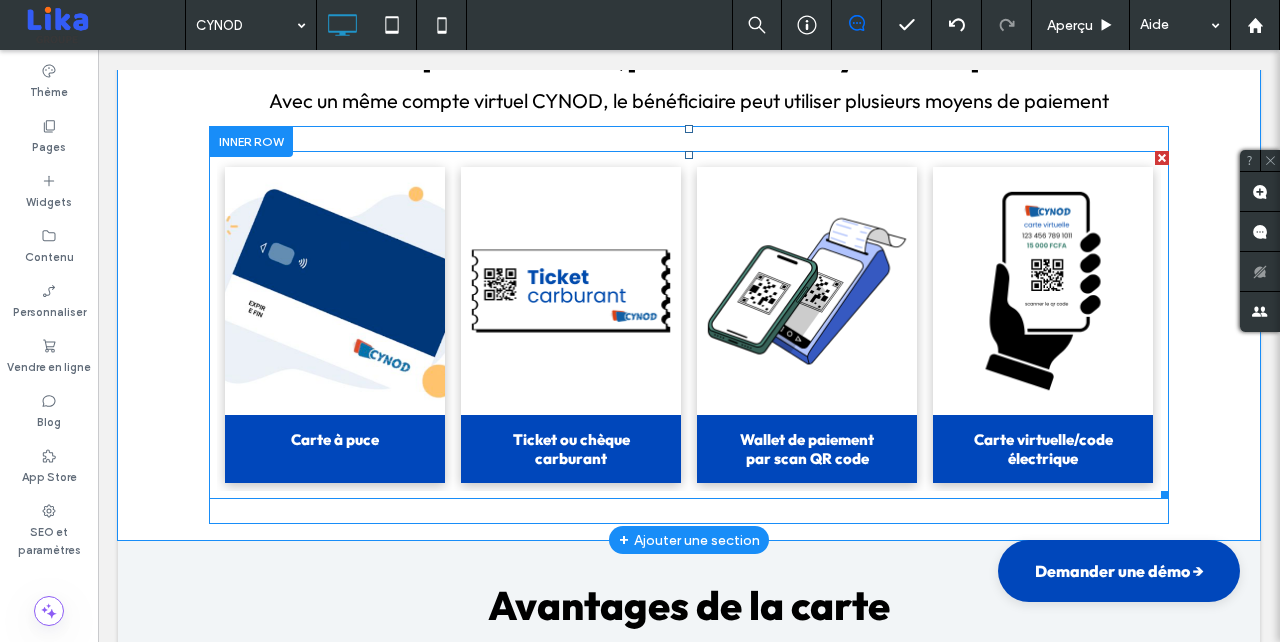 click at bounding box center (334, 291) 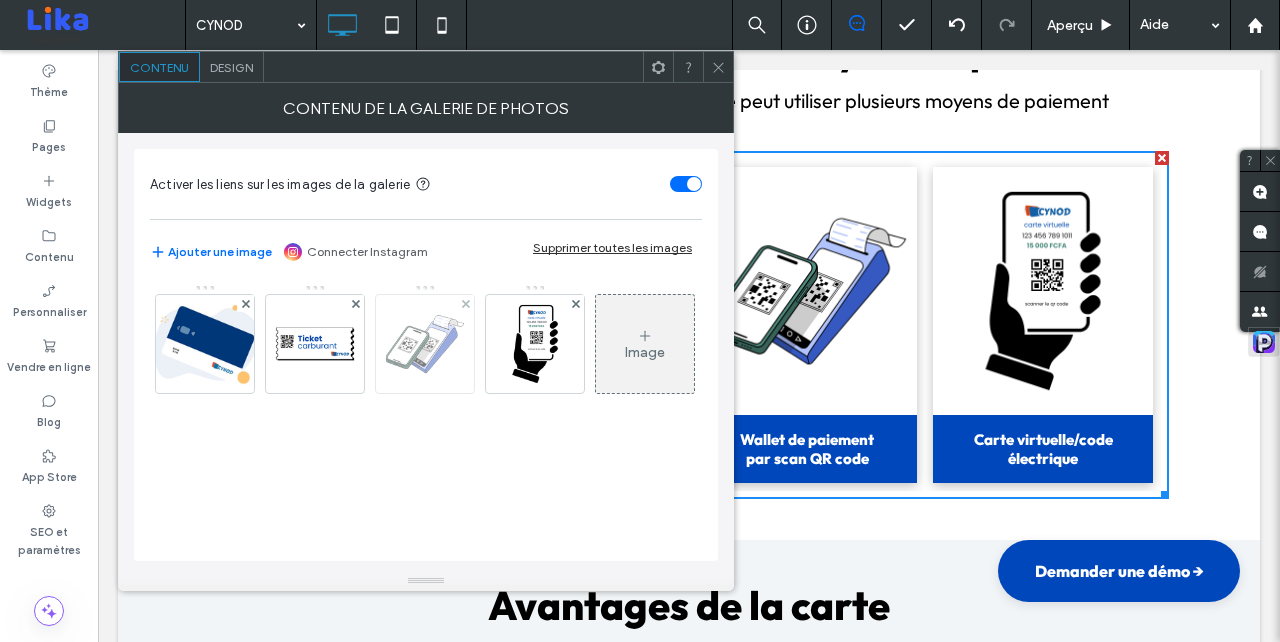 click at bounding box center (425, 344) 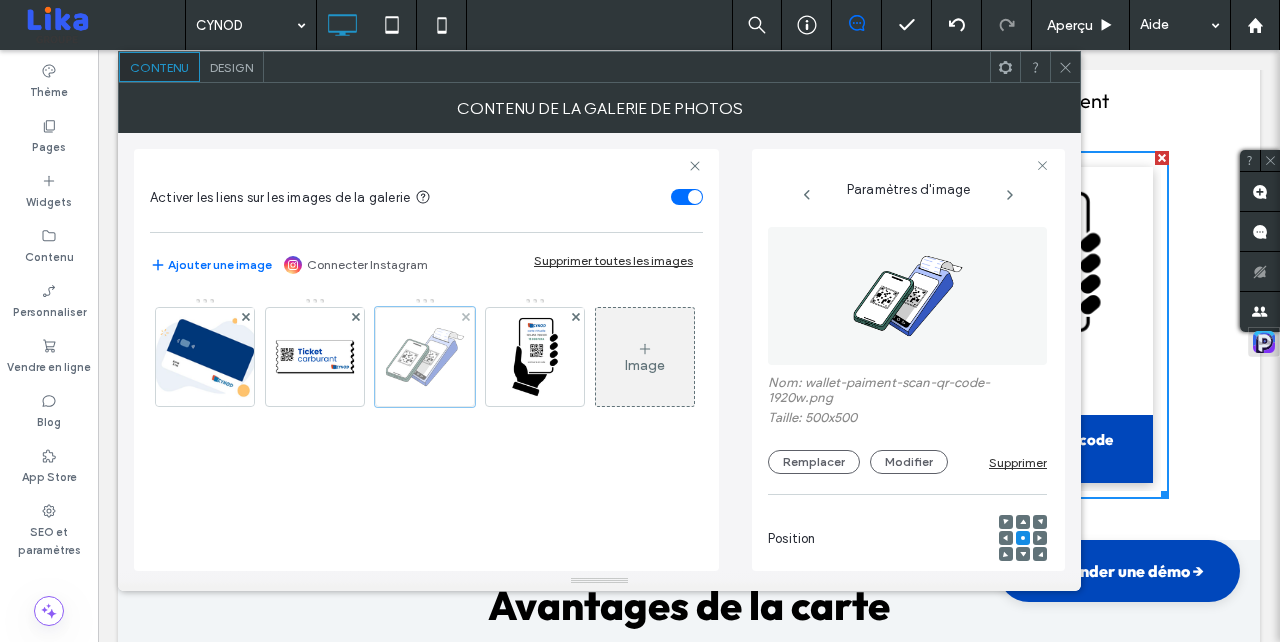 scroll, scrollTop: 0, scrollLeft: 0, axis: both 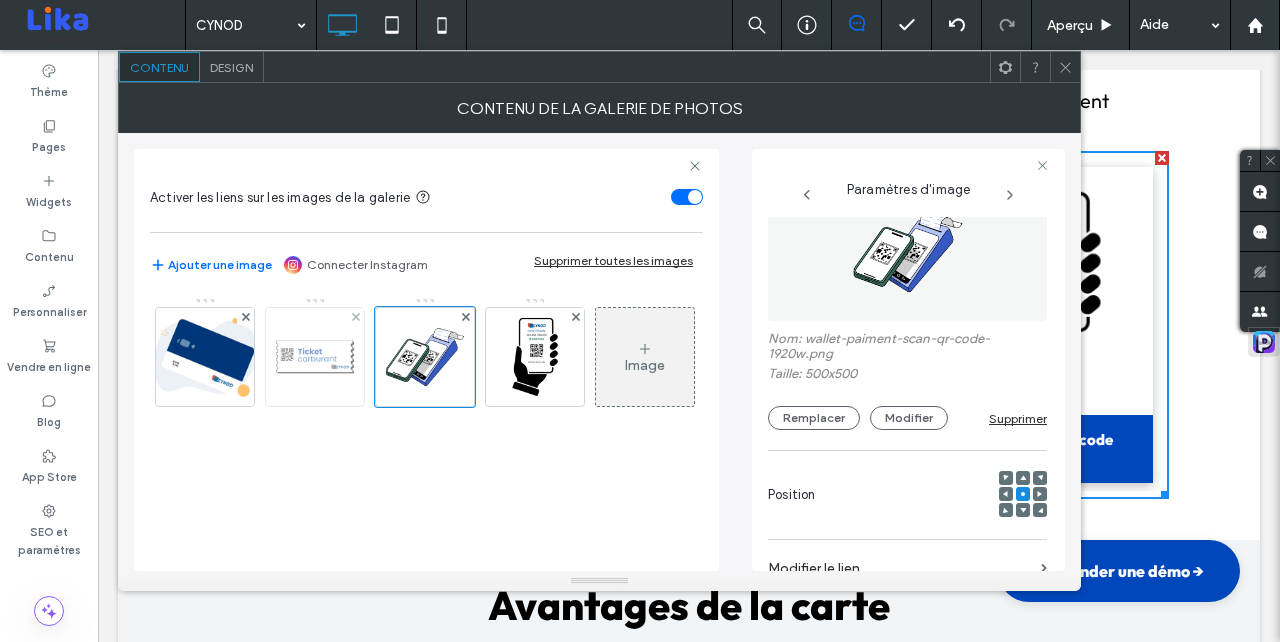click at bounding box center [315, 357] 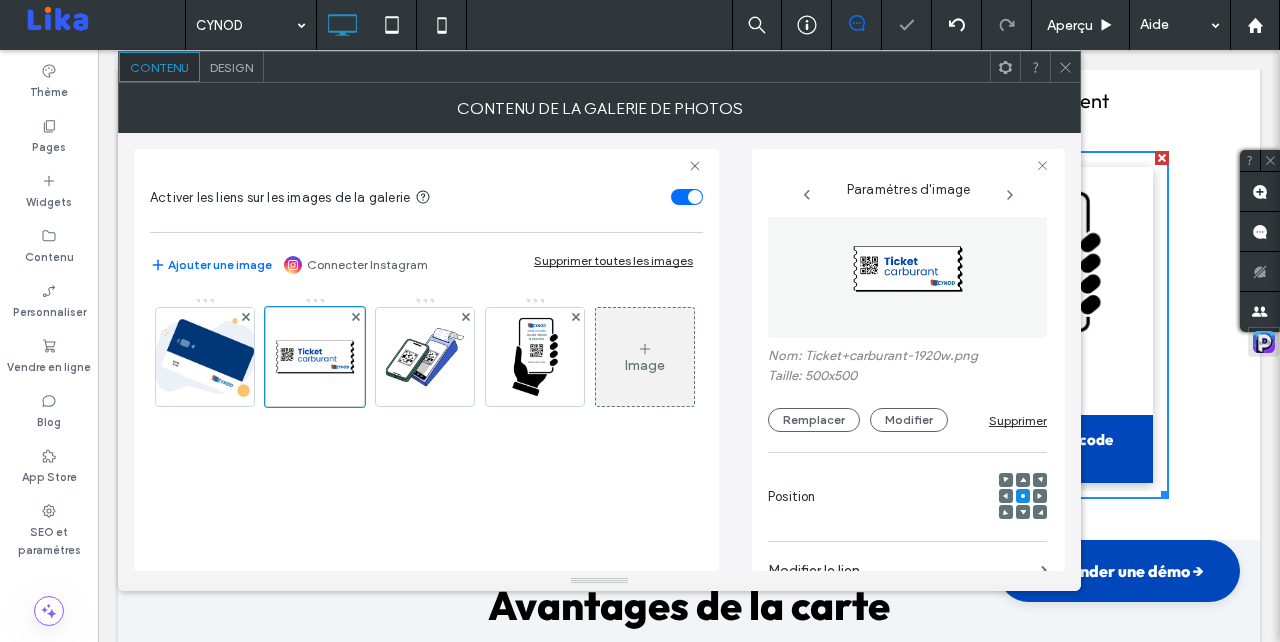 scroll, scrollTop: 25, scrollLeft: 0, axis: vertical 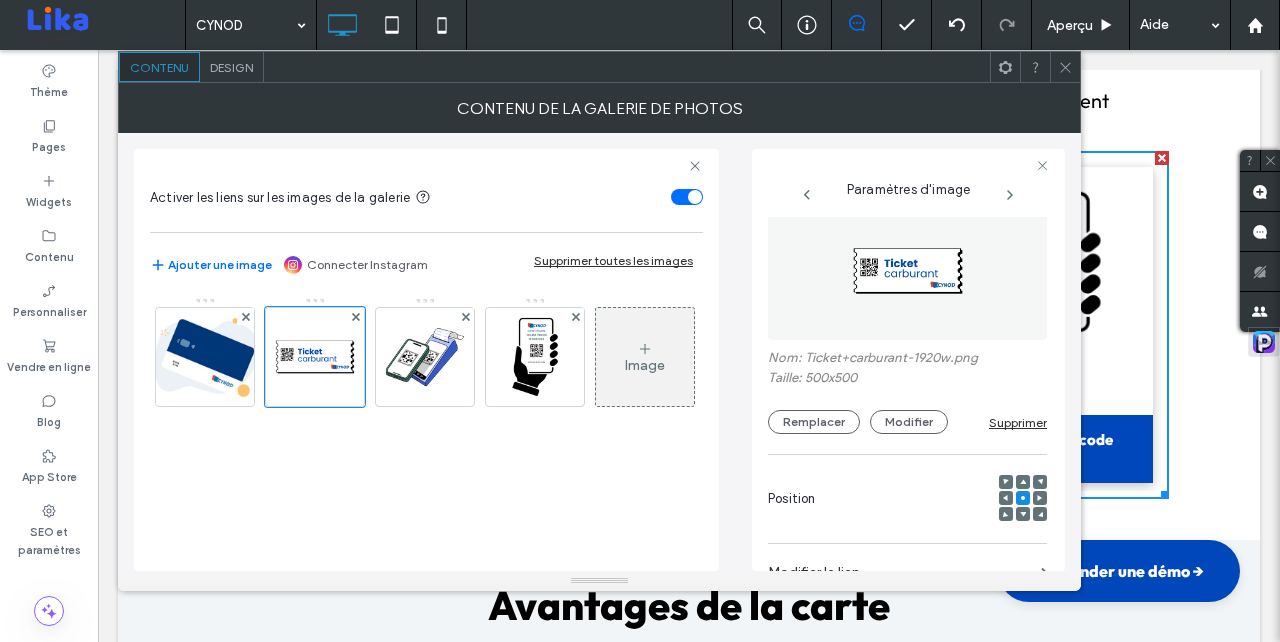 click 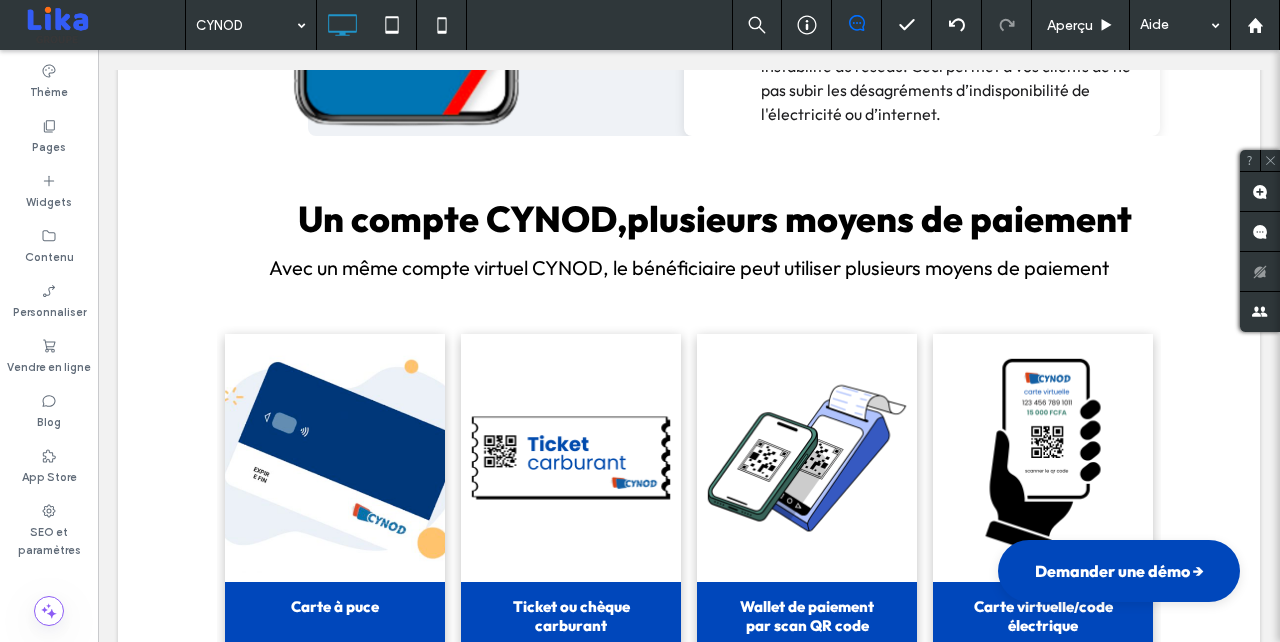 scroll, scrollTop: 2051, scrollLeft: 0, axis: vertical 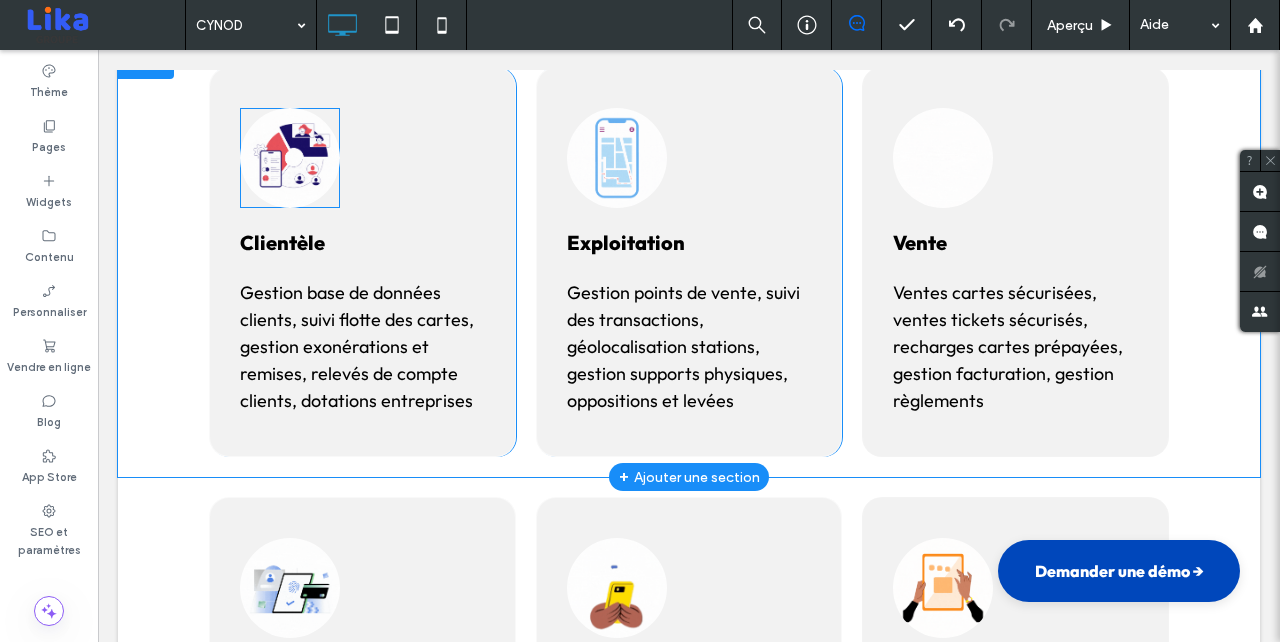 click at bounding box center [290, 158] 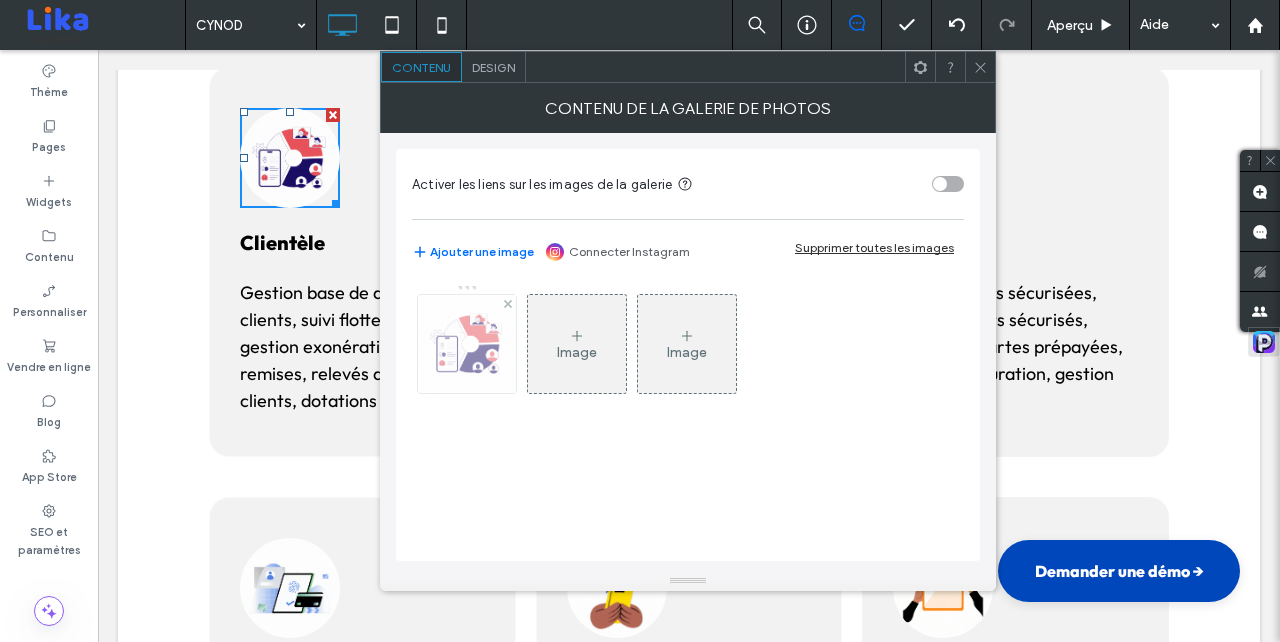 click at bounding box center [467, 344] 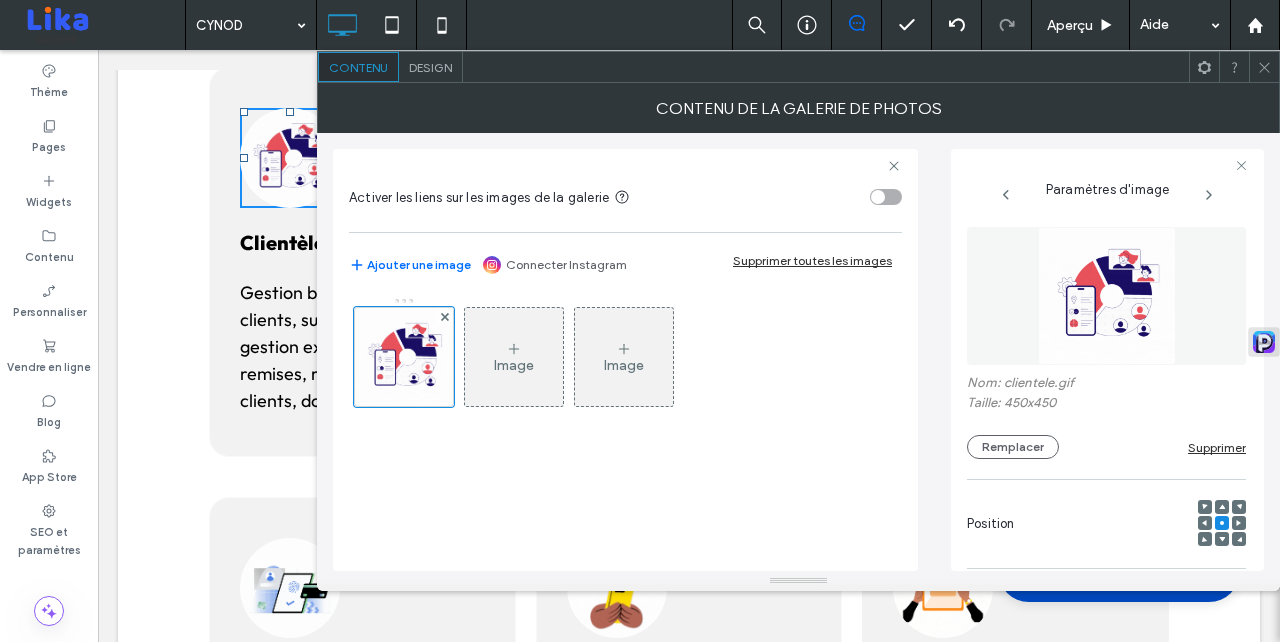 click at bounding box center (1264, 67) 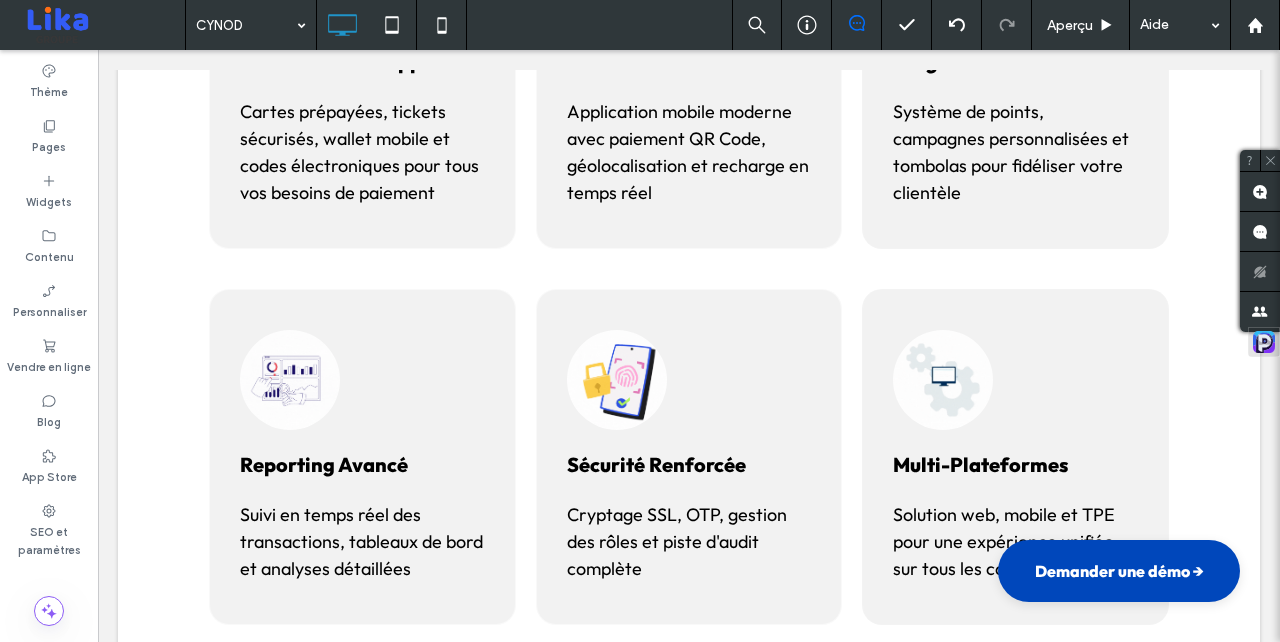 scroll, scrollTop: 0, scrollLeft: 0, axis: both 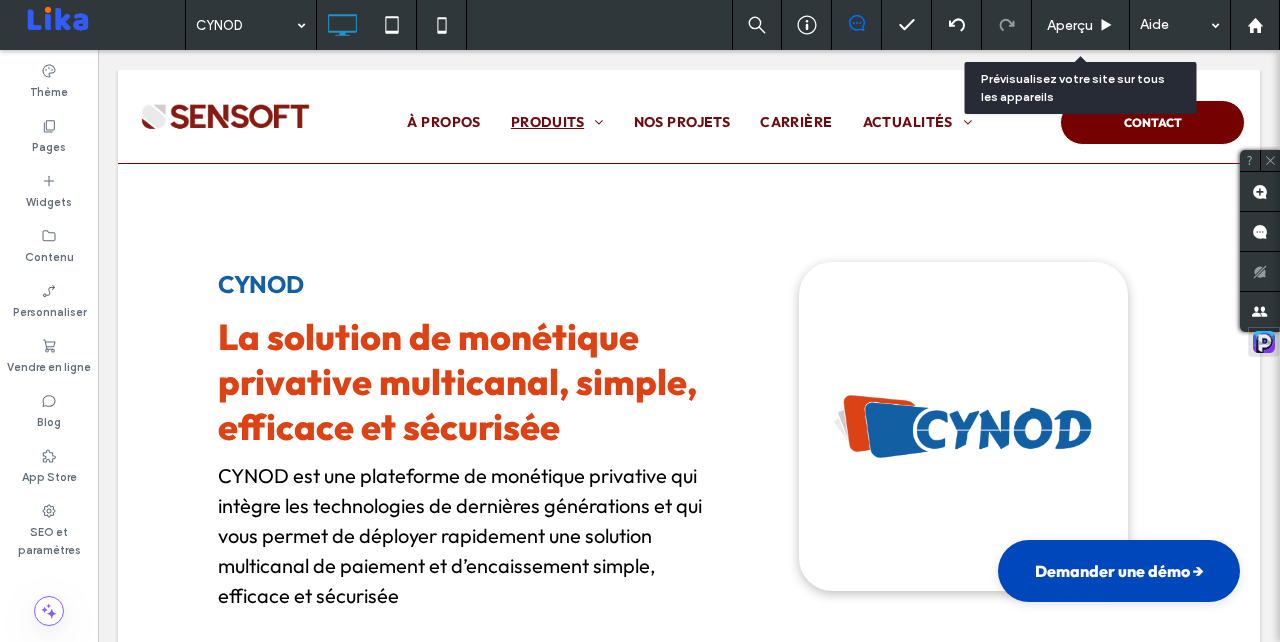 click on "Aperçu" at bounding box center (1070, 25) 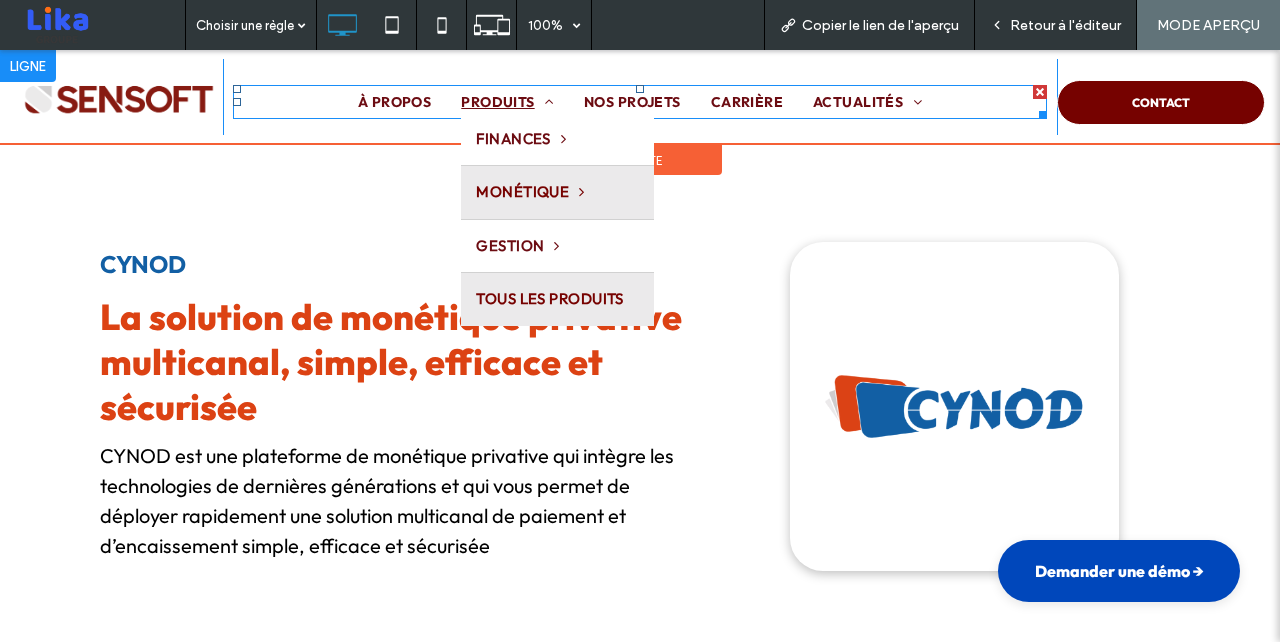 click on "TOUS LES PRODUITS" at bounding box center (550, 299) 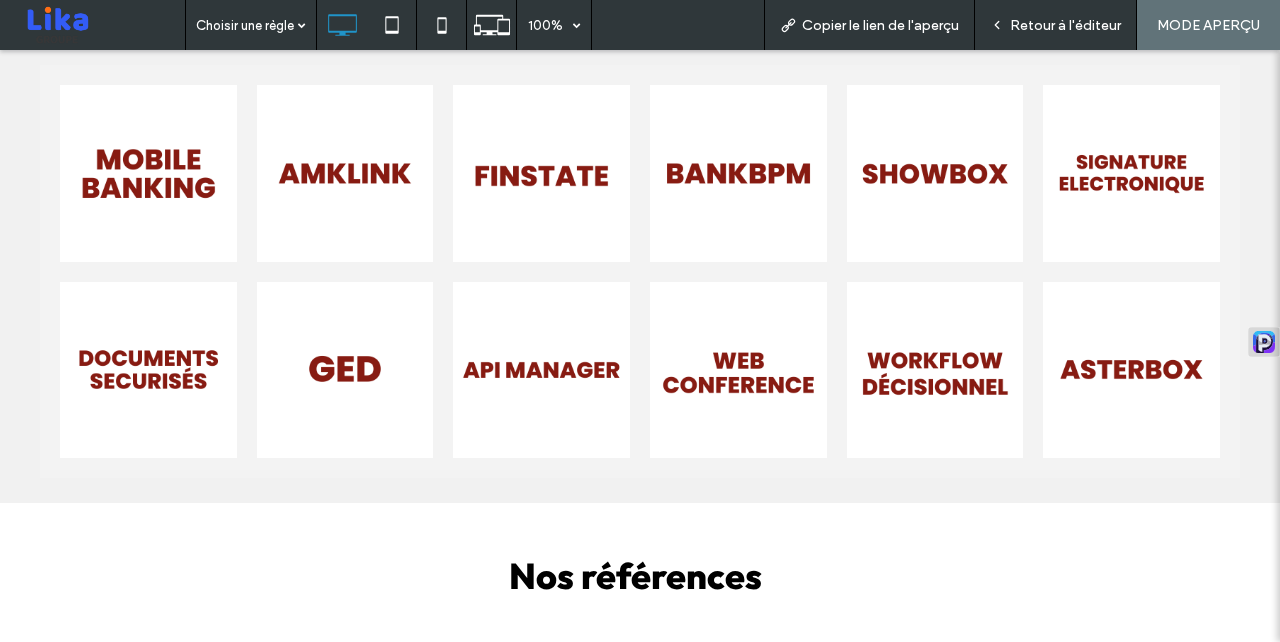 scroll, scrollTop: 407, scrollLeft: 0, axis: vertical 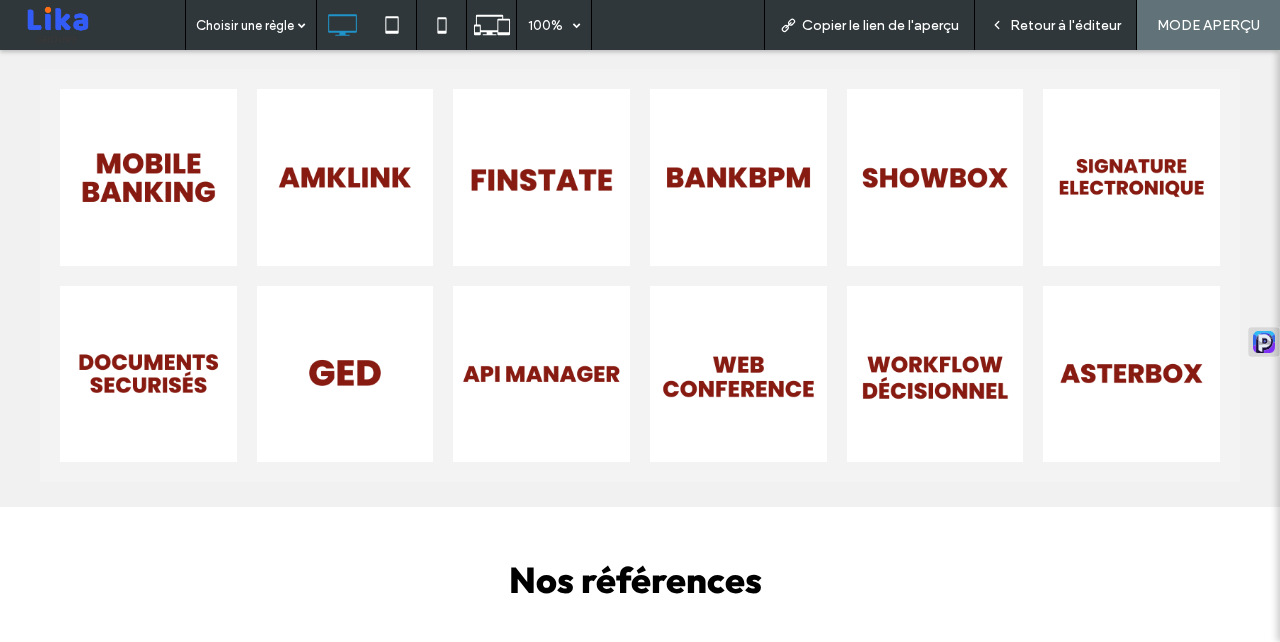 click at bounding box center (541, 177) 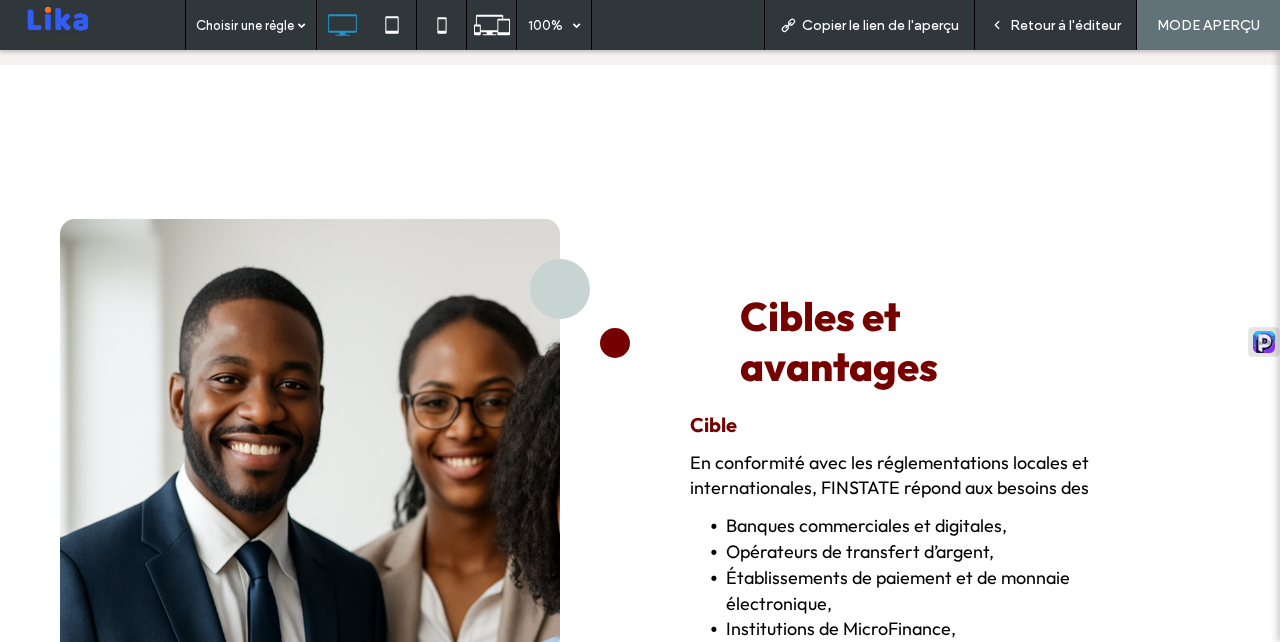 scroll, scrollTop: 3895, scrollLeft: 0, axis: vertical 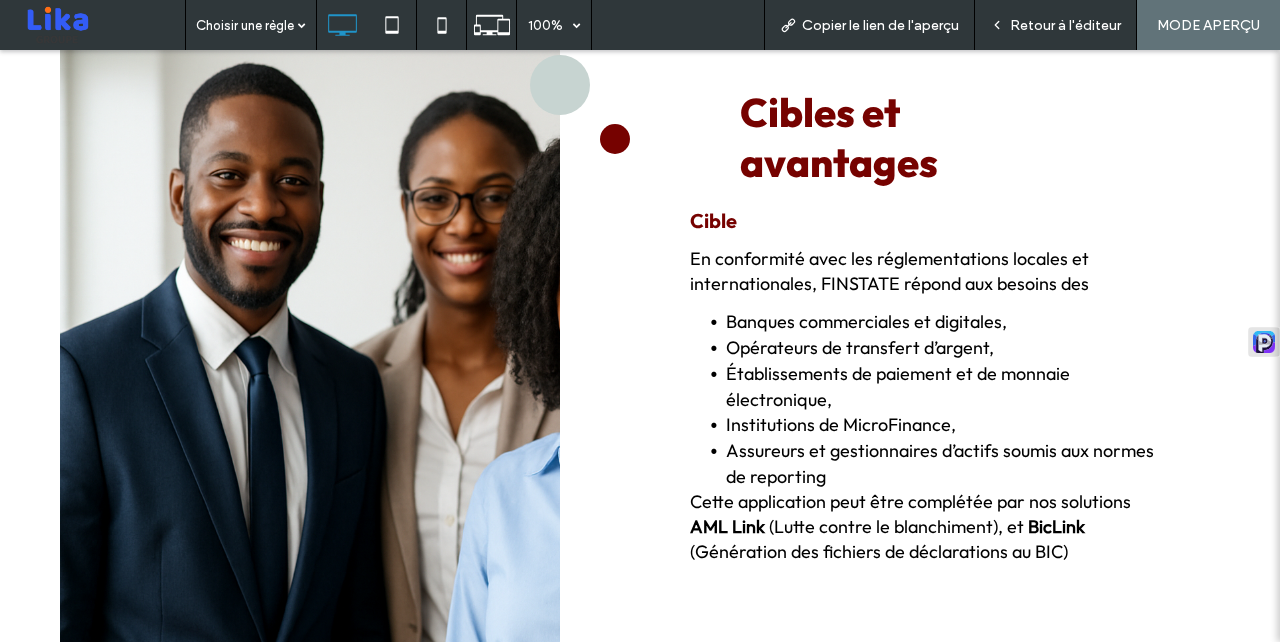 drag, startPoint x: 1070, startPoint y: 16, endPoint x: 917, endPoint y: 402, distance: 415.2168 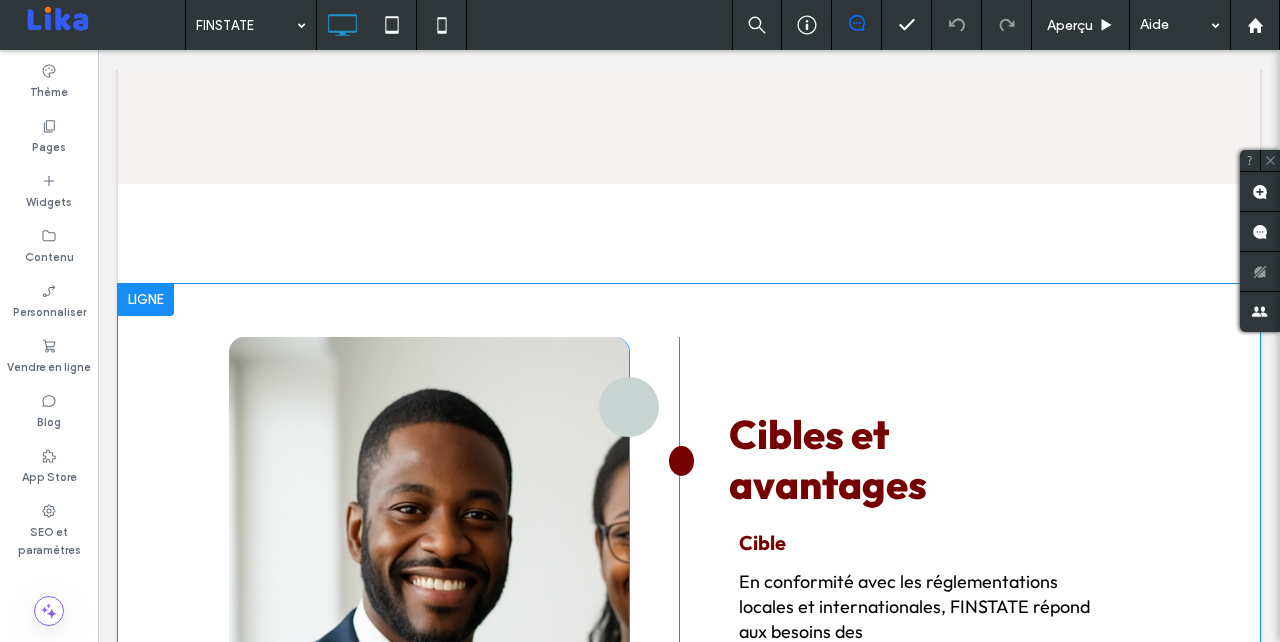 scroll, scrollTop: 3882, scrollLeft: 0, axis: vertical 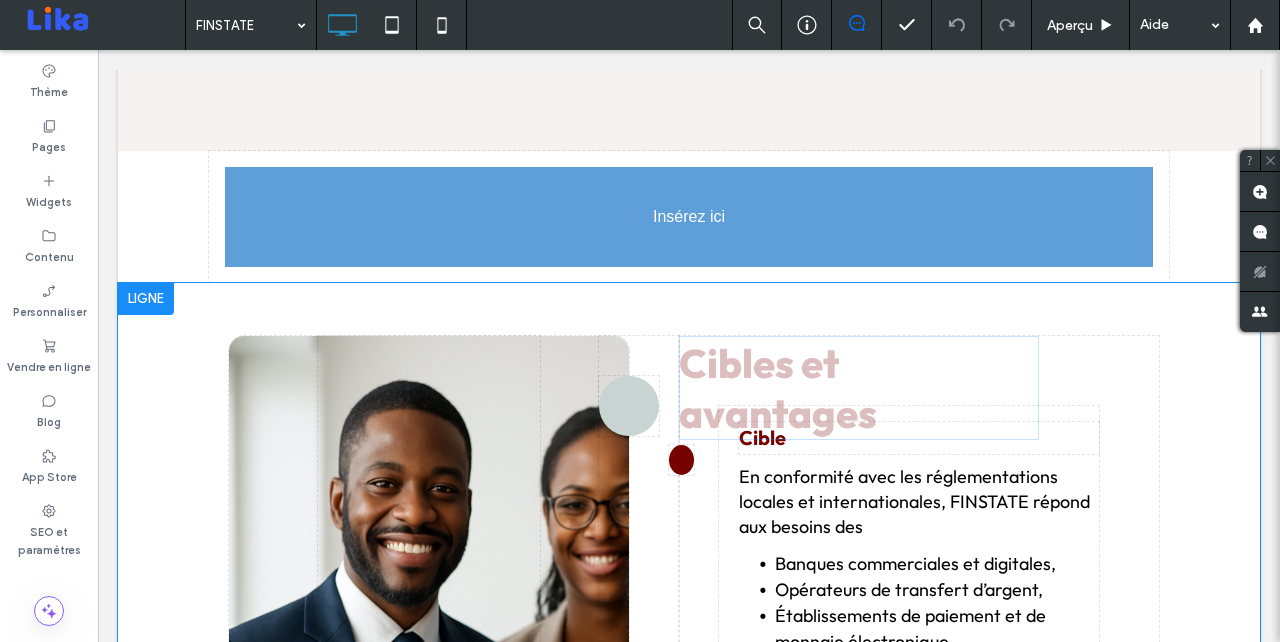drag, startPoint x: 811, startPoint y: 444, endPoint x: 382, endPoint y: 260, distance: 466.79437 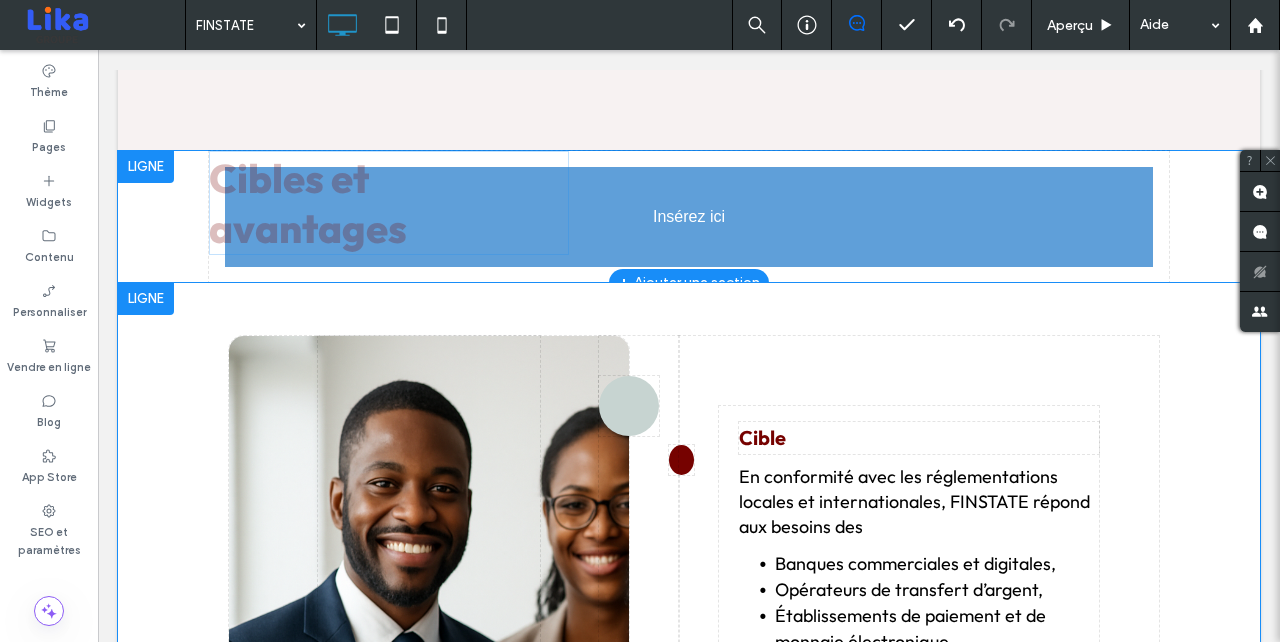 drag, startPoint x: 617, startPoint y: 210, endPoint x: 381, endPoint y: 206, distance: 236.03389 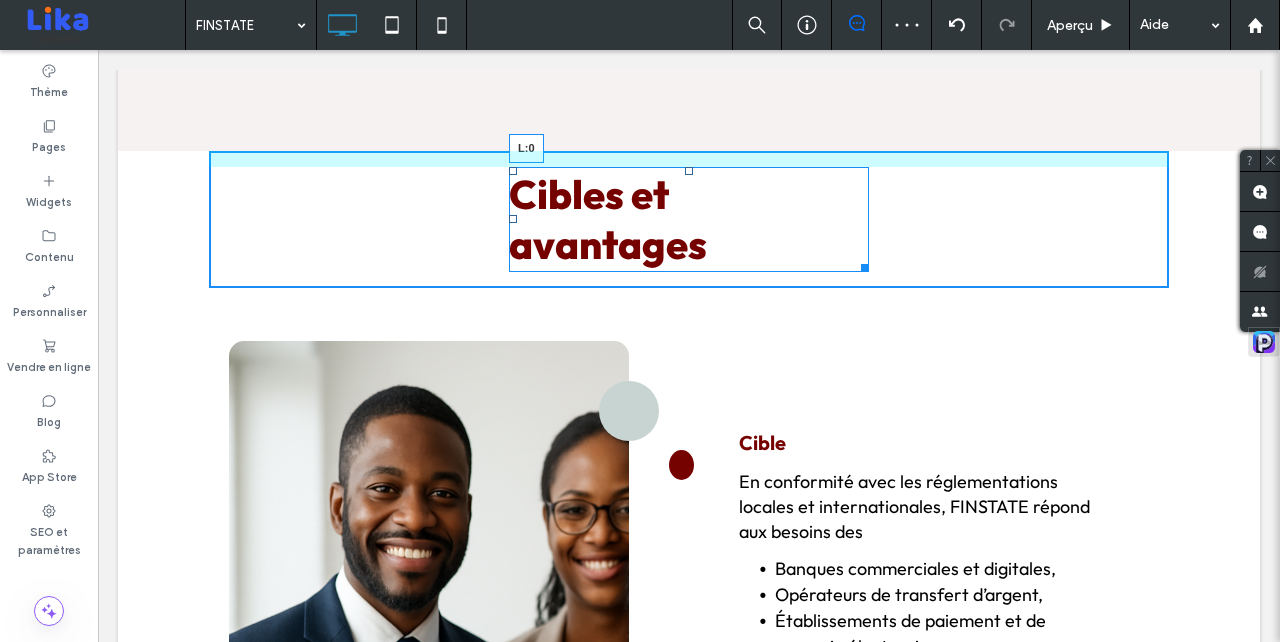 drag, startPoint x: 512, startPoint y: 213, endPoint x: 145, endPoint y: 214, distance: 367.00137 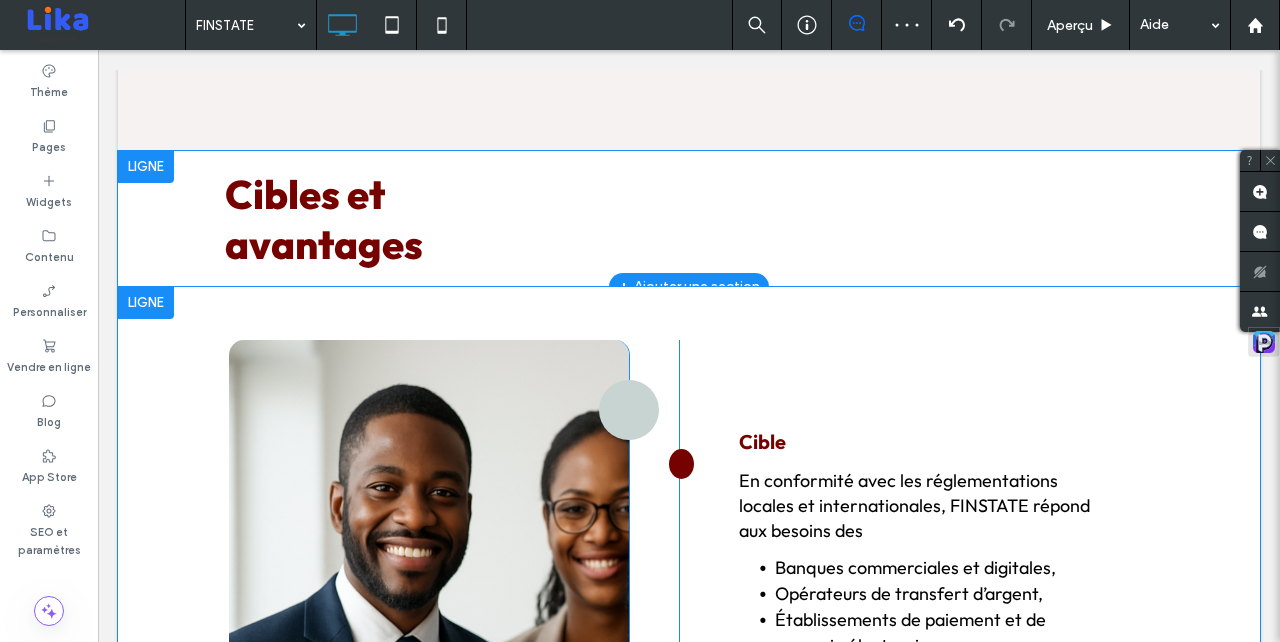 click on "Click To Paste       Cibles et avantages" at bounding box center (689, 219) 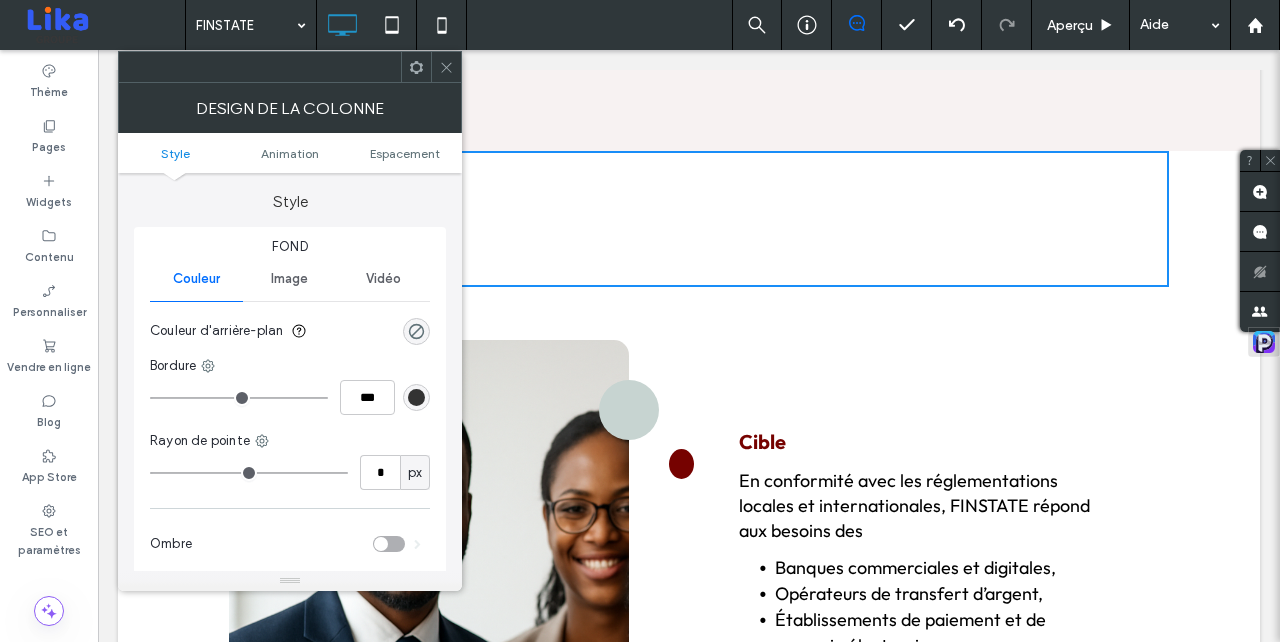 click 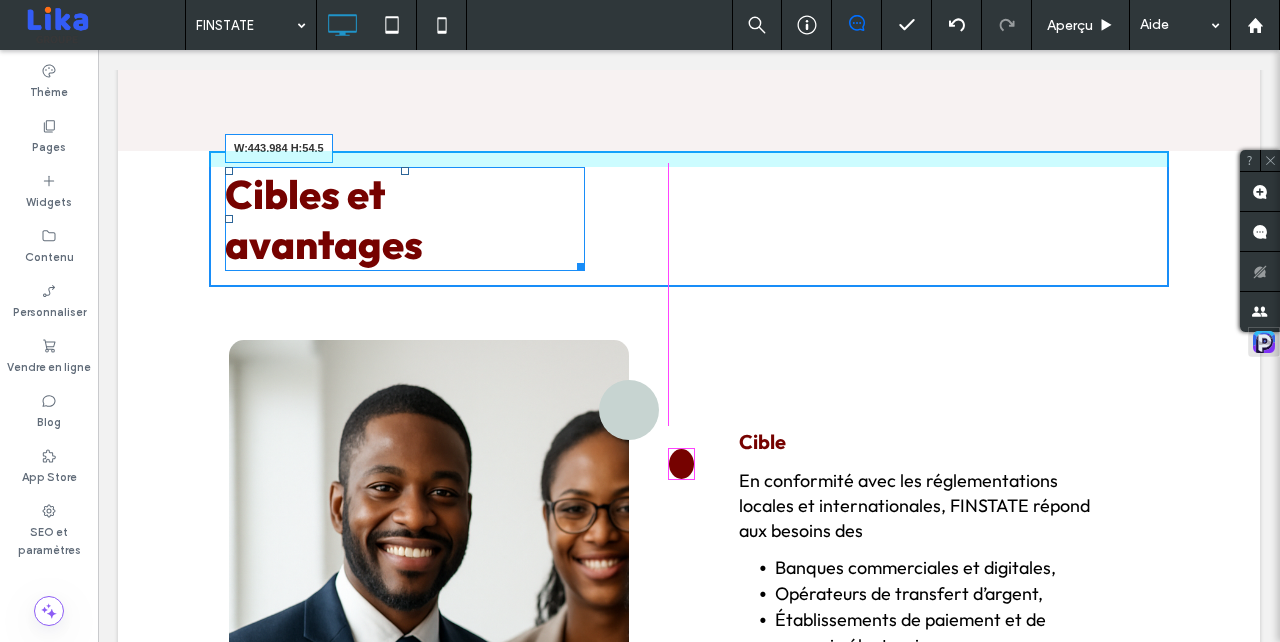drag, startPoint x: 577, startPoint y: 253, endPoint x: 664, endPoint y: 253, distance: 87 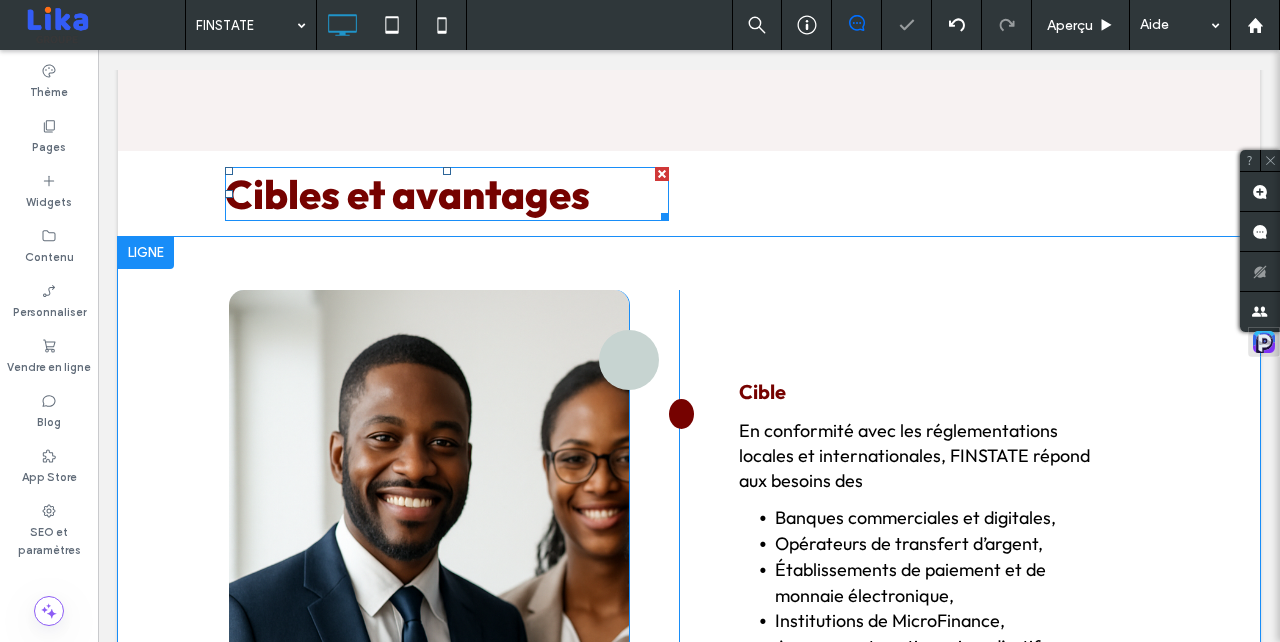 click on "Click To Paste
Click To Paste
Cible
En conformité avec les réglementations locales et internationales, FINSTATE répond aux besoins des
Banques commerciales et digitales, Opérateurs de transfert d’argent, Établissements de paiement et de monnaie électronique, Institutions de MicroFinance, Assureurs et gestionnaires d’actifs soumis aux normes de reporting
Cette application peut être complétée par nos solutions
AML Link   (Lutte contre le blanchiment), et
BicLink   (Génération des fichiers de déclarations au BIC)
Click To Paste
Click To Paste
Ligne + Ajouter une section" at bounding box center [689, 603] 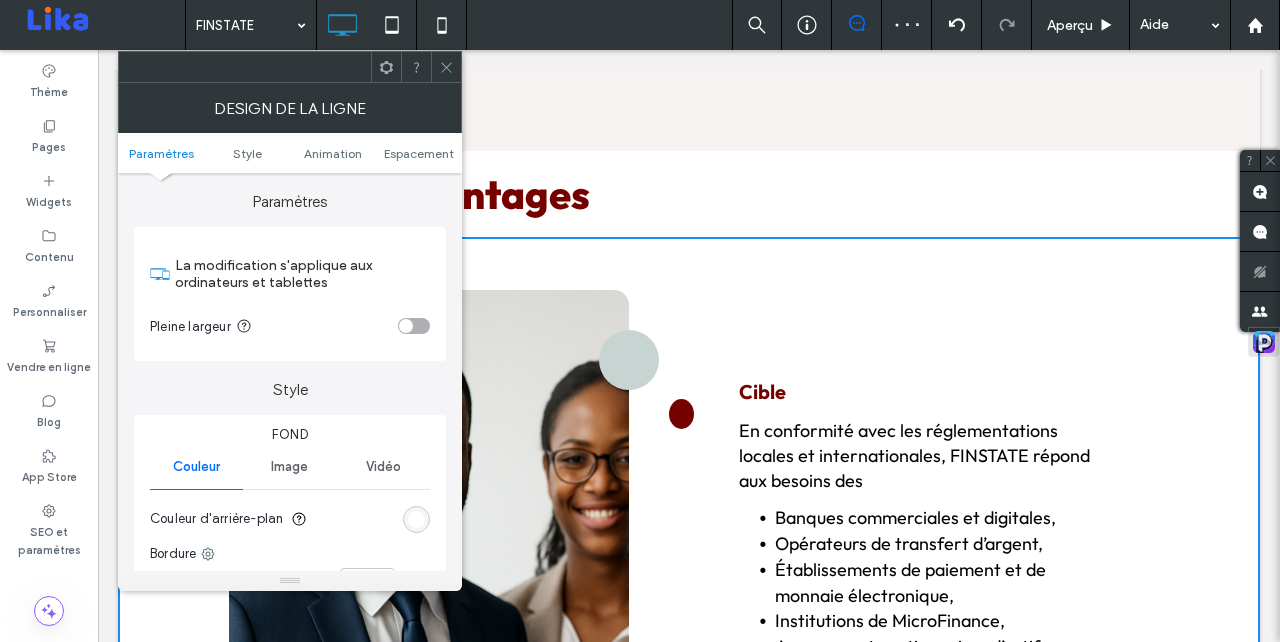 scroll, scrollTop: 583, scrollLeft: 0, axis: vertical 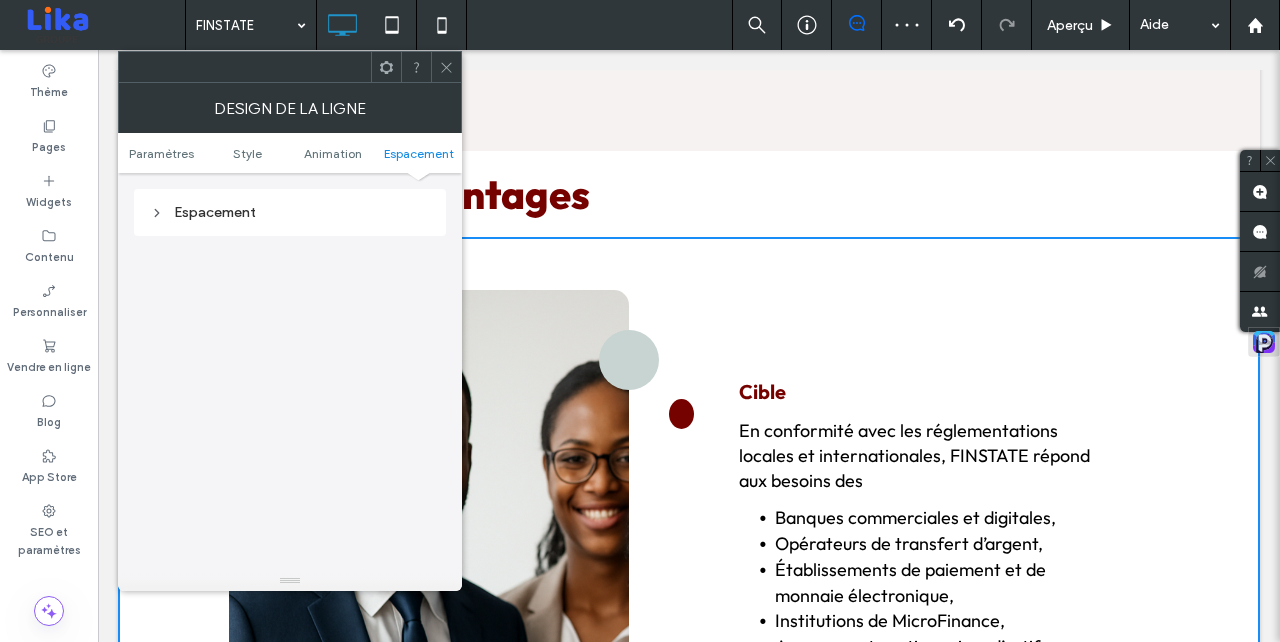 click on "Espacement" at bounding box center [290, 212] 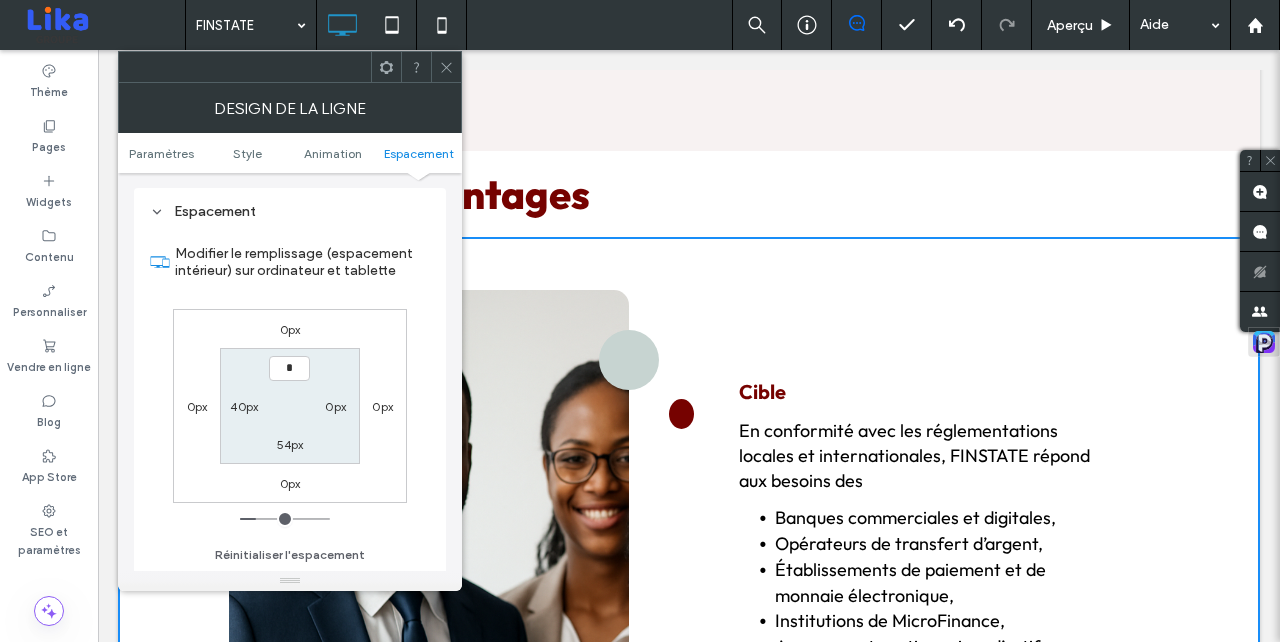 type on "***" 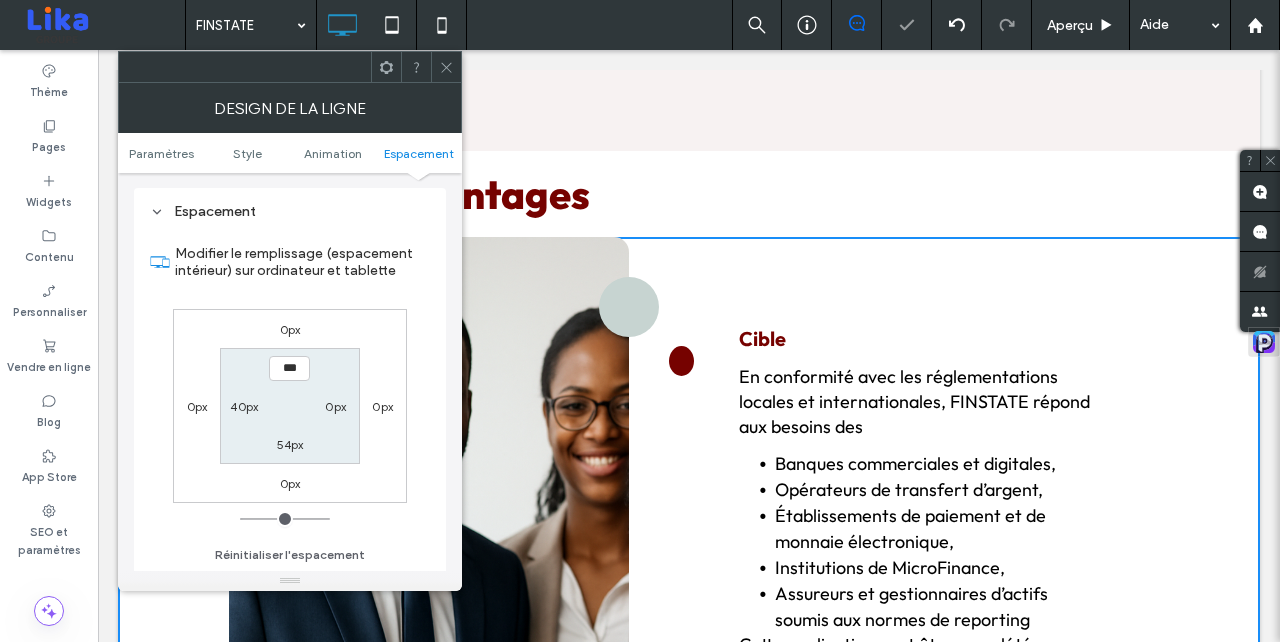 click on "54px" at bounding box center (290, 444) 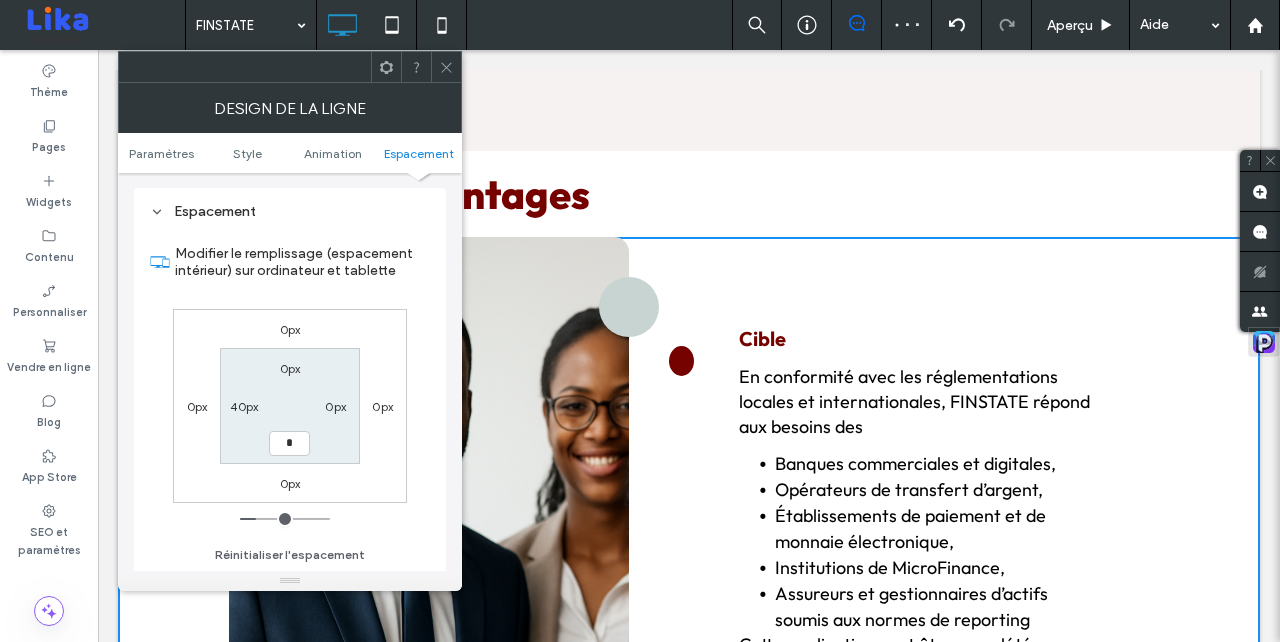 type on "*" 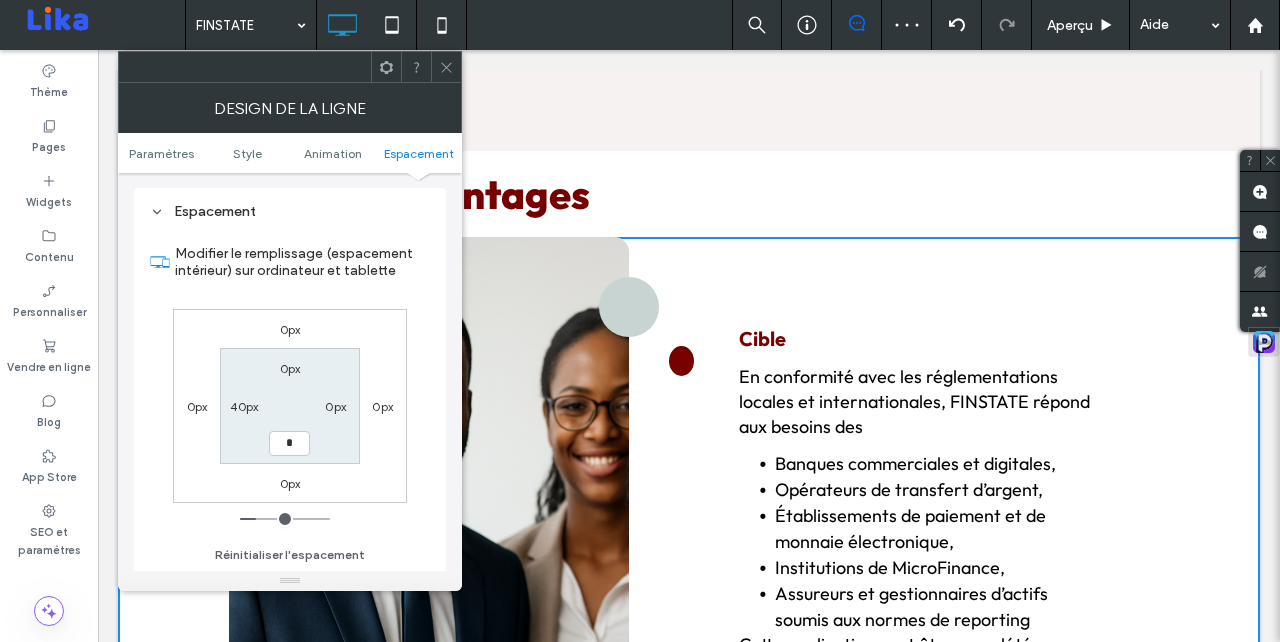 type on "*" 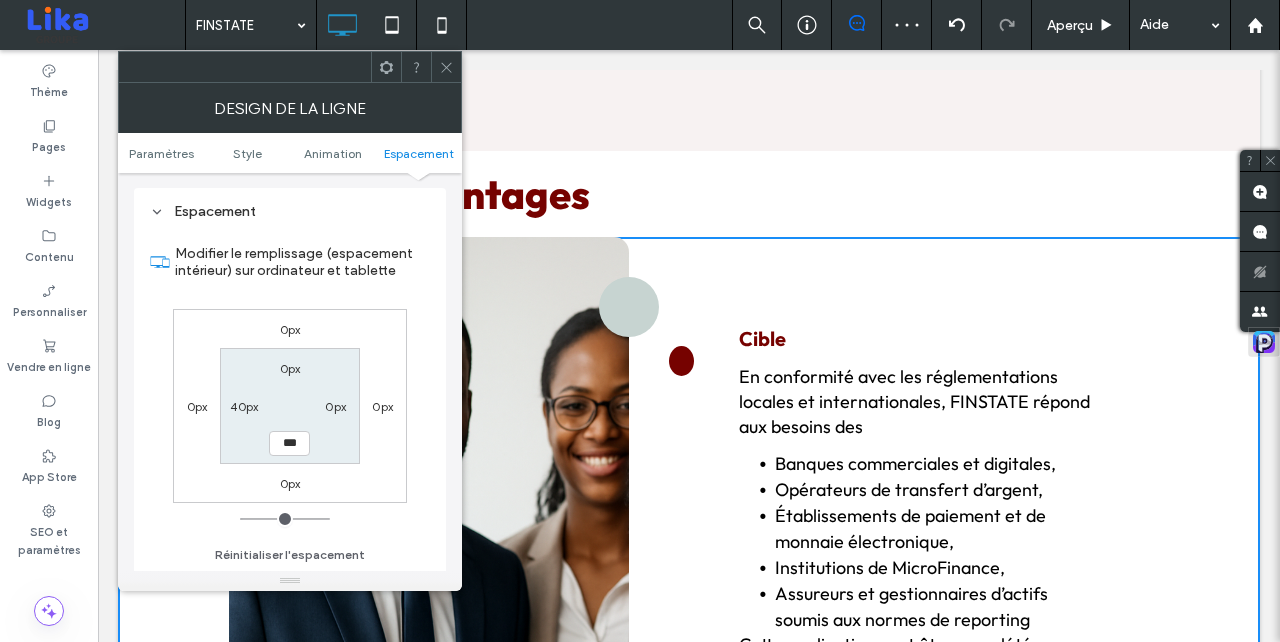 click 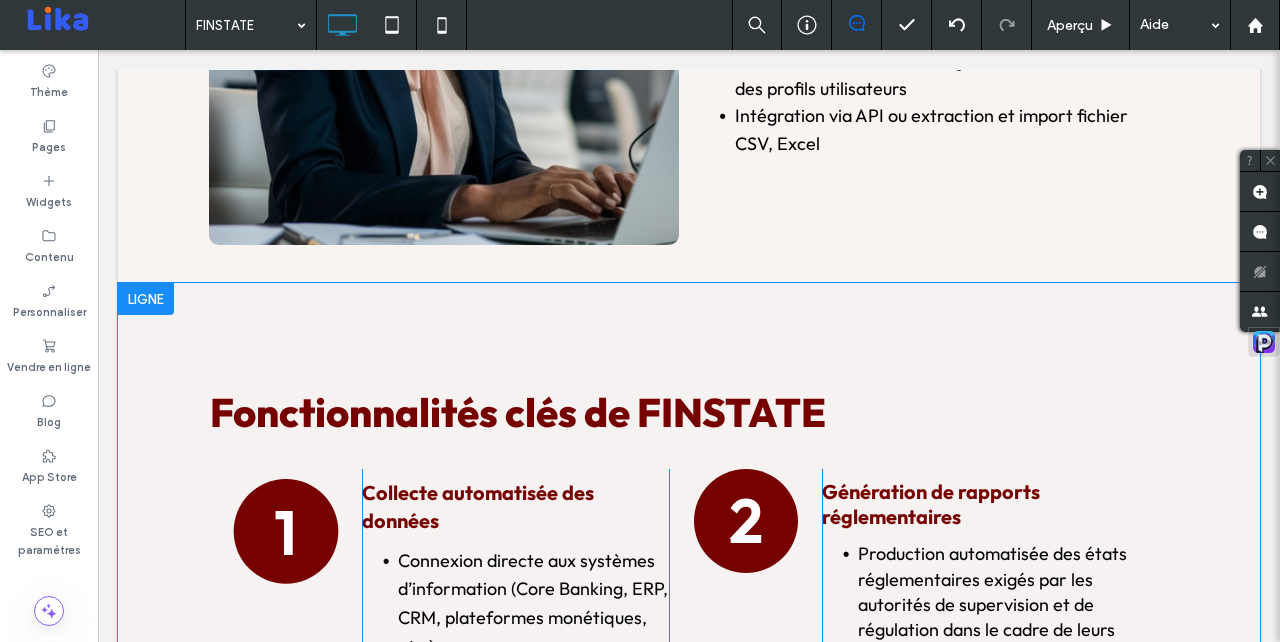 scroll, scrollTop: 2331, scrollLeft: 0, axis: vertical 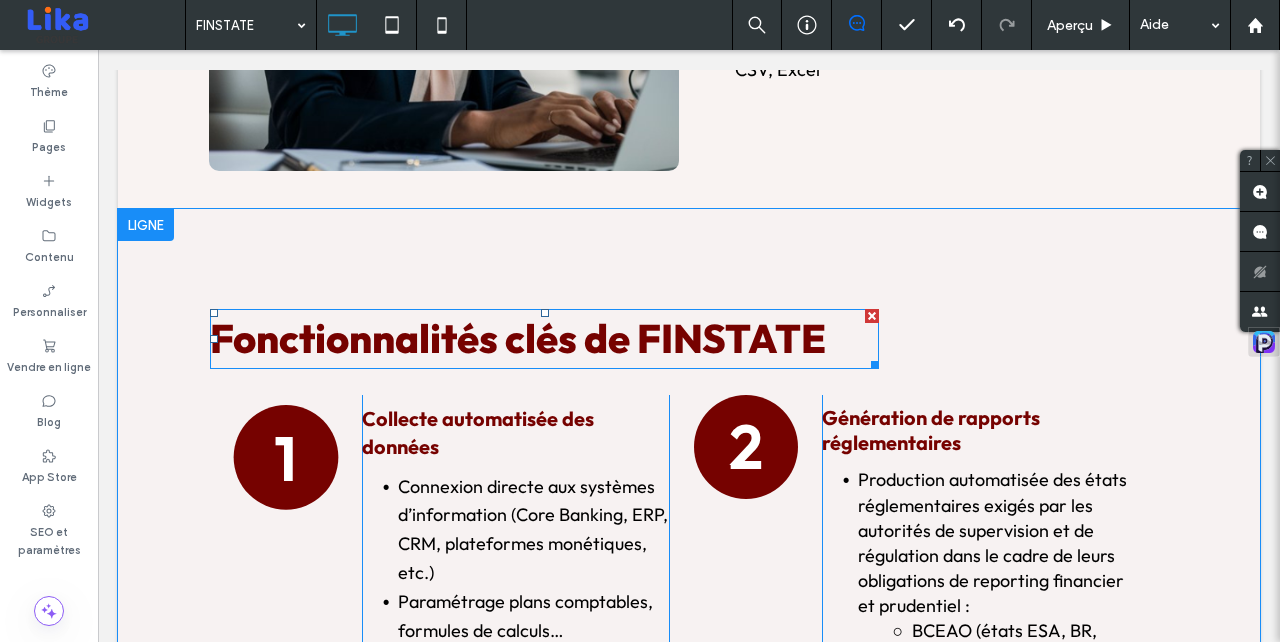 click on "Fonctionnalités clés de FINSTATE" at bounding box center (518, 338) 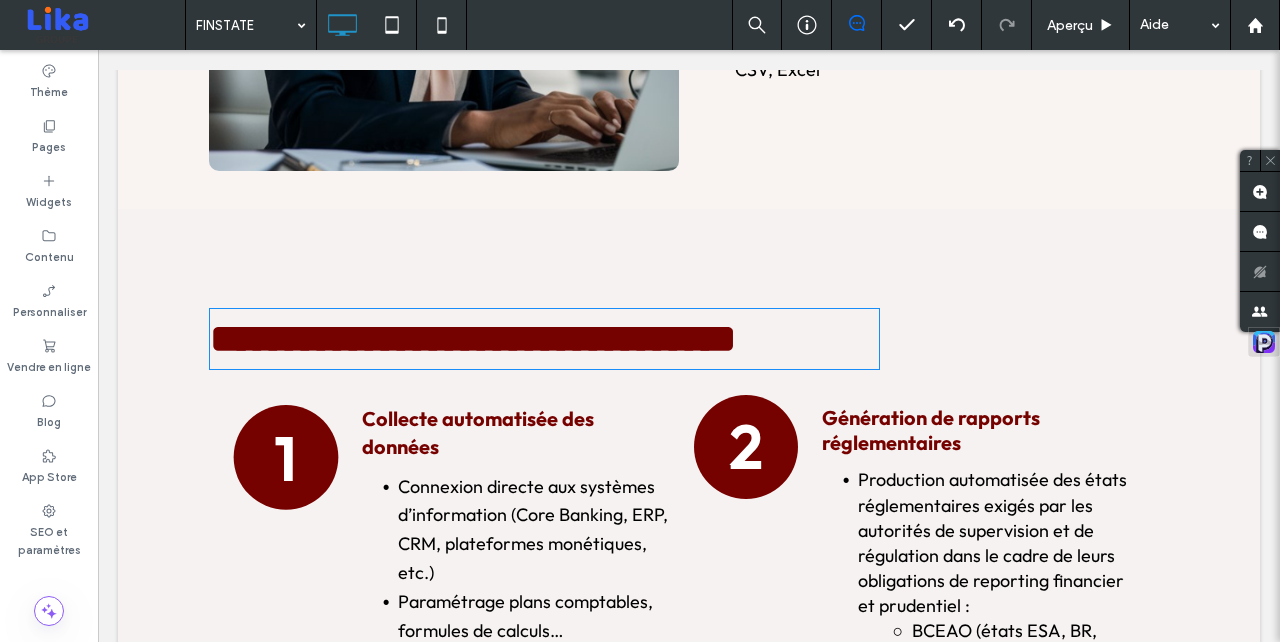 type on "**********" 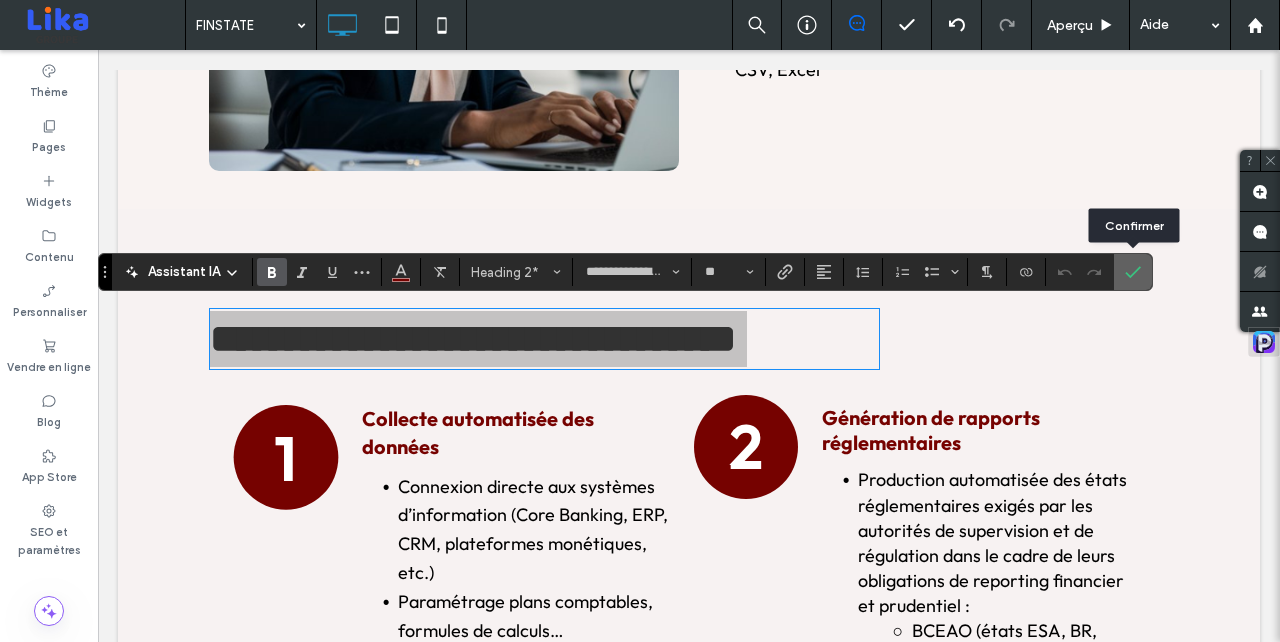 drag, startPoint x: 1134, startPoint y: 273, endPoint x: 1032, endPoint y: 228, distance: 111.48543 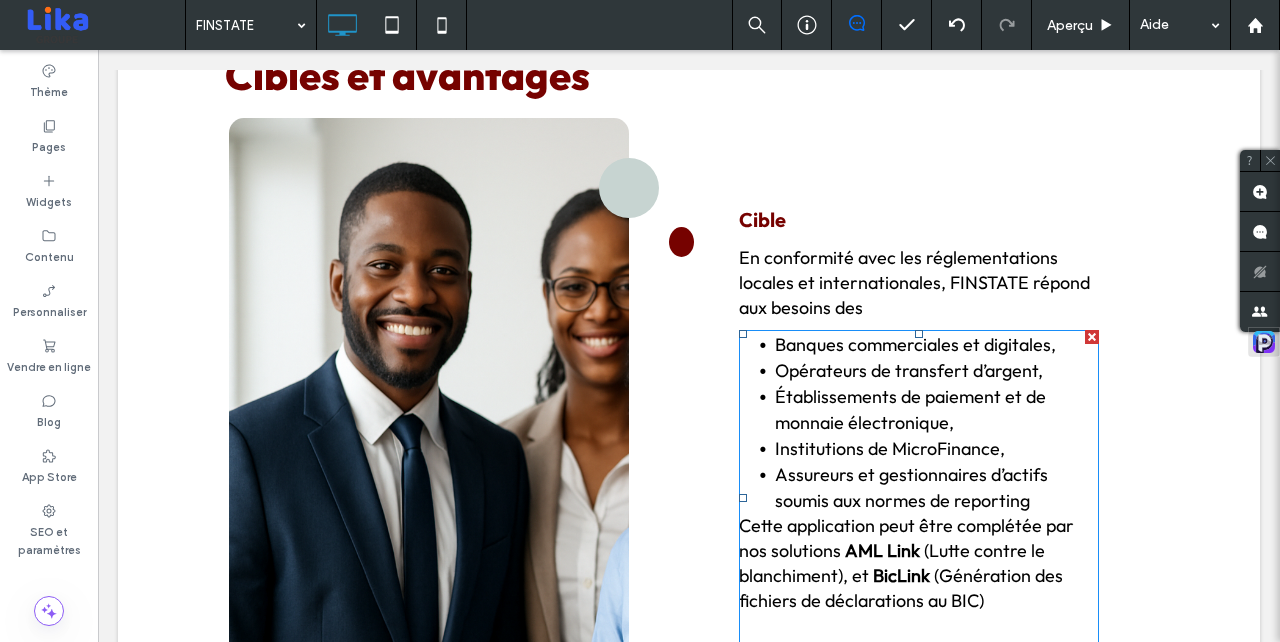 scroll, scrollTop: 3641, scrollLeft: 0, axis: vertical 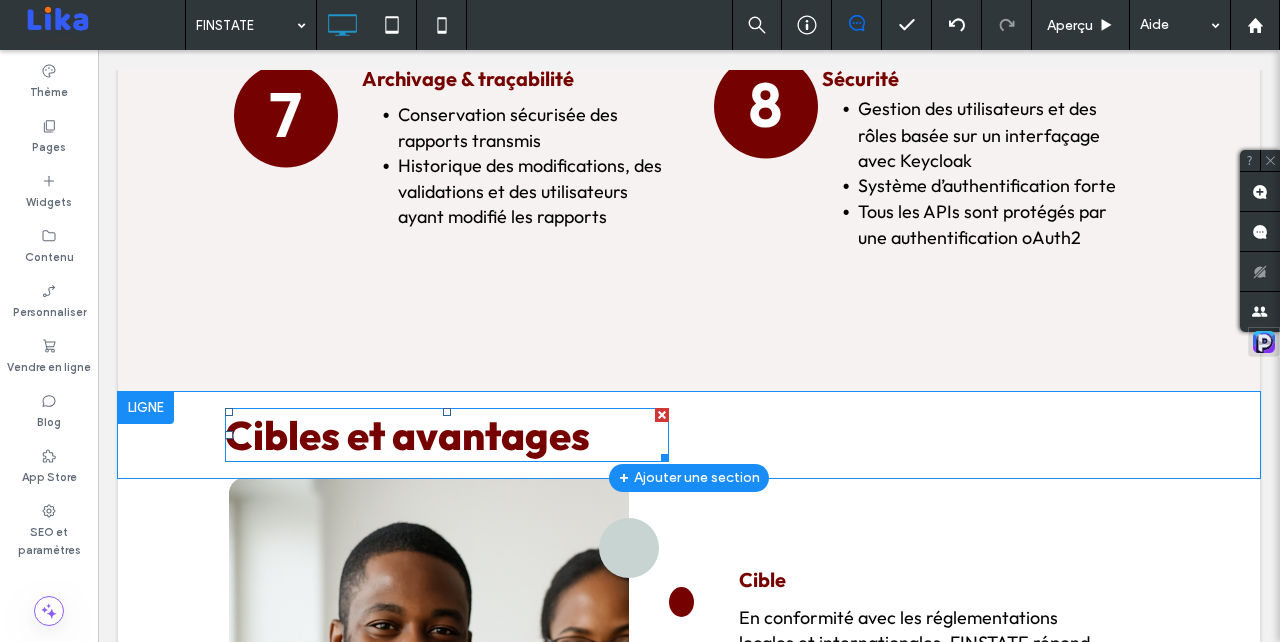 click on "Cibles et avantages" at bounding box center [407, 435] 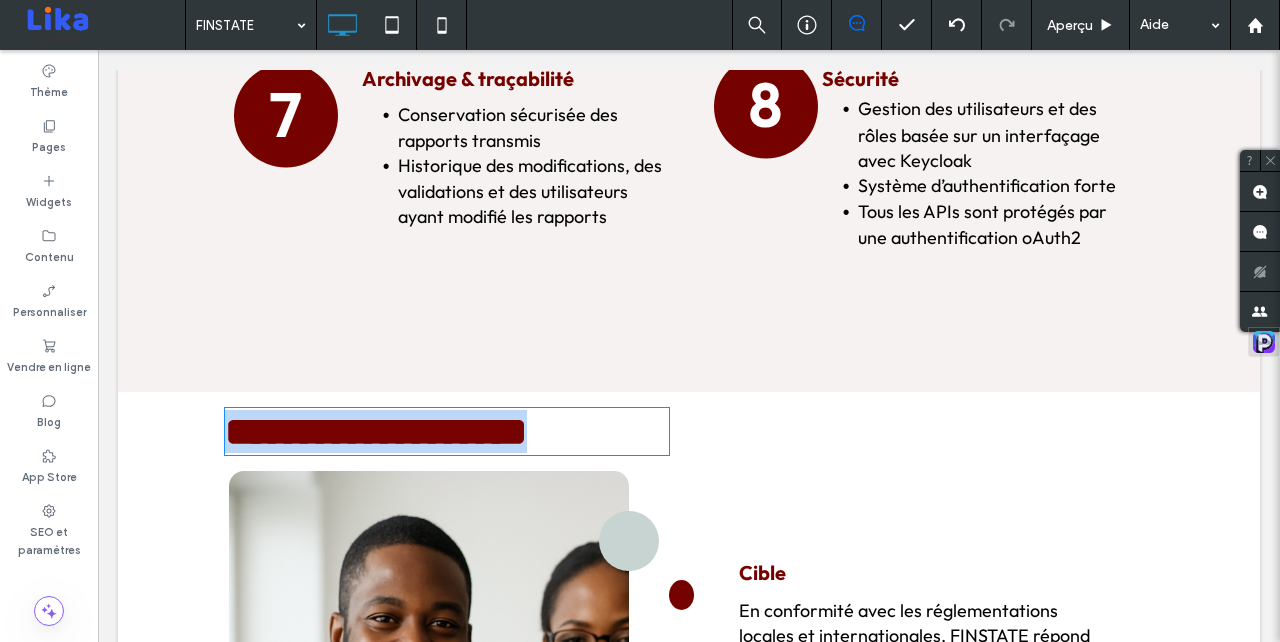 type on "**********" 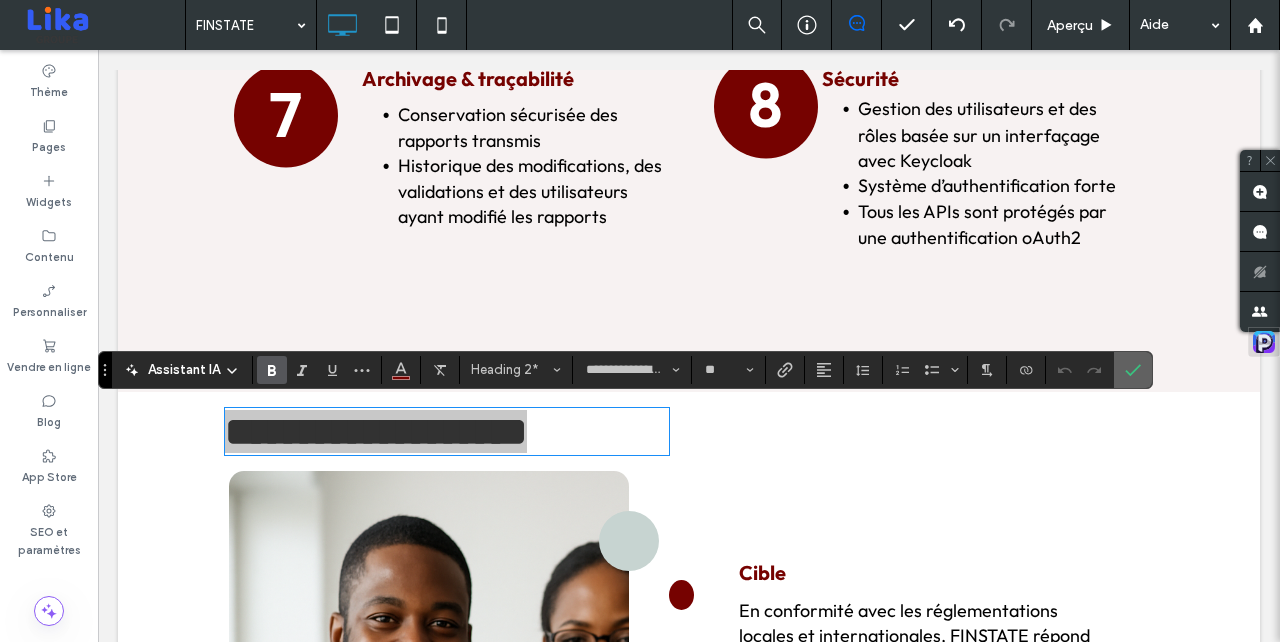 click at bounding box center [1133, 370] 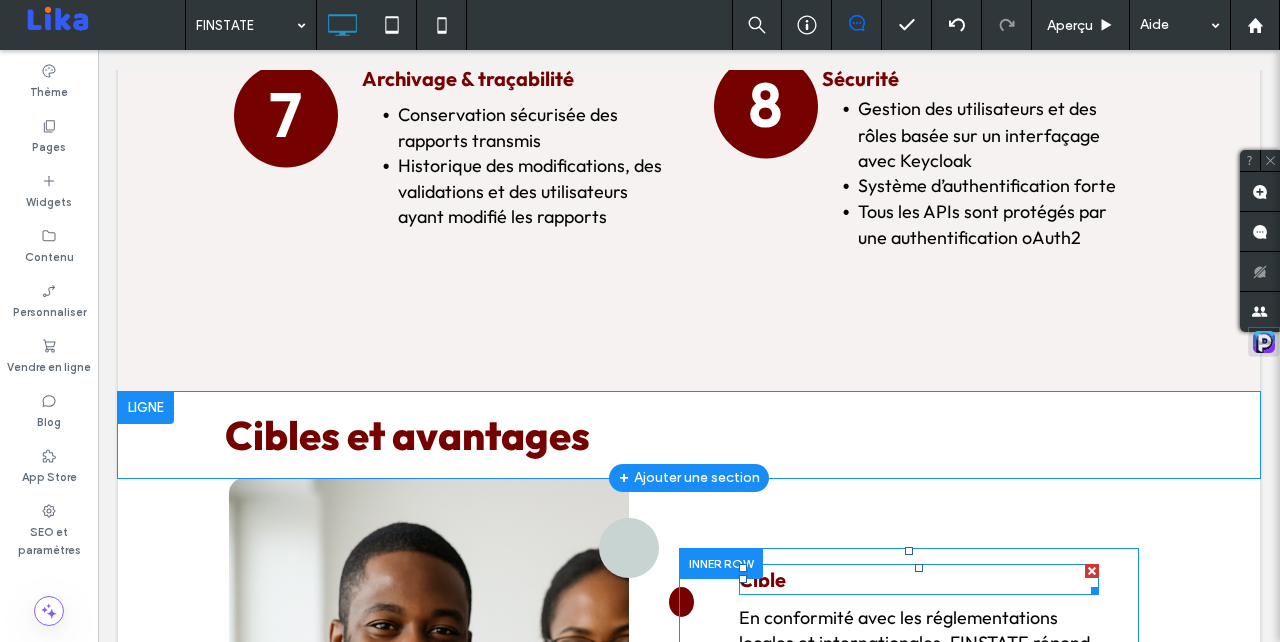 click on "Cible" at bounding box center [919, 580] 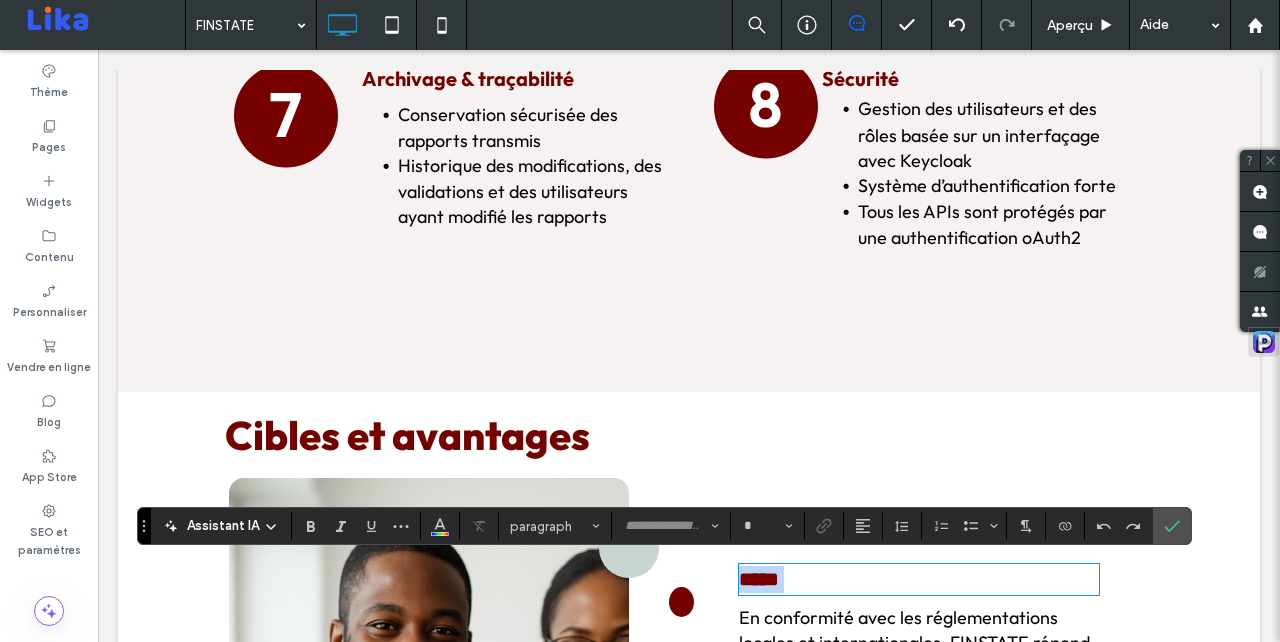 type on "**********" 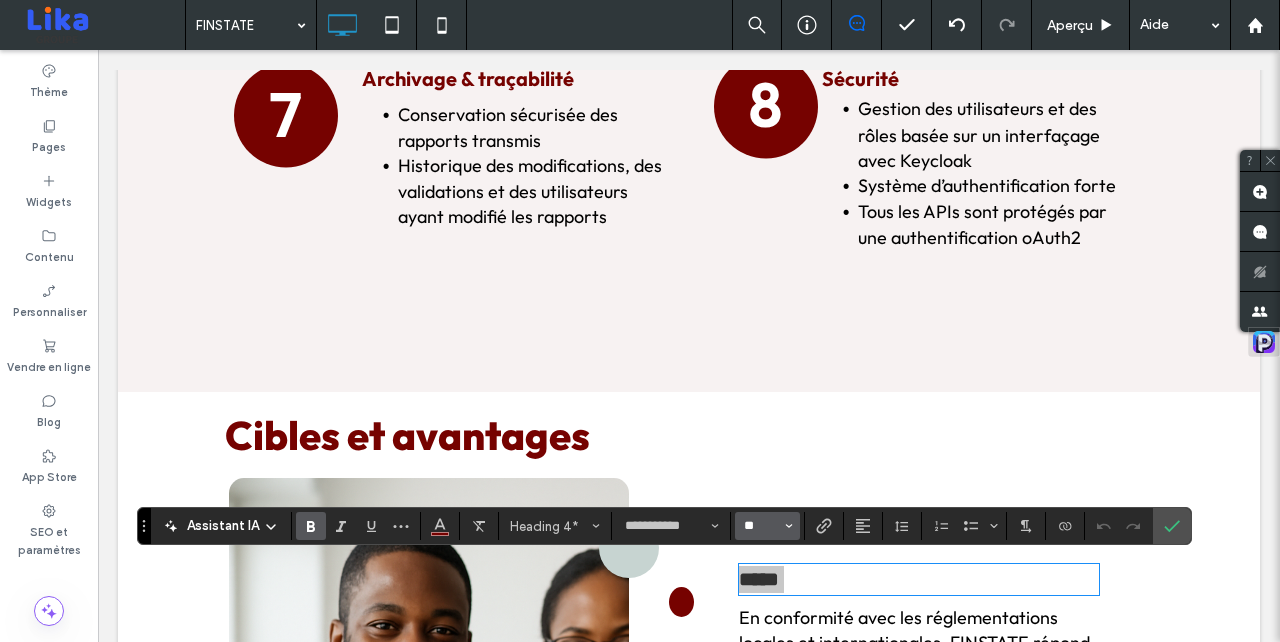 click on "**" at bounding box center [761, 526] 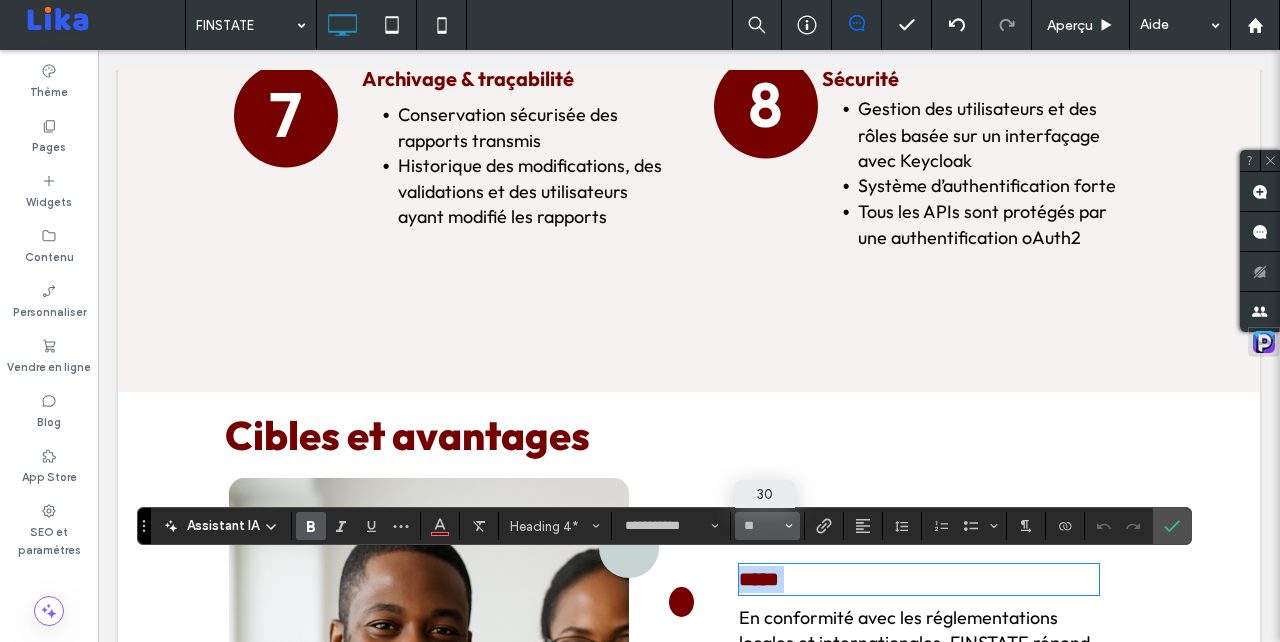 type on "**" 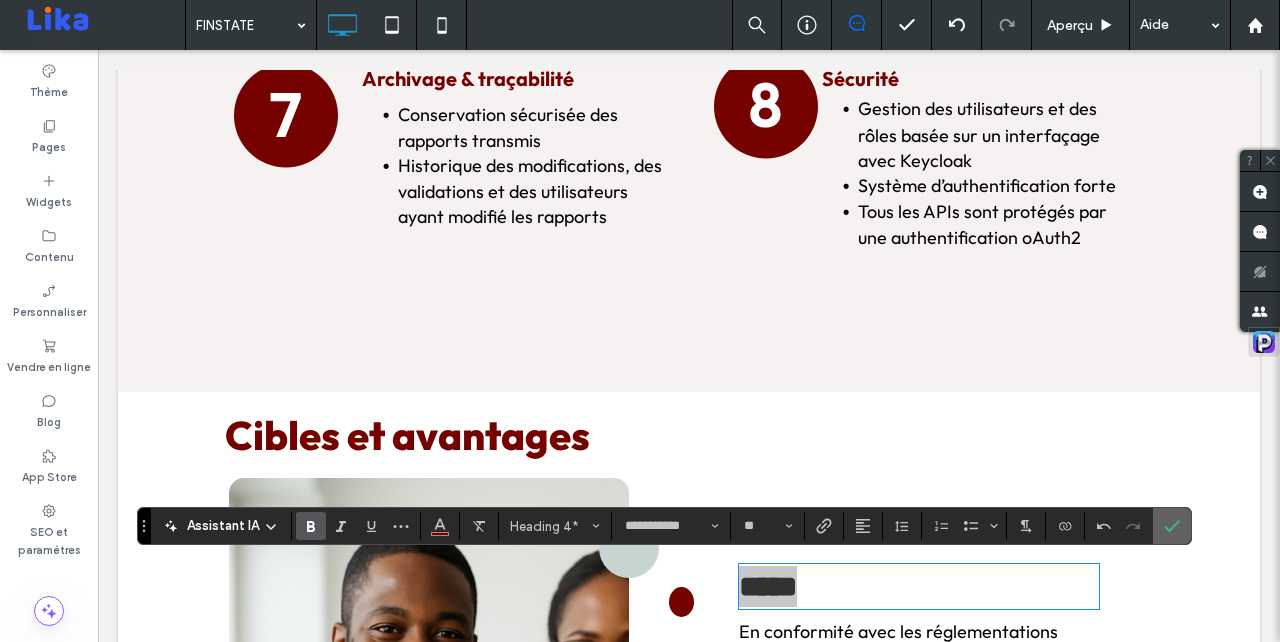 click 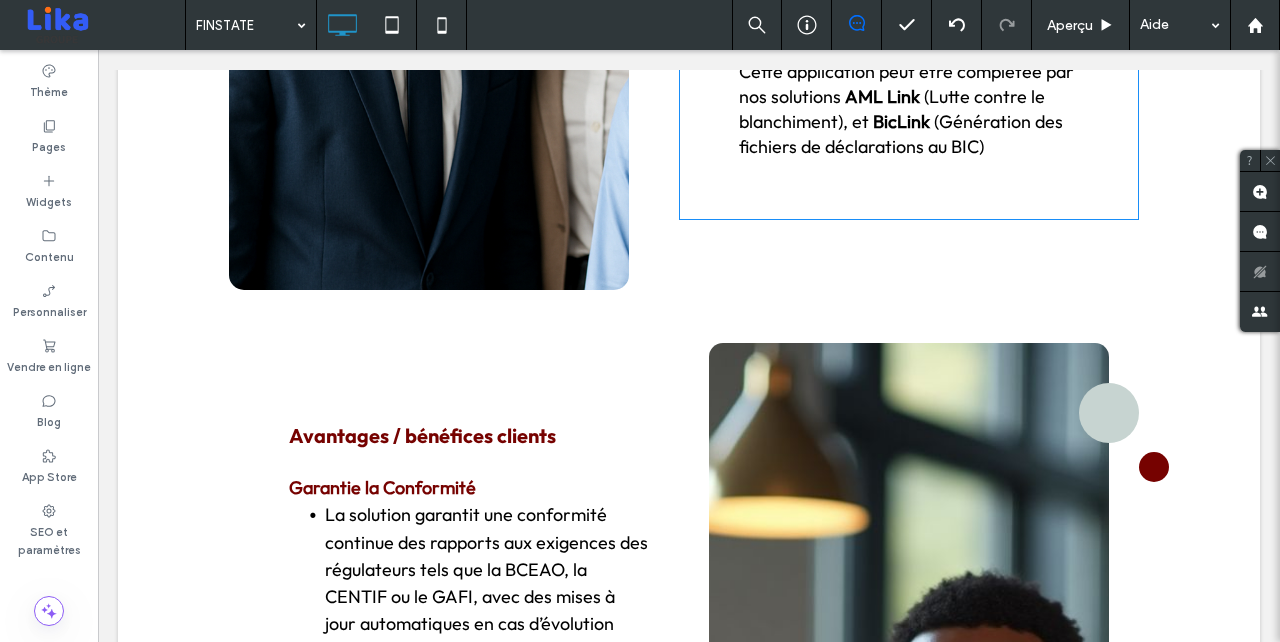 scroll, scrollTop: 4550, scrollLeft: 0, axis: vertical 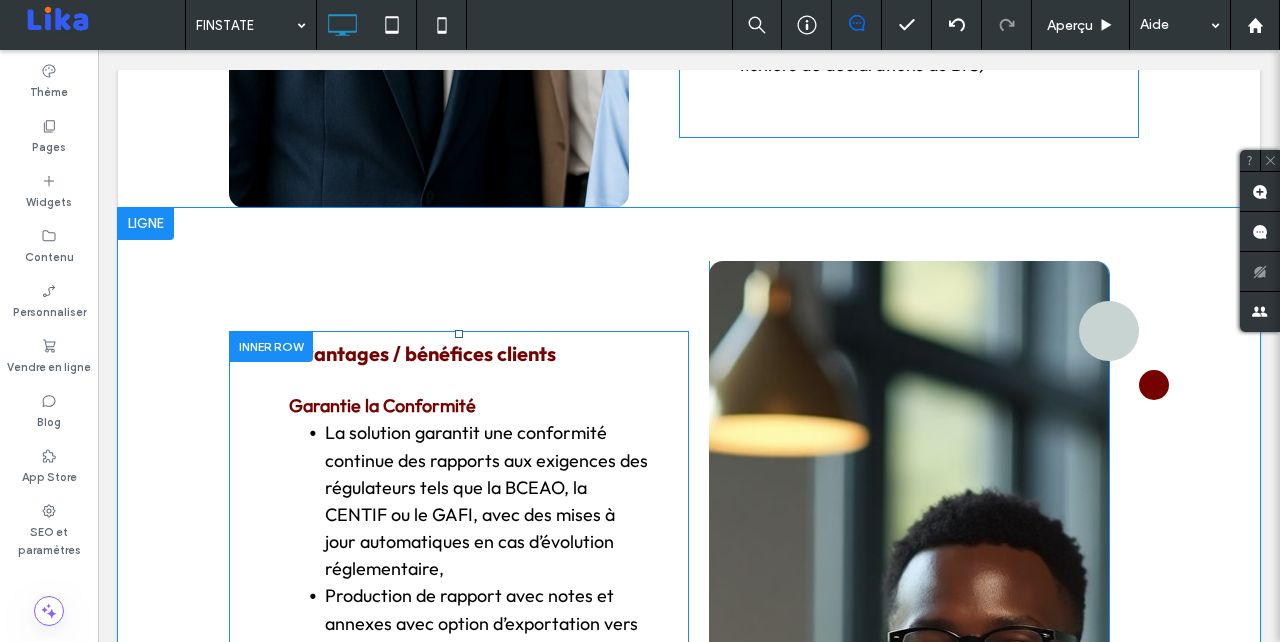 click on "Avantages / bénéfices clients" at bounding box center [422, 353] 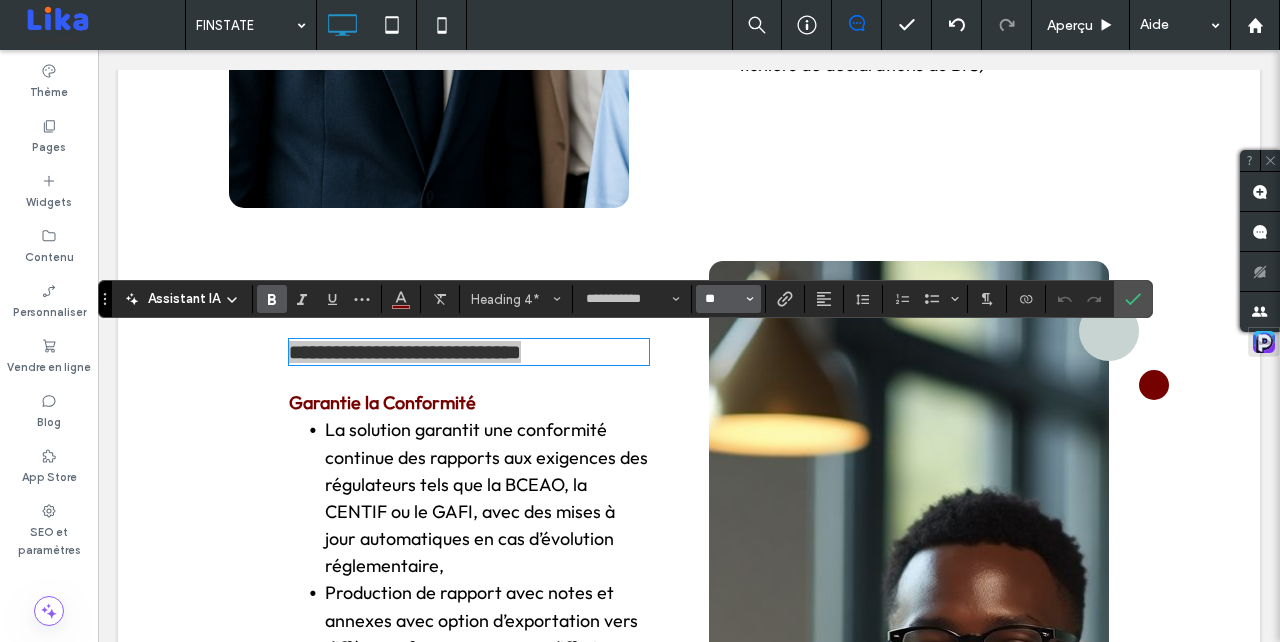 click on "**" at bounding box center (722, 299) 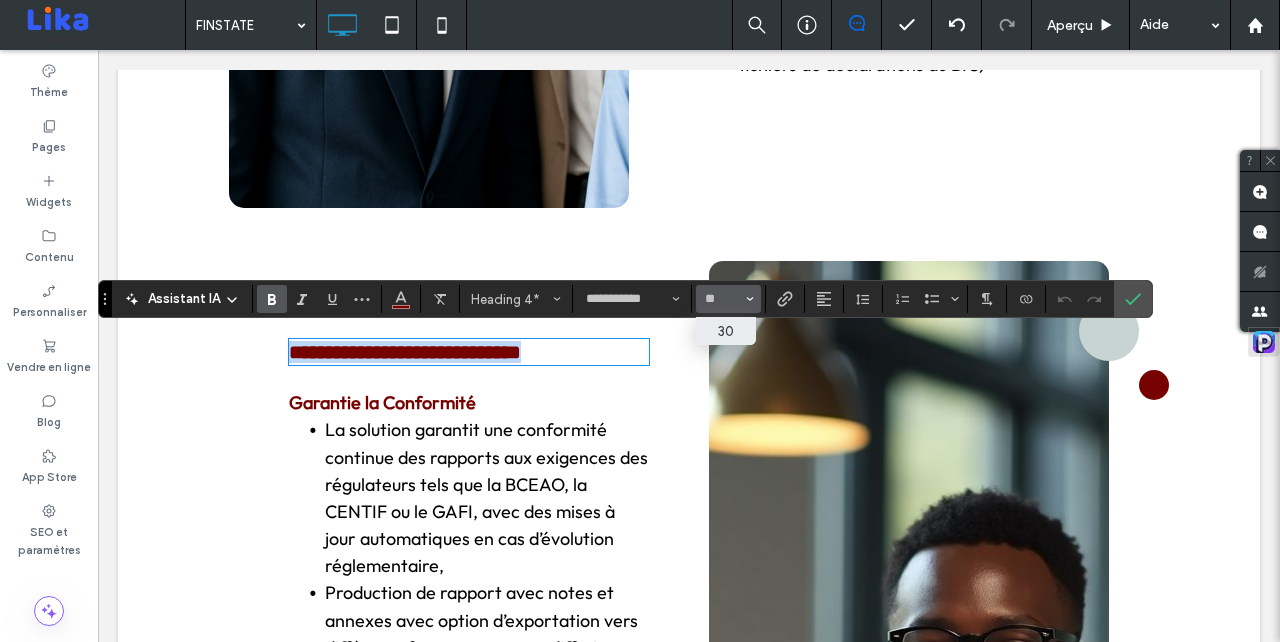 type on "**" 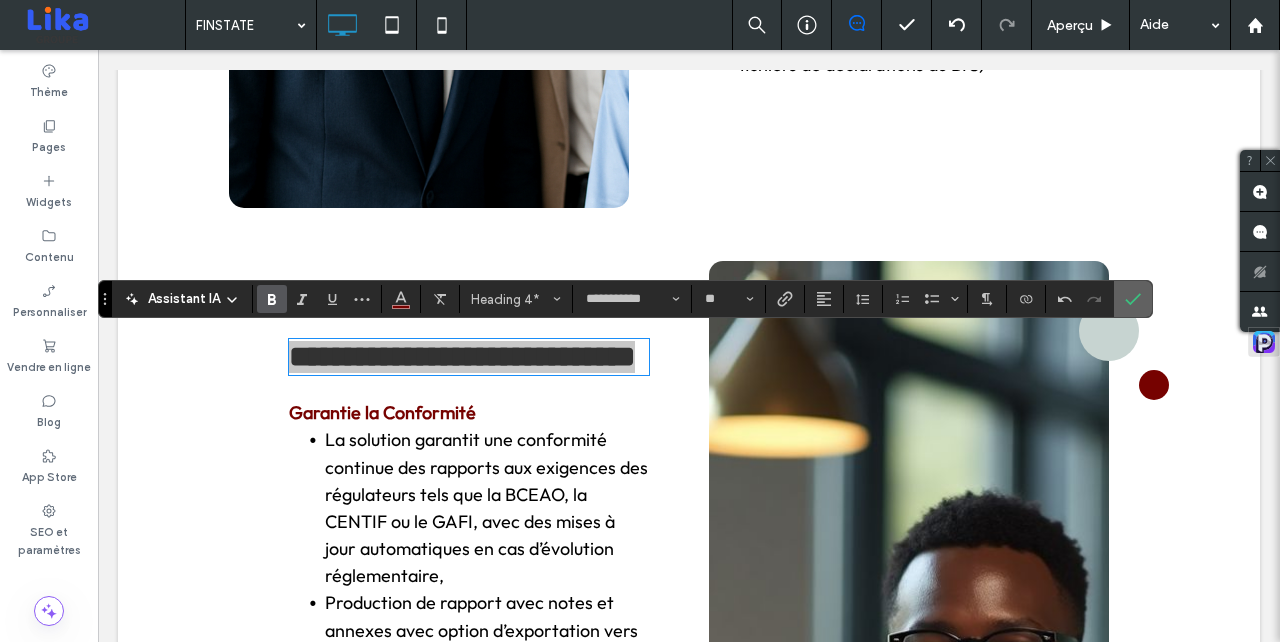 click at bounding box center (1133, 299) 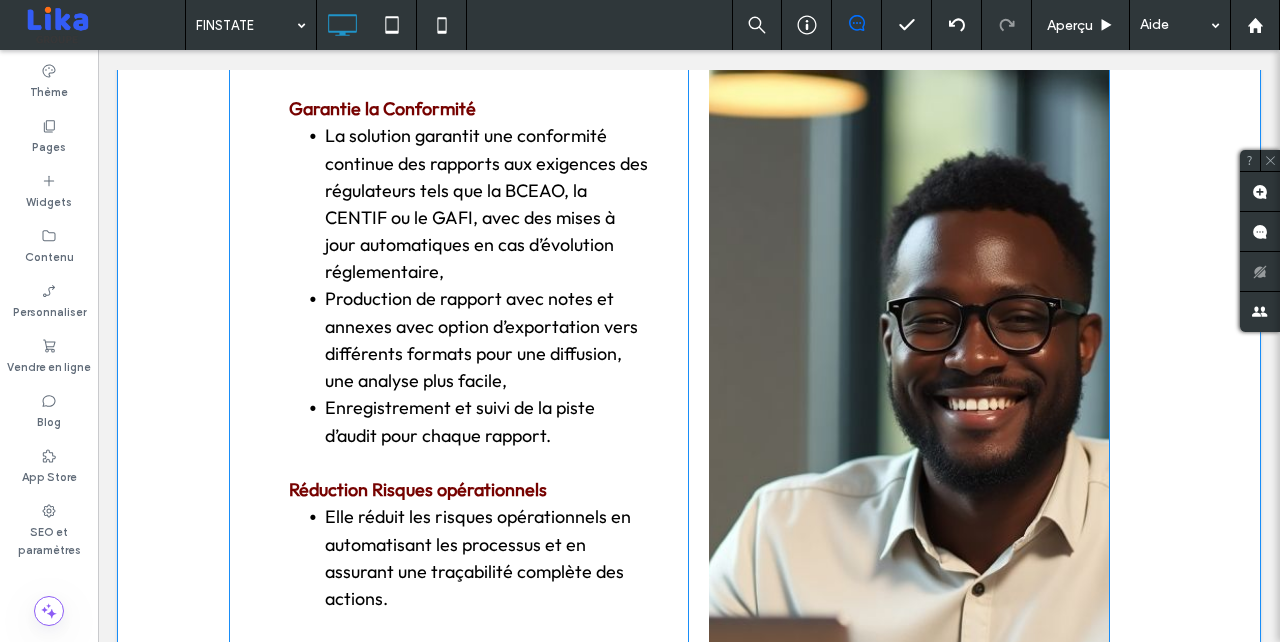 scroll, scrollTop: 5061, scrollLeft: 0, axis: vertical 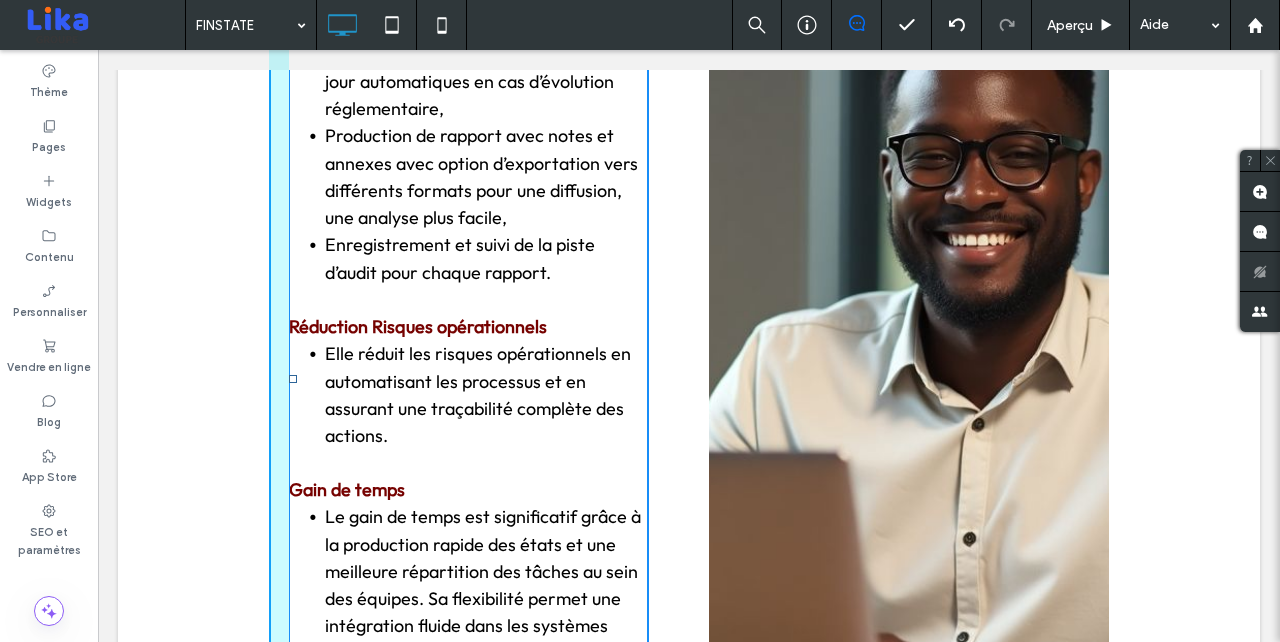 drag, startPoint x: 292, startPoint y: 371, endPoint x: 797, endPoint y: 491, distance: 519.06165 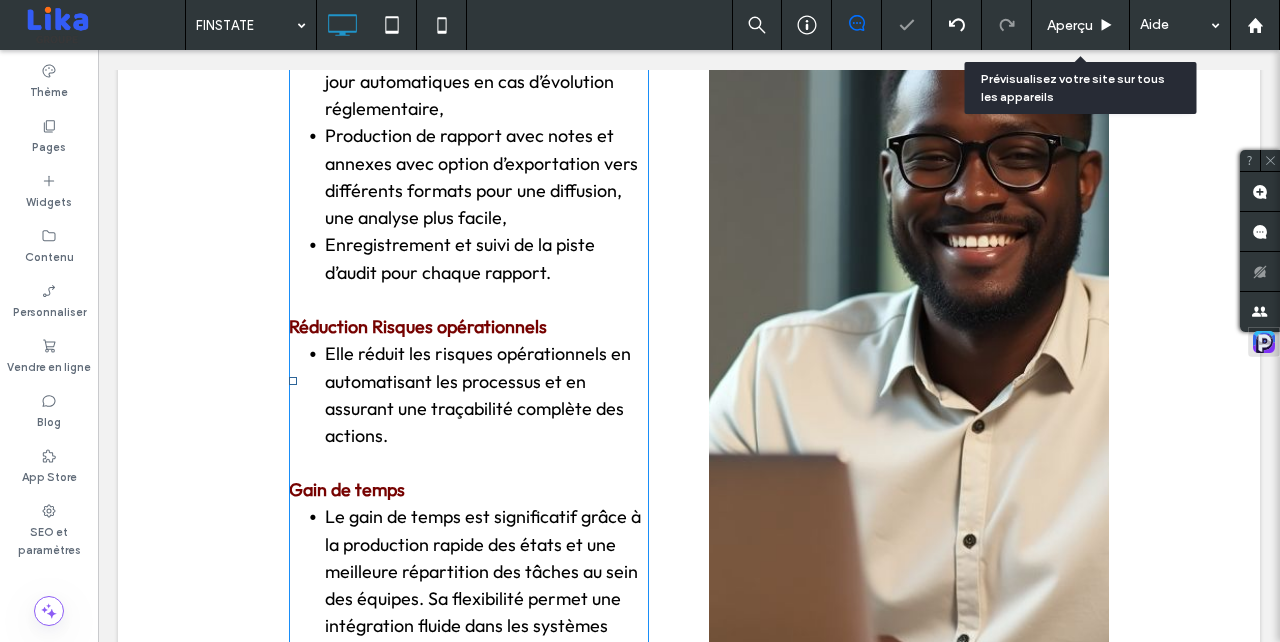 click 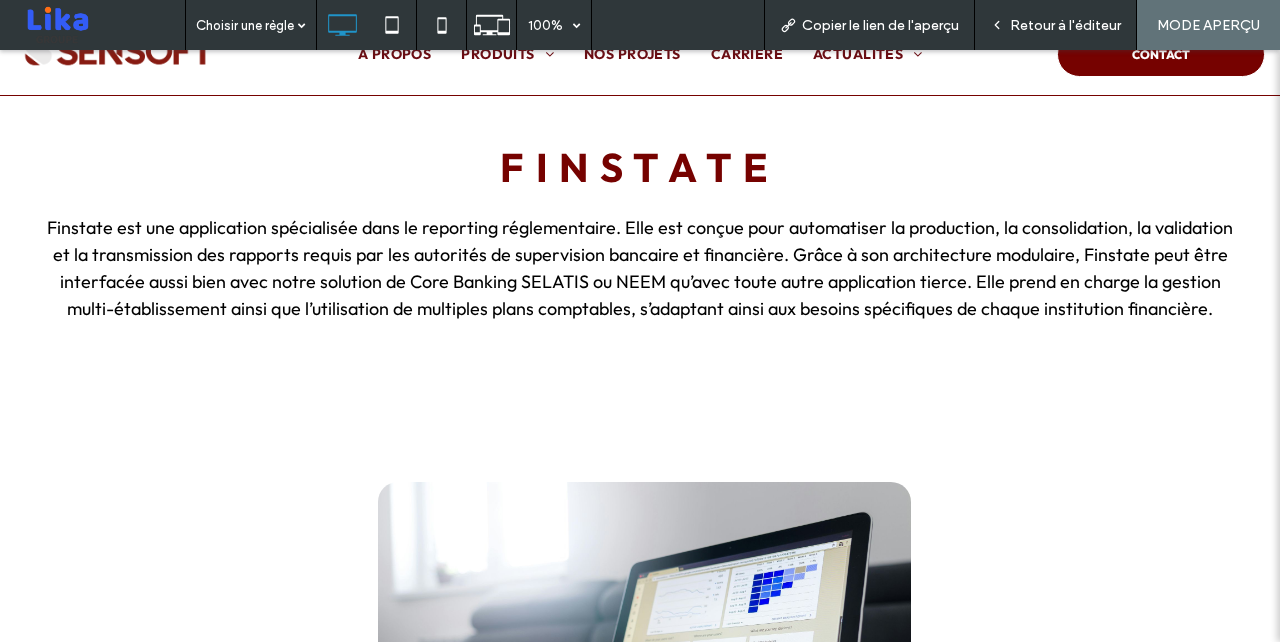scroll, scrollTop: 54, scrollLeft: 0, axis: vertical 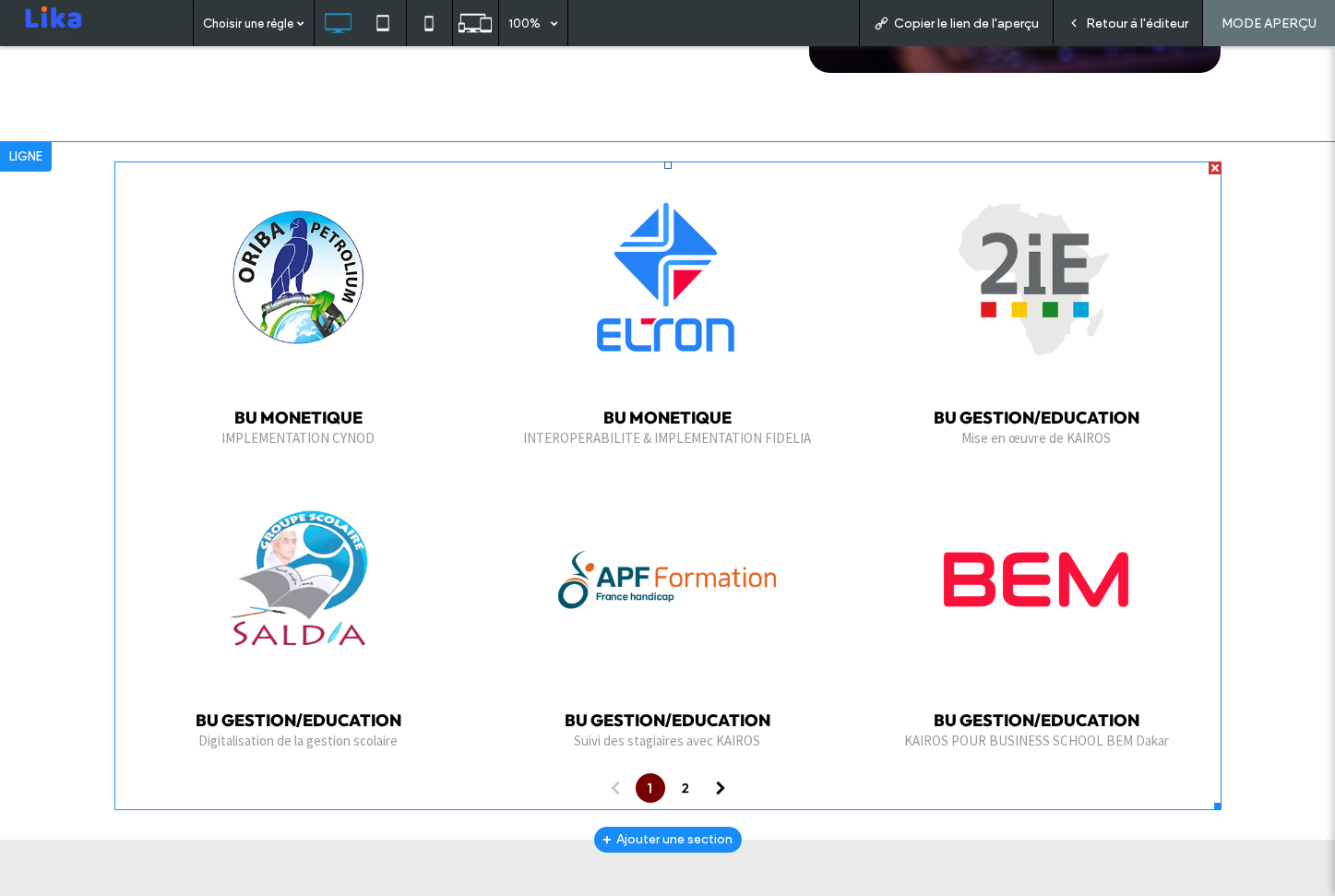 click at bounding box center [721, 788] 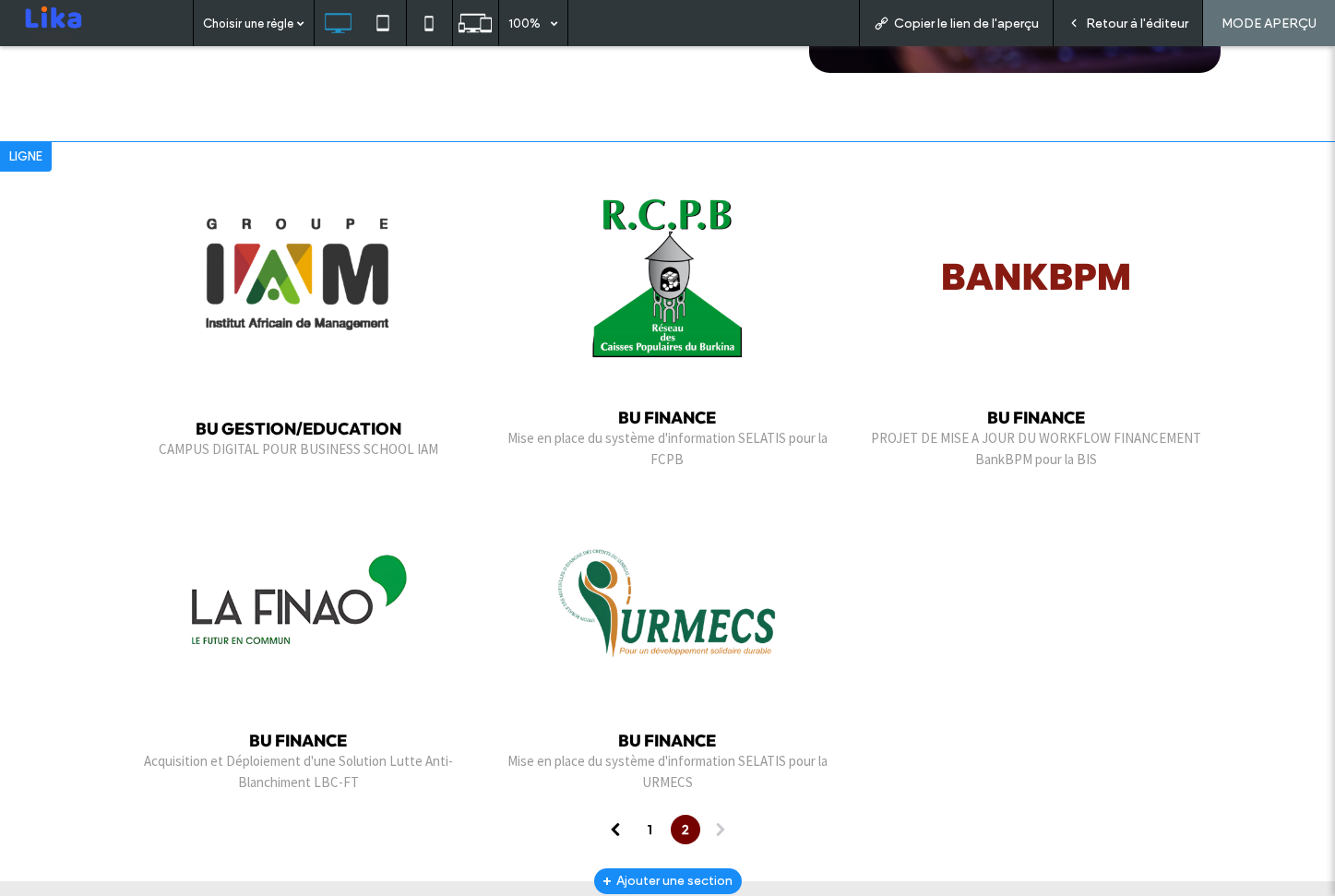 click on "1" at bounding box center (650, 830) 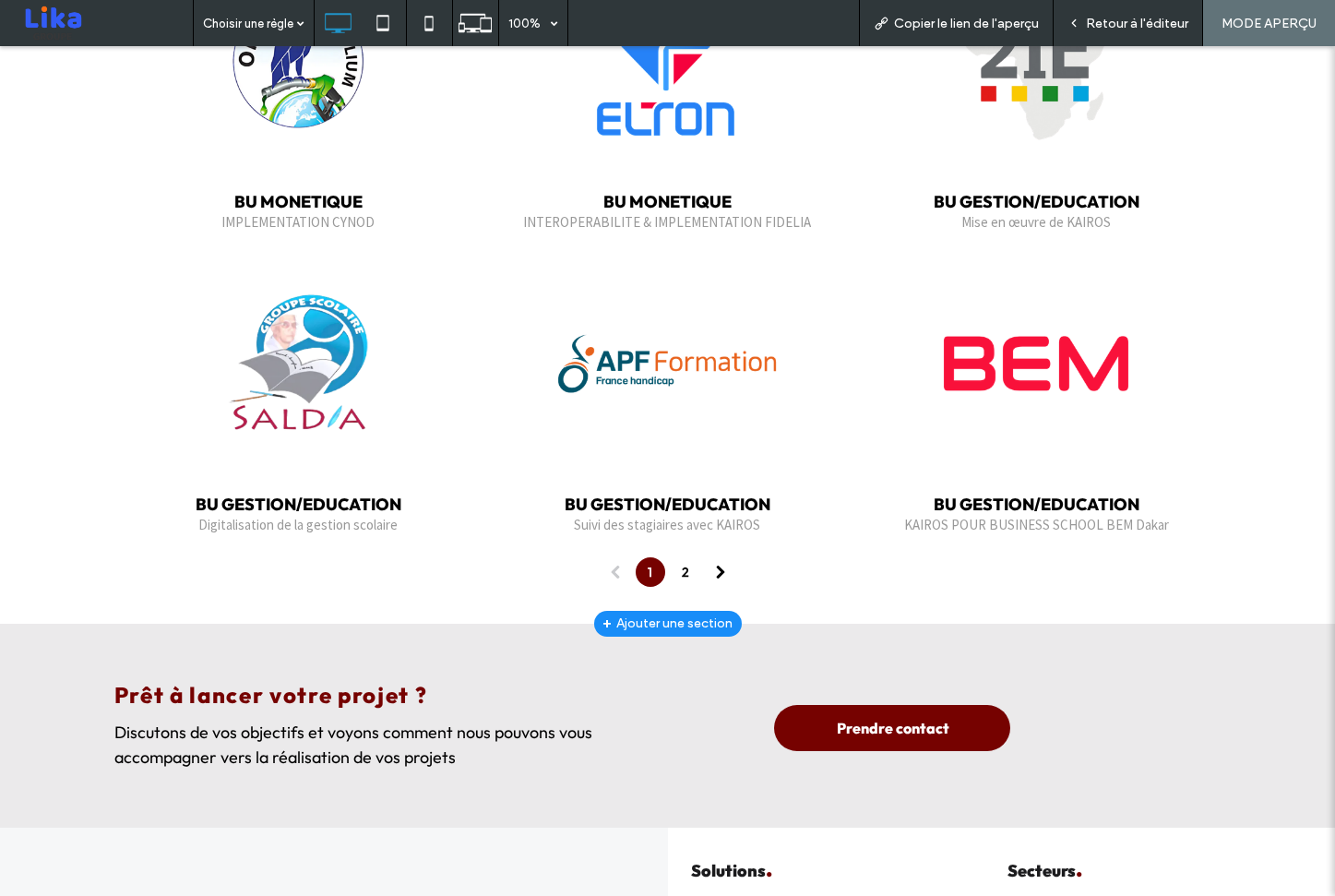scroll, scrollTop: 317, scrollLeft: 0, axis: vertical 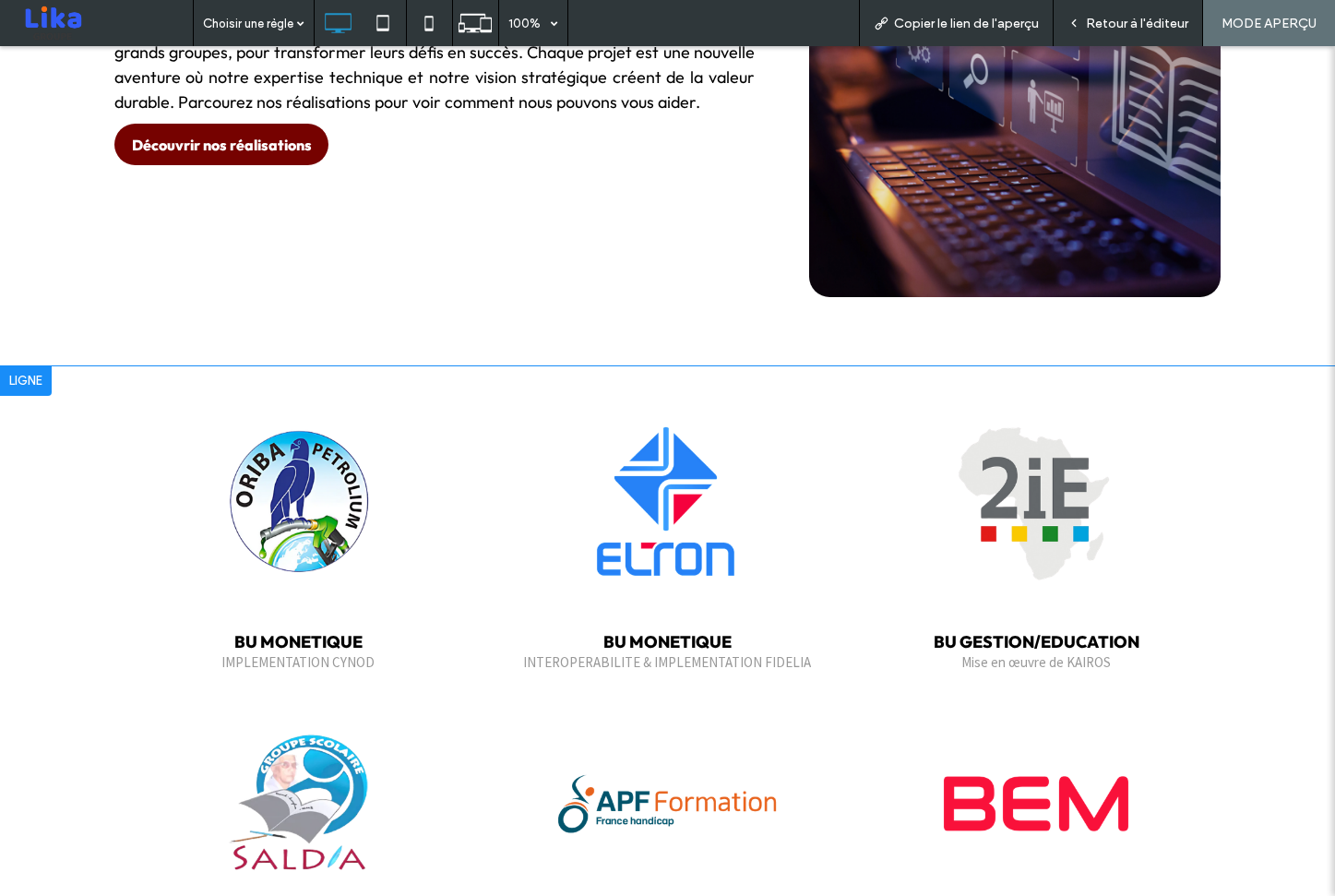 click at bounding box center (299, 501) 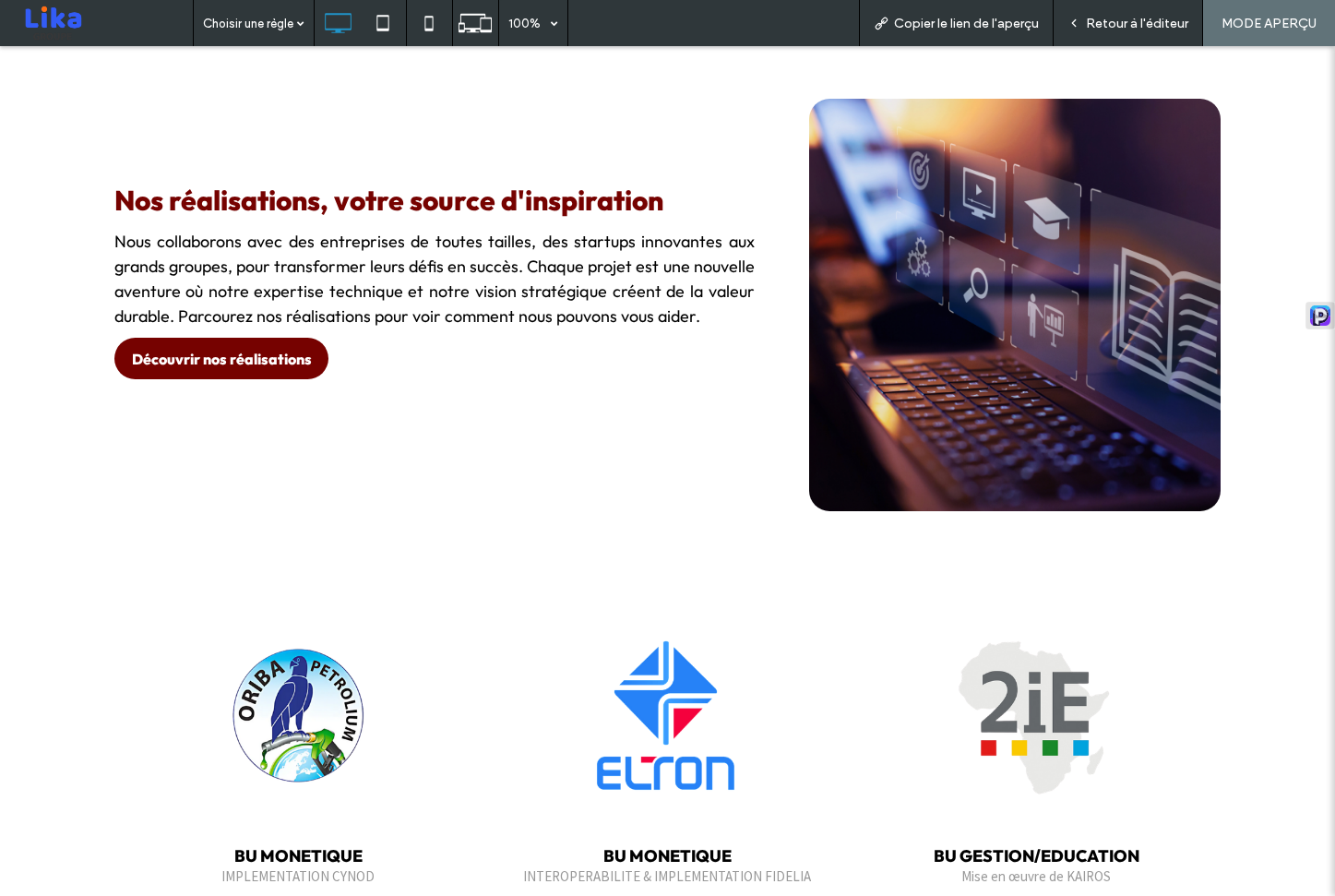 scroll, scrollTop: 0, scrollLeft: 0, axis: both 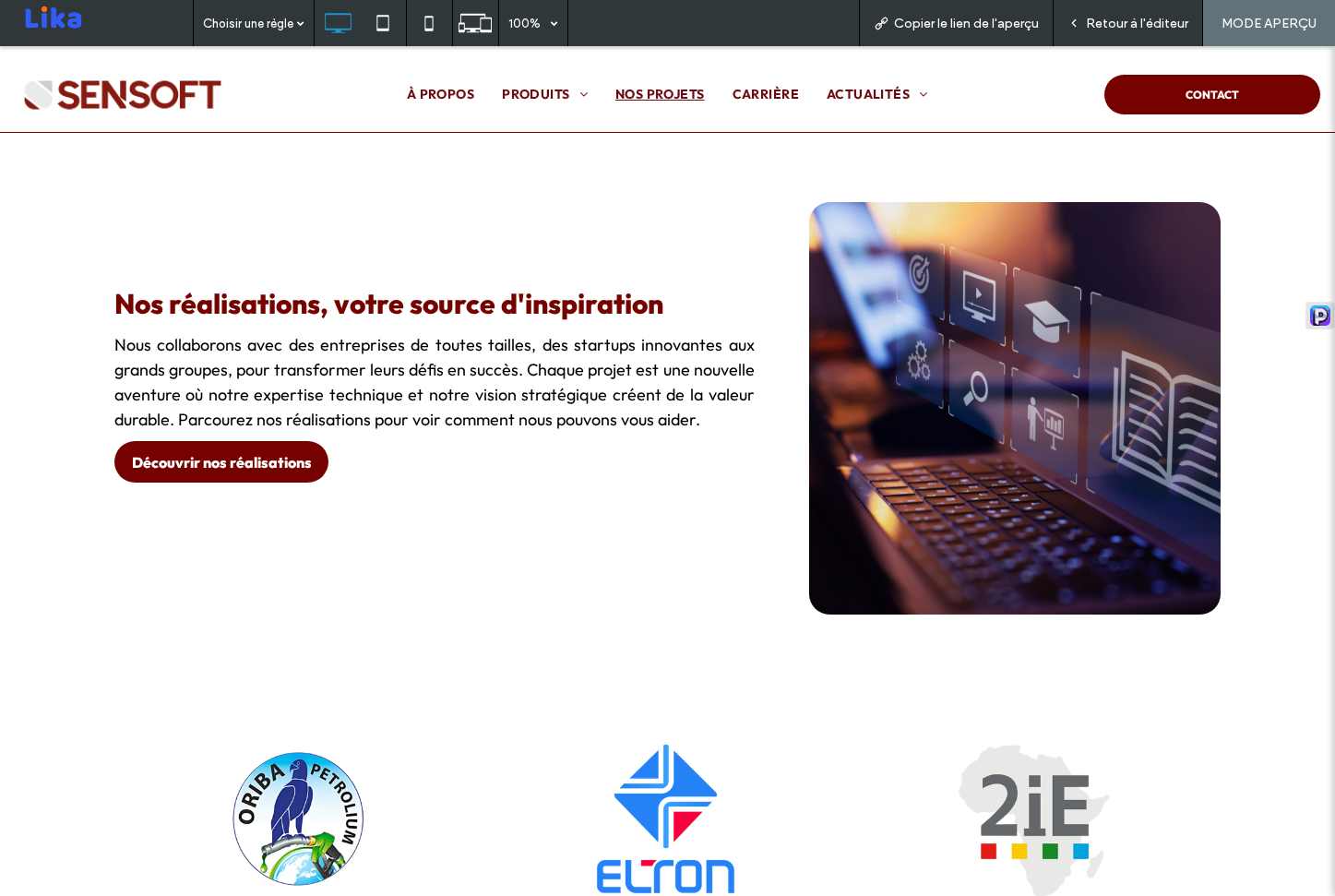click on "Retour à l'éditeur" at bounding box center [1137, 23] 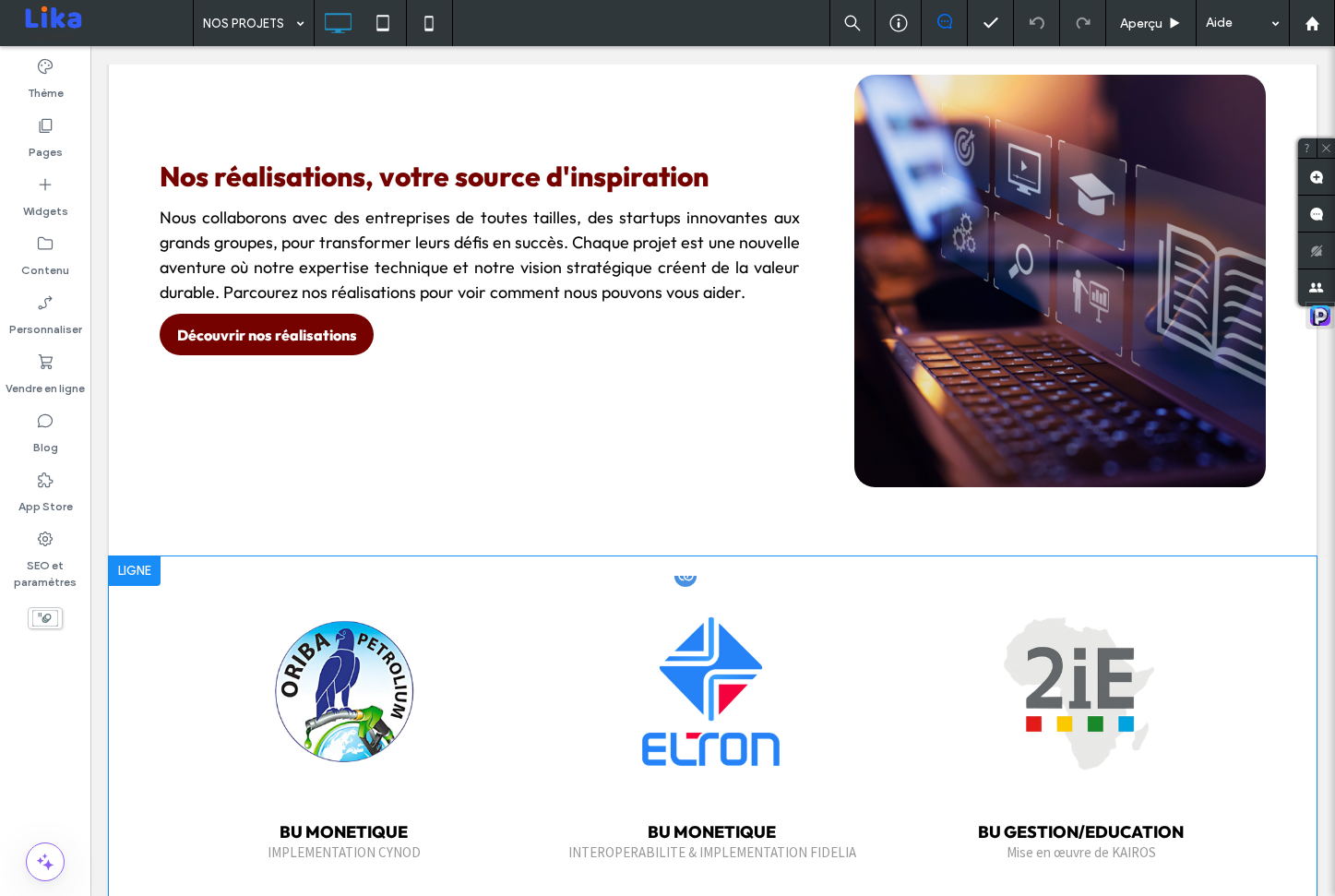 scroll, scrollTop: 190, scrollLeft: 0, axis: vertical 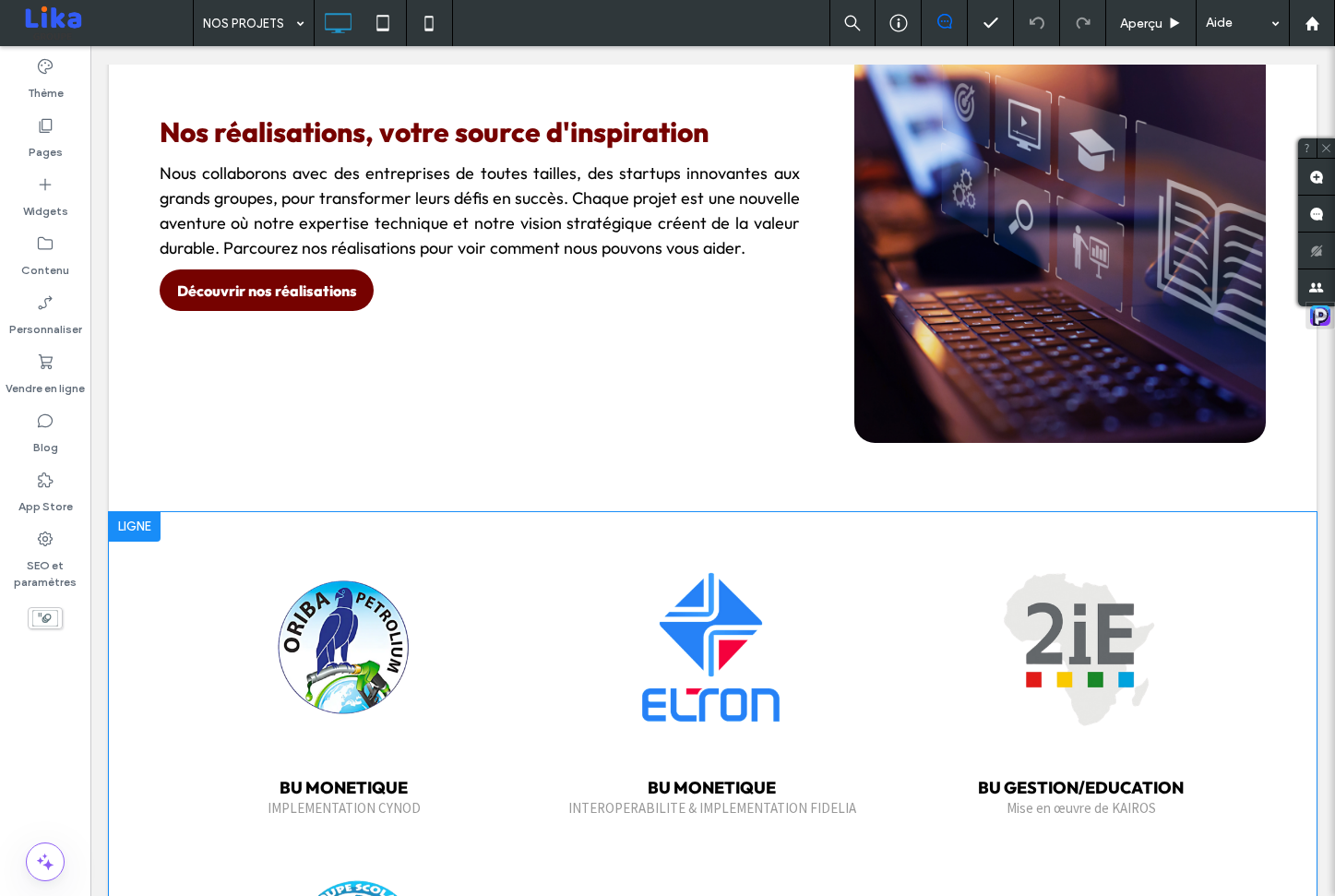 click on "BU MONETIQUE
IMPLEMENTATION CYNOD
Button
BU MONETIQUE
INTEROPERABILITE & IMPLEMENTATION FIDELIA
Button
BU GESTION/EDUCATION
Mise en œuvre de KAIROS
Button
BU GESTION/EDUCATION
Digitalisation de la gestion scolaire
Button
BU GESTION/EDUCATION
Suivi des stagiaires avec KAIROS
Button
BU GESTION/EDUCATION
KAIROS POUR BUSINESS SCHOOL  BEM Dakar
Button
Afficher davantage
1  (current)
2
Click To Paste
Ligne + Ajouter une section" at bounding box center [712, 861] 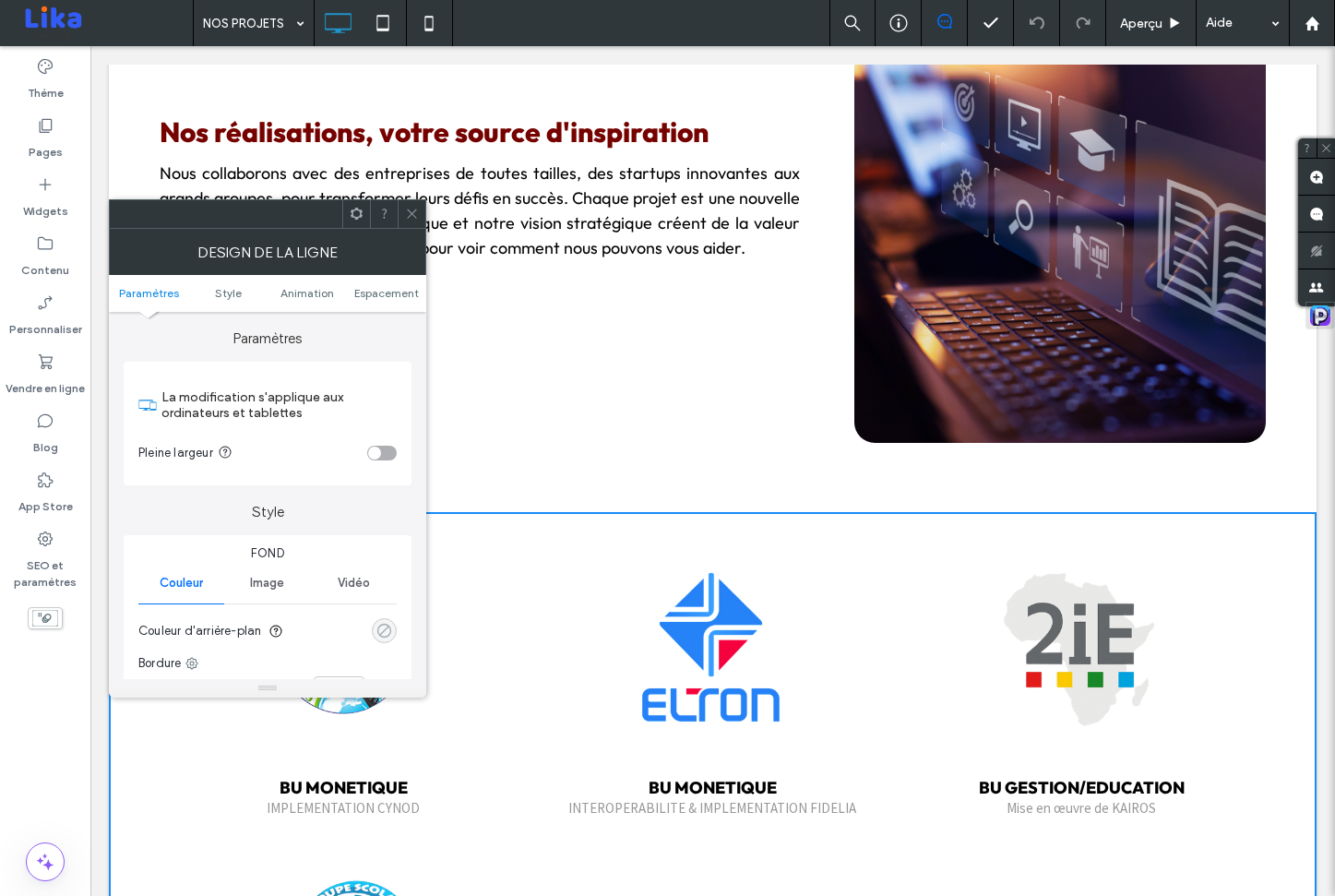 click at bounding box center [384, 630] 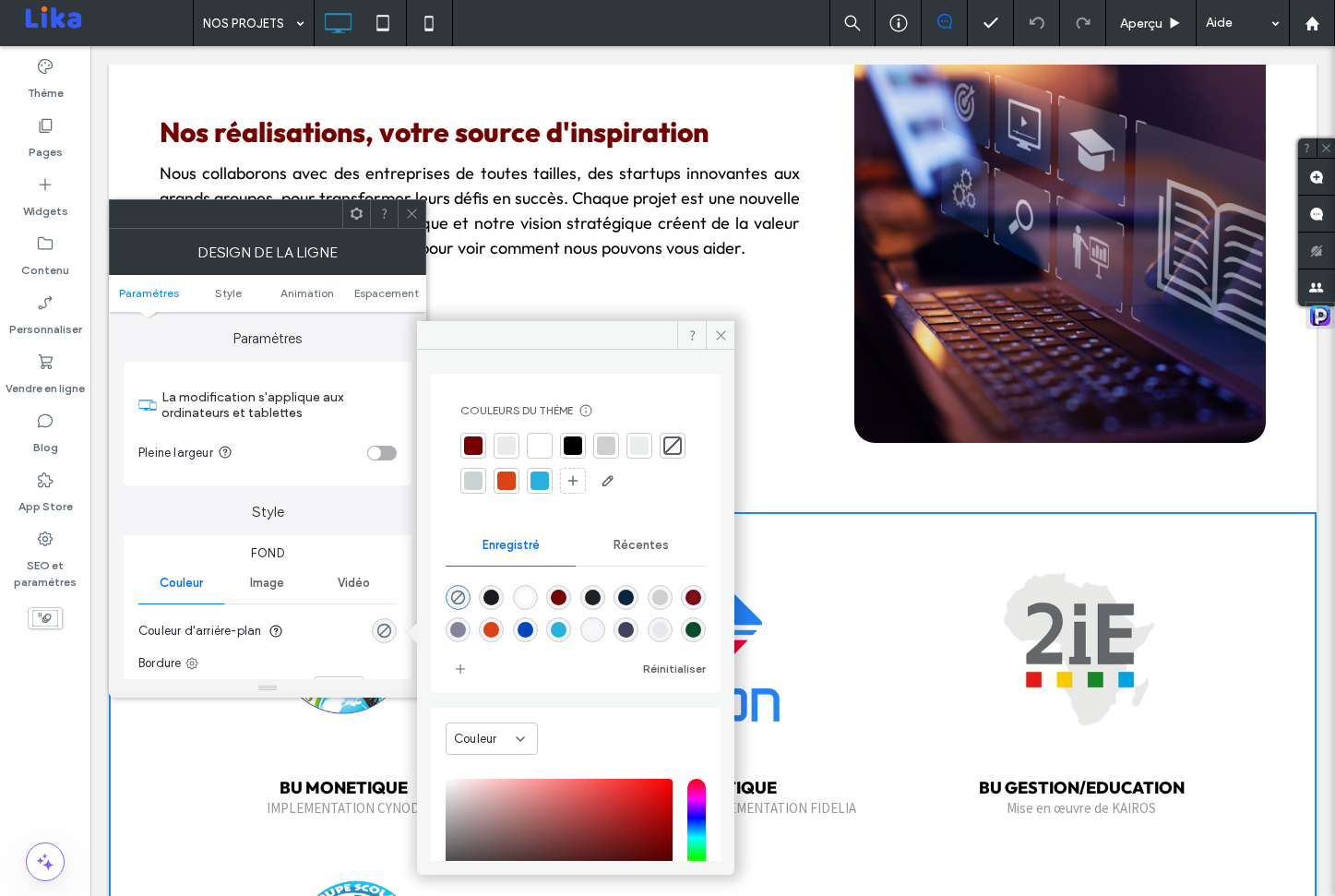 click at bounding box center [540, 446] 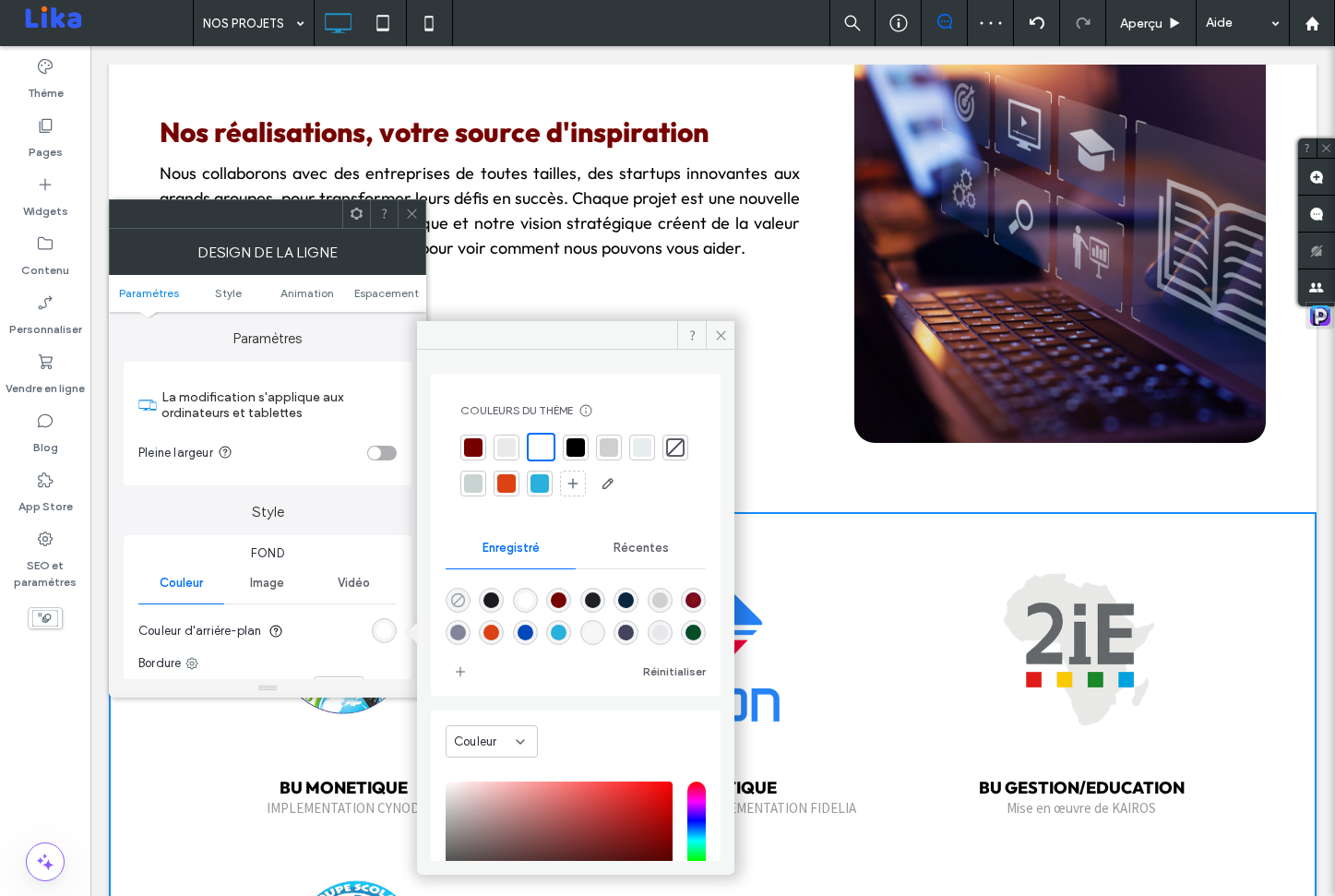 click 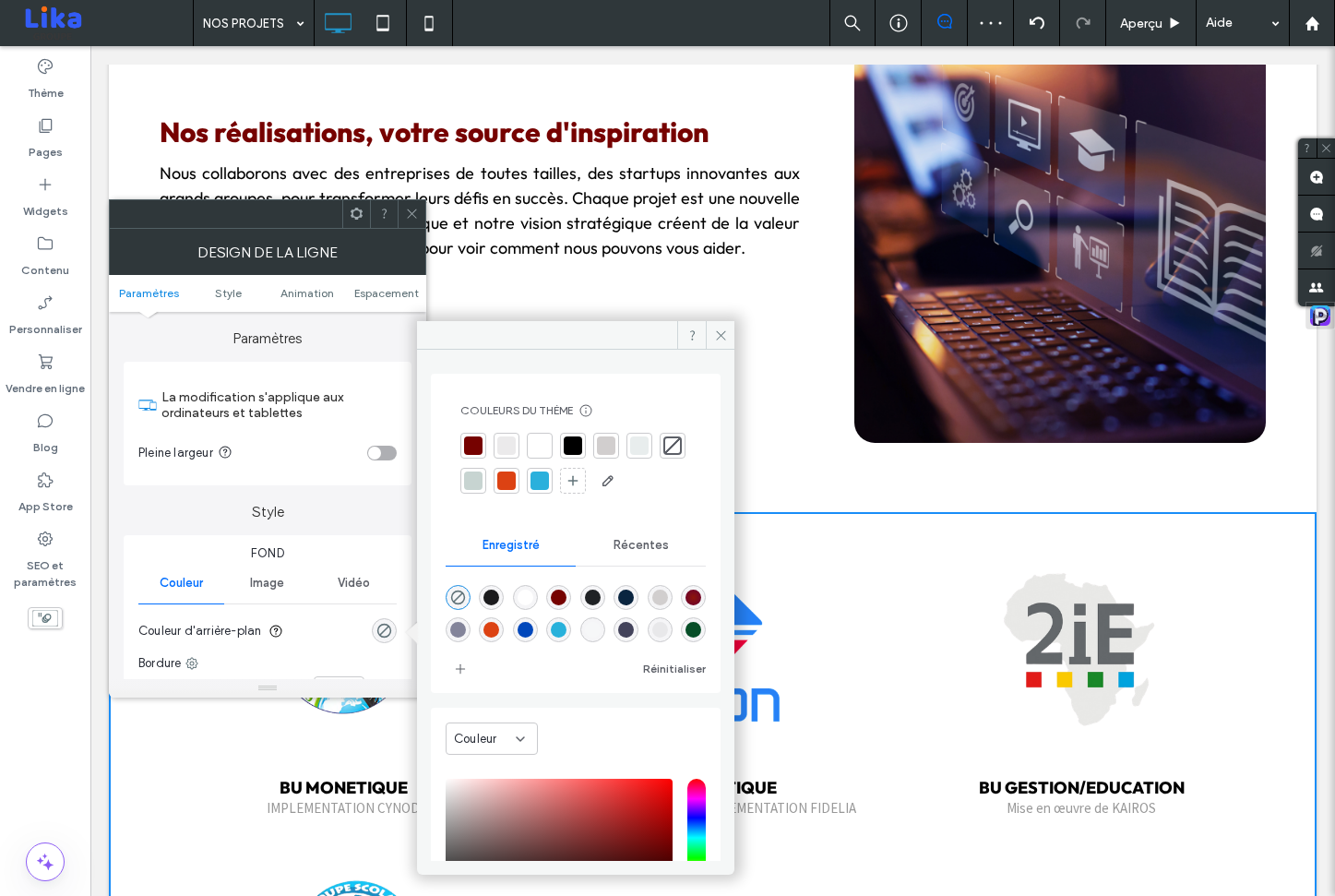 click at bounding box center [525, 597] 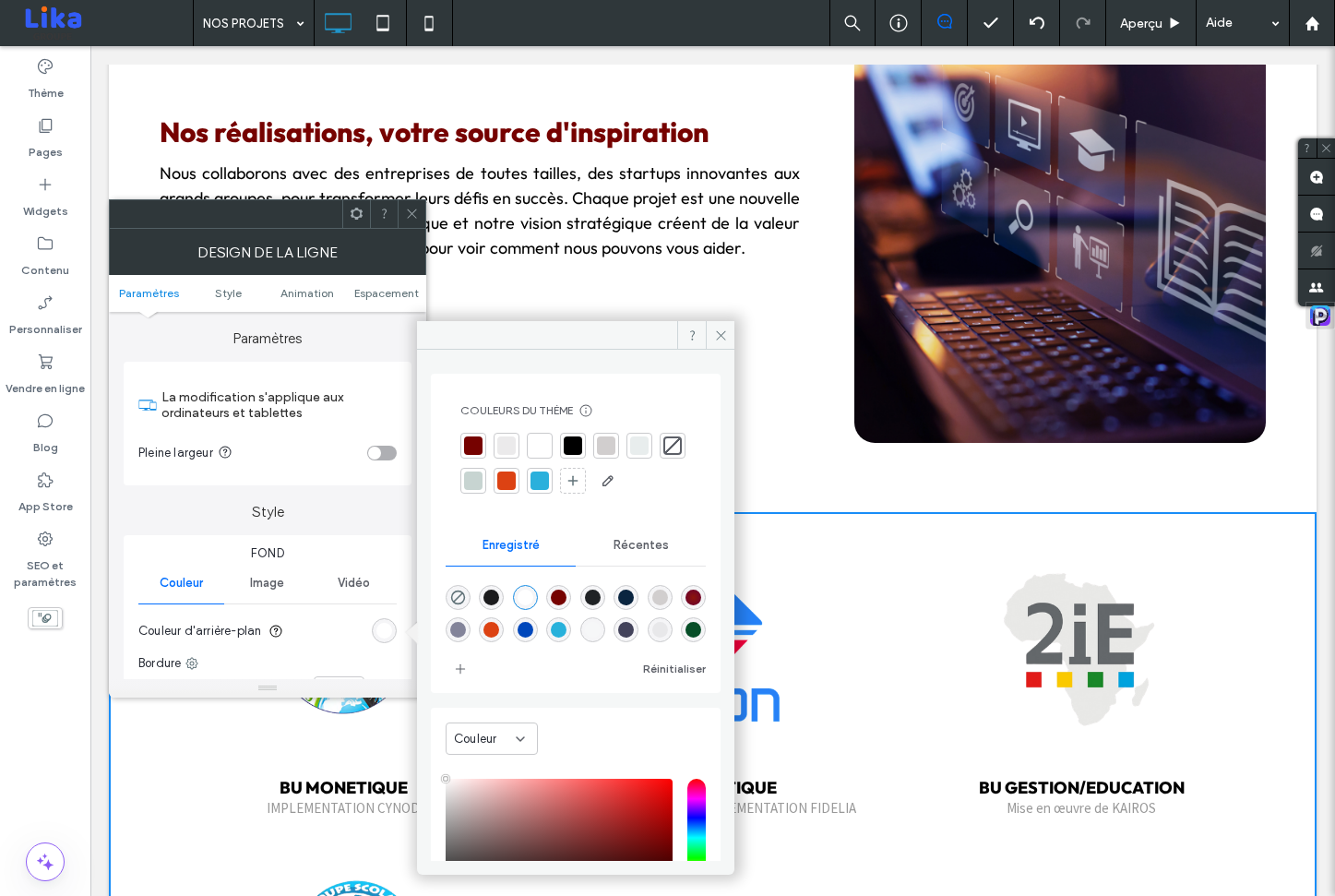click on "Nos réalisations, votre source d'inspiration
Nous collaborons avec des entreprises de toutes tailles, des startups innovantes aux grands groupes, pour transformer leurs défis en succès. Chaque projet est une nouvelle aventure où notre expertise technique et notre vision stratégique créent de la valeur durable. Parcourez nos réalisations pour voir comment nous pouvons vous aider.
Découvrir nos réalisations
Click To Paste" at bounding box center (480, 236) 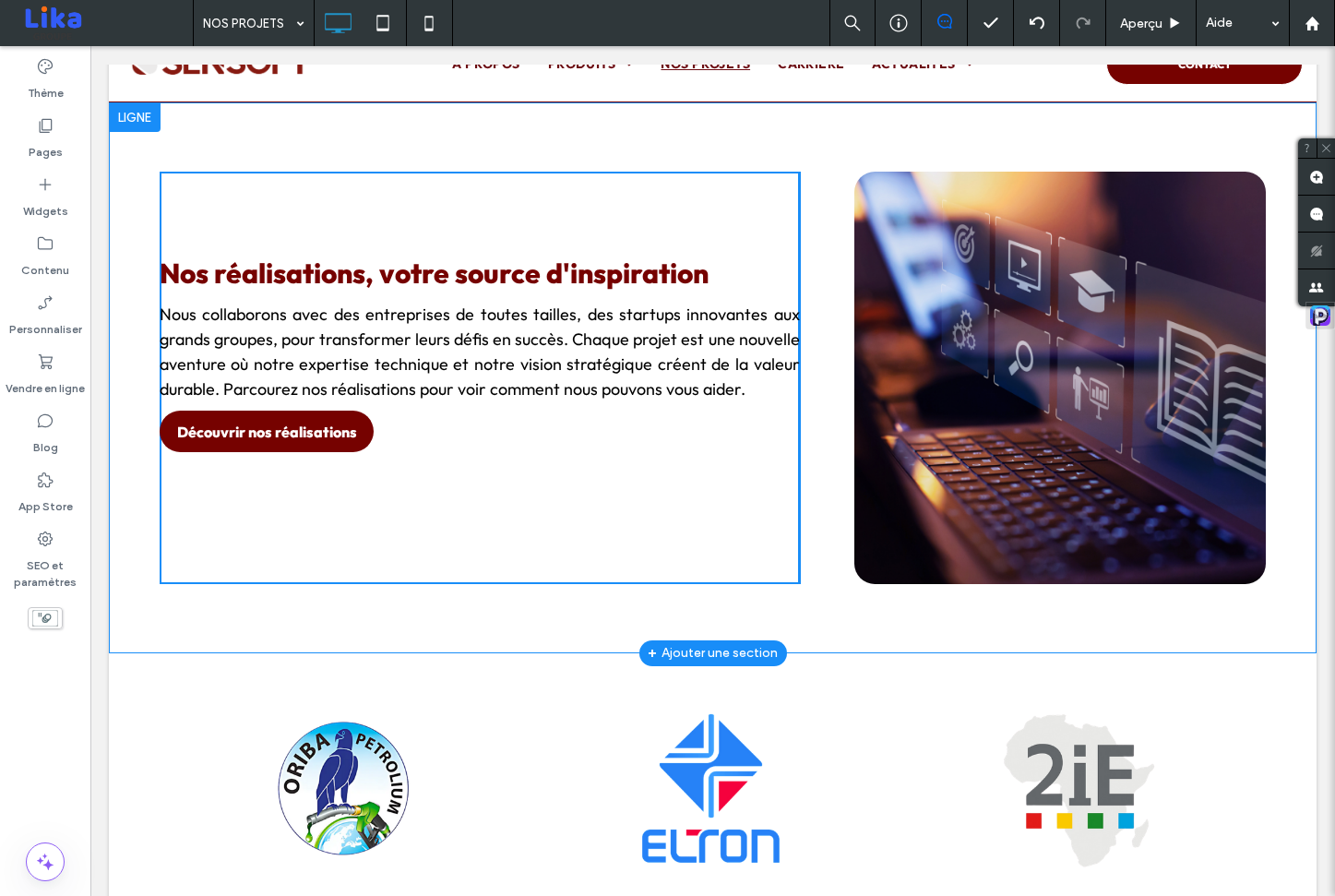 scroll, scrollTop: 30, scrollLeft: 0, axis: vertical 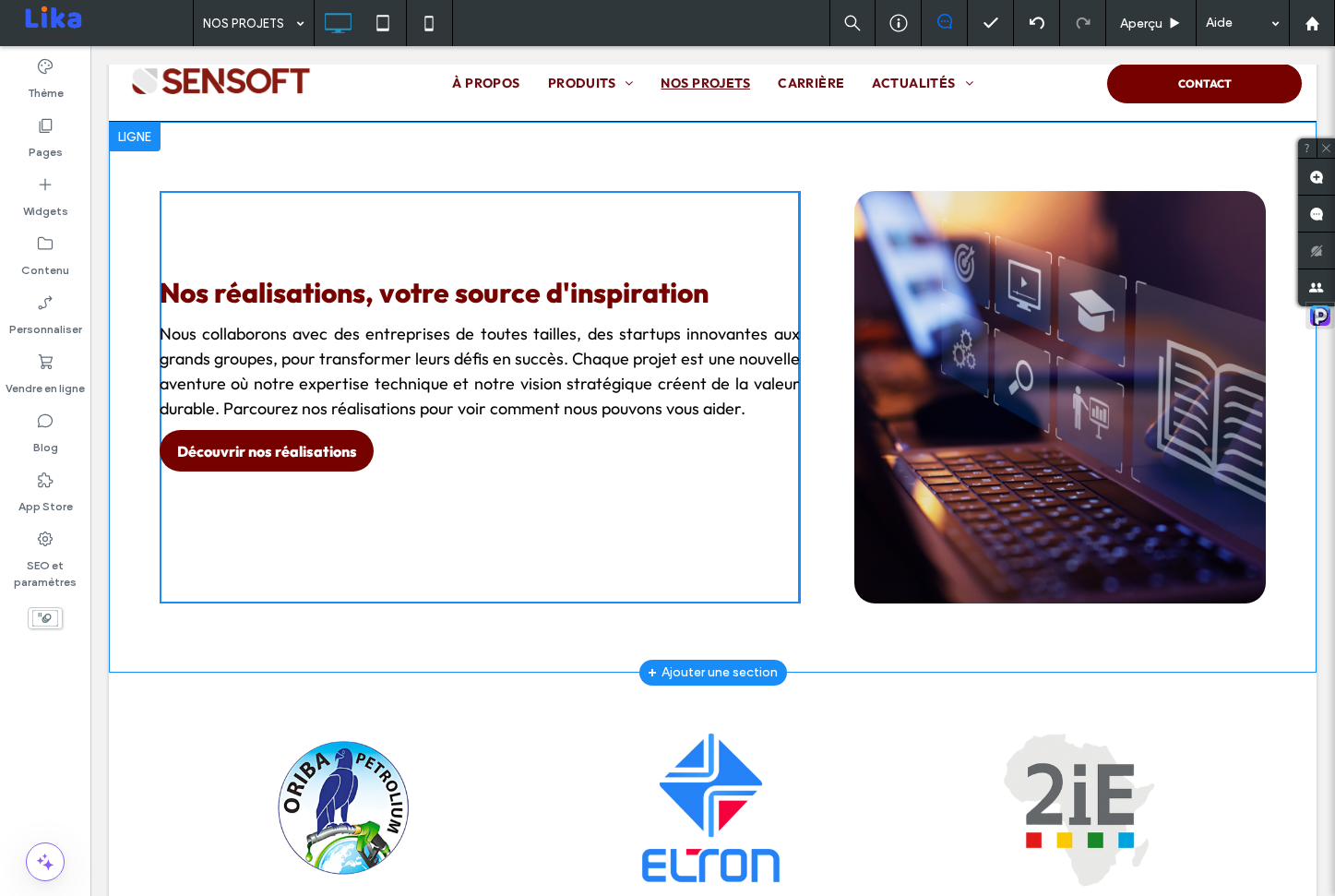 click at bounding box center [135, 137] 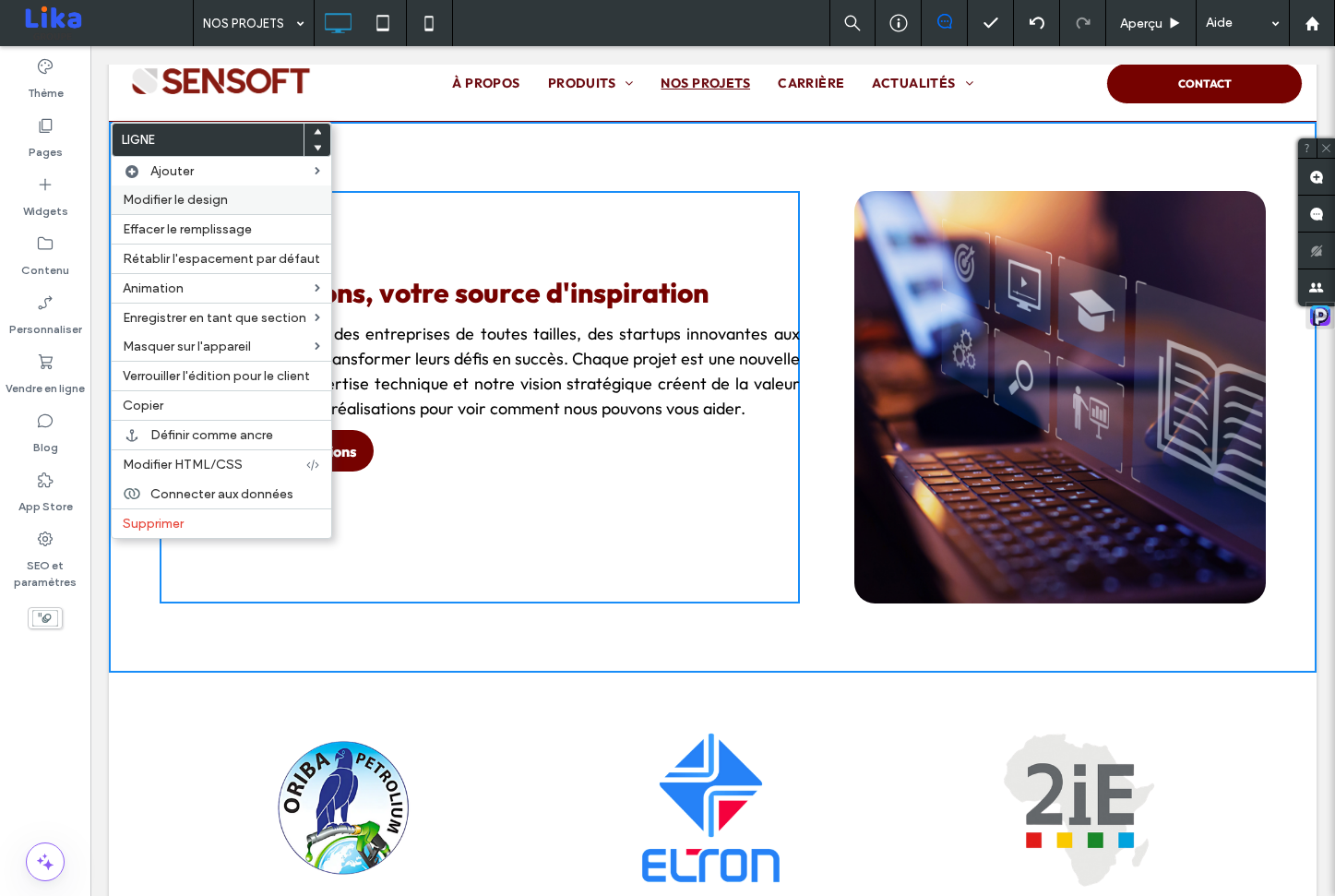 click on "Modifier le design" at bounding box center (175, 199) 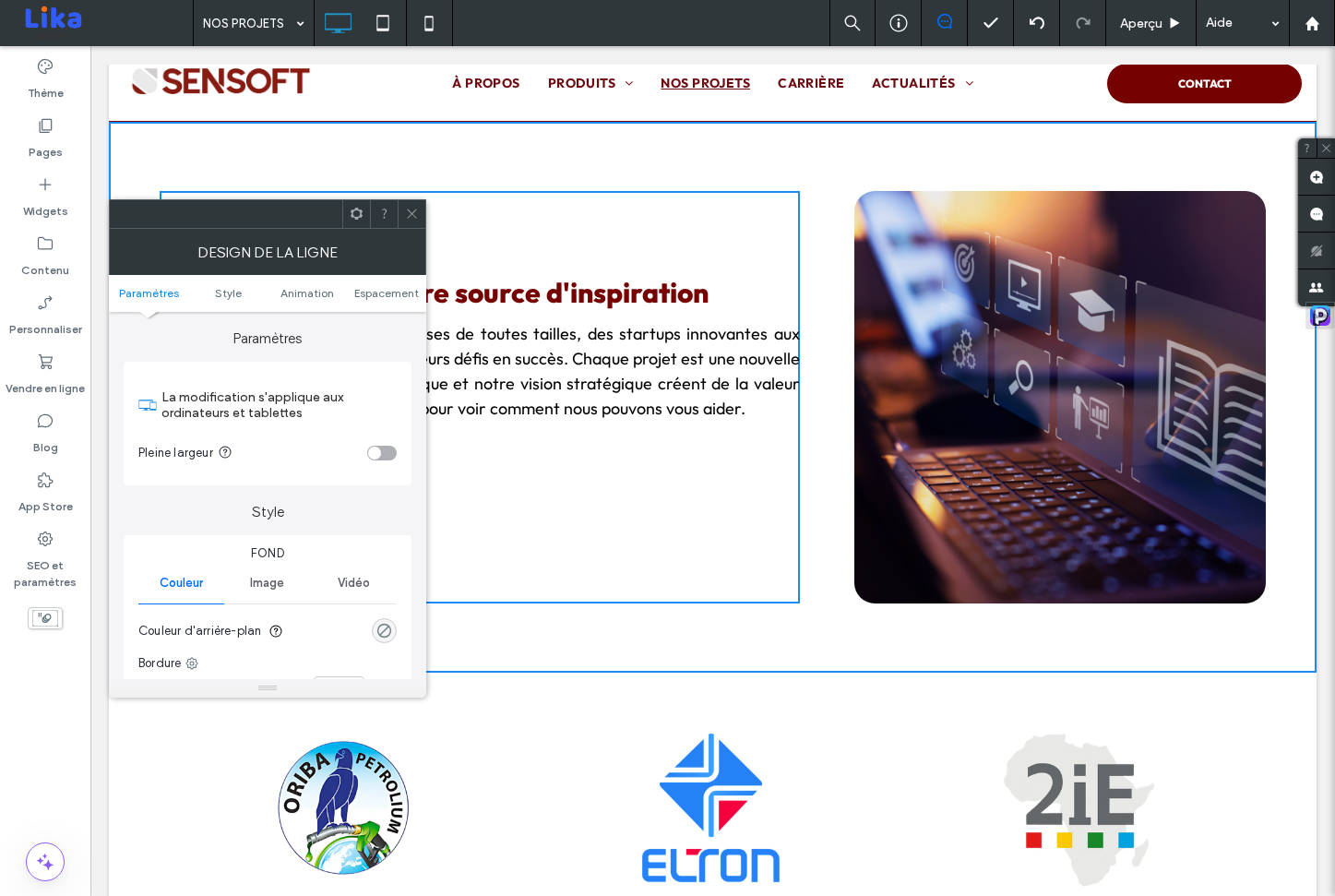 click at bounding box center (384, 630) 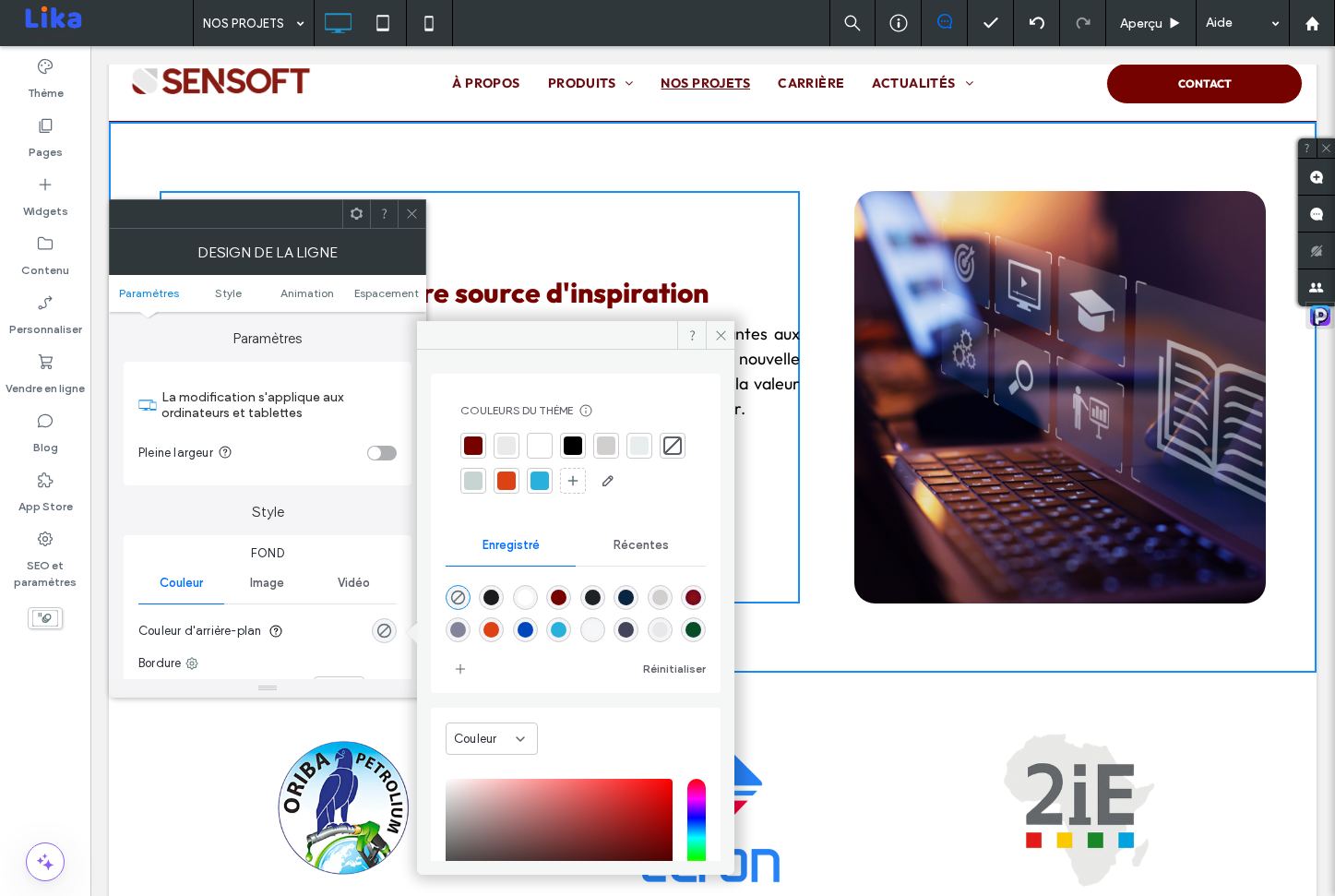 click at bounding box center [592, 629] 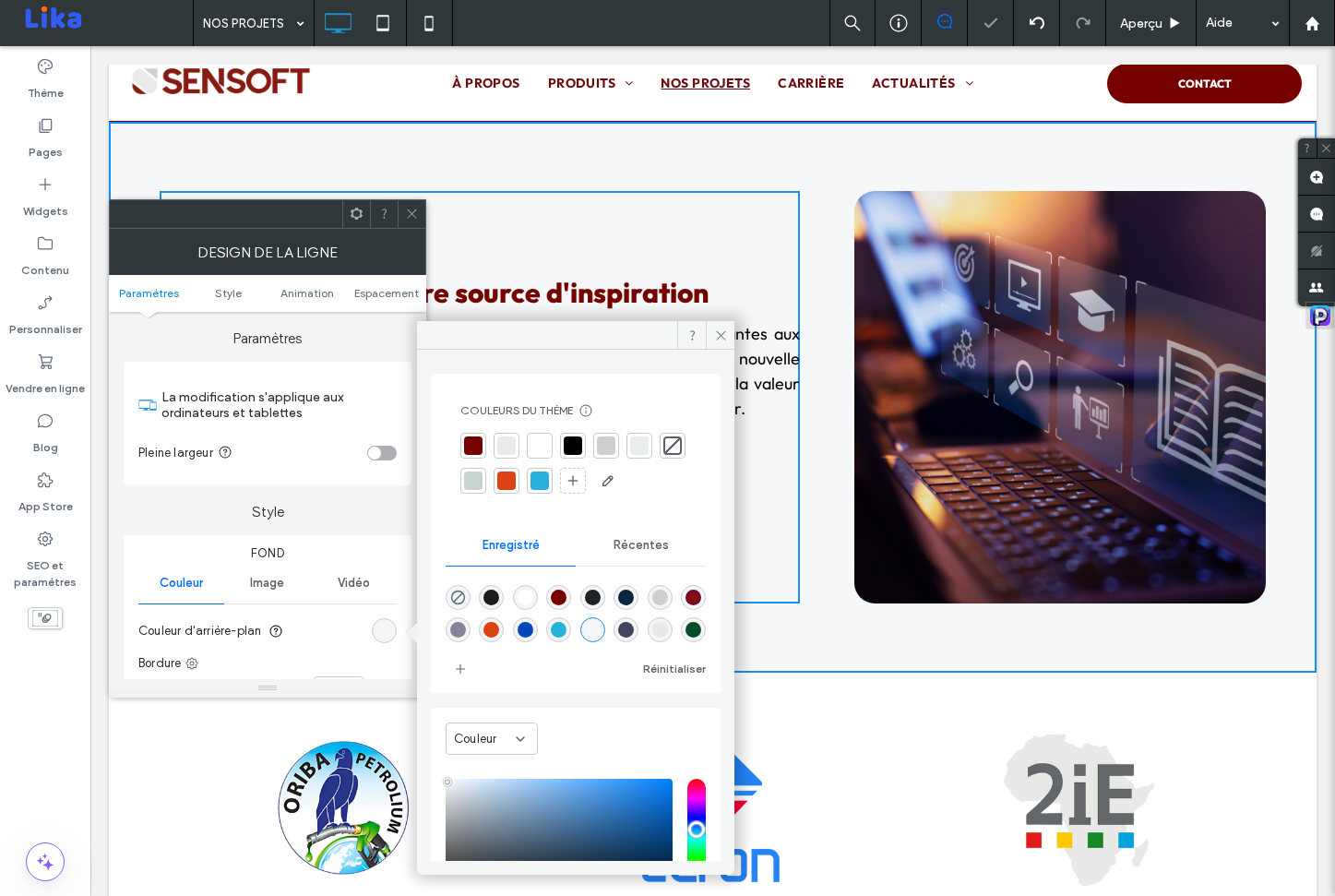 type on "*******" 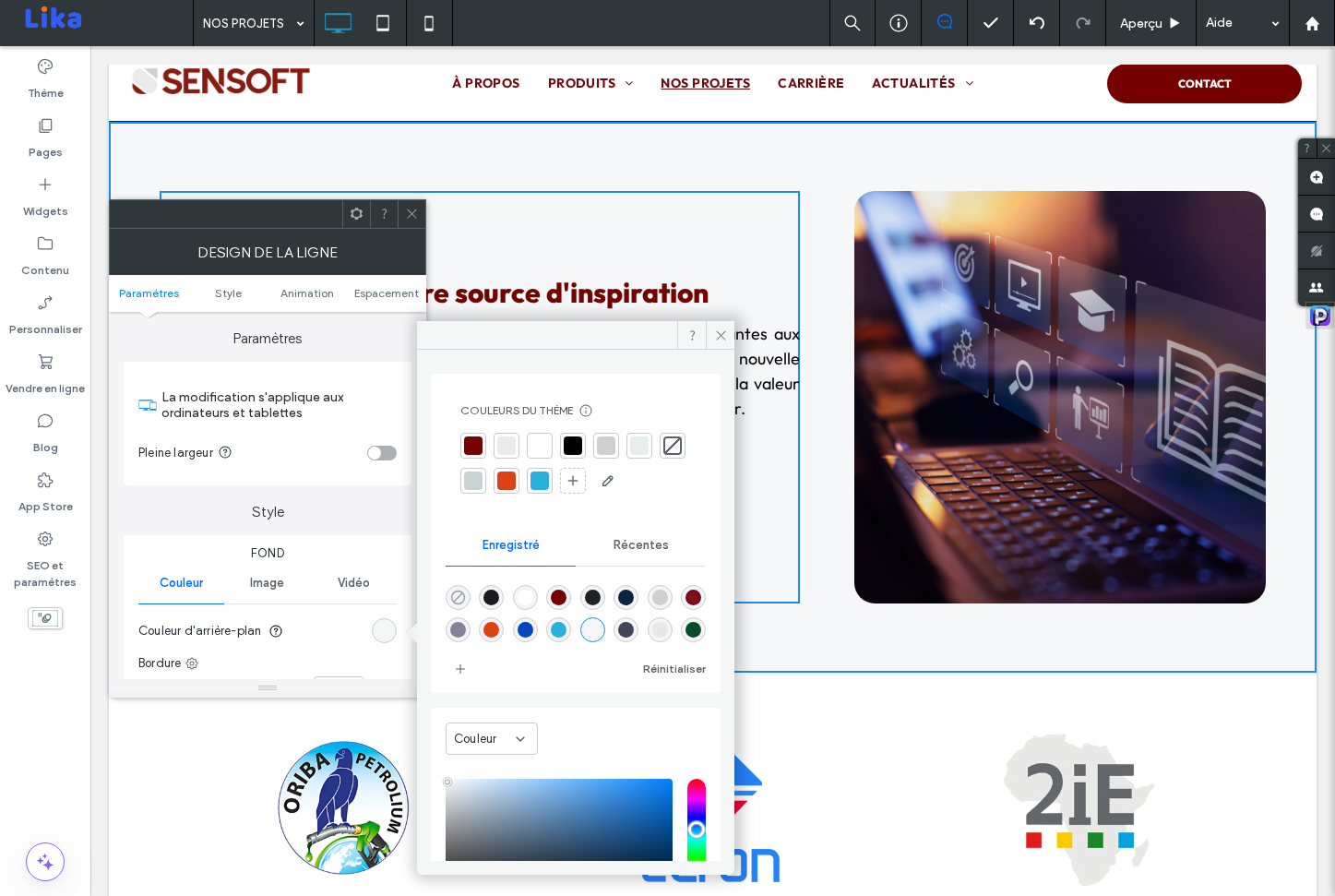 click 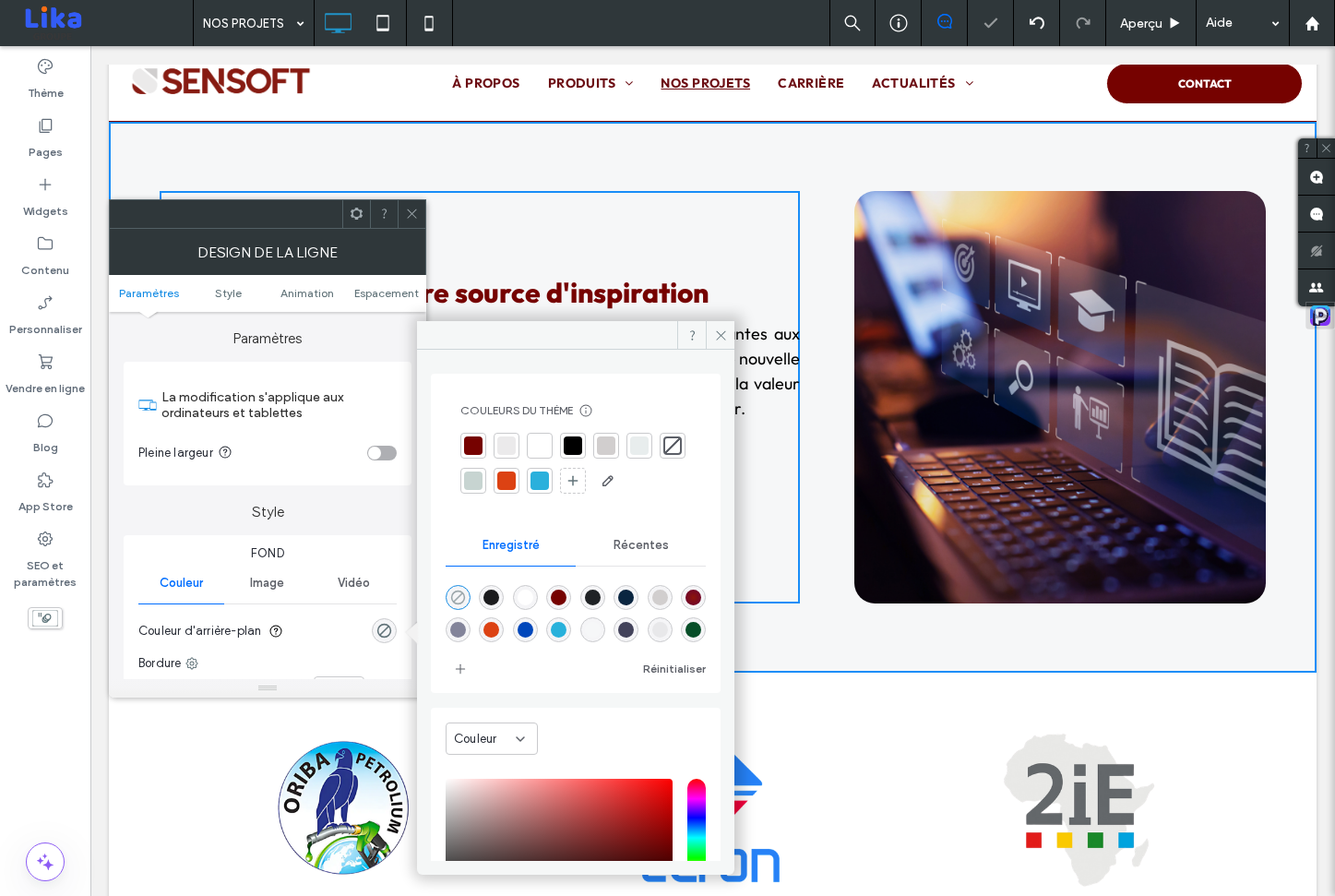 type on "*******" 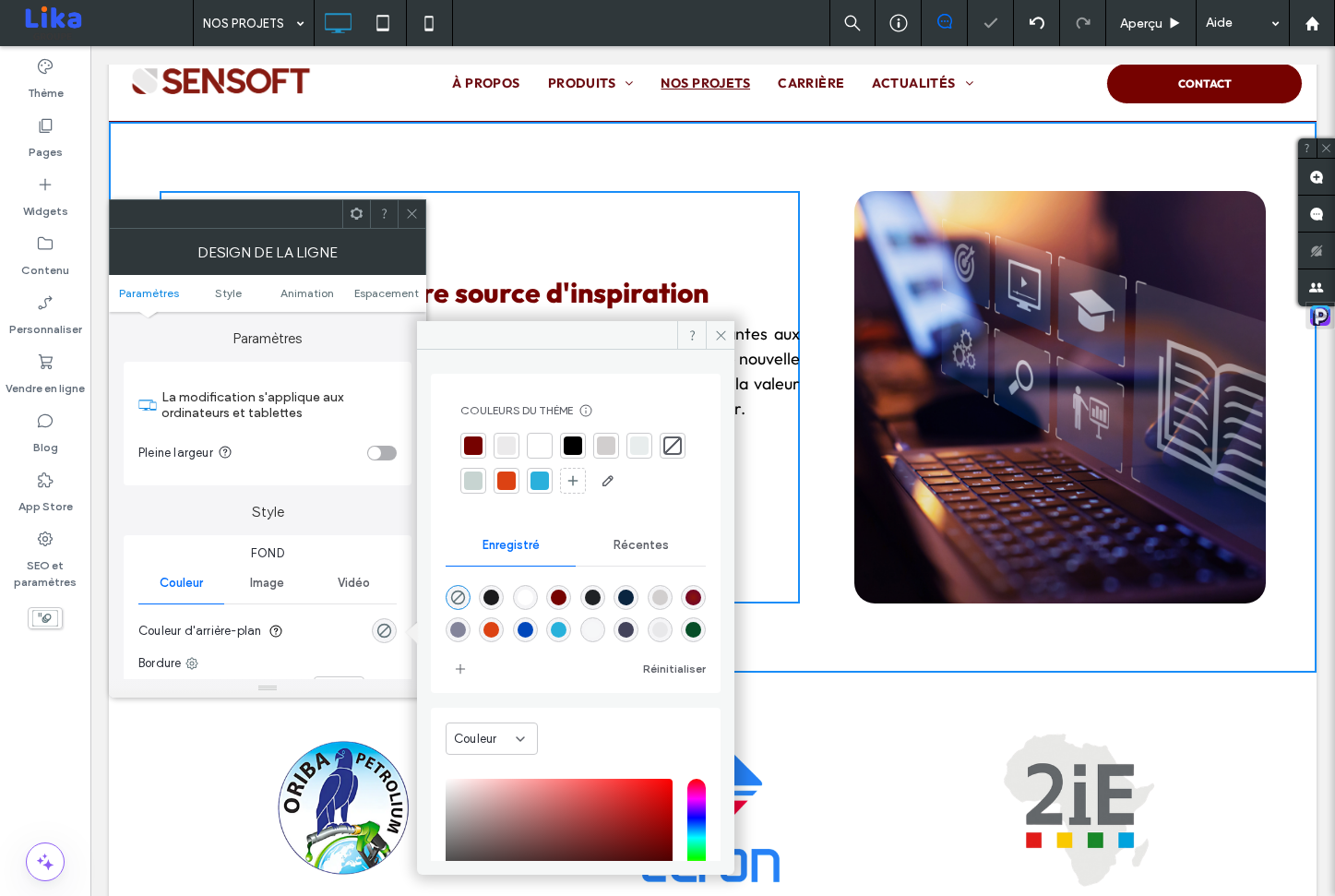 click at bounding box center (411, 214) 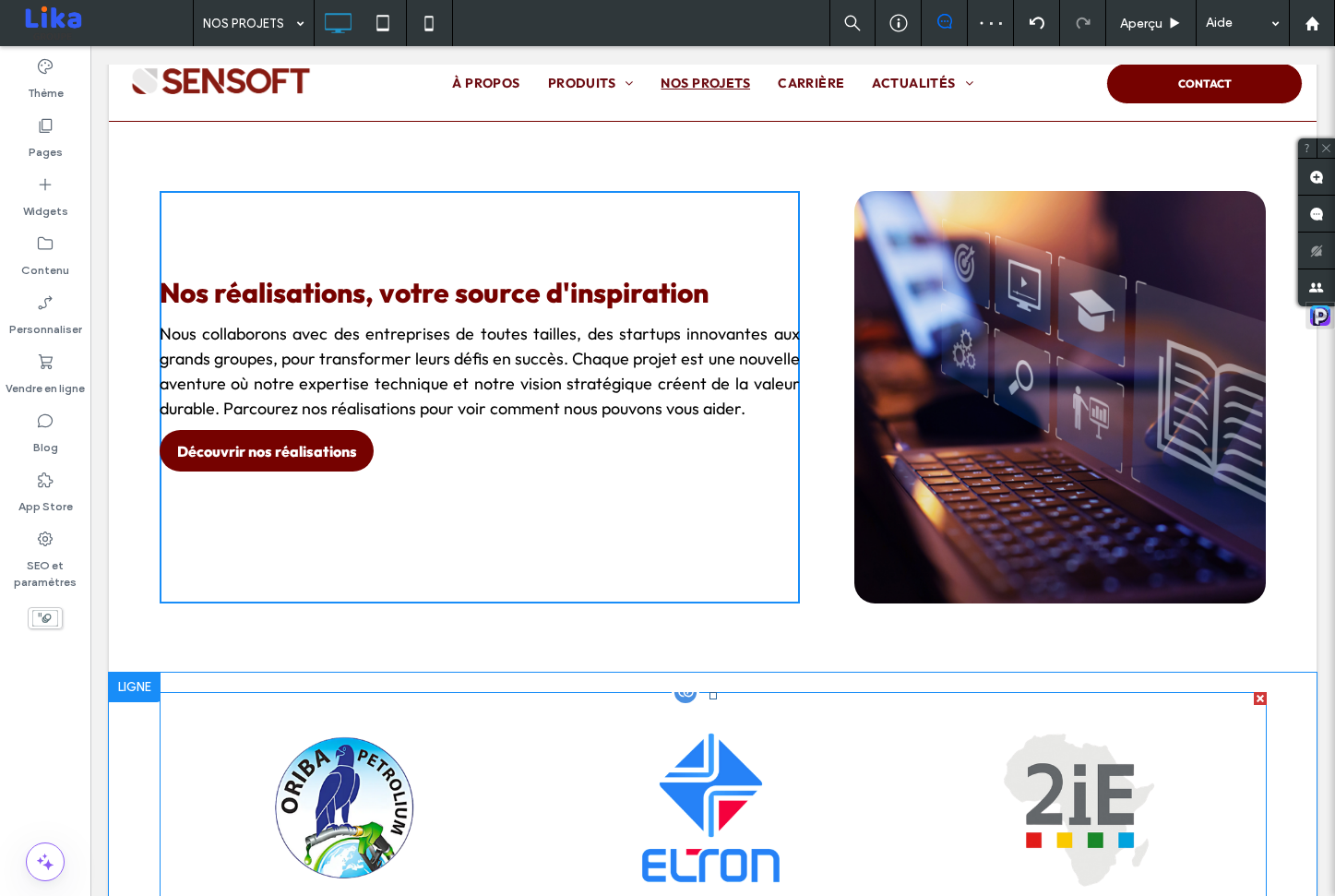 scroll, scrollTop: 166, scrollLeft: 0, axis: vertical 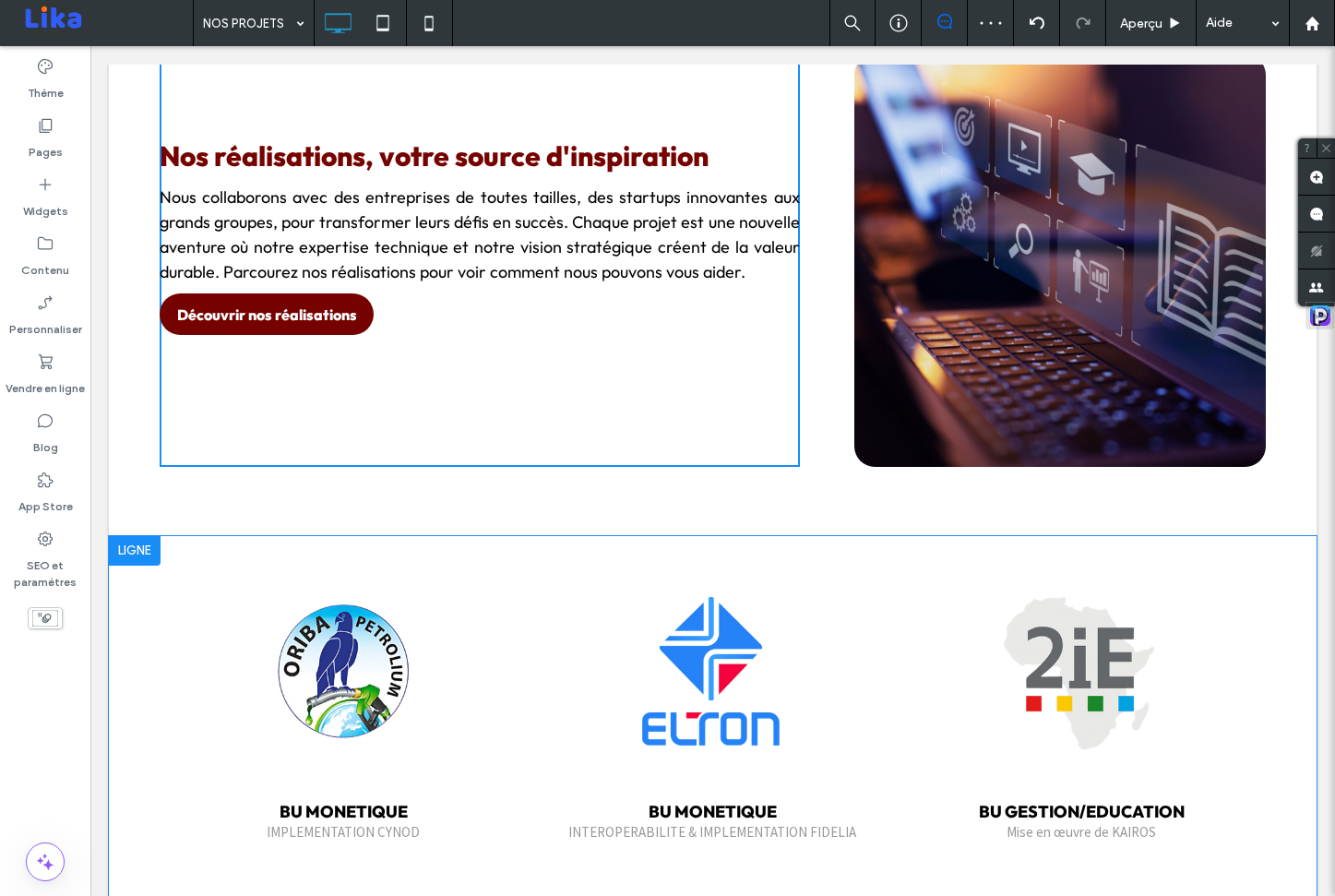 click at bounding box center [135, 551] 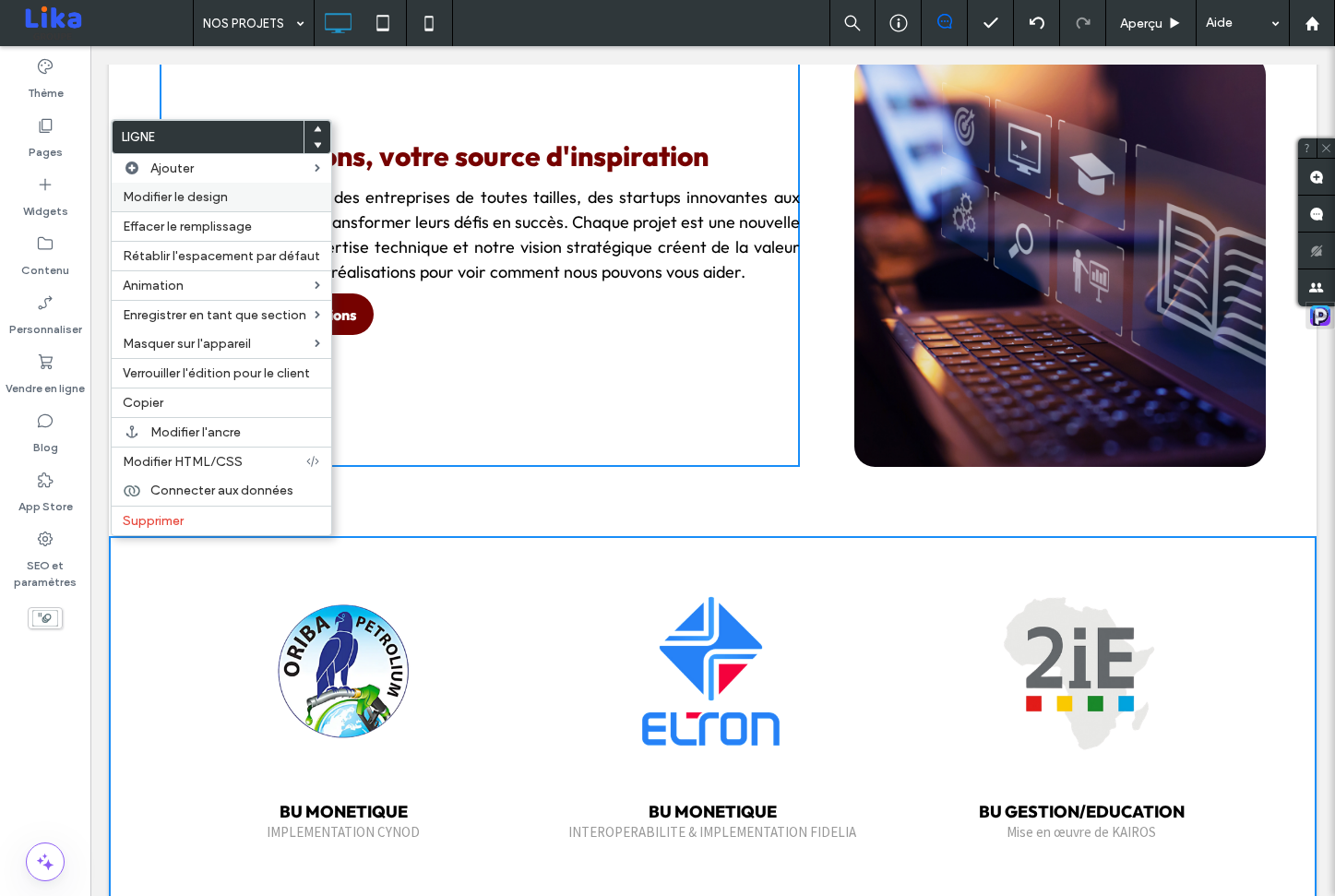 click on "Modifier le design" at bounding box center [221, 197] 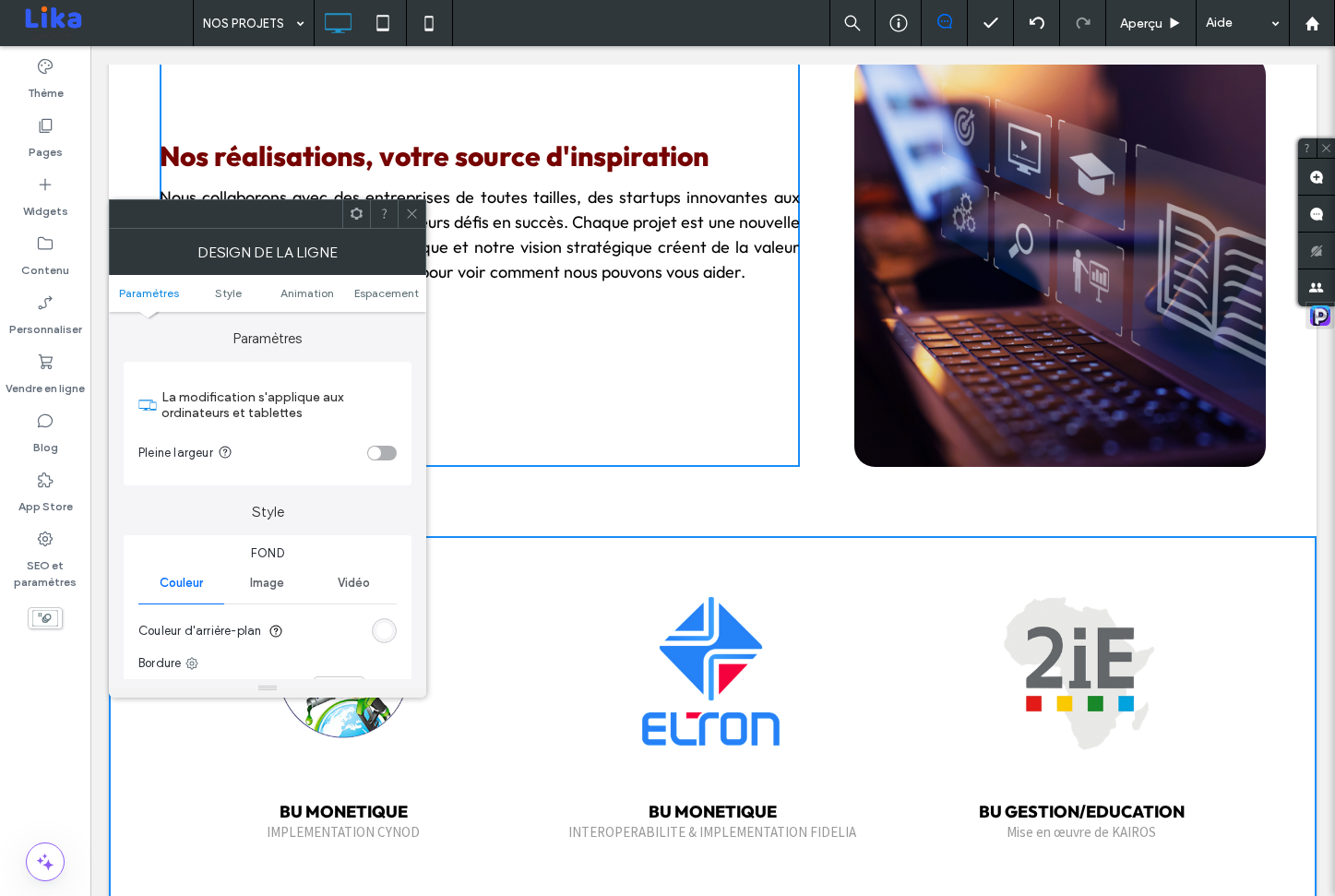 click at bounding box center (384, 630) 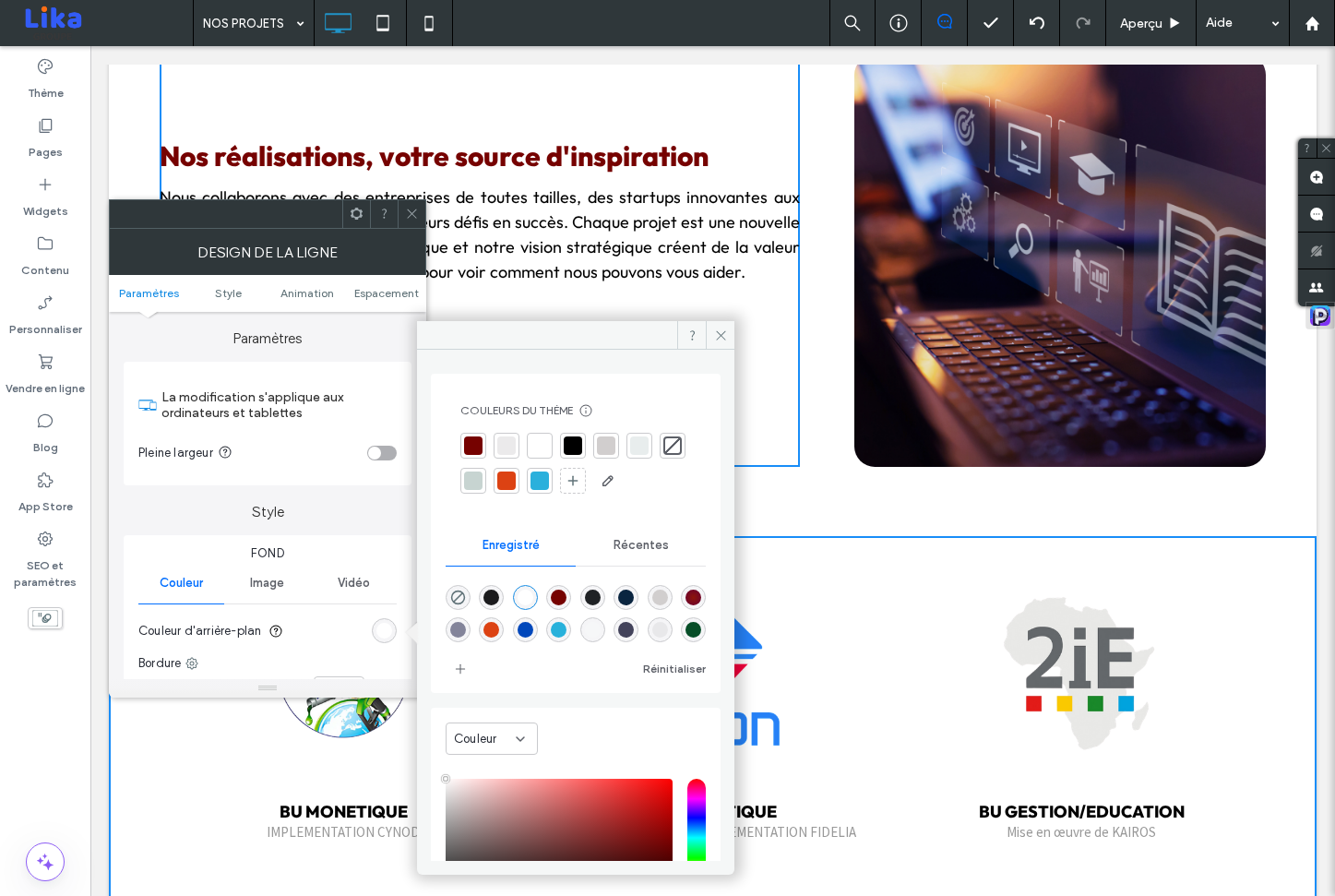 click at bounding box center [592, 629] 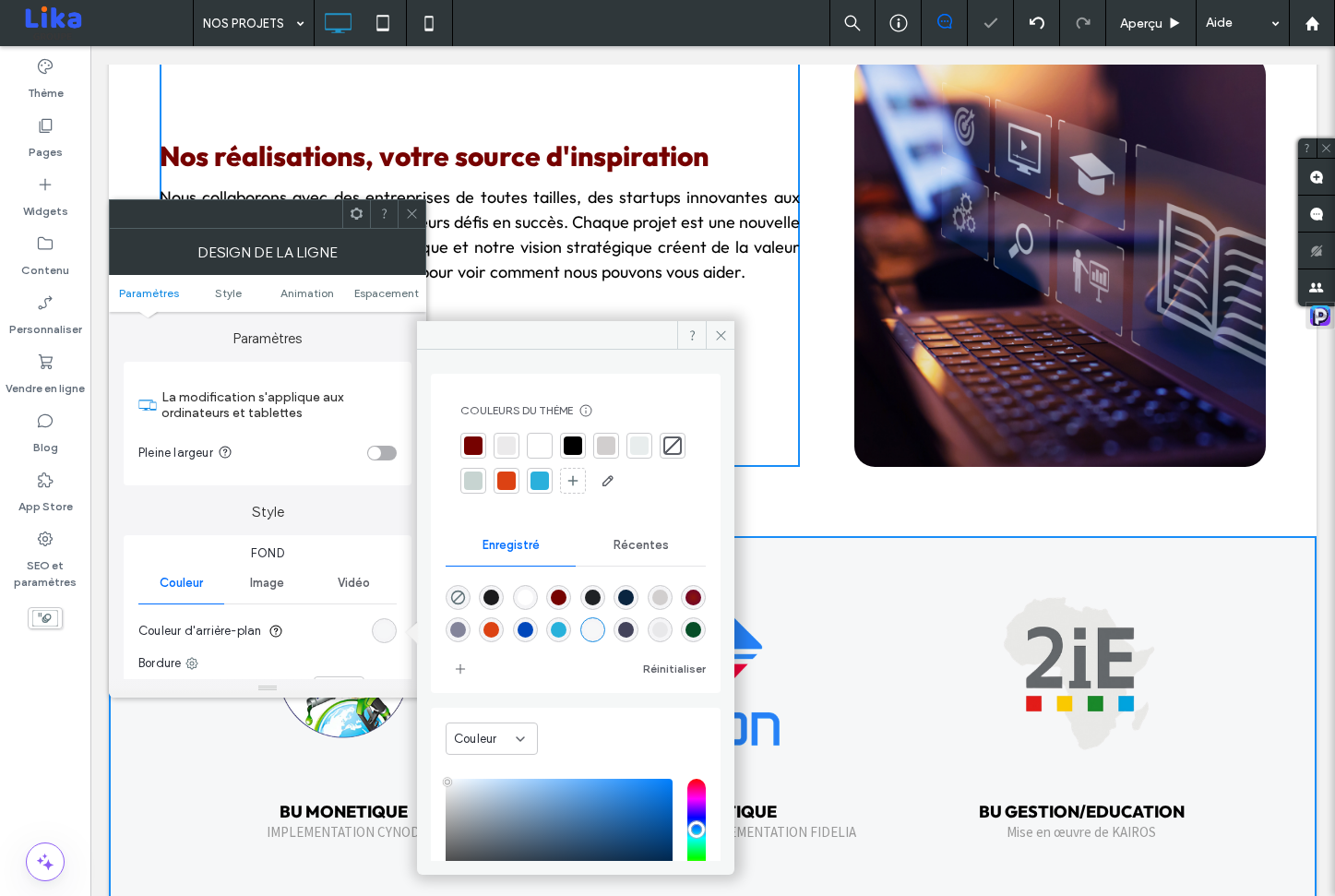 click 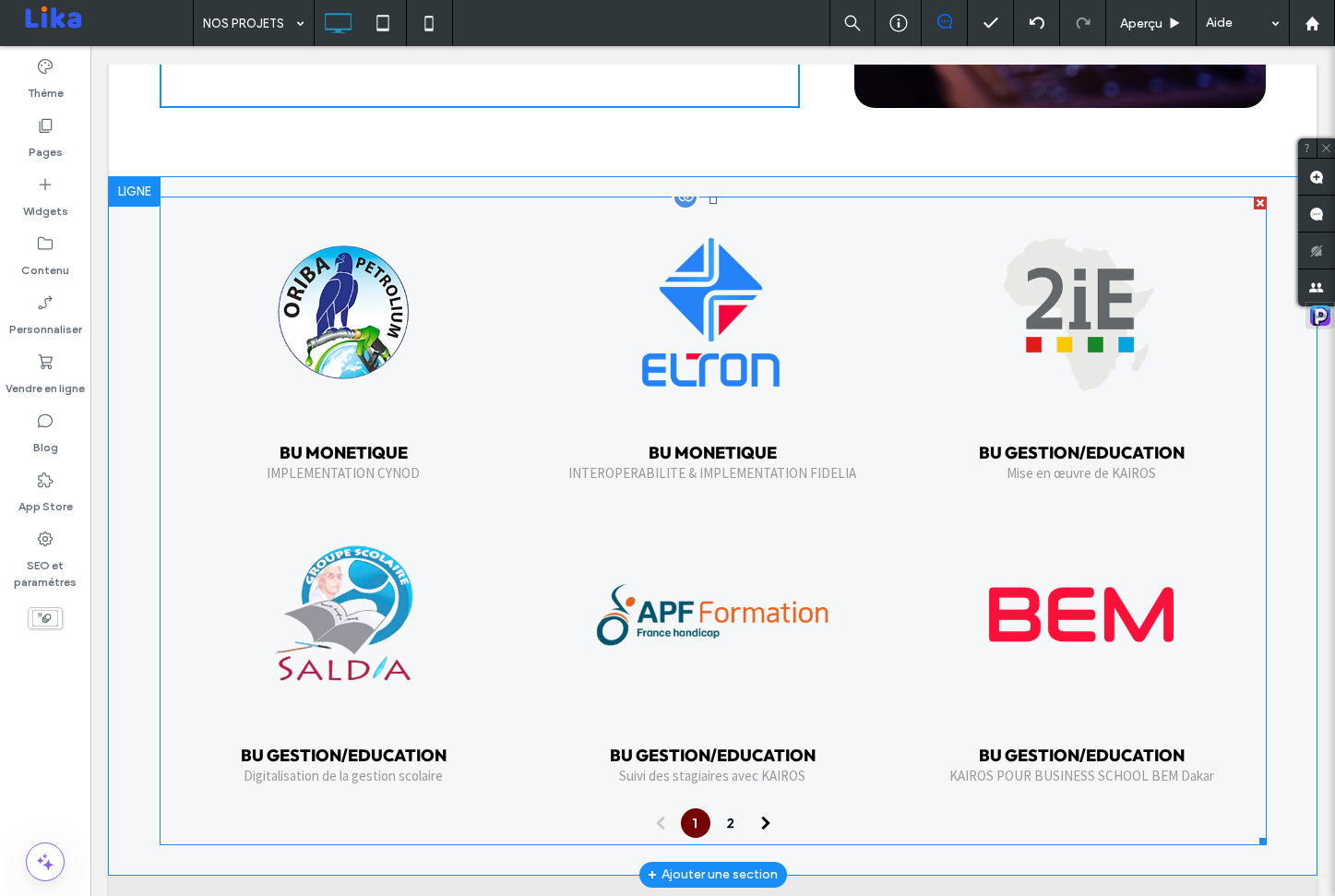 scroll, scrollTop: 556, scrollLeft: 0, axis: vertical 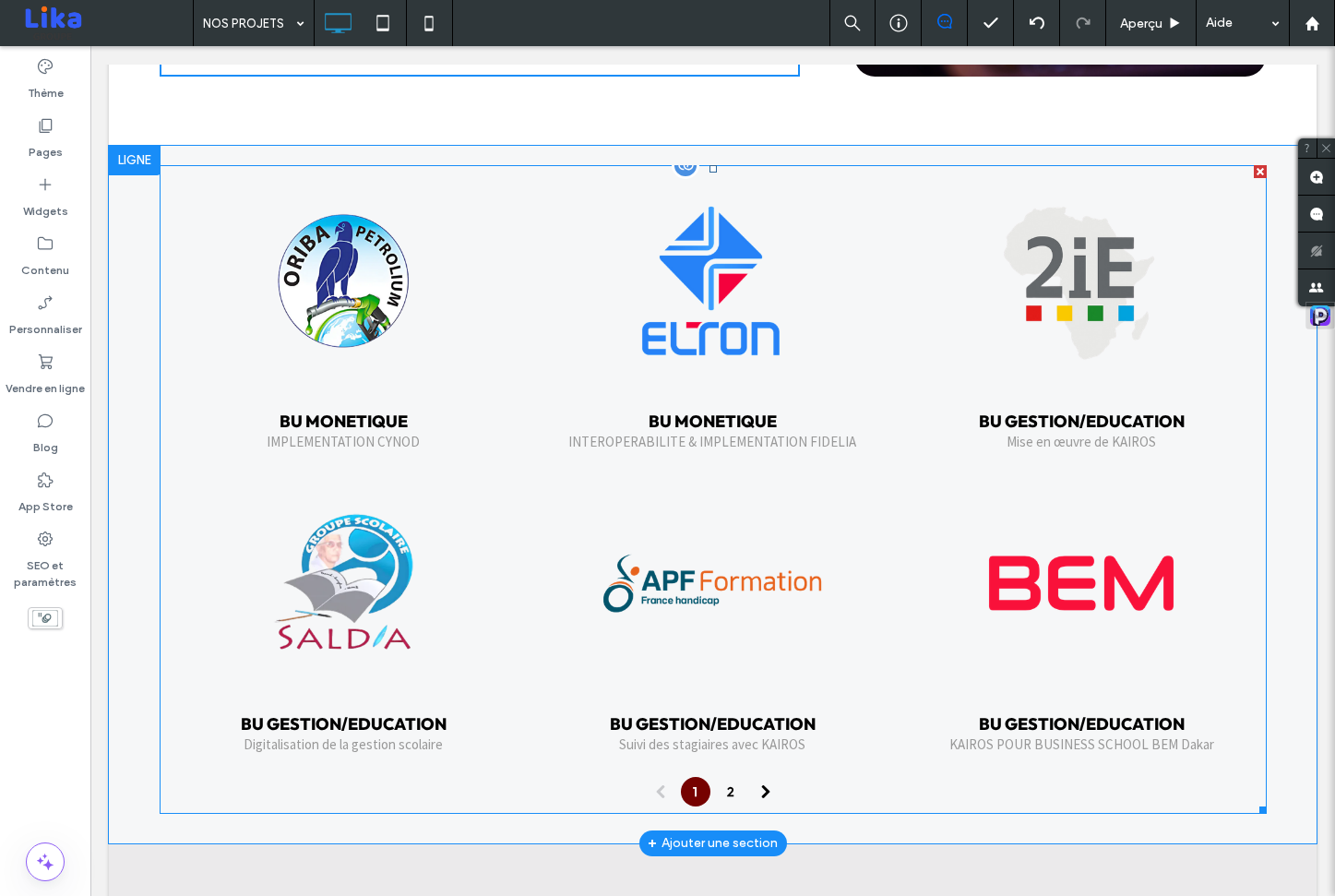 click at bounding box center [766, 792] 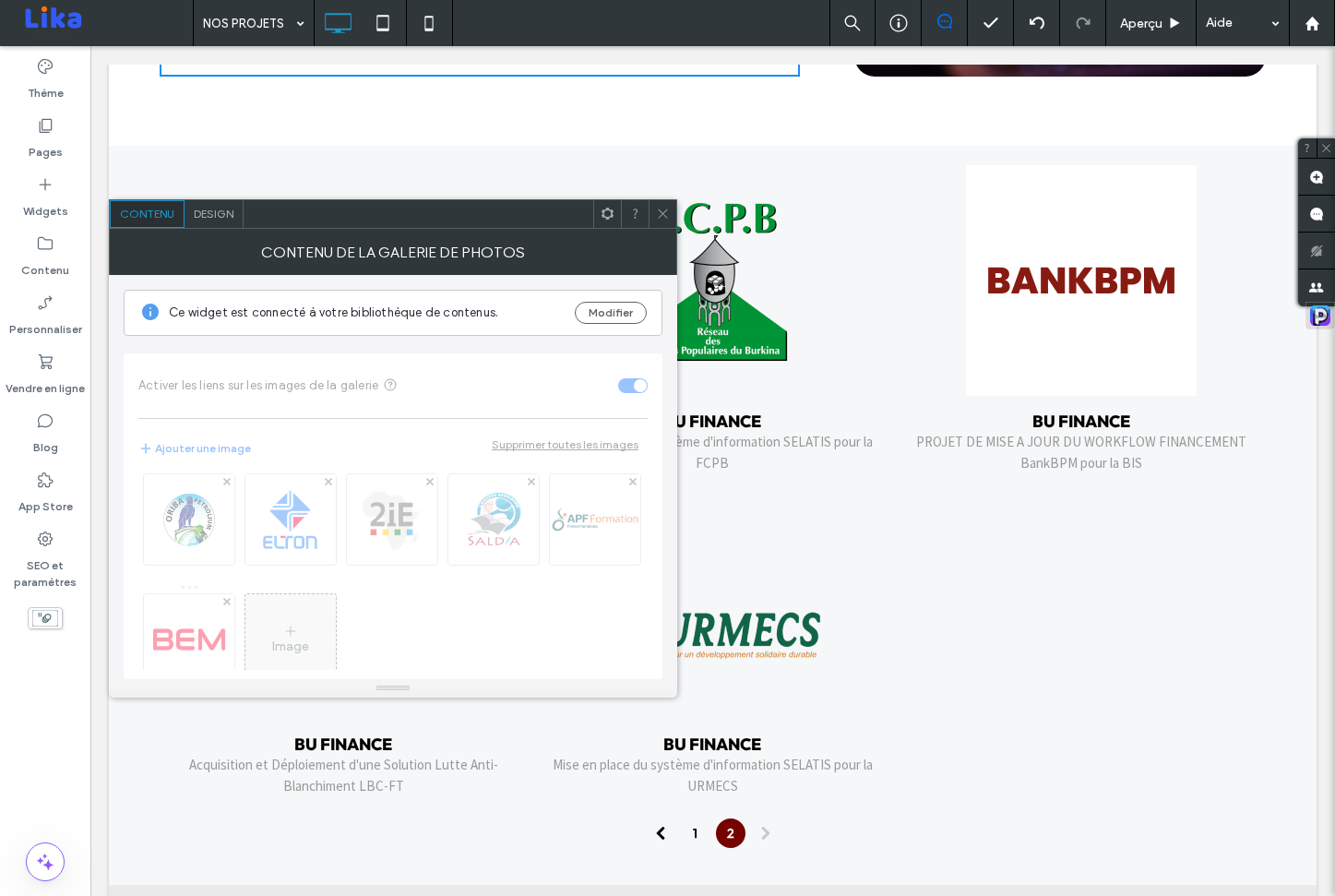 scroll, scrollTop: 4, scrollLeft: 0, axis: vertical 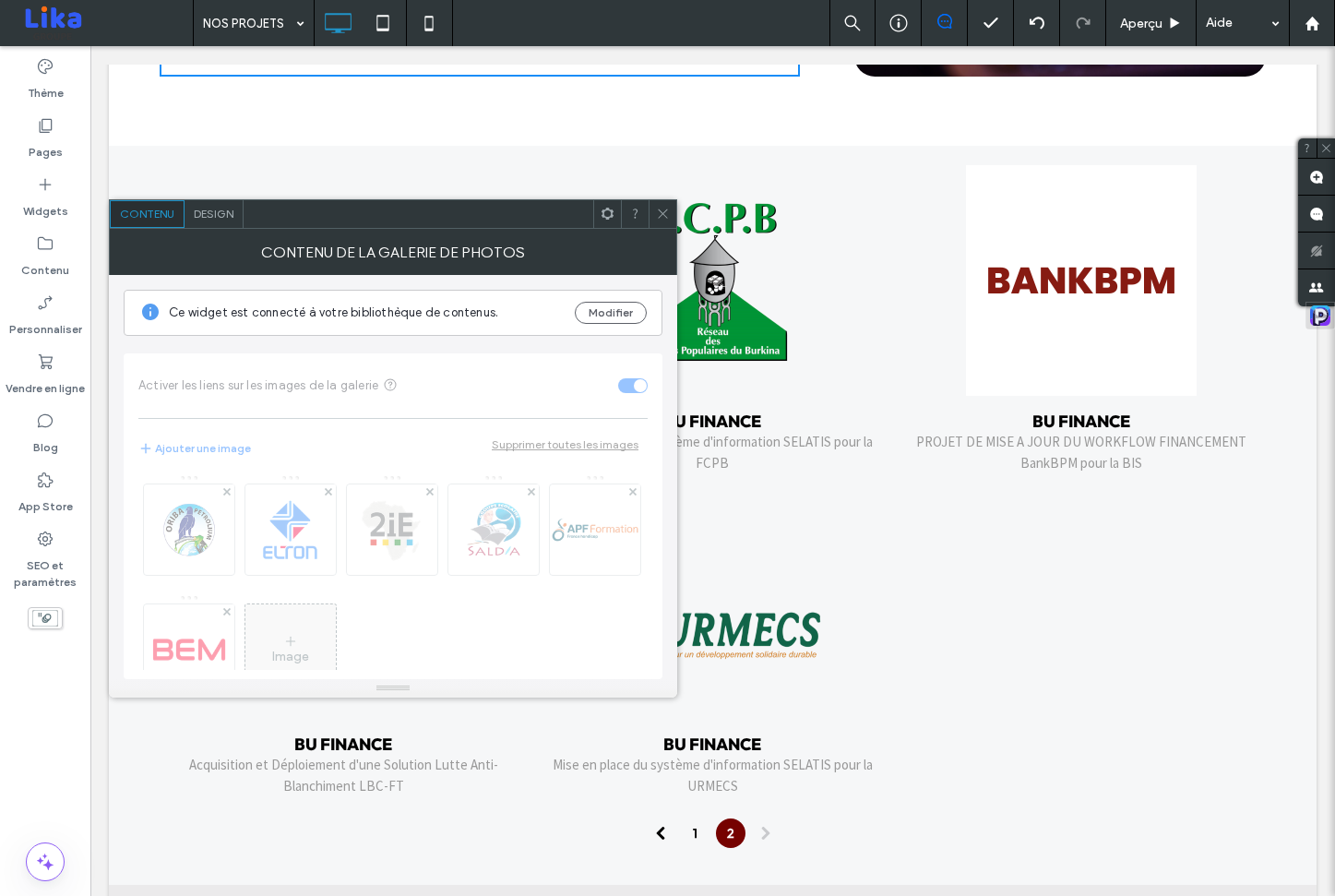 click at bounding box center (662, 214) 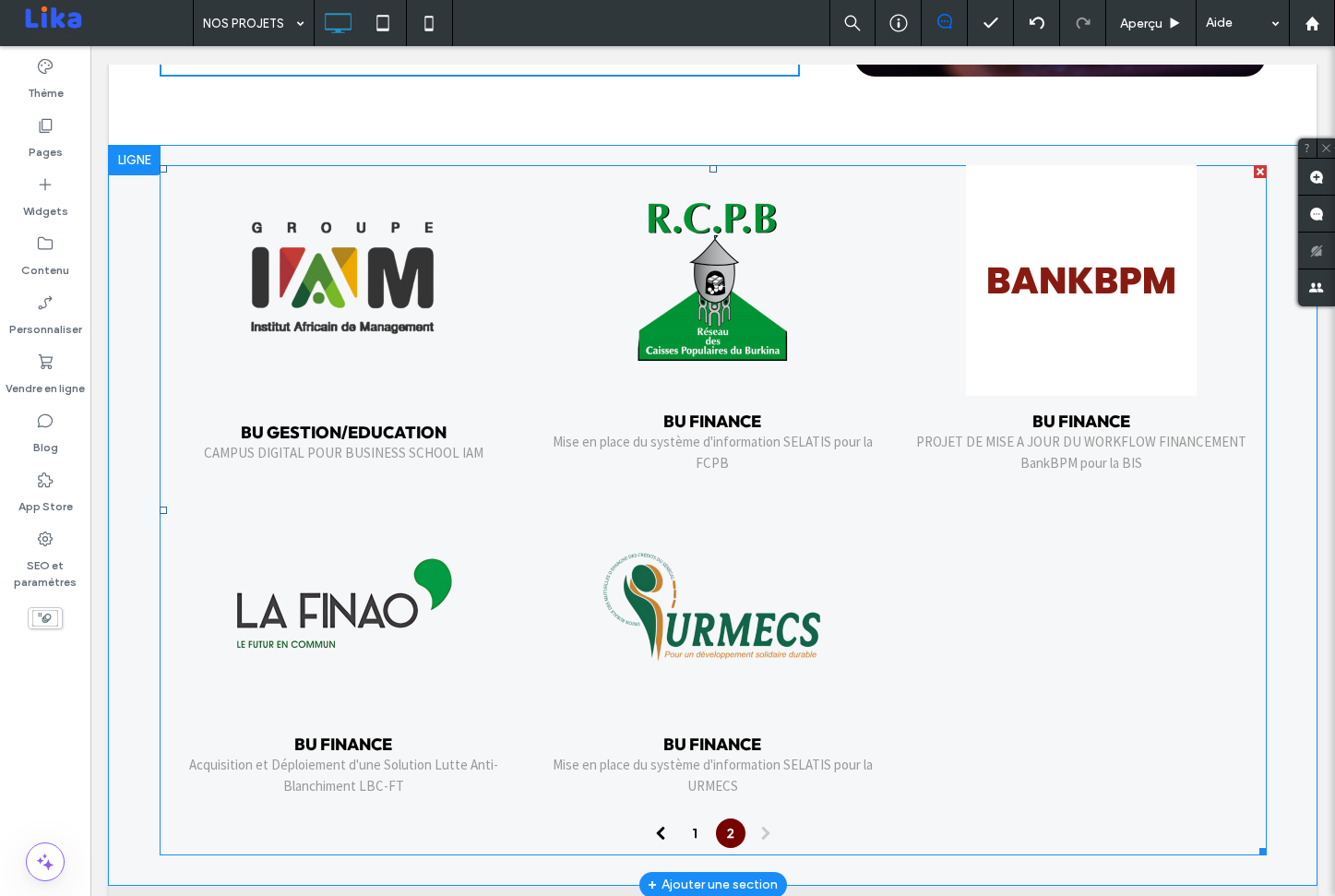 click at bounding box center (661, 833) 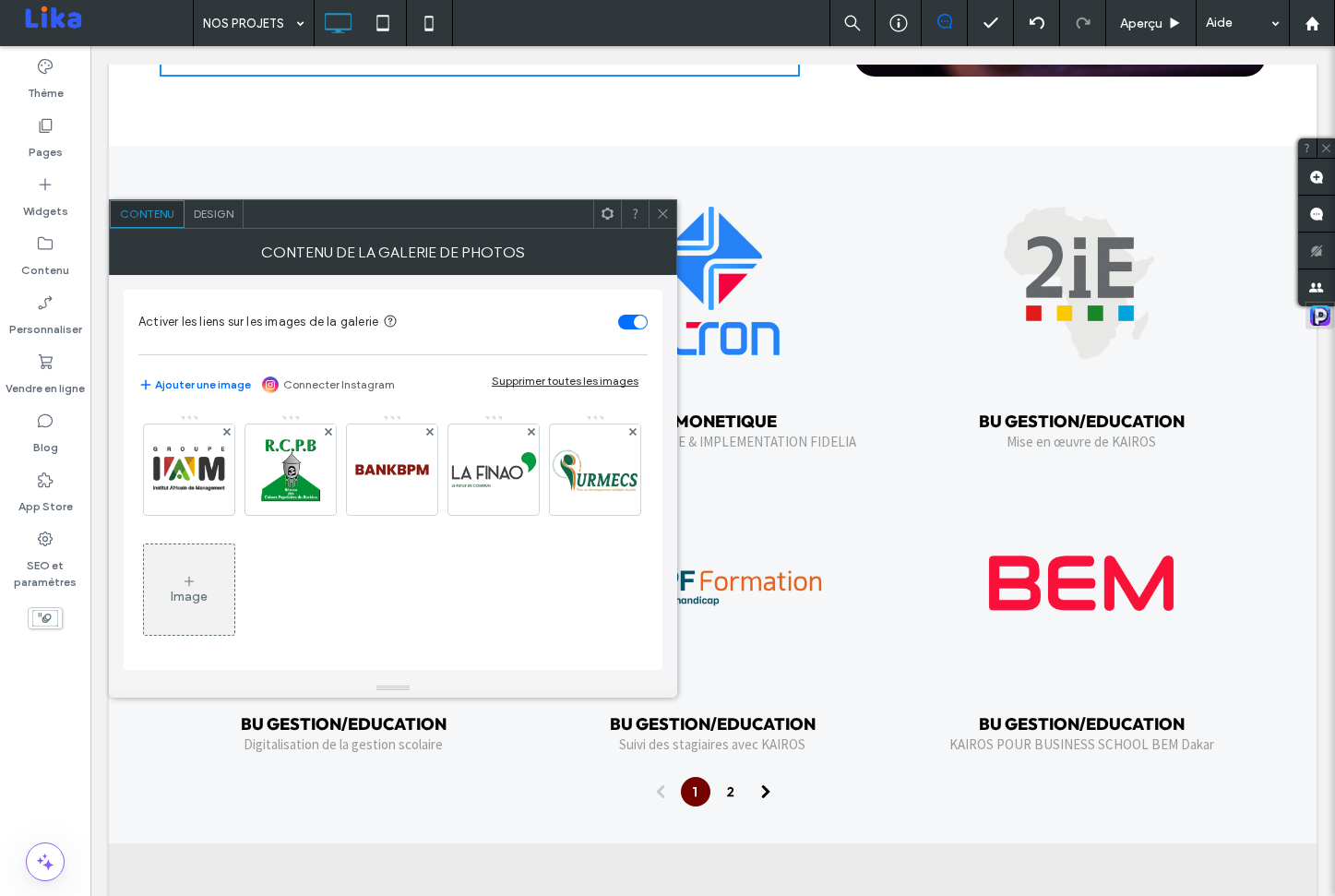 scroll, scrollTop: 5, scrollLeft: 0, axis: vertical 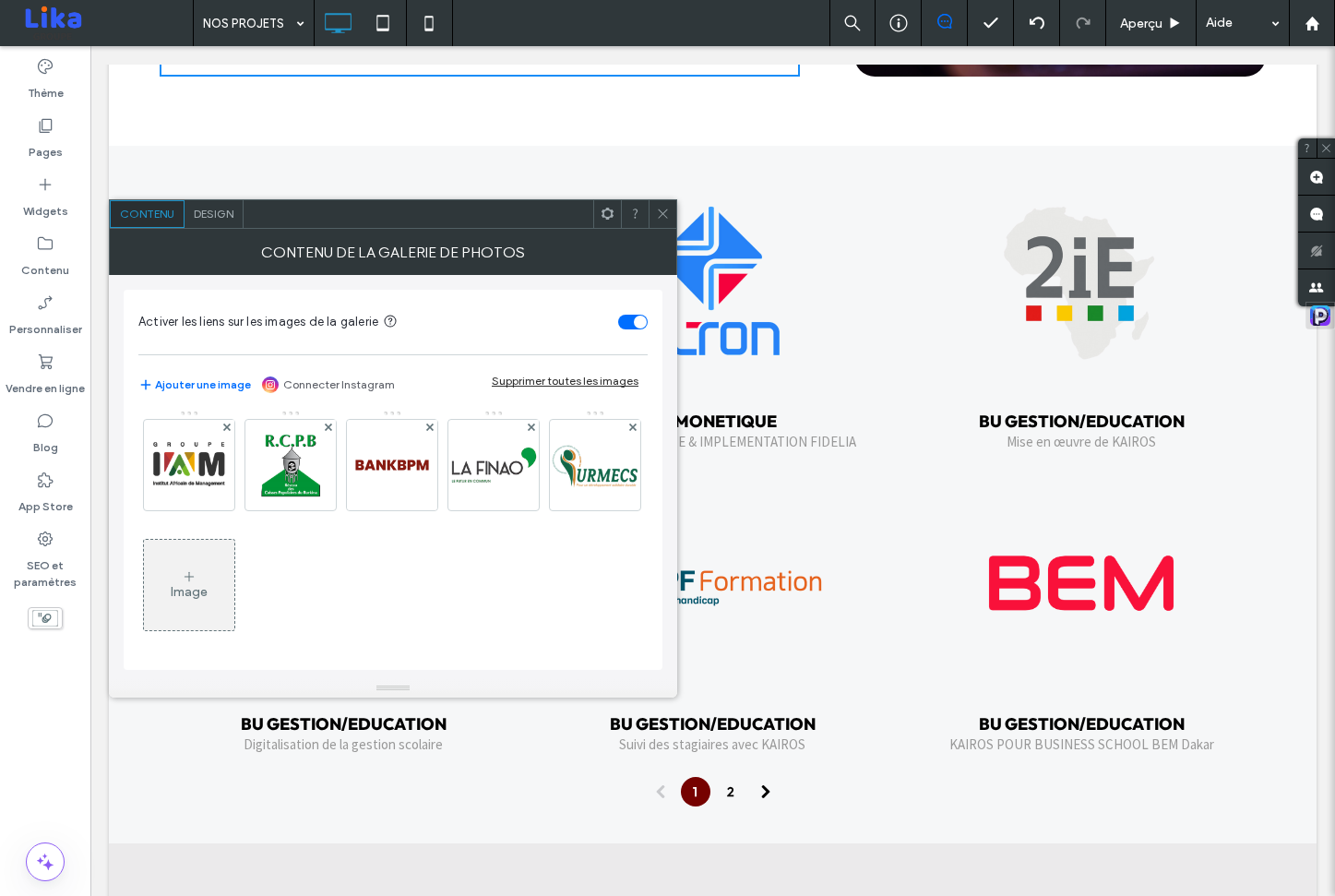 click at bounding box center (662, 214) 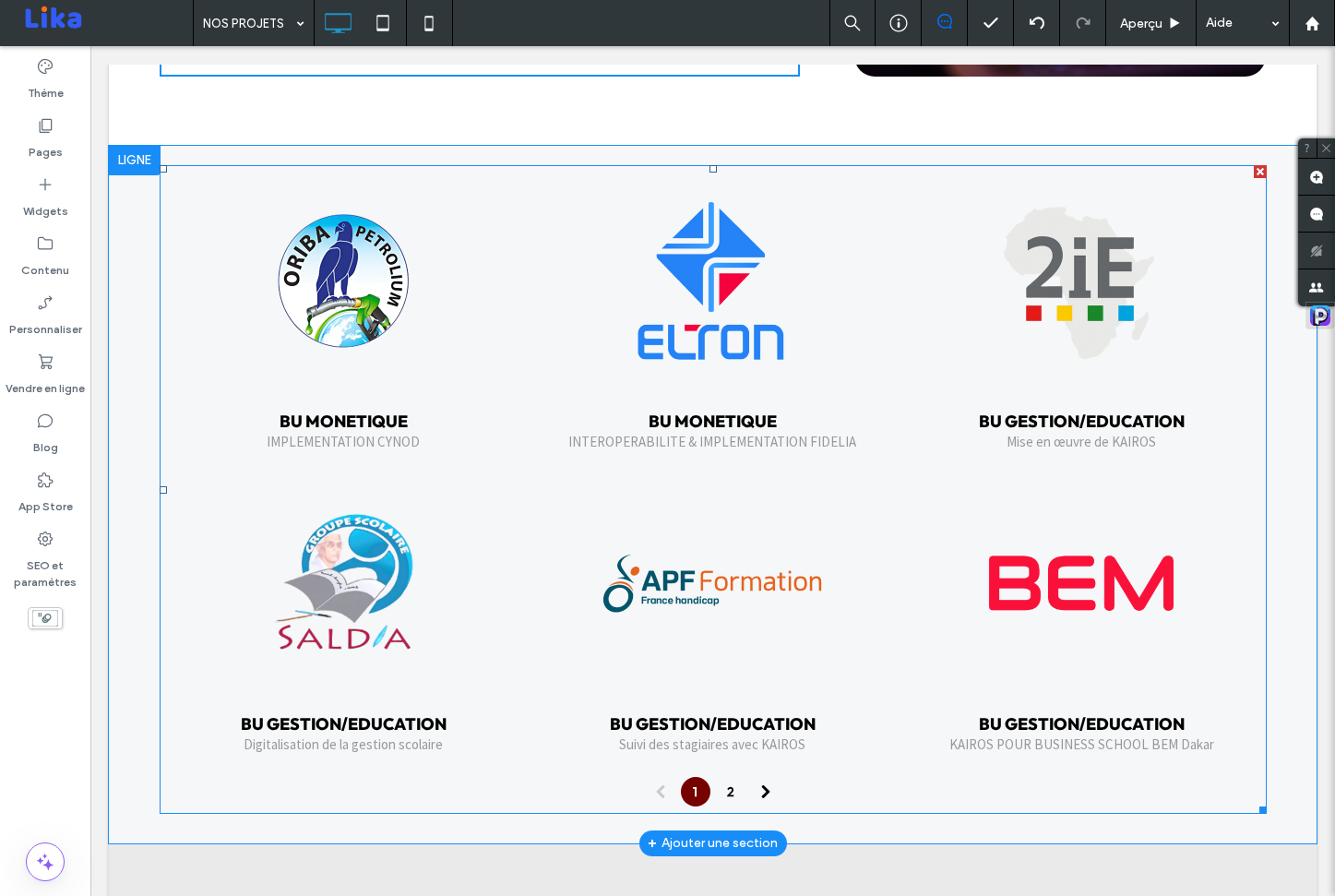 click at bounding box center [712, 281] 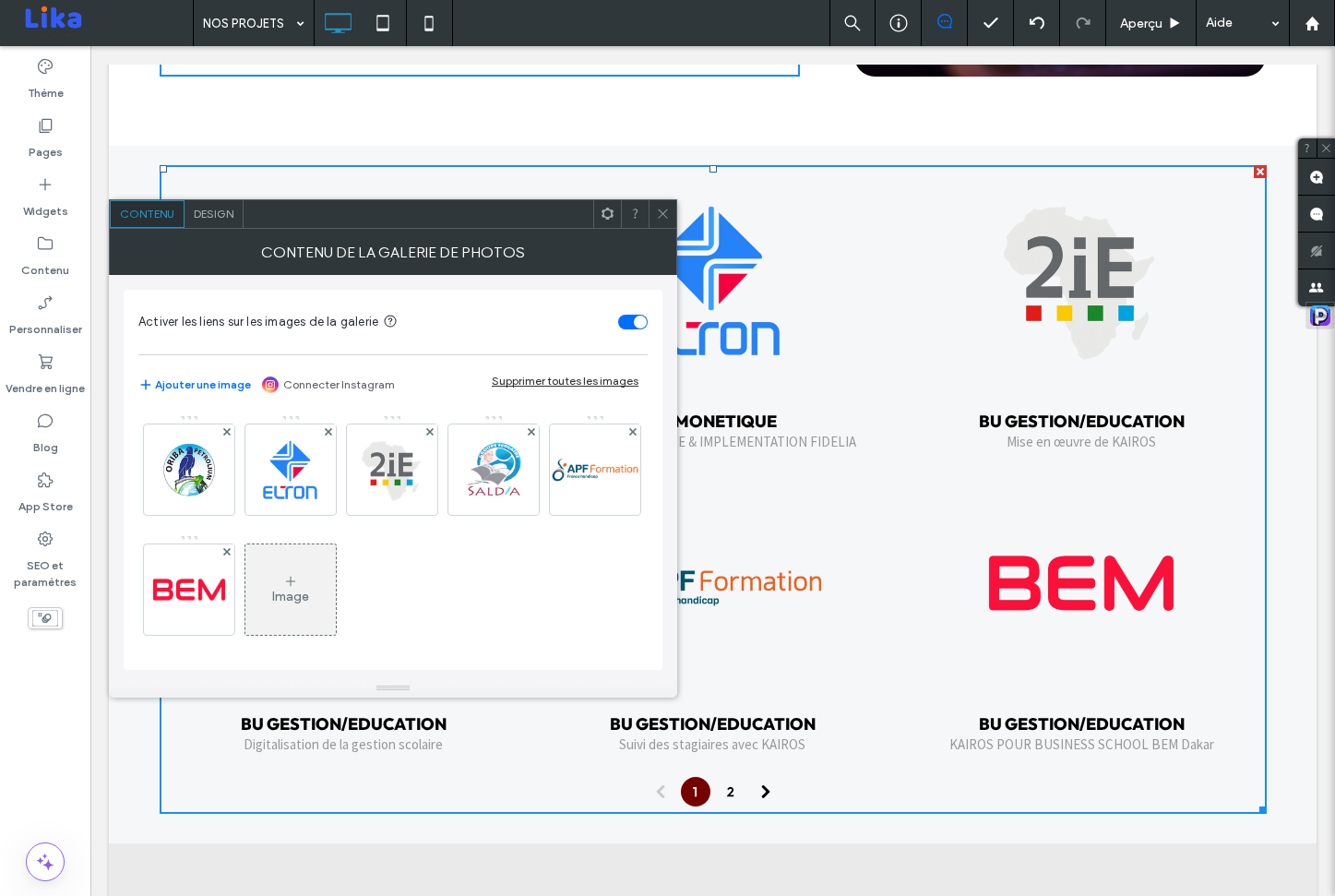 scroll, scrollTop: 5, scrollLeft: 0, axis: vertical 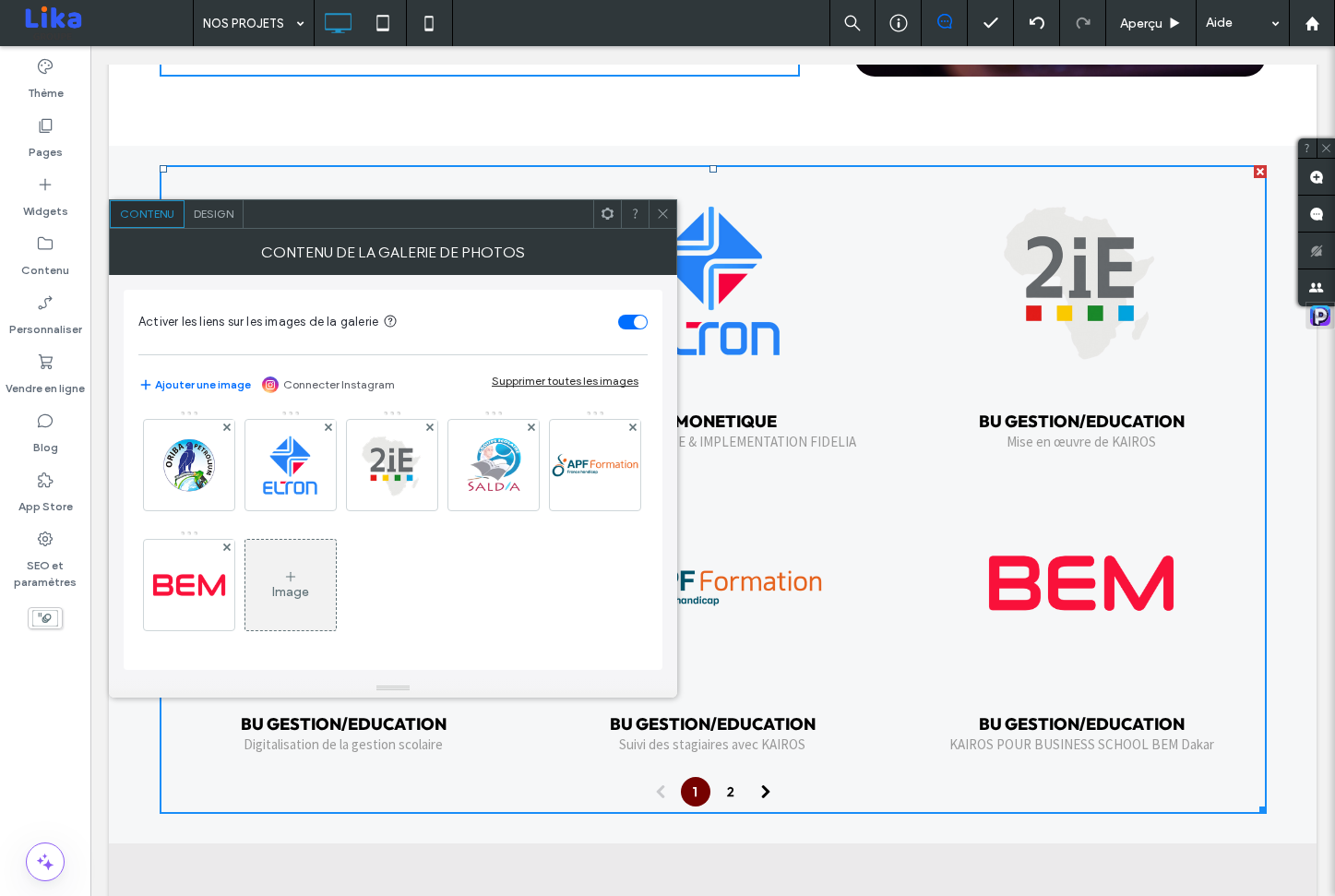 click 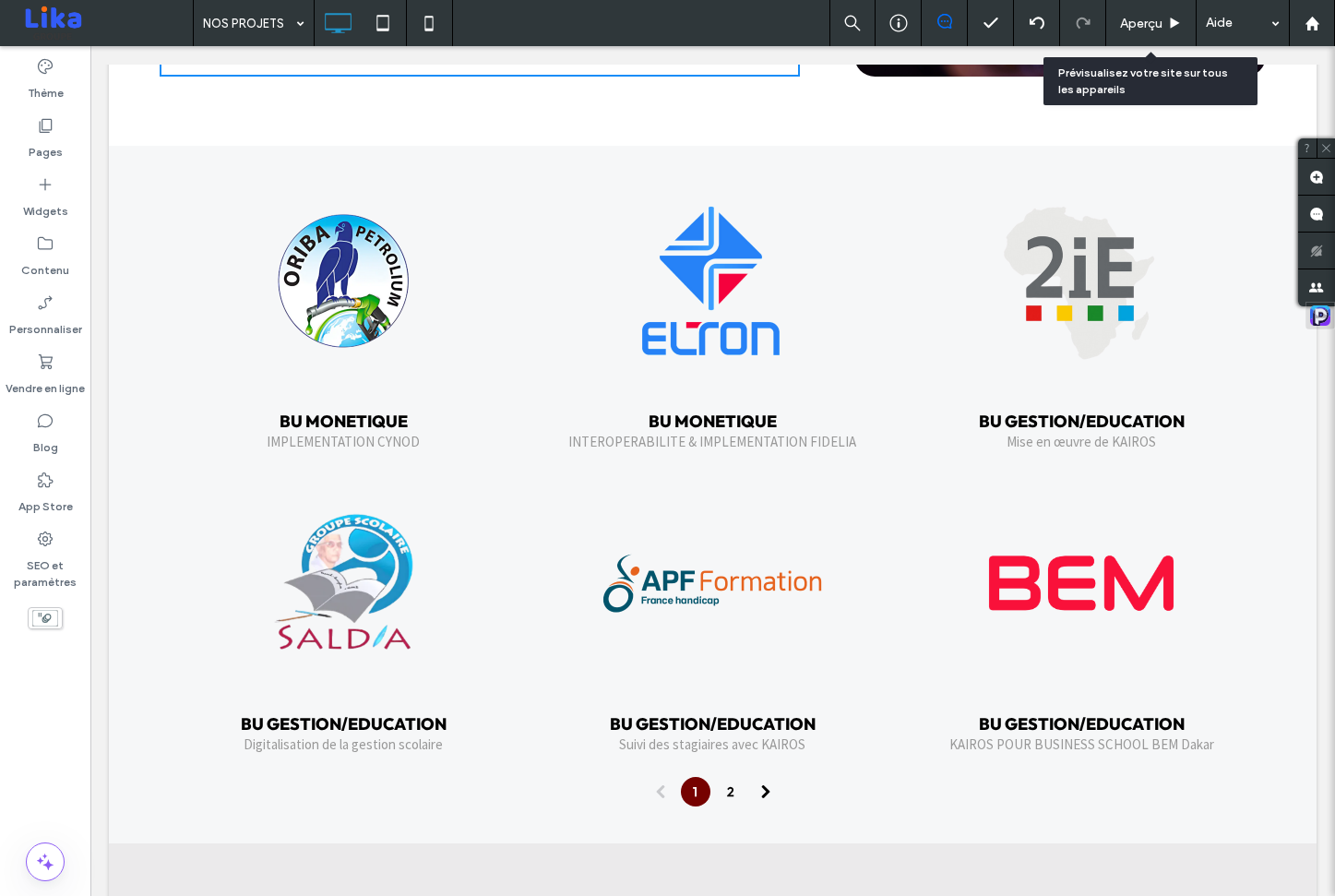 click on "Aperçu" at bounding box center (1151, 23) 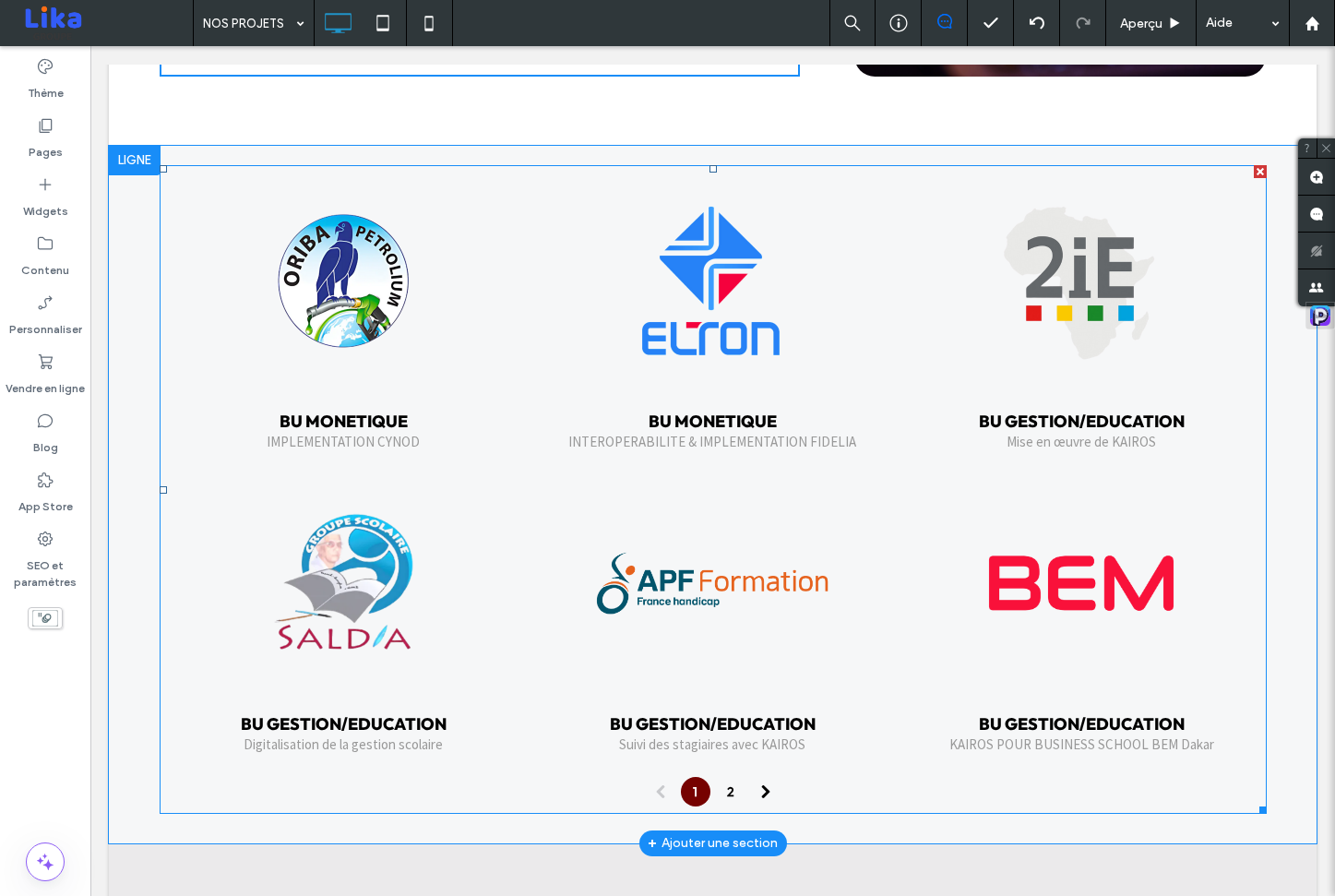 click on "BU GESTION/EDUCATION
Suivi des stagiaires avec KAIROS
Button" at bounding box center [712, 735] 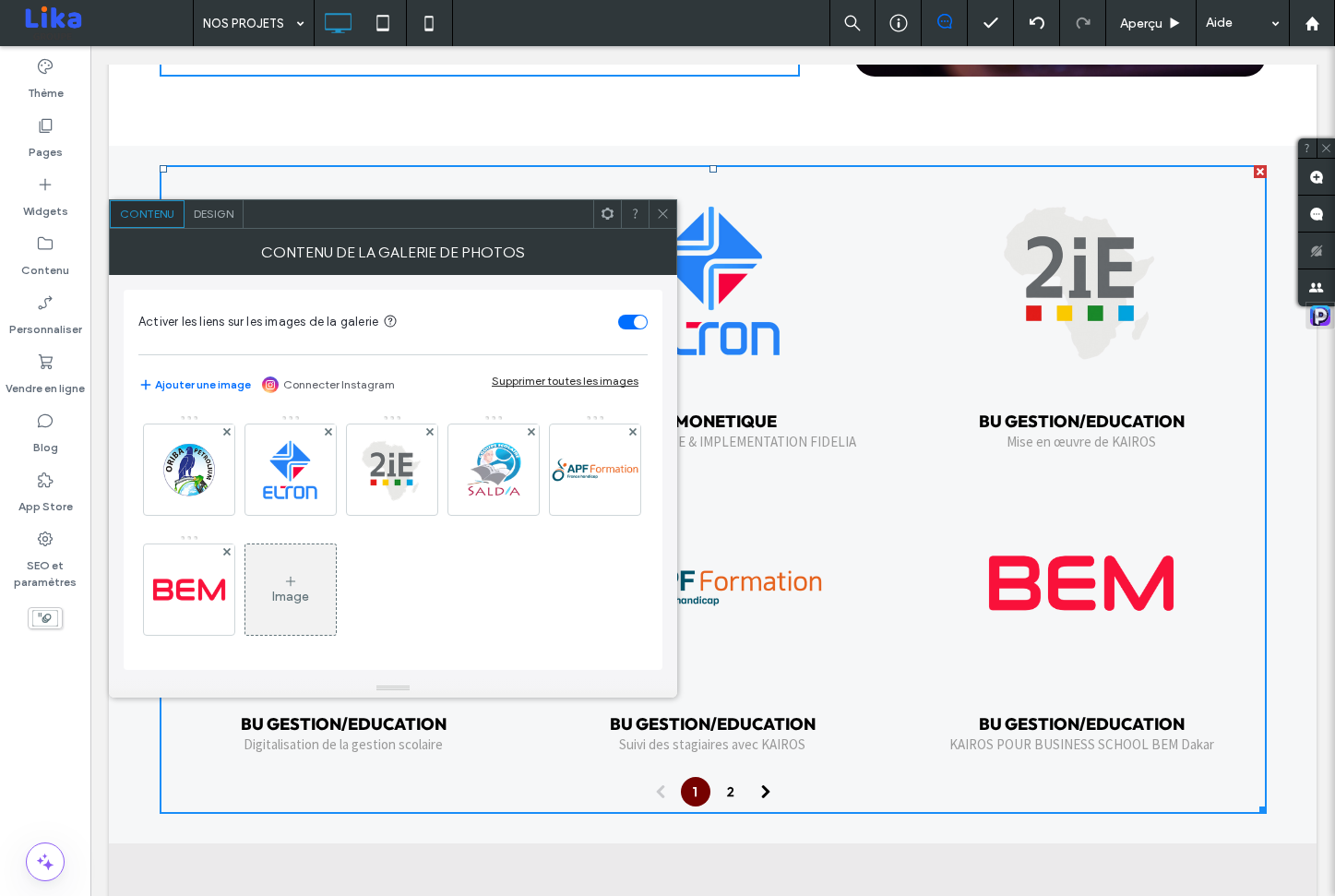 click on "Design" at bounding box center [213, 213] 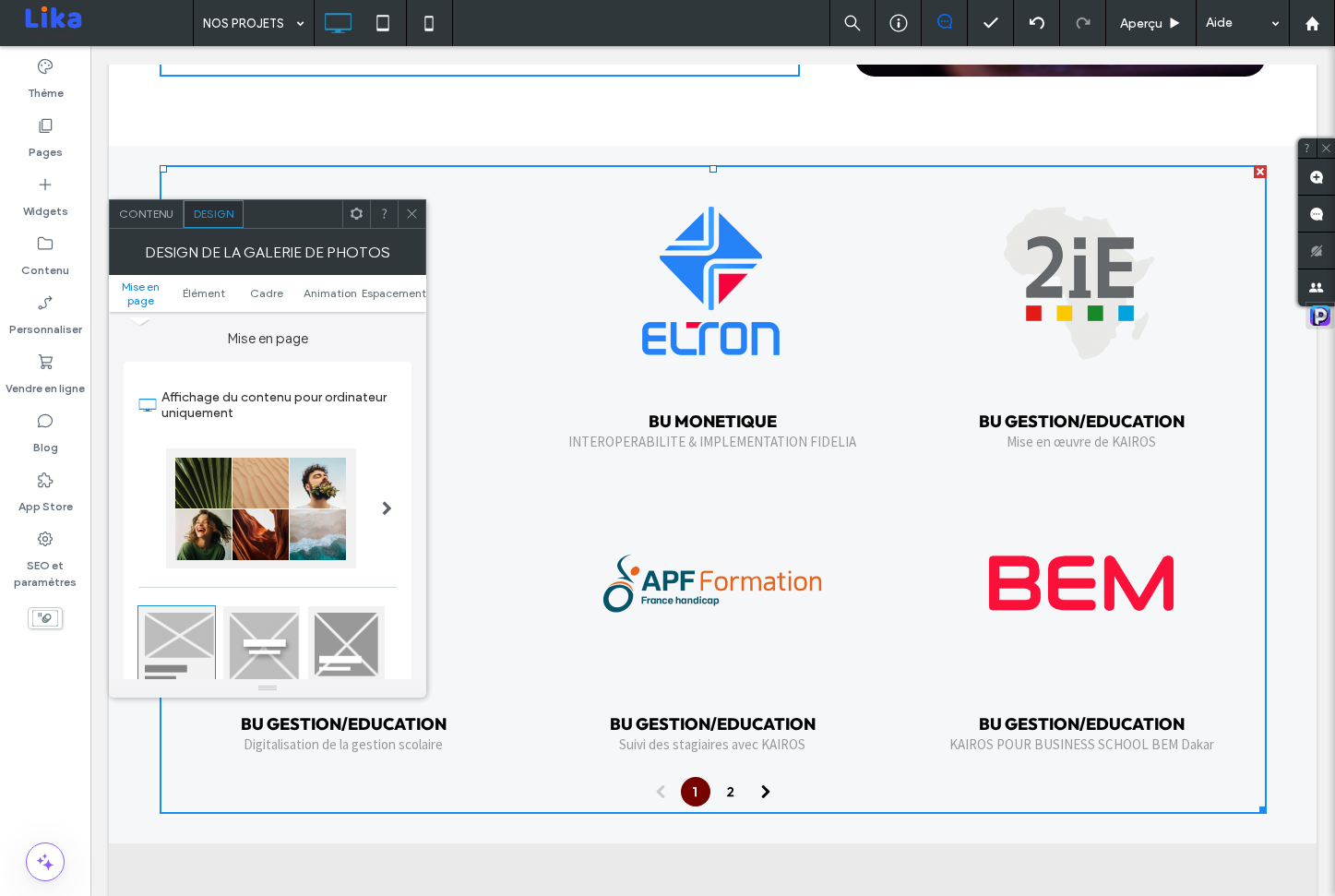 type on "**" 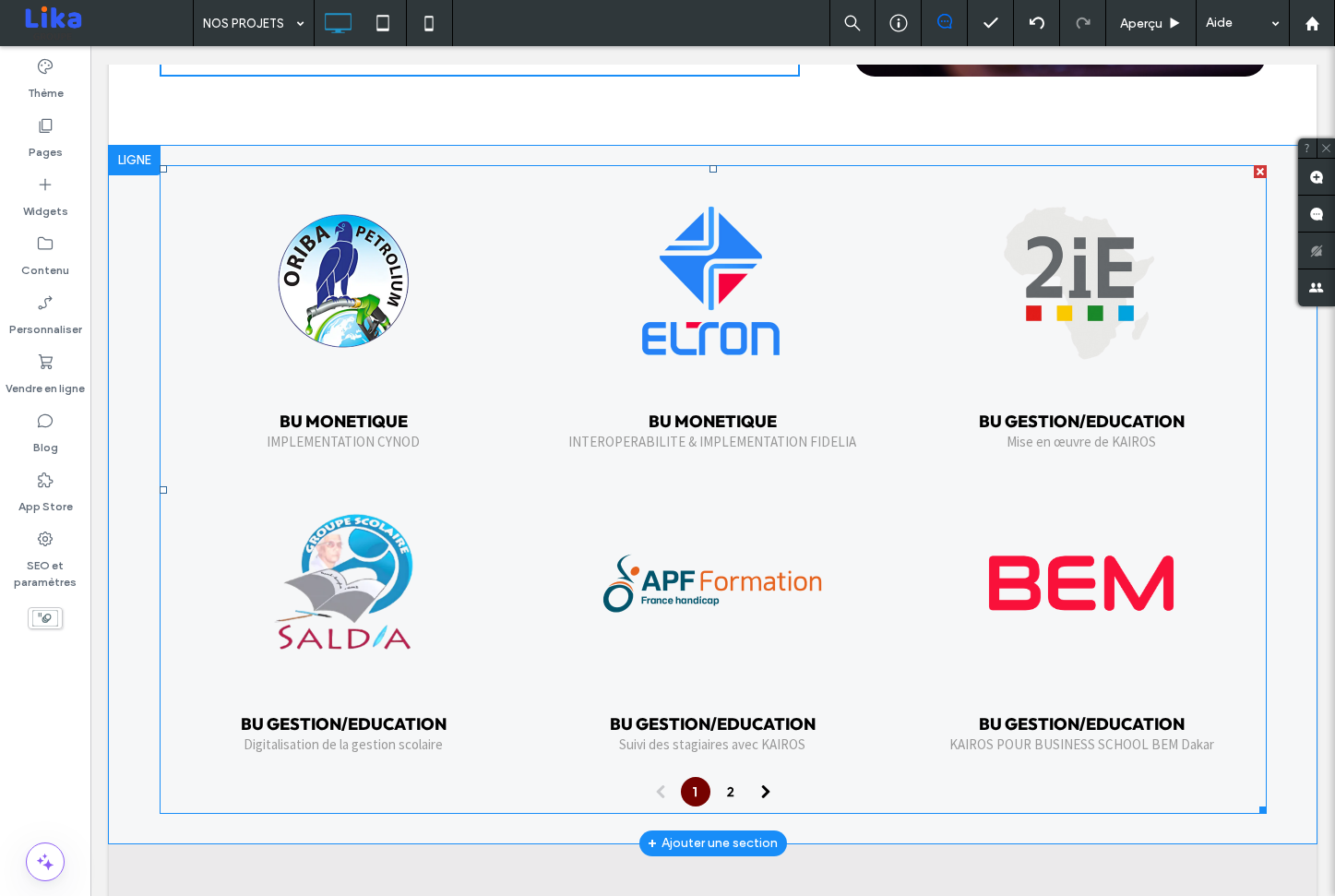 click at bounding box center (661, 792) 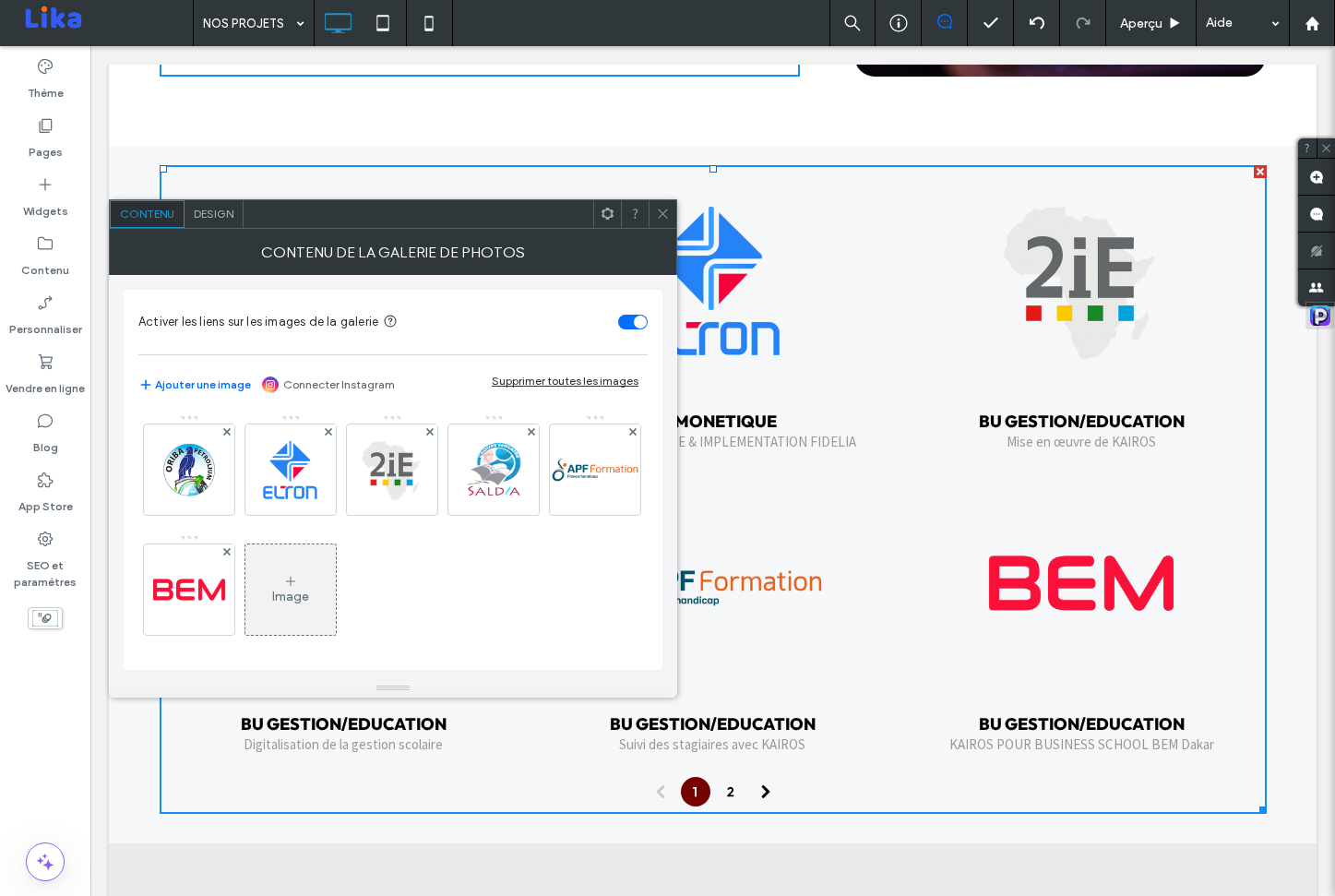 click on "Design" at bounding box center (213, 213) 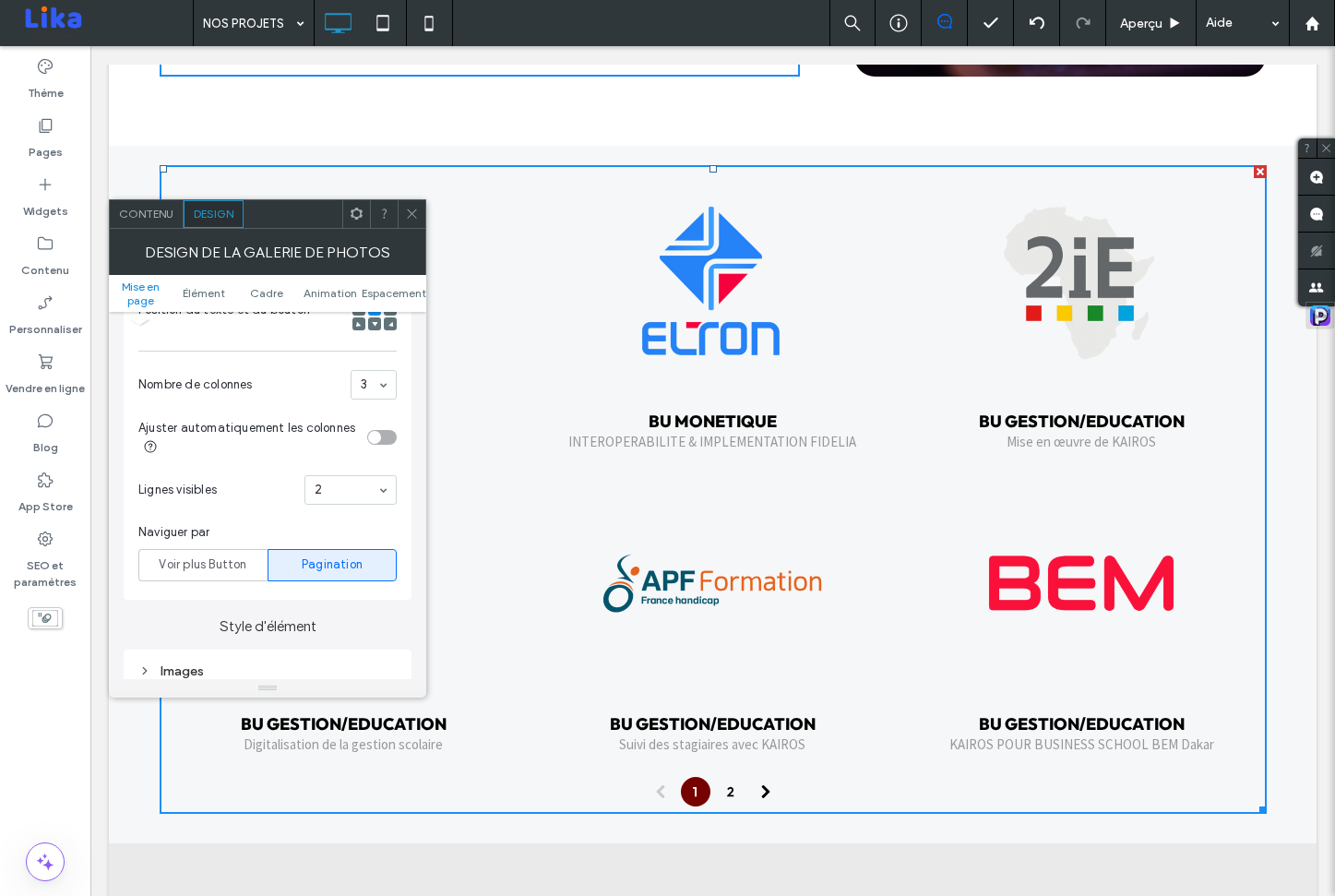 scroll, scrollTop: 504, scrollLeft: 0, axis: vertical 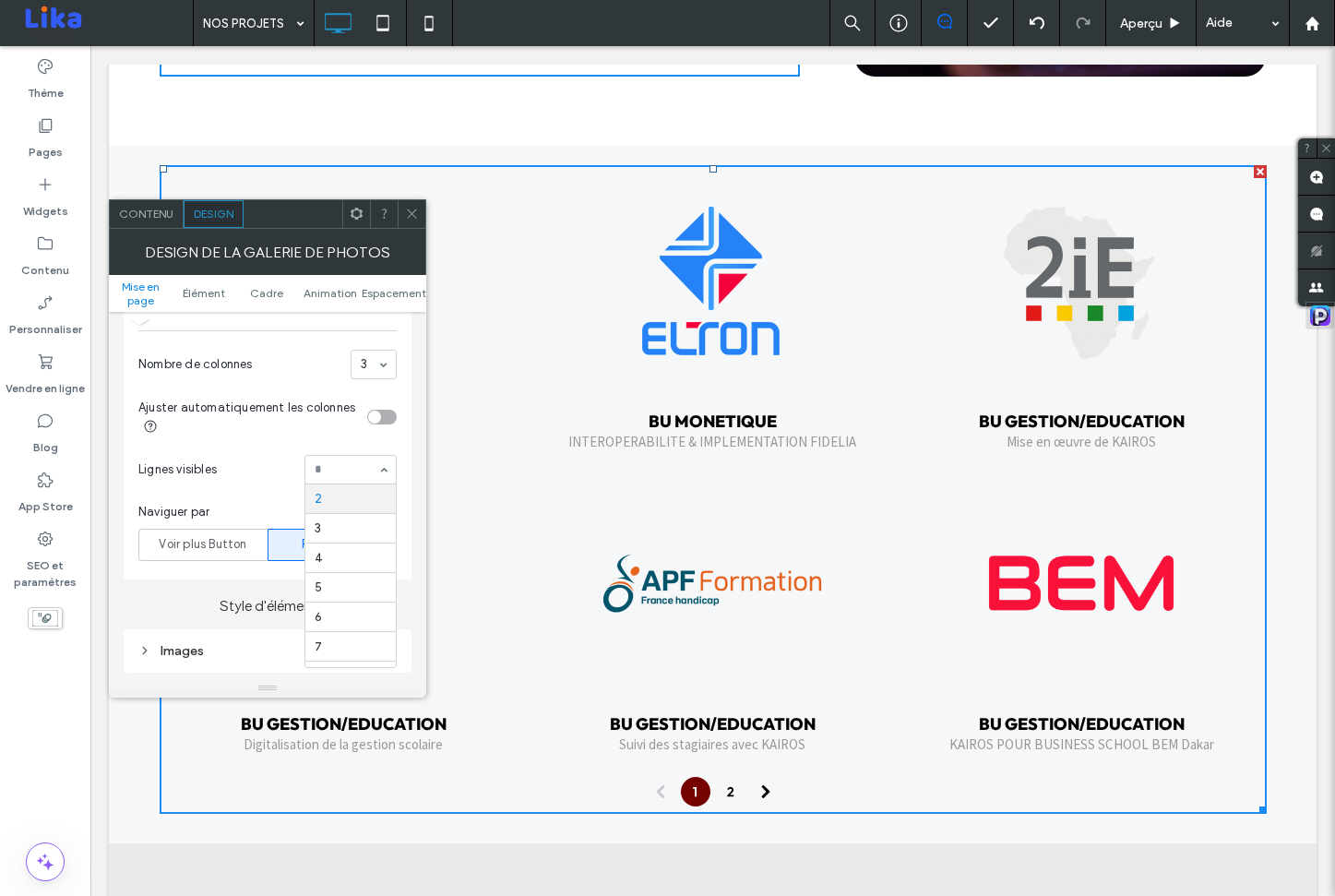click on "Naviguer par Voir plus Button Pagination" at bounding box center (268, 532) 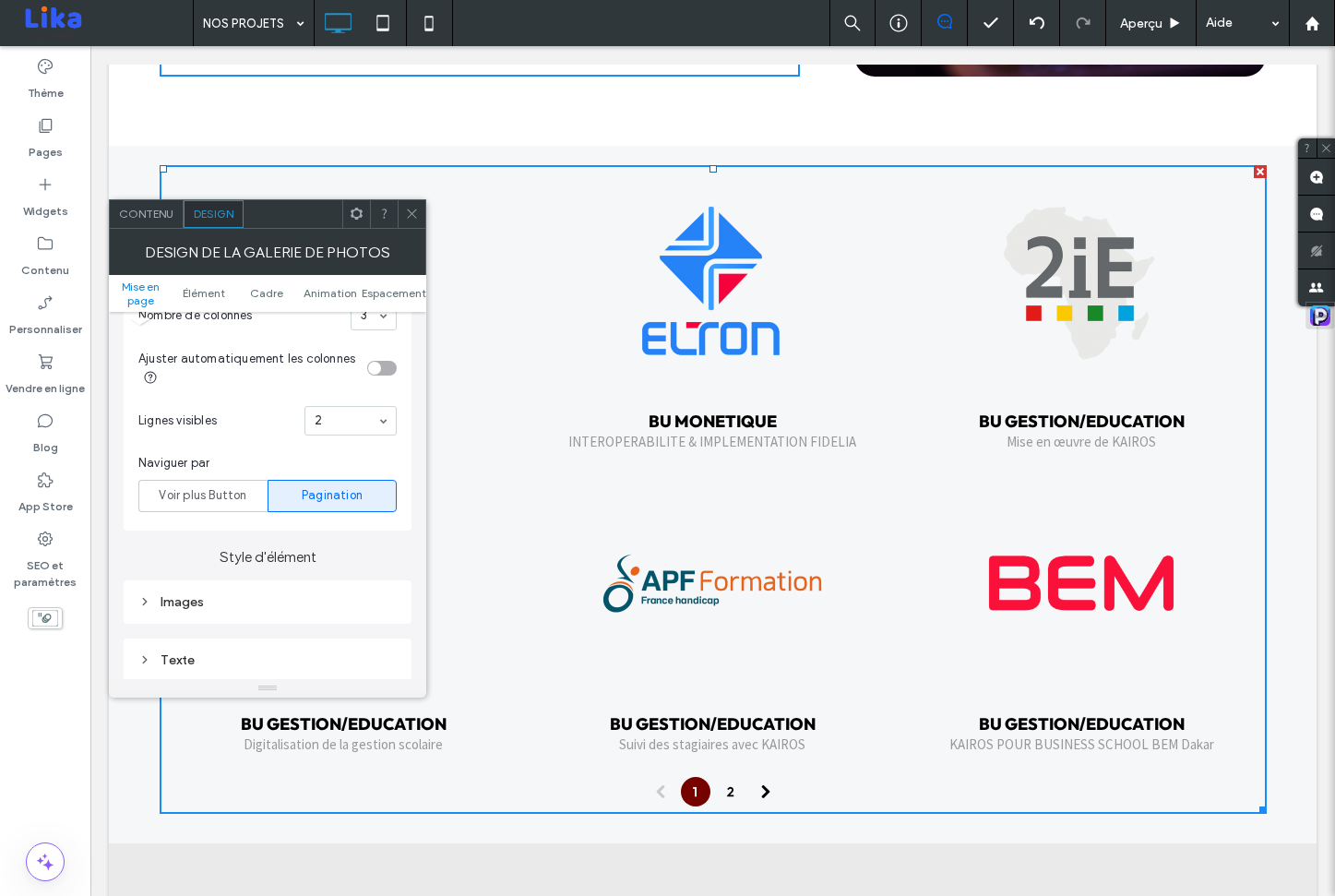 scroll, scrollTop: 550, scrollLeft: 0, axis: vertical 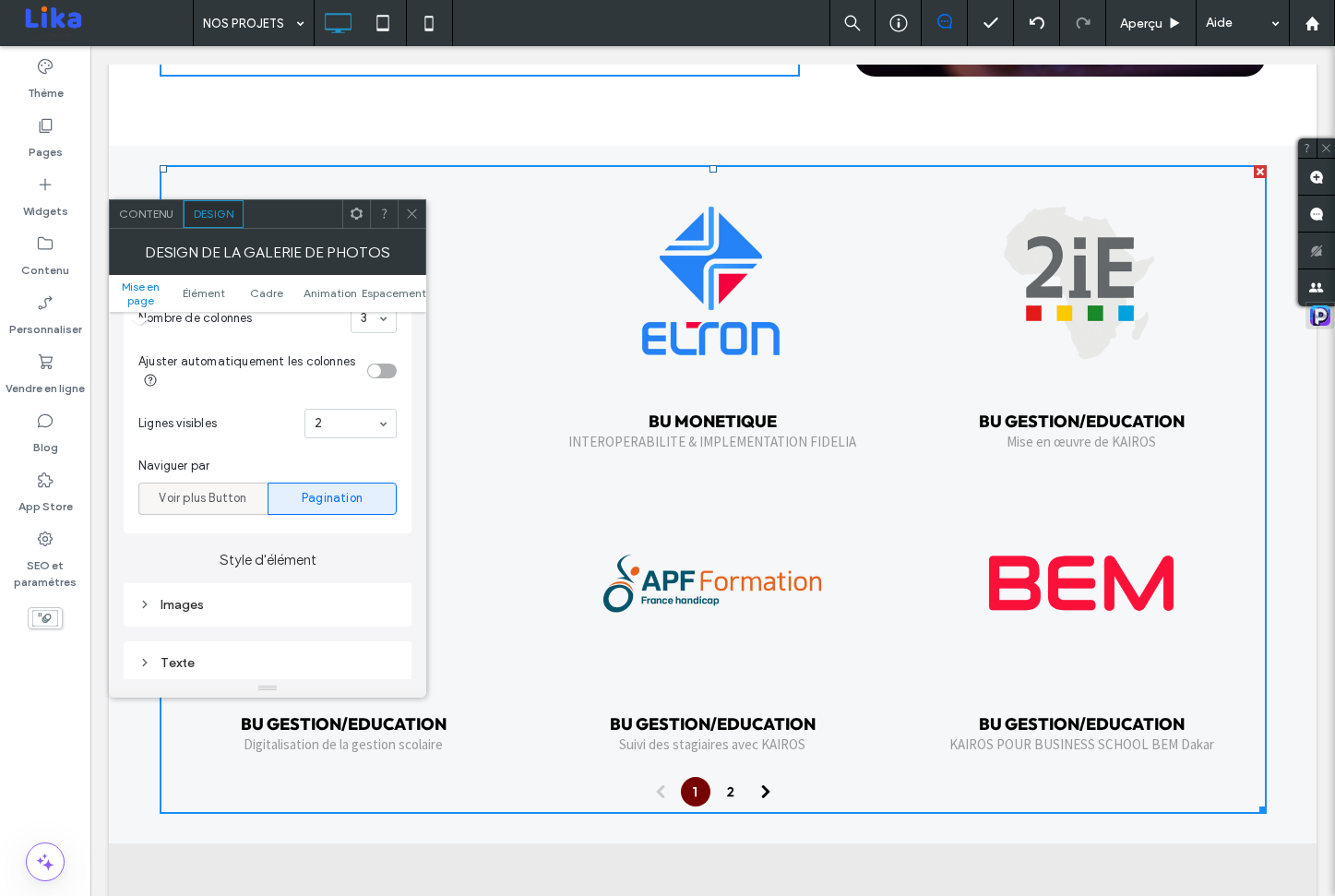click on "Voir plus Button" at bounding box center (202, 498) 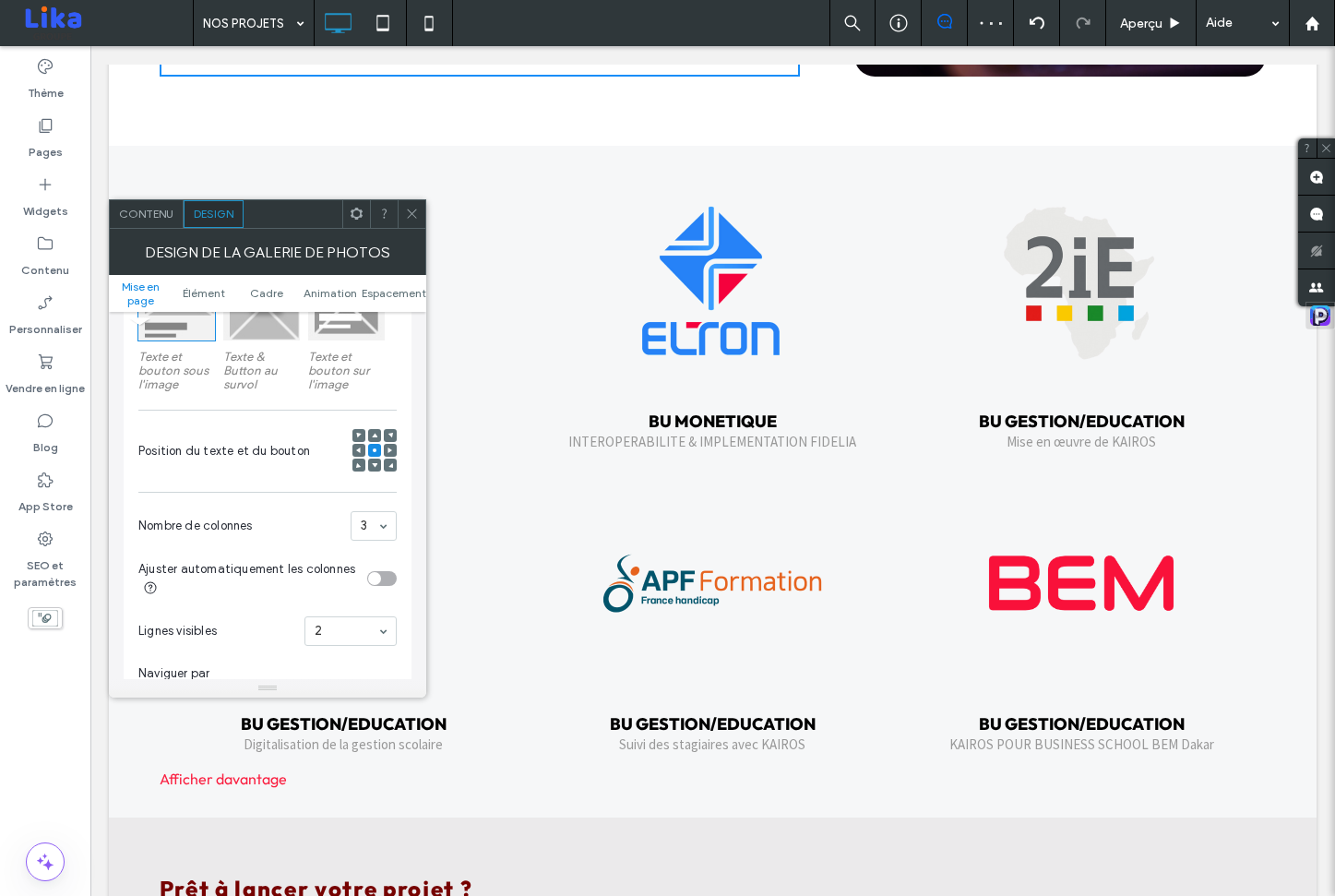 scroll, scrollTop: 339, scrollLeft: 0, axis: vertical 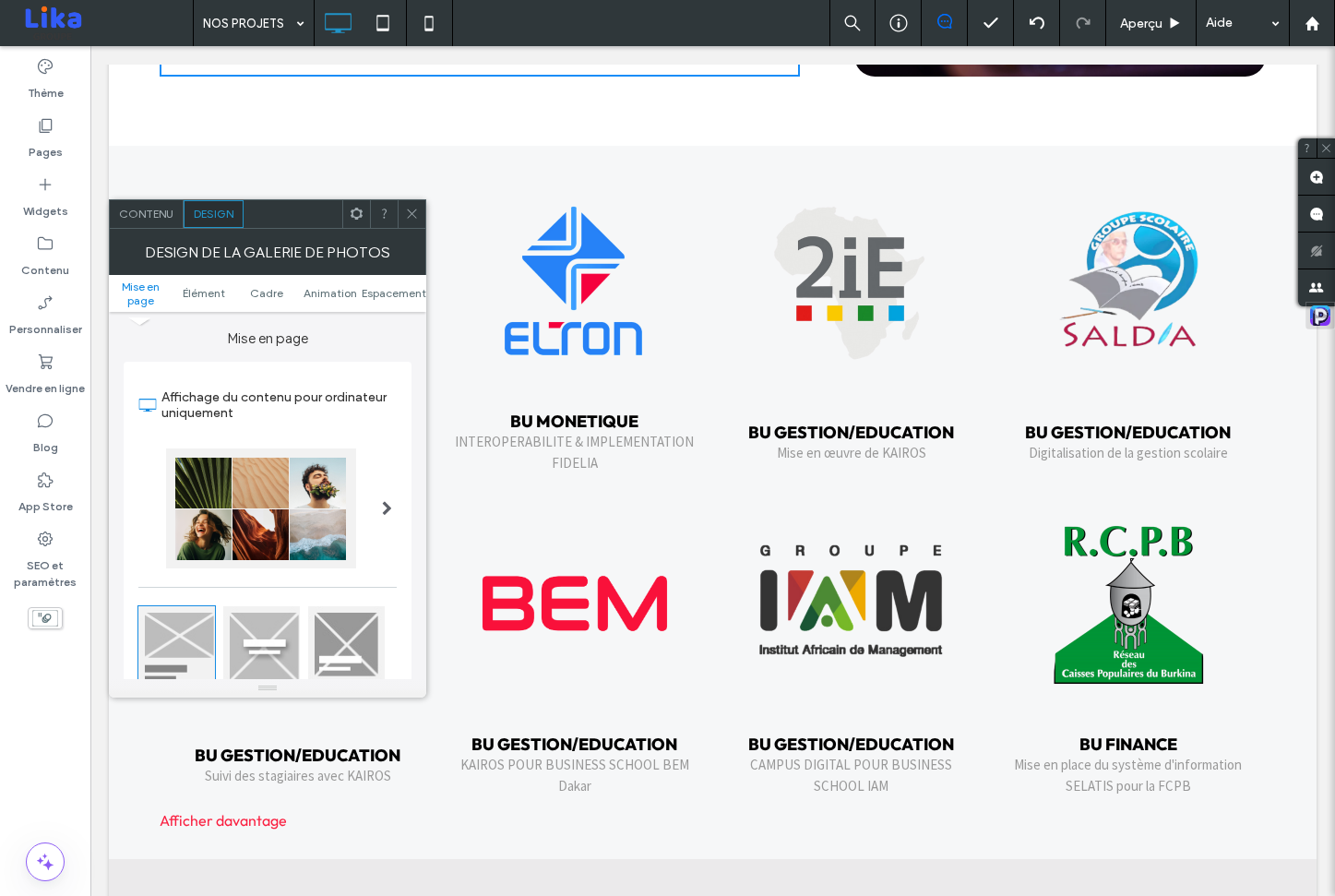 click on "Contenu" at bounding box center (146, 213) 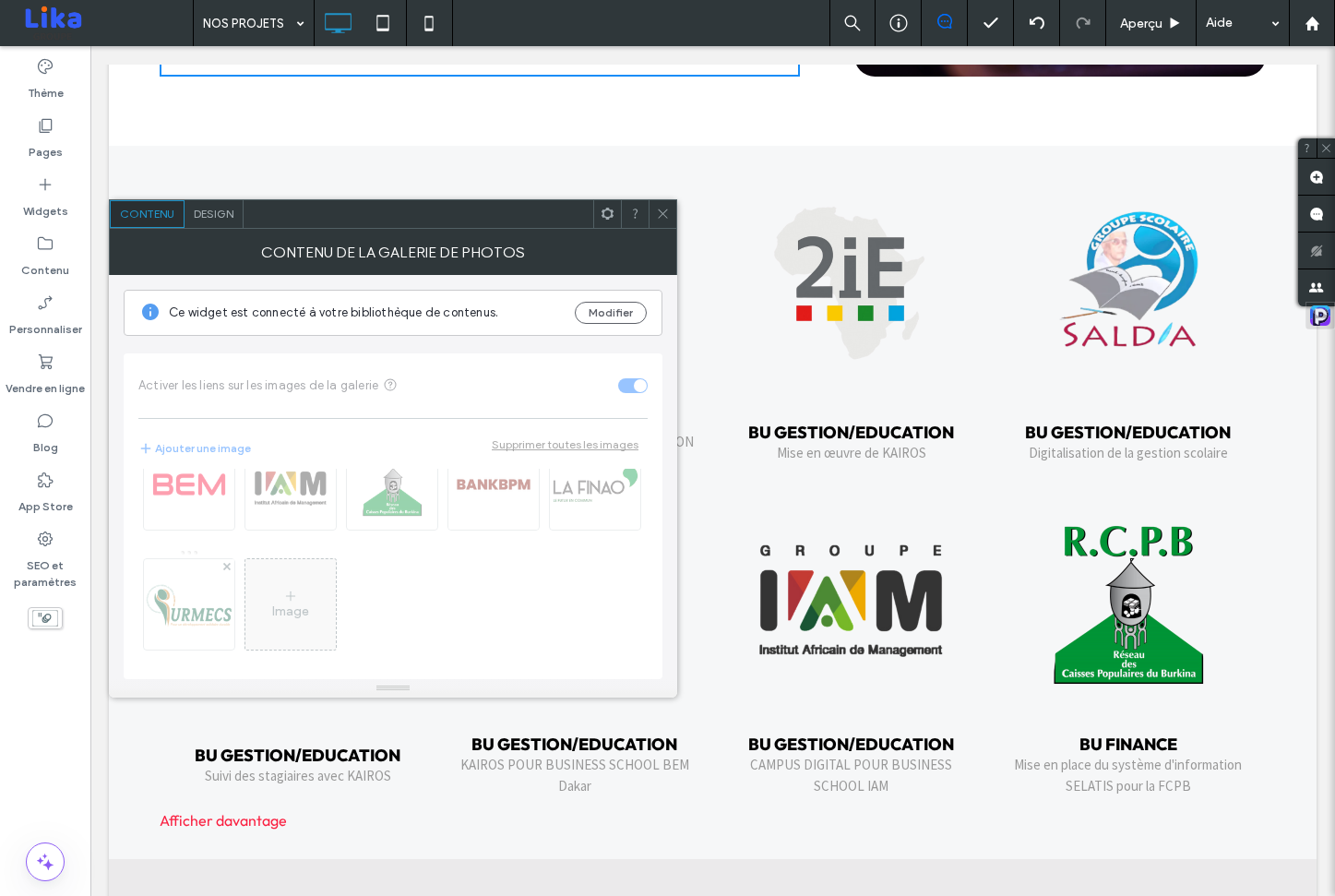 scroll, scrollTop: 179, scrollLeft: 0, axis: vertical 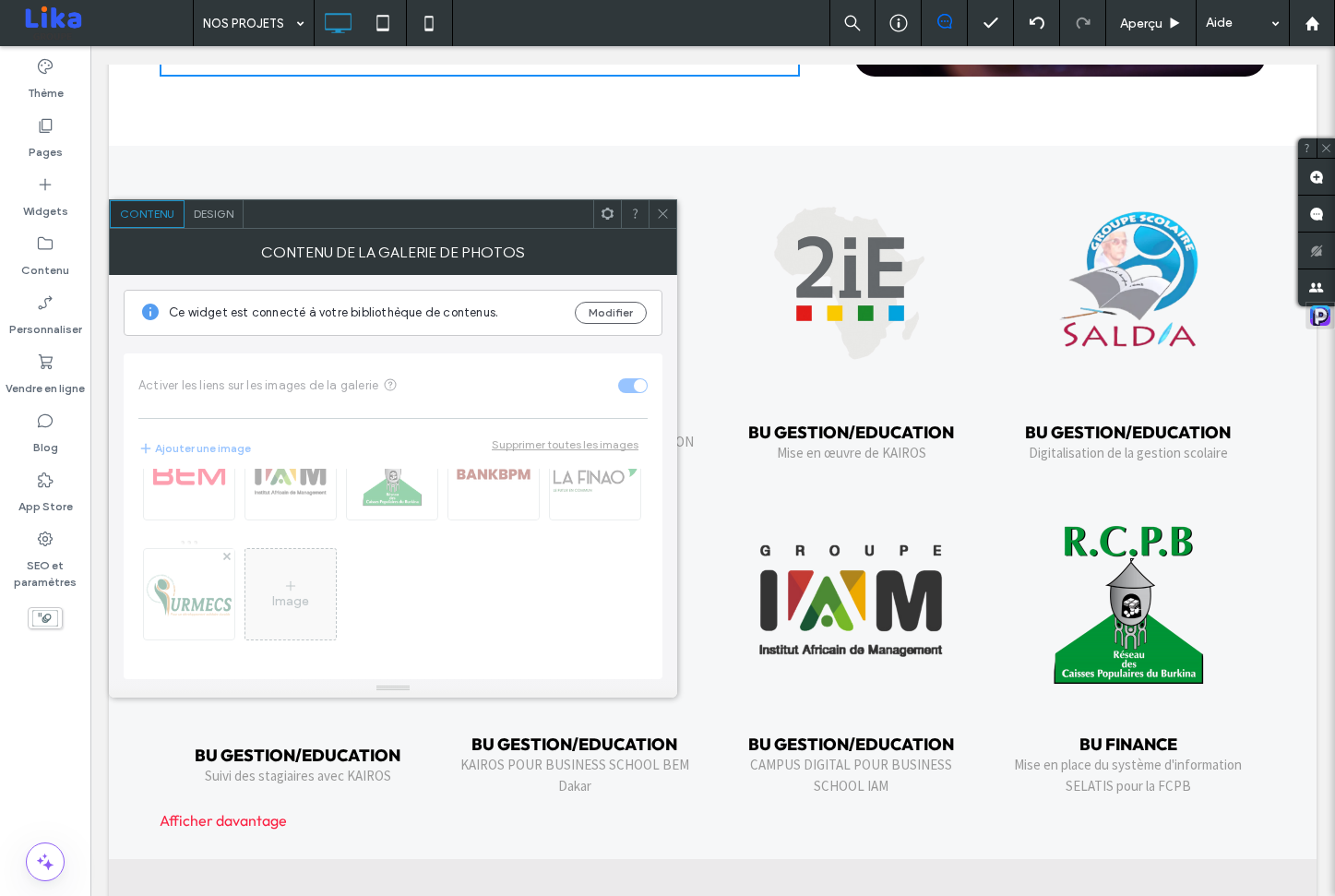 click 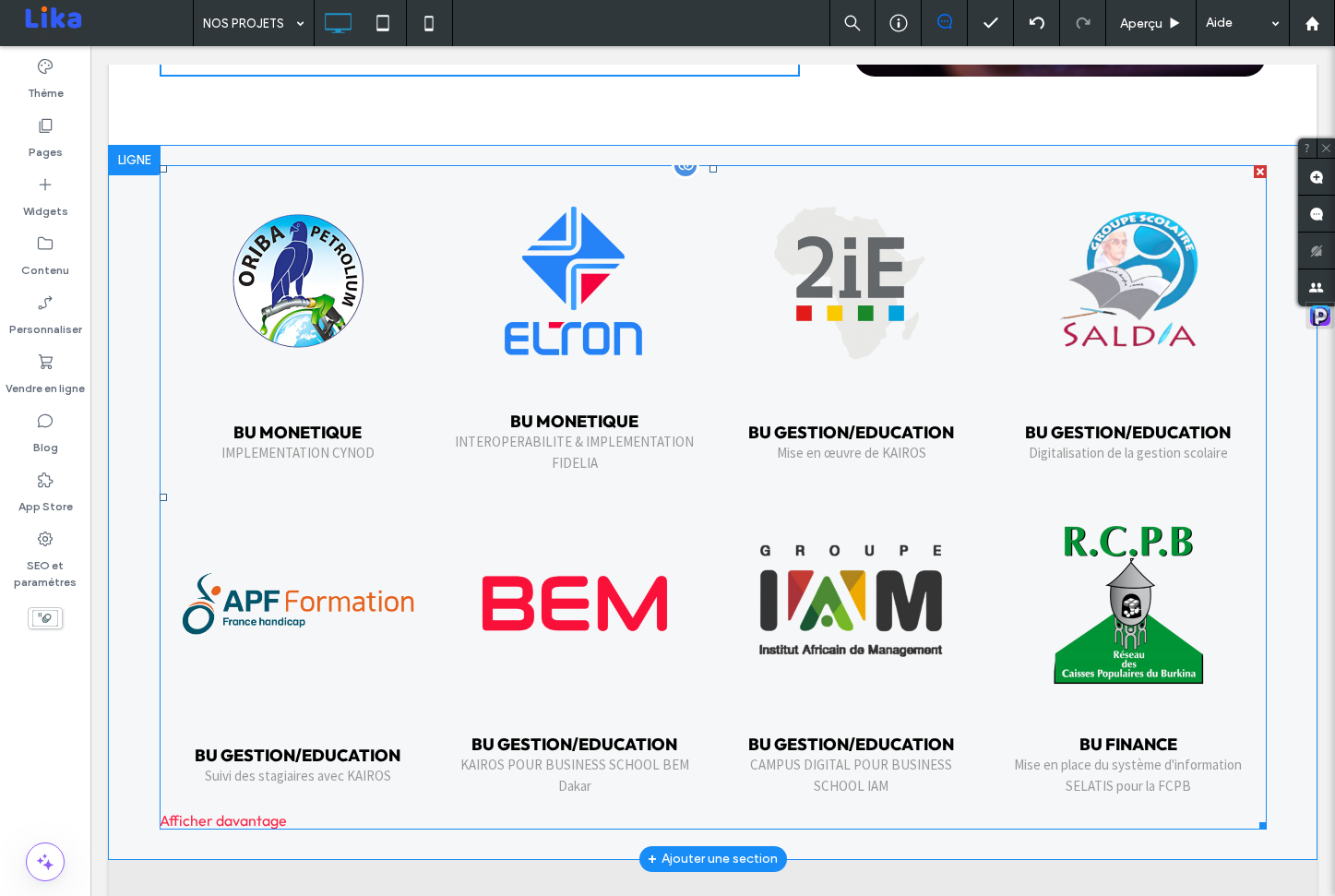 click at bounding box center (298, 603) 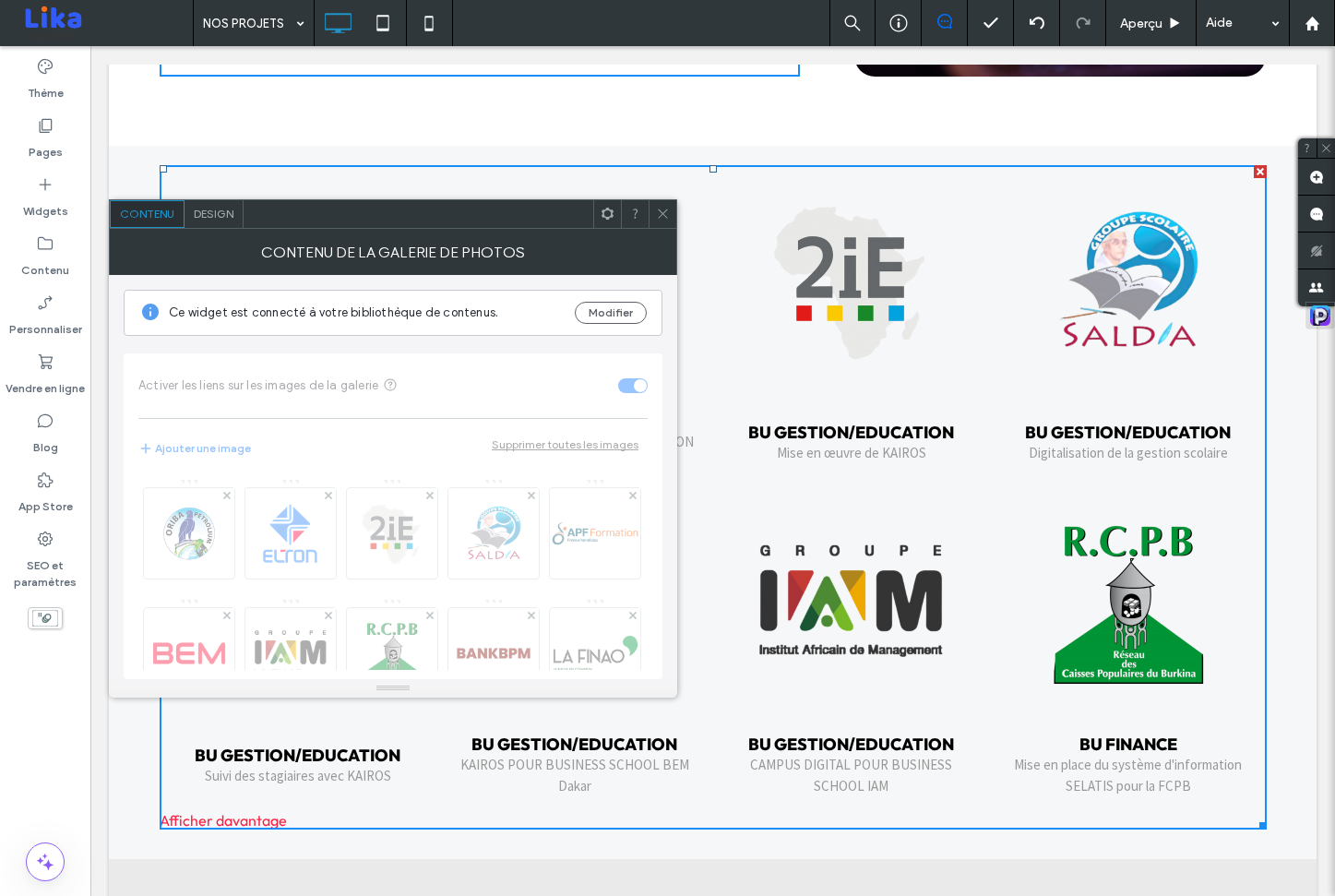 click on "Design" at bounding box center (213, 213) 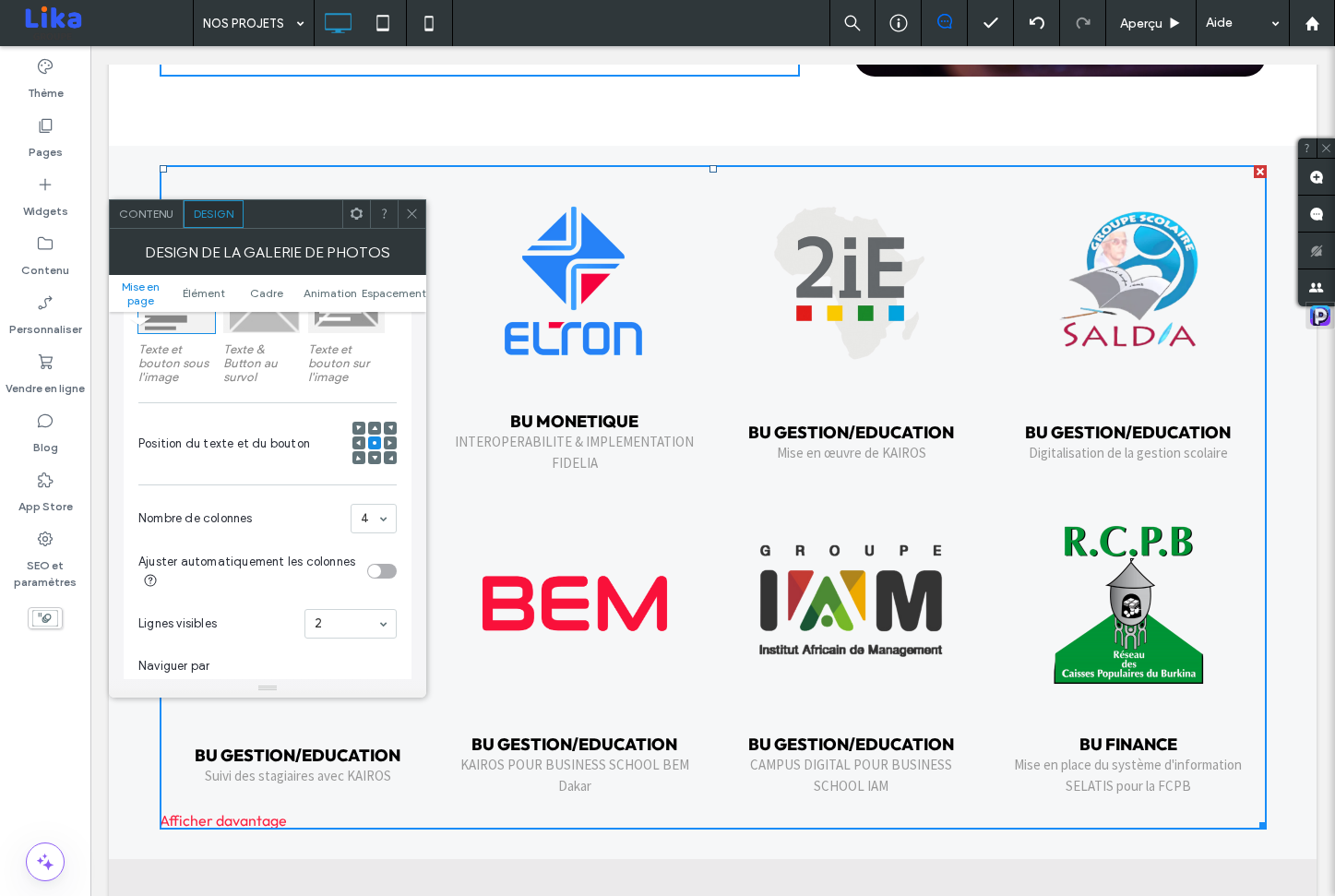 scroll, scrollTop: 289, scrollLeft: 0, axis: vertical 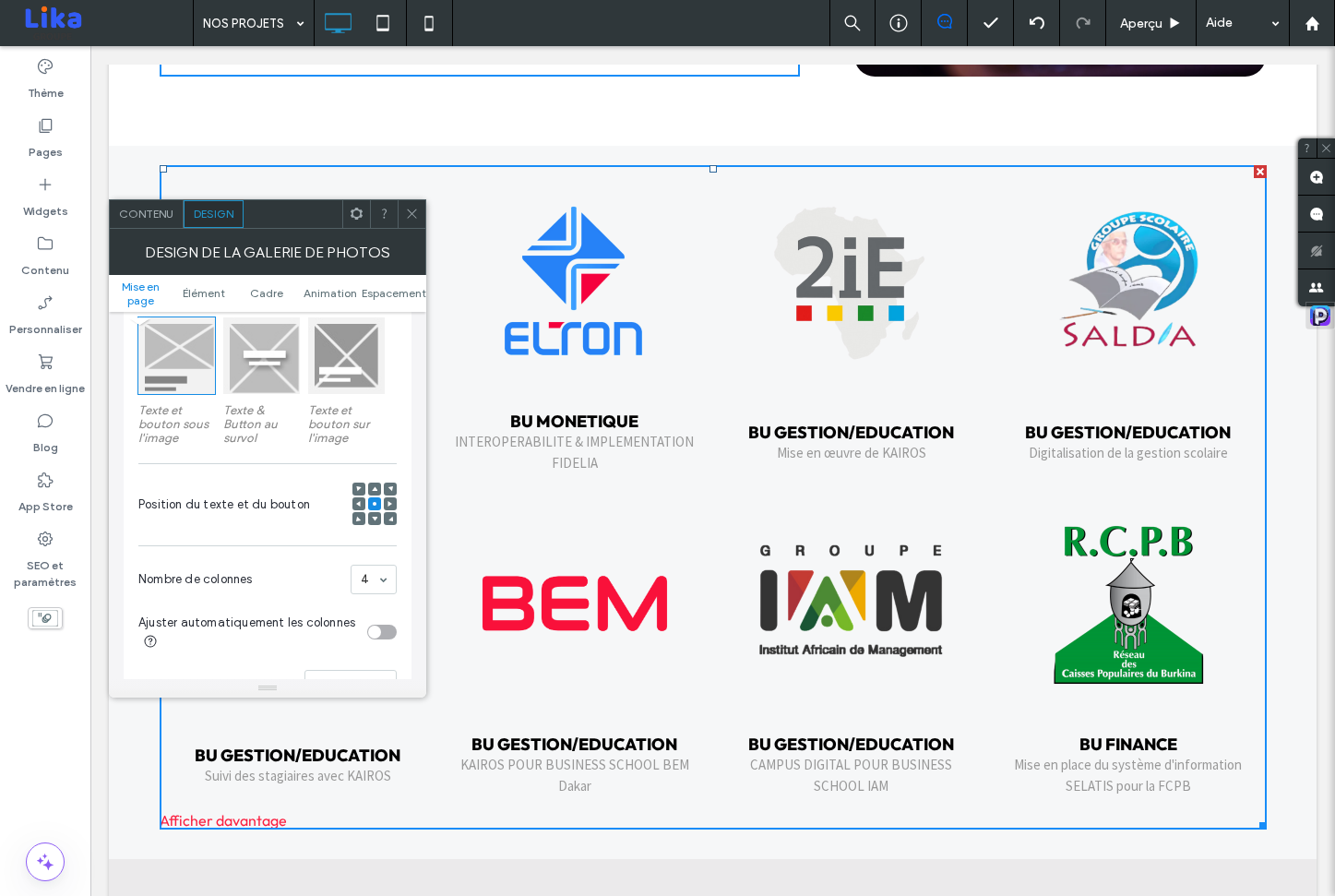 click 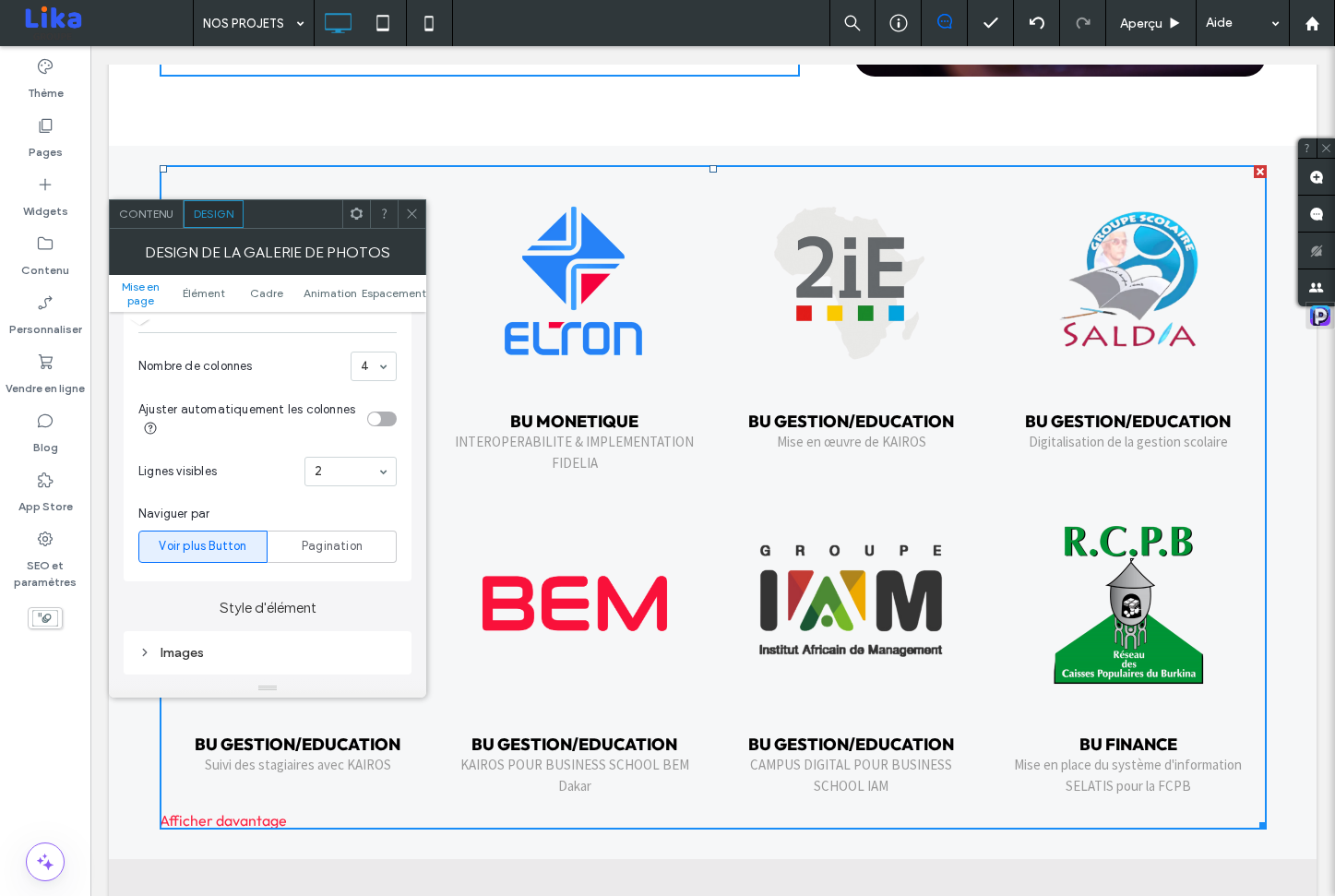 scroll, scrollTop: 504, scrollLeft: 0, axis: vertical 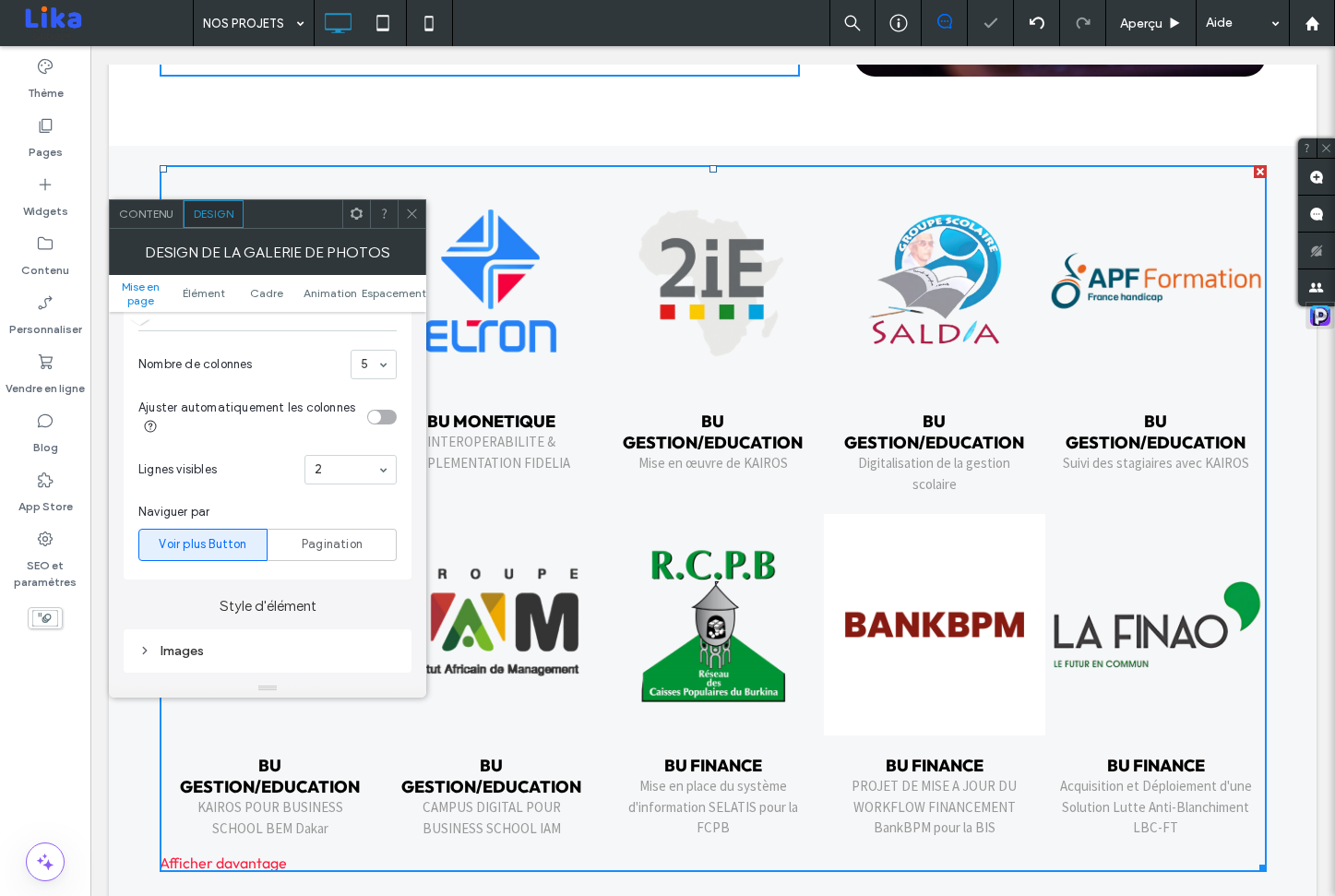 click on "5" at bounding box center (374, 364) 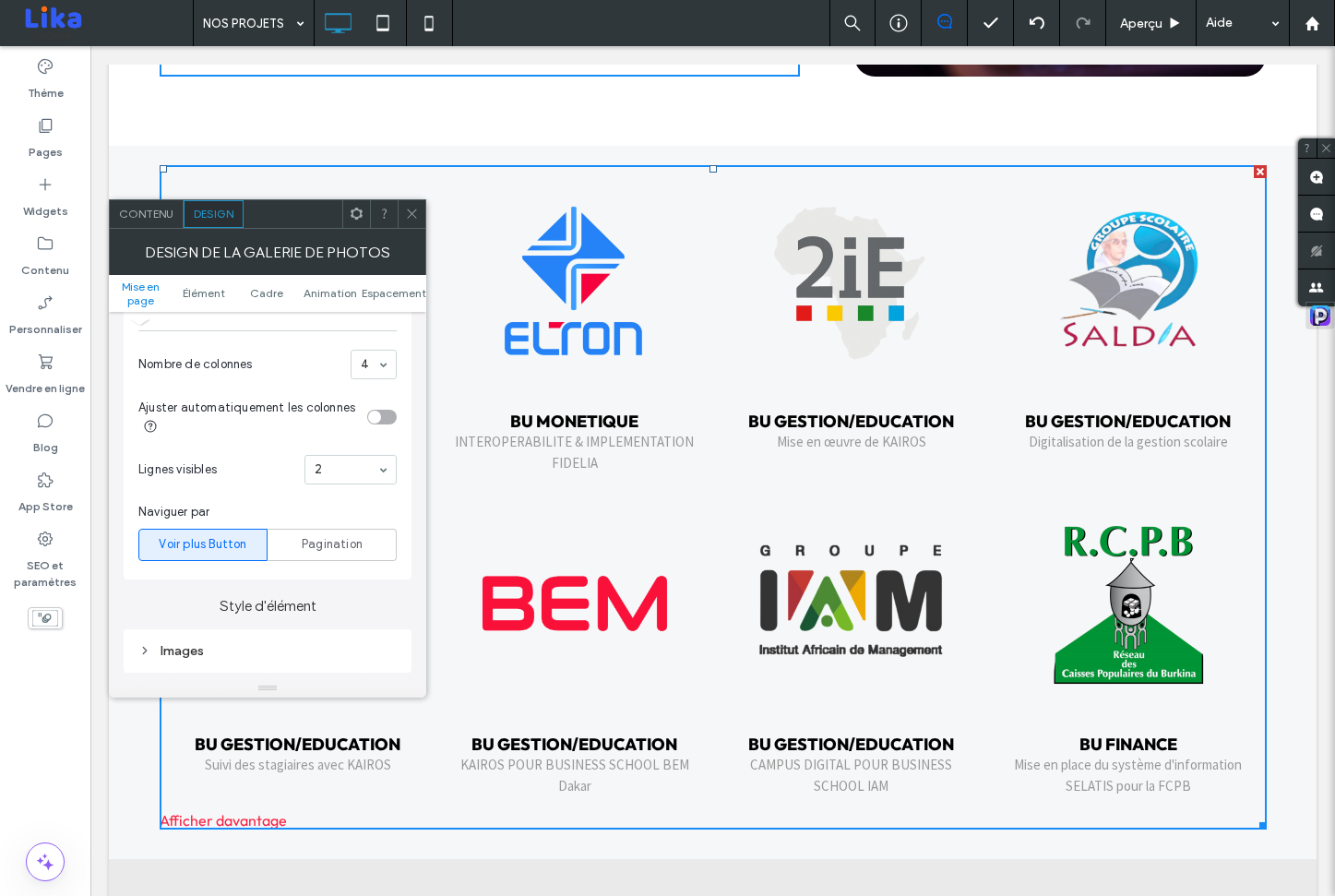 click 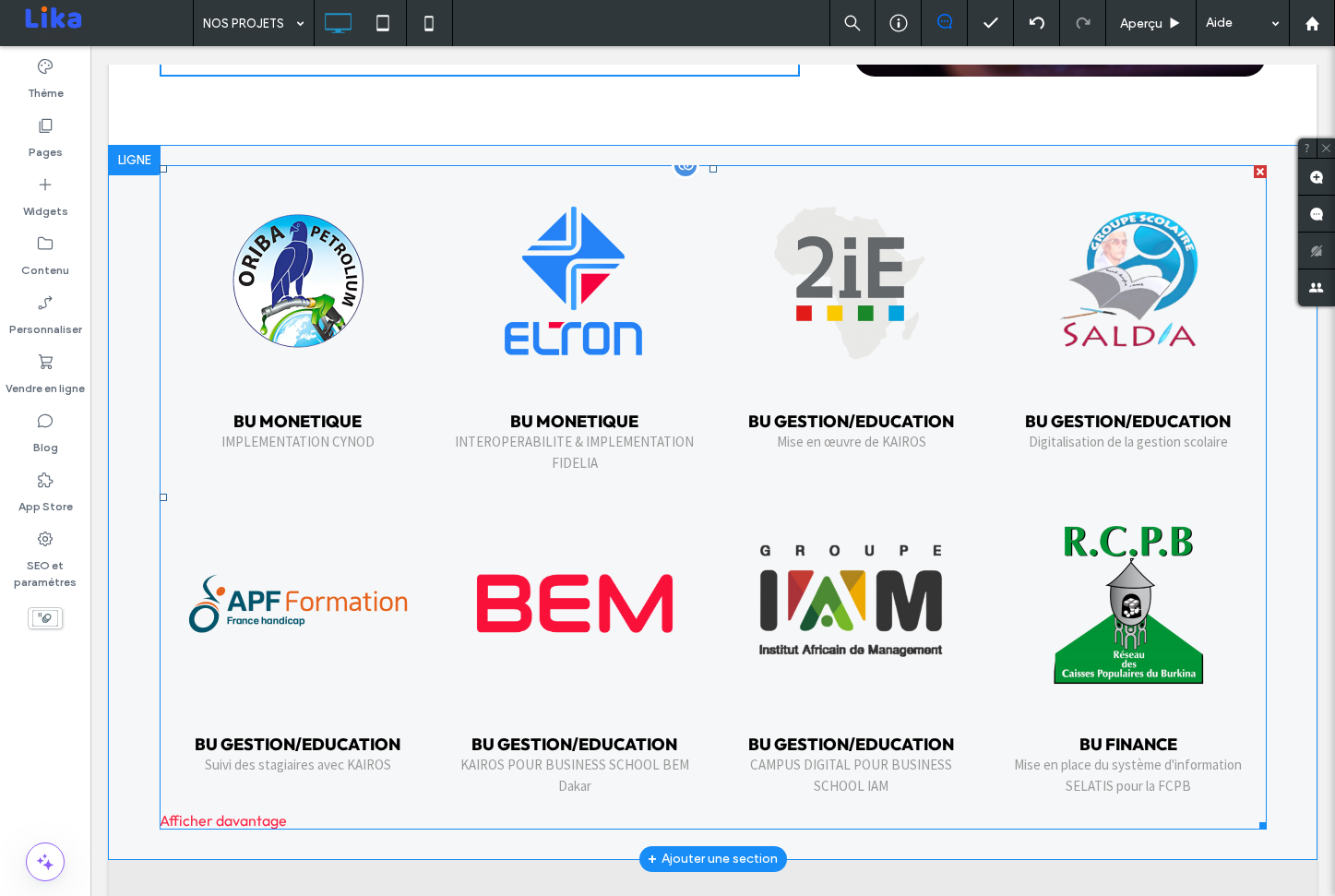 click at bounding box center [575, 603] 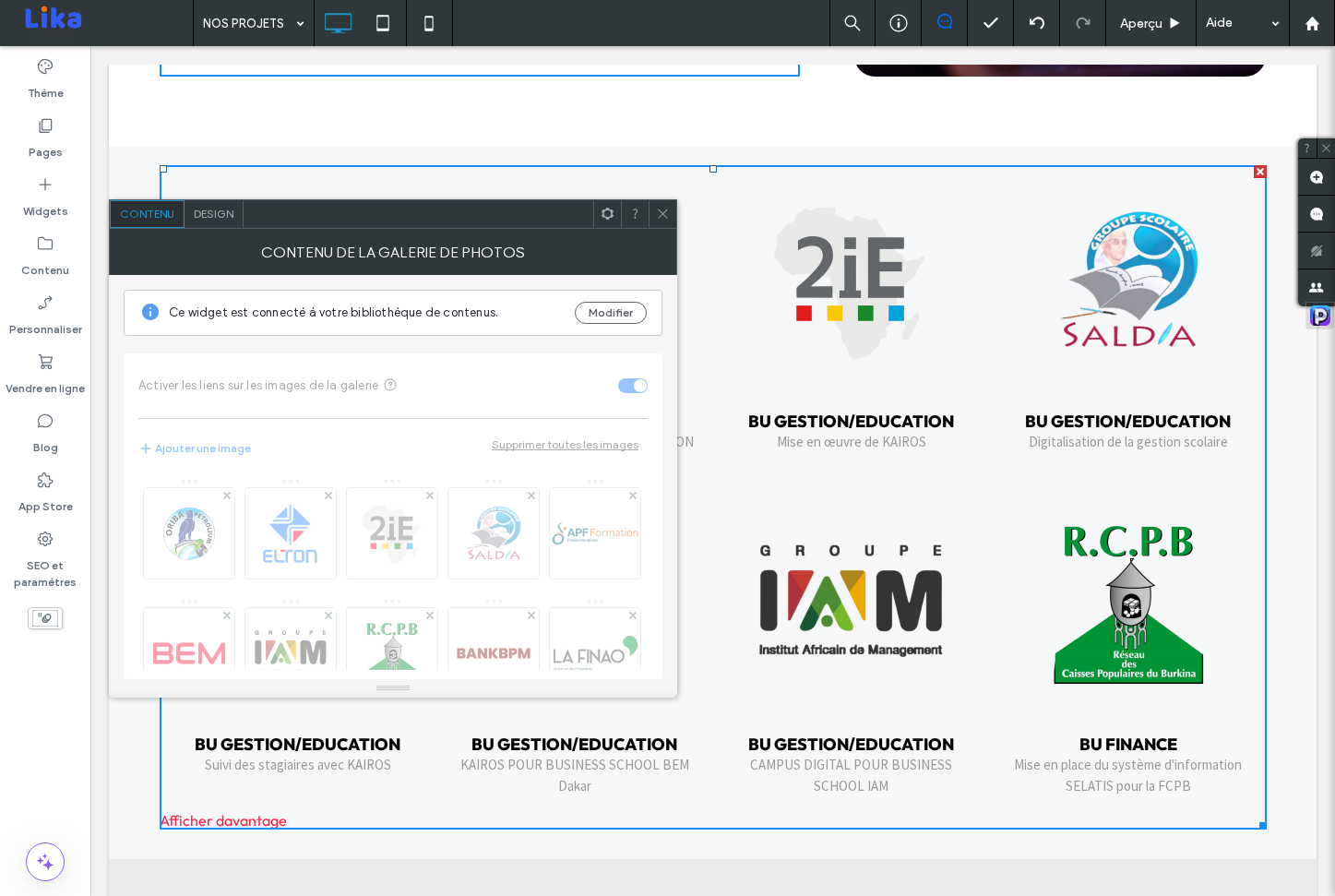 click on "Design" at bounding box center (213, 213) 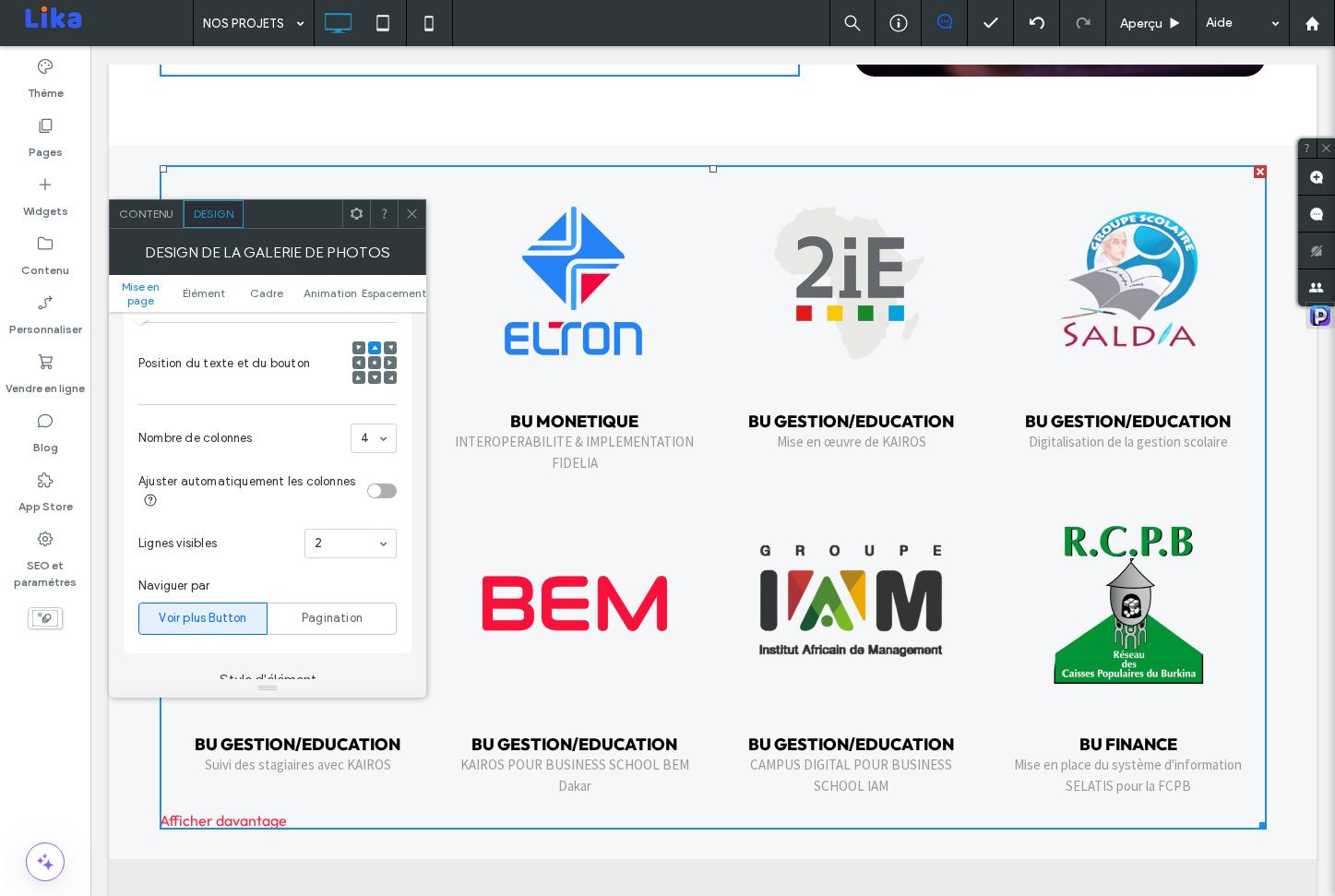 scroll, scrollTop: 436, scrollLeft: 0, axis: vertical 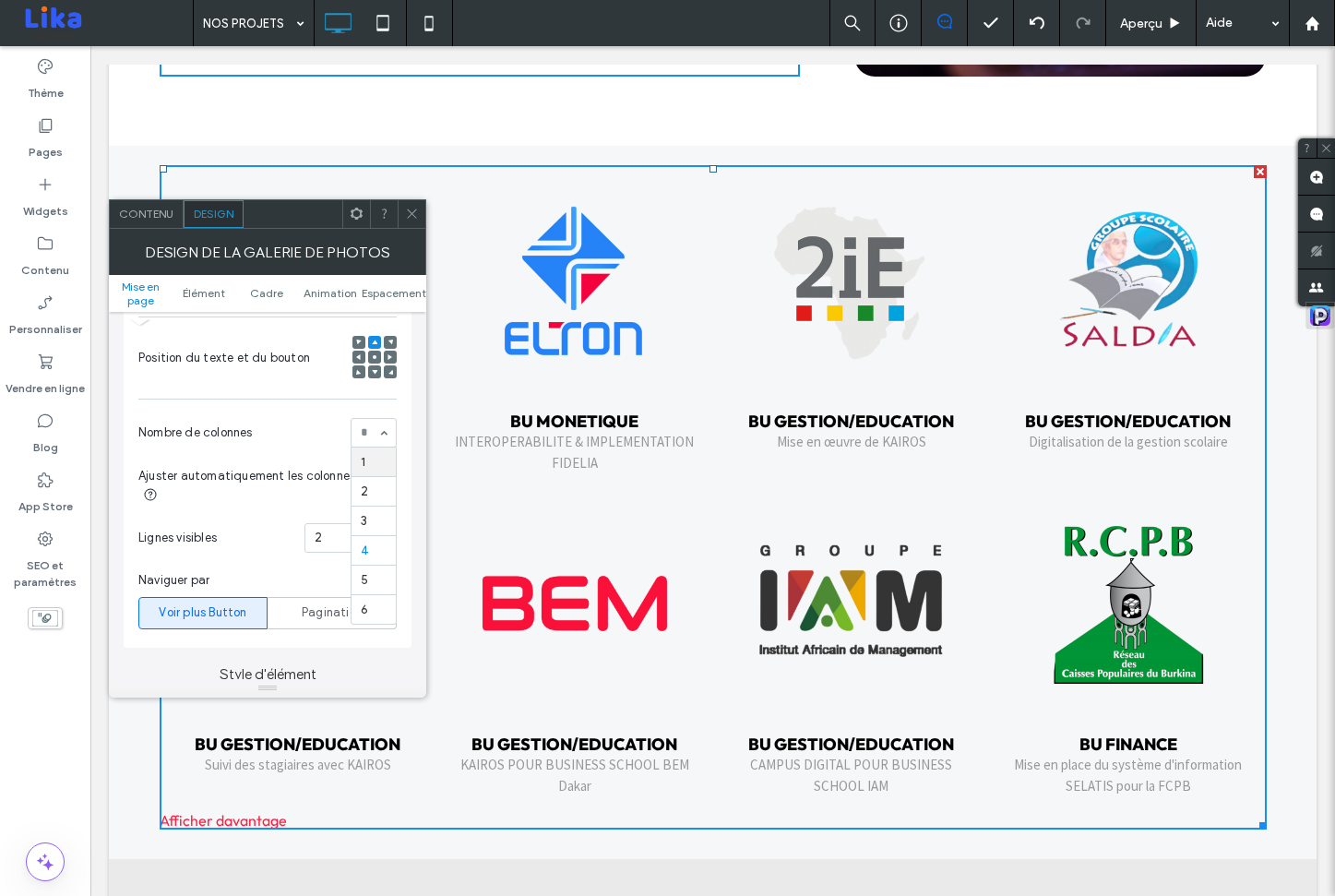 click on "Lignes visibles" at bounding box center [218, 538] 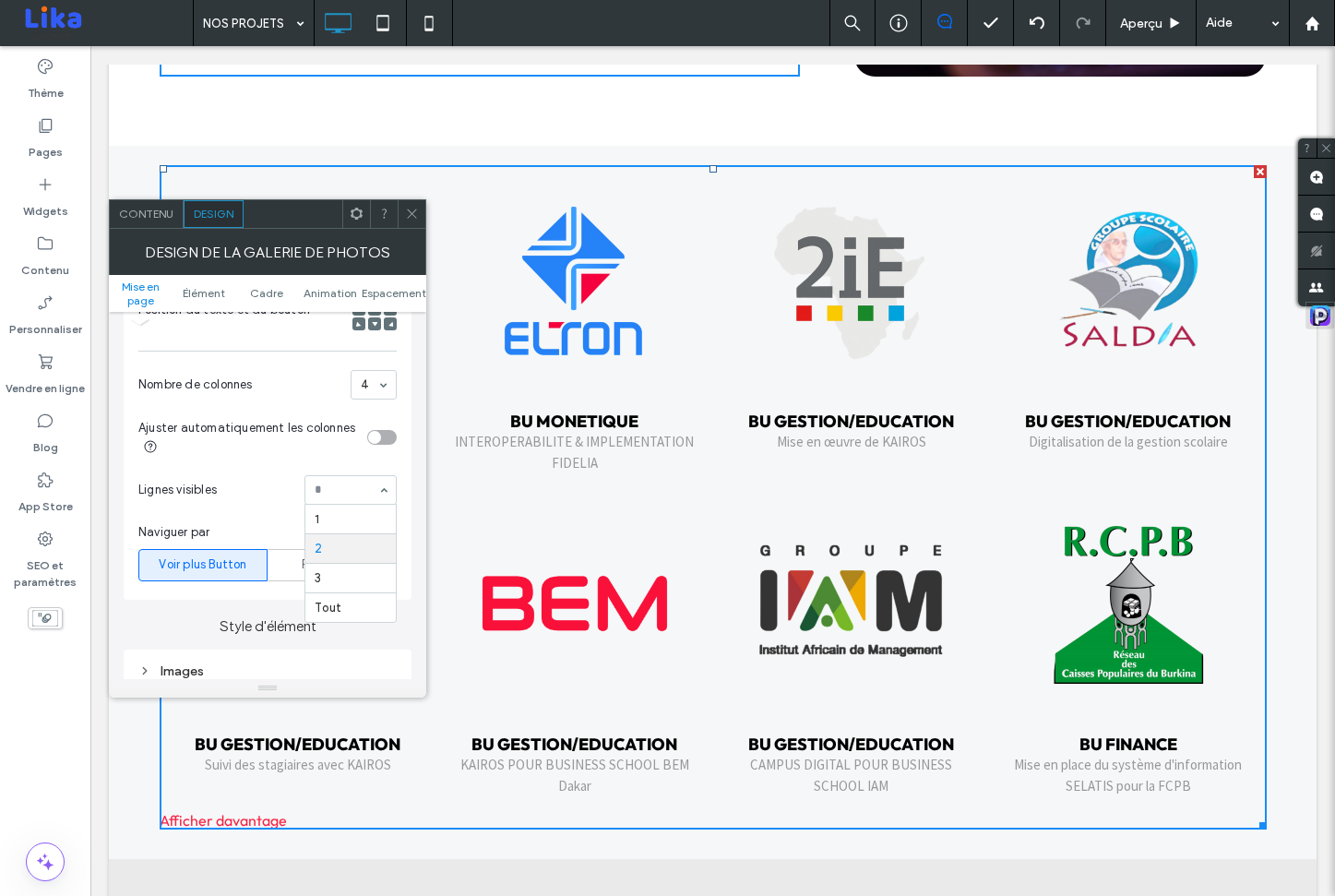 scroll, scrollTop: 497, scrollLeft: 0, axis: vertical 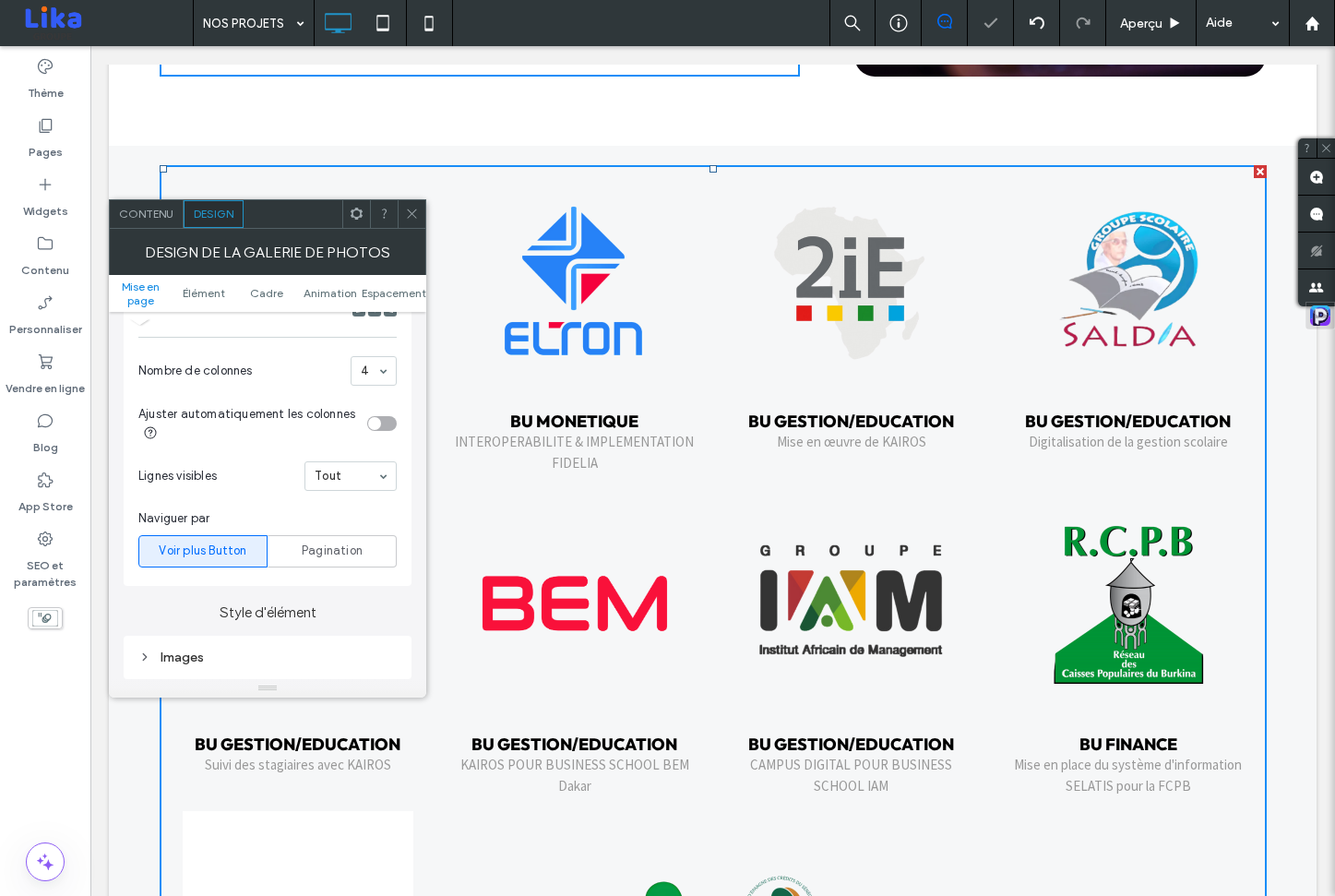 click 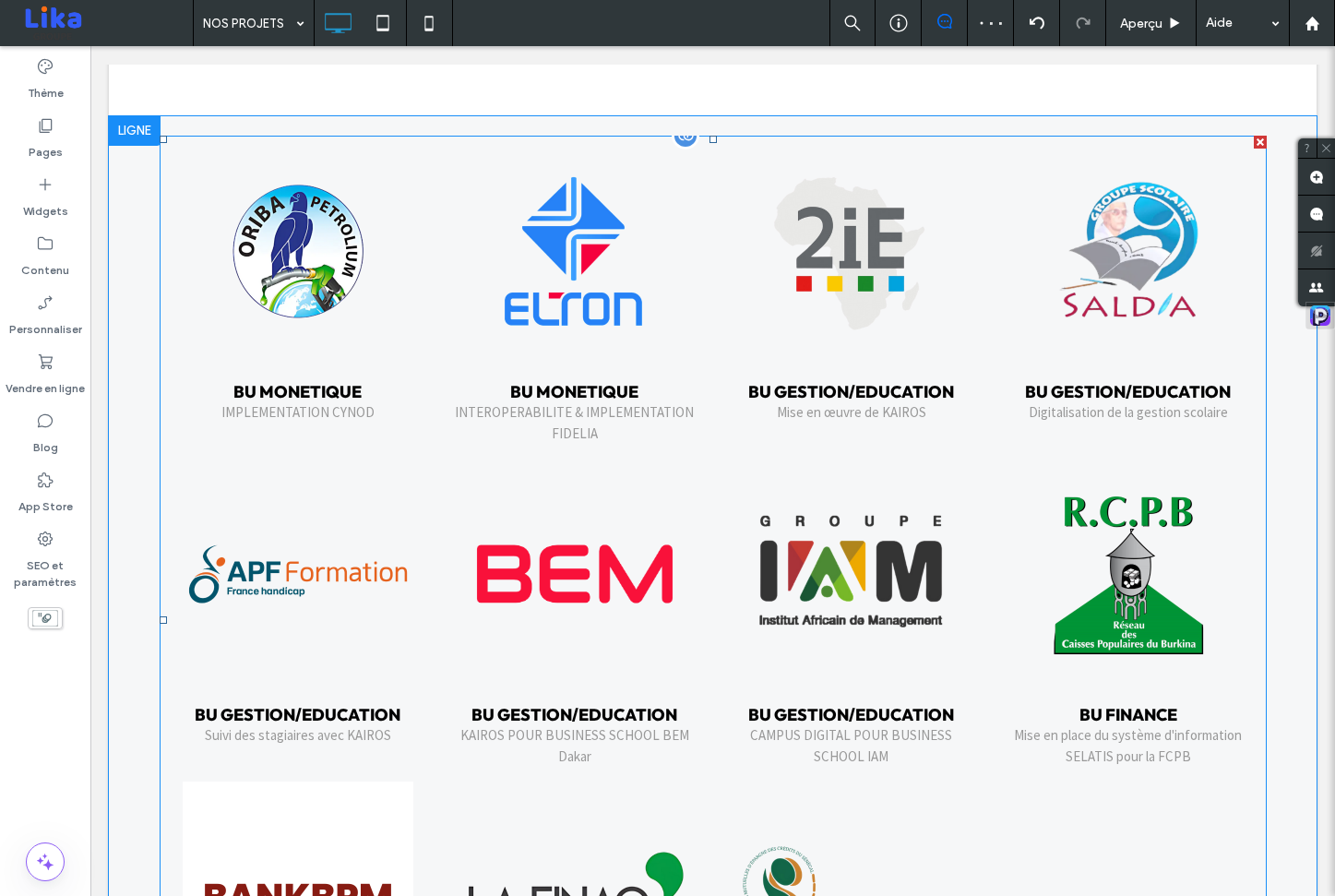 scroll, scrollTop: 581, scrollLeft: 0, axis: vertical 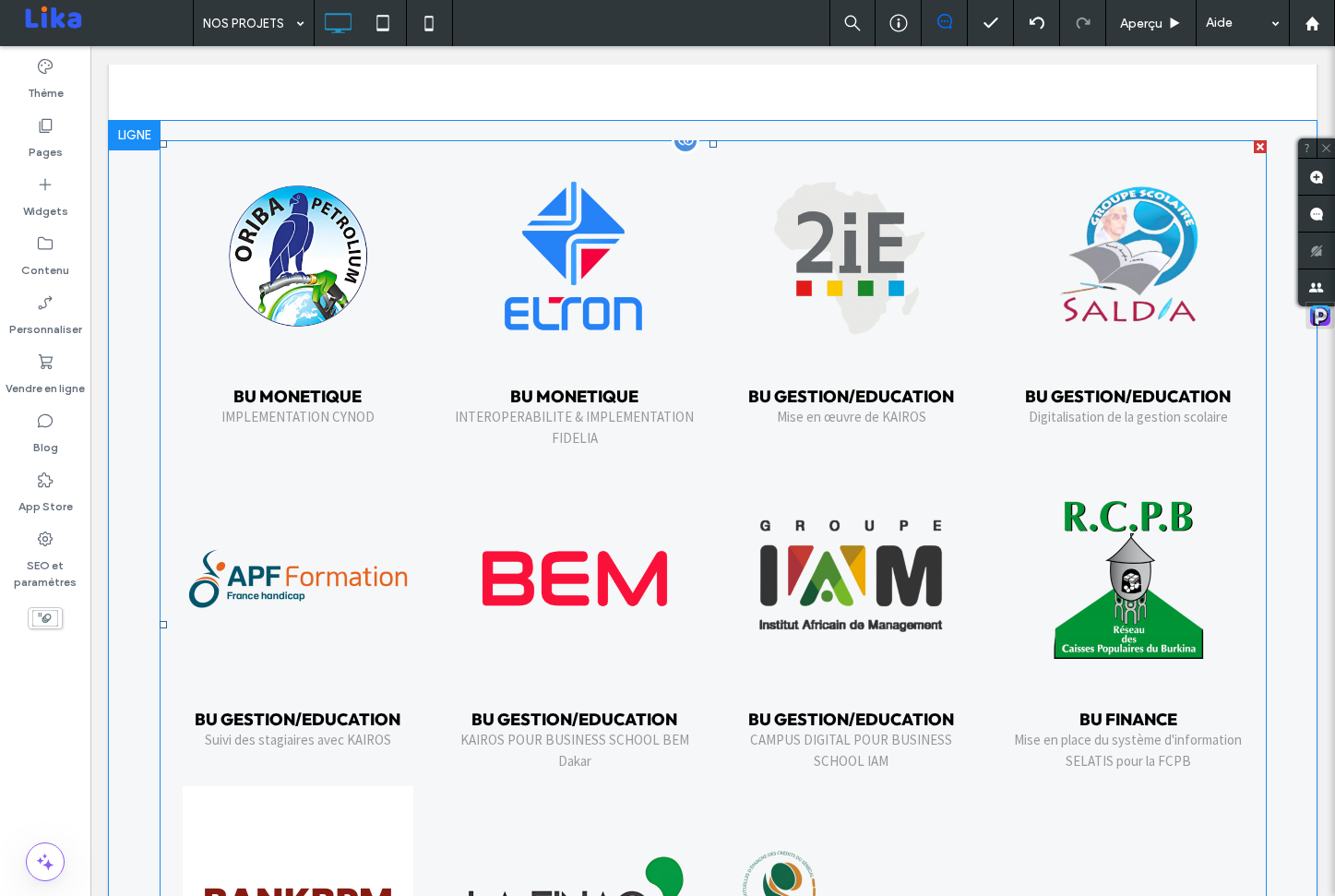 click on "BU MONETIQUE
IMPLEMENTATION CYNOD
Button" at bounding box center (298, 417) 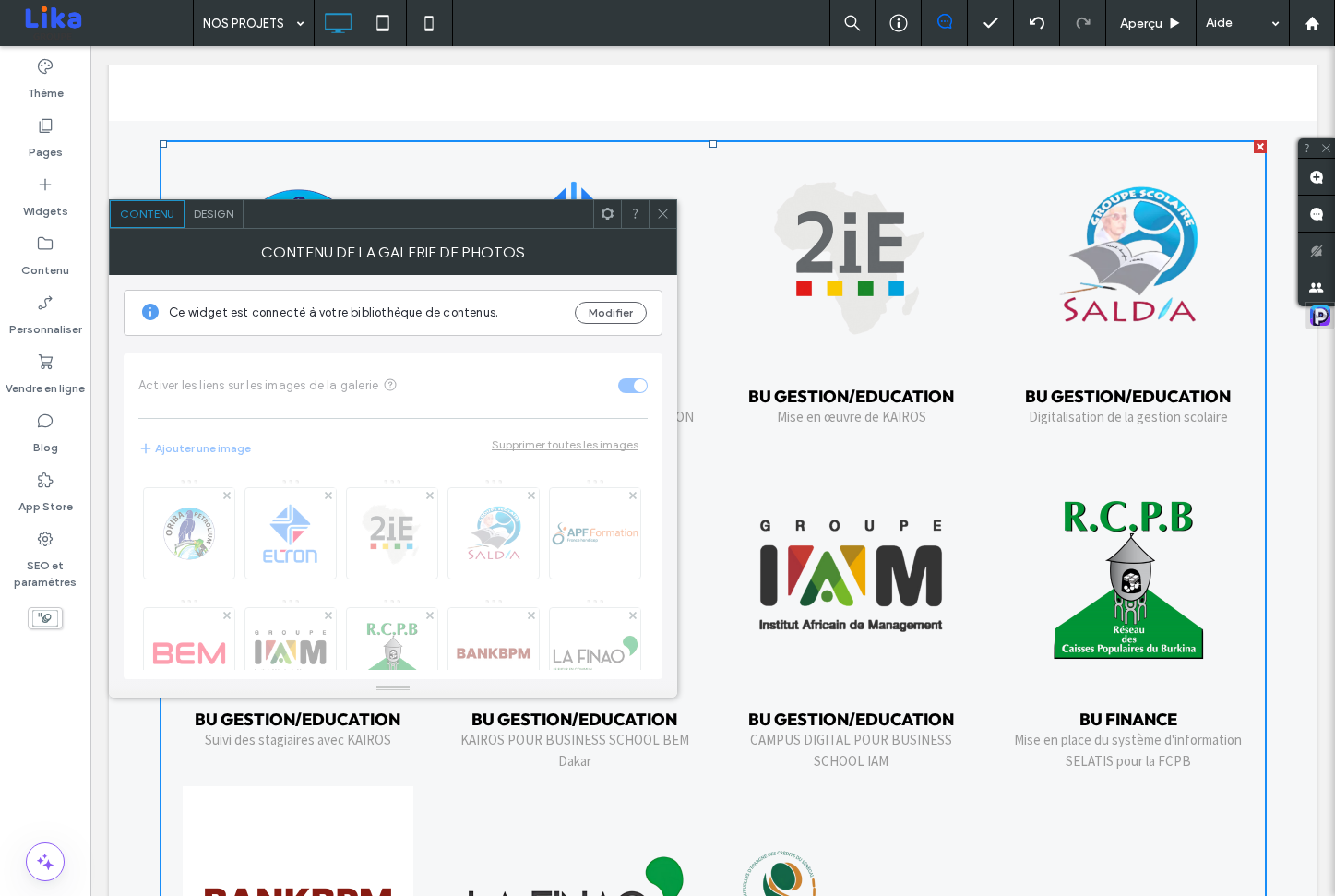 click on "Design" at bounding box center (213, 213) 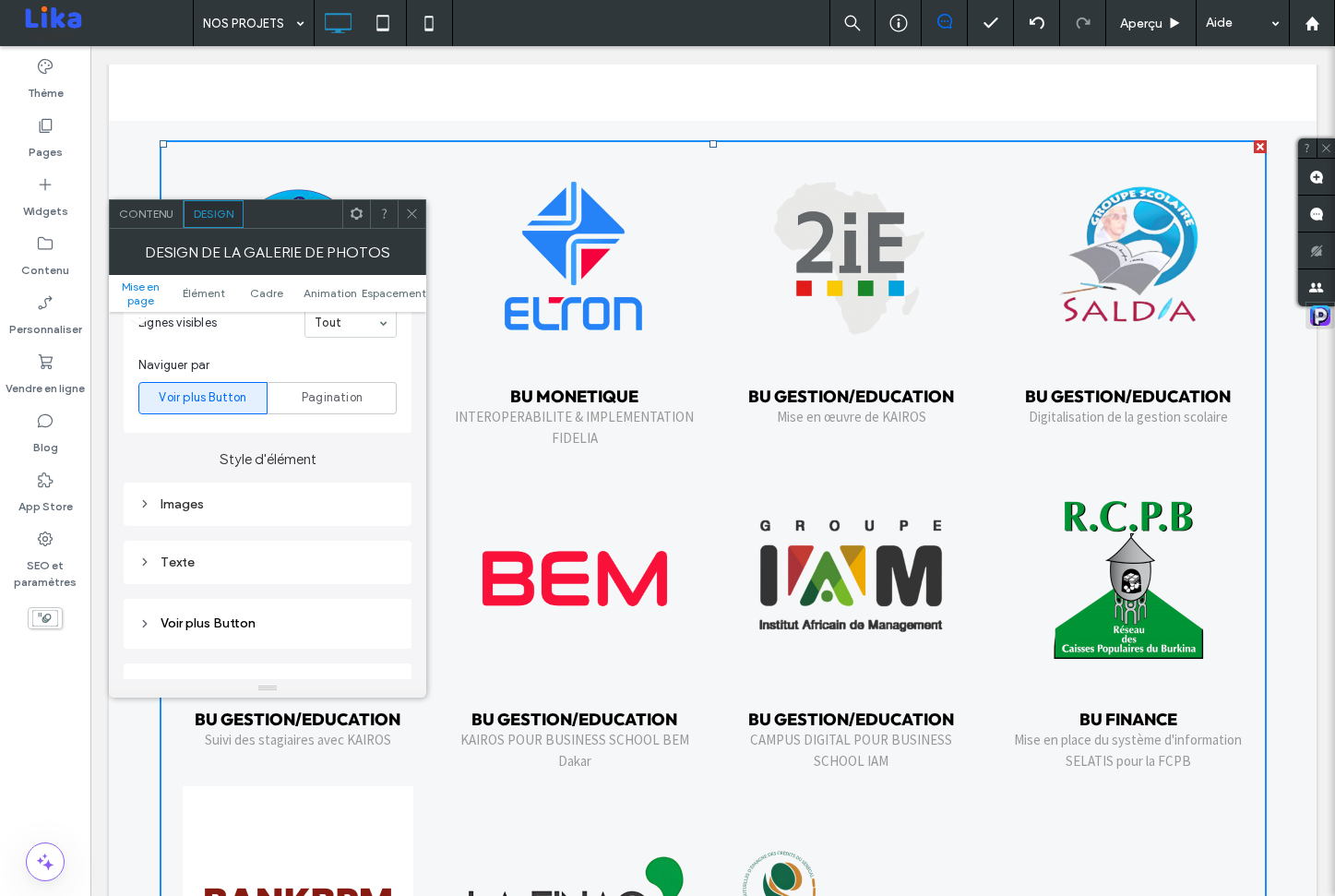 scroll, scrollTop: 676, scrollLeft: 0, axis: vertical 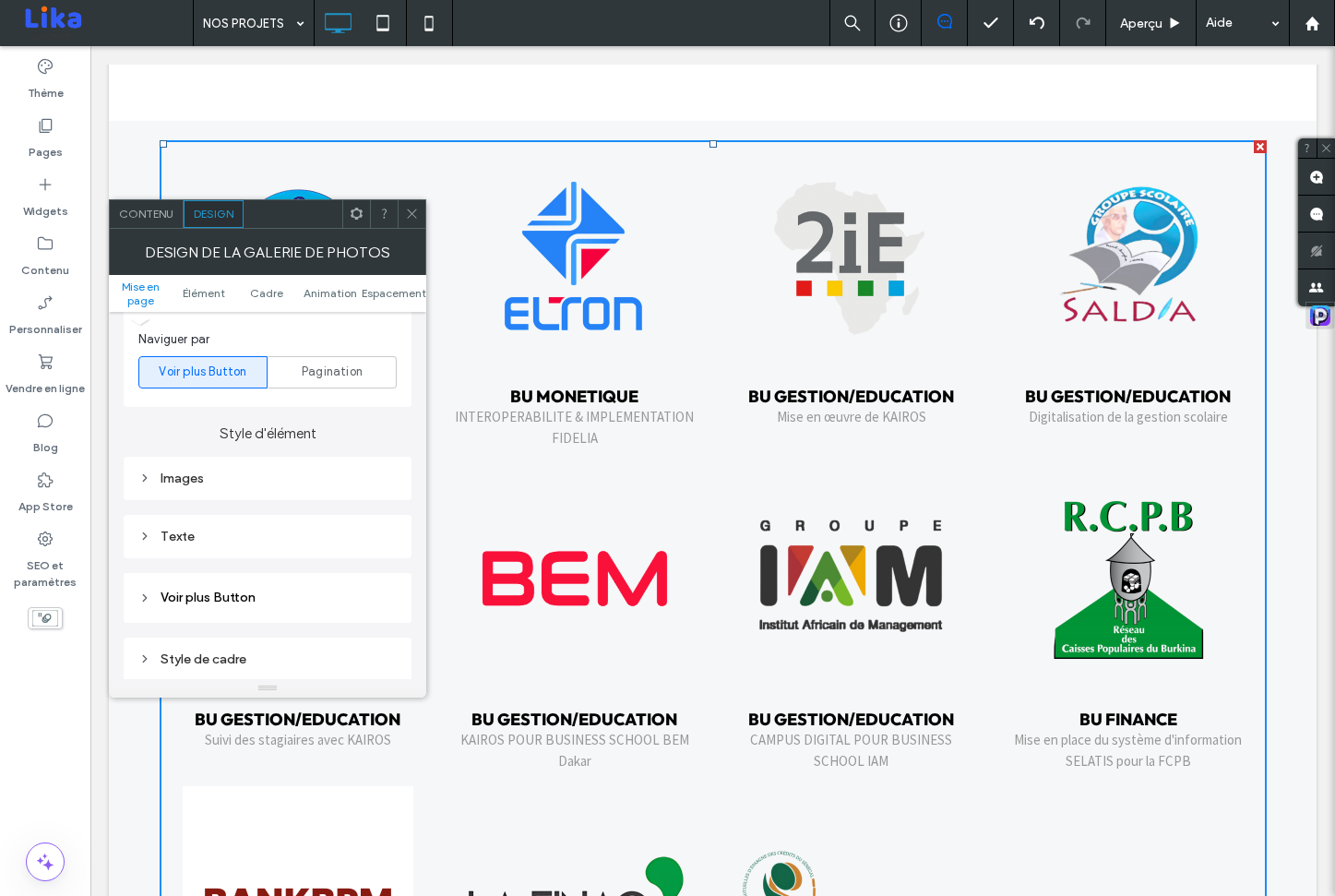 click on "Images" at bounding box center (268, 478) 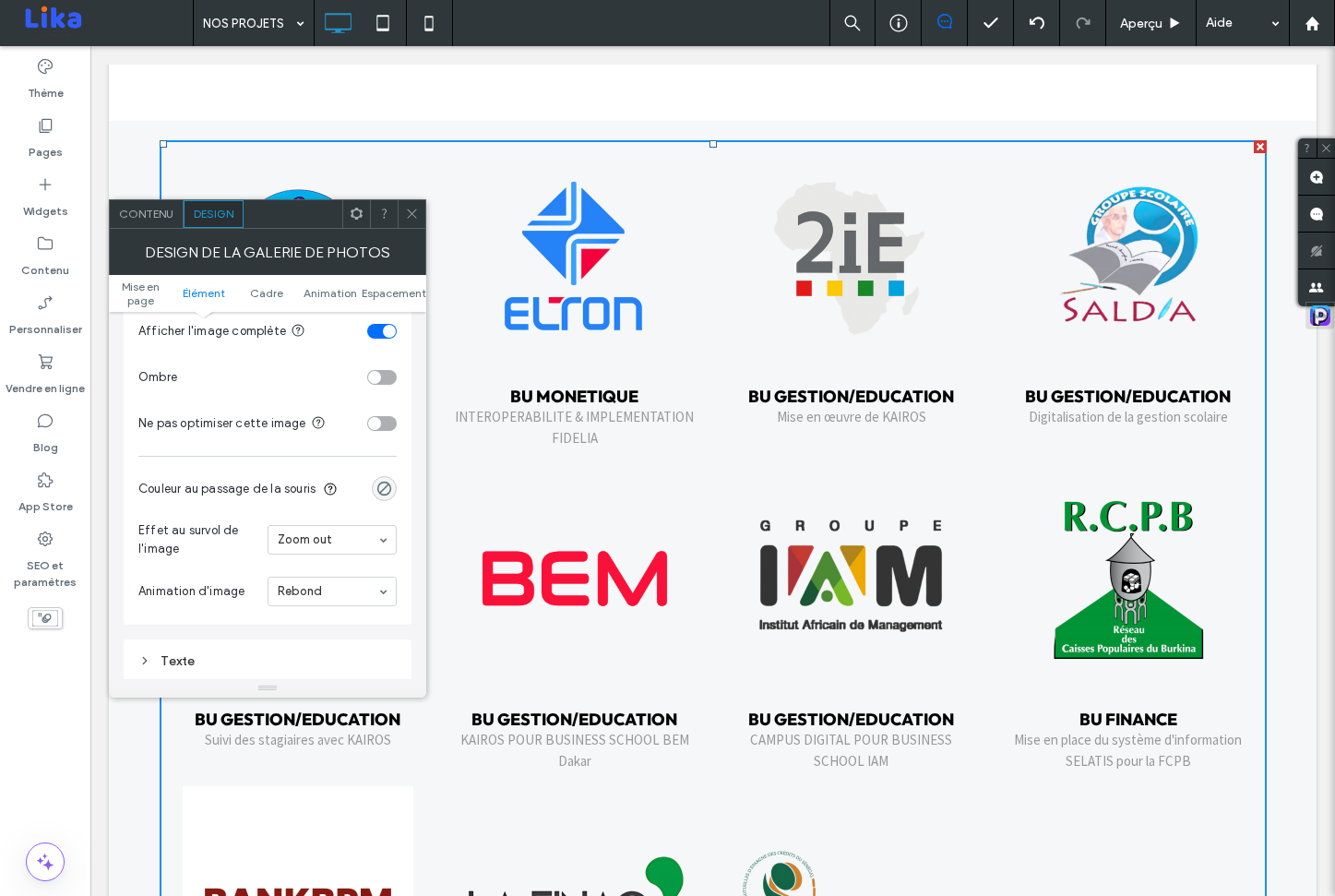 scroll, scrollTop: 1046, scrollLeft: 0, axis: vertical 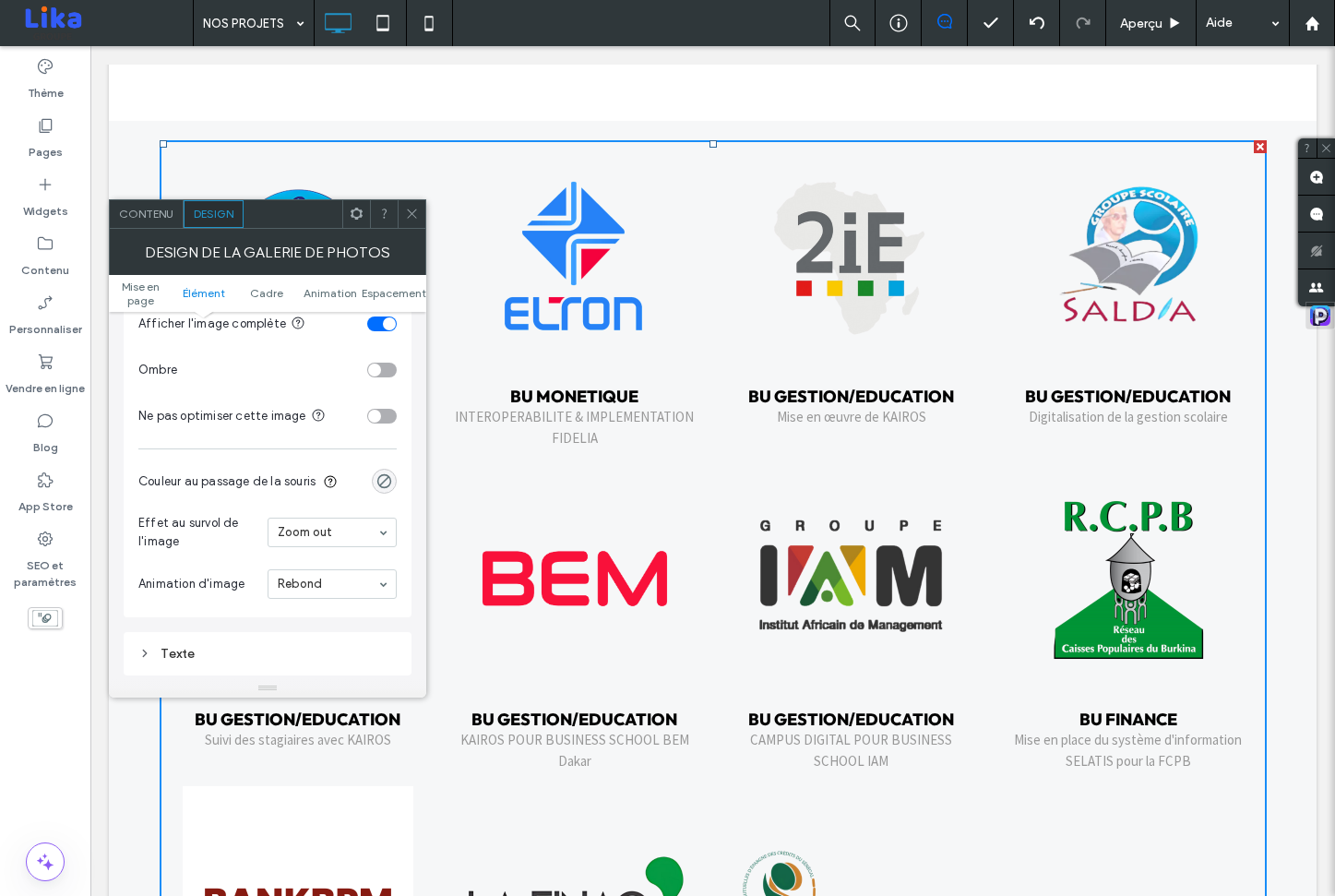 click at bounding box center [382, 370] 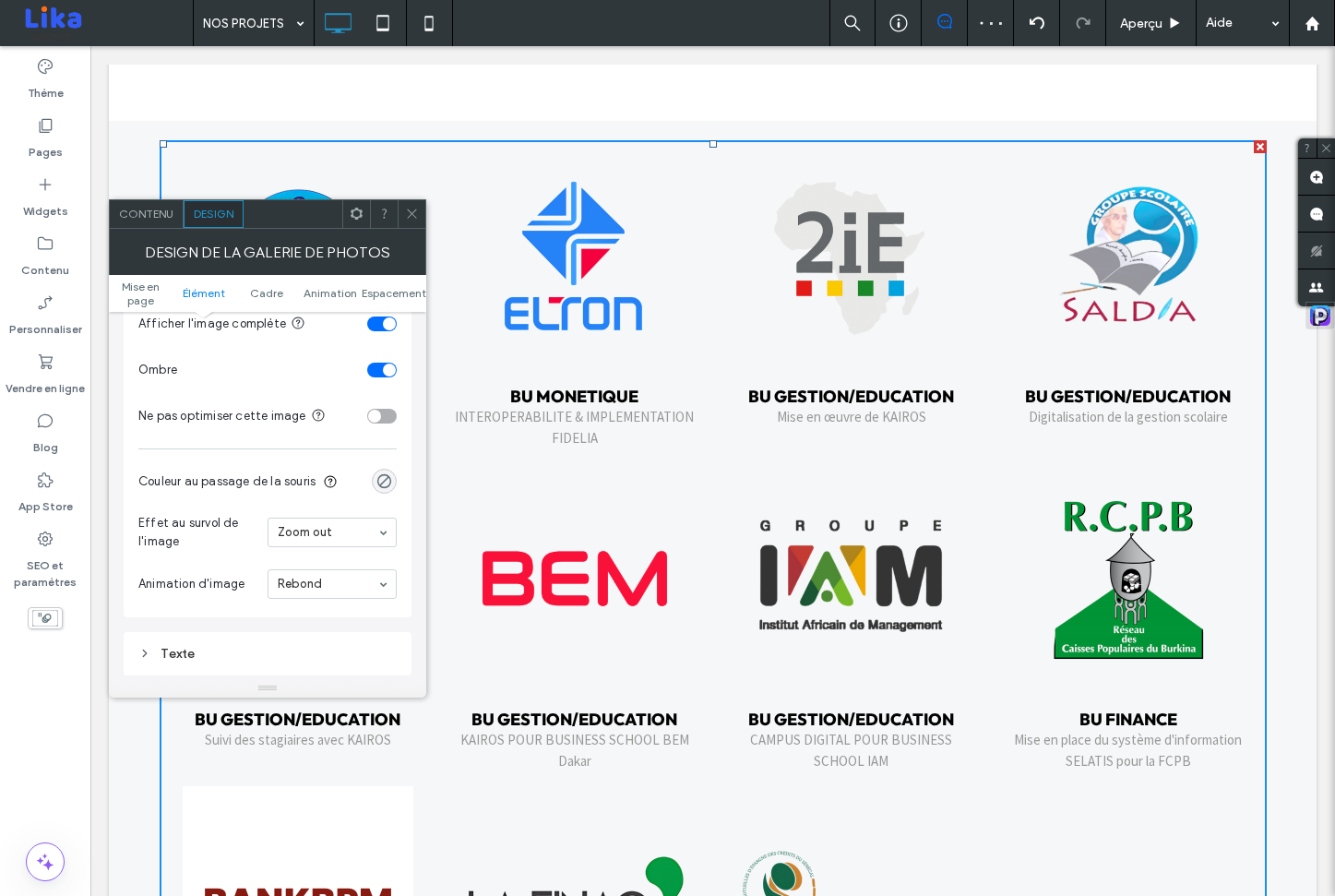 click at bounding box center (389, 370) 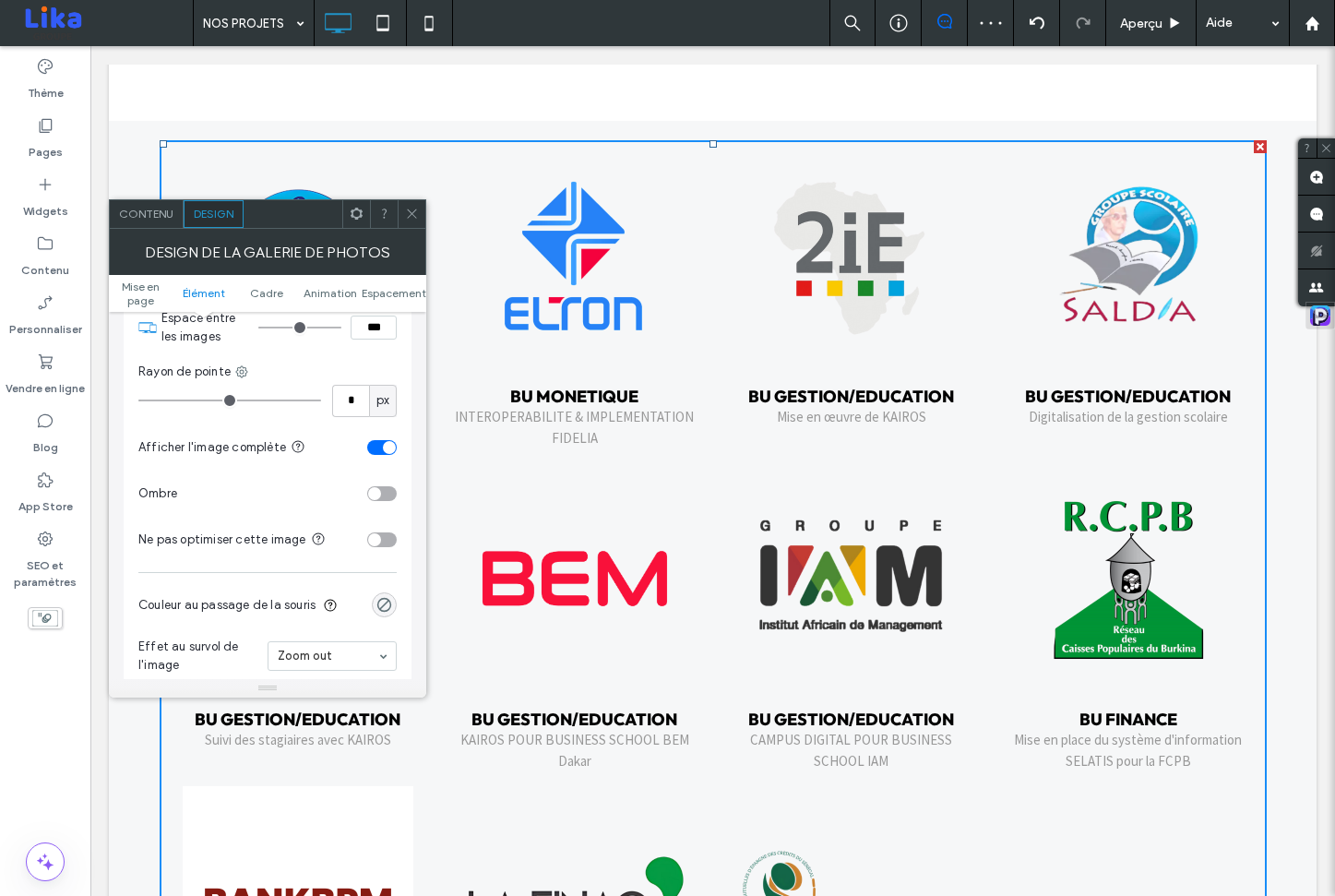 scroll, scrollTop: 912, scrollLeft: 0, axis: vertical 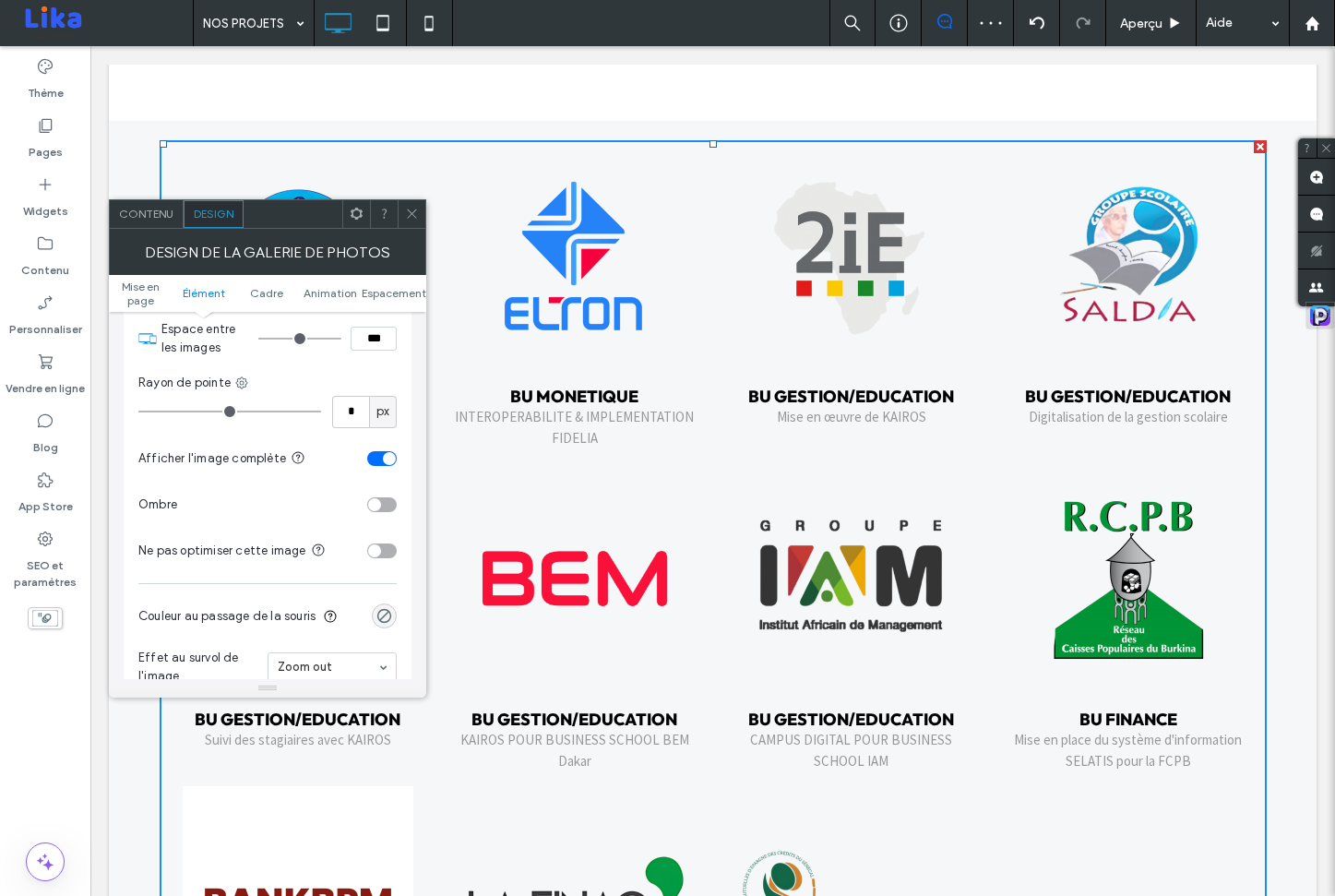 click at bounding box center (389, 459) 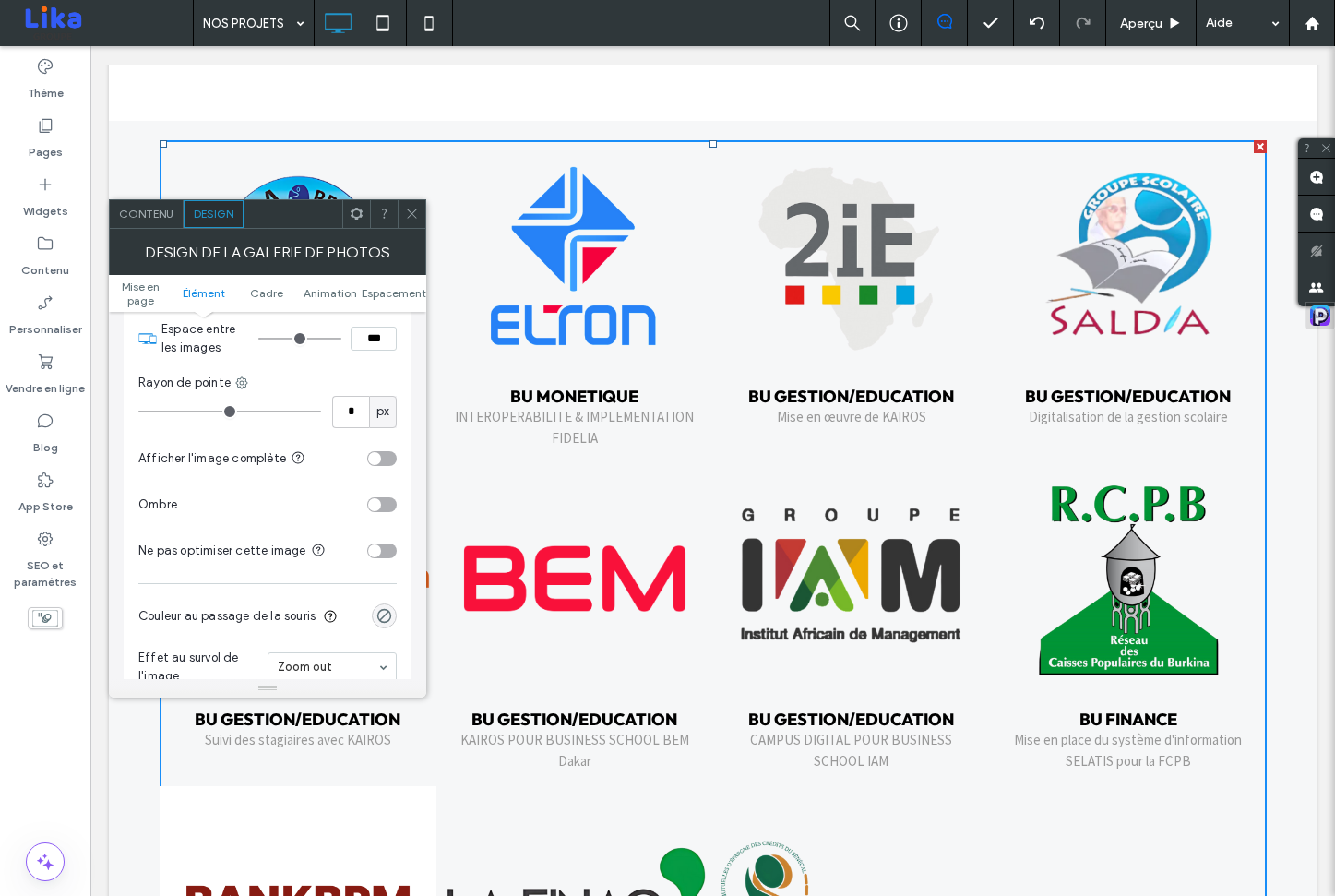 click at bounding box center [375, 505] 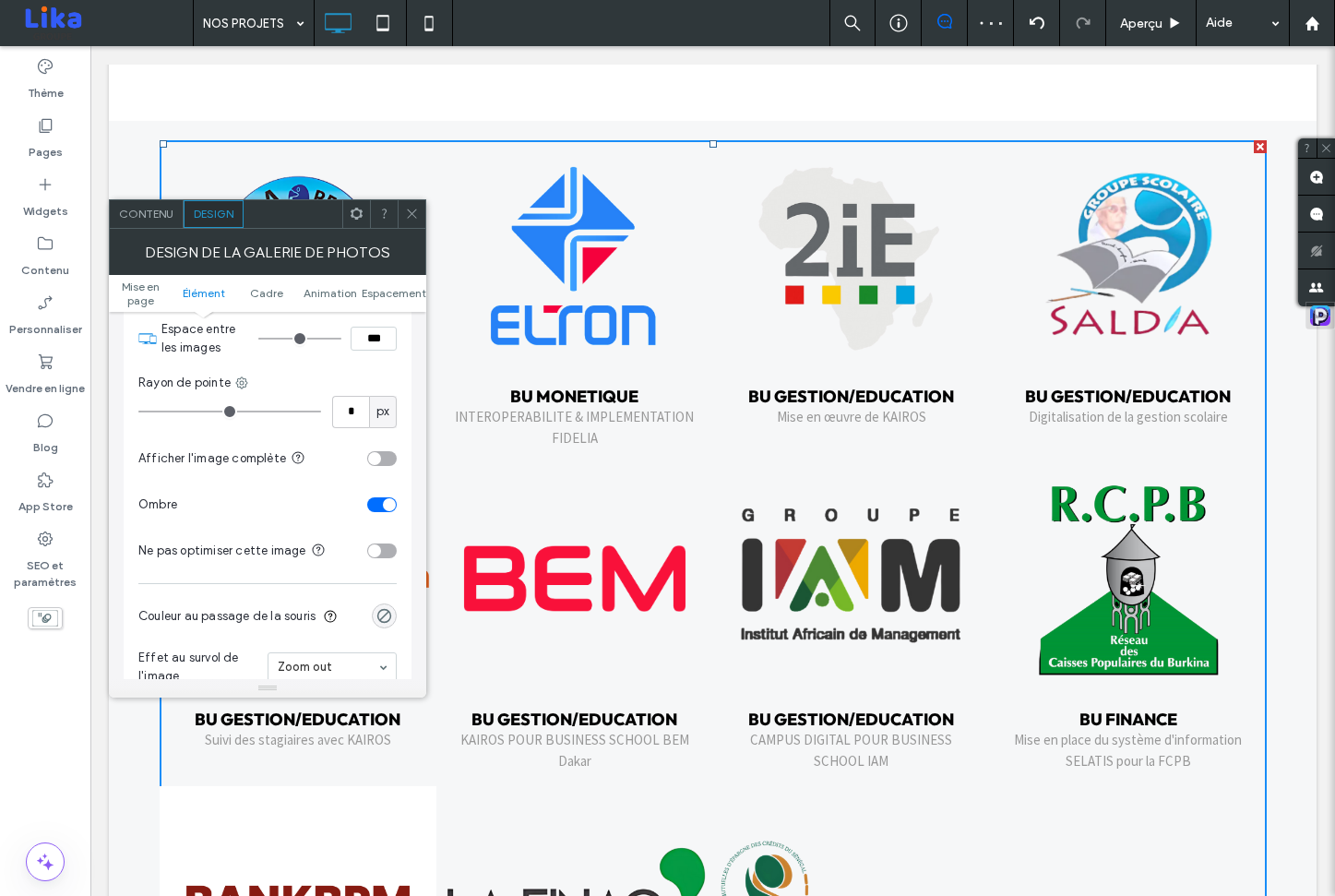 click at bounding box center [382, 505] 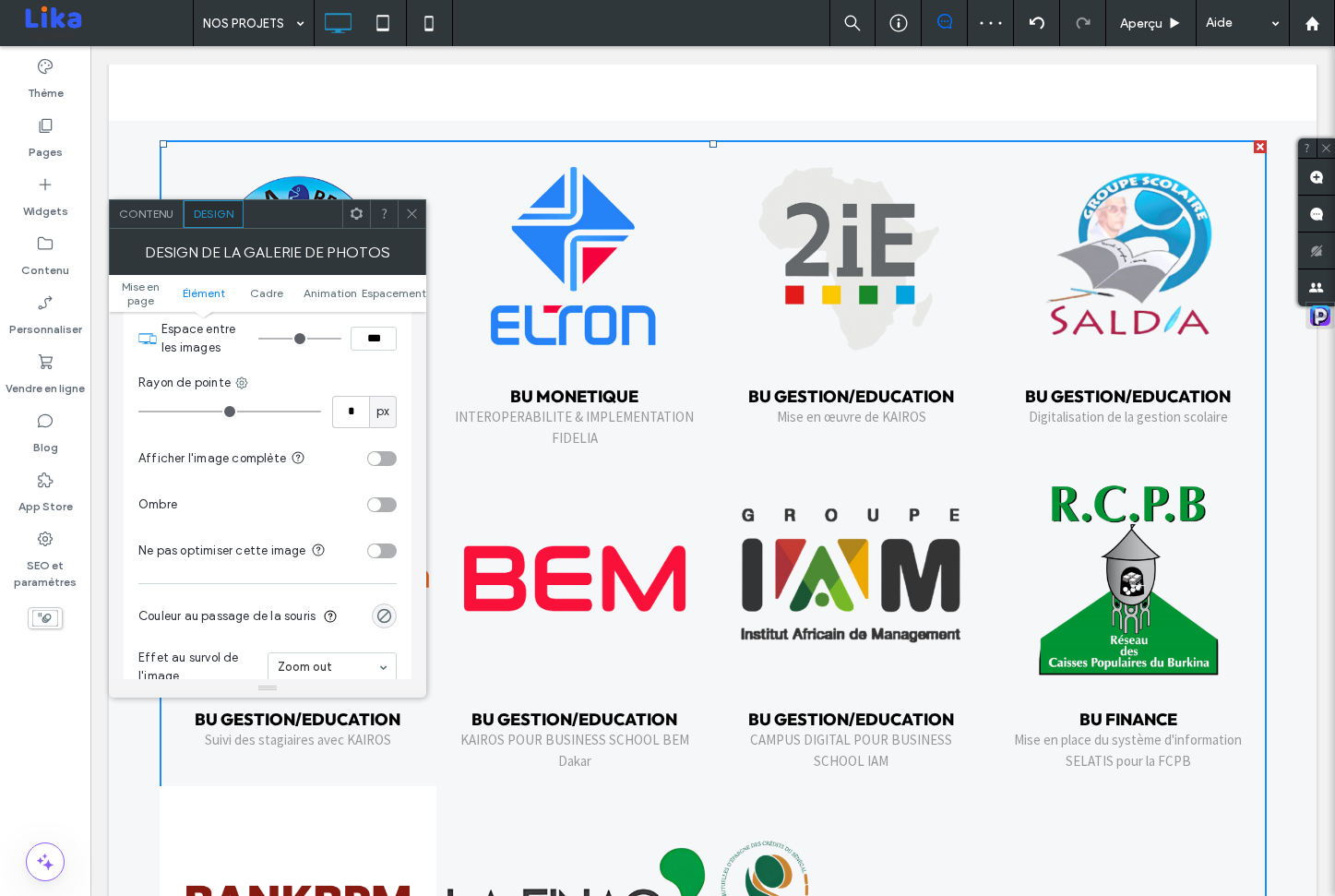 click at bounding box center [382, 459] 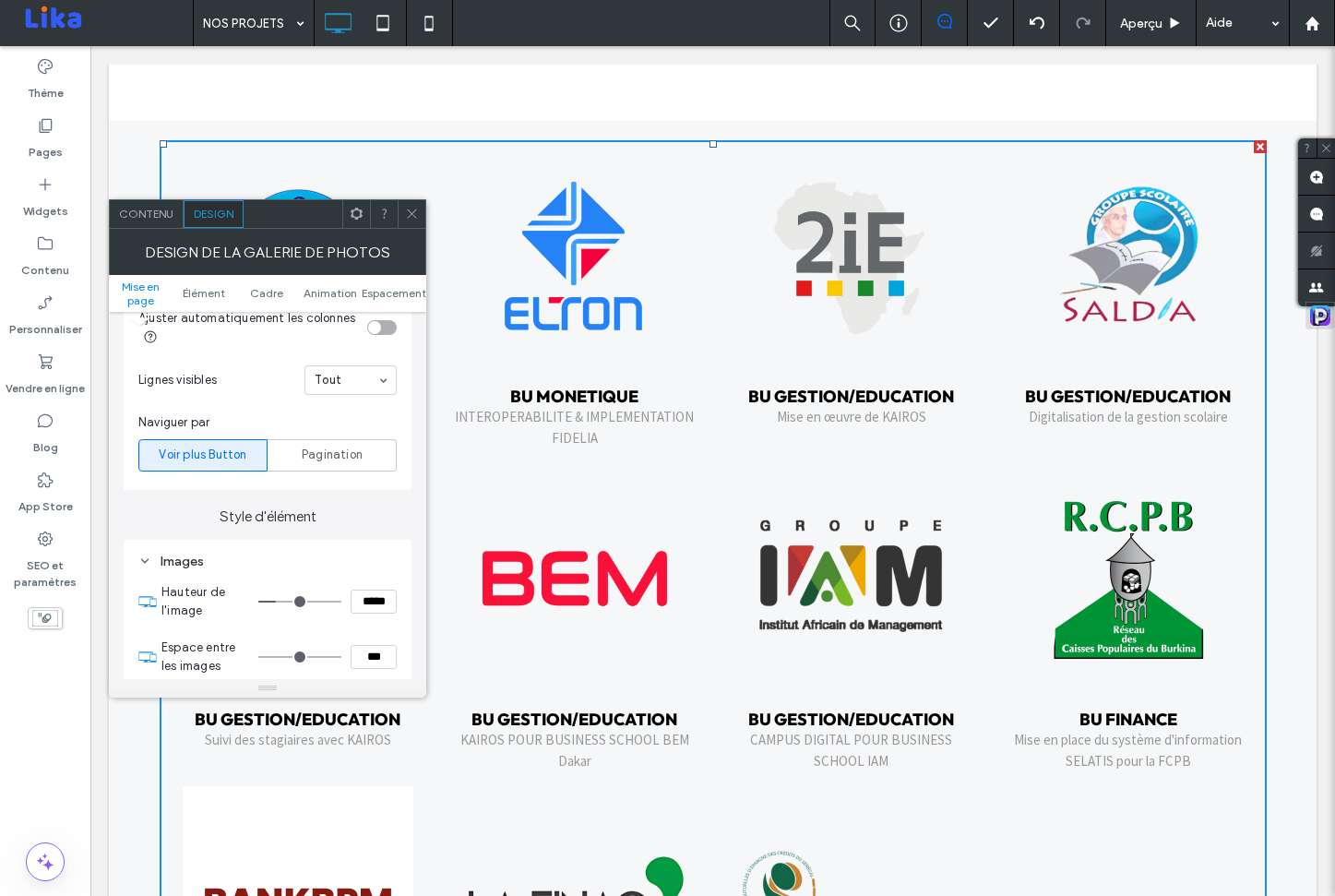 scroll, scrollTop: 585, scrollLeft: 0, axis: vertical 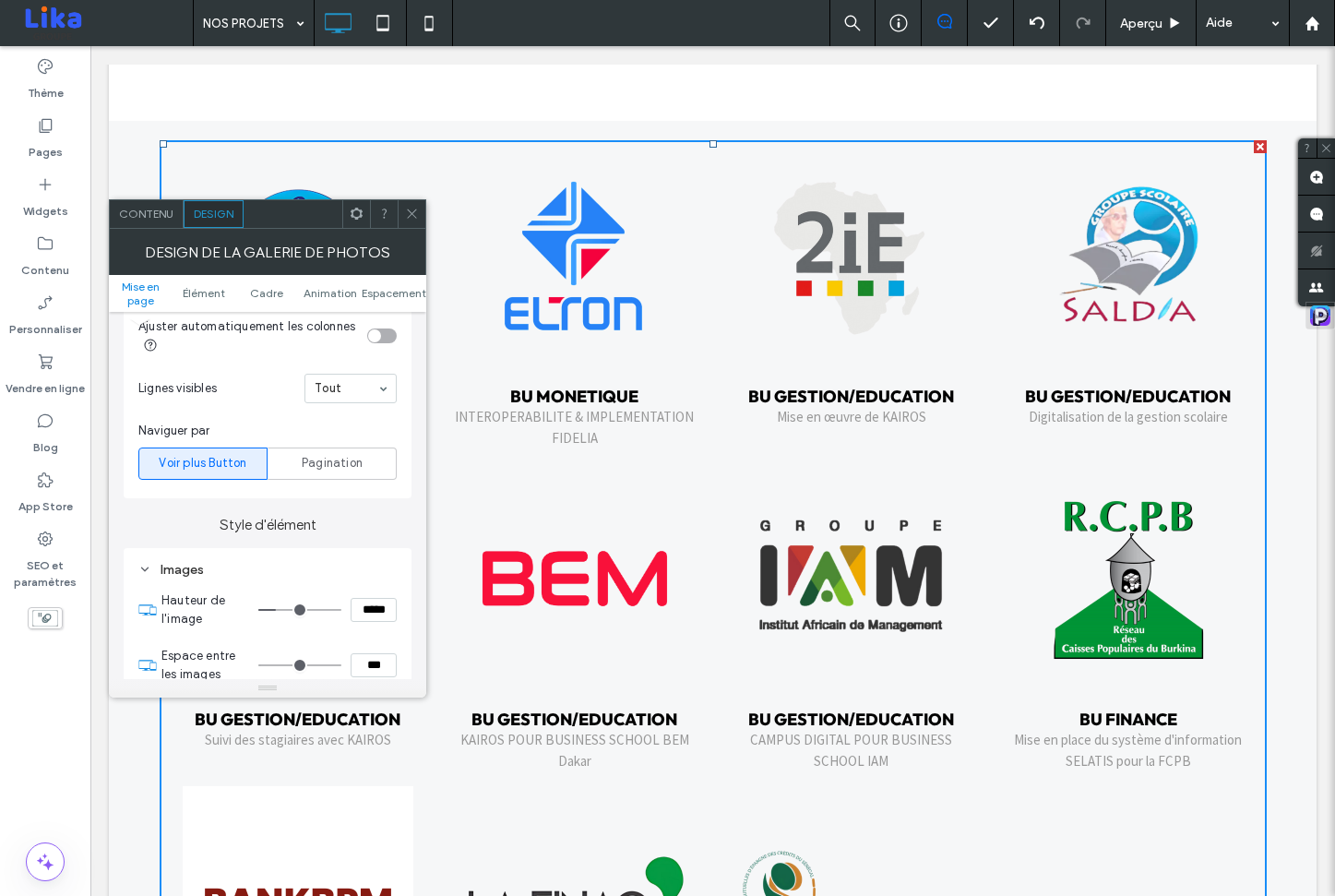 type on "***" 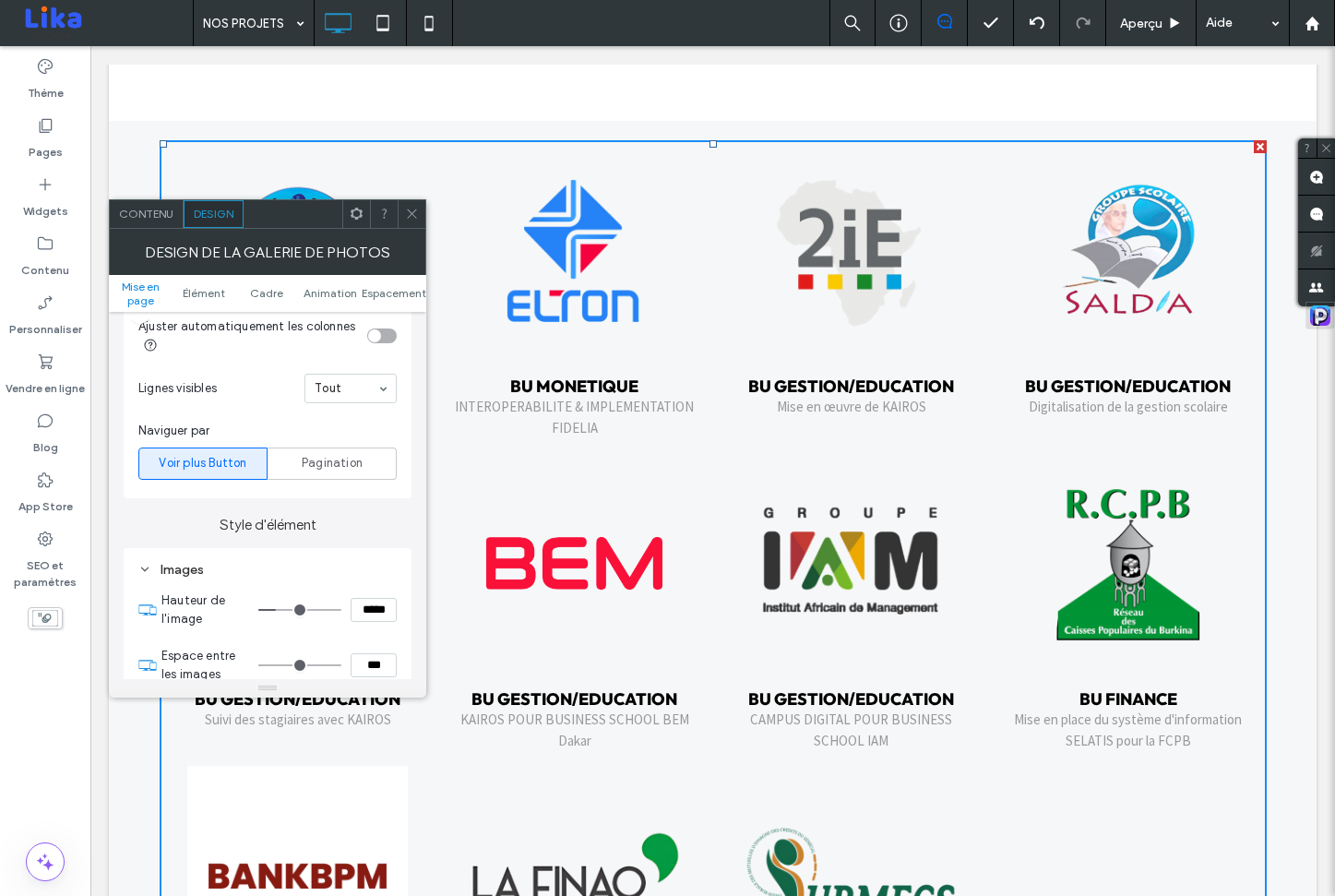 type on "***" 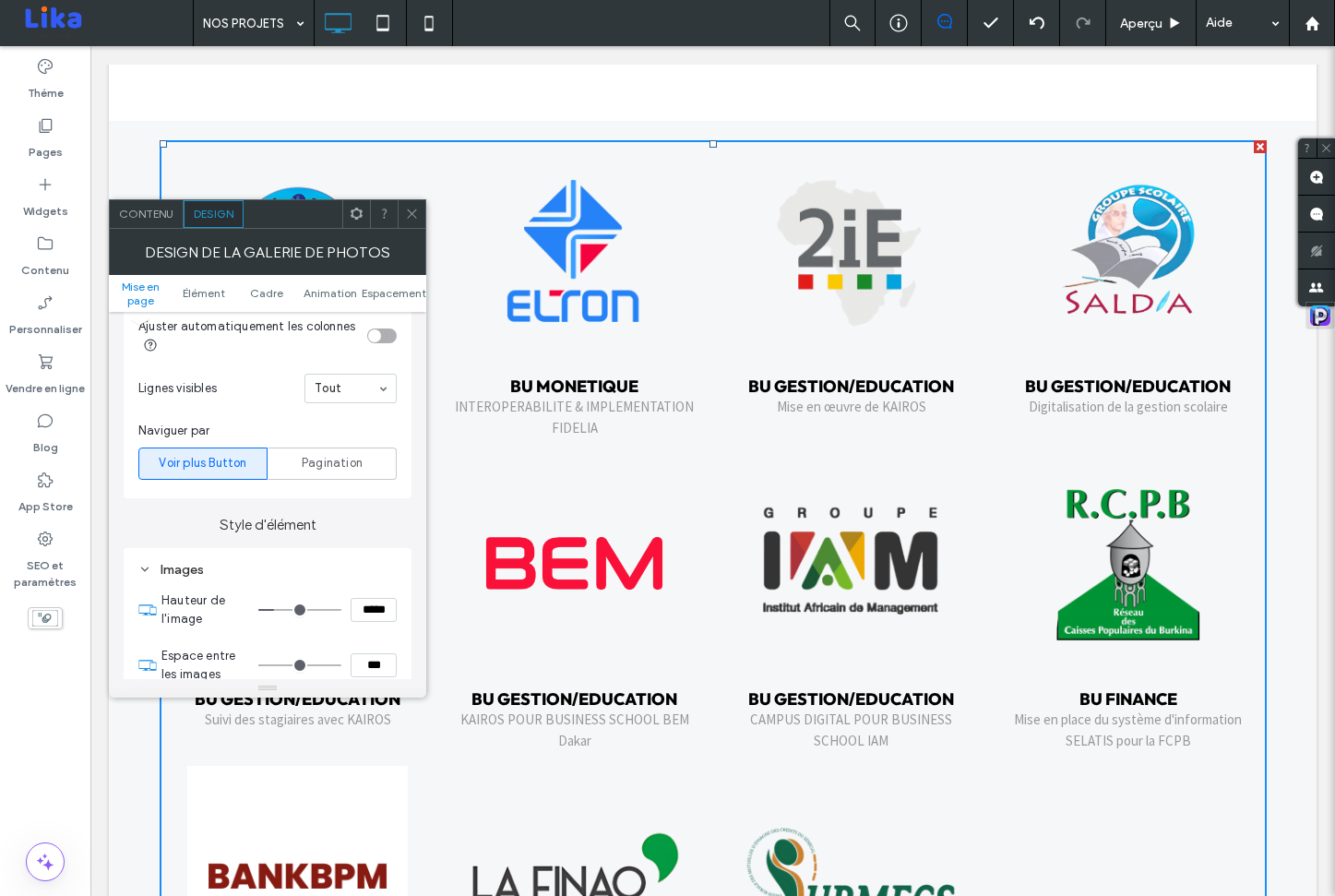 type on "***" 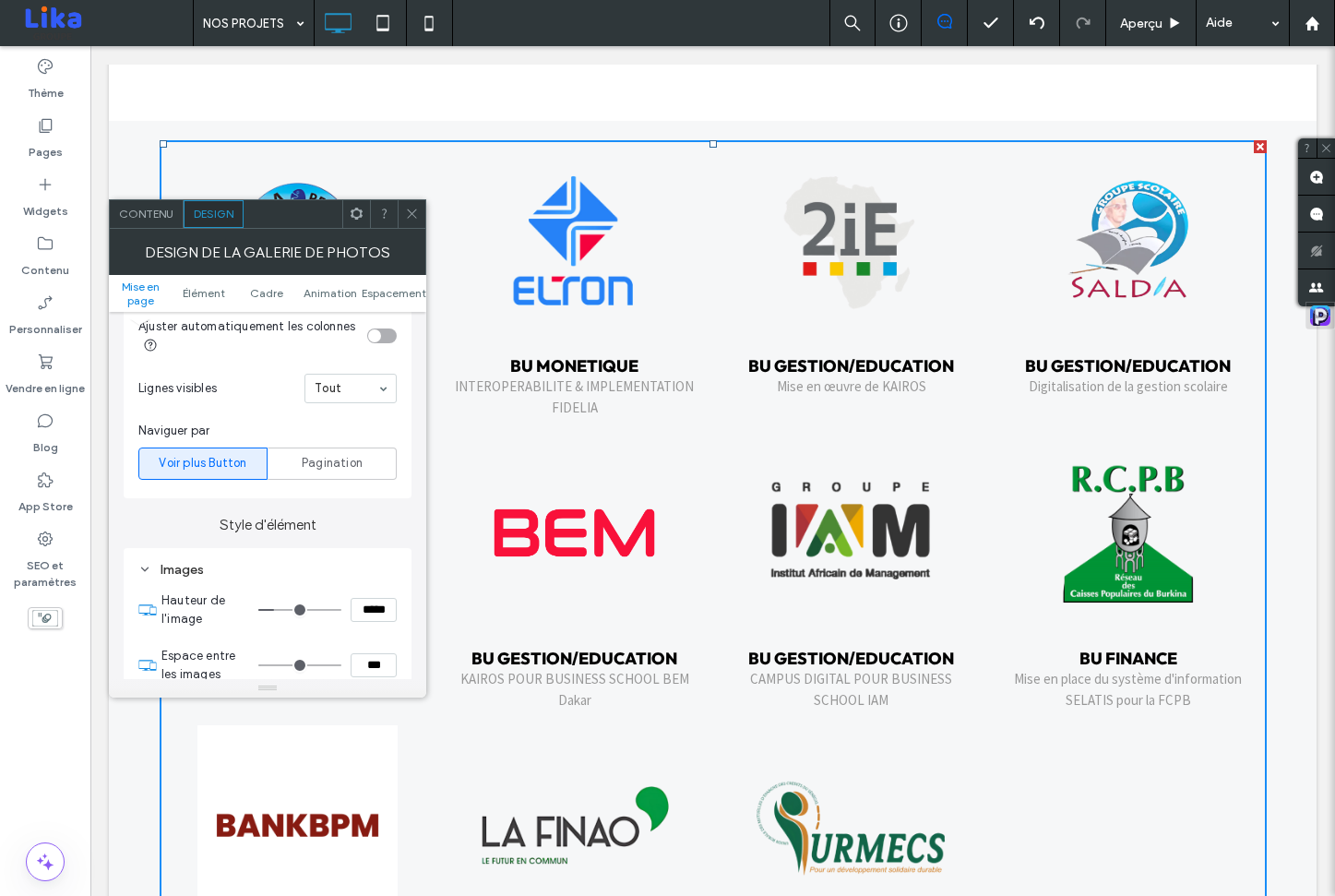 type on "***" 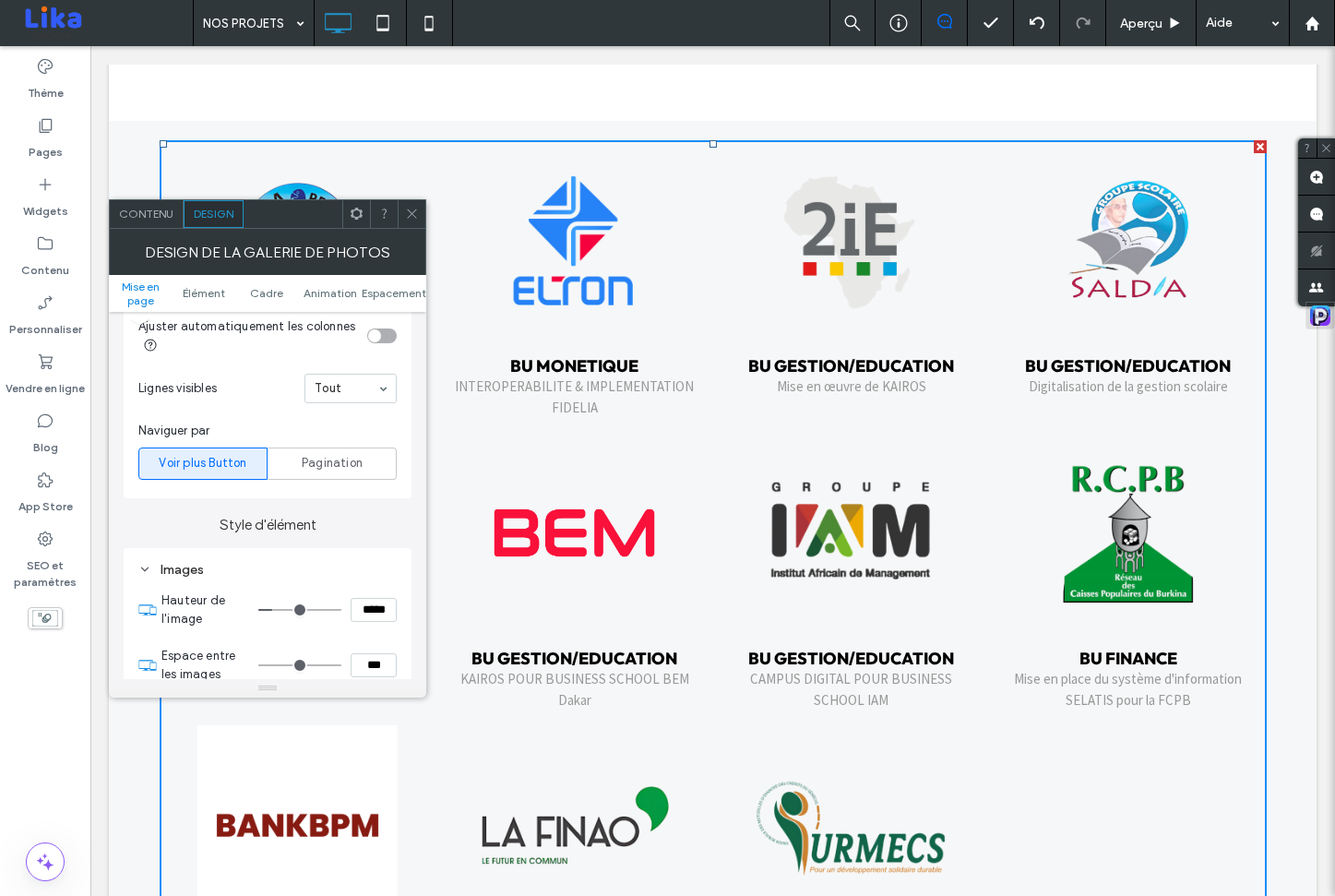 type on "***" 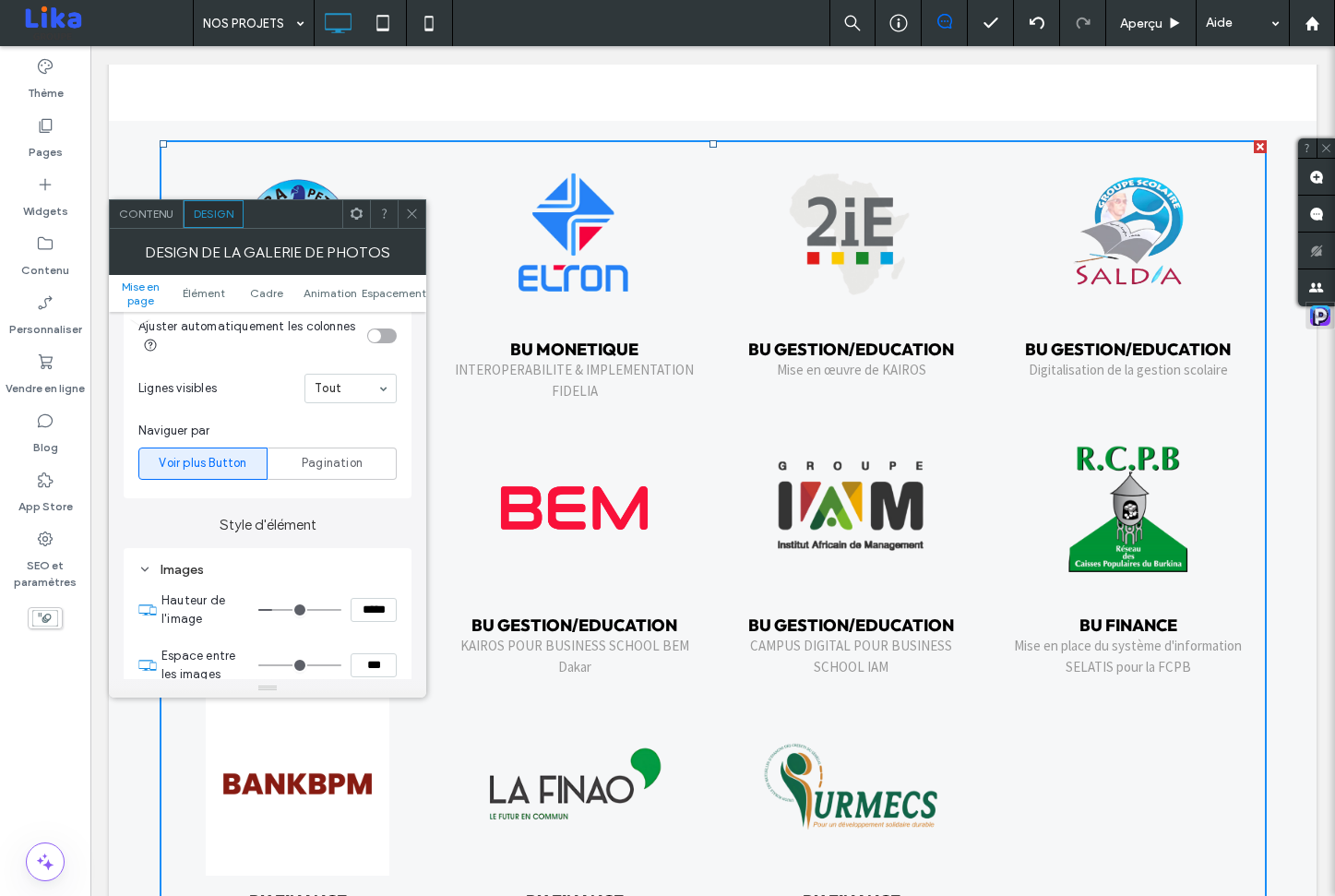 type on "***" 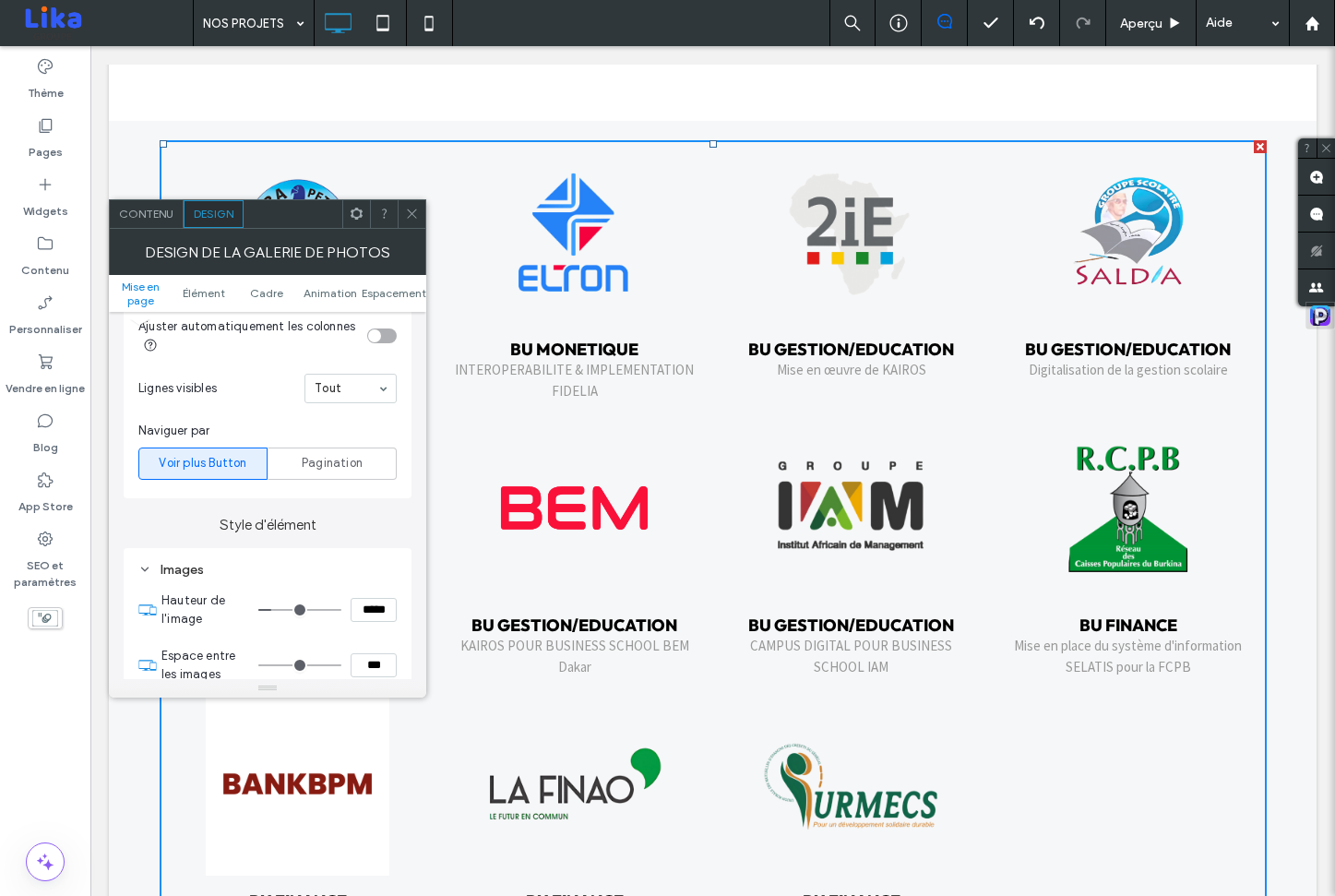 type on "***" 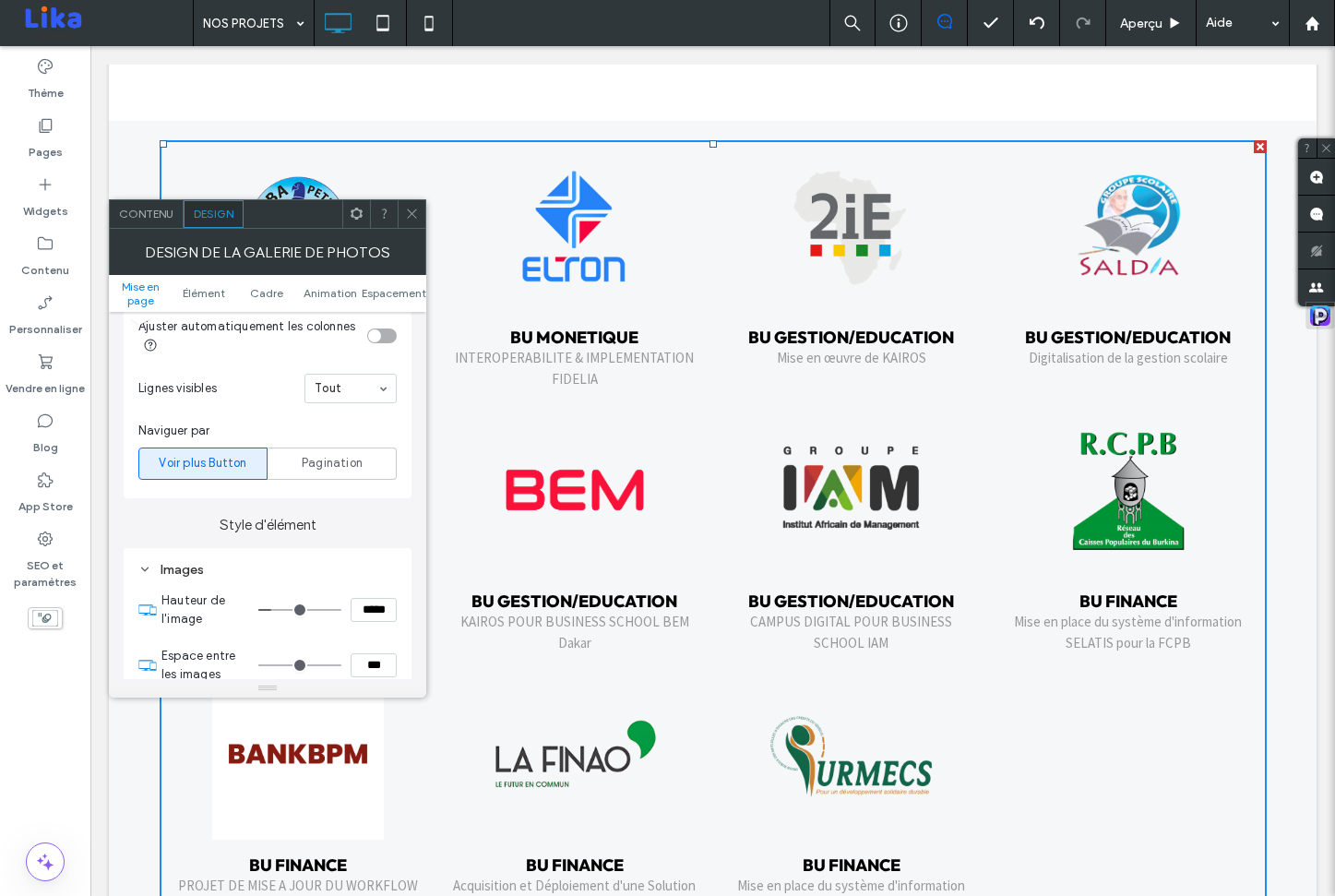type on "***" 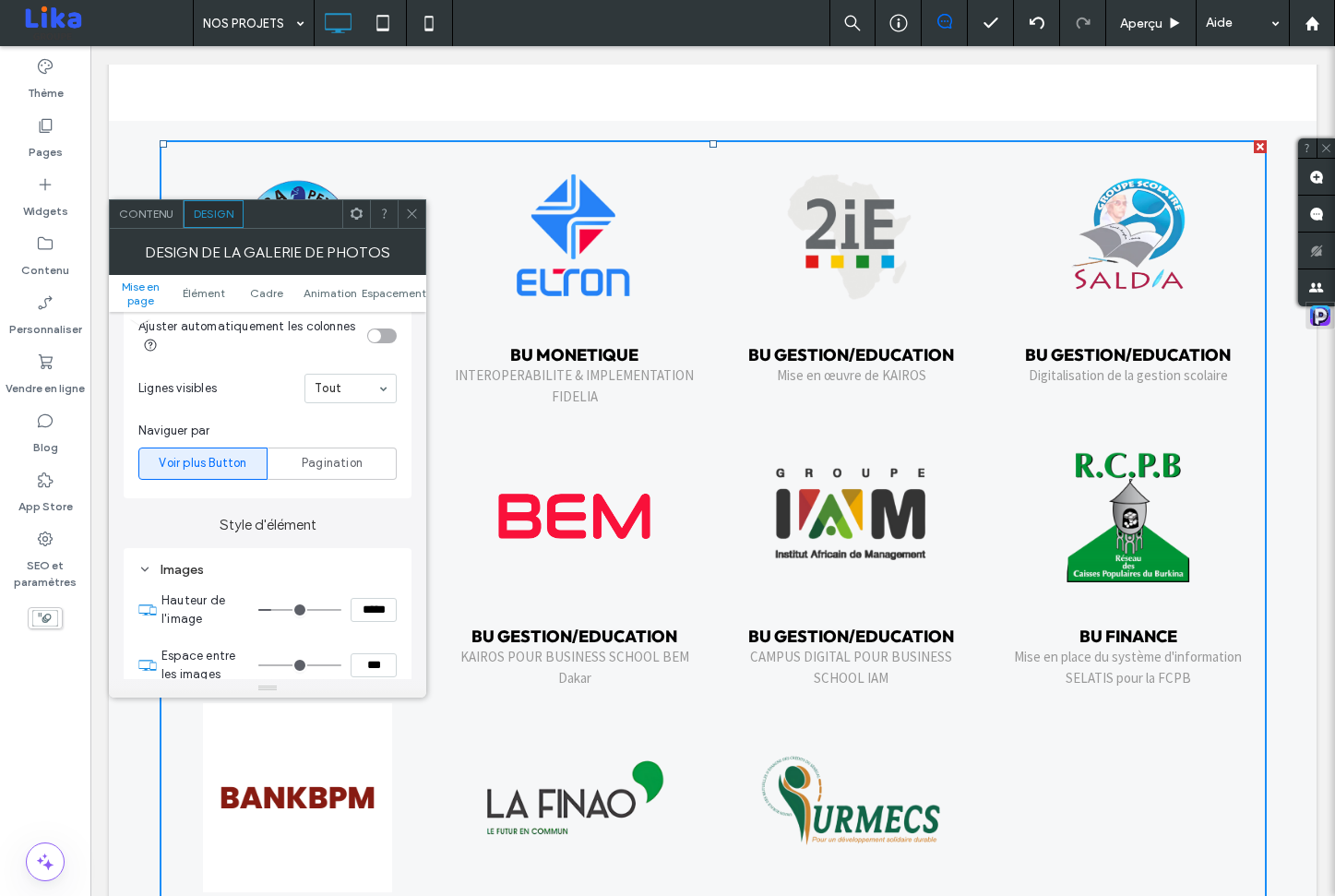 type on "***" 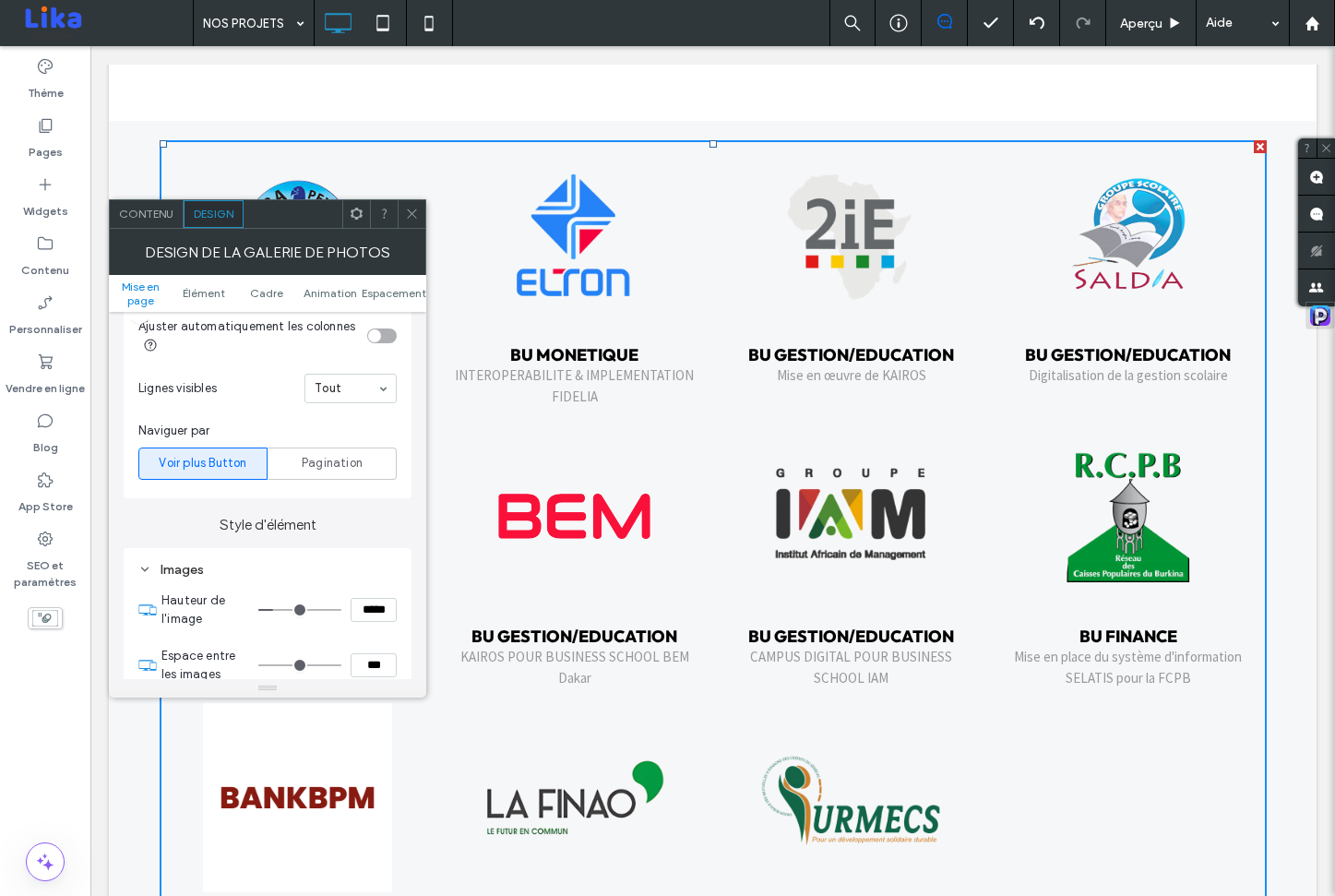 type on "***" 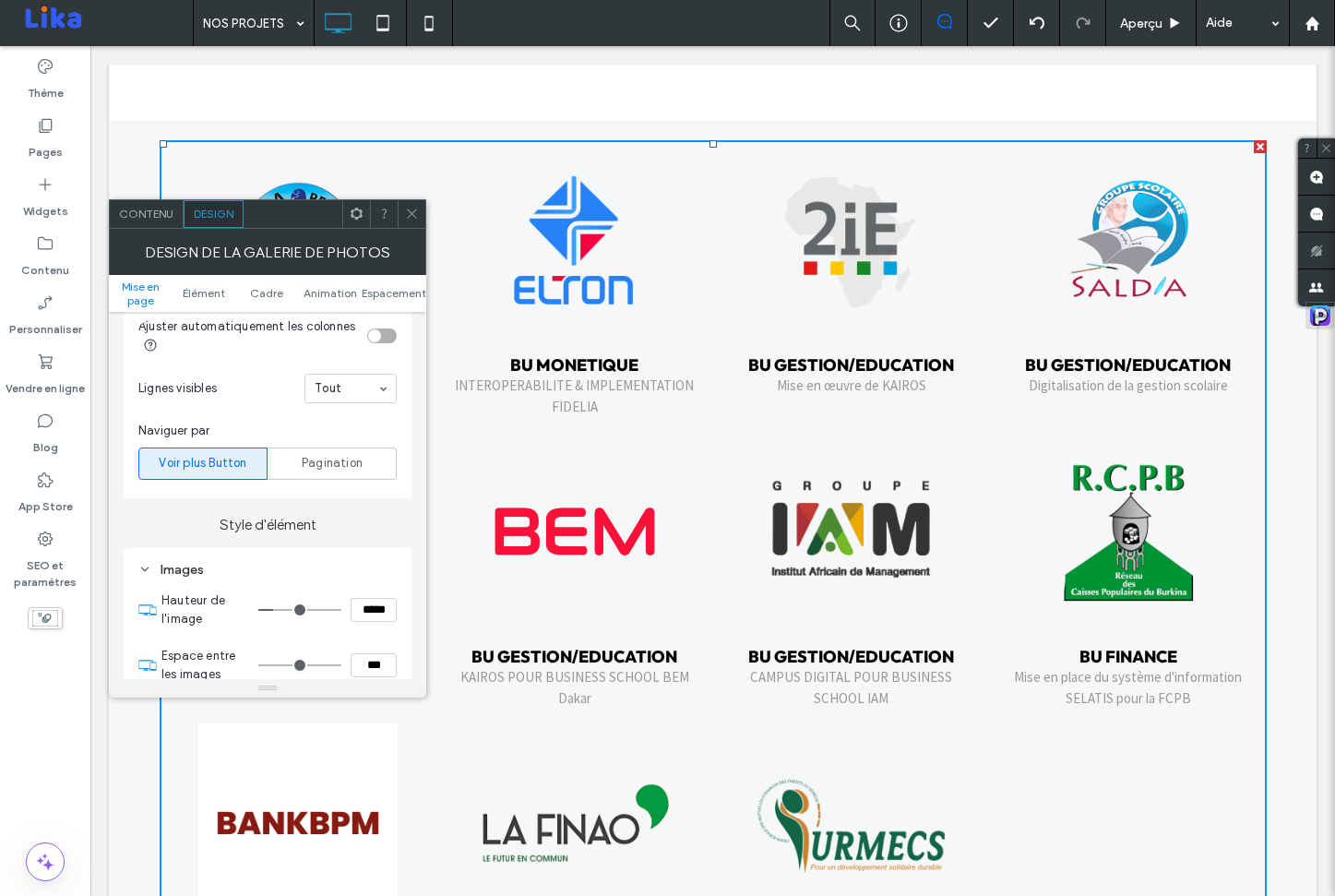 type on "***" 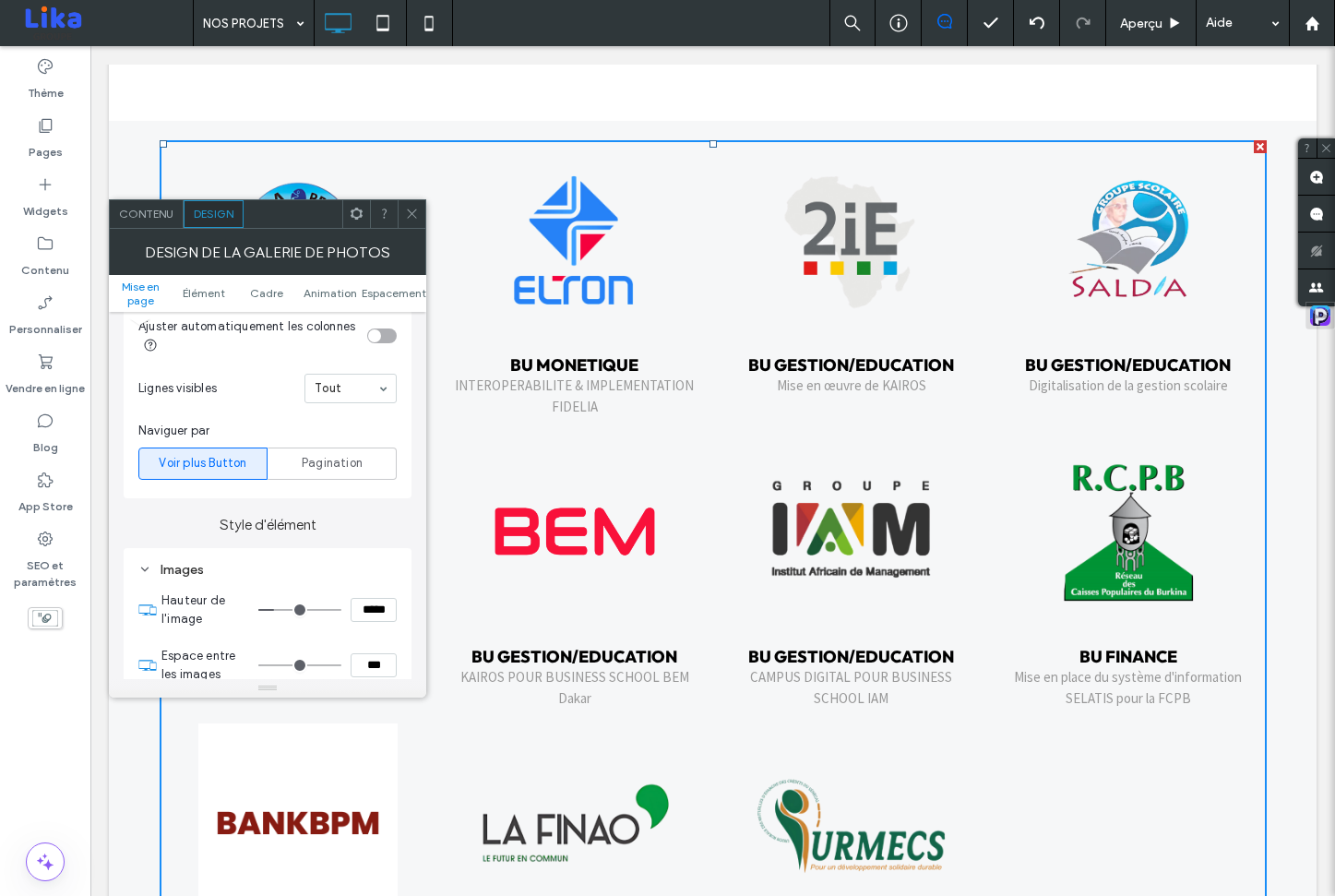 type on "***" 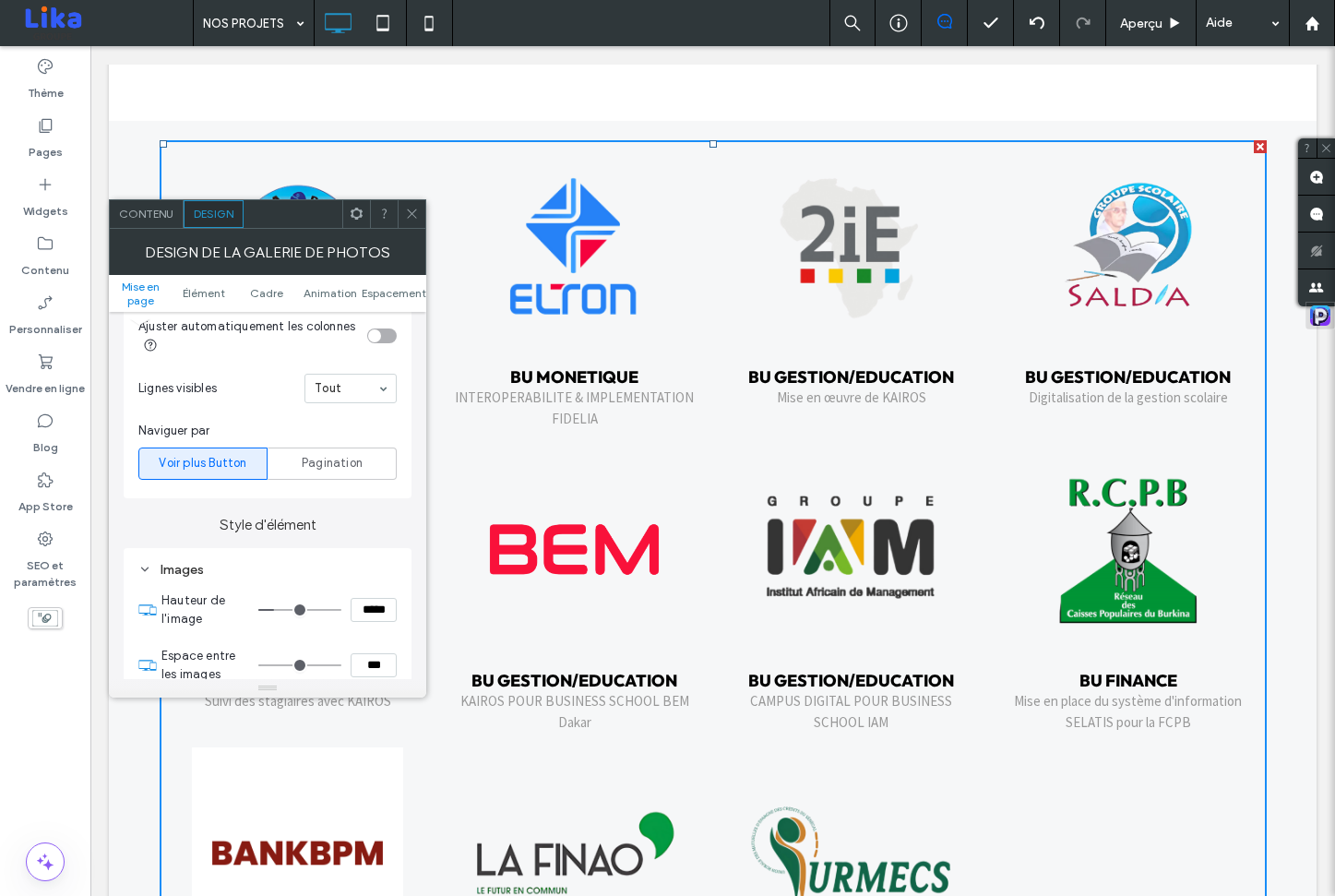 type on "***" 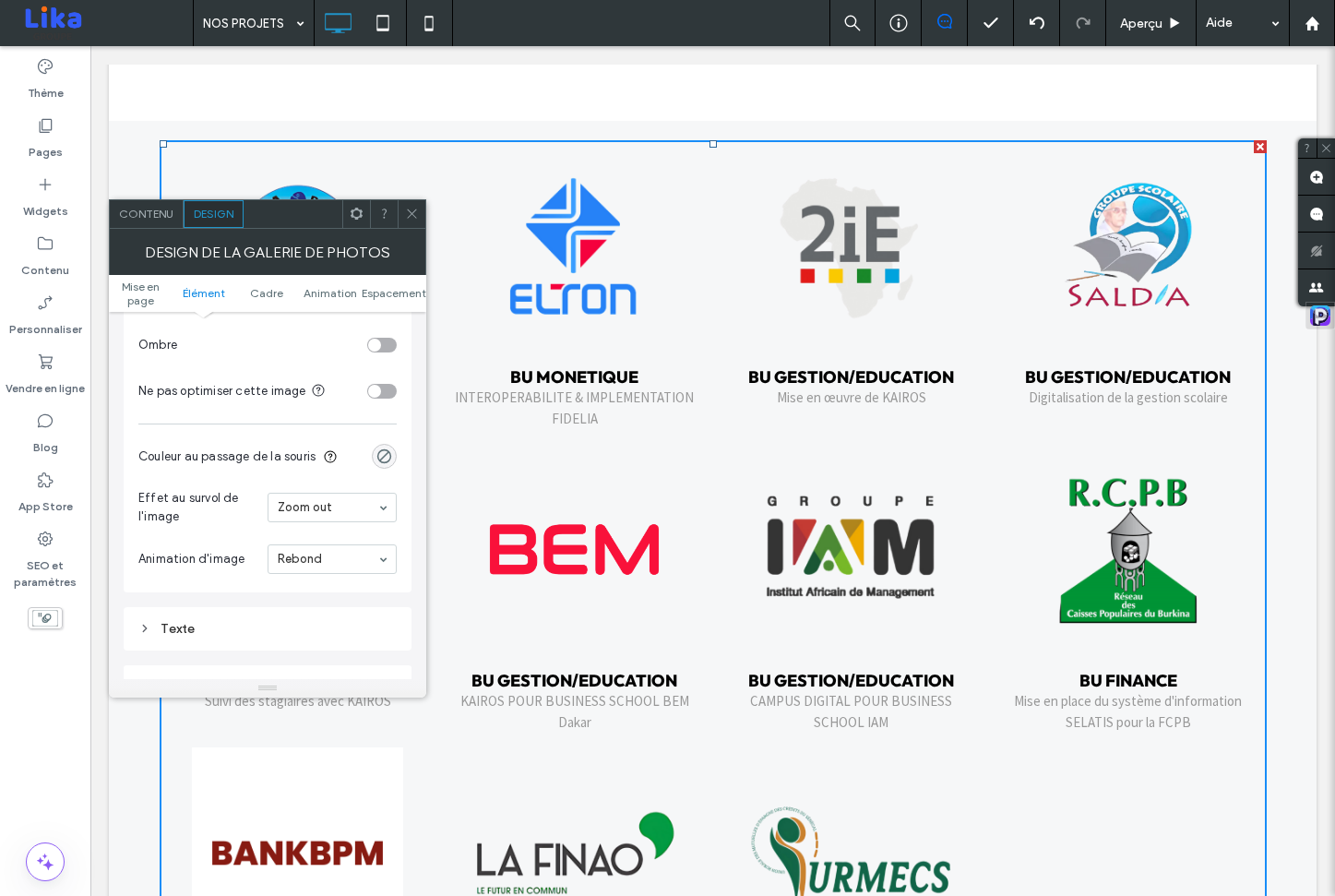 scroll, scrollTop: 1153, scrollLeft: 0, axis: vertical 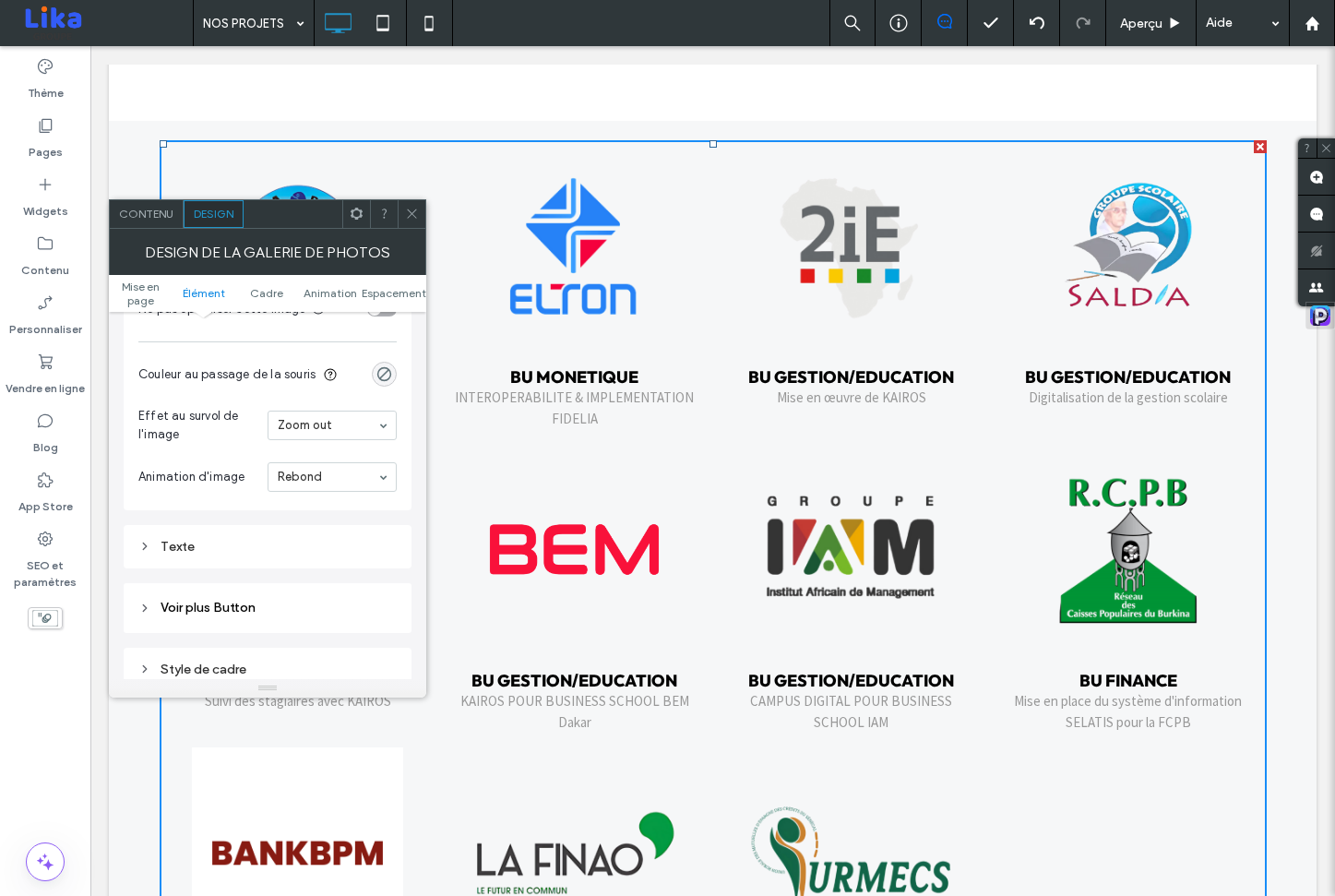 click on "Texte" at bounding box center [268, 546] 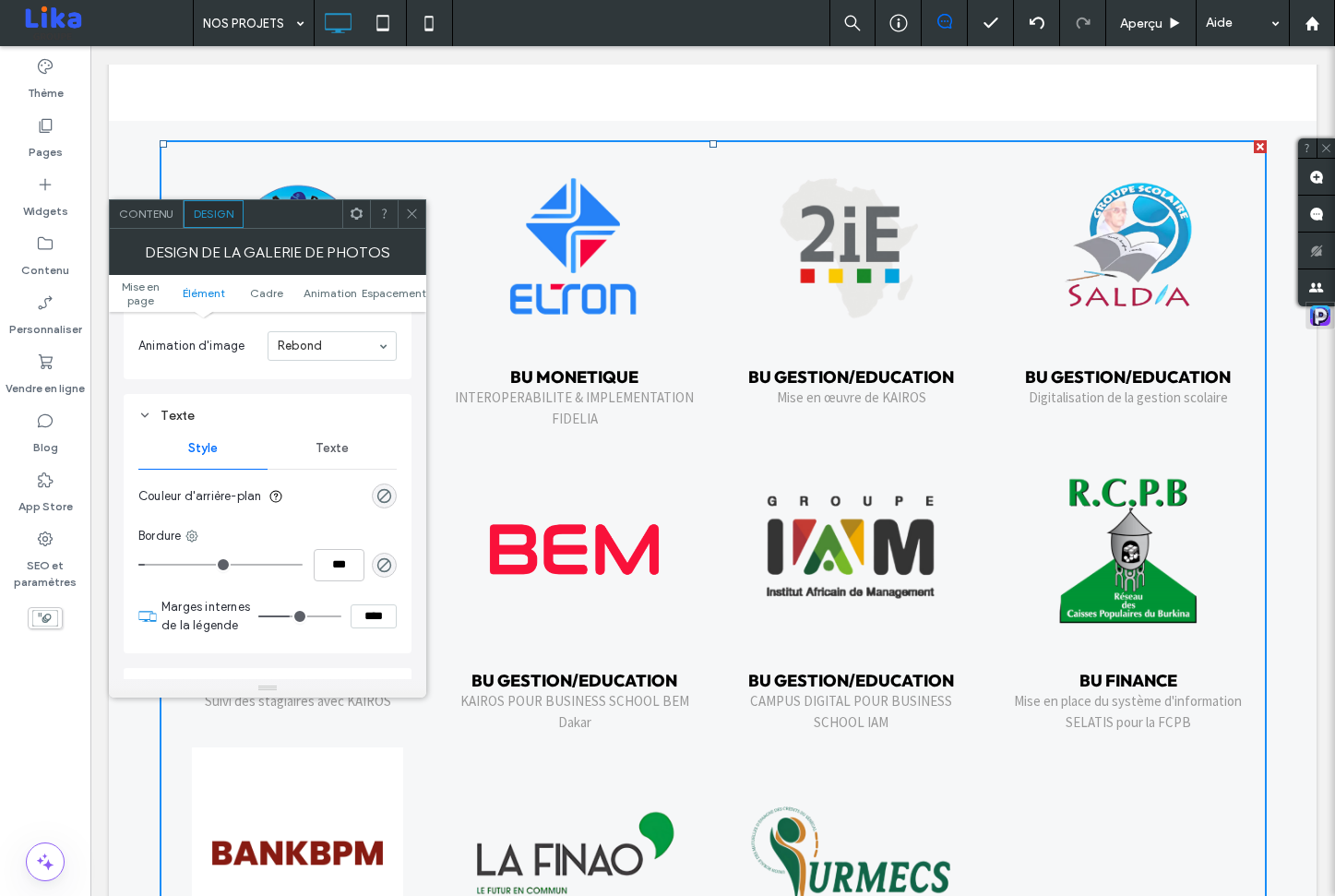 scroll, scrollTop: 1332, scrollLeft: 0, axis: vertical 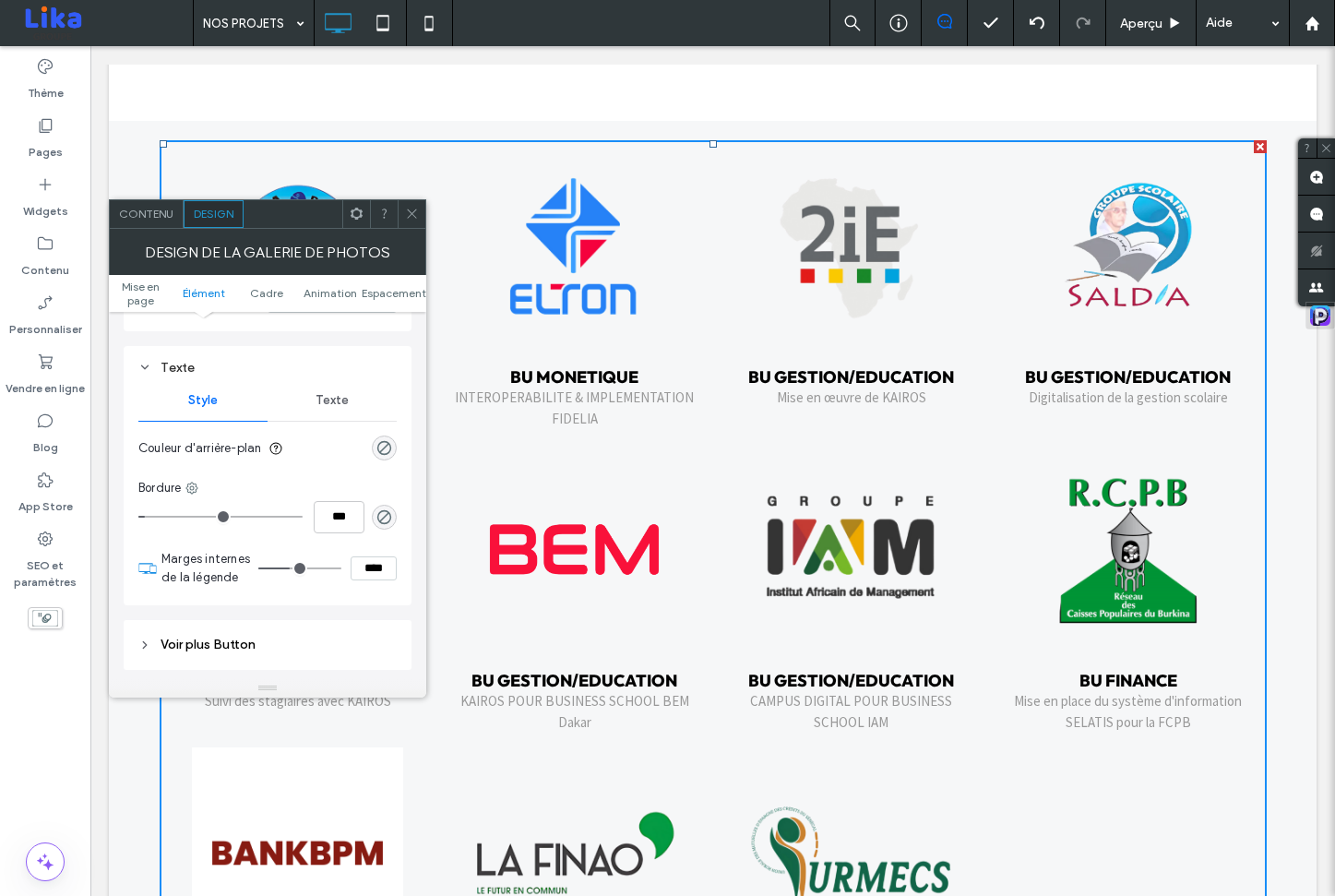 click on "Texte" at bounding box center (332, 400) 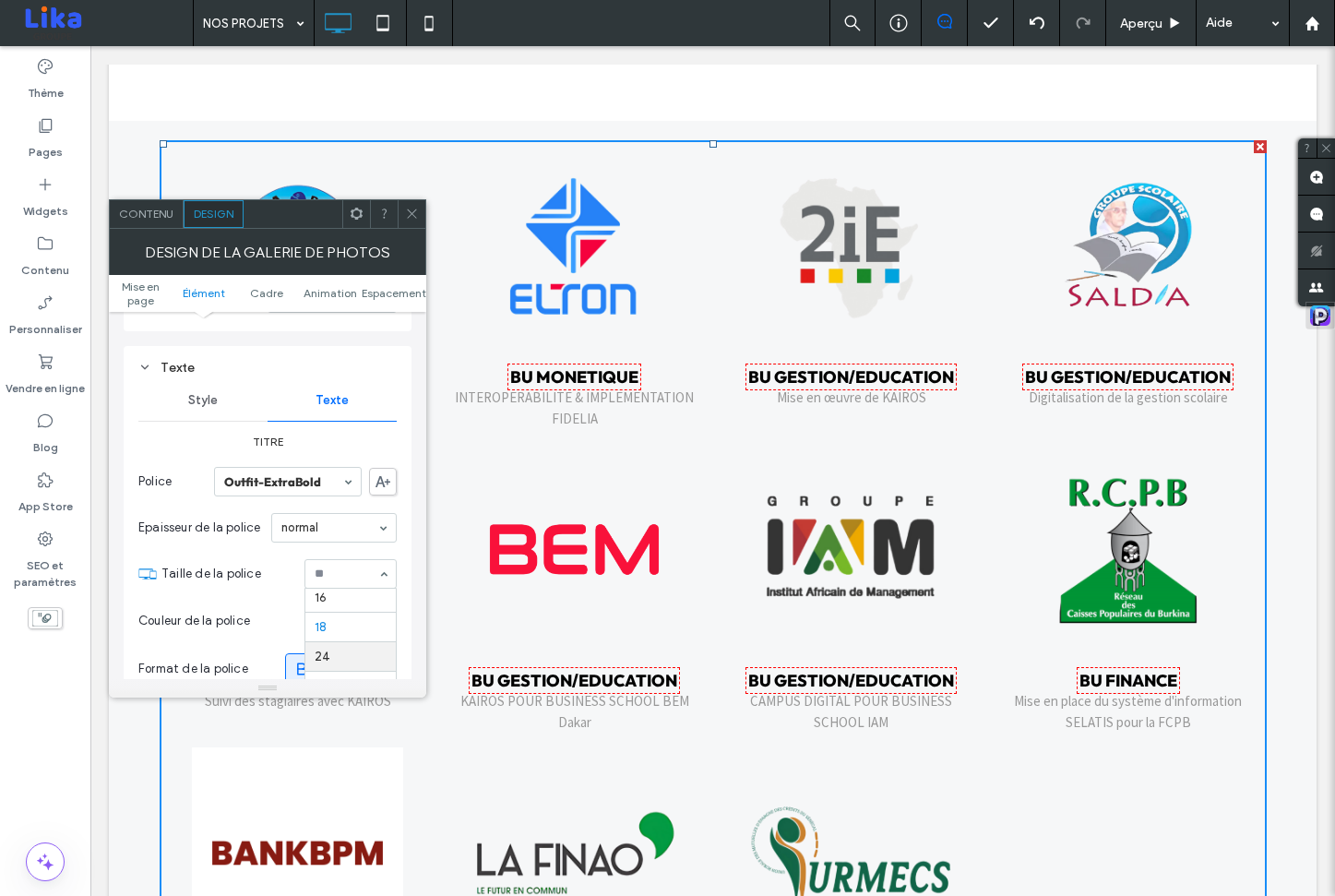 scroll, scrollTop: 175, scrollLeft: 0, axis: vertical 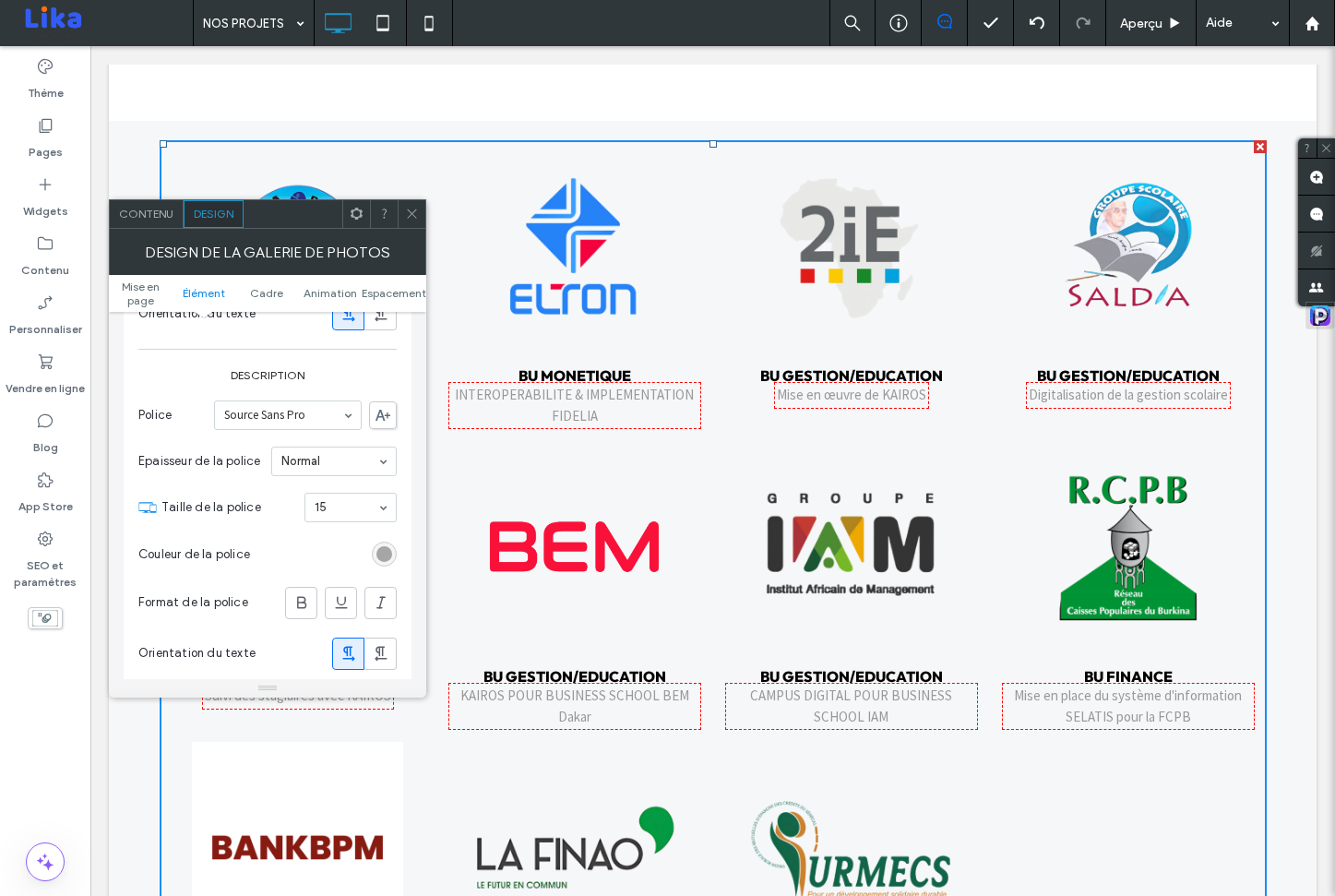 click at bounding box center (384, 554) 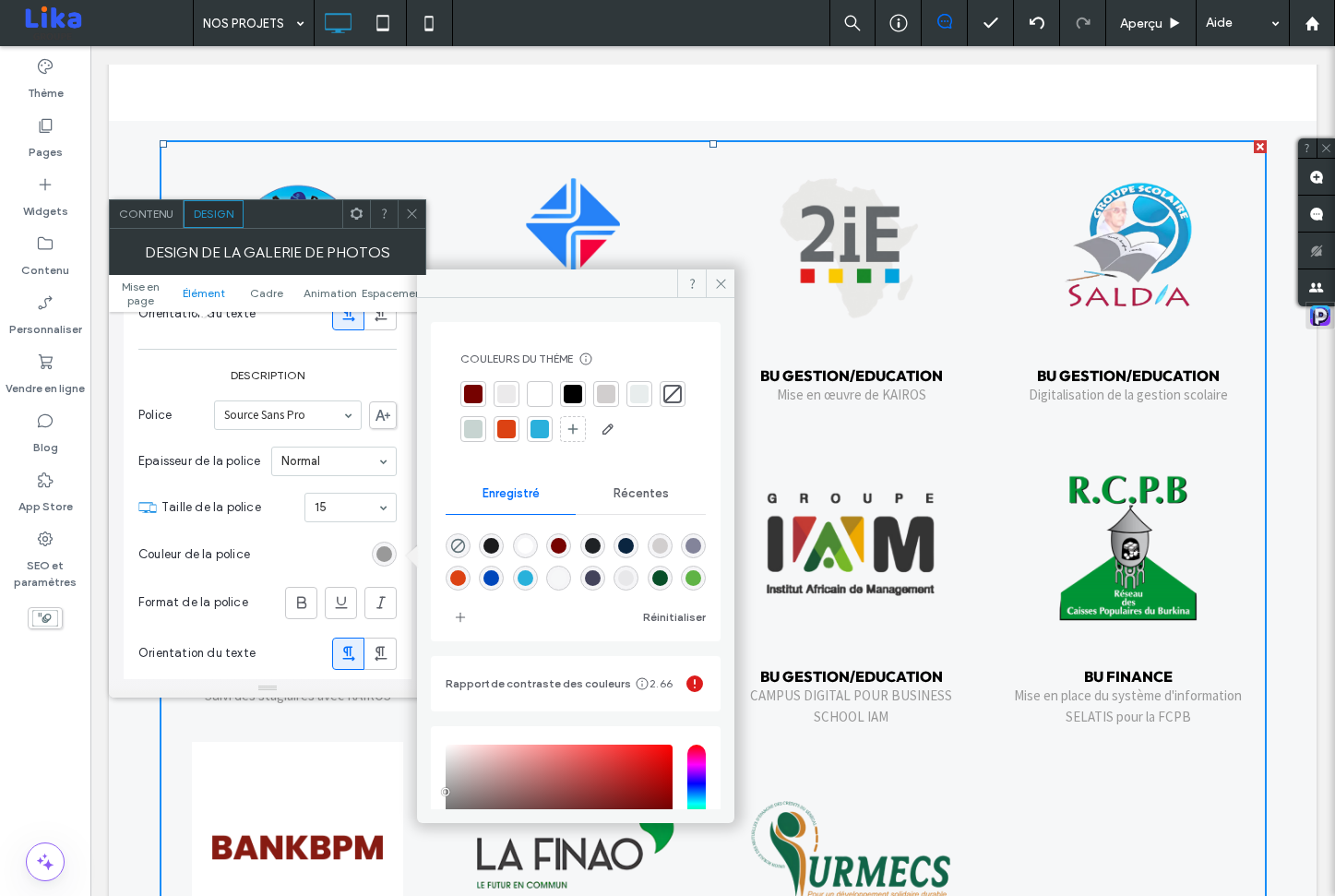 click at bounding box center (491, 545) 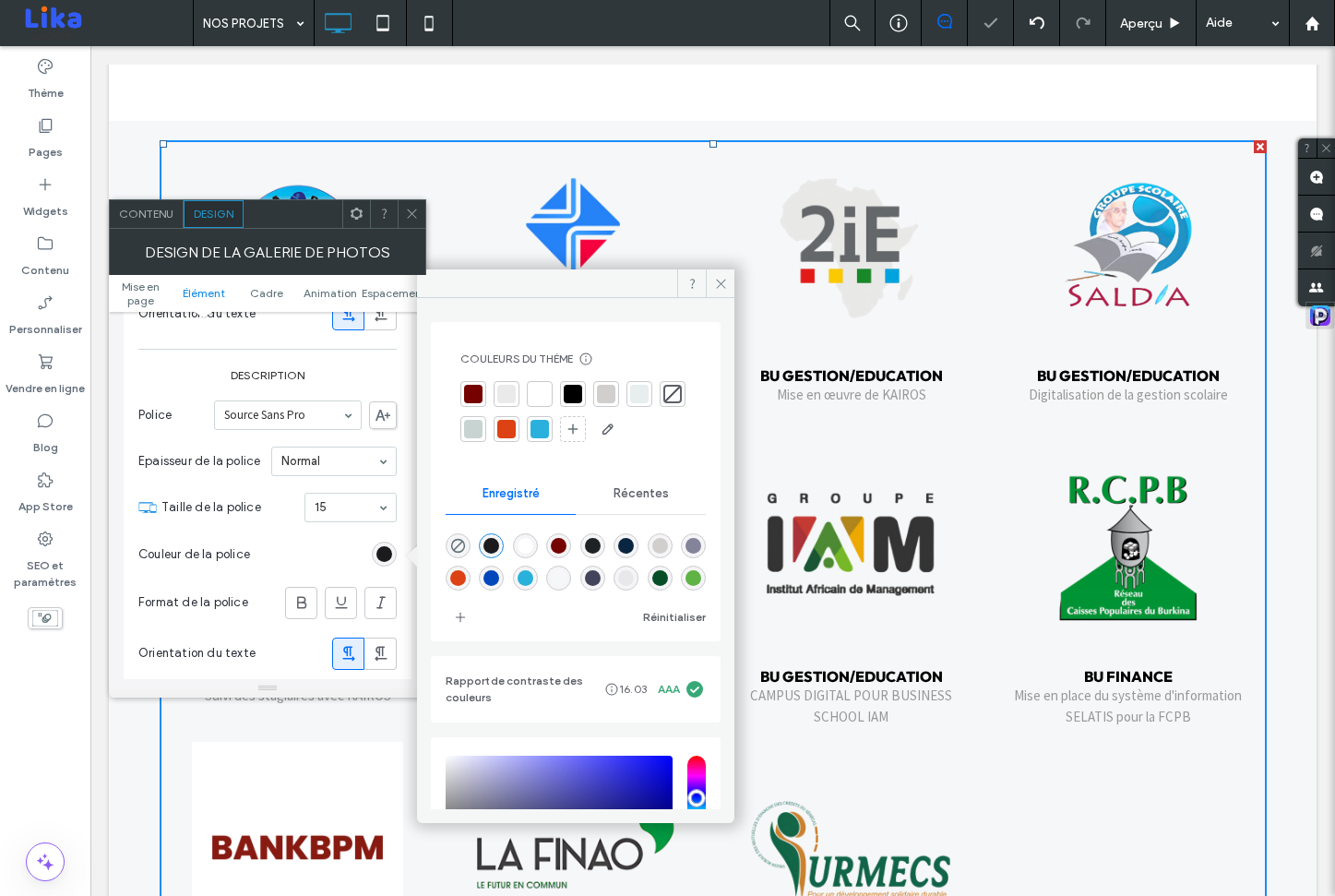 type on "*******" 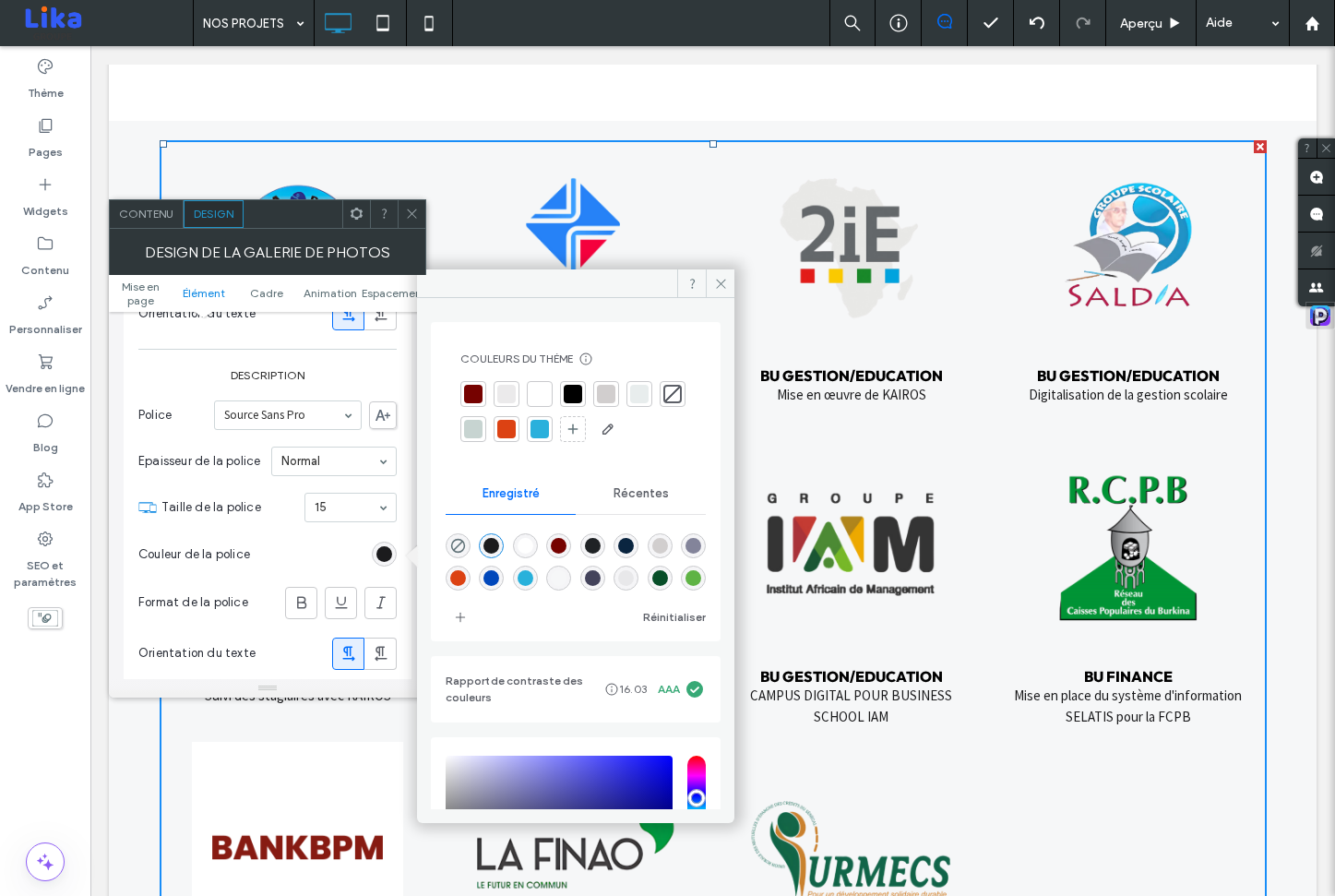 click at bounding box center [473, 394] 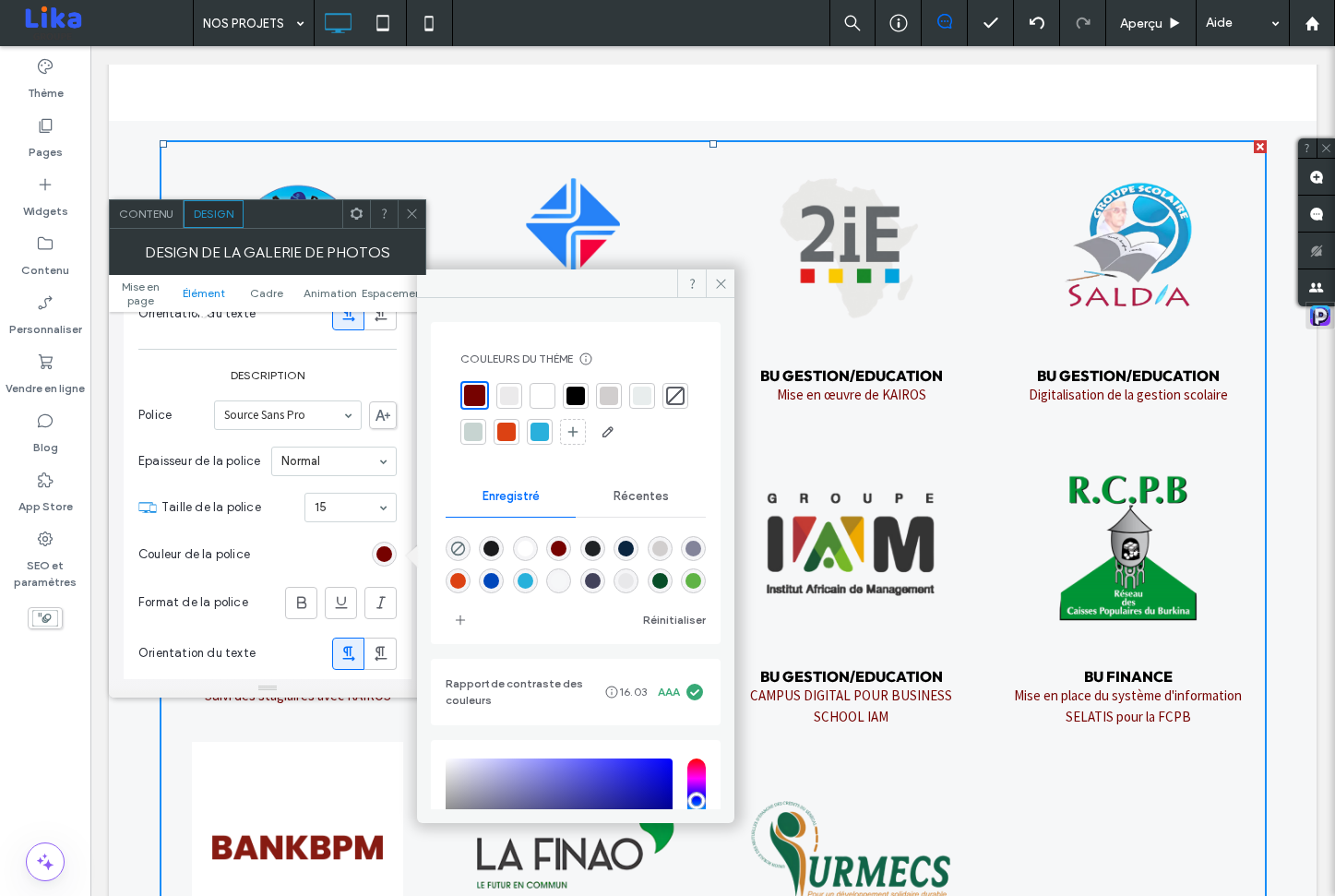 click at bounding box center [411, 214] 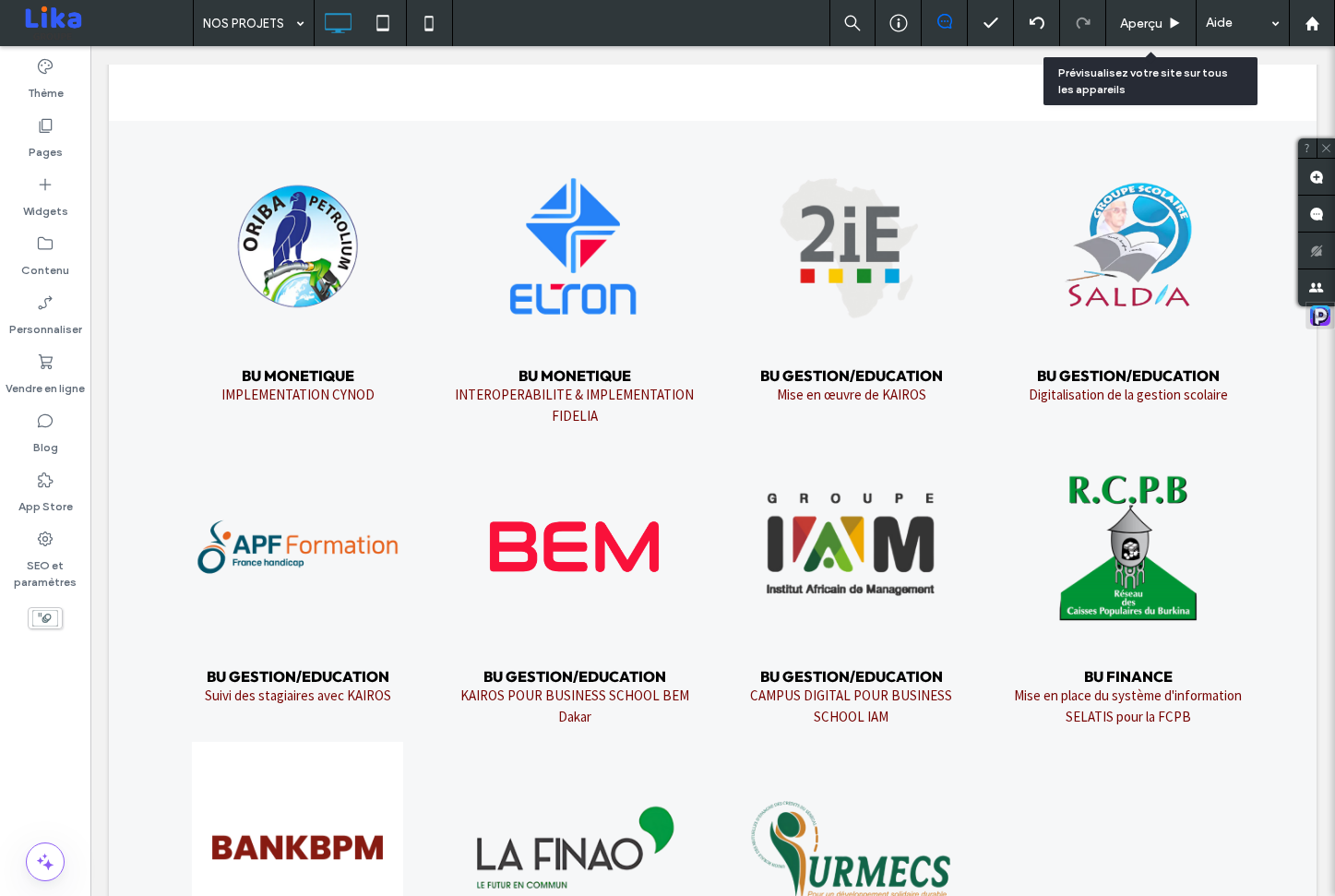 drag, startPoint x: 1152, startPoint y: 24, endPoint x: 447, endPoint y: 310, distance: 760.80287 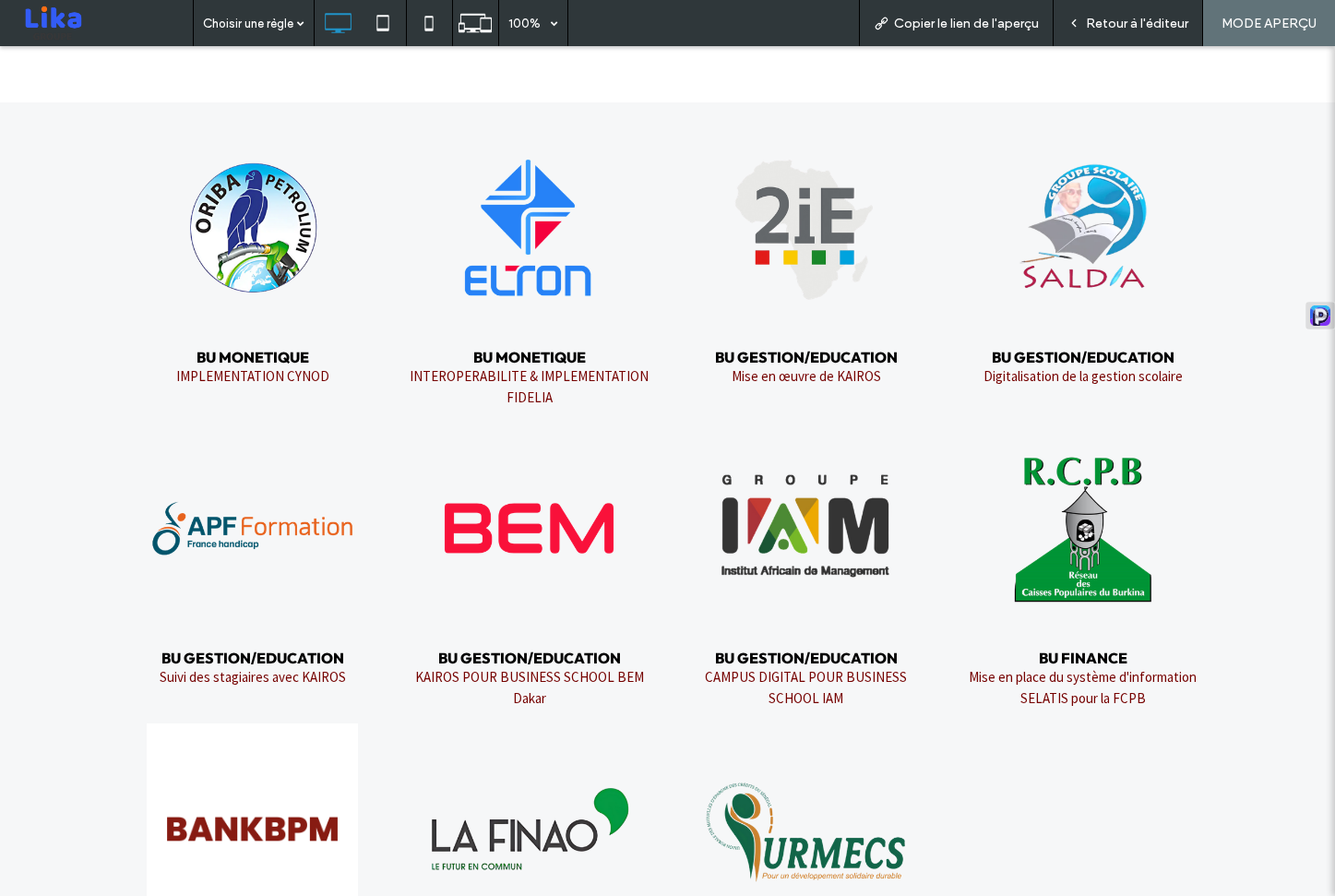click at bounding box center (253, 227) 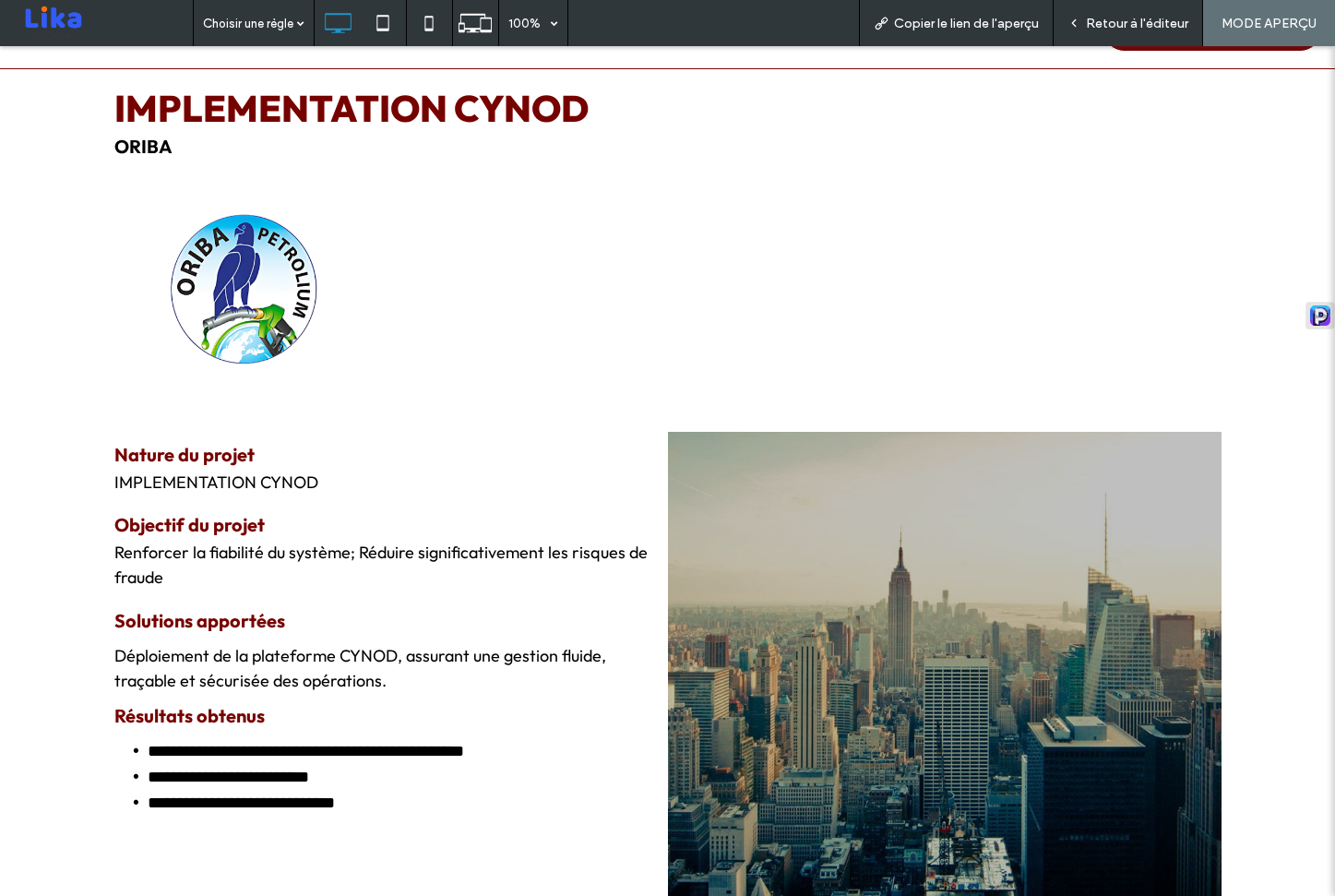 scroll, scrollTop: 0, scrollLeft: 0, axis: both 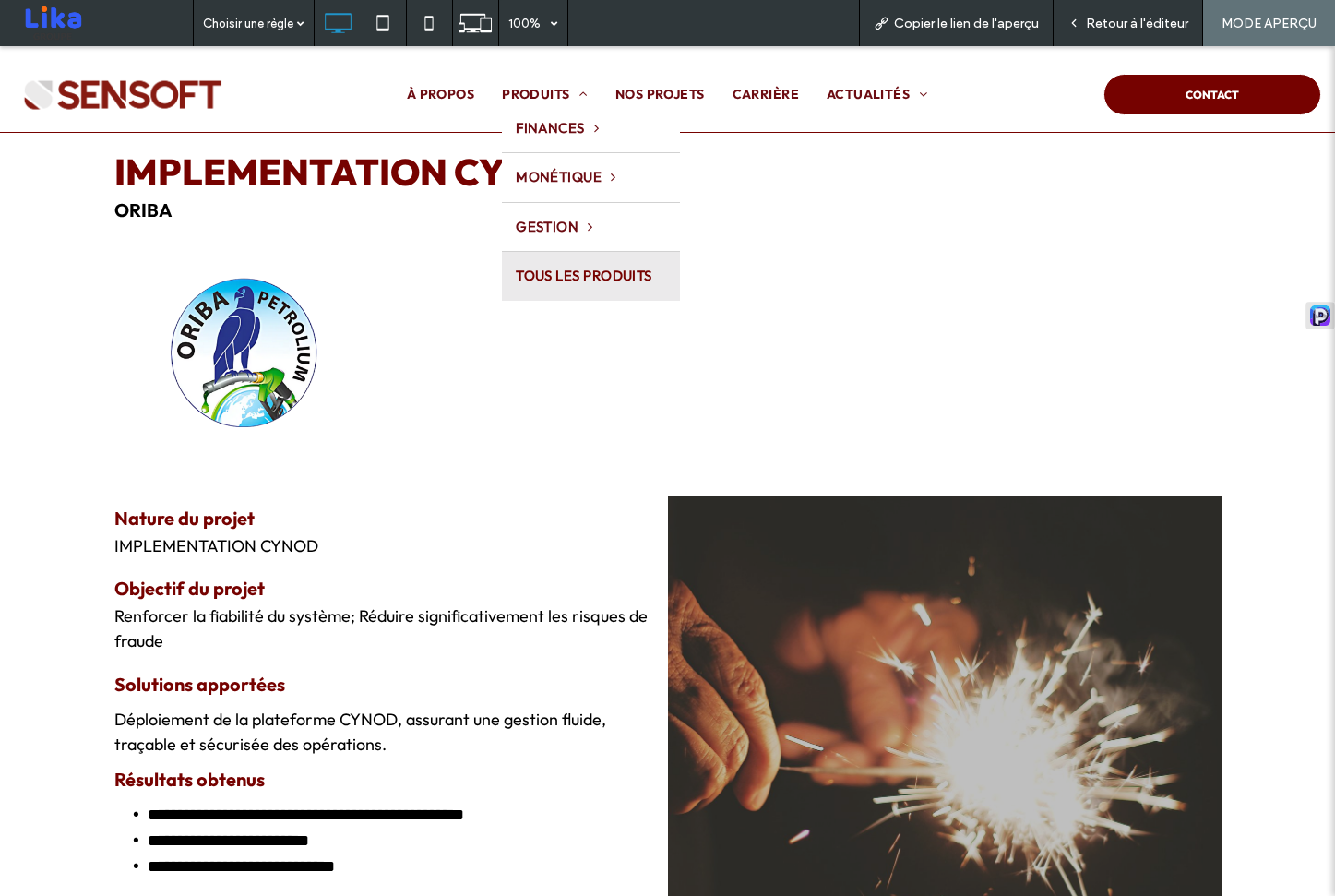 click on "TOUS LES PRODUITS" at bounding box center [590, 276] 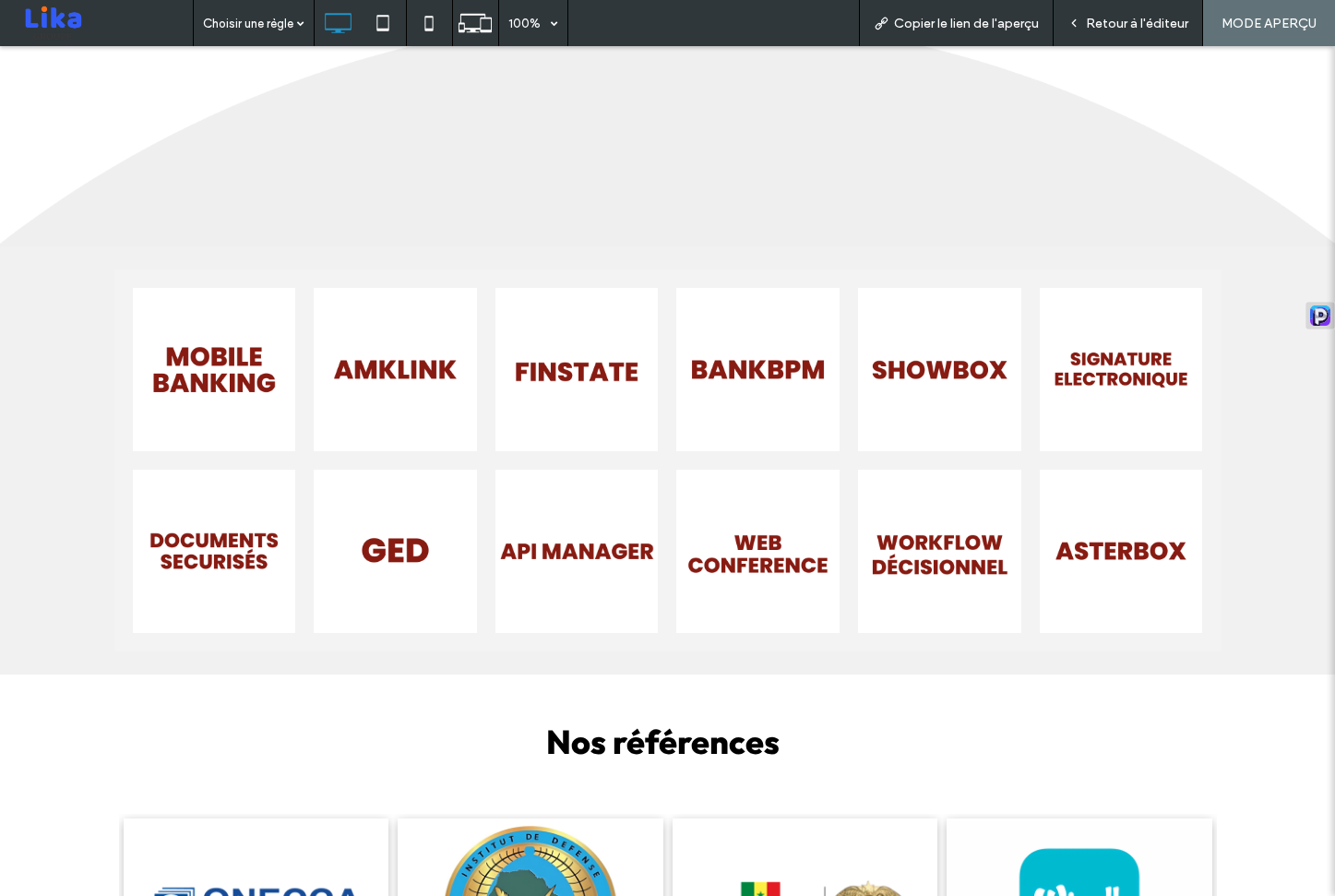 scroll, scrollTop: 432, scrollLeft: 0, axis: vertical 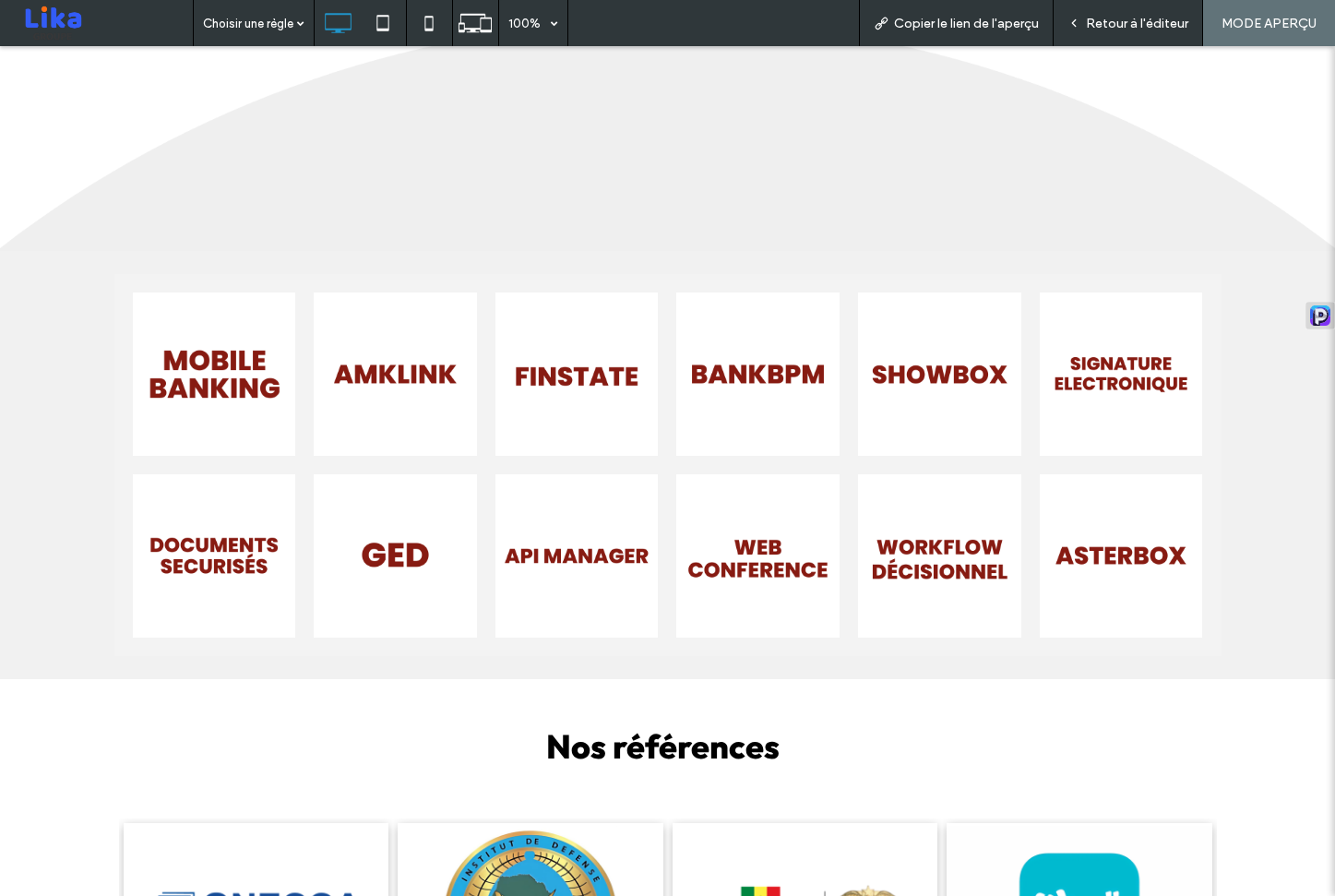 click at bounding box center [213, 374] 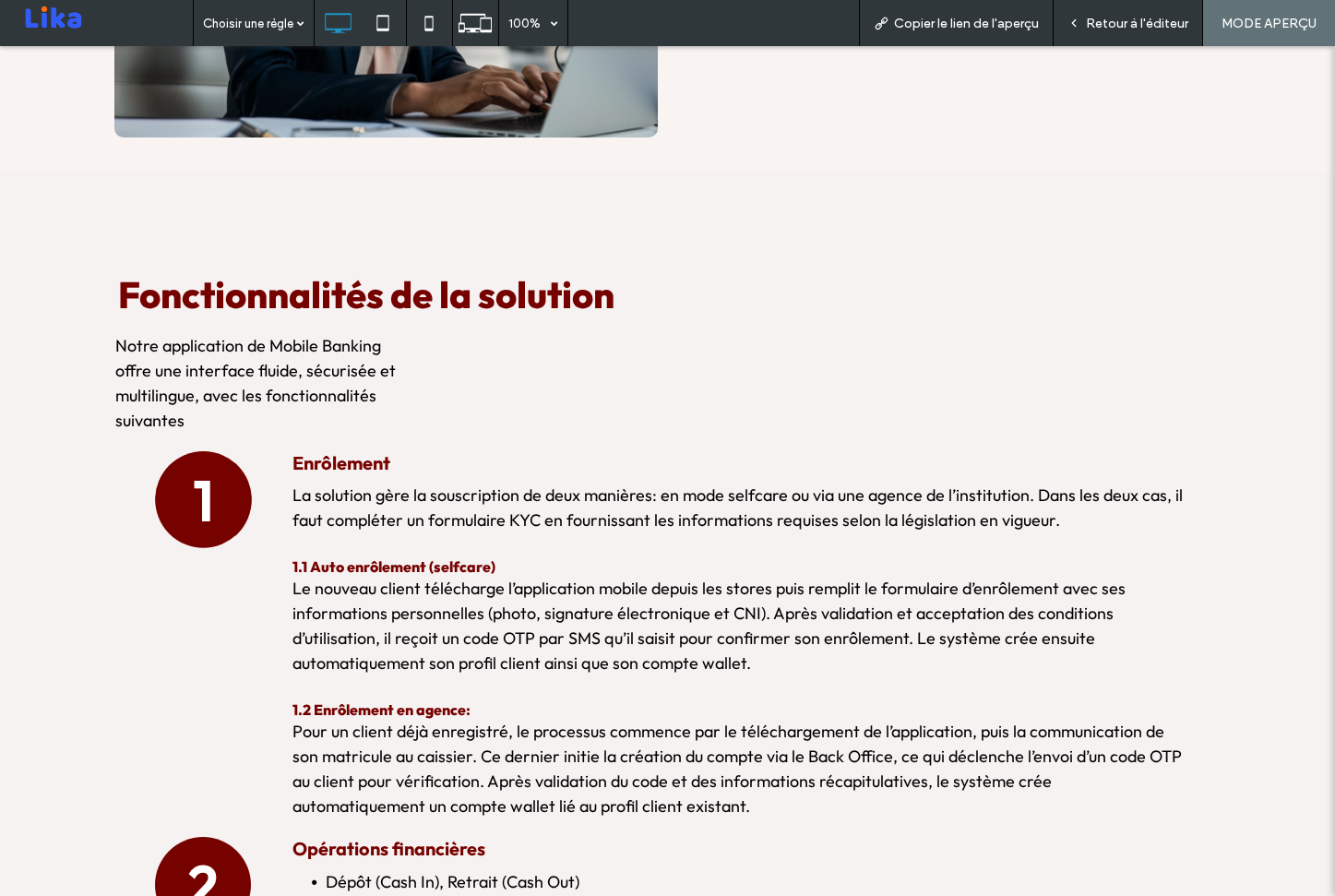 scroll, scrollTop: 2147, scrollLeft: 0, axis: vertical 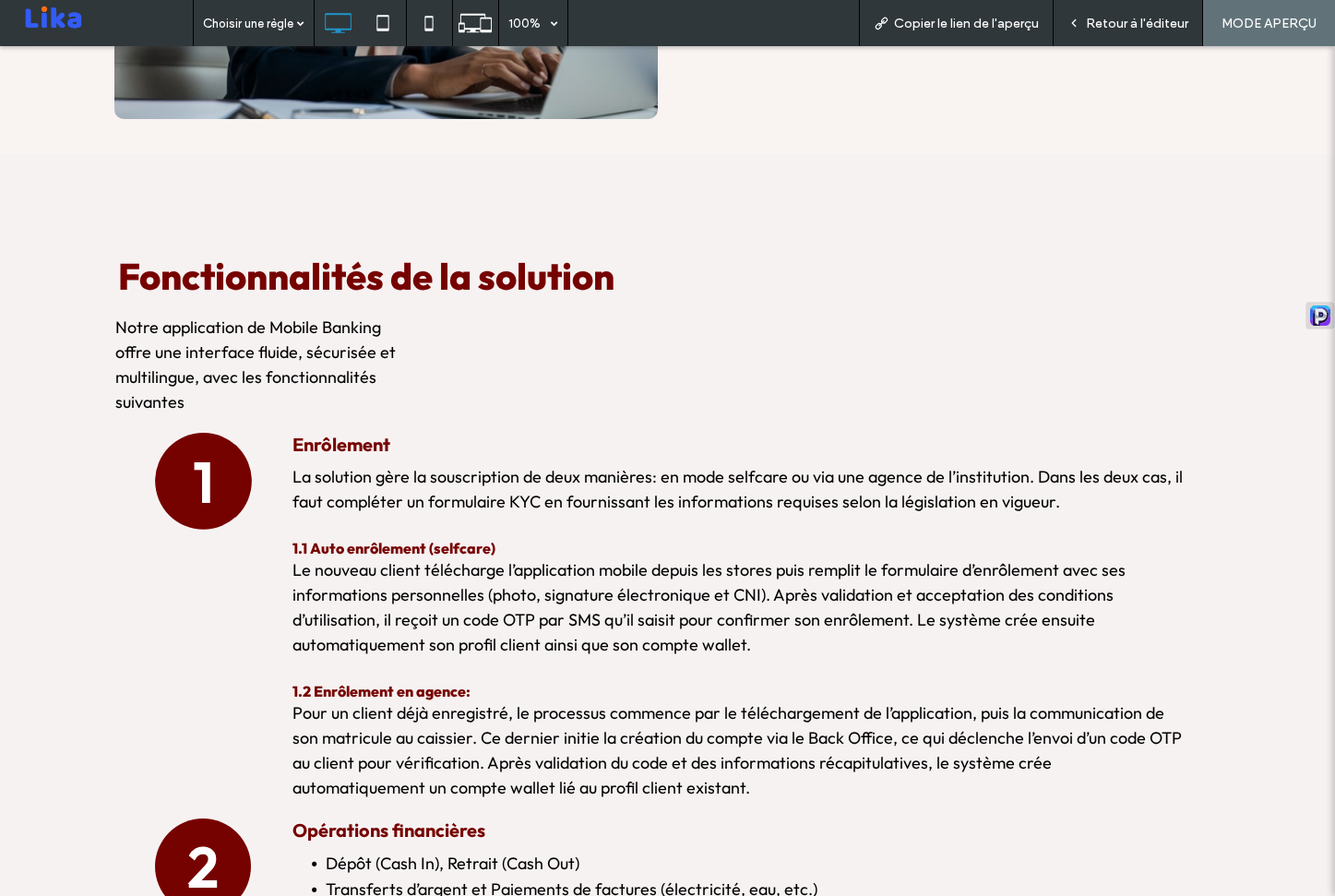 click on "Retour à l'éditeur" at bounding box center [1137, 23] 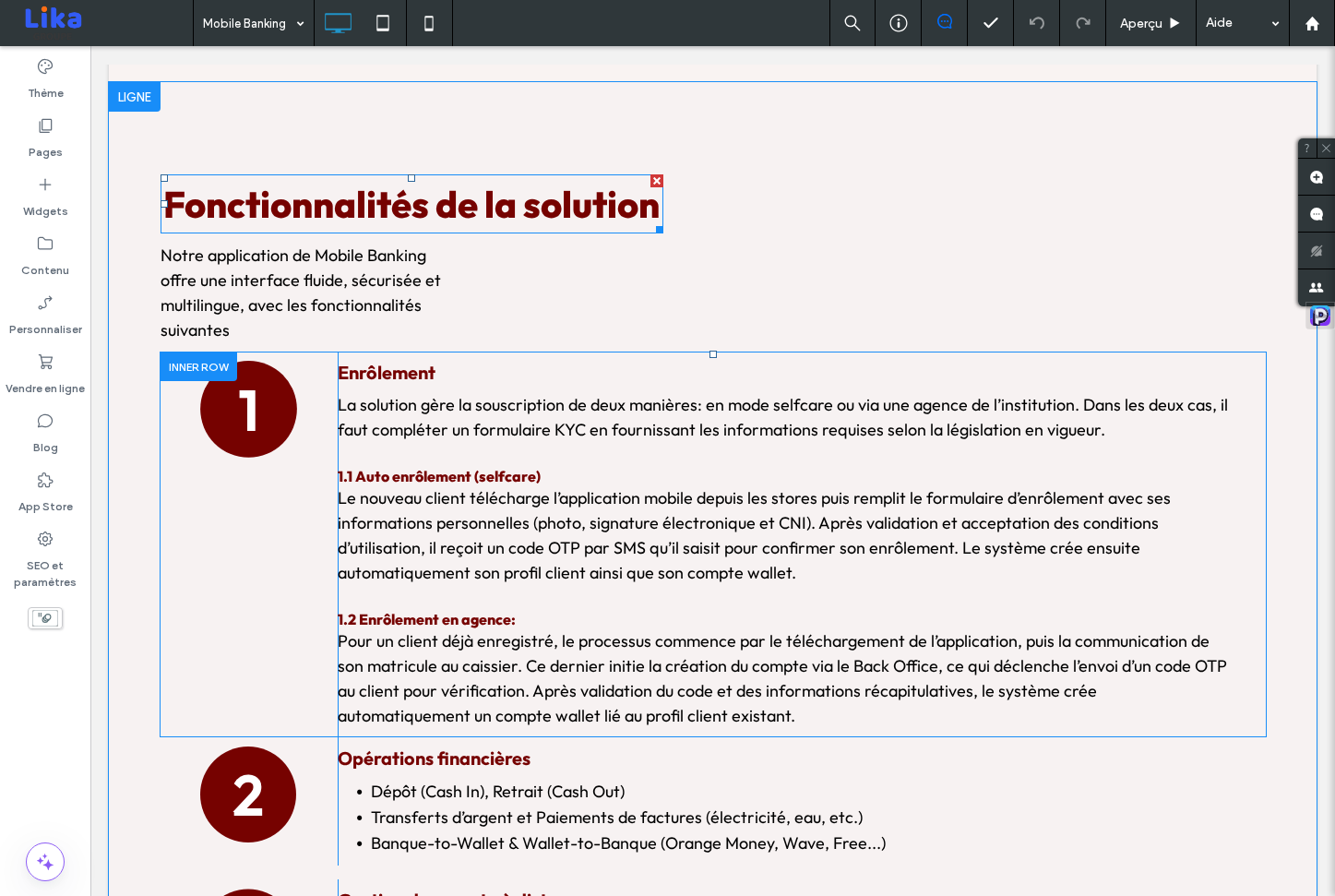 scroll, scrollTop: 2312, scrollLeft: 0, axis: vertical 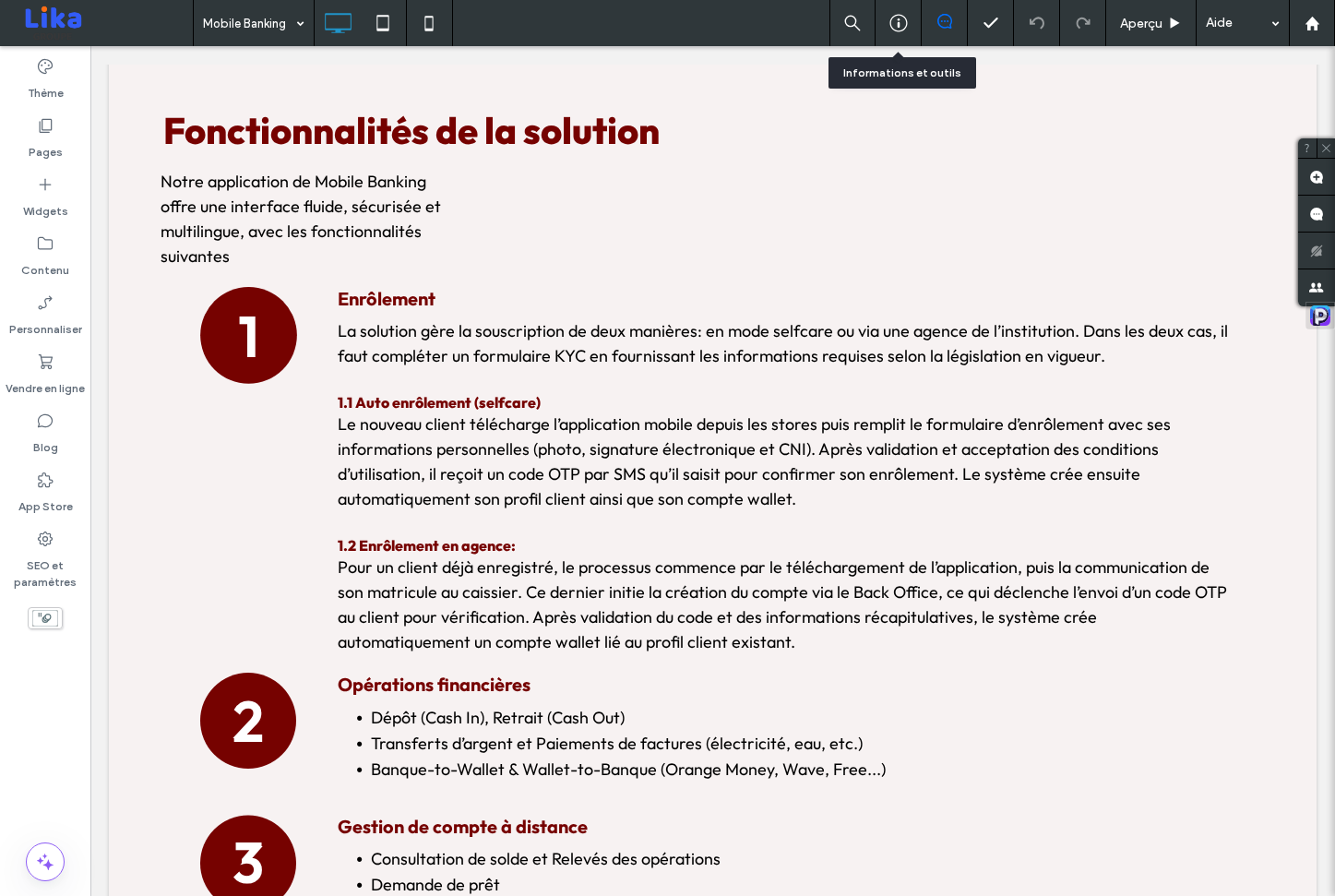 click 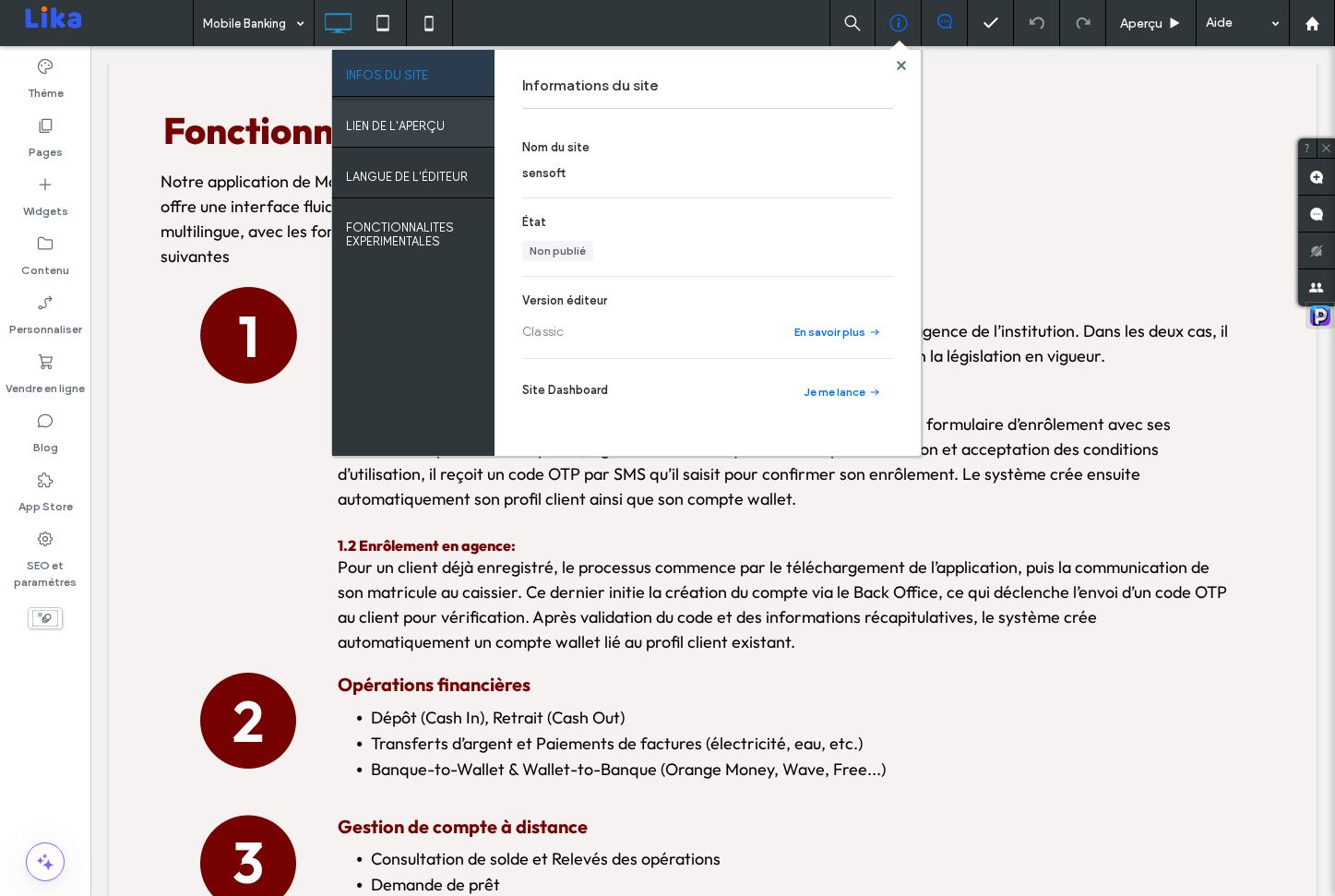 click on "LIEN DE L'APERÇU" at bounding box center (413, 124) 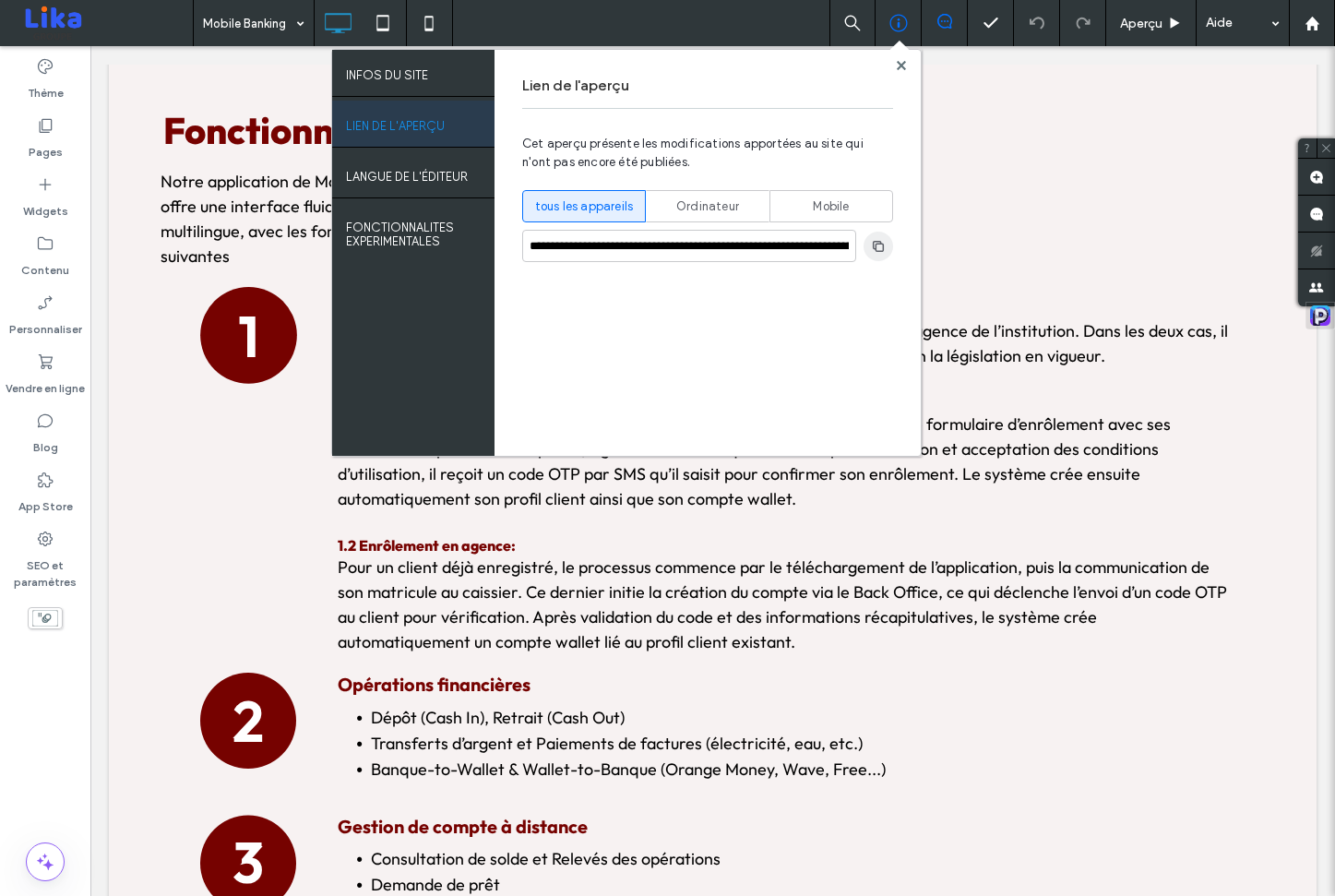 click 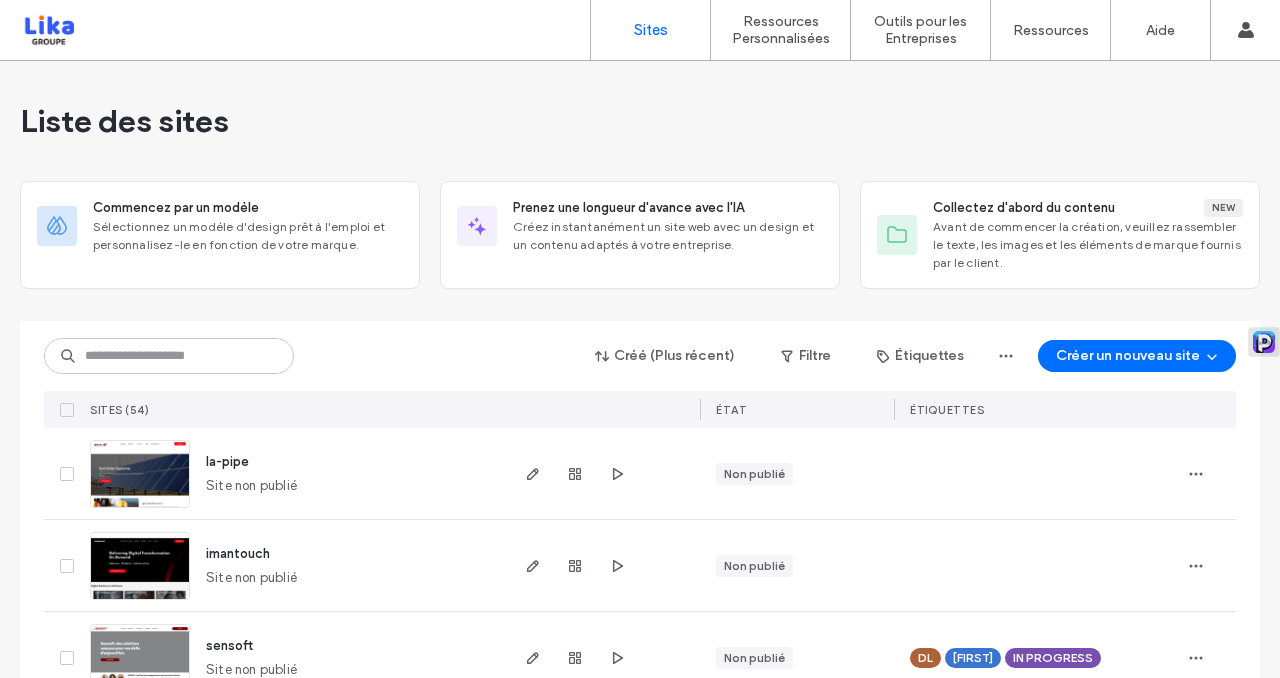 scroll, scrollTop: 0, scrollLeft: 0, axis: both 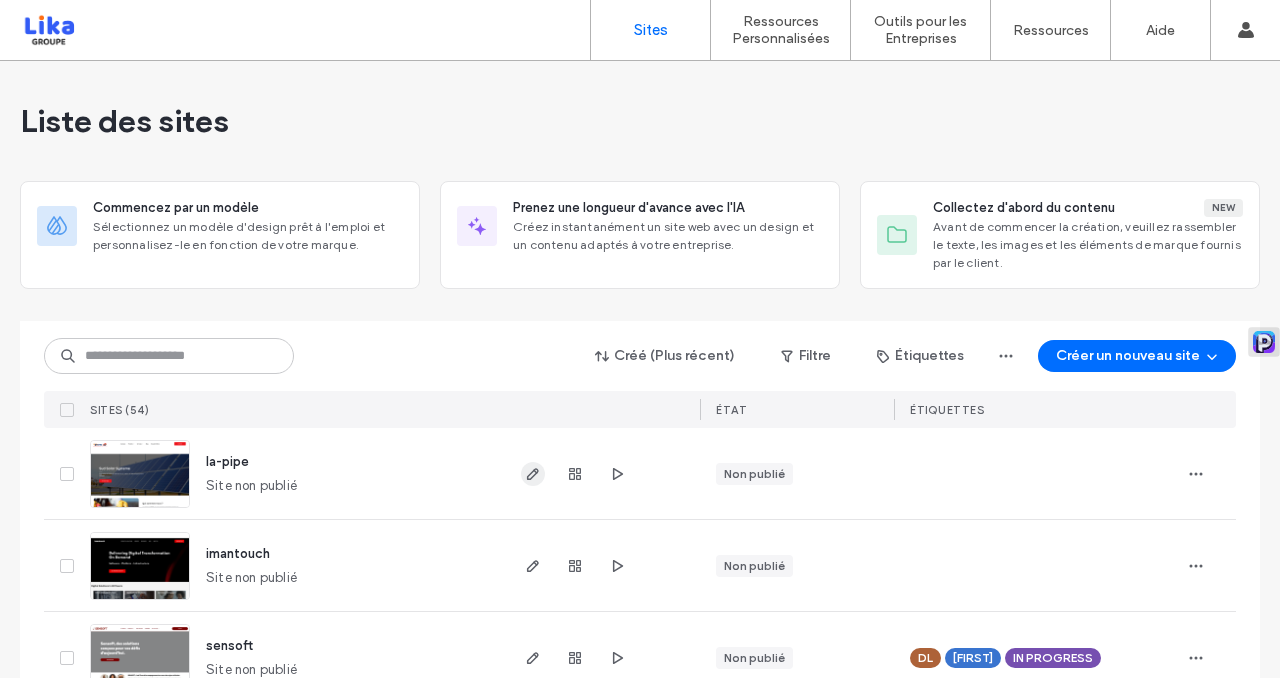 click 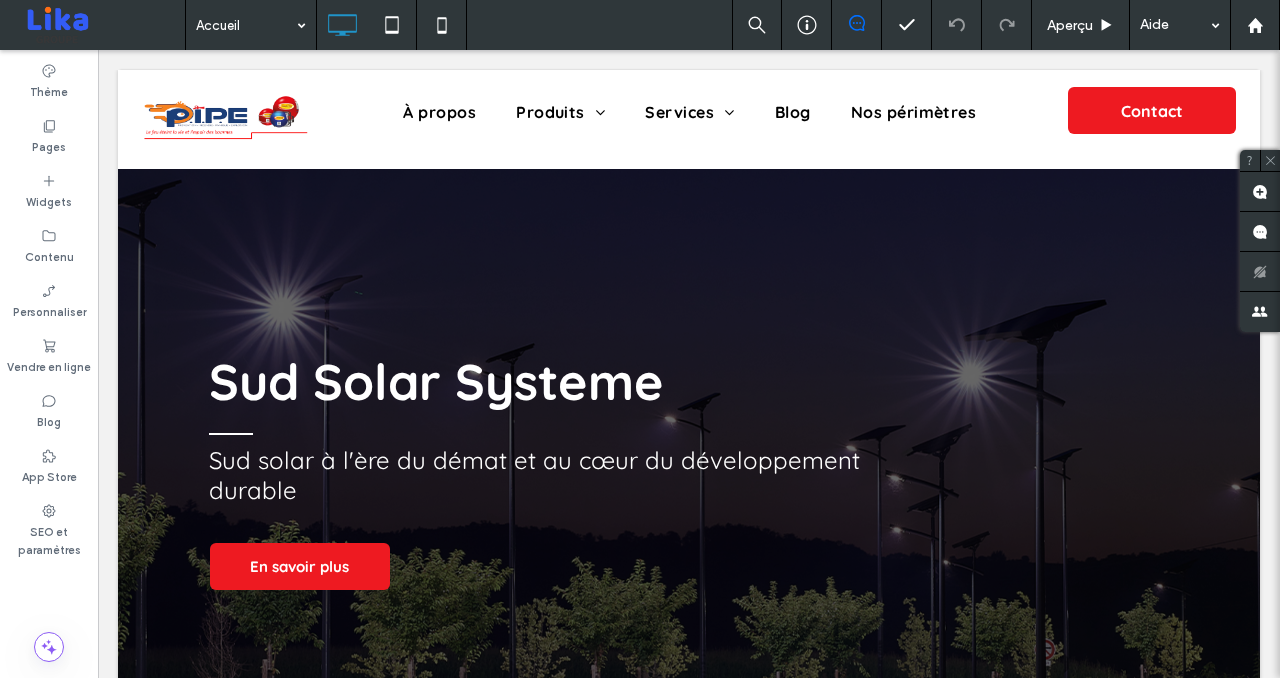 scroll, scrollTop: 0, scrollLeft: 0, axis: both 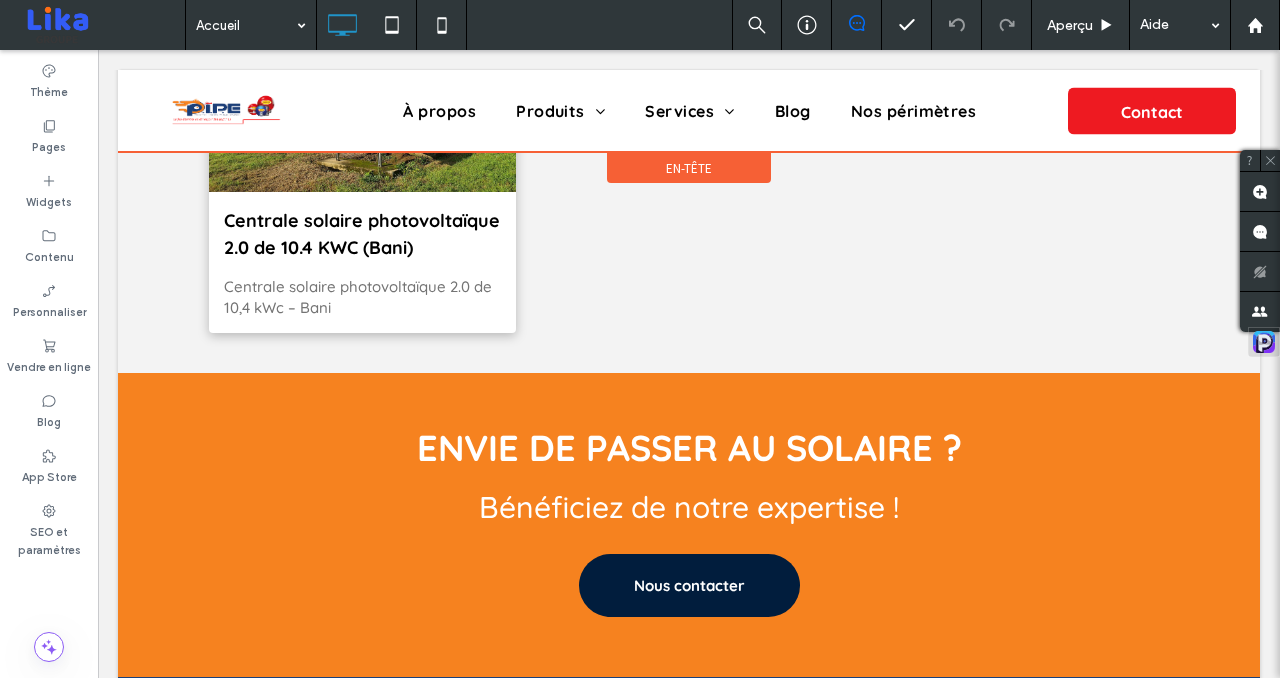 click at bounding box center [689, 111] 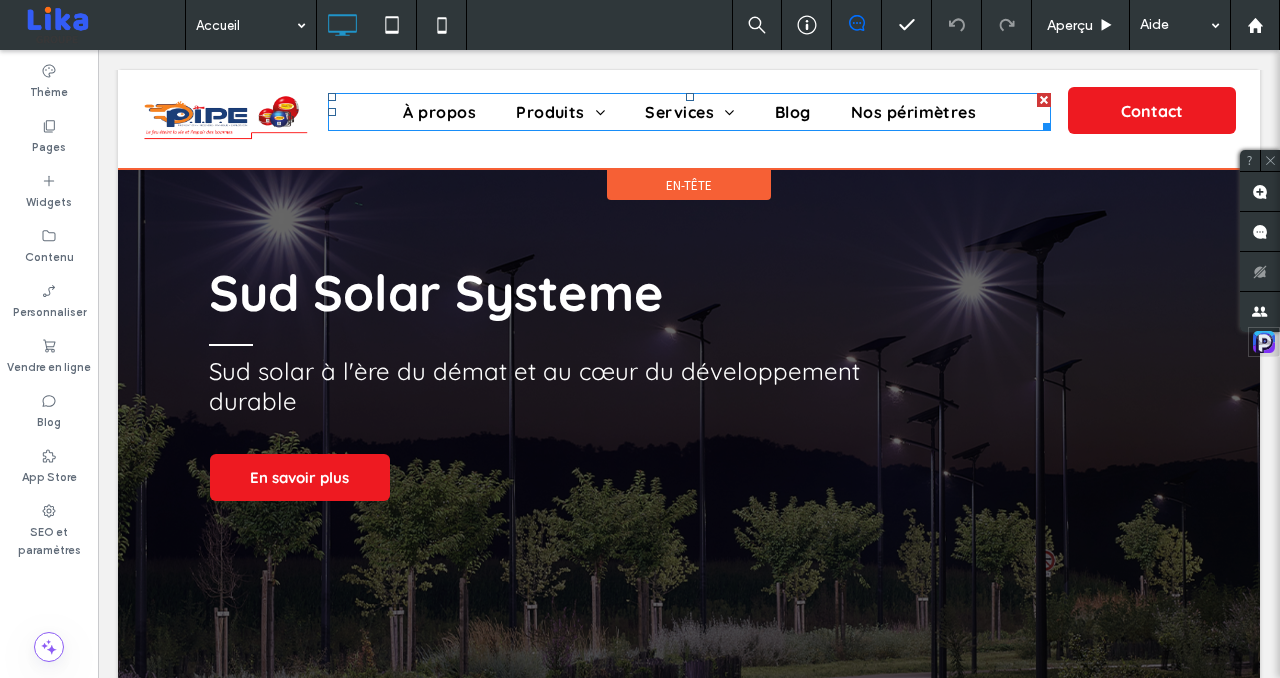 scroll, scrollTop: 0, scrollLeft: 0, axis: both 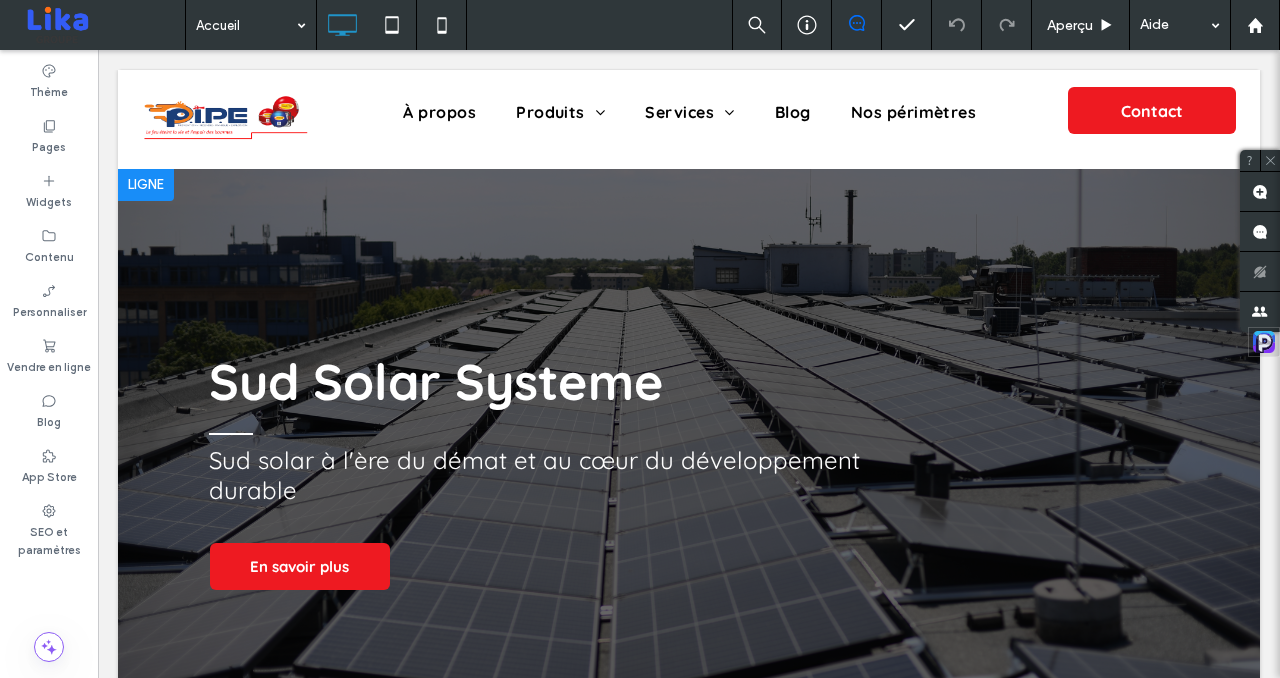 click at bounding box center [689, 474] 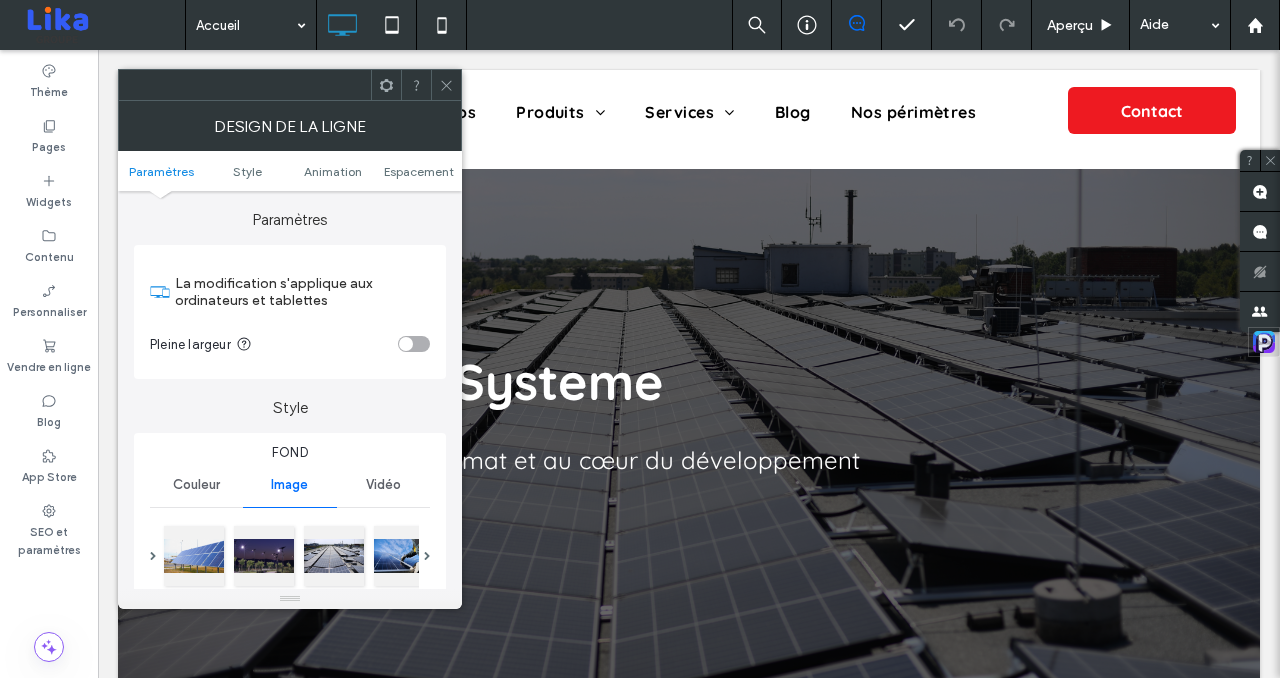 click 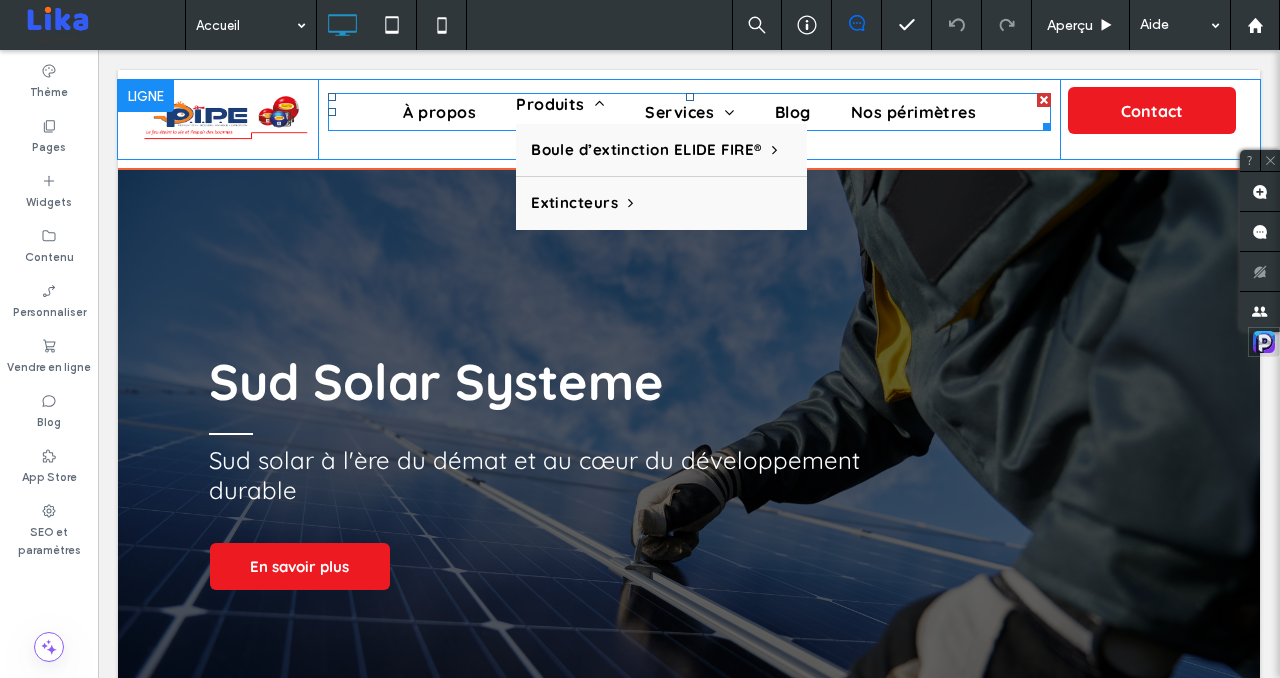 click on "Produits" at bounding box center (560, 104) 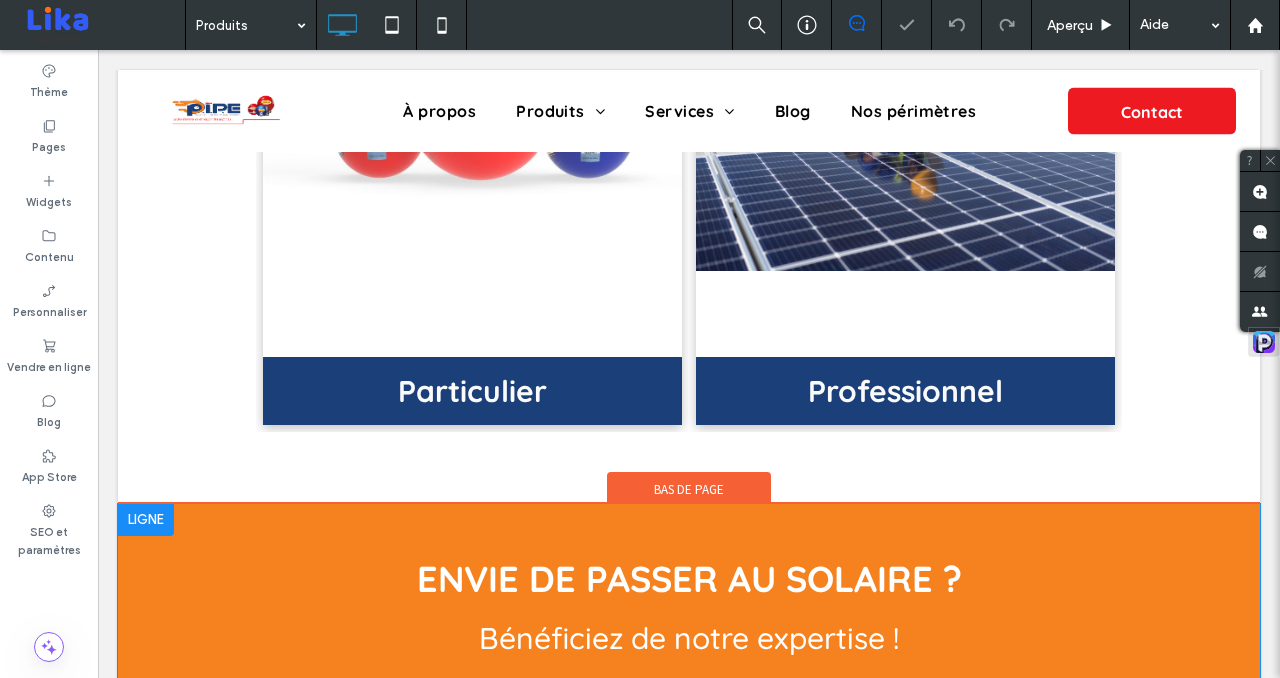 scroll, scrollTop: 1092, scrollLeft: 0, axis: vertical 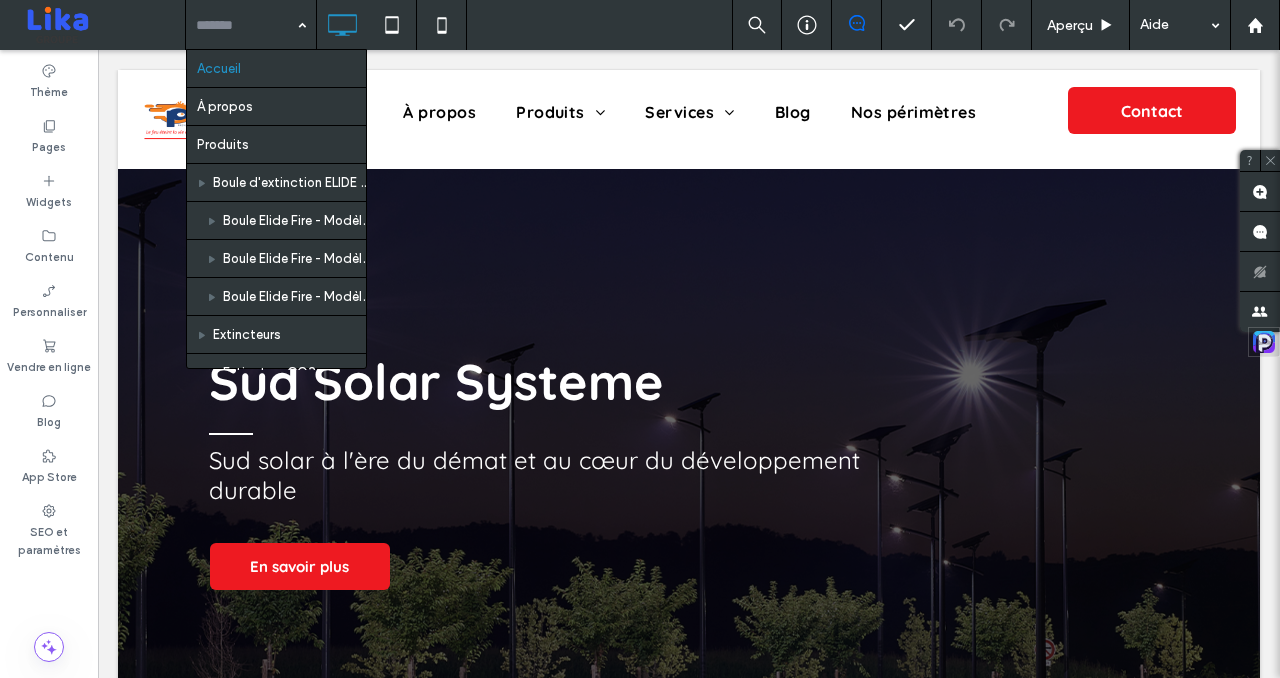click at bounding box center (246, 25) 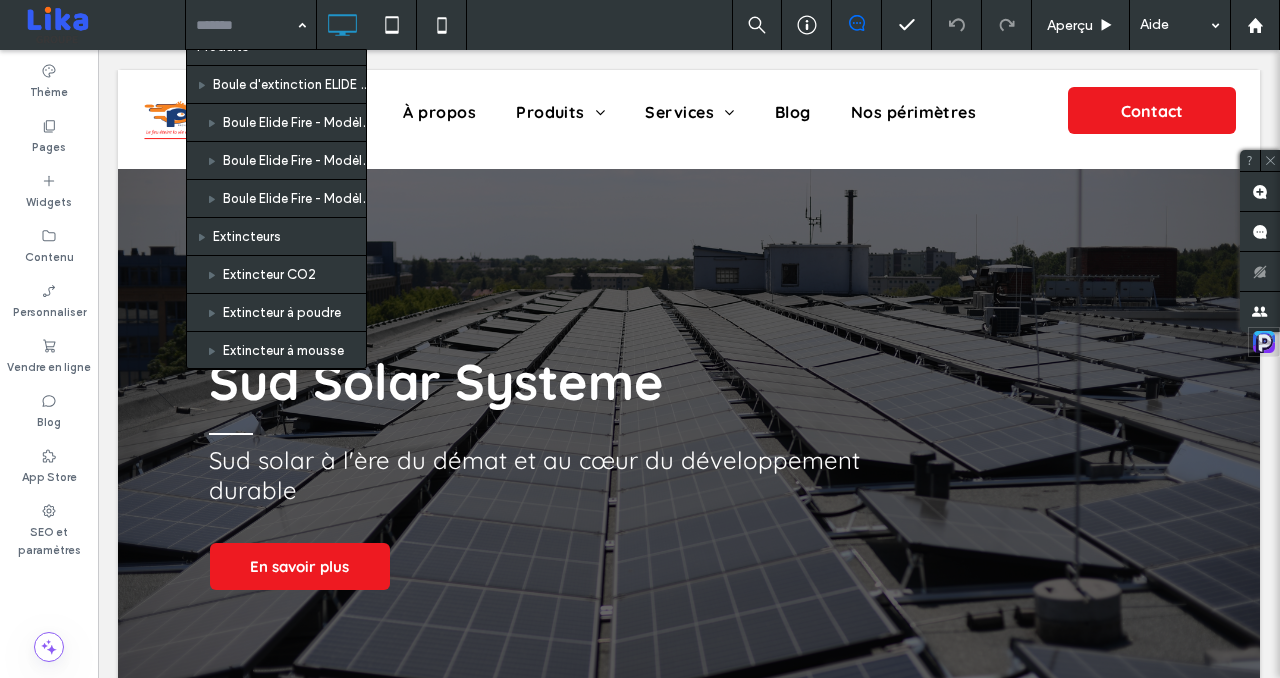 scroll, scrollTop: 101, scrollLeft: 0, axis: vertical 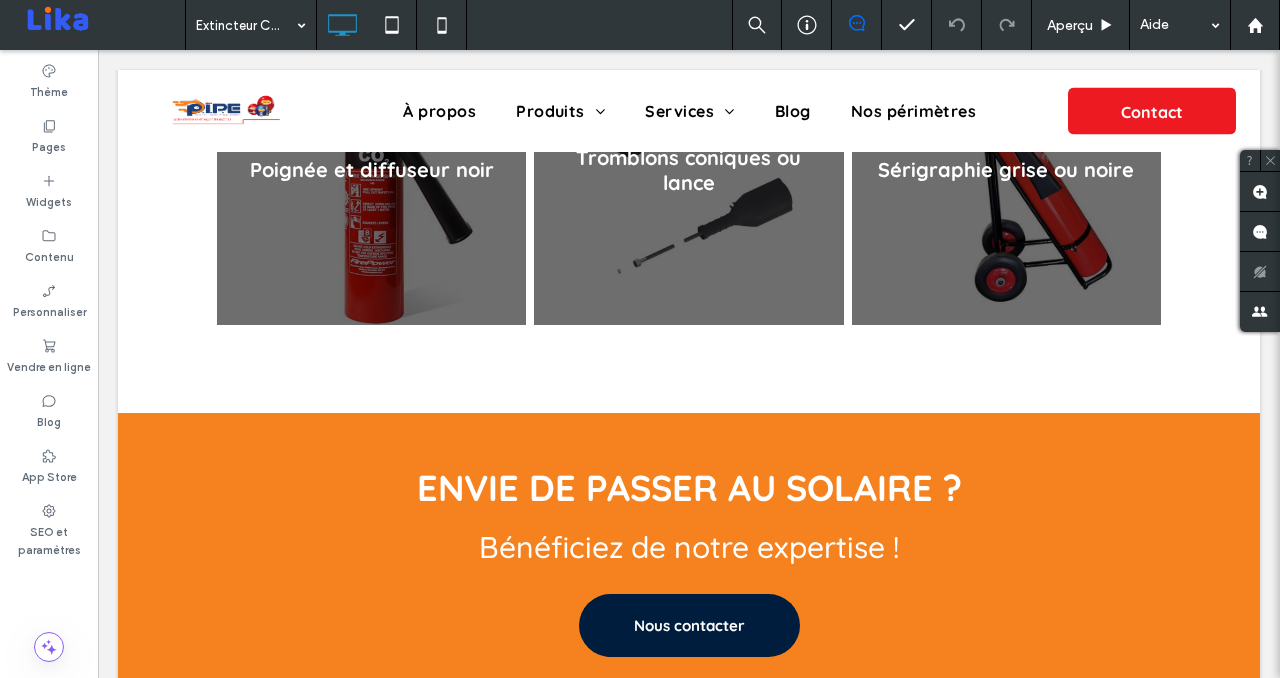 click at bounding box center (246, 25) 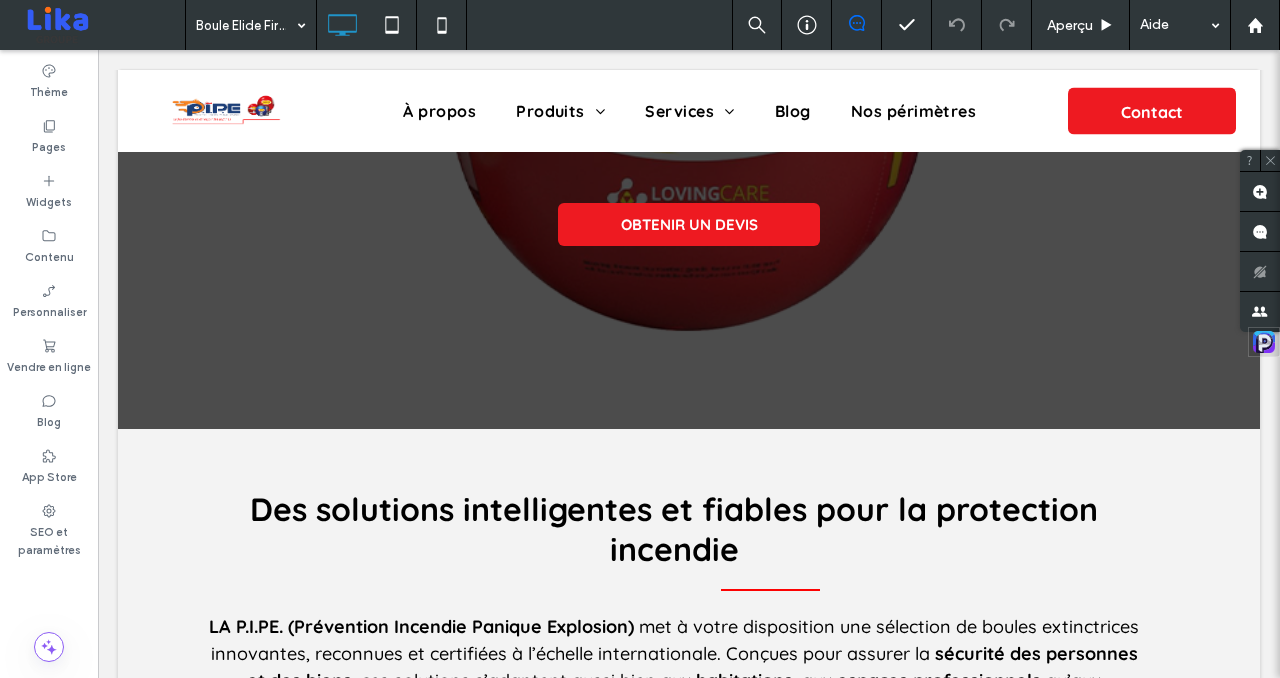 scroll, scrollTop: 0, scrollLeft: 0, axis: both 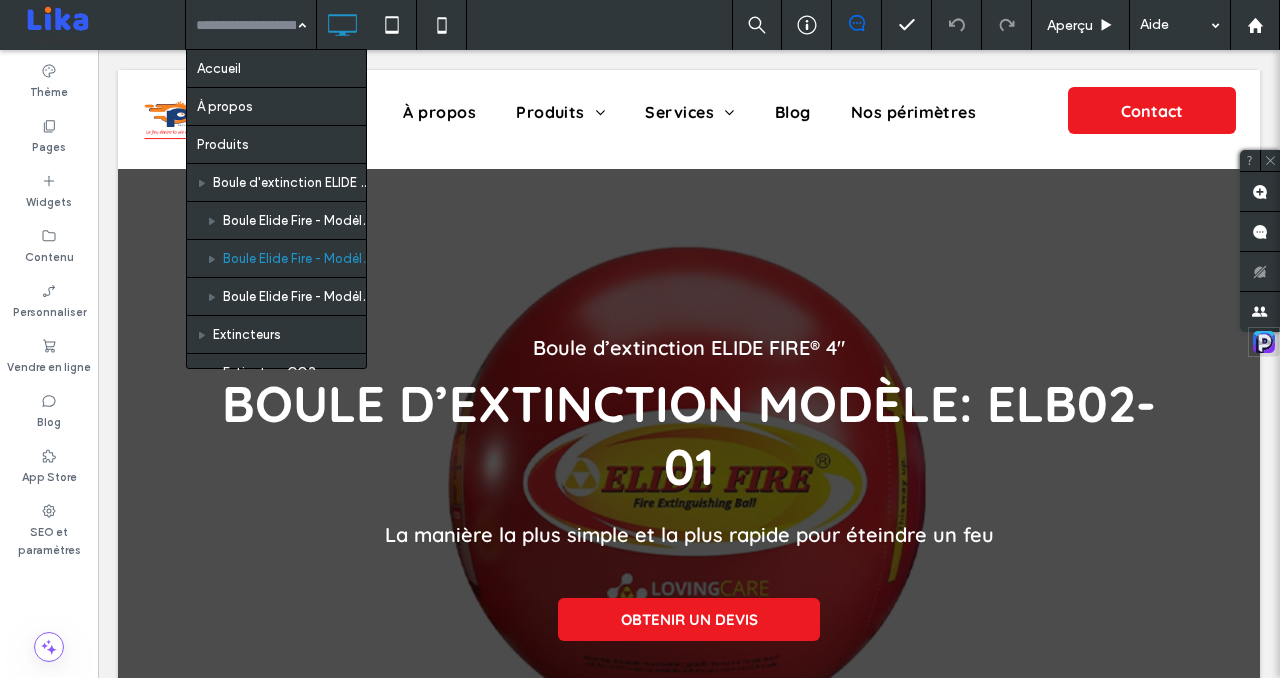 click at bounding box center (246, 25) 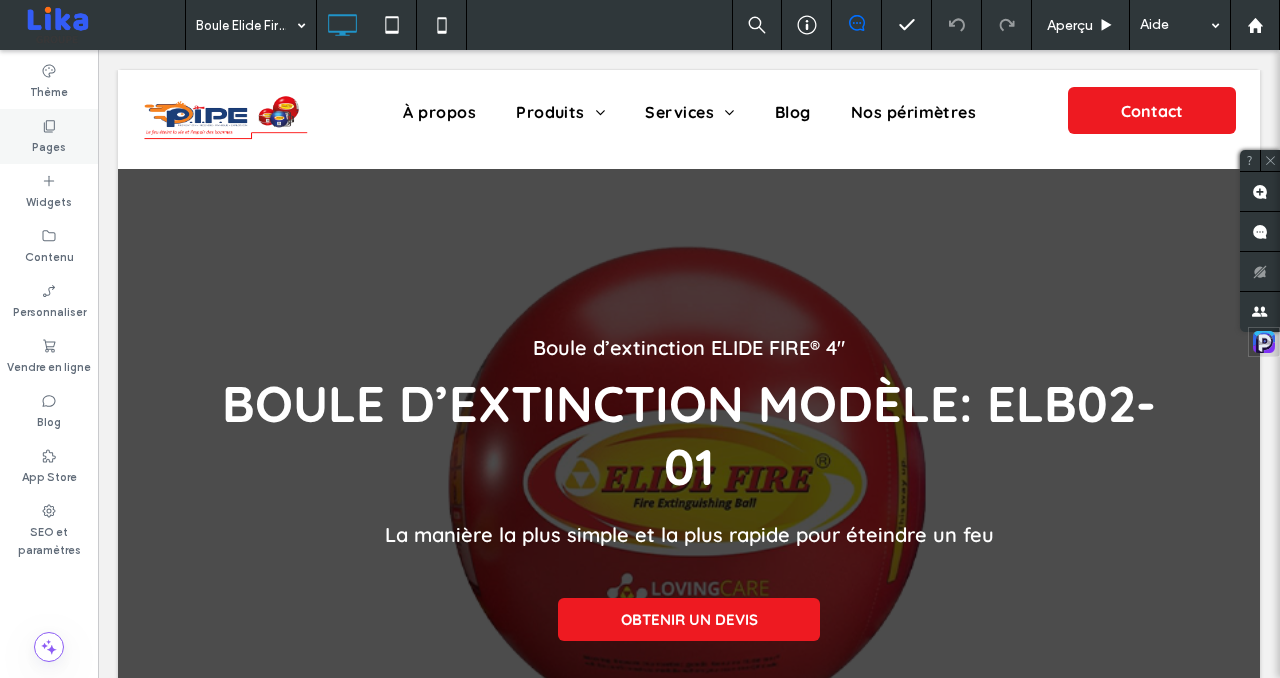 click on "Pages" at bounding box center (49, 145) 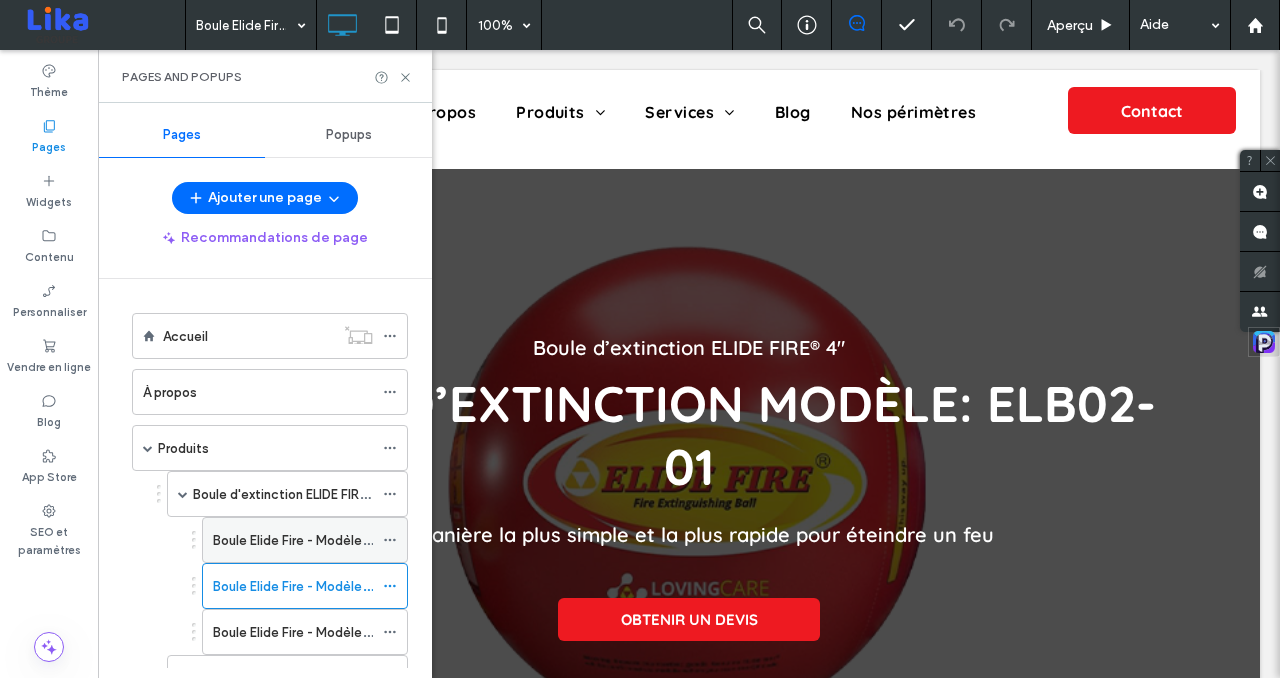 click at bounding box center (390, 540) 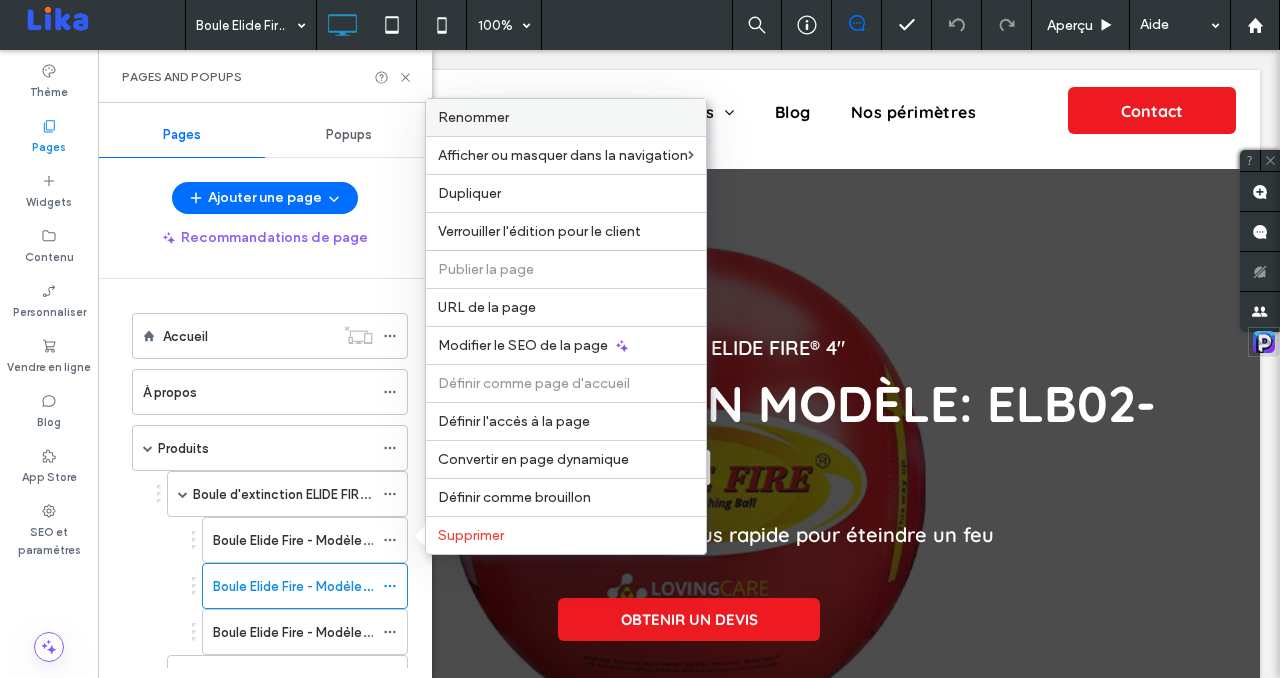 click on "Renommer" at bounding box center (473, 117) 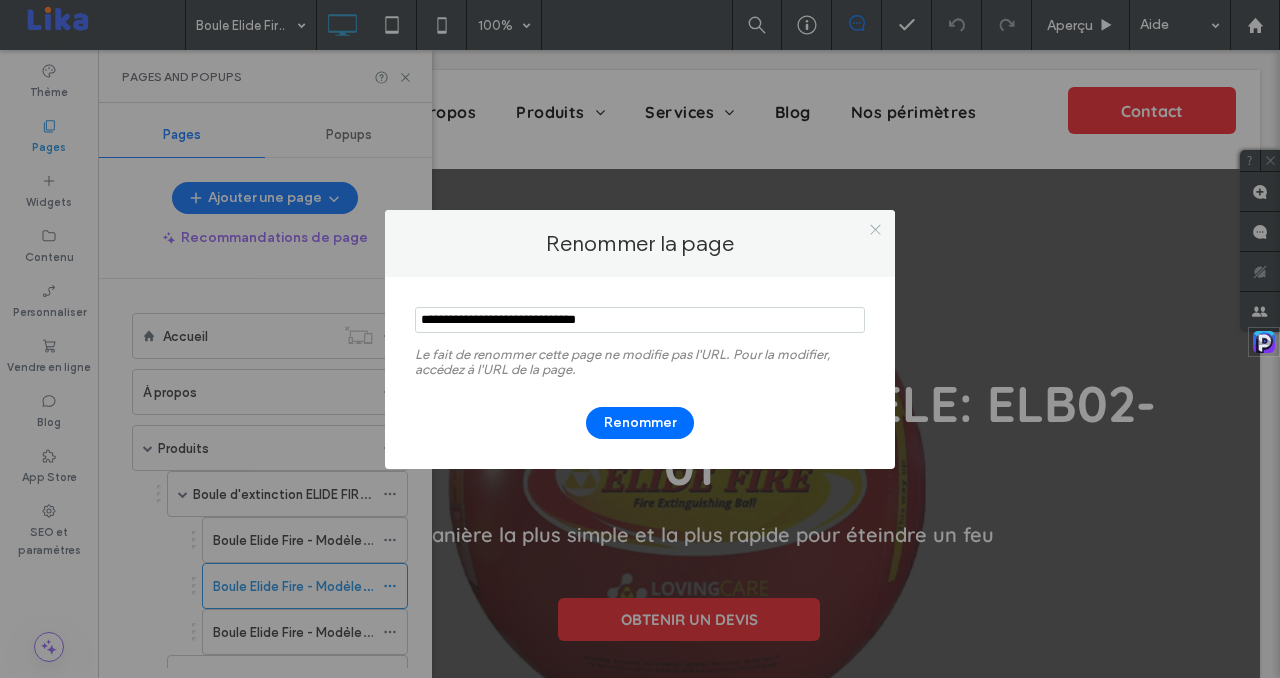 click 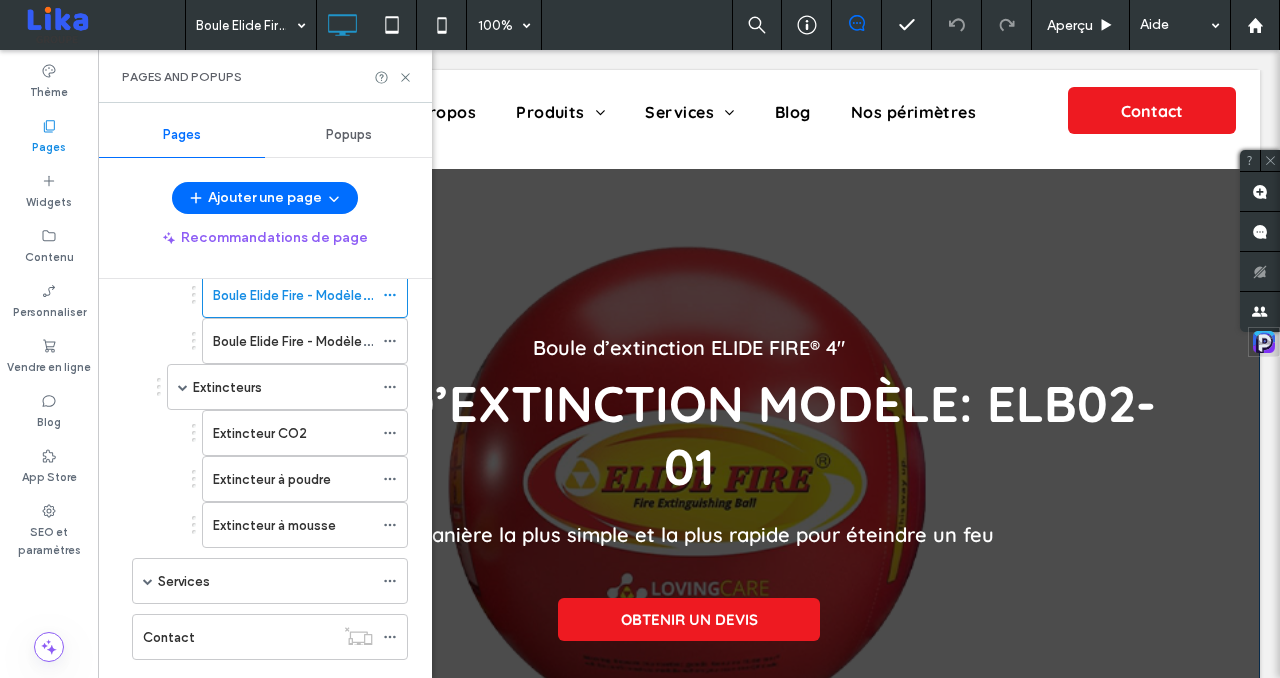 scroll, scrollTop: 331, scrollLeft: 0, axis: vertical 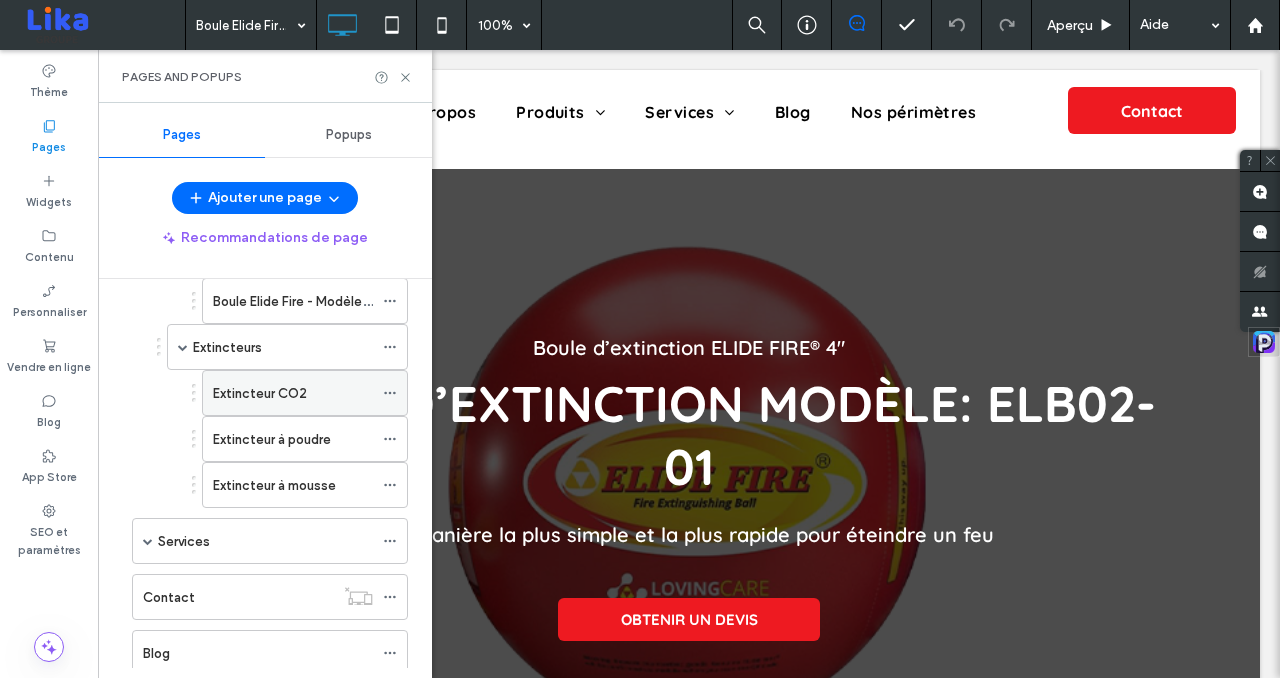 click 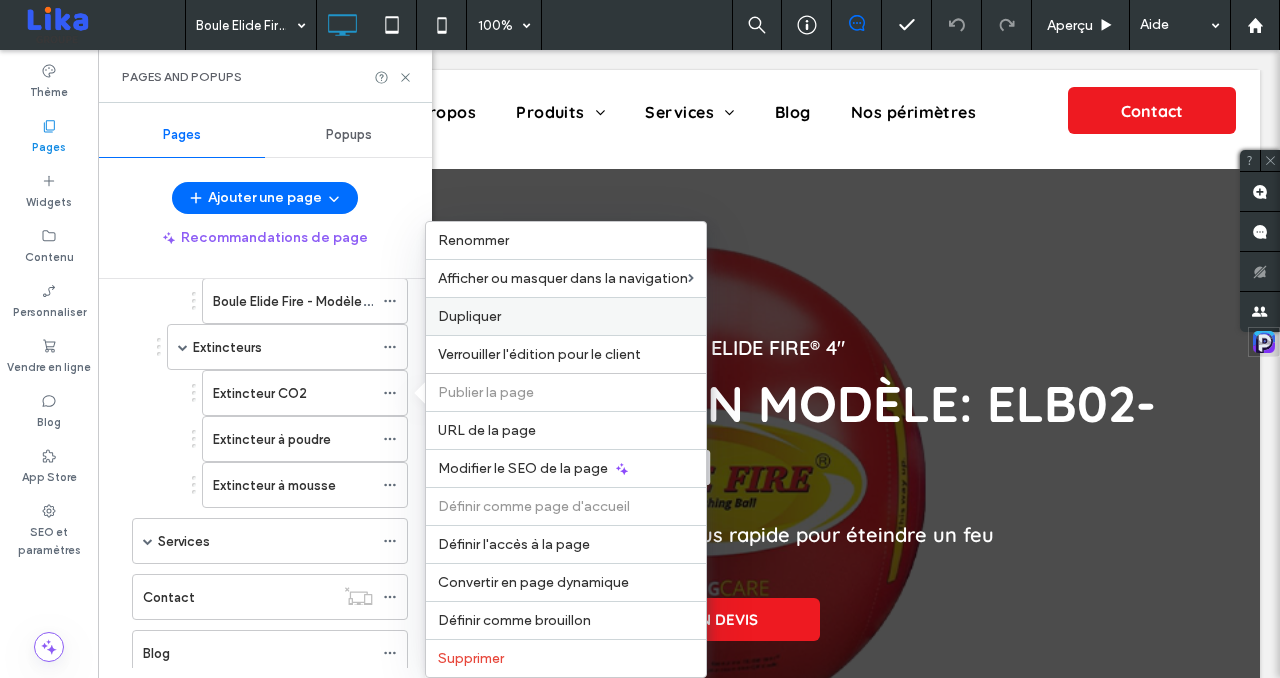 click on "Dupliquer" at bounding box center [566, 316] 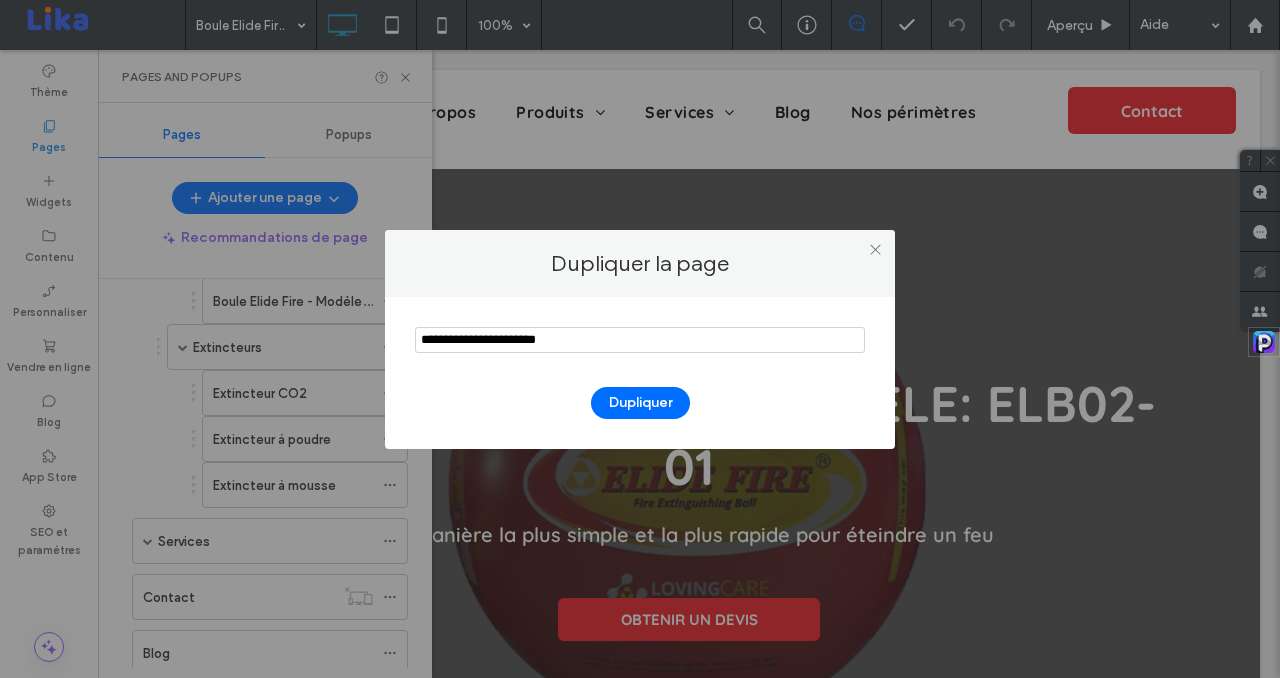 drag, startPoint x: 478, startPoint y: 343, endPoint x: 394, endPoint y: 338, distance: 84.14868 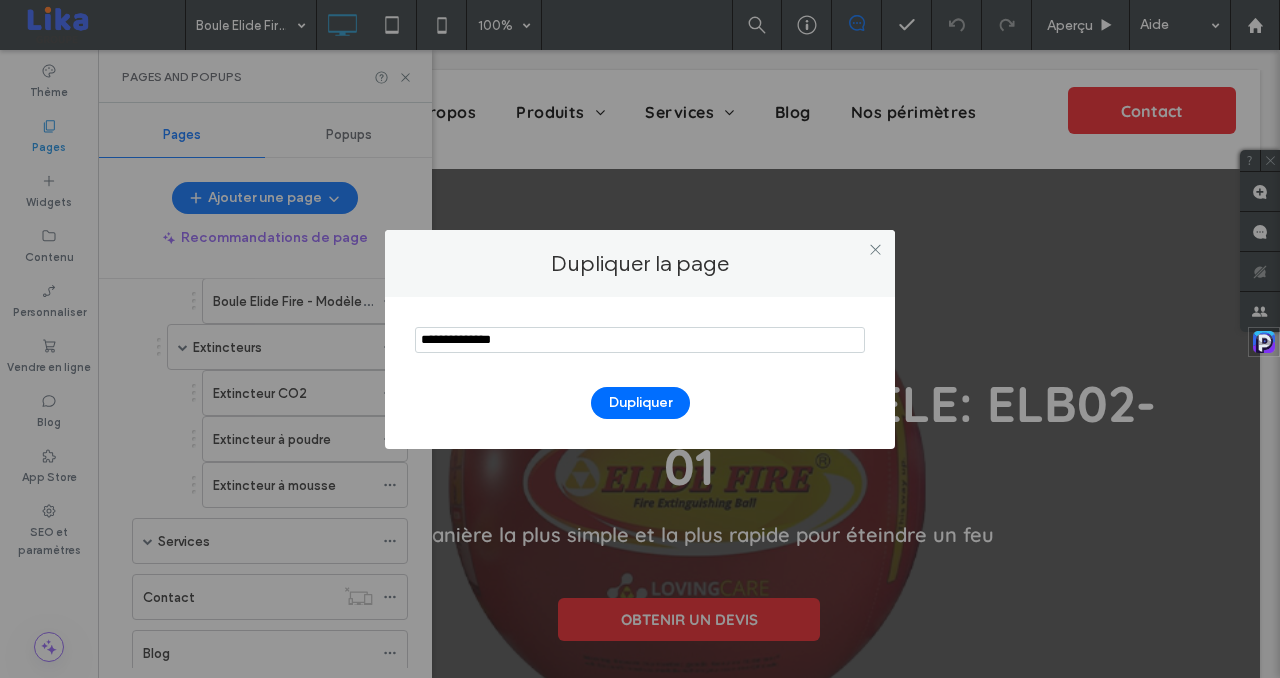click at bounding box center (640, 340) 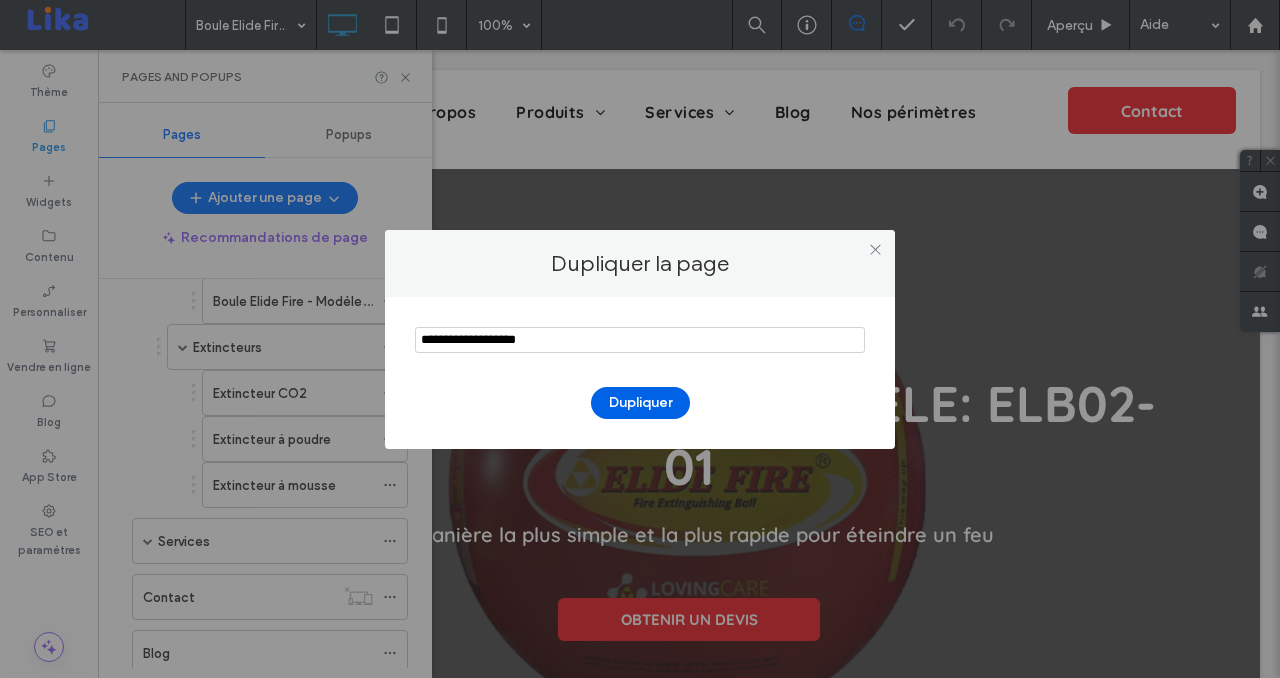 type on "**********" 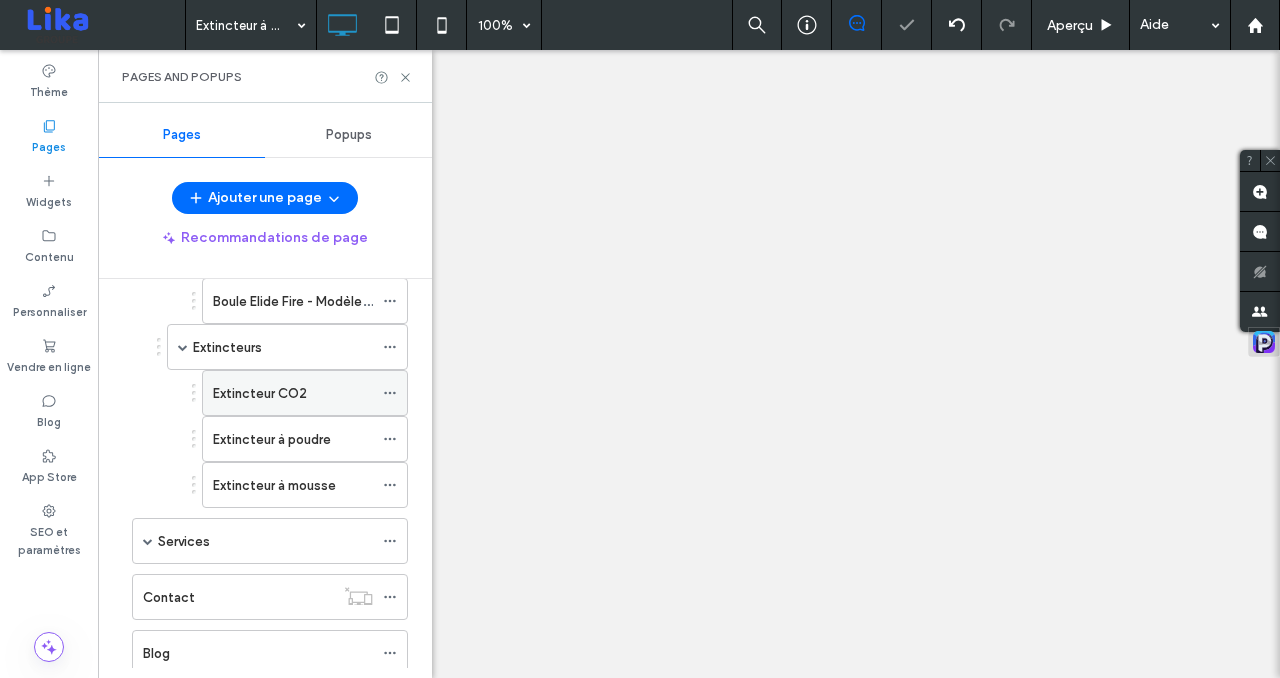 click 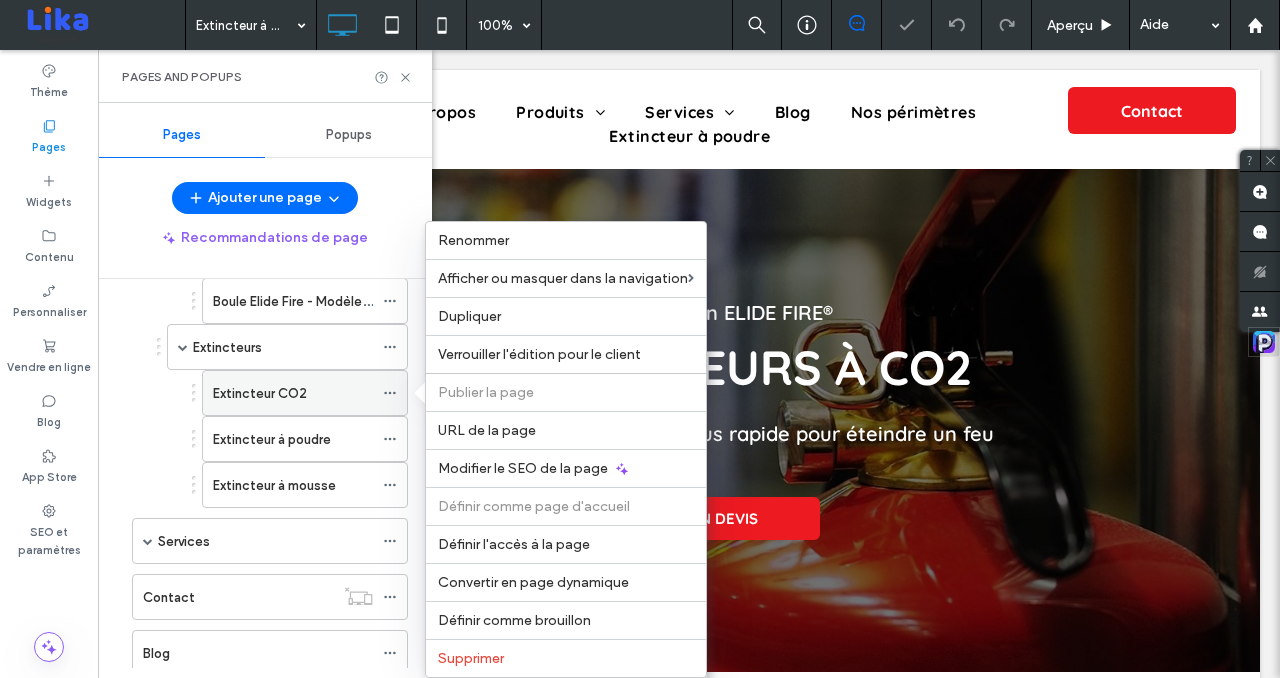 scroll, scrollTop: 0, scrollLeft: 0, axis: both 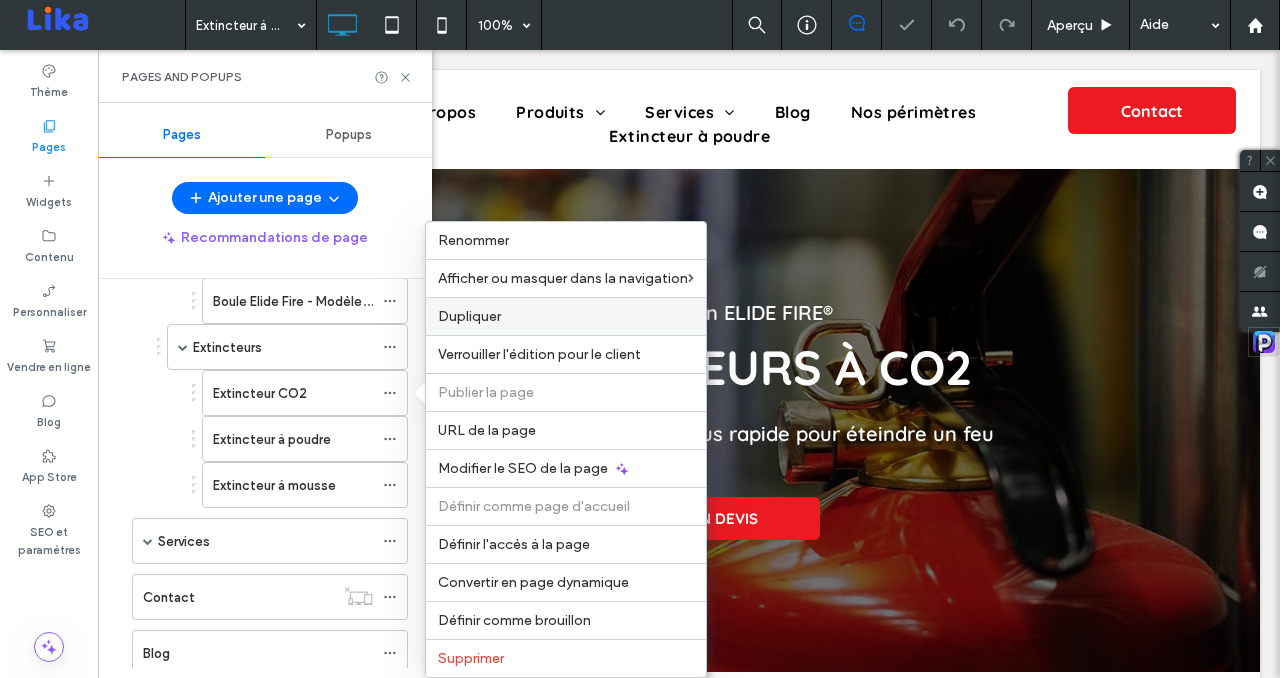 click on "Dupliquer" at bounding box center (566, 316) 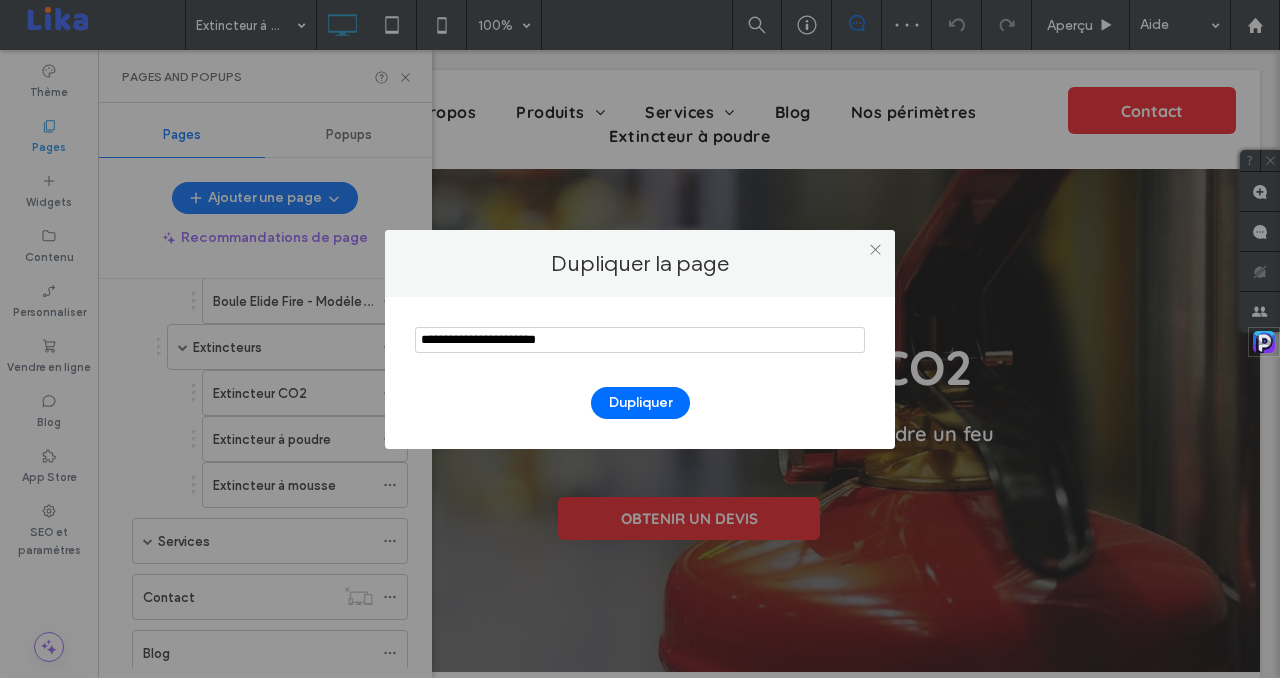 click at bounding box center [640, 340] 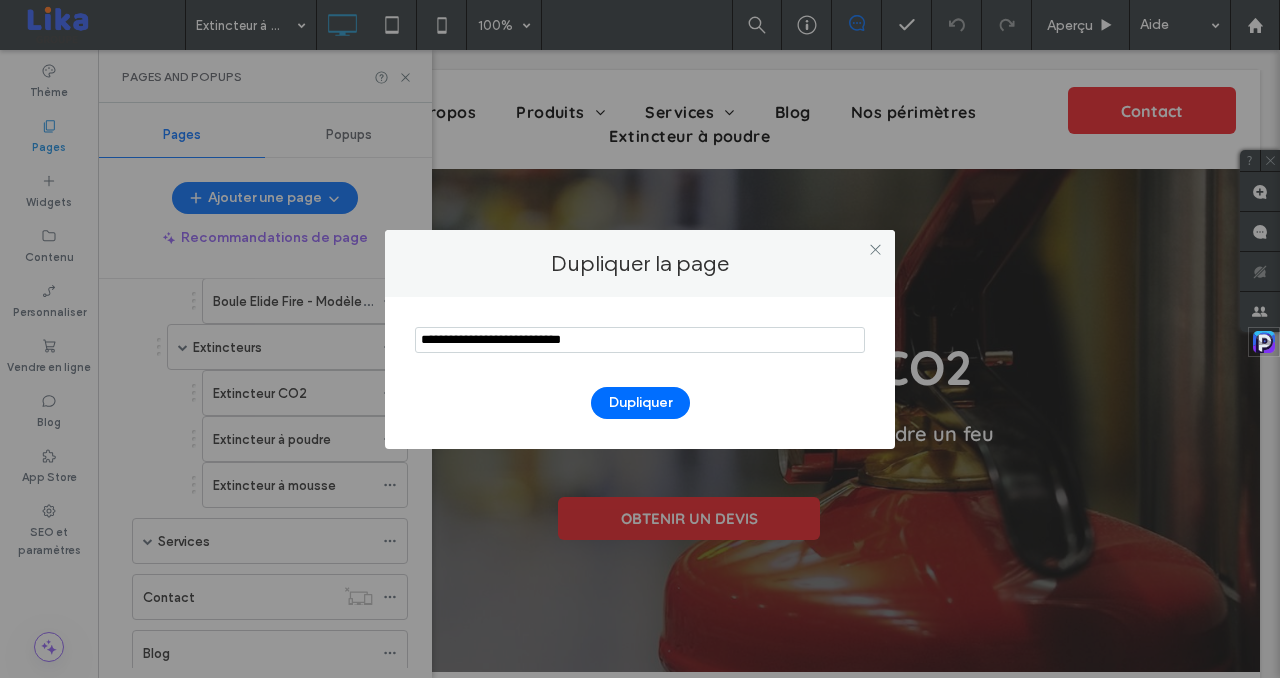 drag, startPoint x: 479, startPoint y: 336, endPoint x: 392, endPoint y: 337, distance: 87.005745 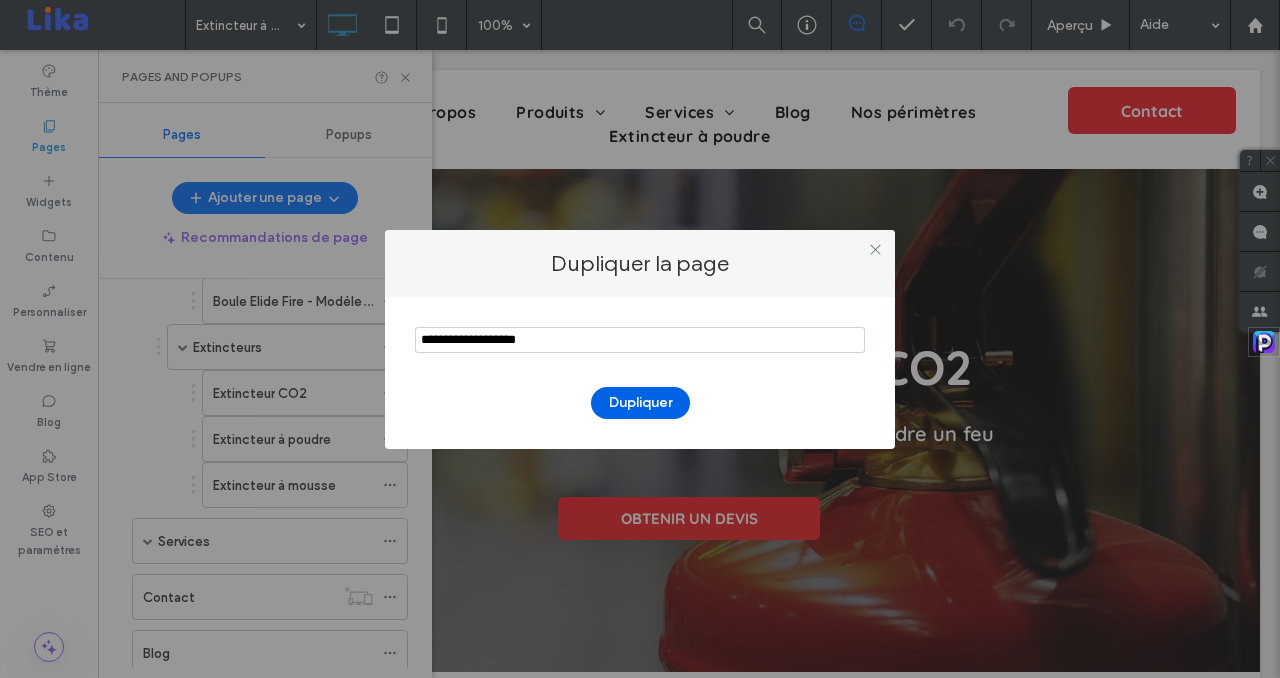 type on "**********" 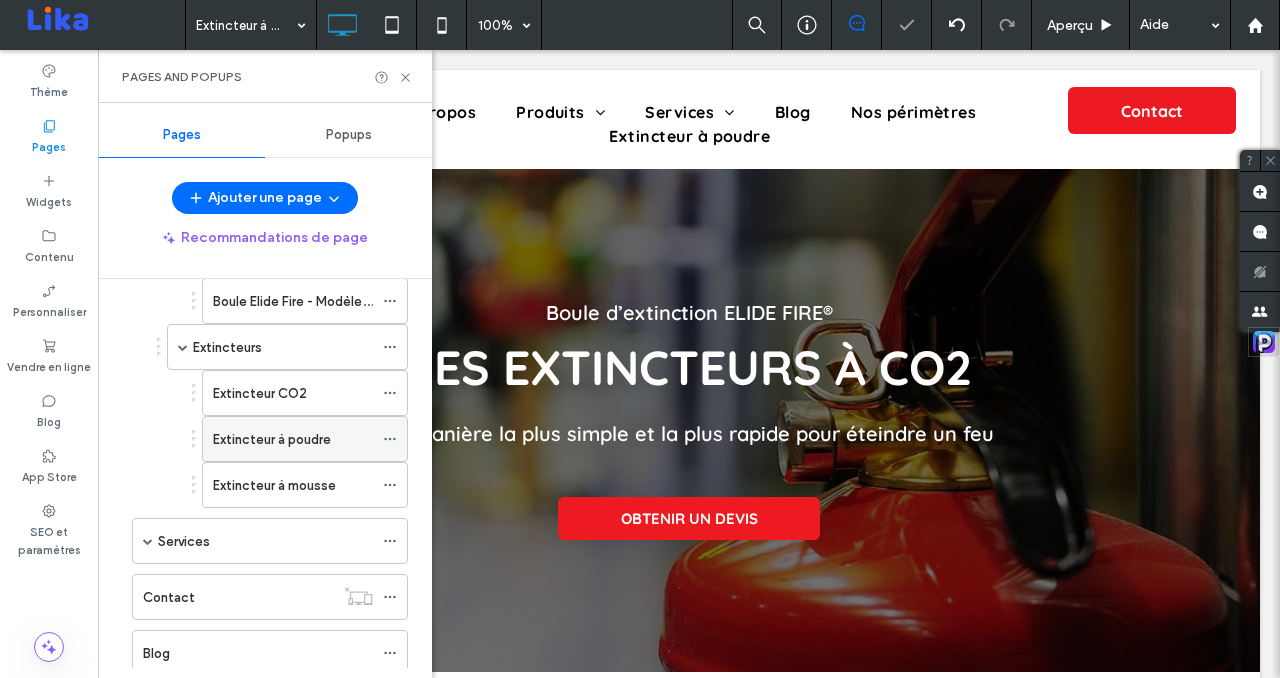 click 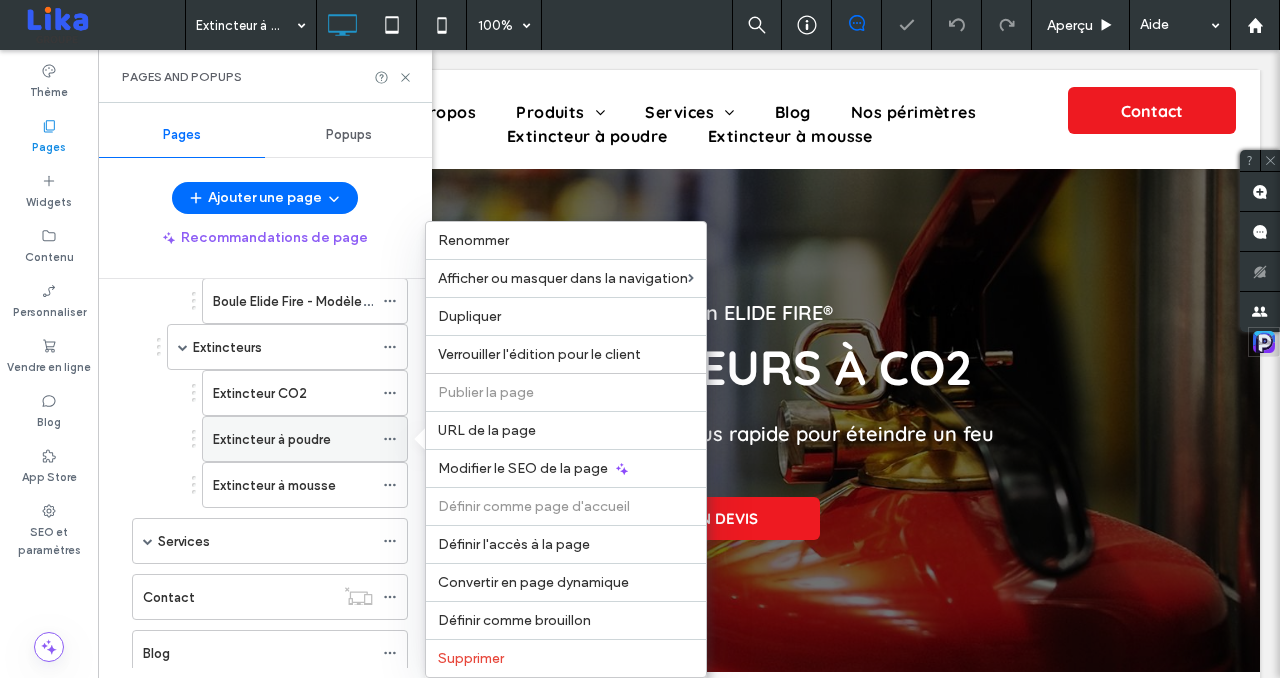 scroll, scrollTop: 0, scrollLeft: 0, axis: both 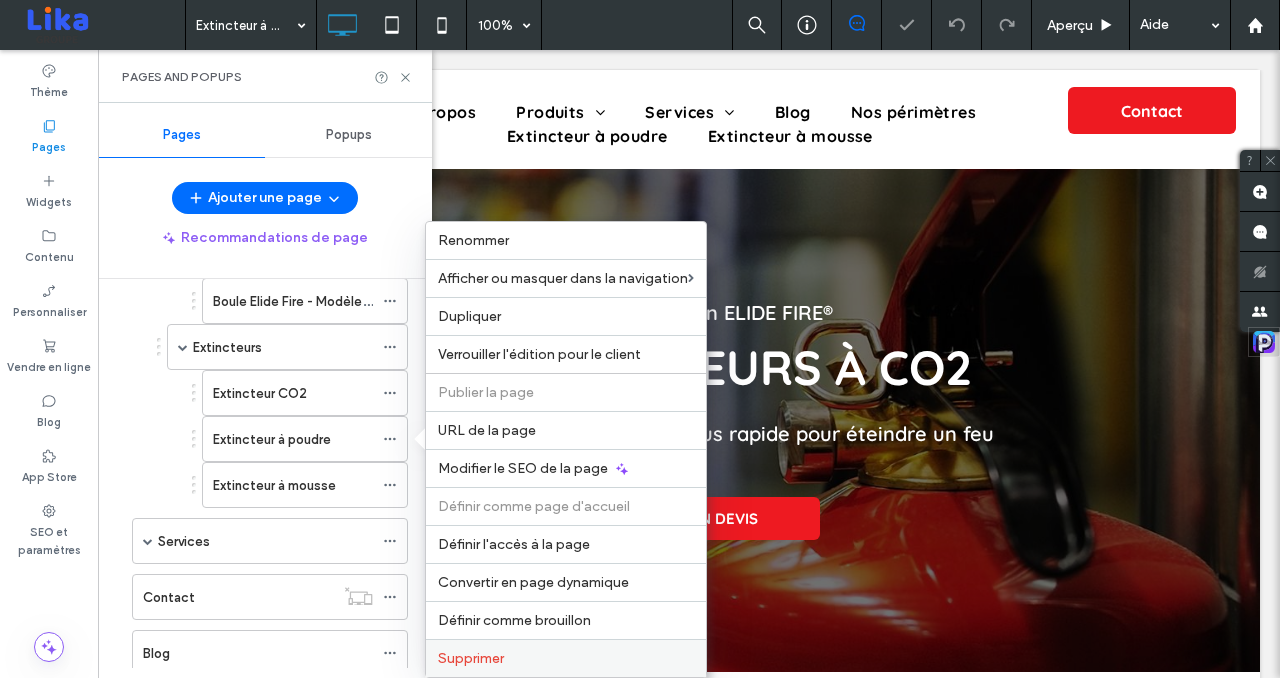 click on "Supprimer" at bounding box center [566, 658] 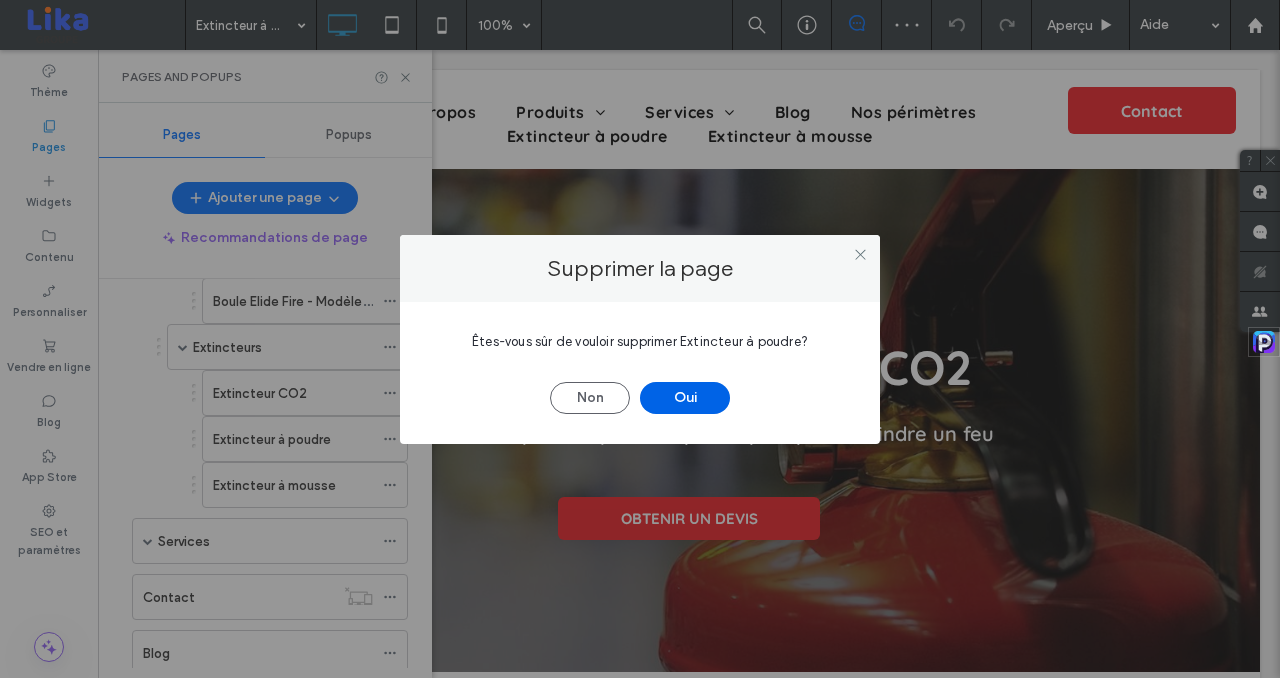 click on "Oui" at bounding box center (685, 398) 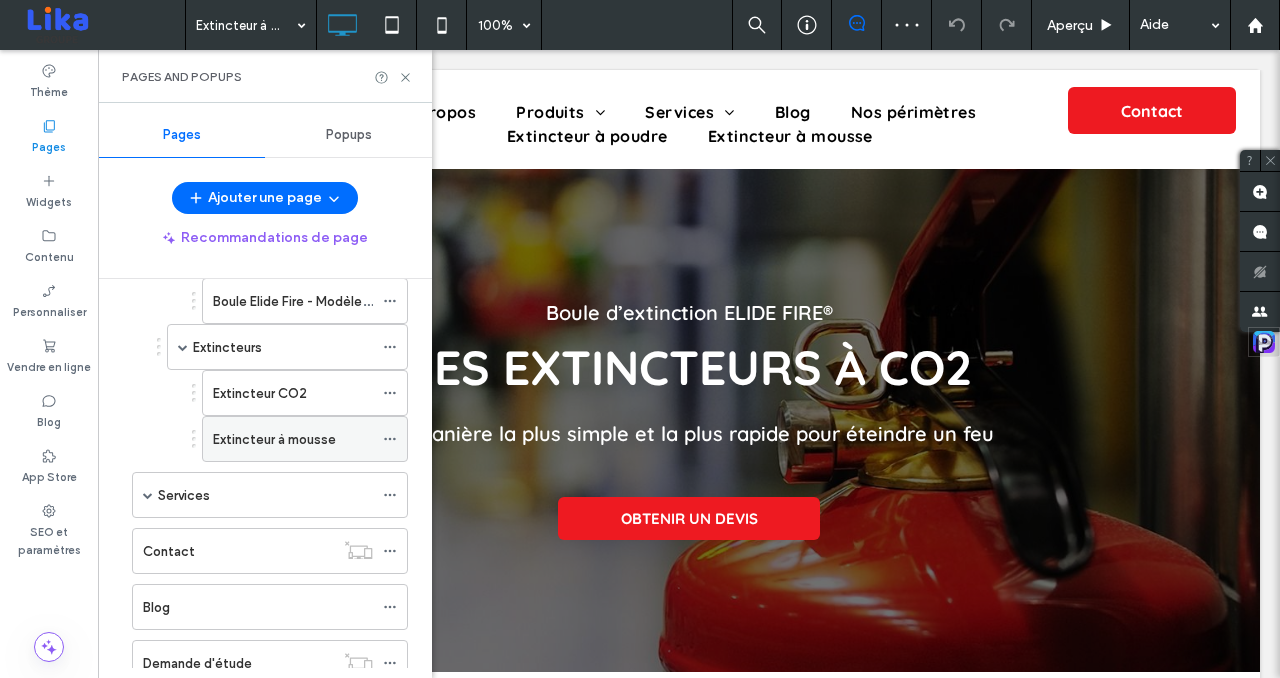 click 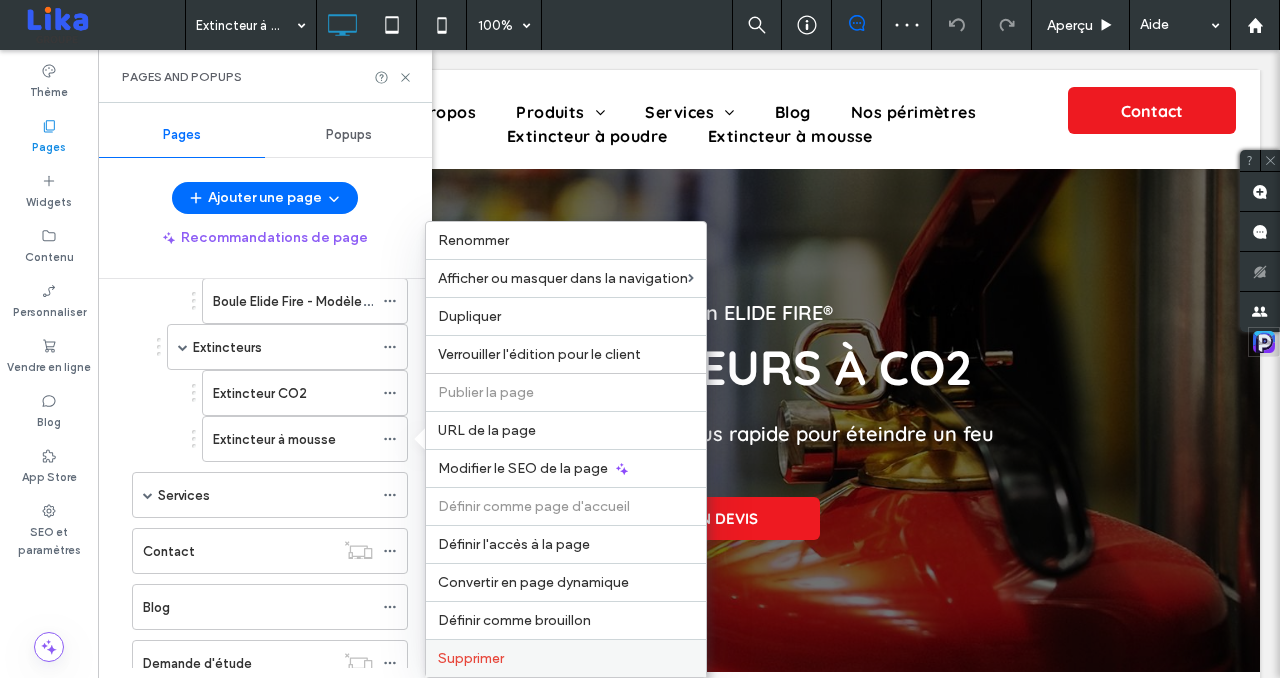 click on "Supprimer" at bounding box center (566, 658) 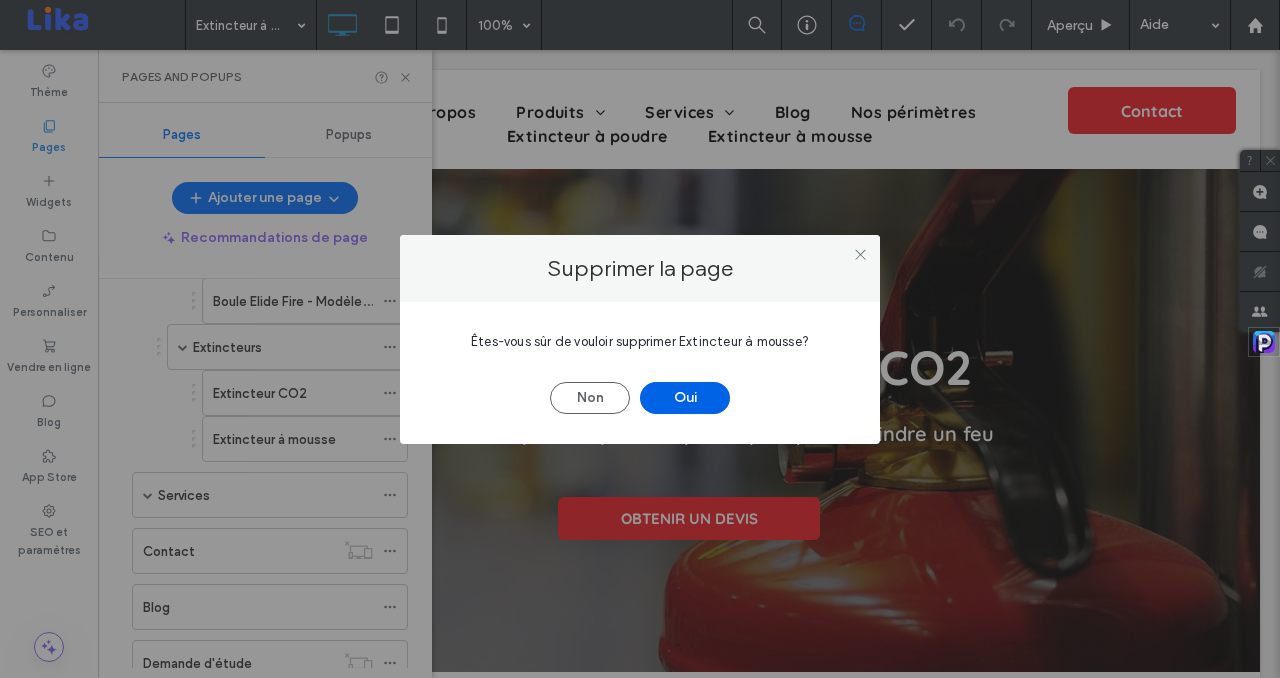 click on "Oui" at bounding box center [685, 398] 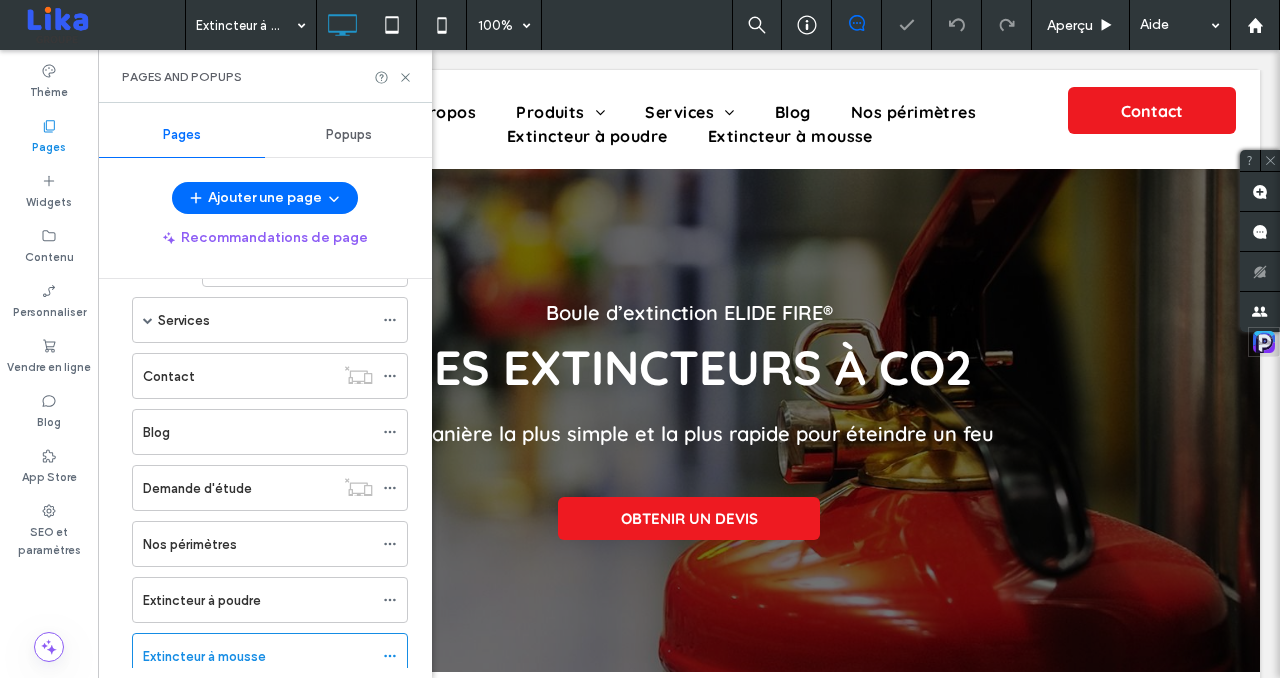 scroll, scrollTop: 459, scrollLeft: 0, axis: vertical 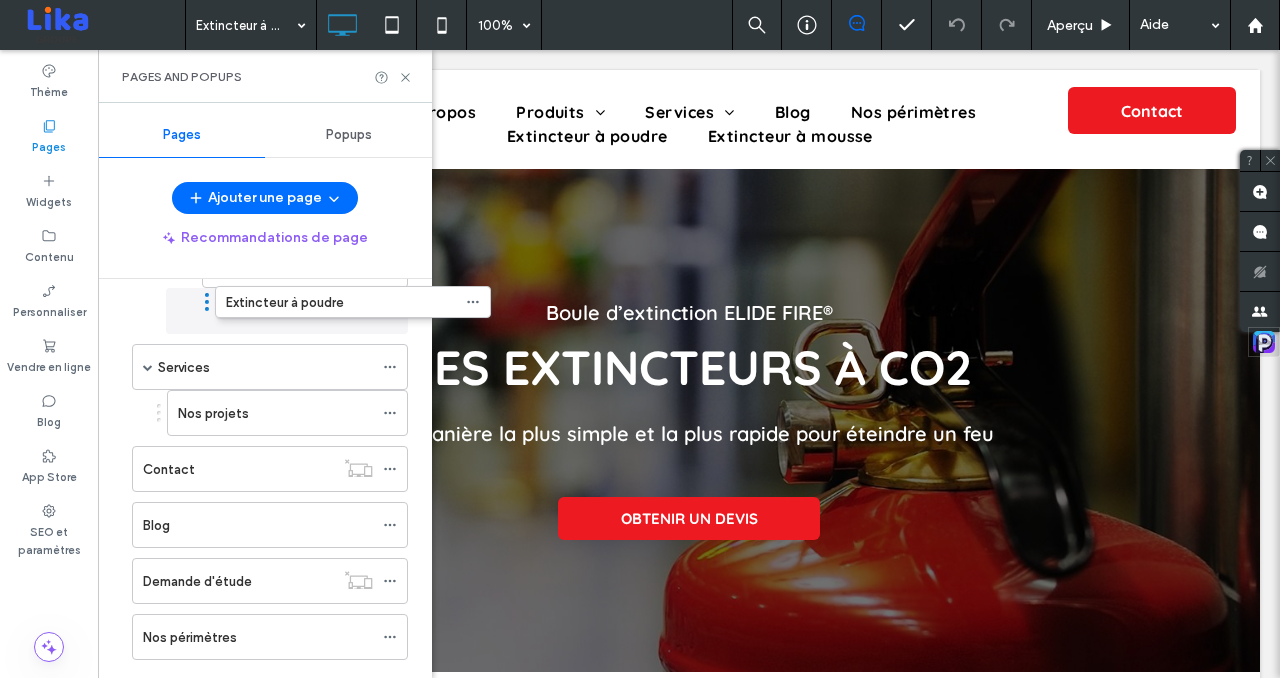 drag, startPoint x: 123, startPoint y: 600, endPoint x: 206, endPoint y: 310, distance: 301.64383 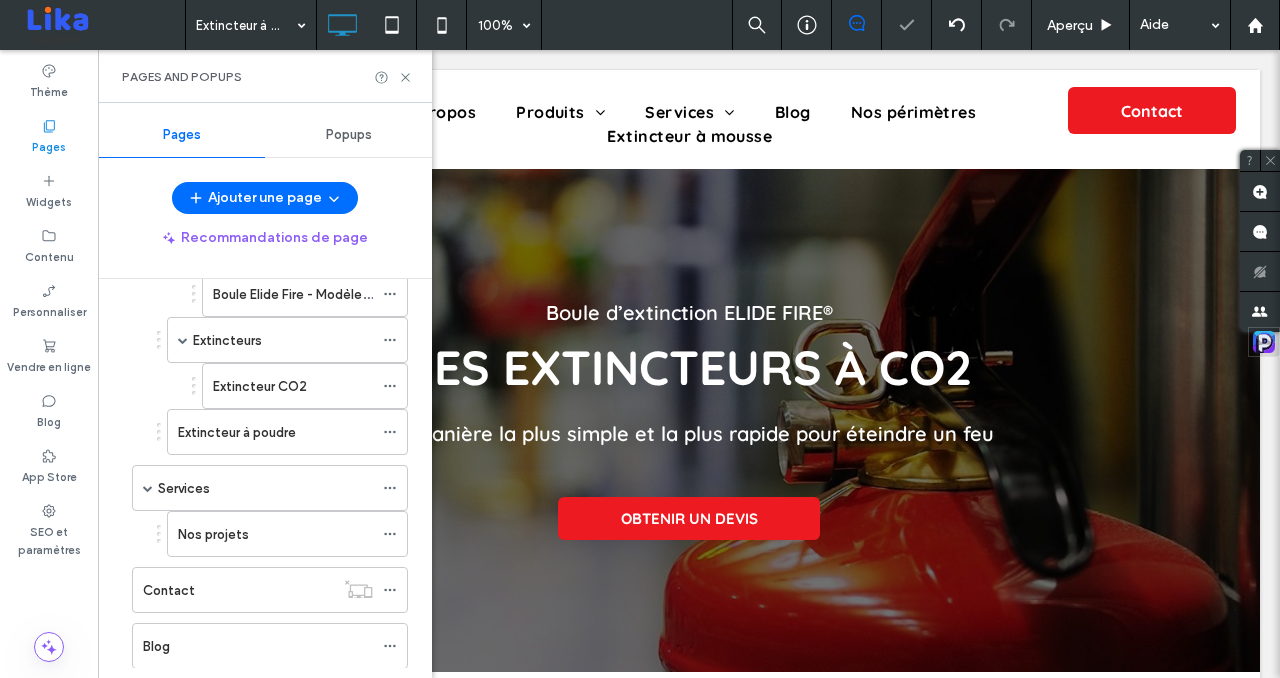 scroll, scrollTop: 305, scrollLeft: 0, axis: vertical 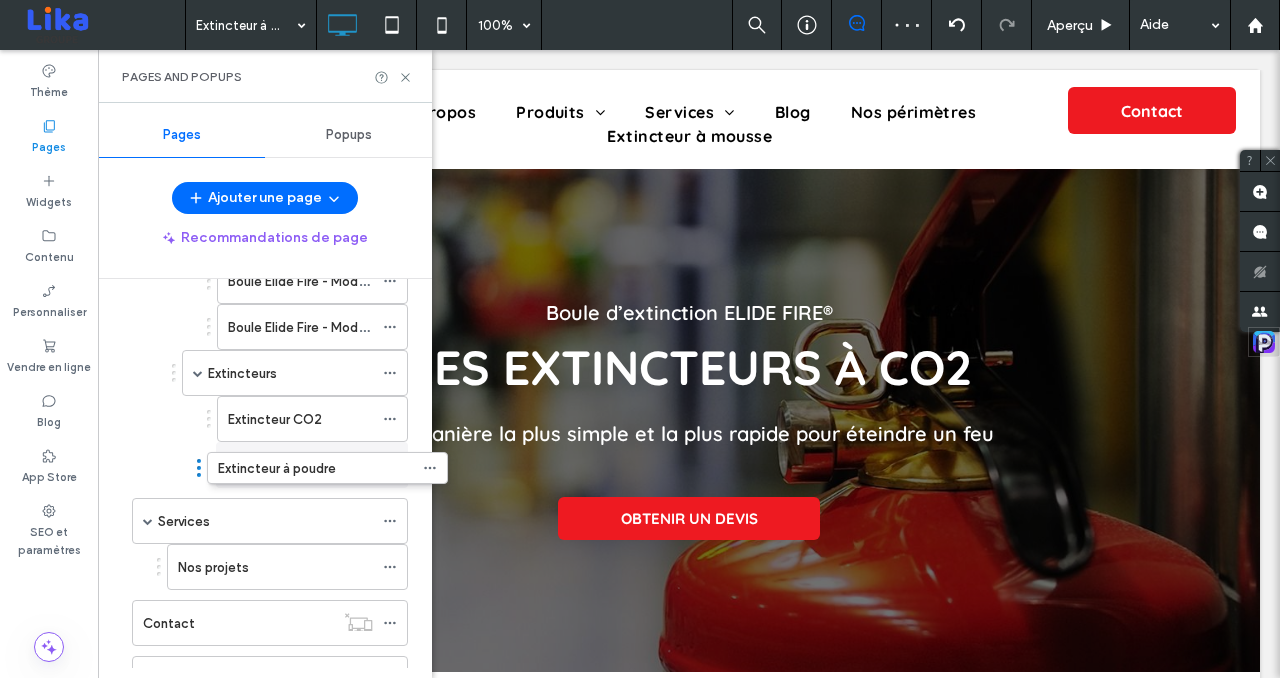 drag, startPoint x: 158, startPoint y: 466, endPoint x: 198, endPoint y: 466, distance: 40 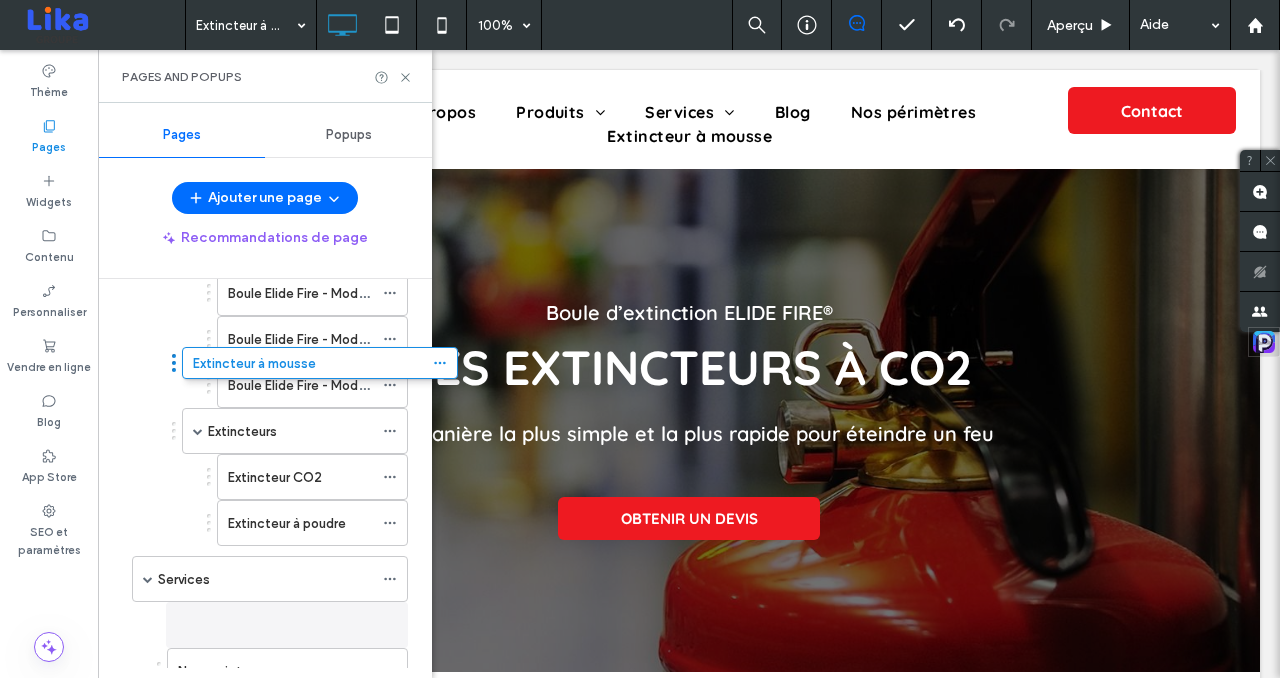 scroll, scrollTop: 187, scrollLeft: 0, axis: vertical 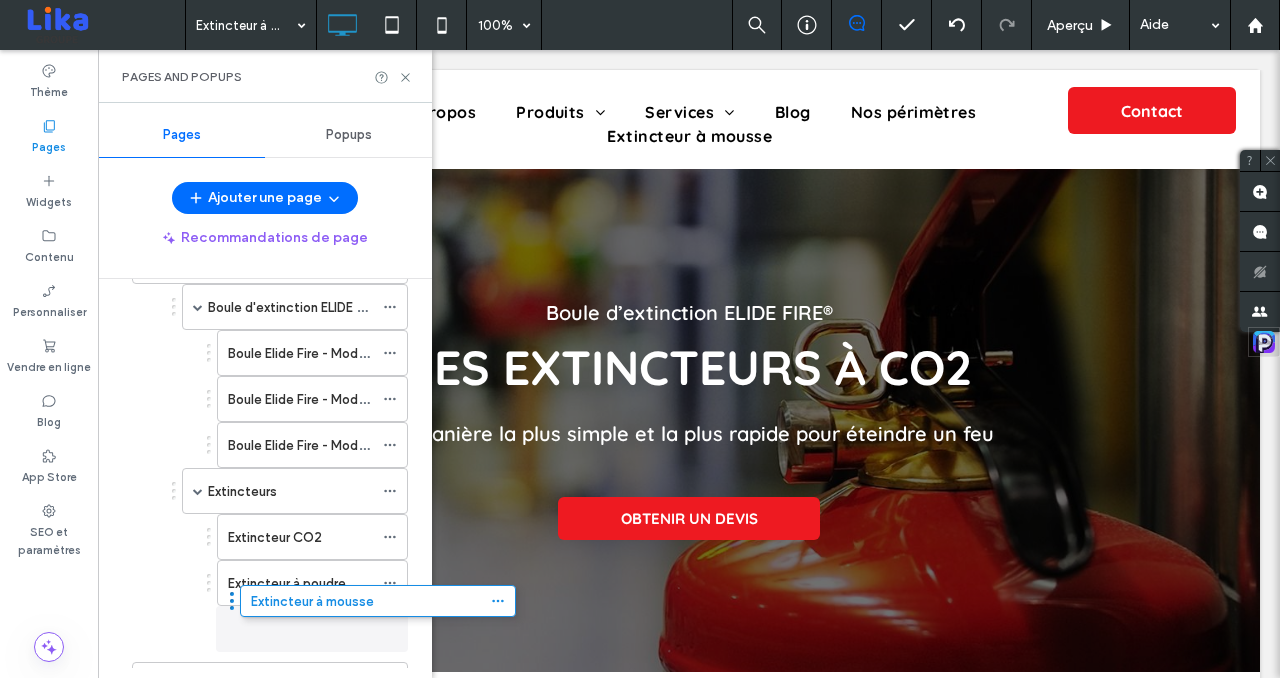 drag, startPoint x: 123, startPoint y: 595, endPoint x: 231, endPoint y: 610, distance: 109.03669 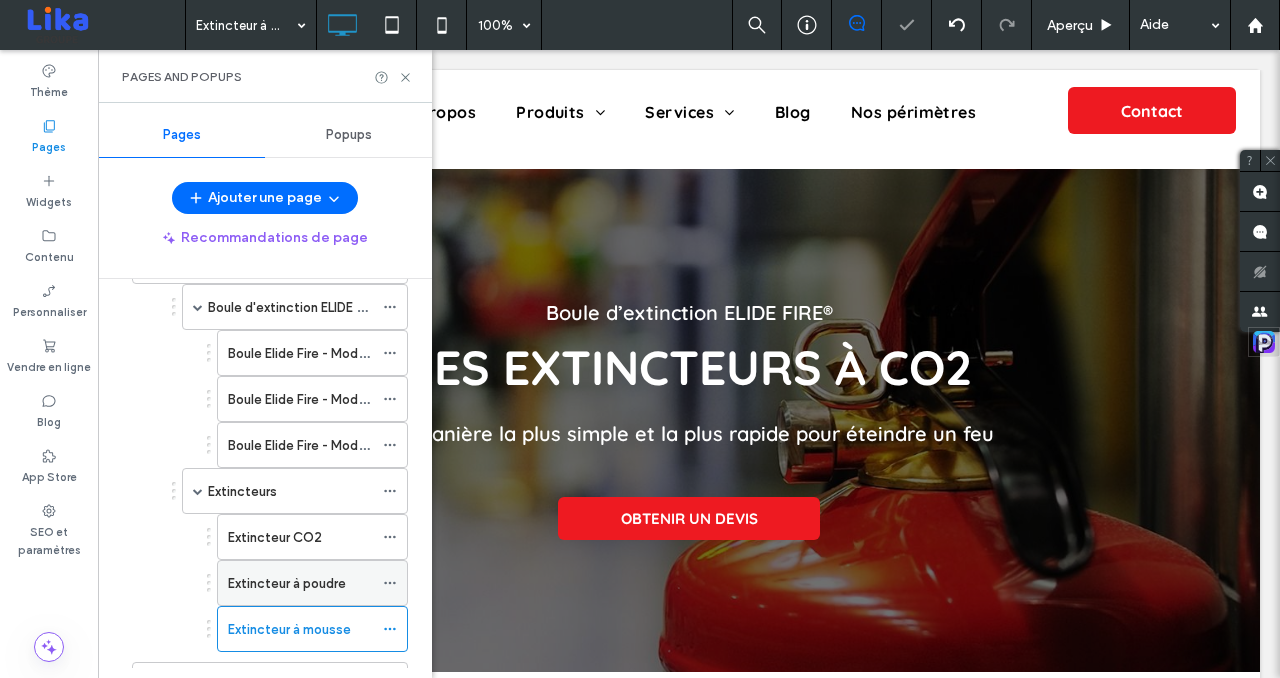 click on "Extincteur à poudre" at bounding box center [287, 583] 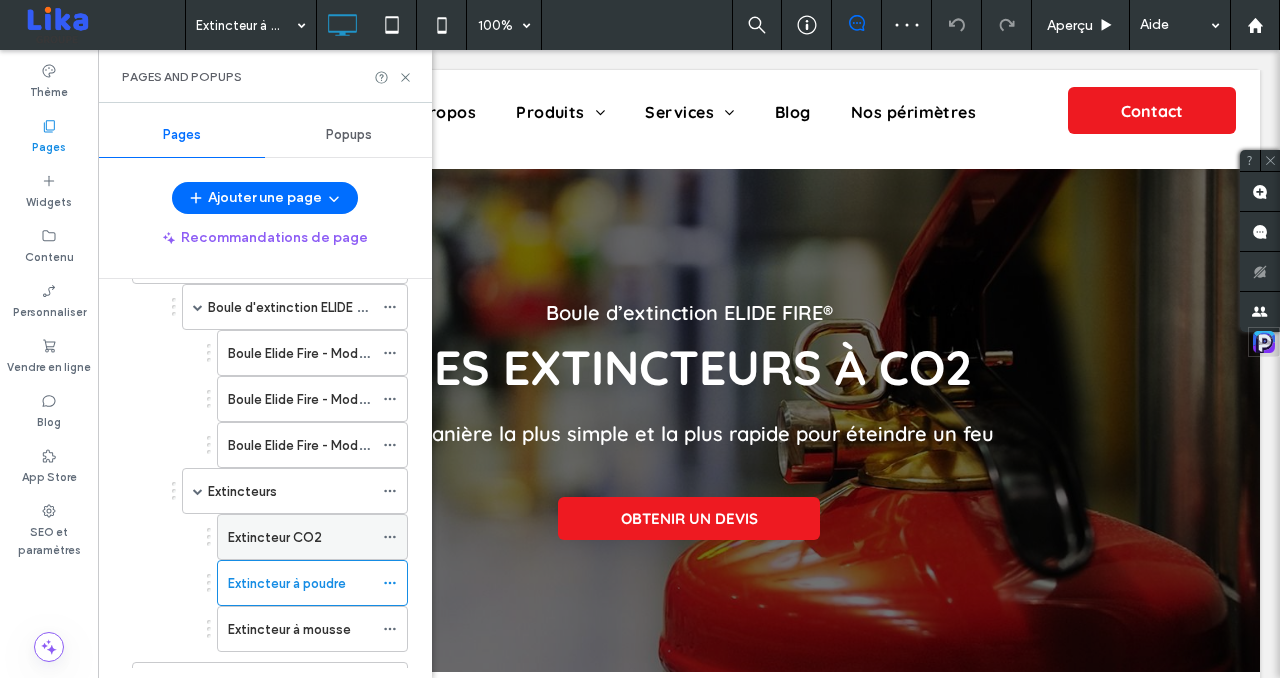 scroll, scrollTop: 0, scrollLeft: 0, axis: both 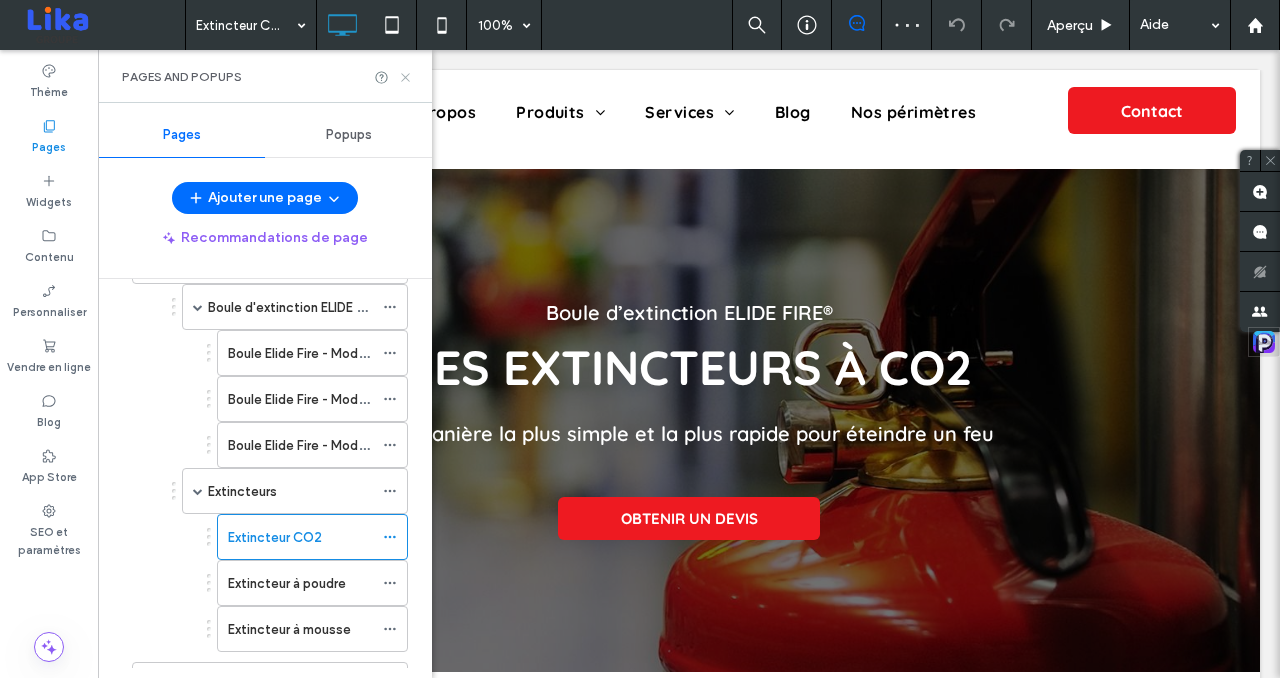 click 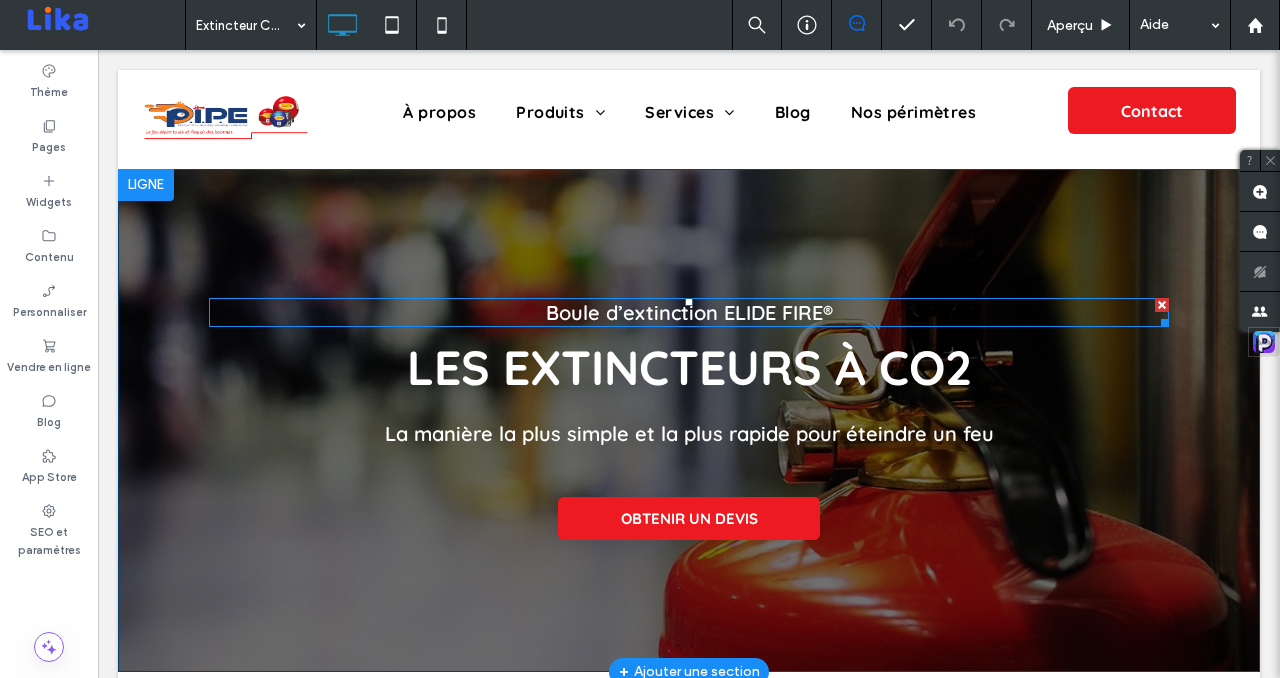 click on "Boule d’extinction ELIDE FIRE®" at bounding box center (689, 312) 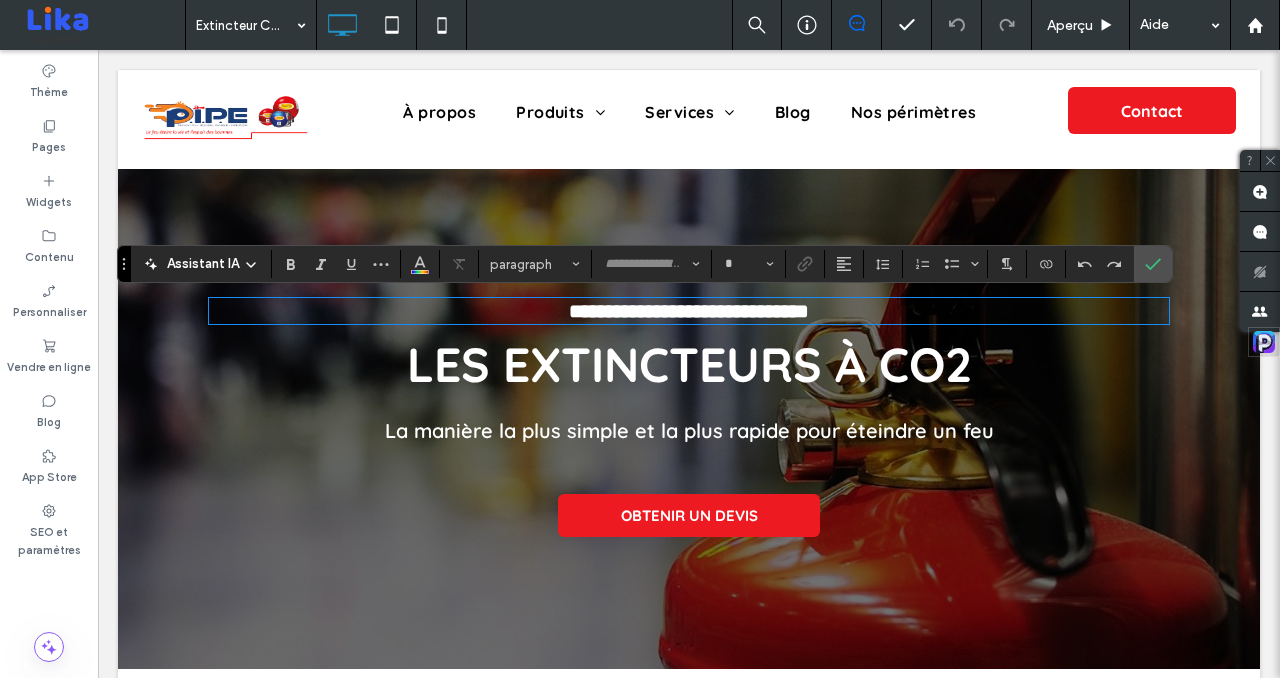 type on "*********" 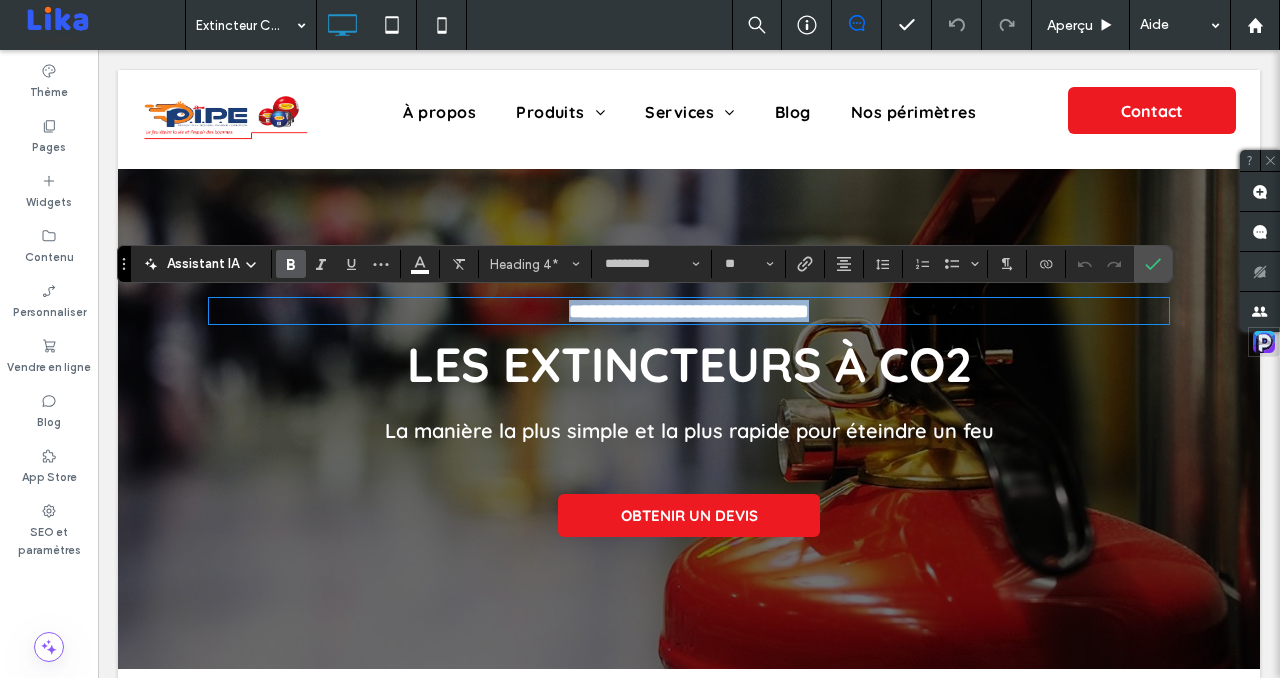 type 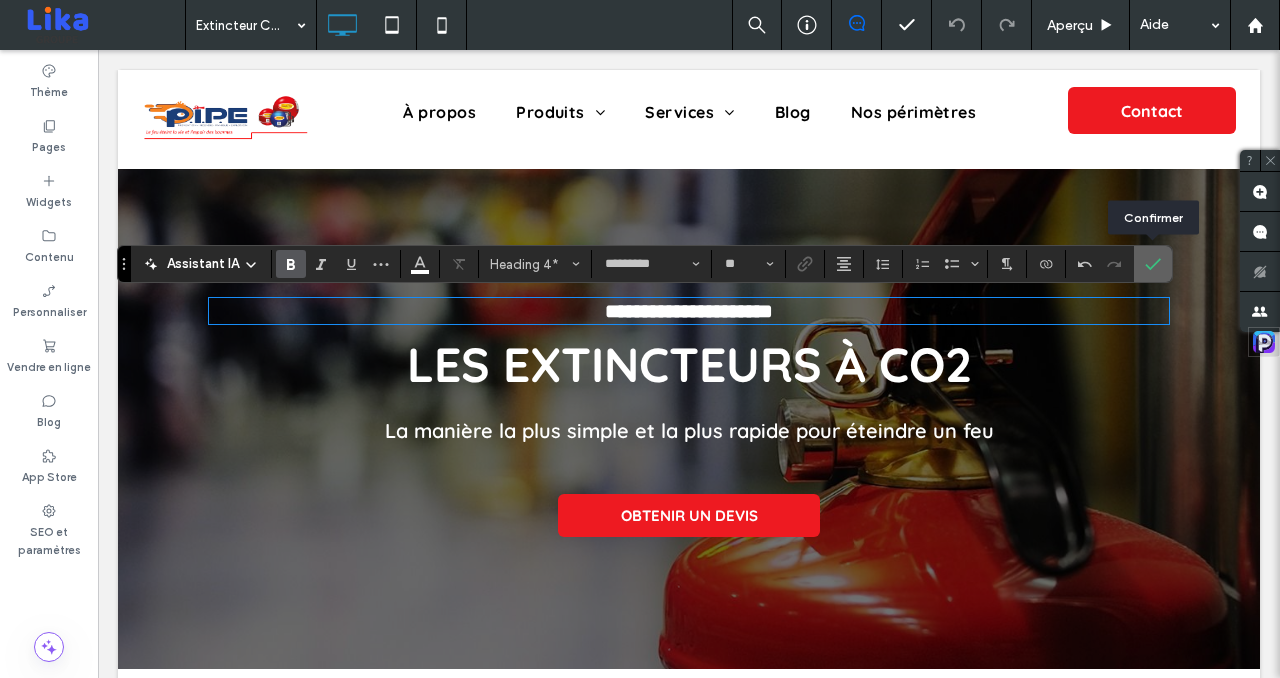click 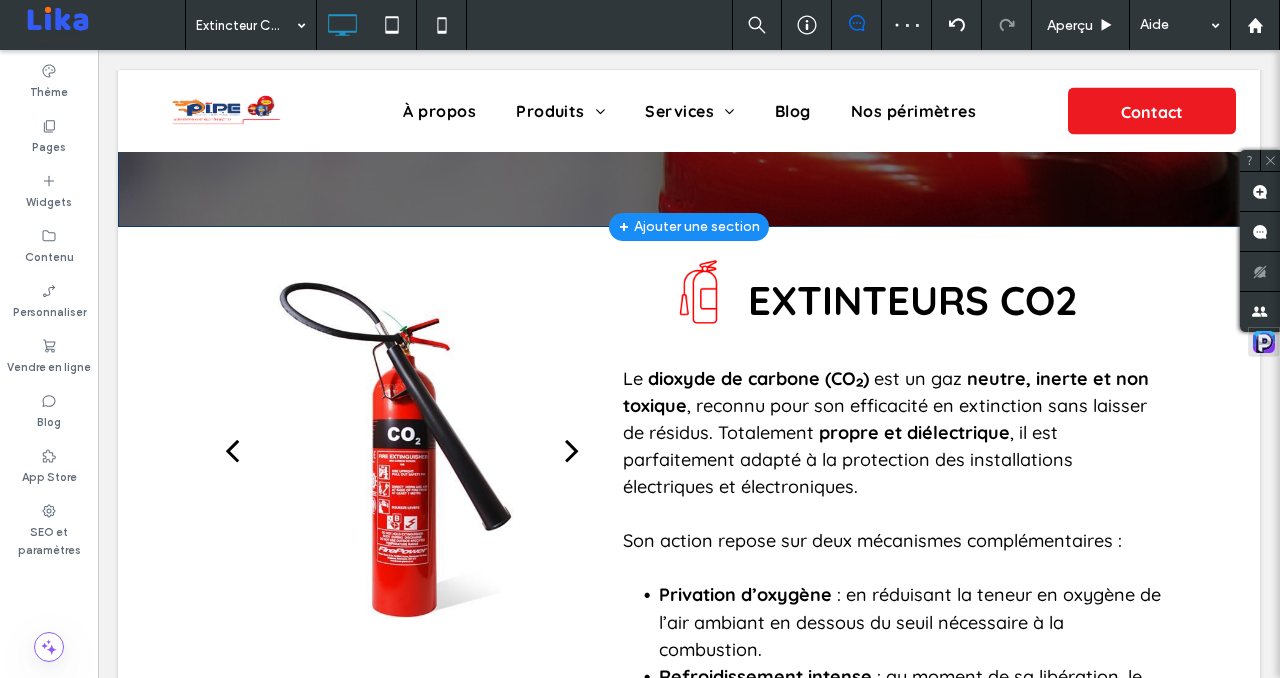 scroll, scrollTop: 1053, scrollLeft: 0, axis: vertical 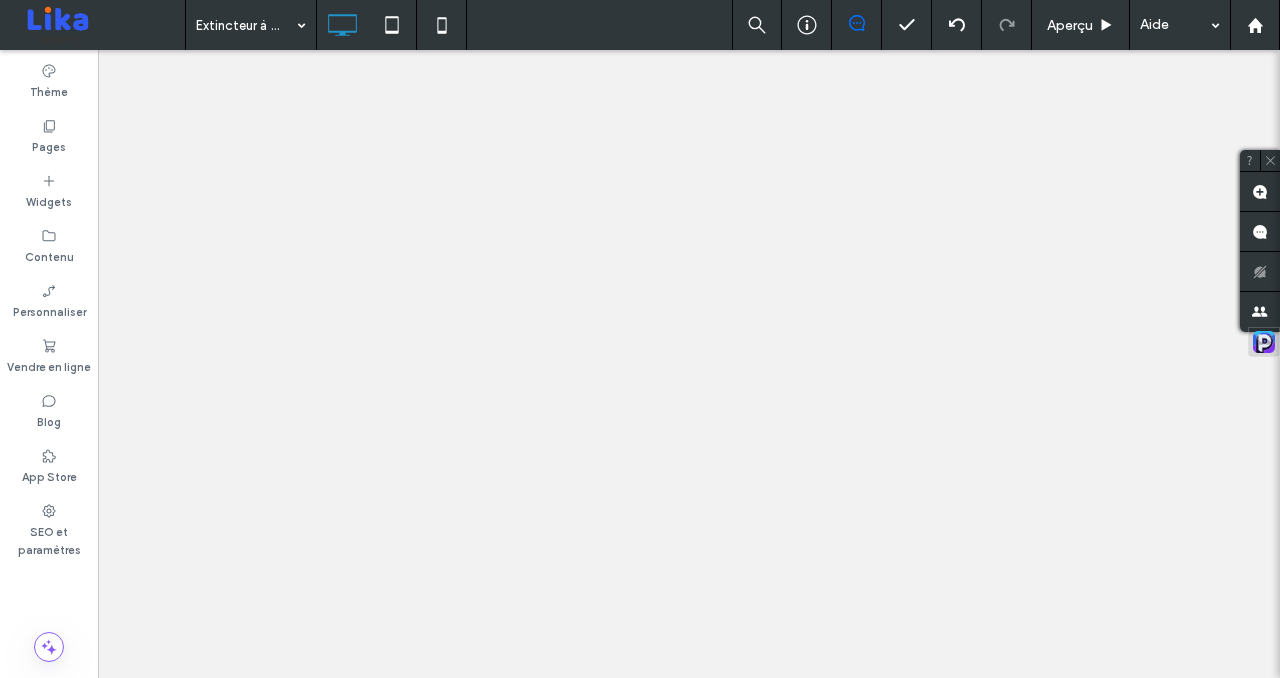 select 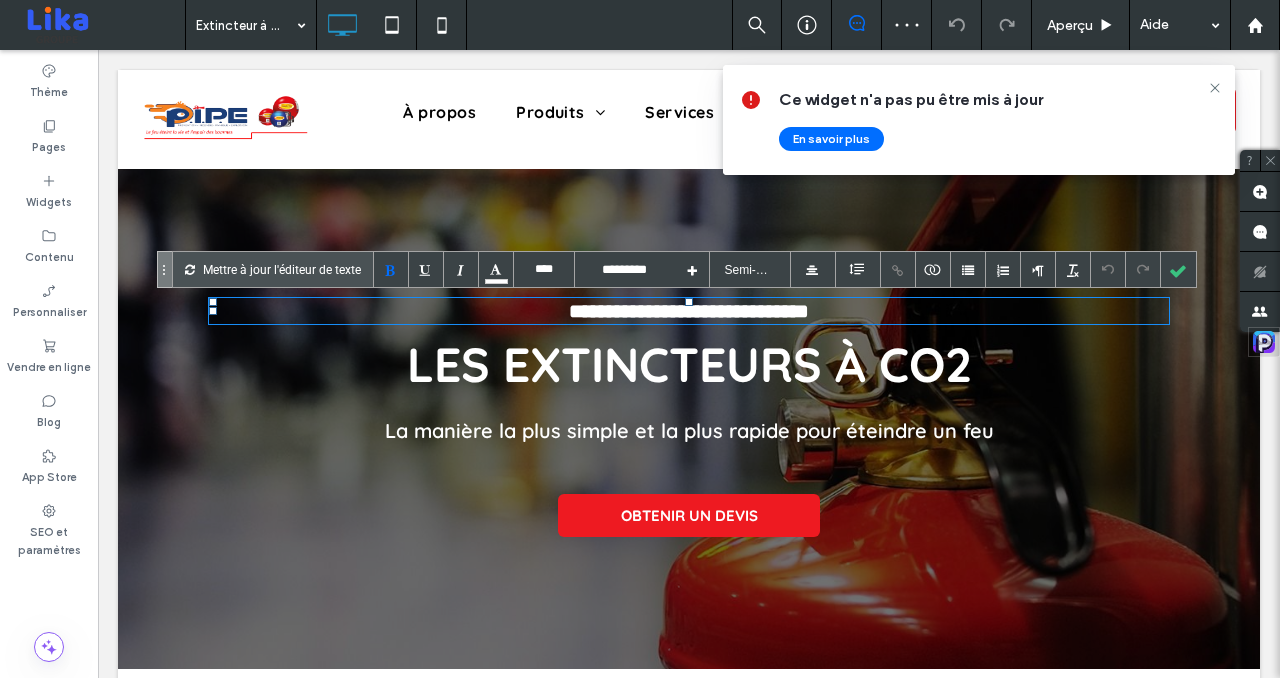 scroll, scrollTop: 0, scrollLeft: 0, axis: both 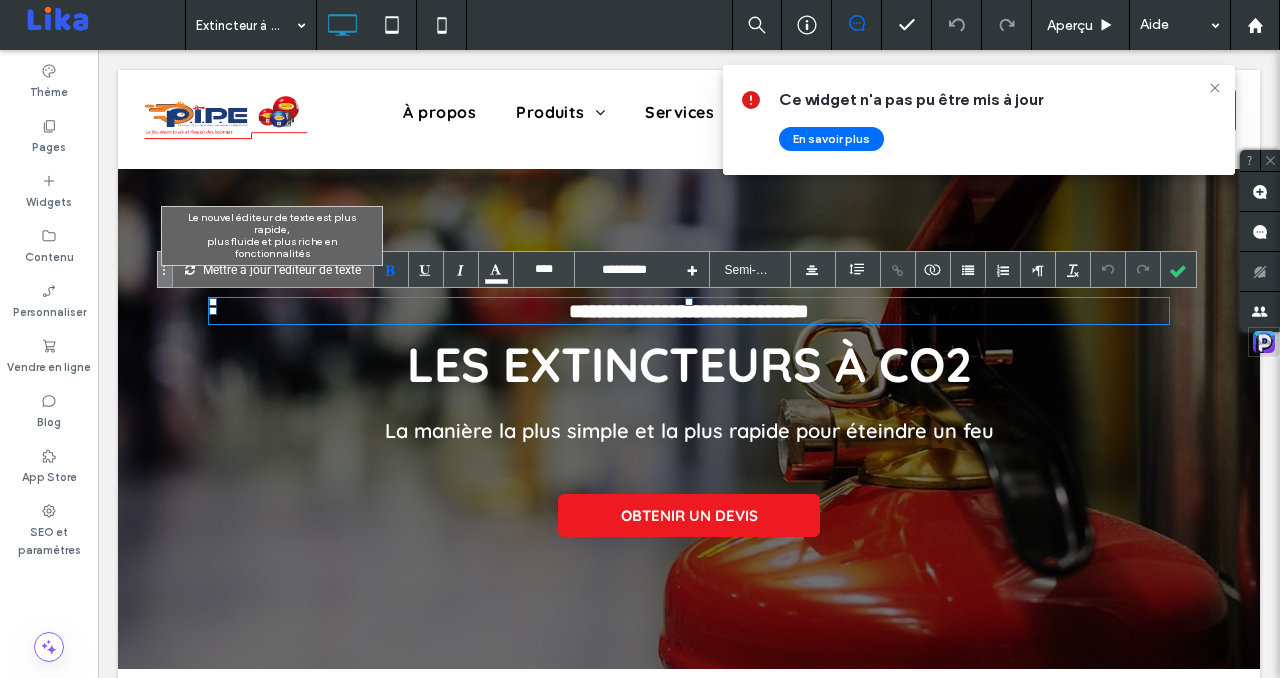 click on "Mettre à jour l'éditeur de texte" at bounding box center [282, 269] 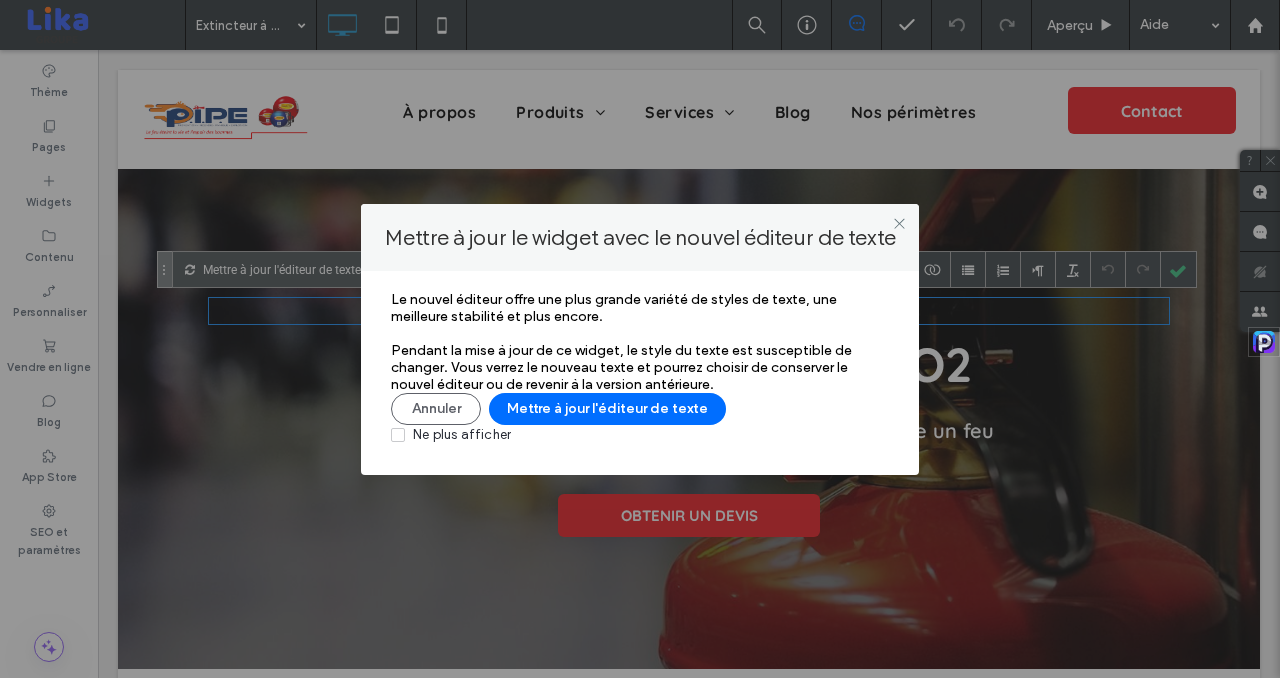 click on "Ne plus afficher" at bounding box center [462, 435] 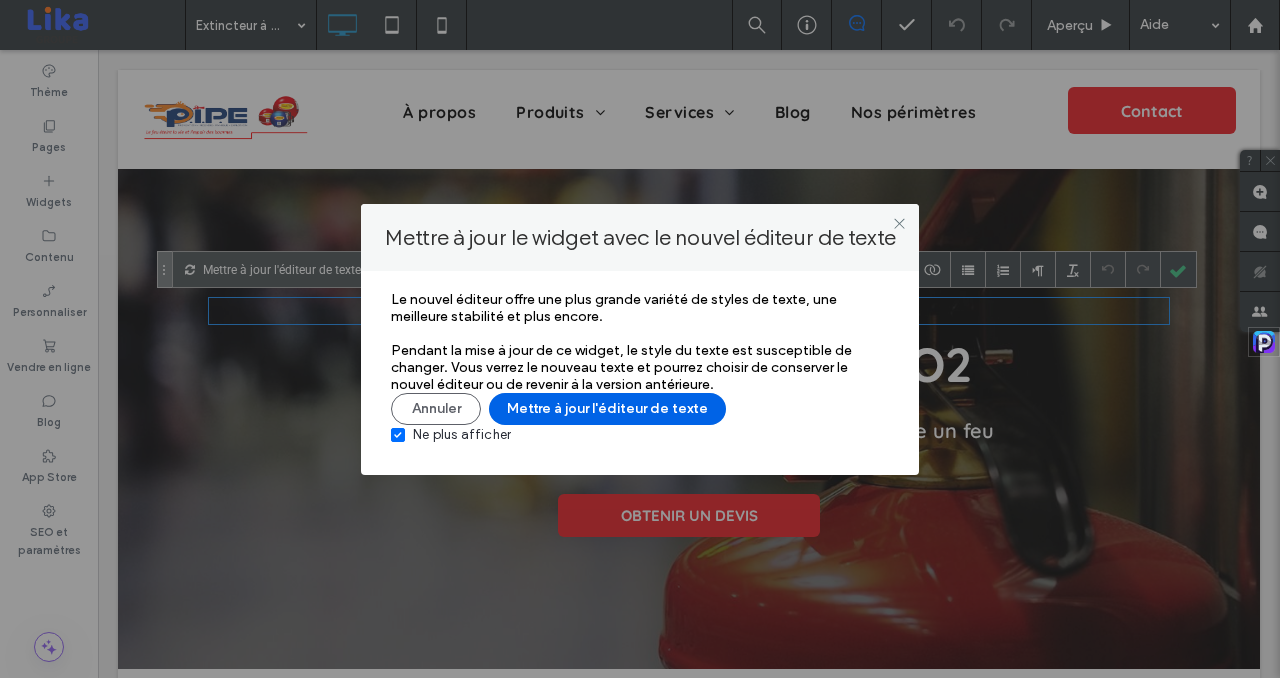 click on "Mettre à jour l'éditeur de texte" at bounding box center [607, 409] 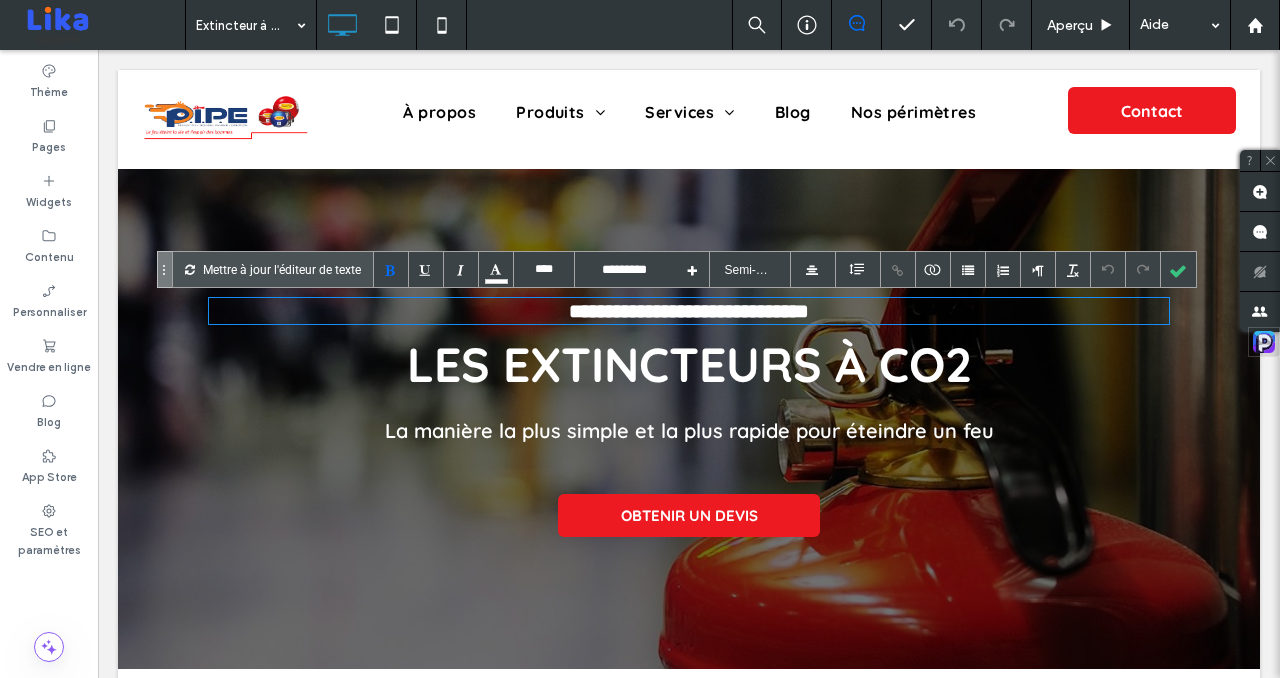 type on "*********" 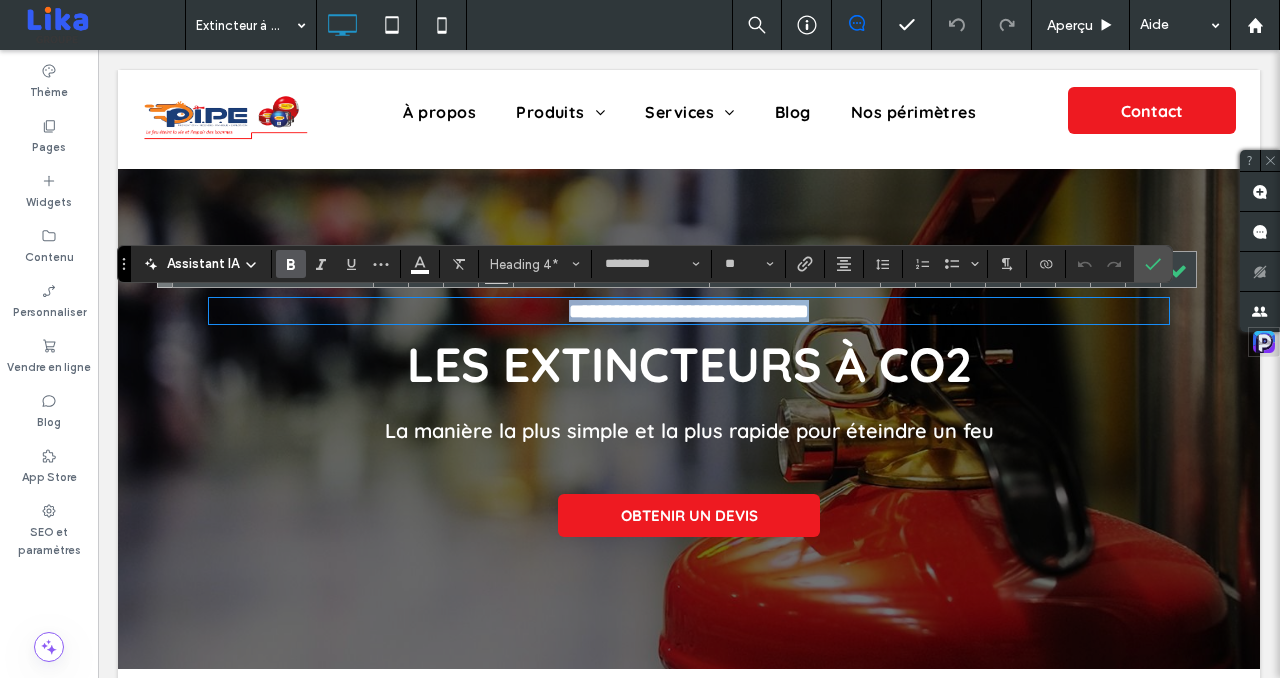 click on "**********" at bounding box center [689, 311] 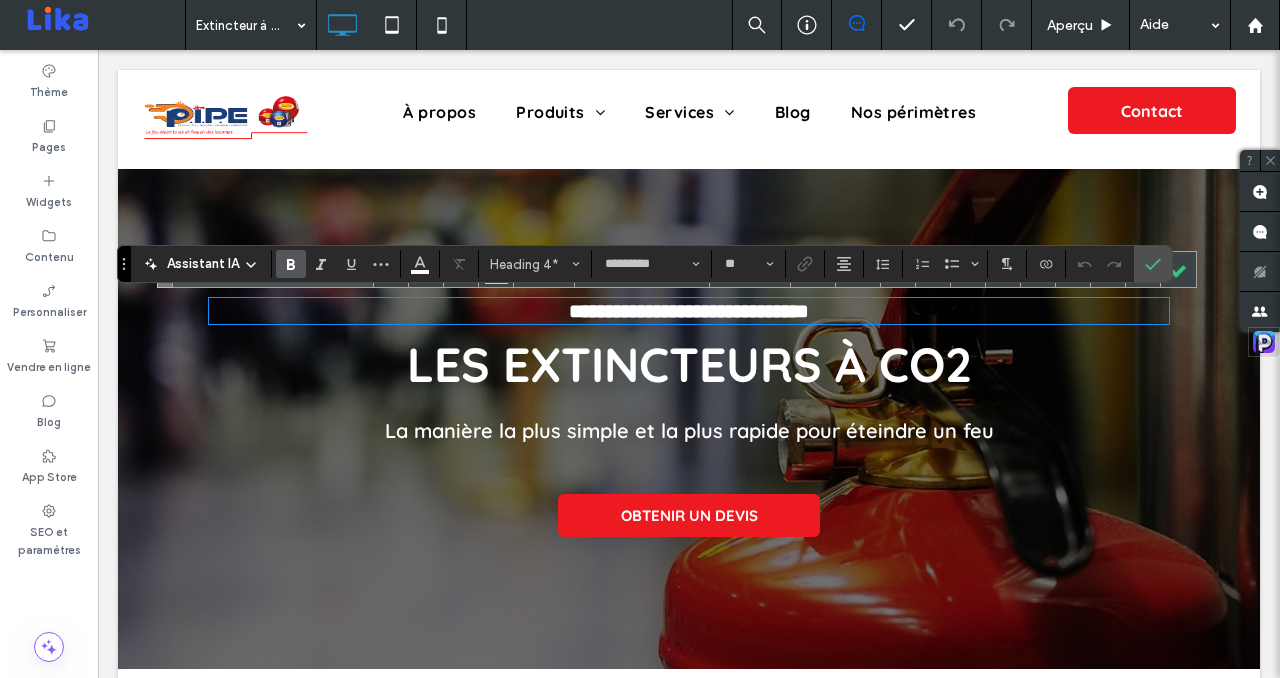 type 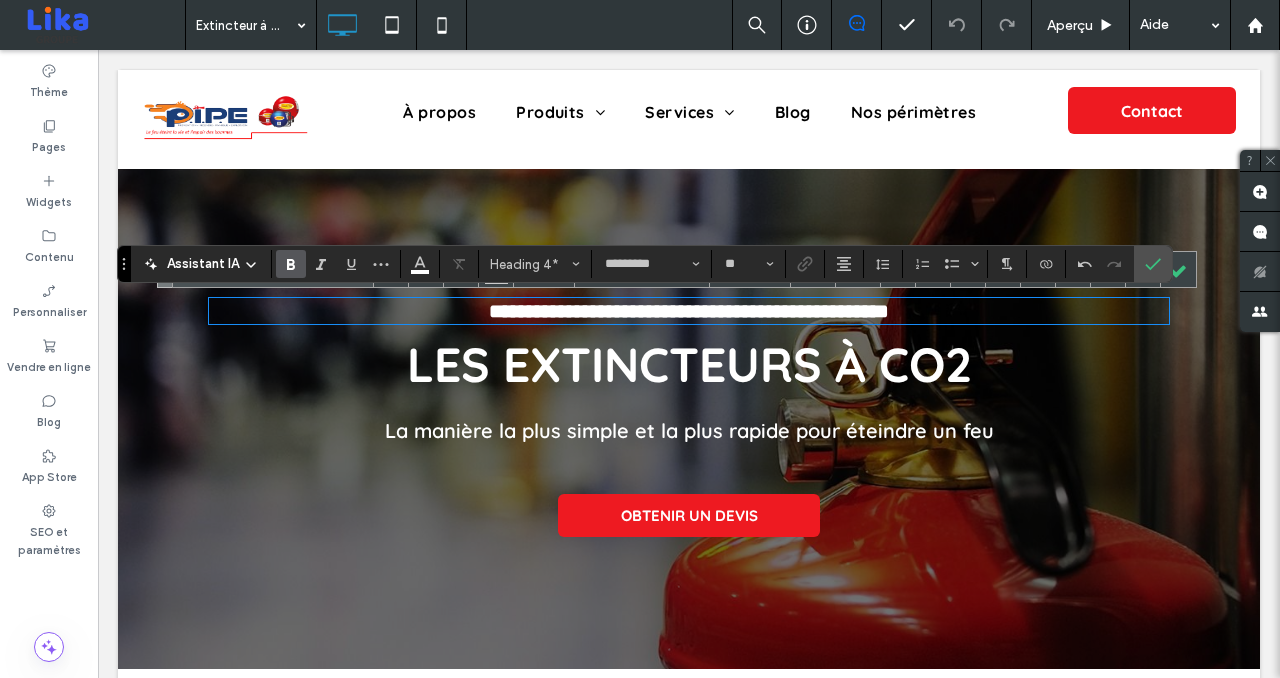 drag, startPoint x: 734, startPoint y: 315, endPoint x: 459, endPoint y: 309, distance: 275.06546 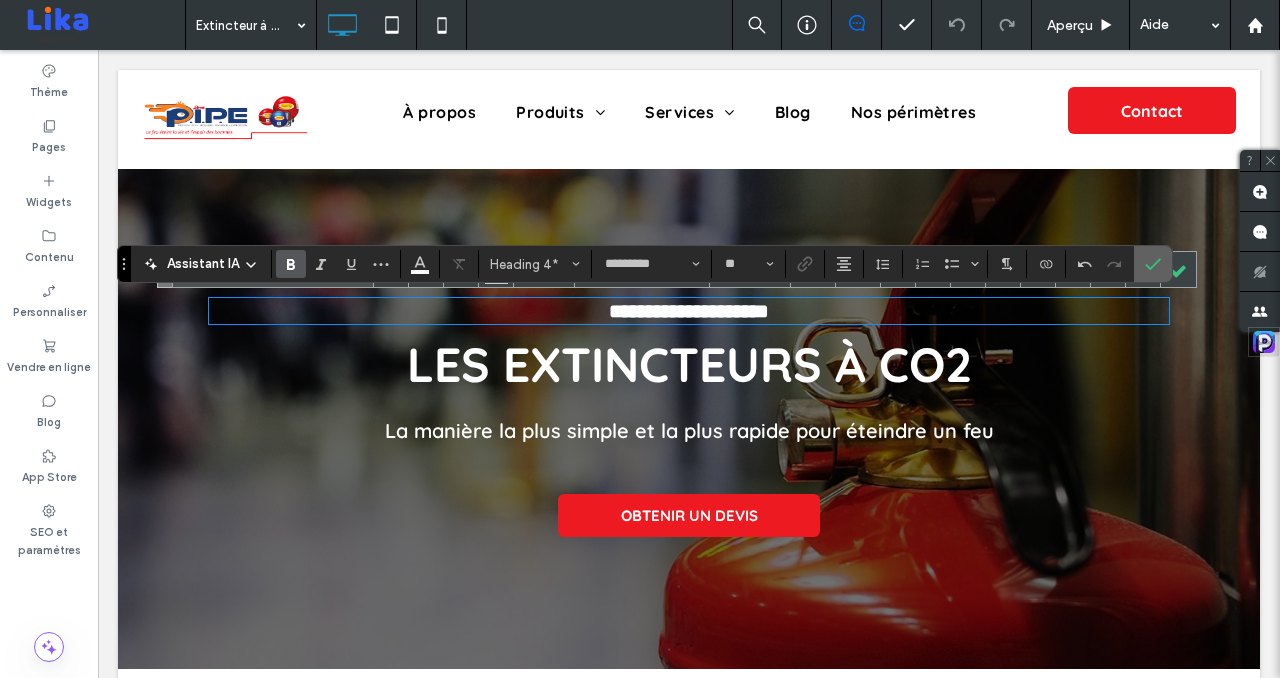 click 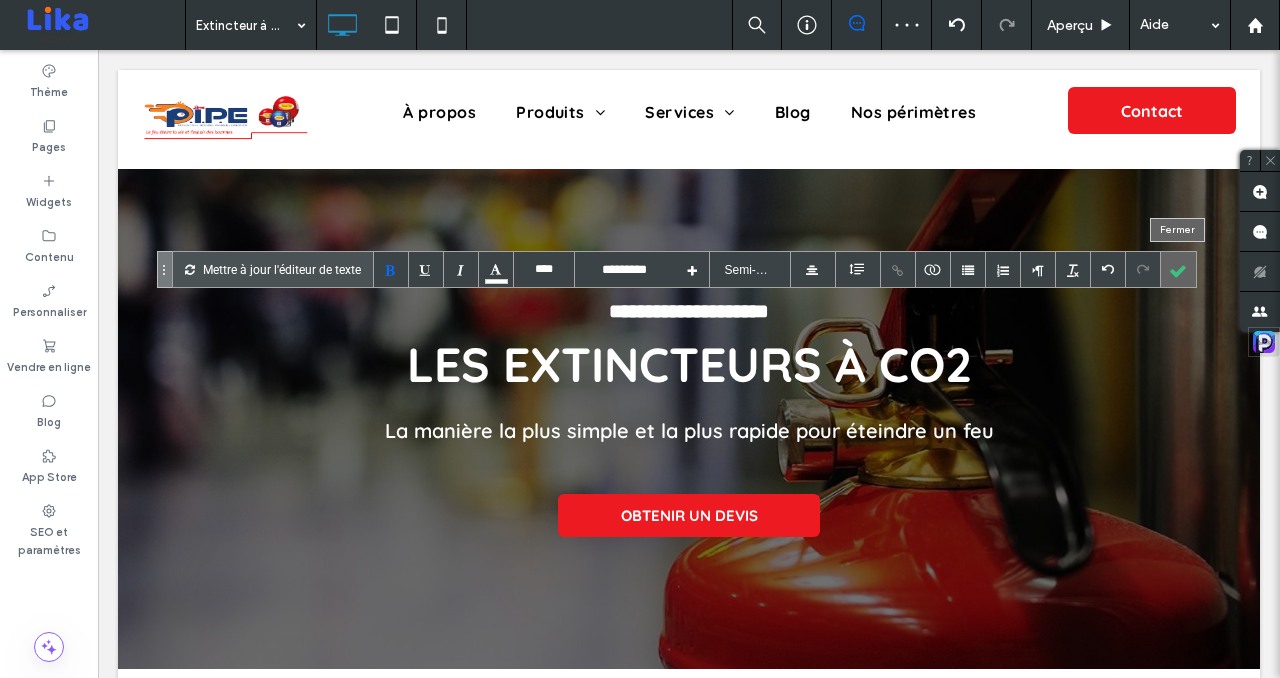 click at bounding box center [1178, 269] 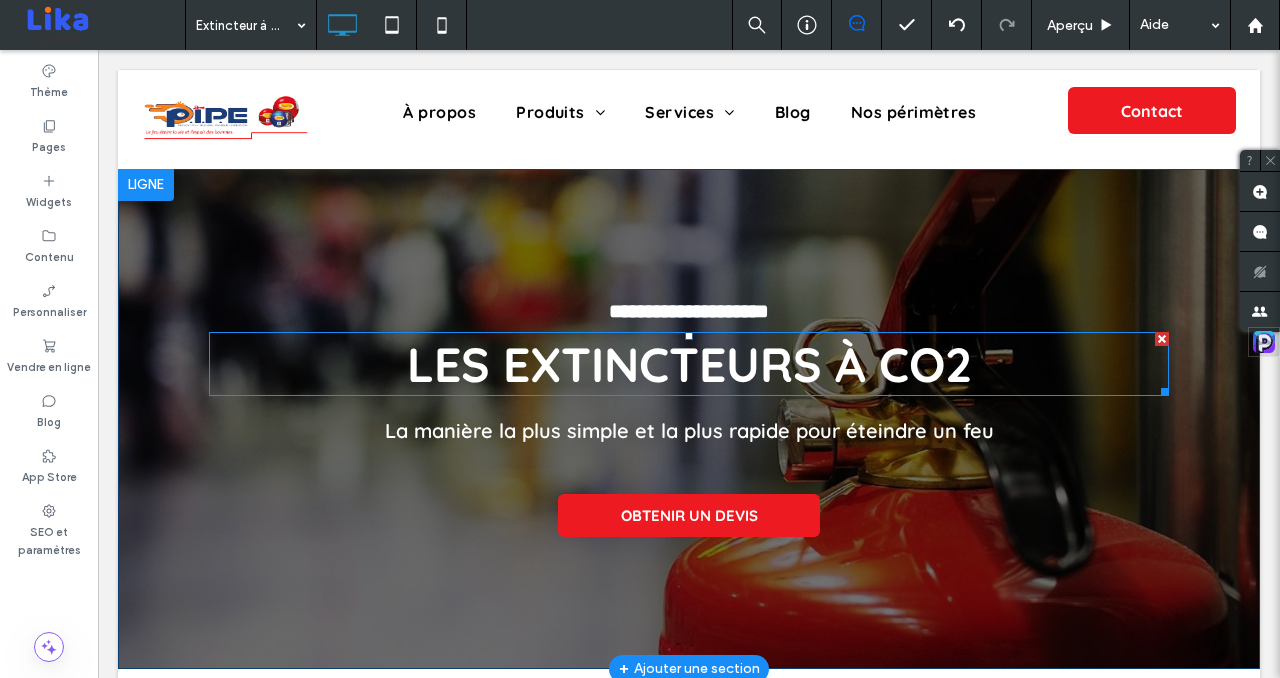 click on "Les Extincteurs à co2" at bounding box center (689, 364) 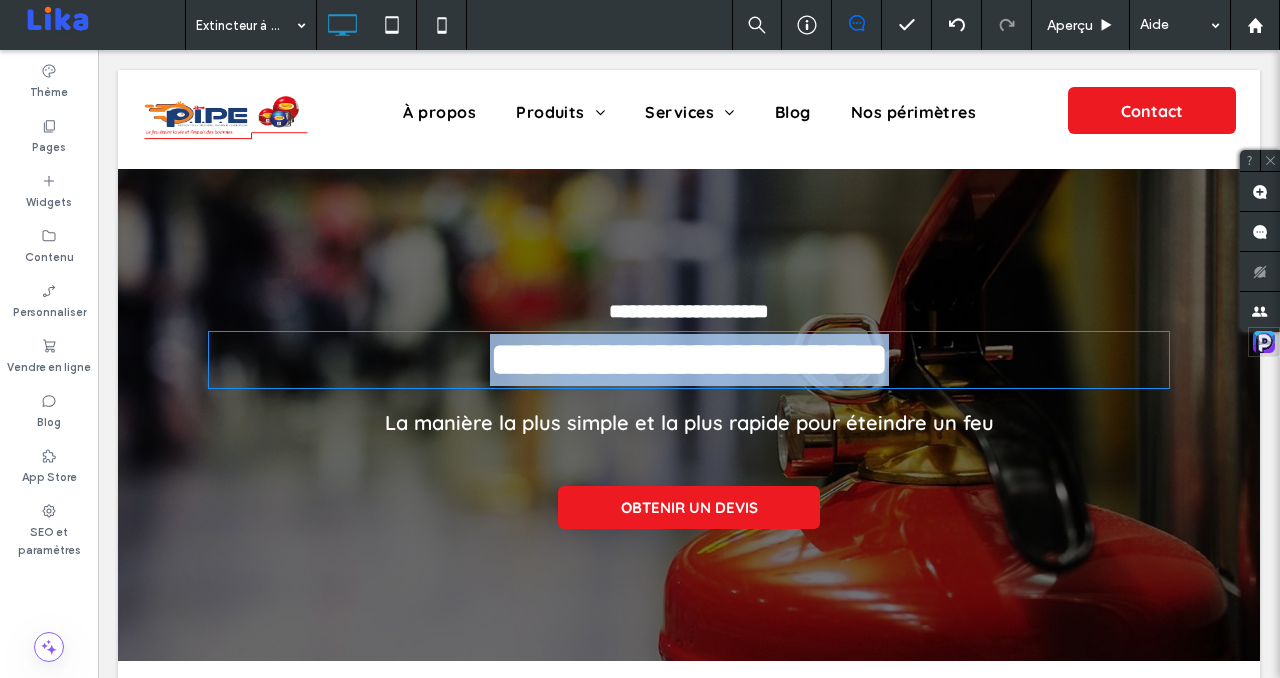 type on "*********" 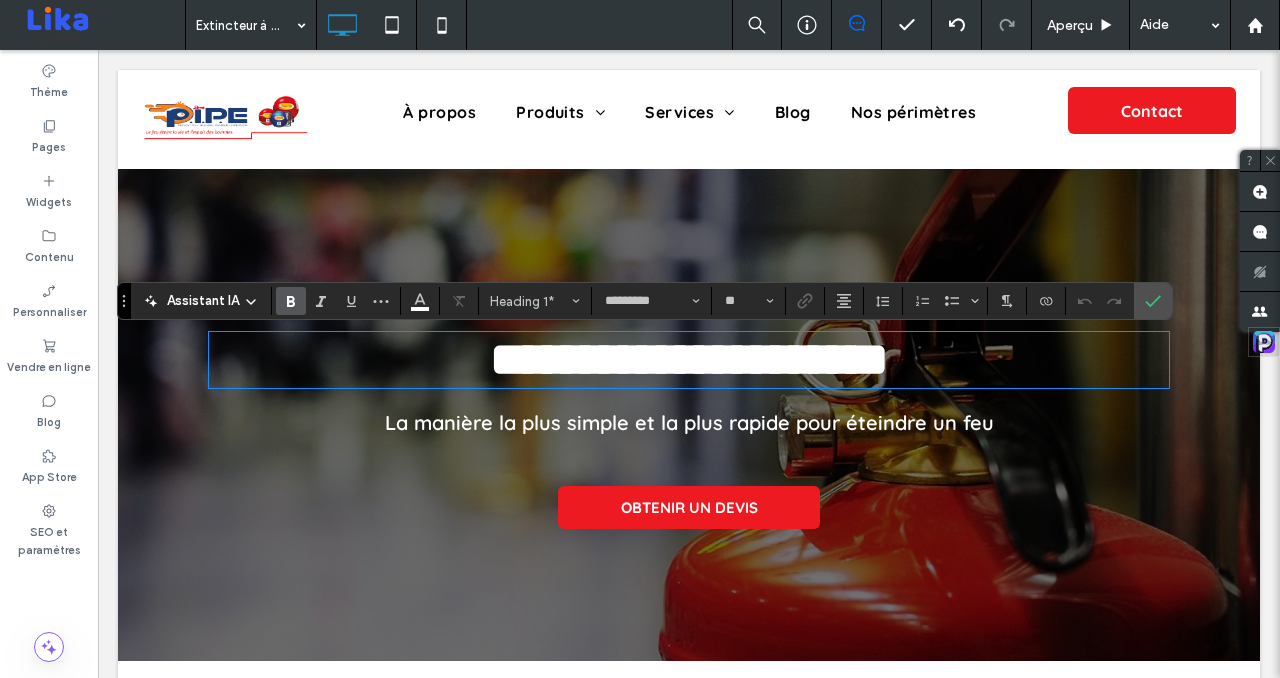 type 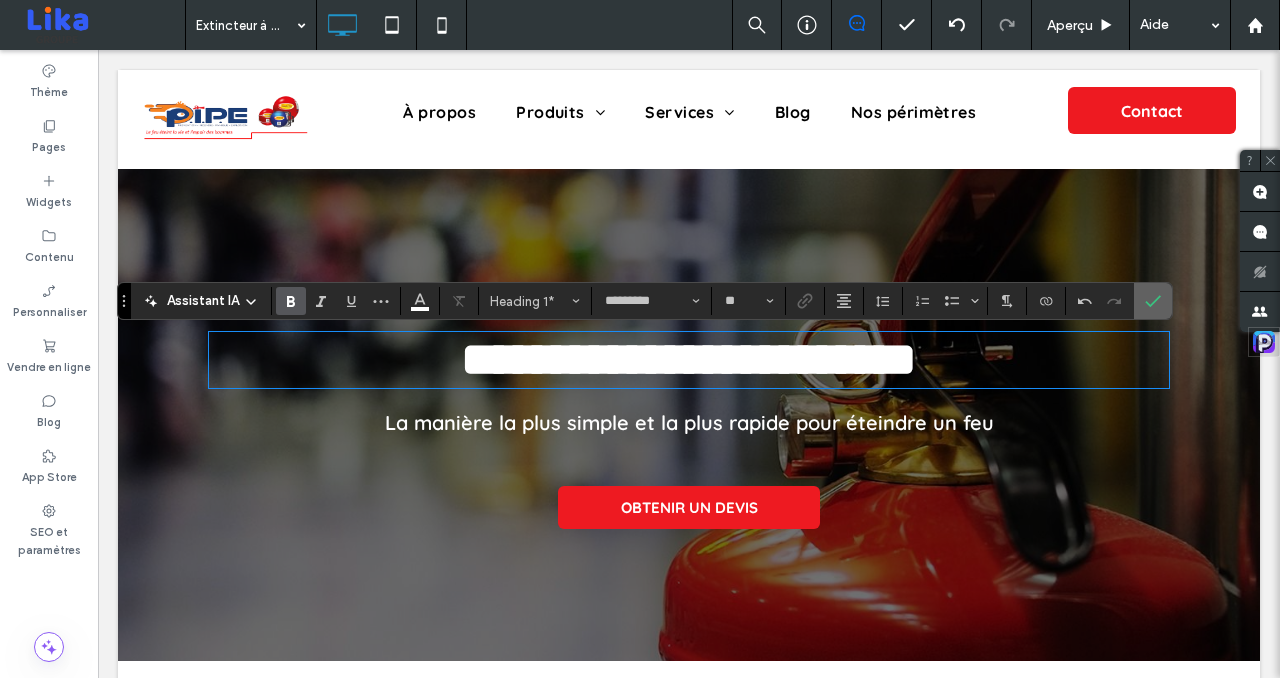 click 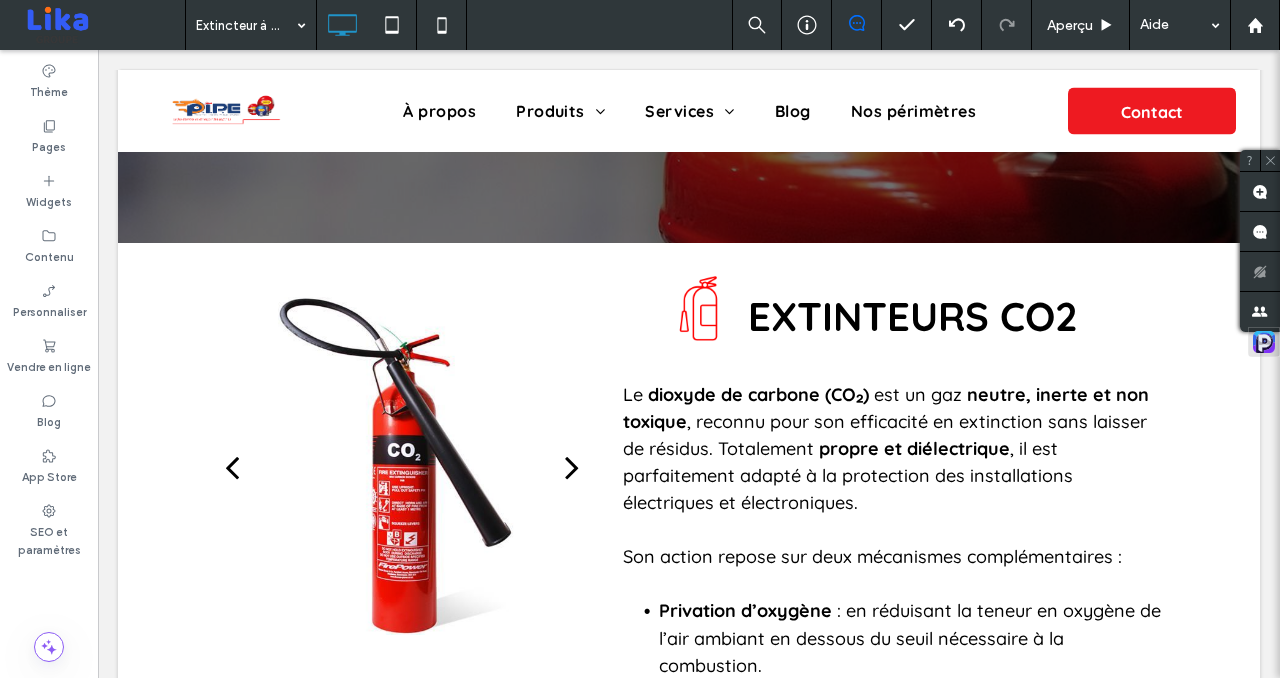 scroll, scrollTop: 299, scrollLeft: 0, axis: vertical 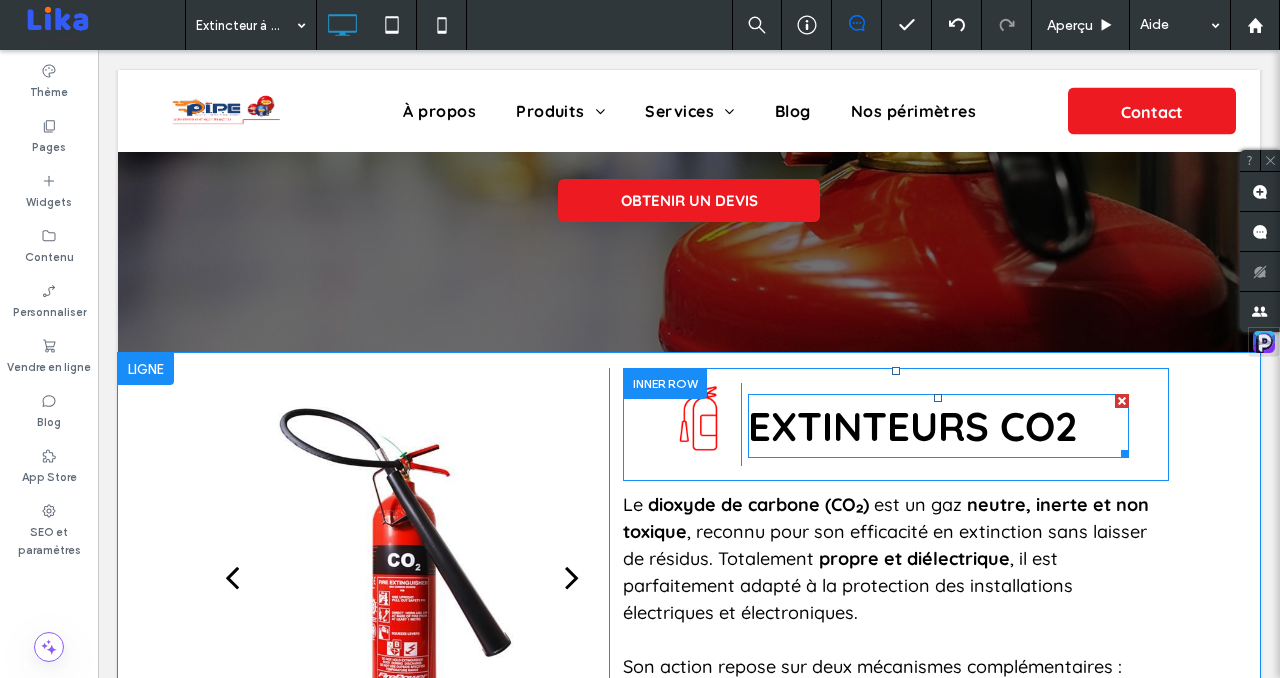 click on "EXTINTEURS CO2" at bounding box center (938, 426) 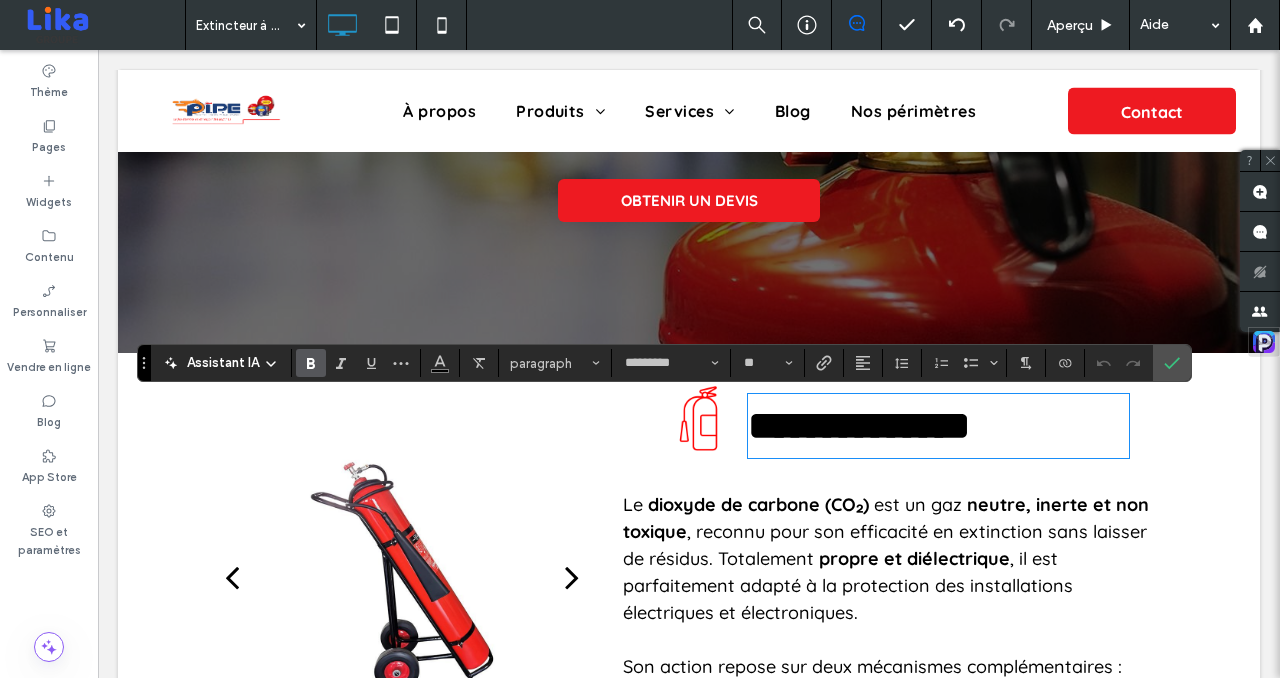 click on "**********" at bounding box center (938, 426) 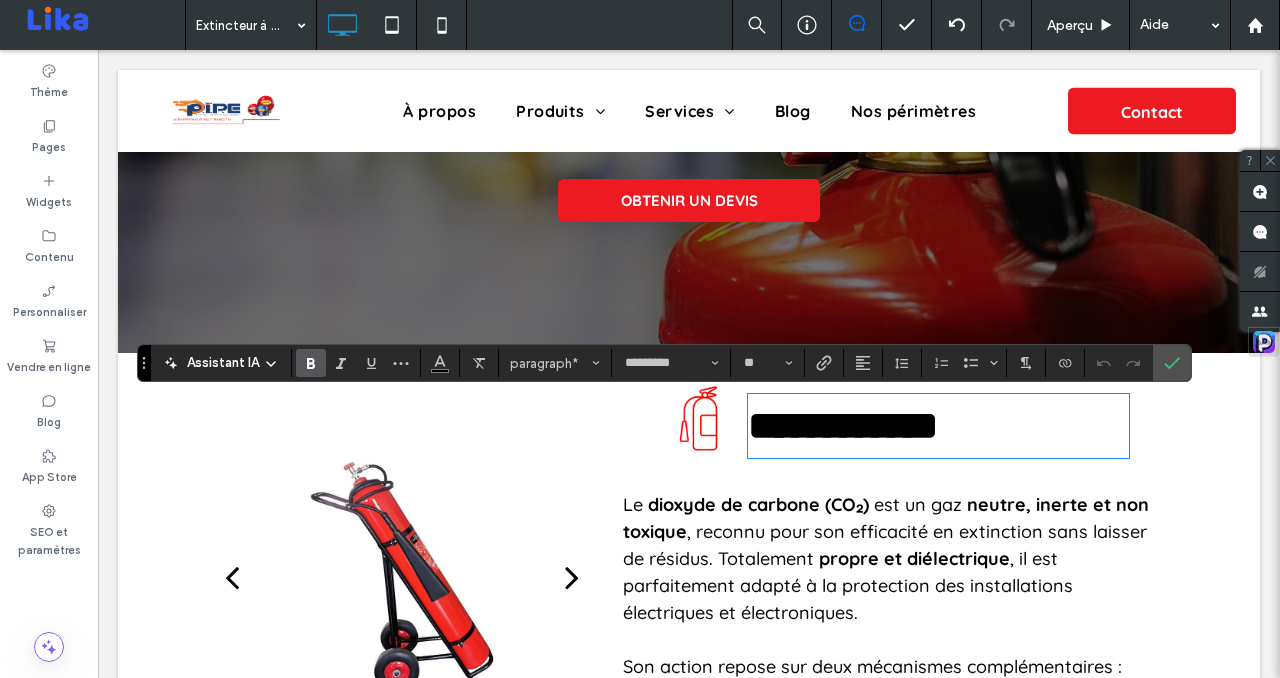 type 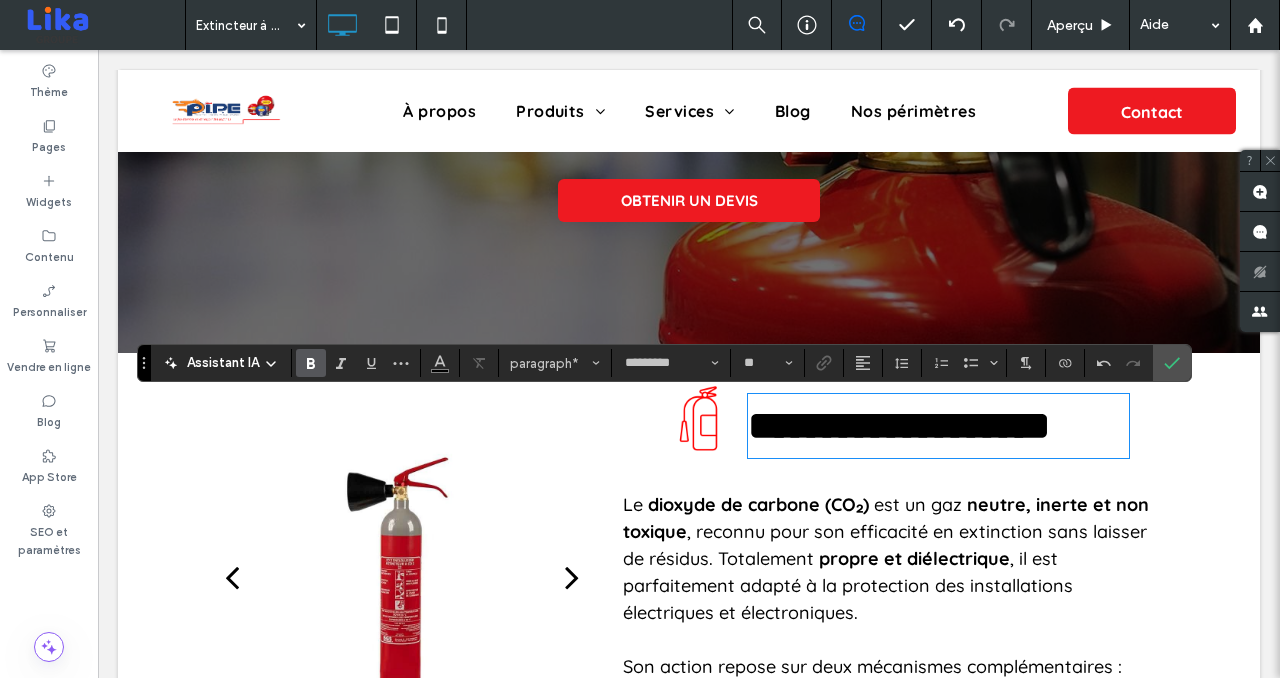 click on "**********" at bounding box center (938, 426) 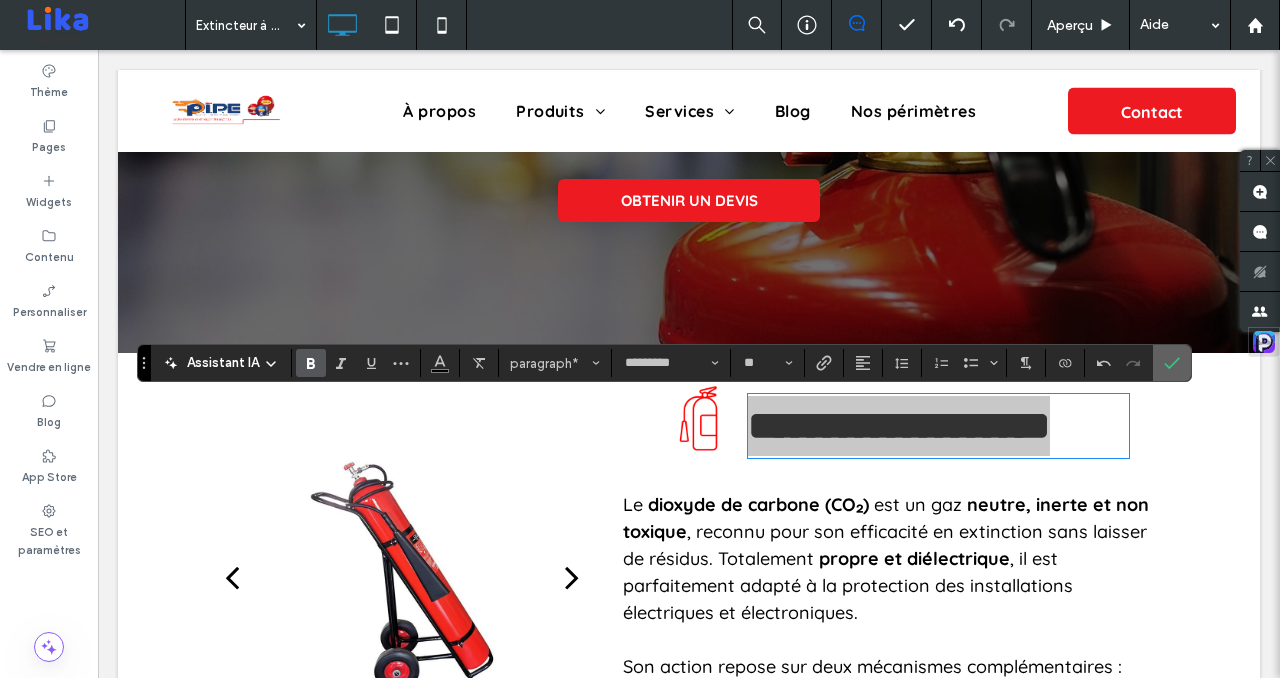 click at bounding box center (1172, 363) 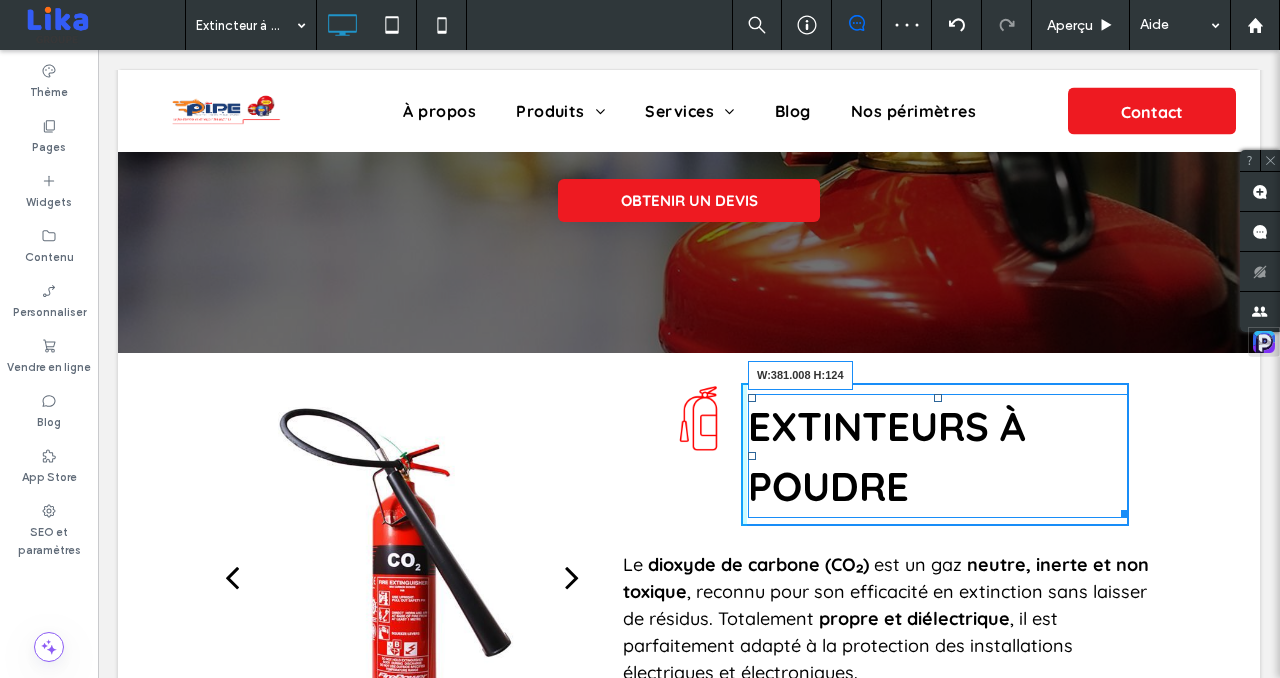 drag, startPoint x: 1126, startPoint y: 514, endPoint x: 1182, endPoint y: 511, distance: 56.0803 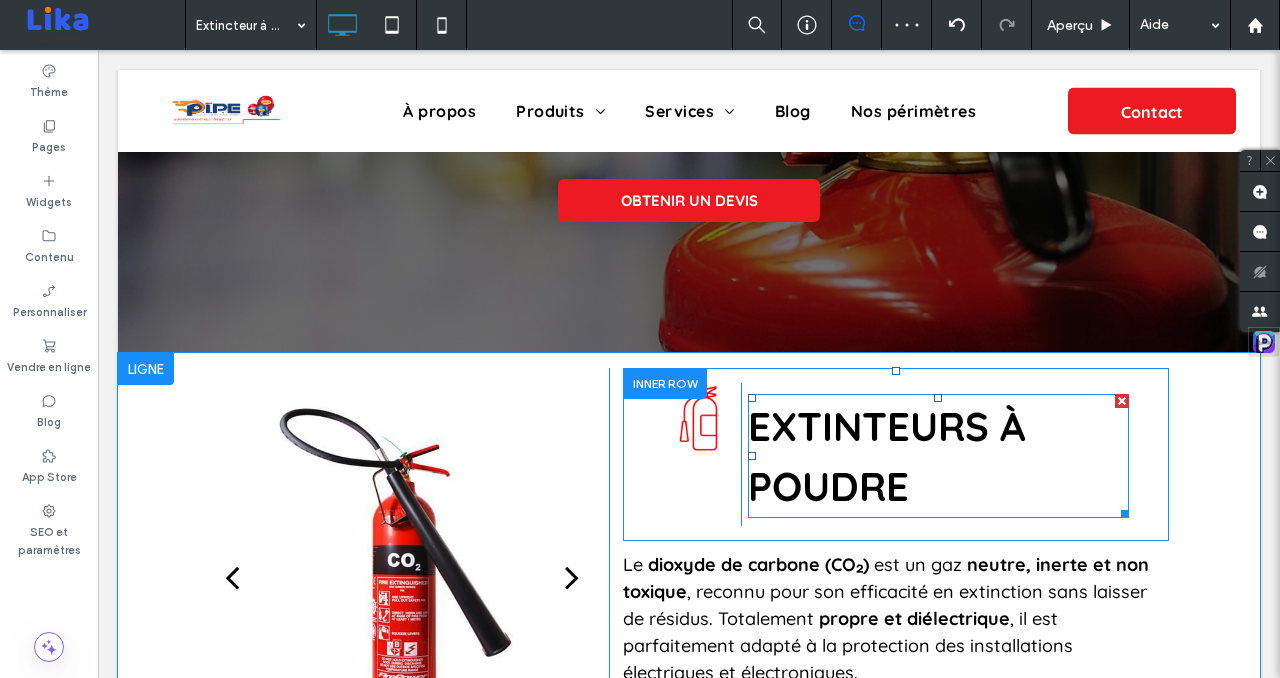 click on "Click To Paste
EXTINTEURS À POUDRE
Click To Paste" at bounding box center [896, 454] 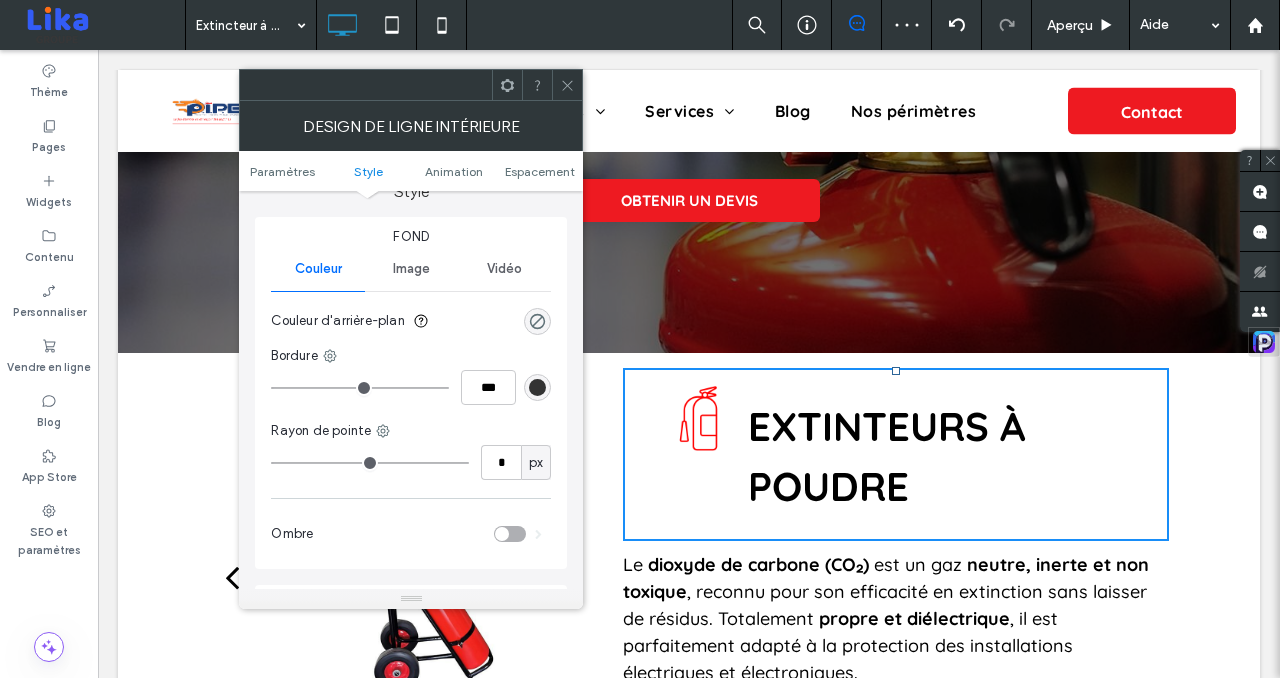 scroll, scrollTop: 658, scrollLeft: 0, axis: vertical 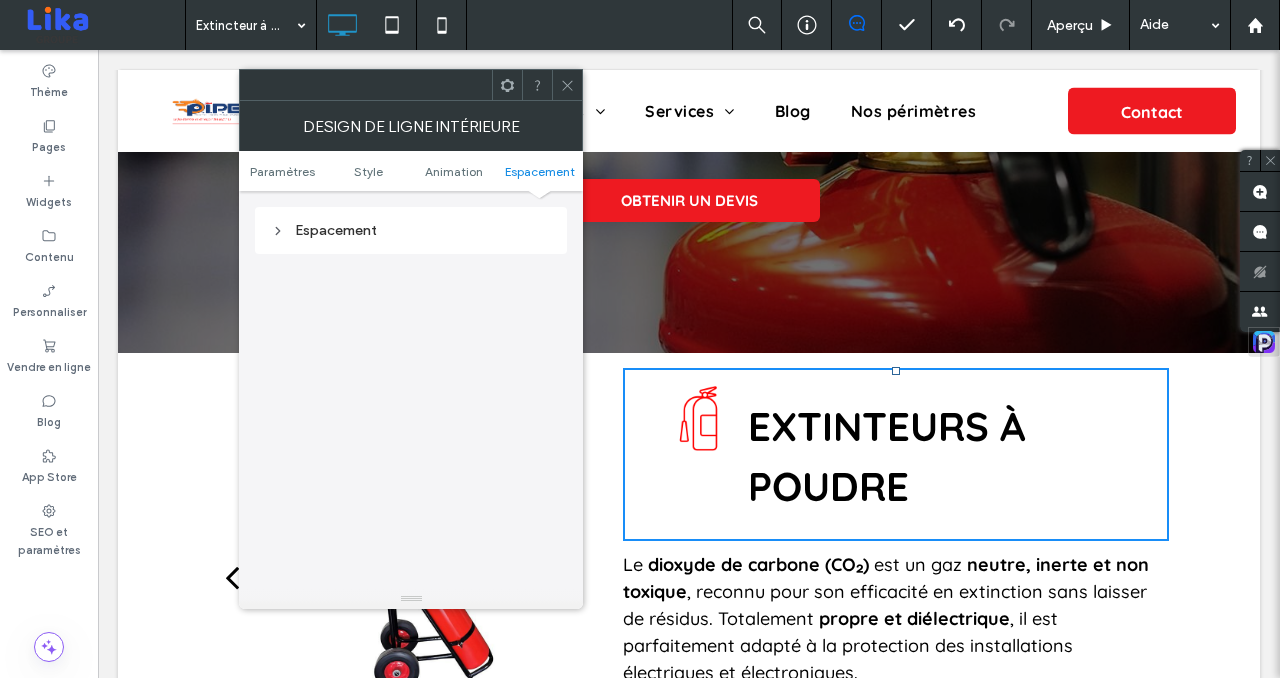 click on "Espacement" at bounding box center (411, 230) 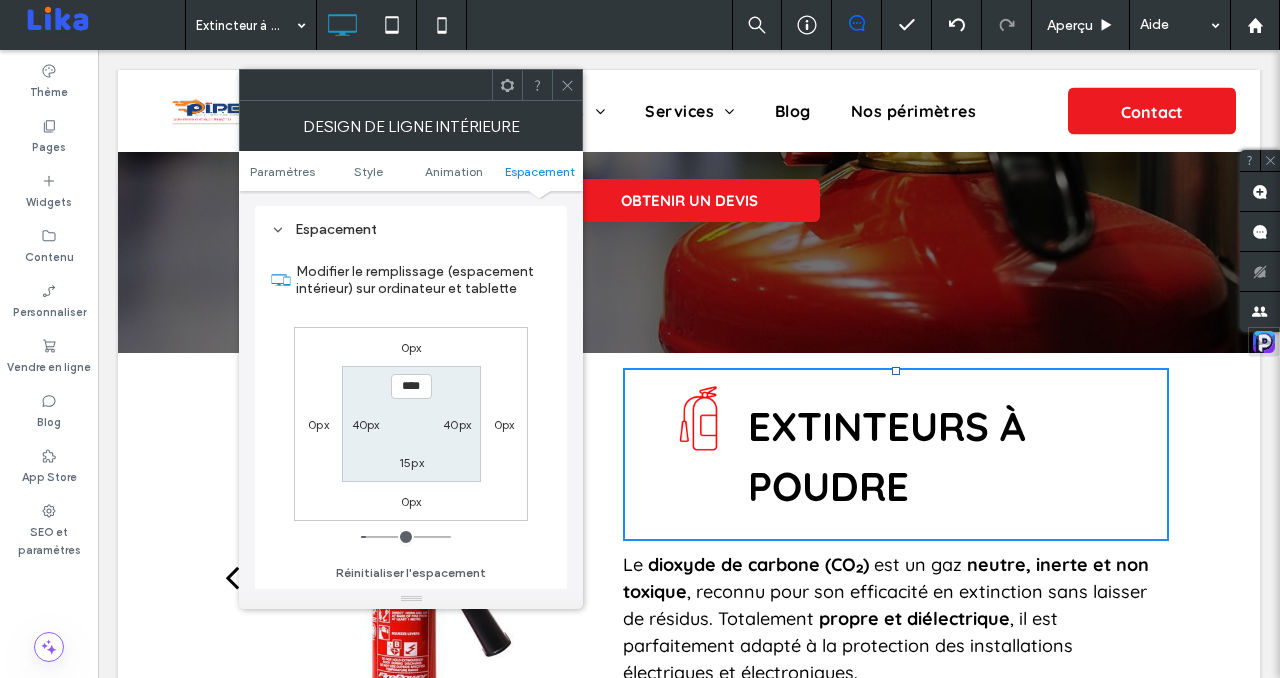 click on "40px" at bounding box center [457, 424] 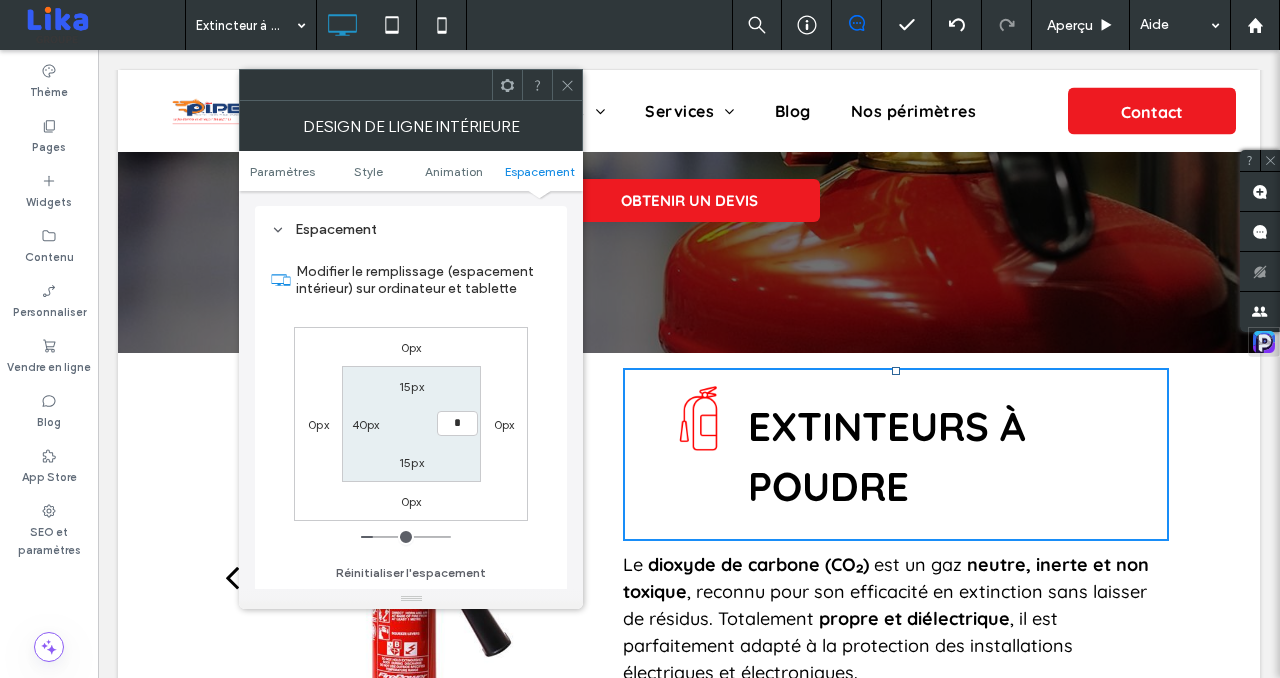 type on "*" 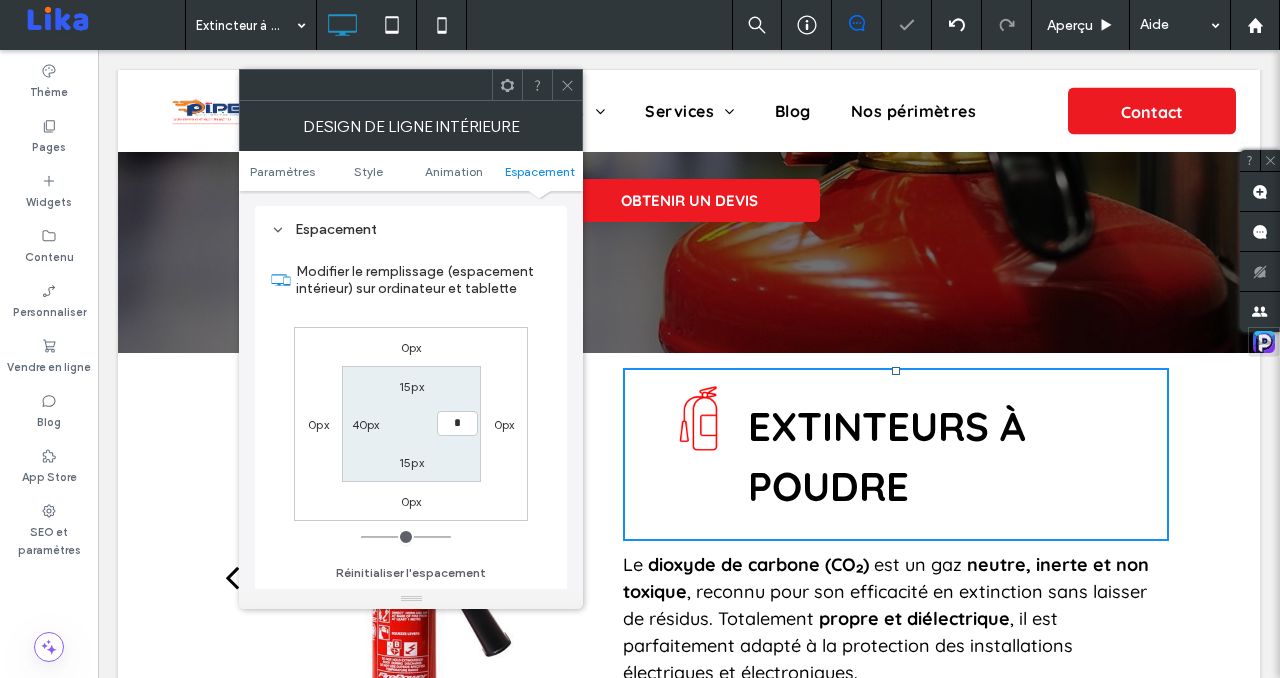 type on "*" 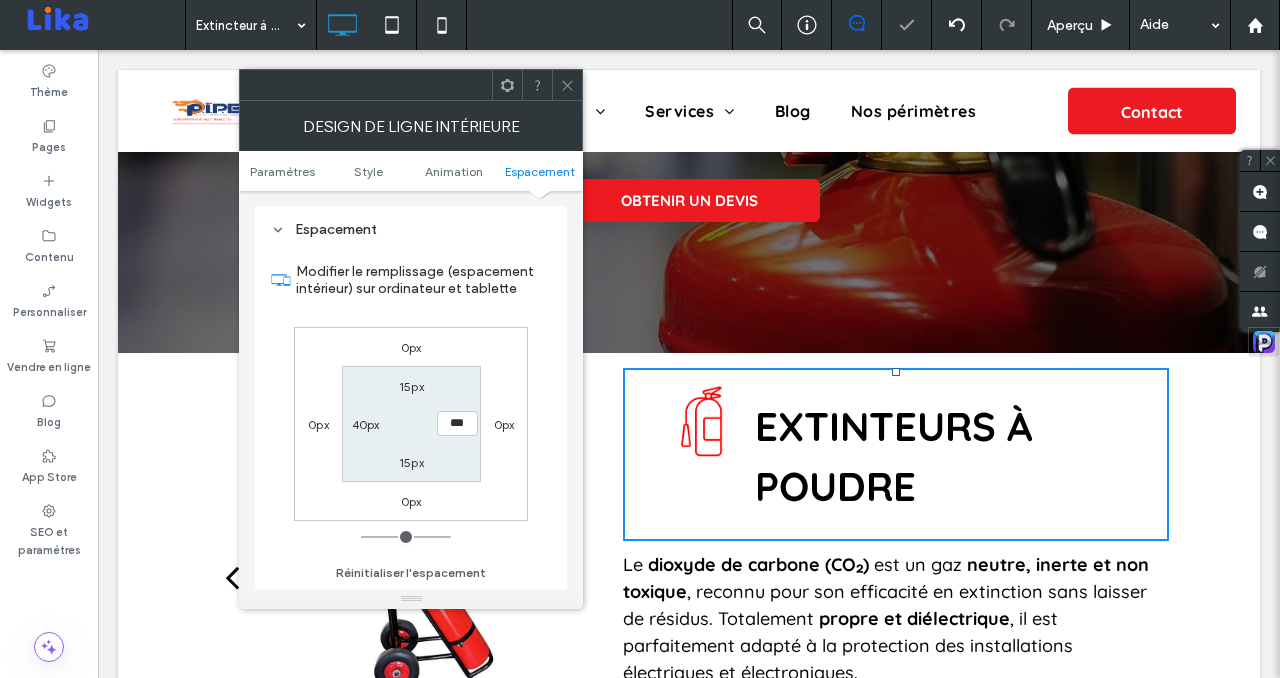 click 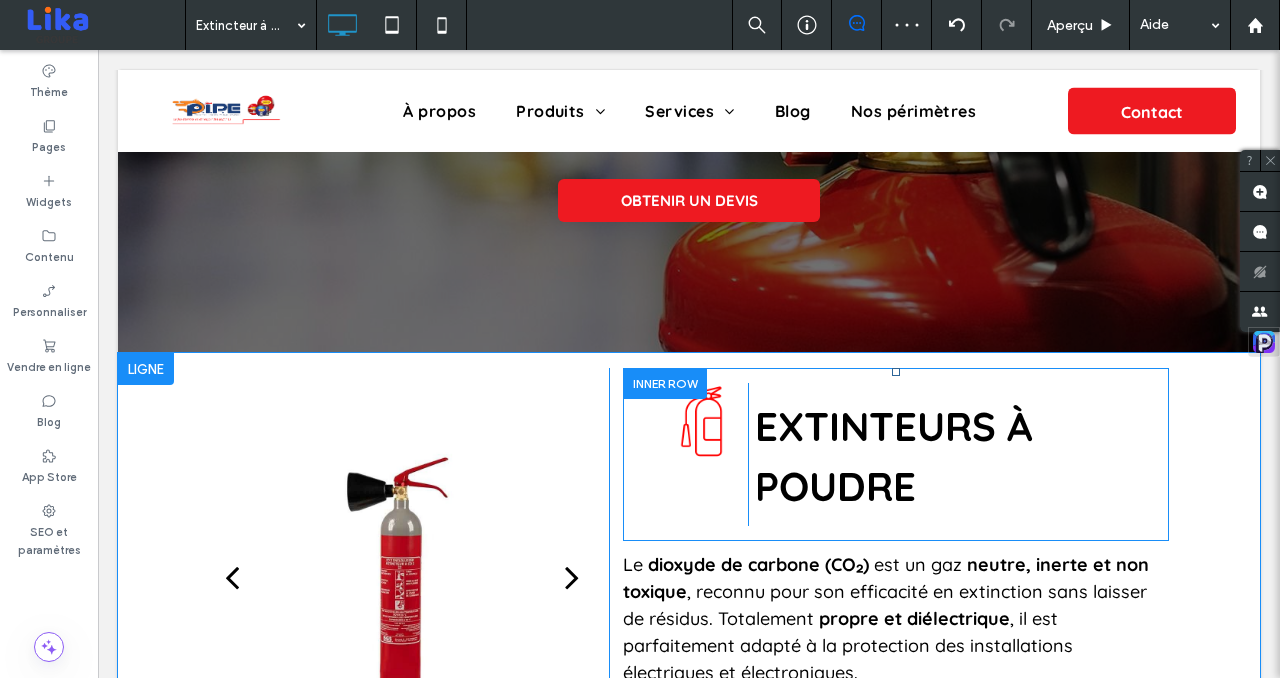 click at bounding box center [665, 383] 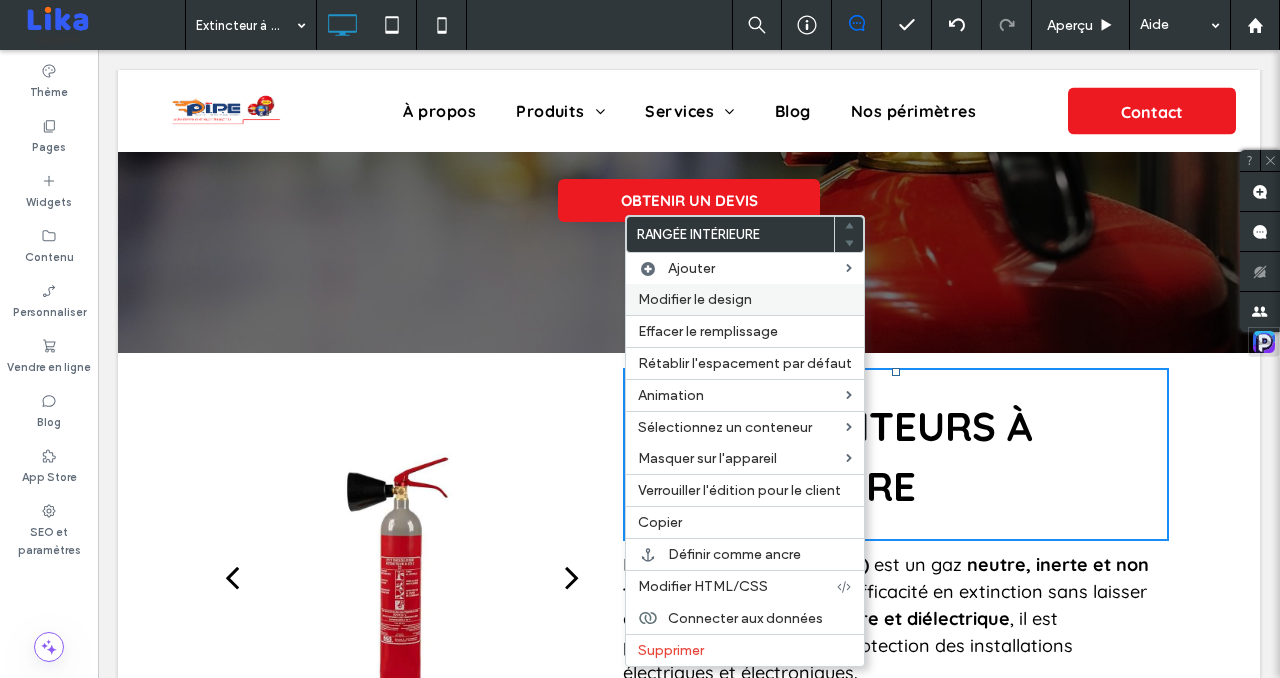 click on "Modifier le design" at bounding box center (695, 299) 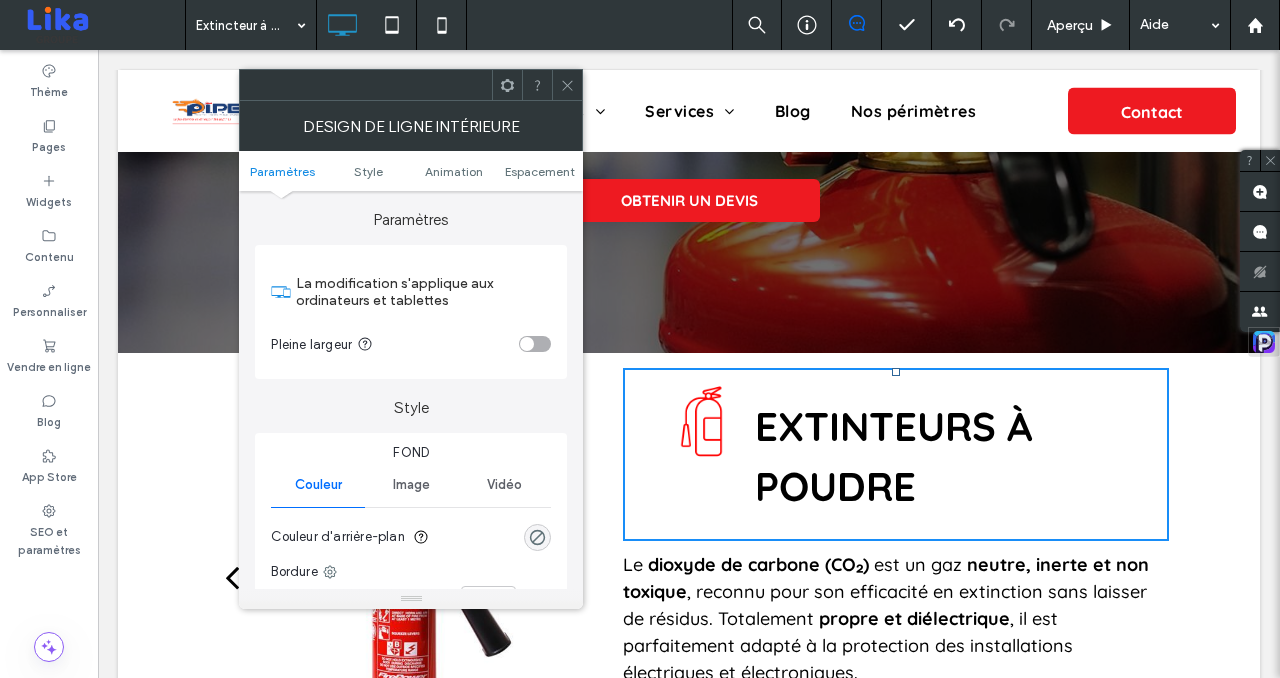 click at bounding box center (527, 344) 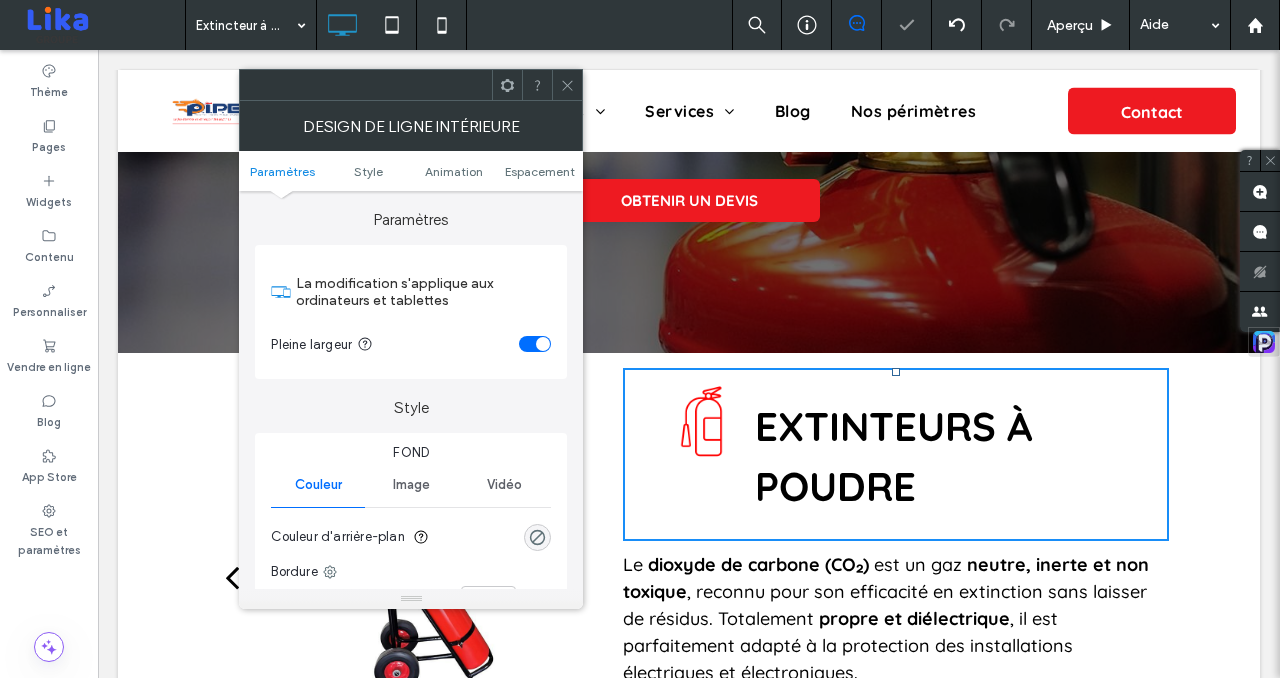 click at bounding box center (535, 344) 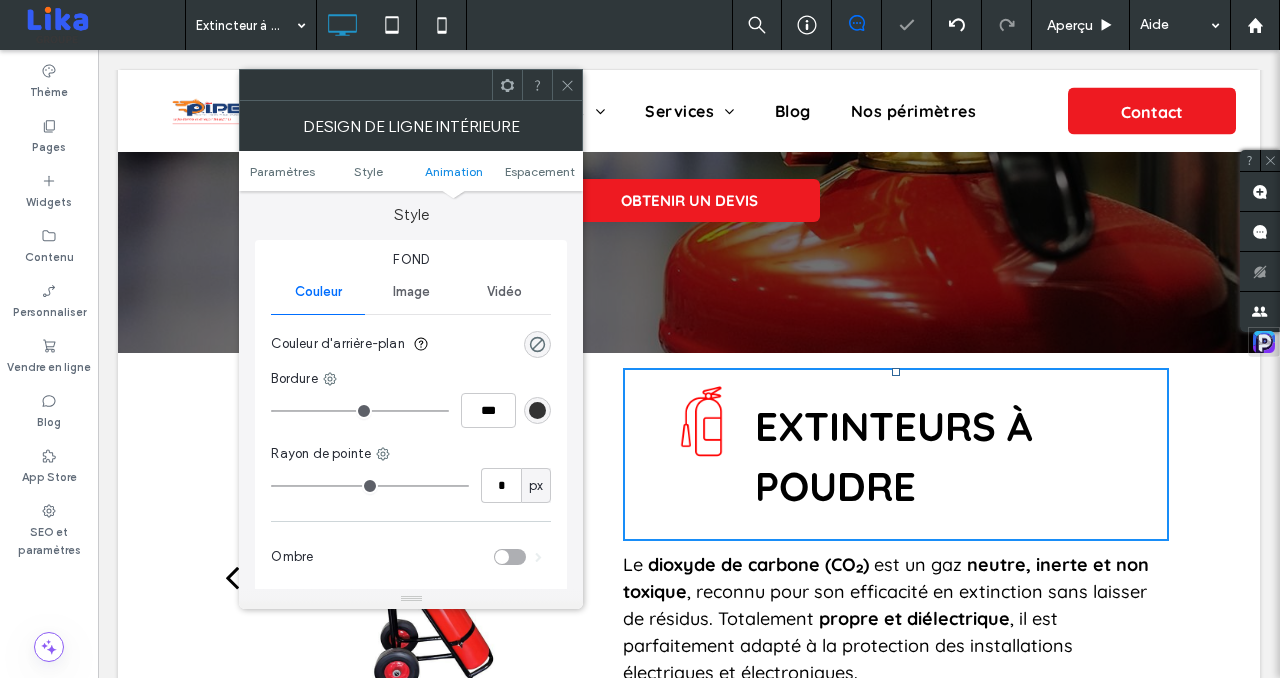 scroll, scrollTop: 658, scrollLeft: 0, axis: vertical 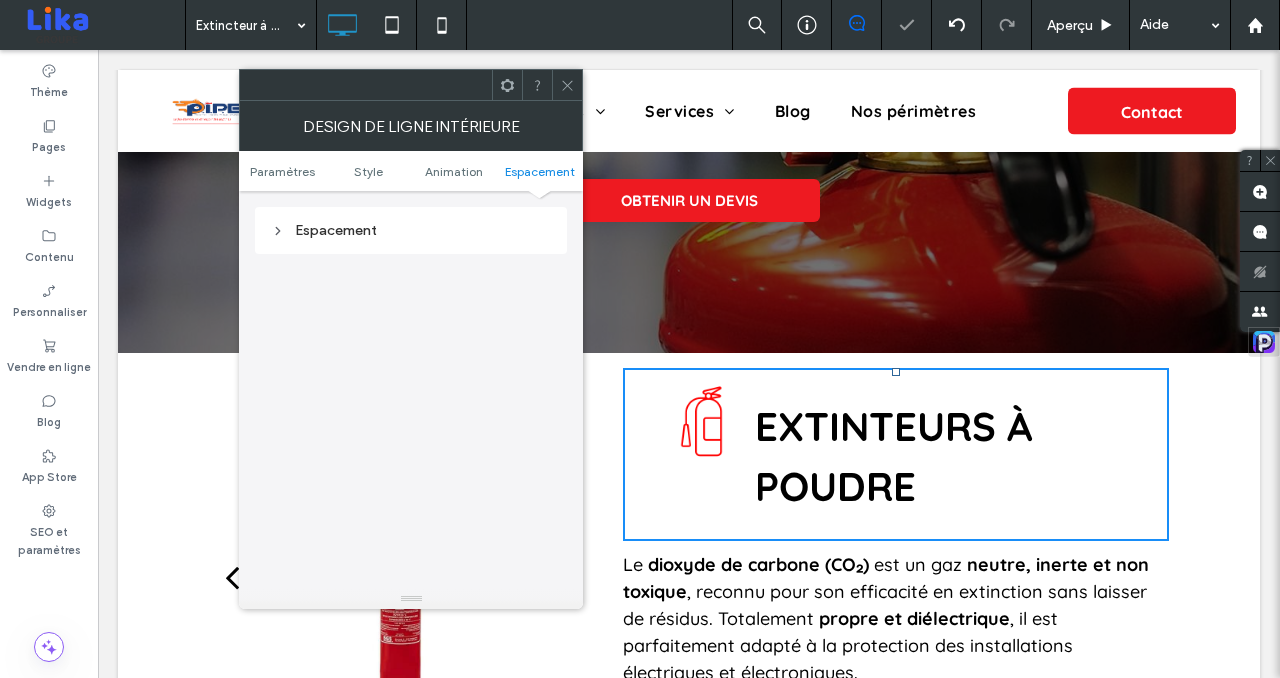 click on "Espacement" at bounding box center [411, 230] 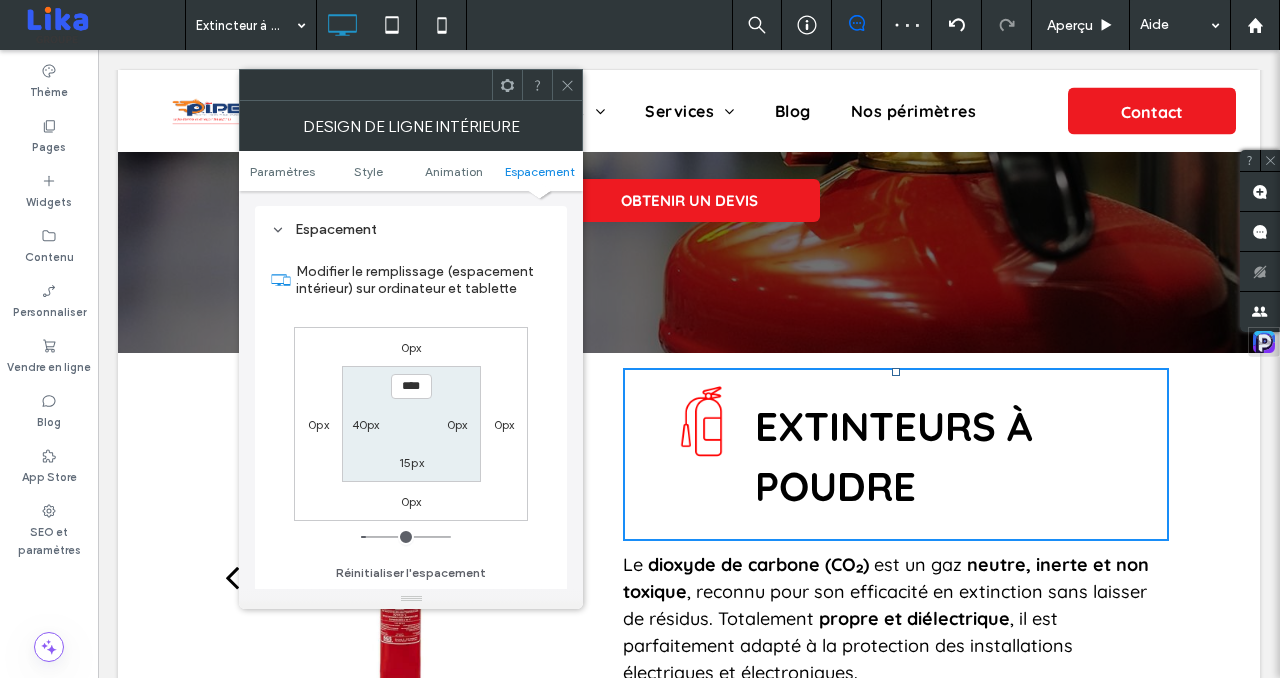 click on "40px" at bounding box center (366, 424) 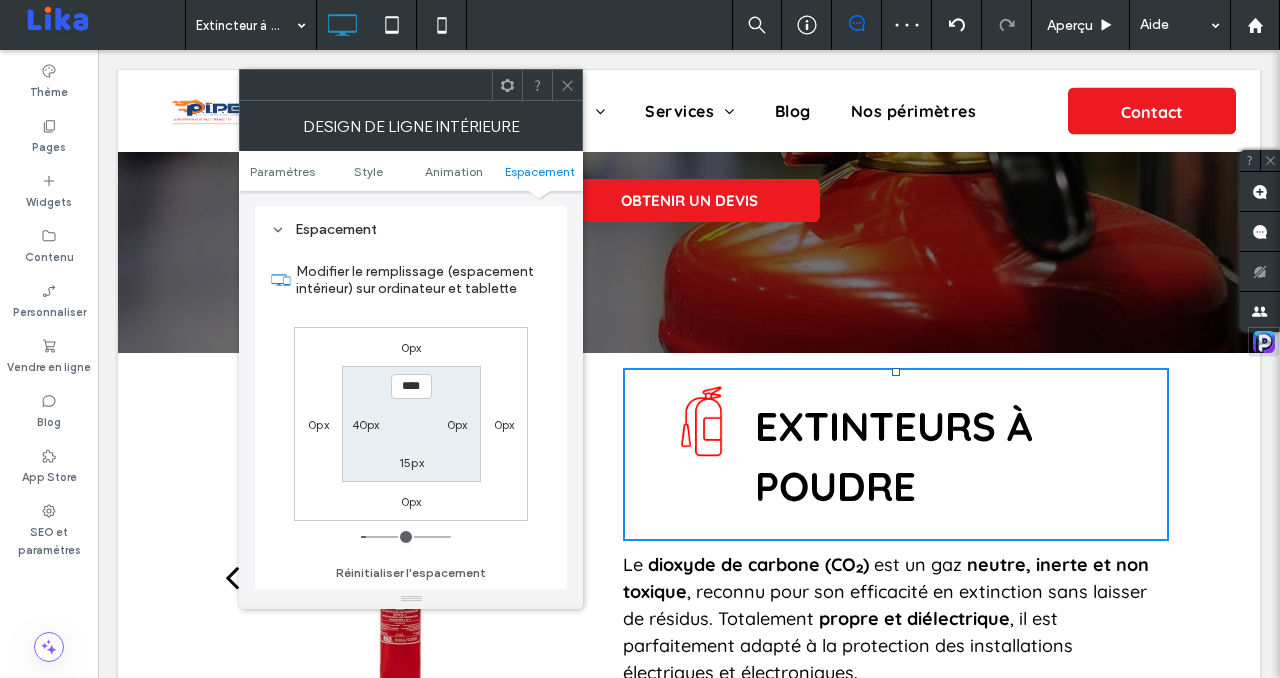 type on "**" 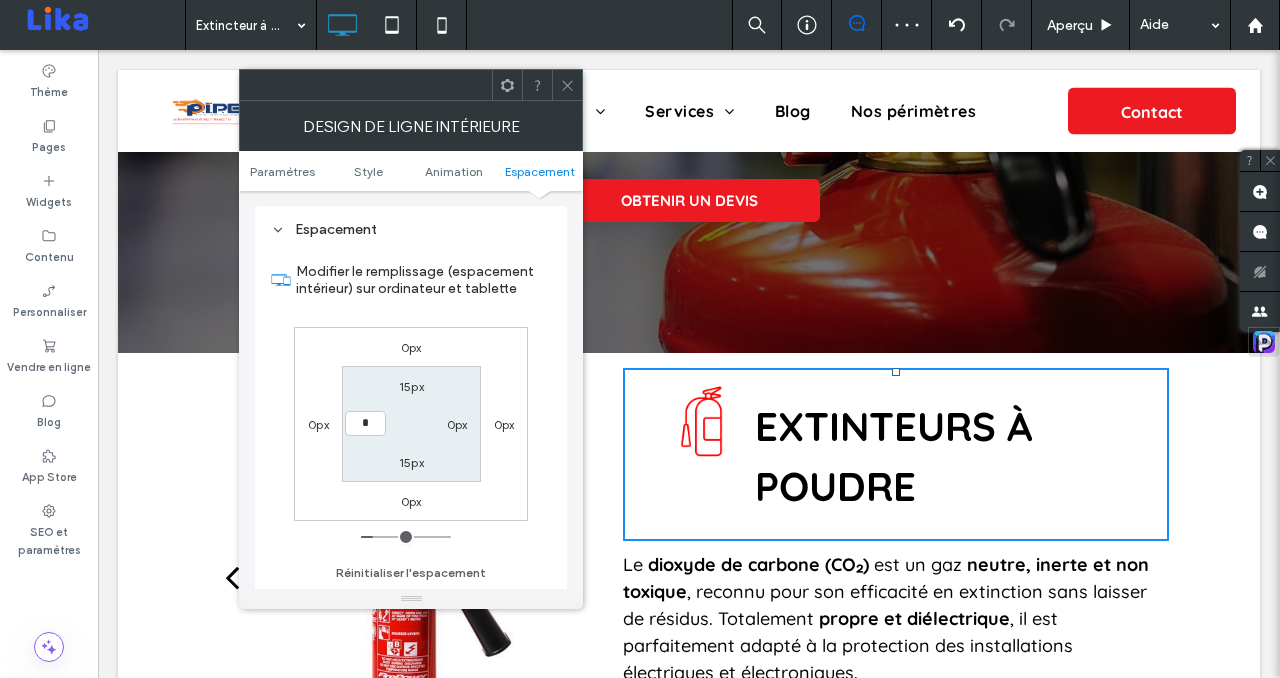 type on "*" 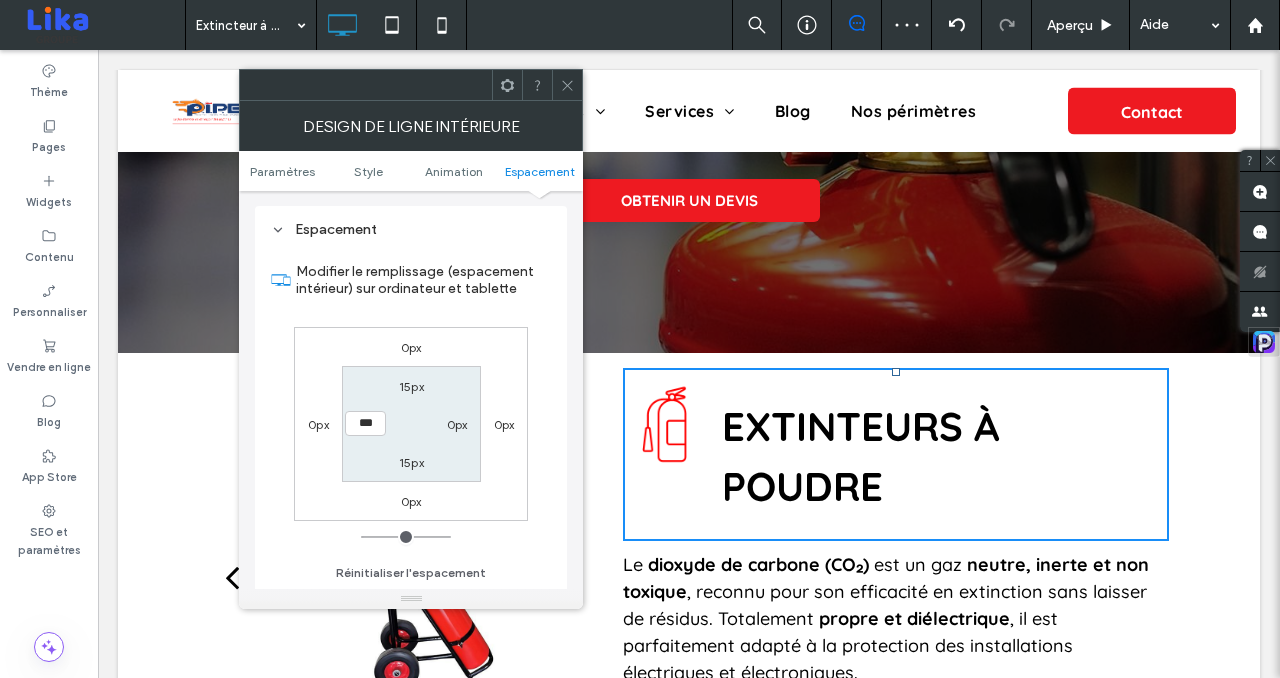 click 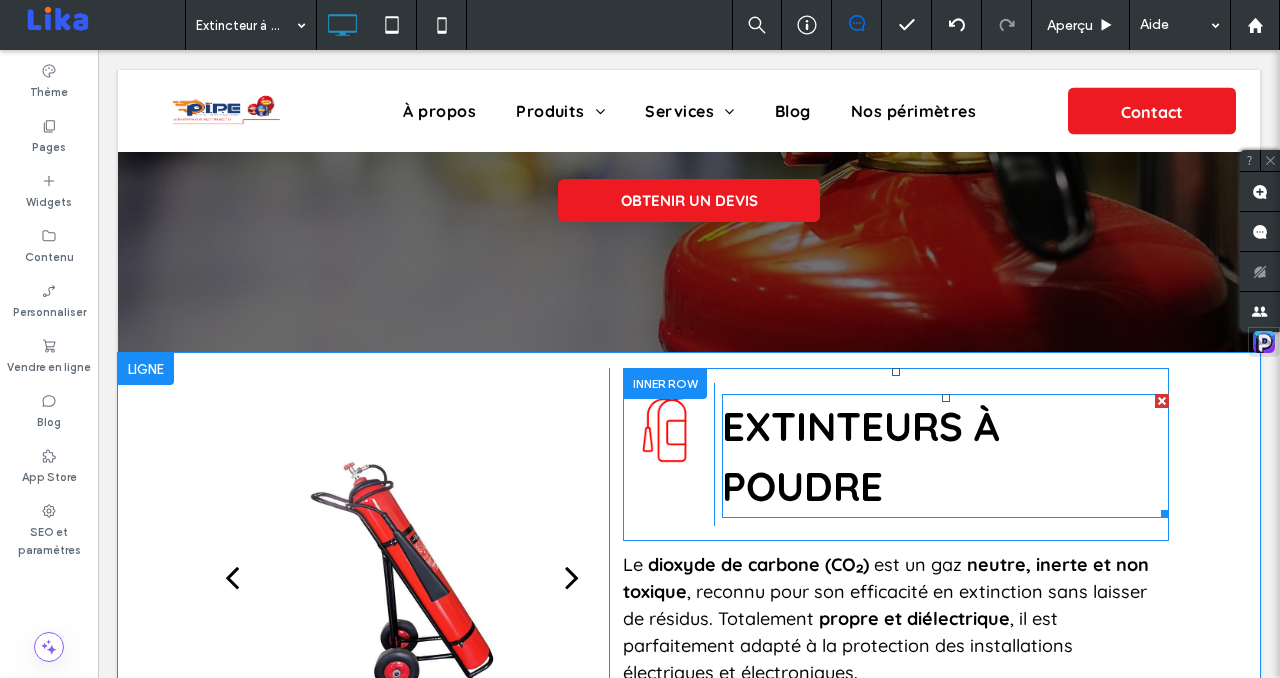 click on "EXTINTEURS À POUDRE" at bounding box center [945, 456] 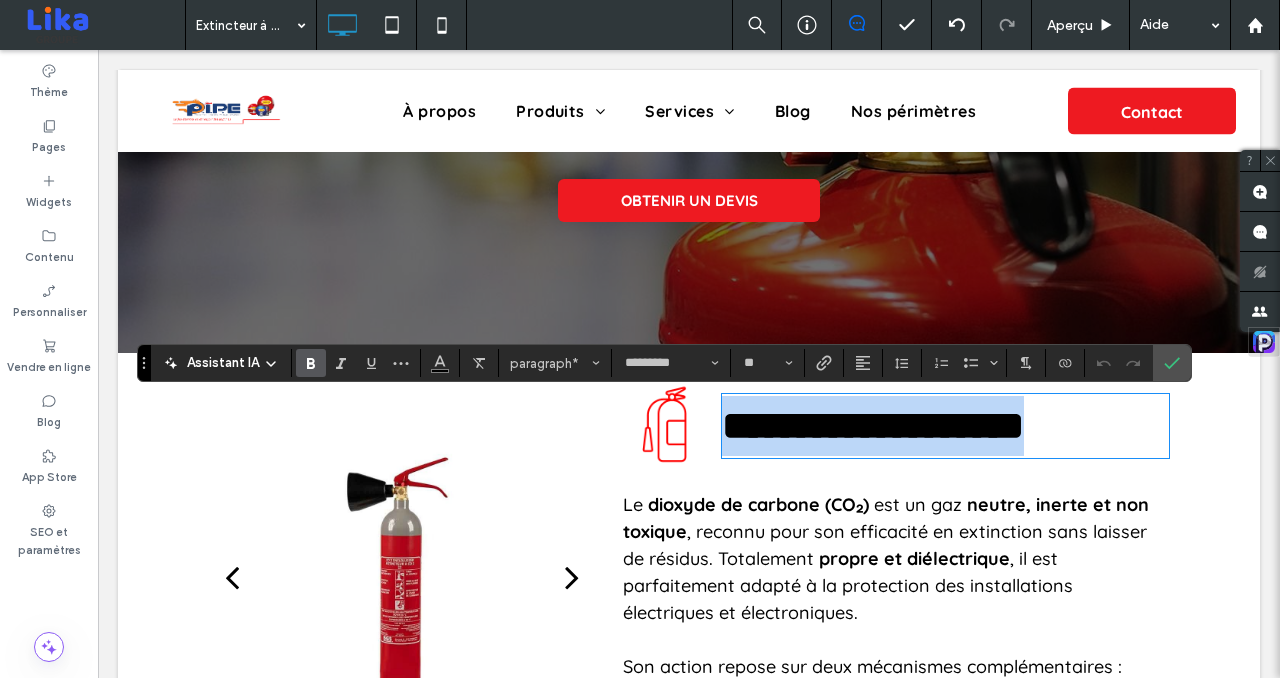 click on "**********" at bounding box center [873, 425] 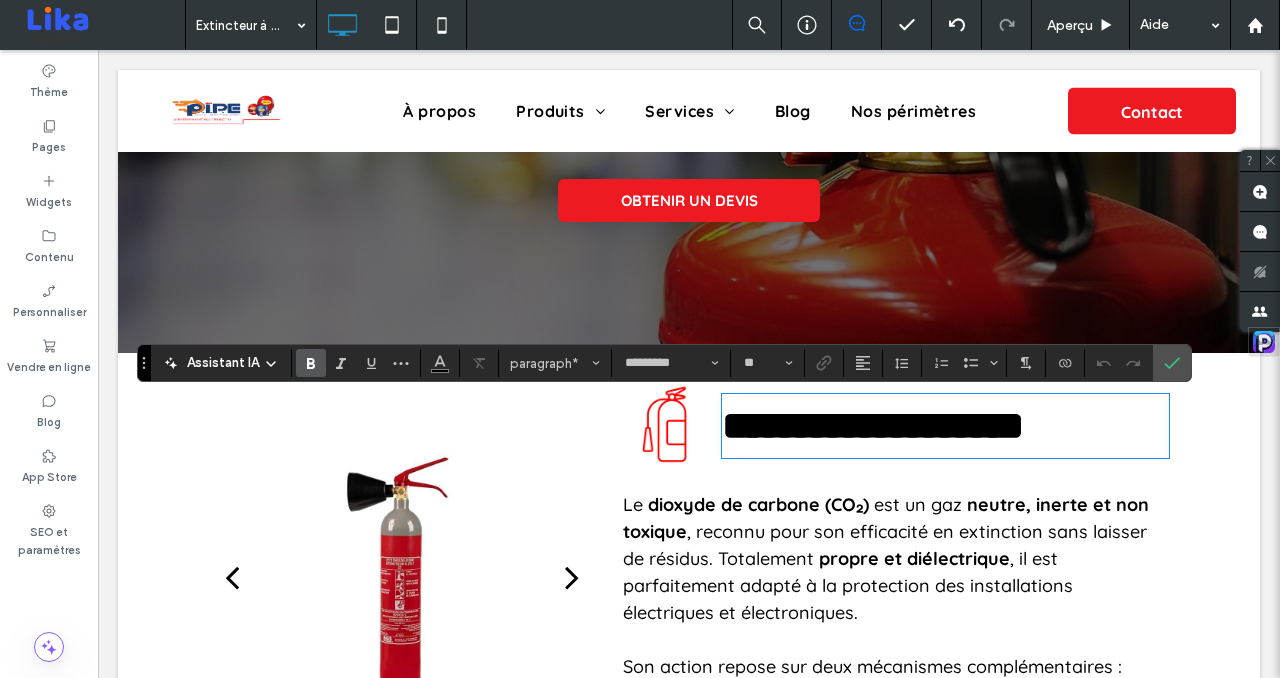 type 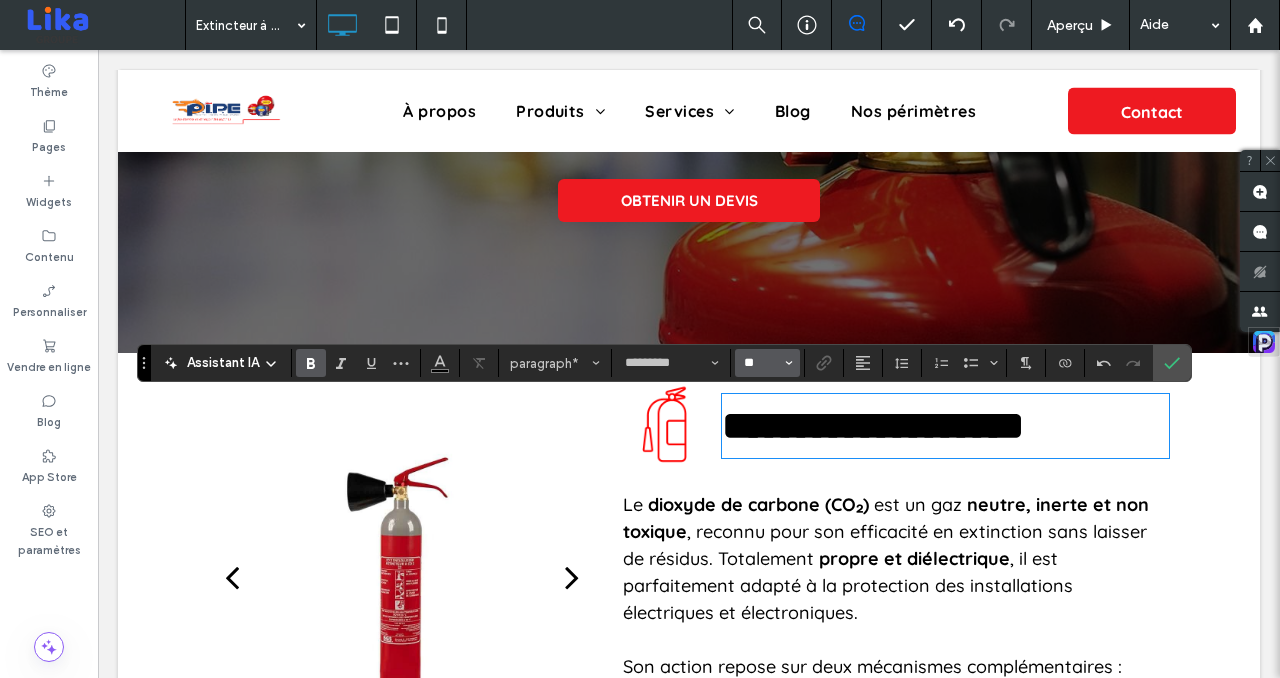 click on "**" at bounding box center (761, 363) 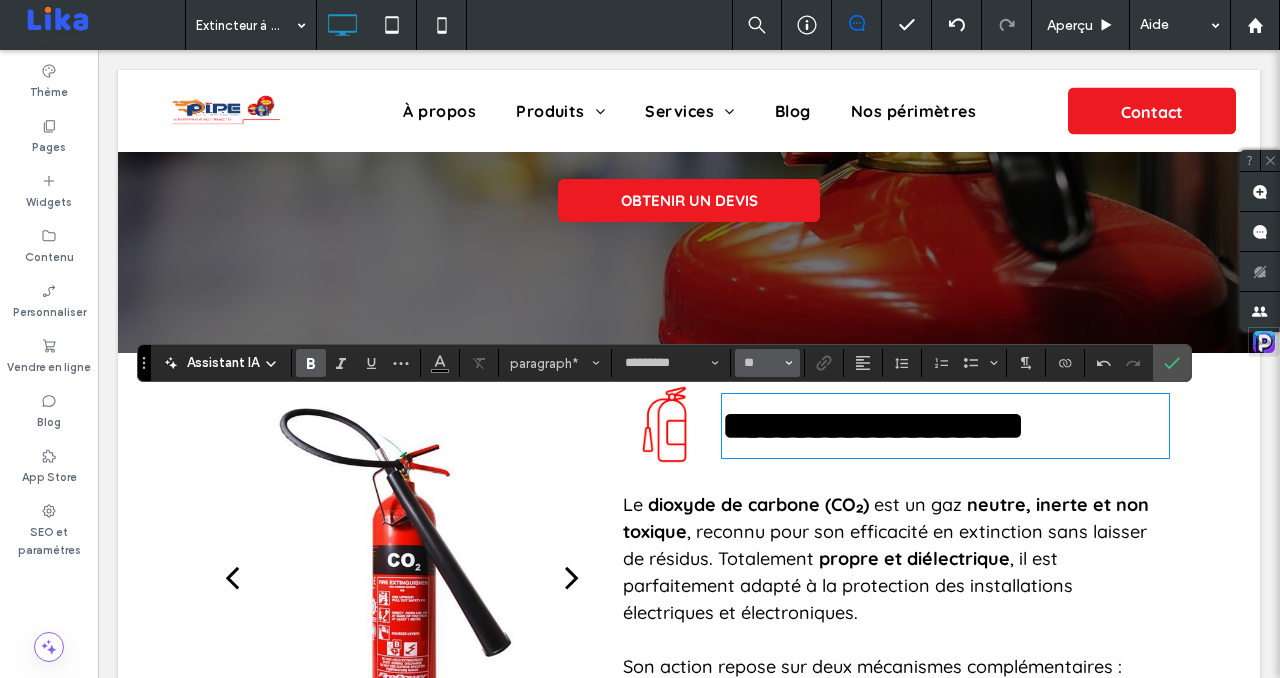 click on "**********" at bounding box center [873, 425] 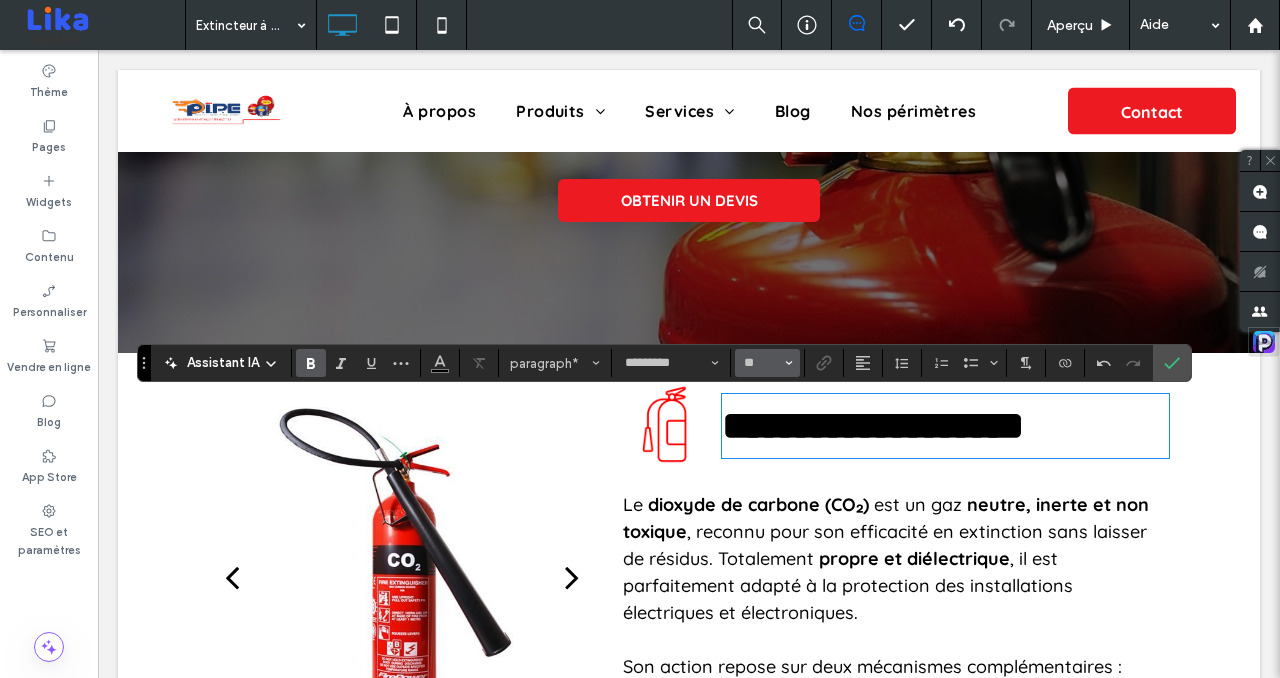 type on "**" 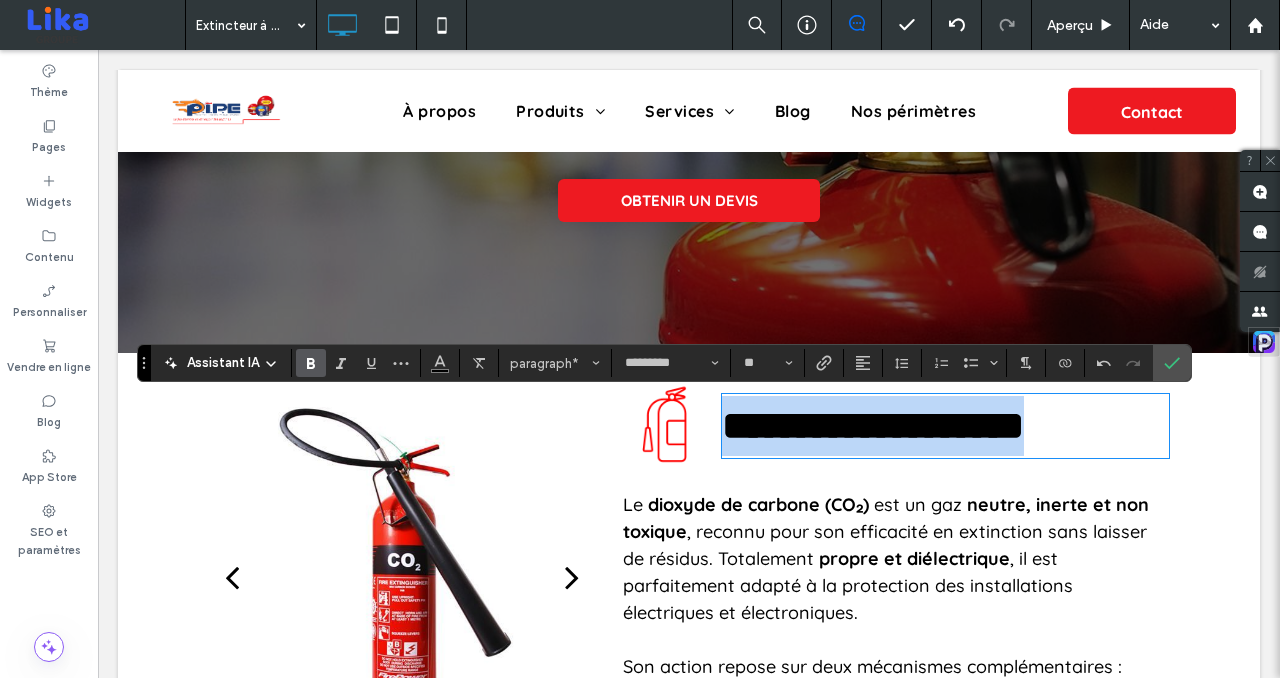 click on "**********" at bounding box center (873, 425) 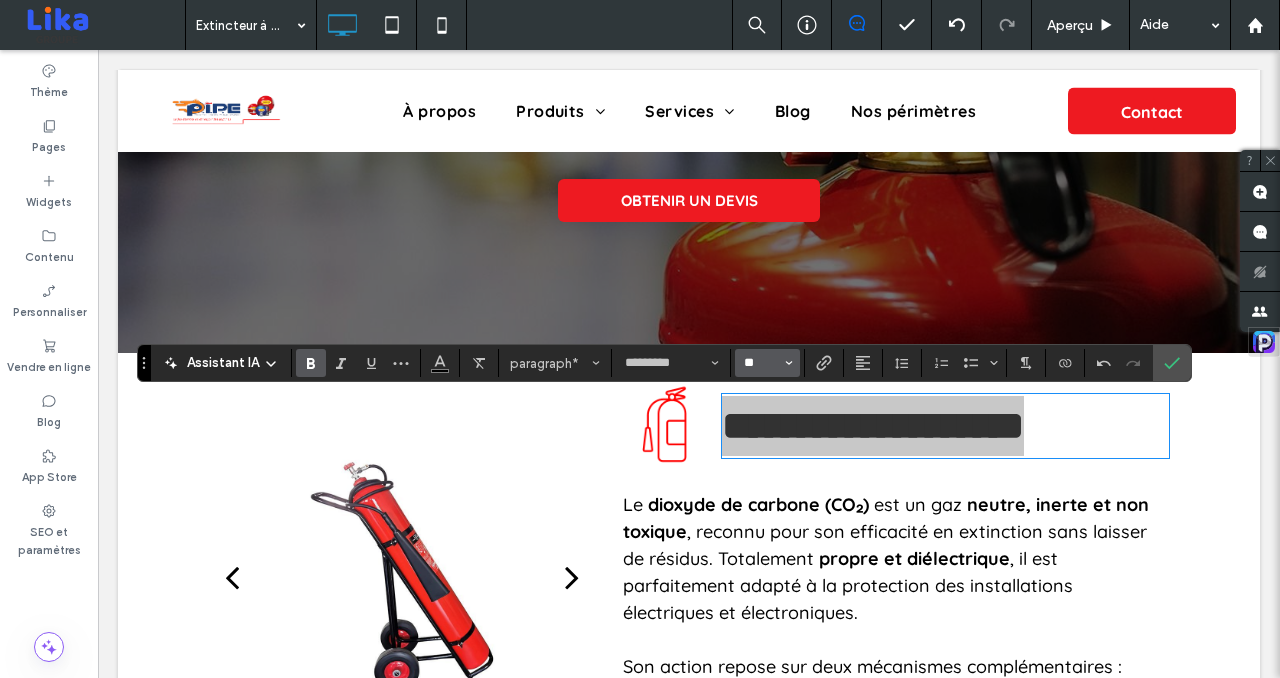 click on "**" at bounding box center (761, 363) 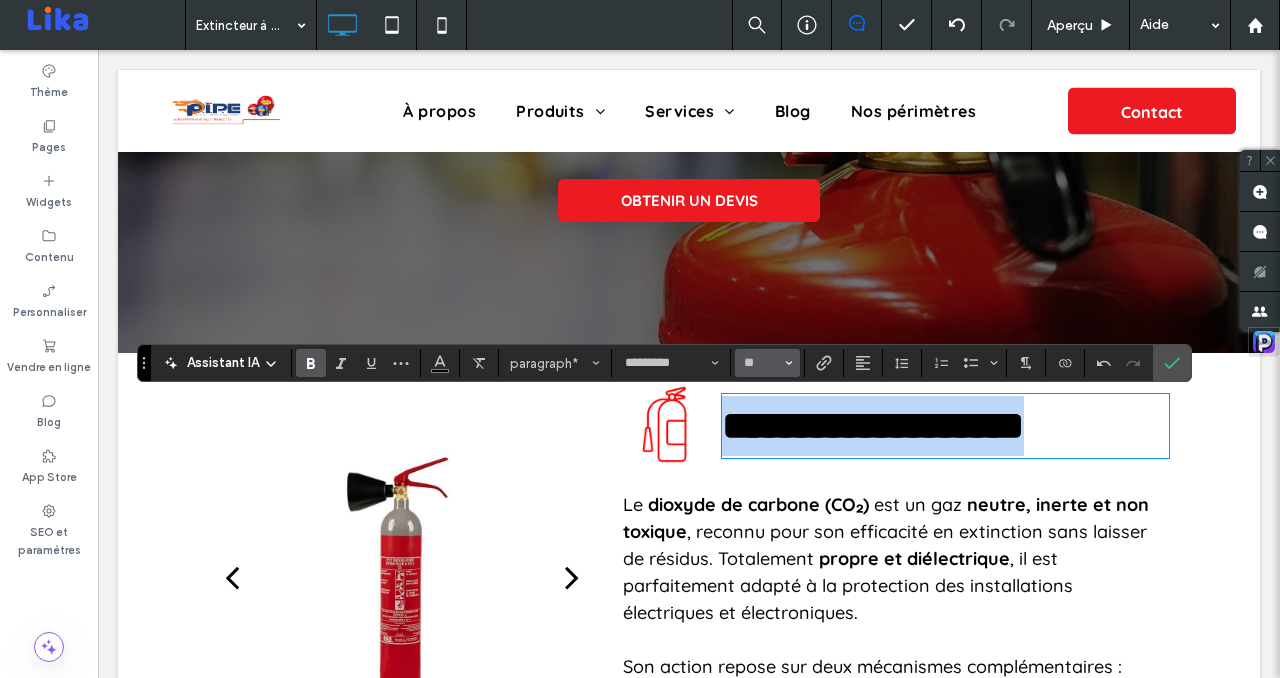 type on "**" 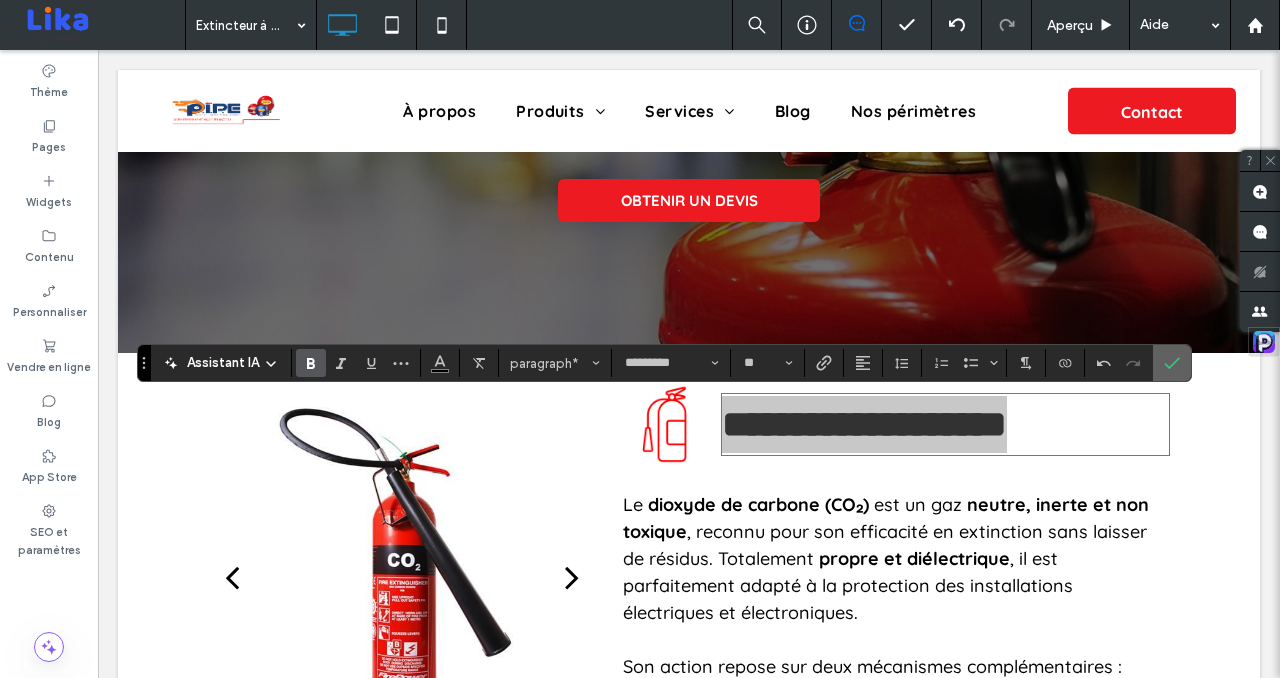 click 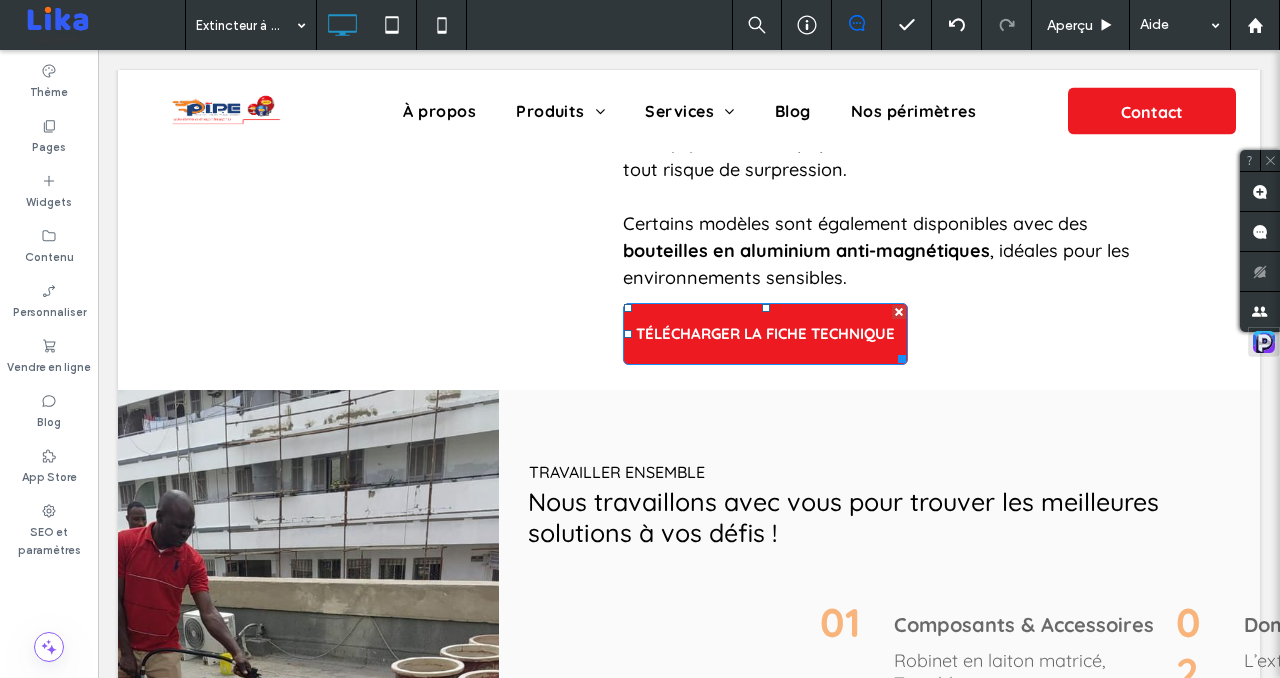 scroll, scrollTop: 1177, scrollLeft: 0, axis: vertical 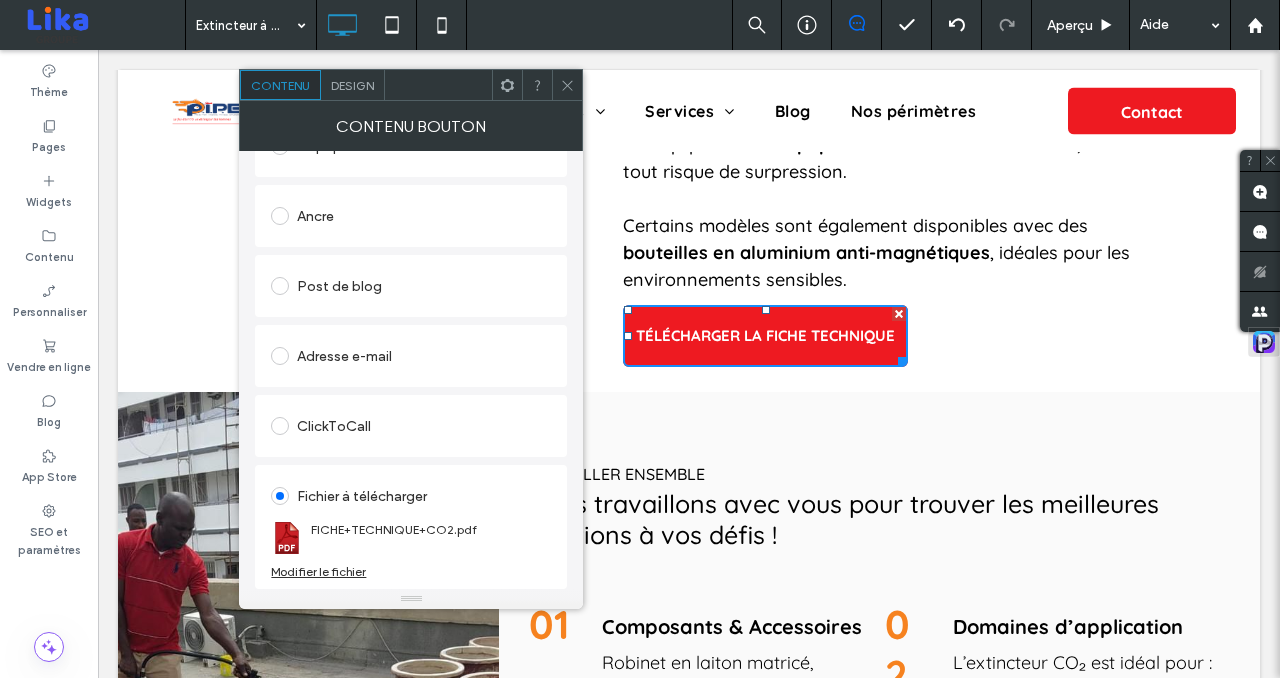 click on "Modifier le fichier" at bounding box center (318, 571) 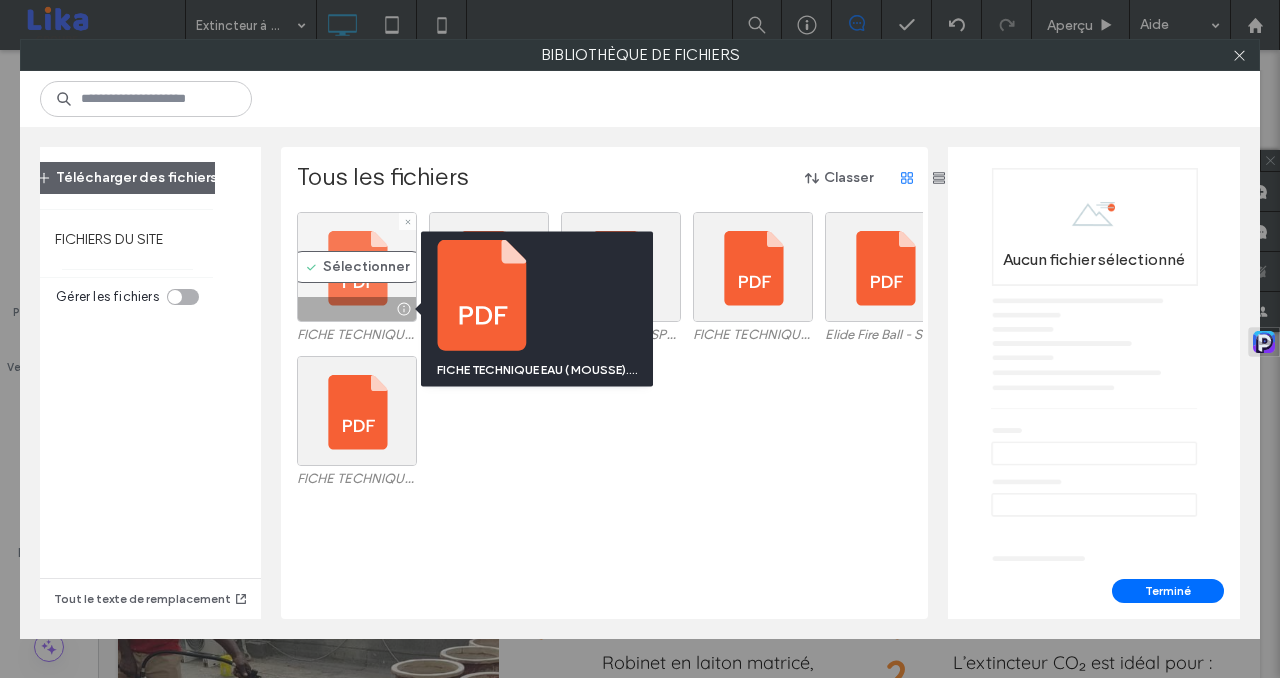 click at bounding box center [403, 309] 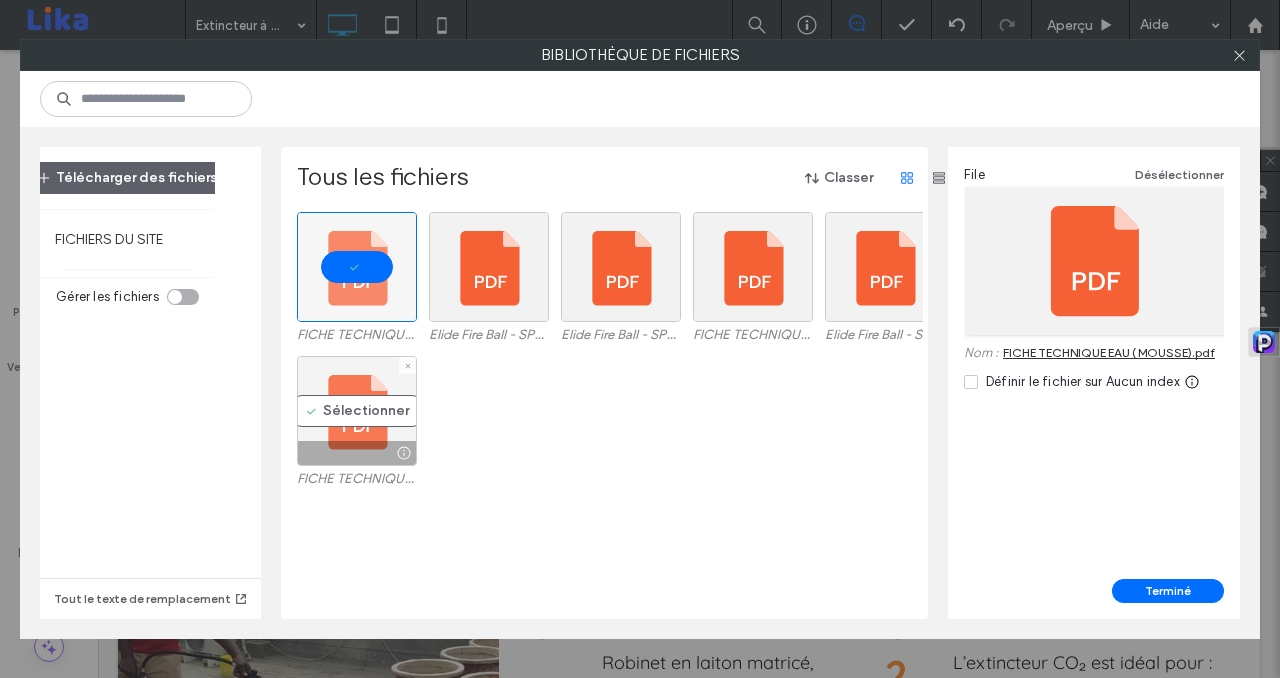 click at bounding box center [403, 453] 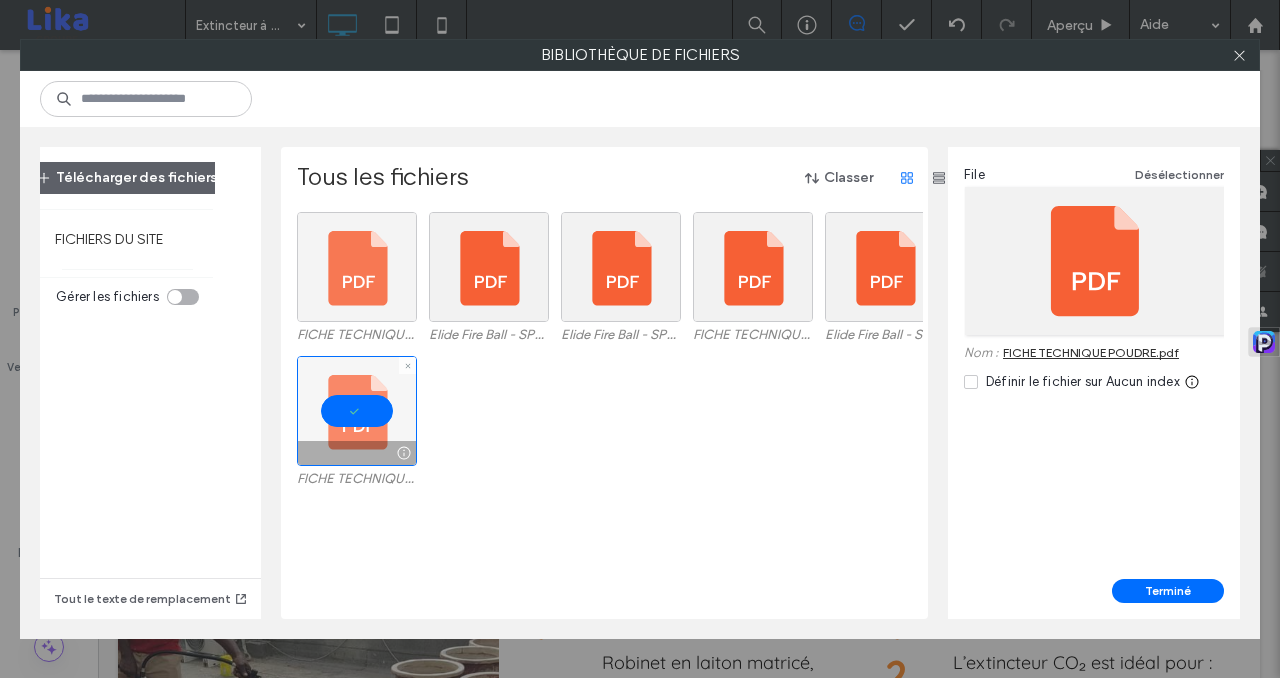 click at bounding box center [357, 411] 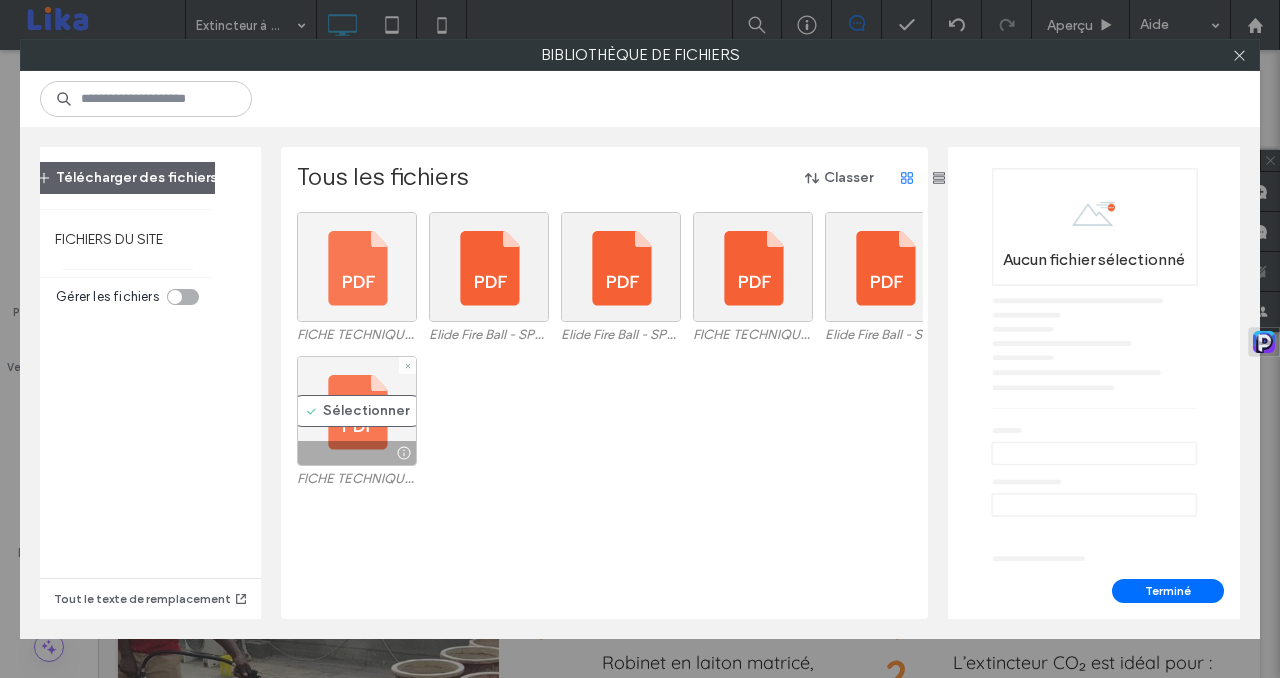 click on "Sélectionner" at bounding box center [357, 411] 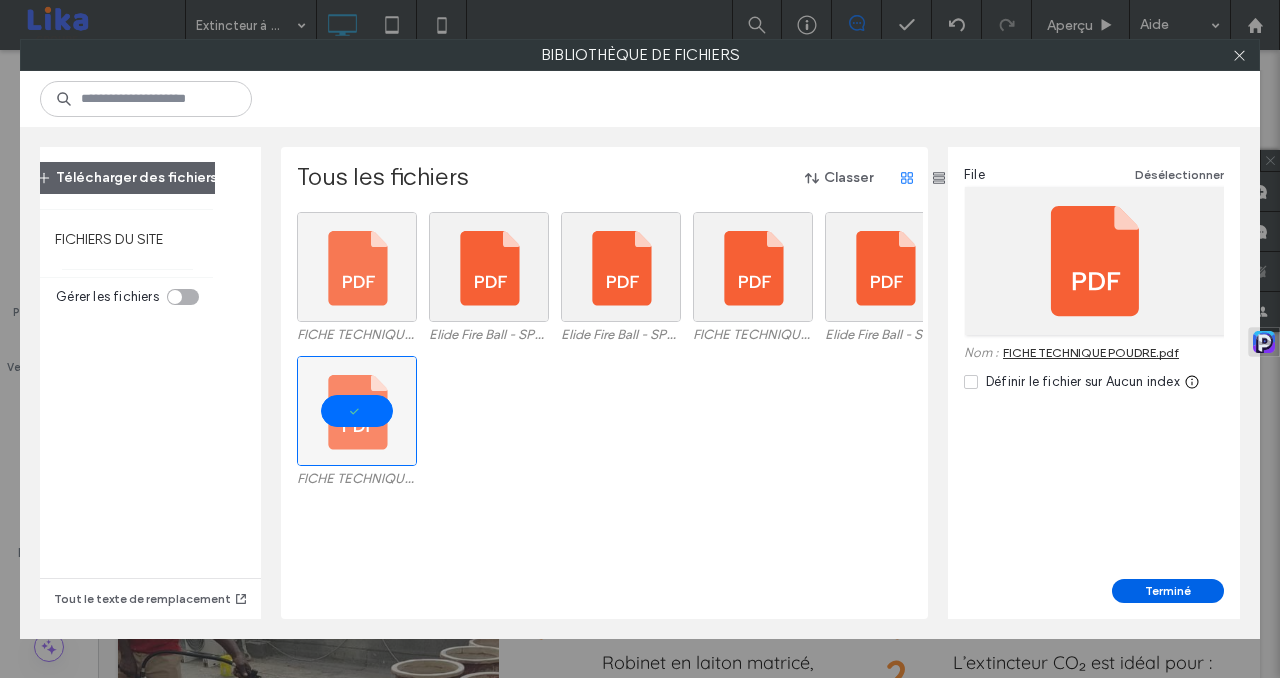 click on "Terminé" at bounding box center [1168, 591] 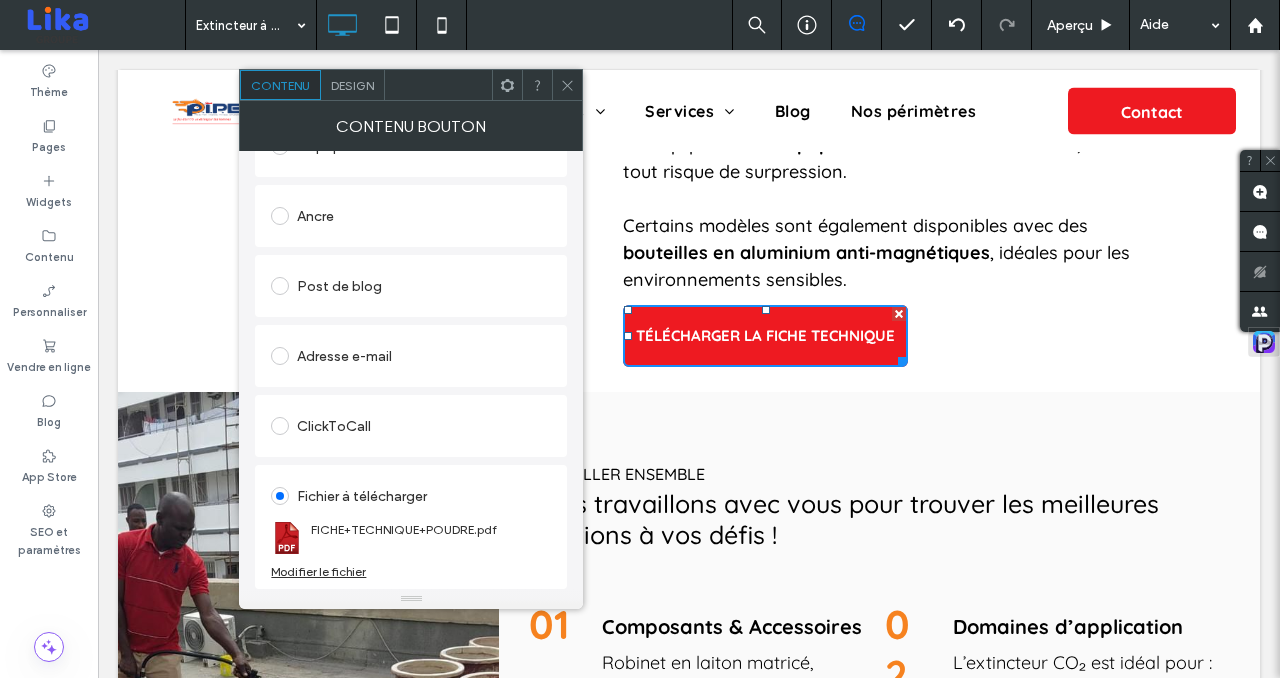 click 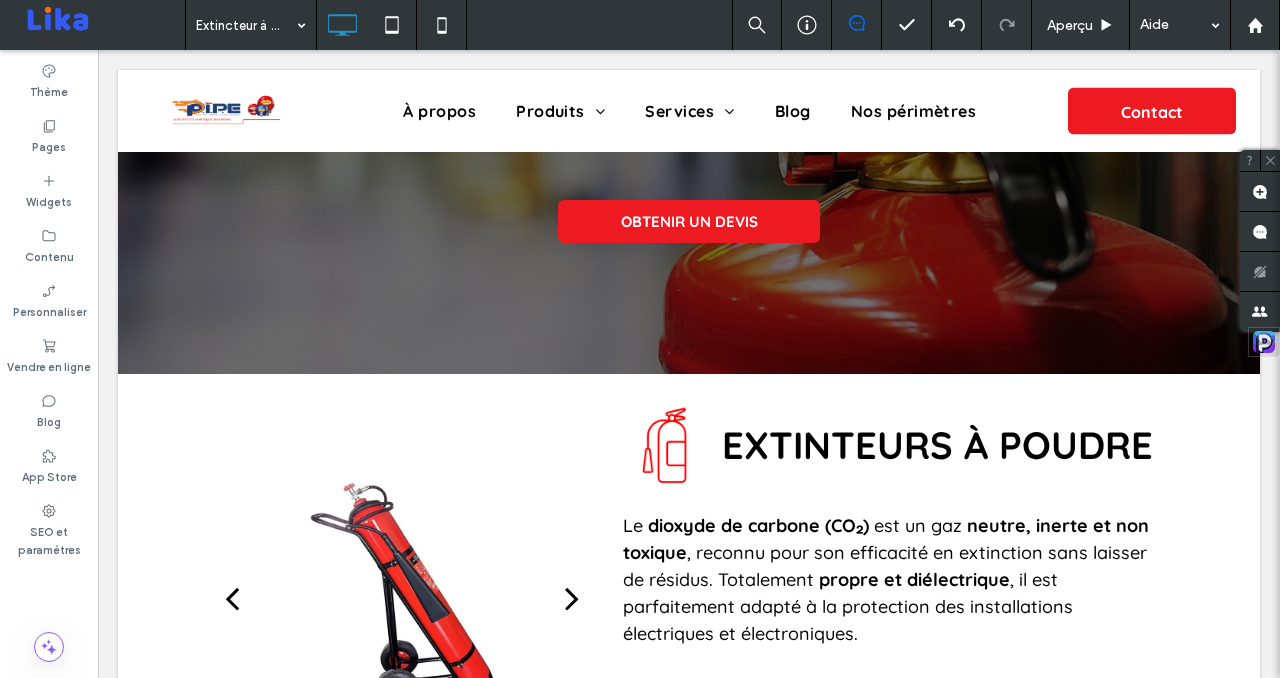 scroll, scrollTop: 106, scrollLeft: 0, axis: vertical 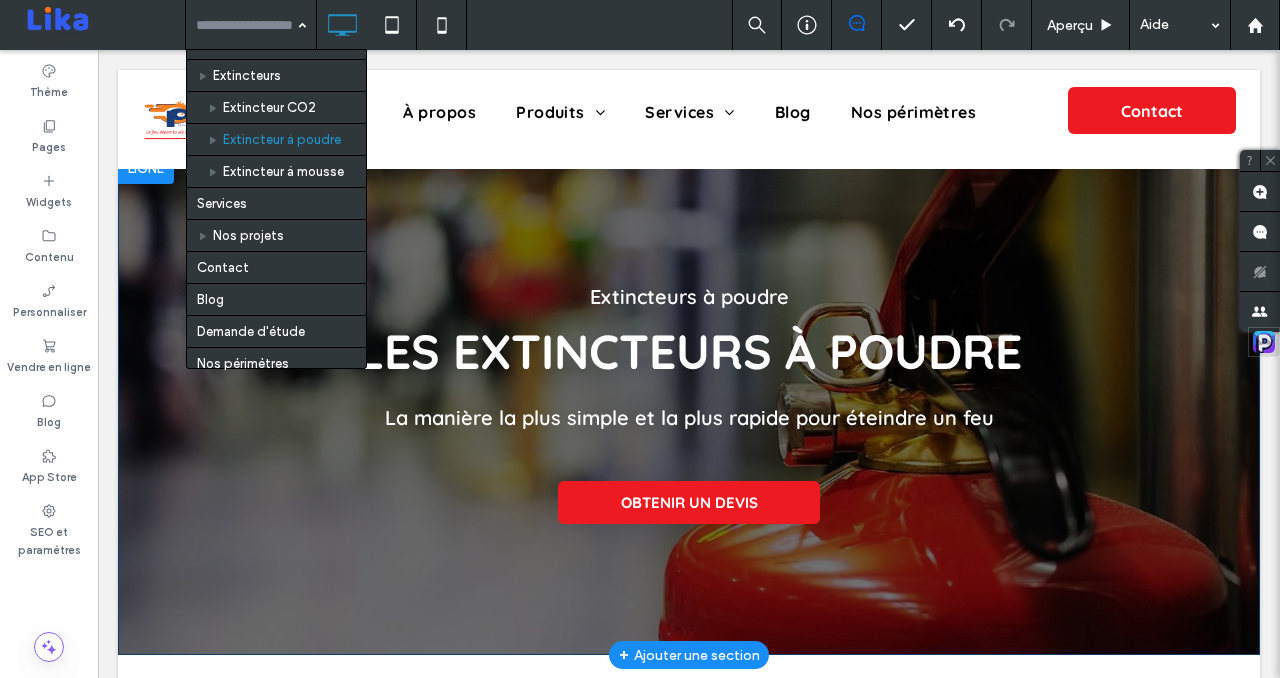 click on "Extincteurs à poudre   Les Extincteurs à POUDRE     La manière la plus simple et la plus rapide pour éteindre un feu
OBTENIR UN DEVIS
Click To Paste
Ligne + Ajouter une section" at bounding box center (689, 403) 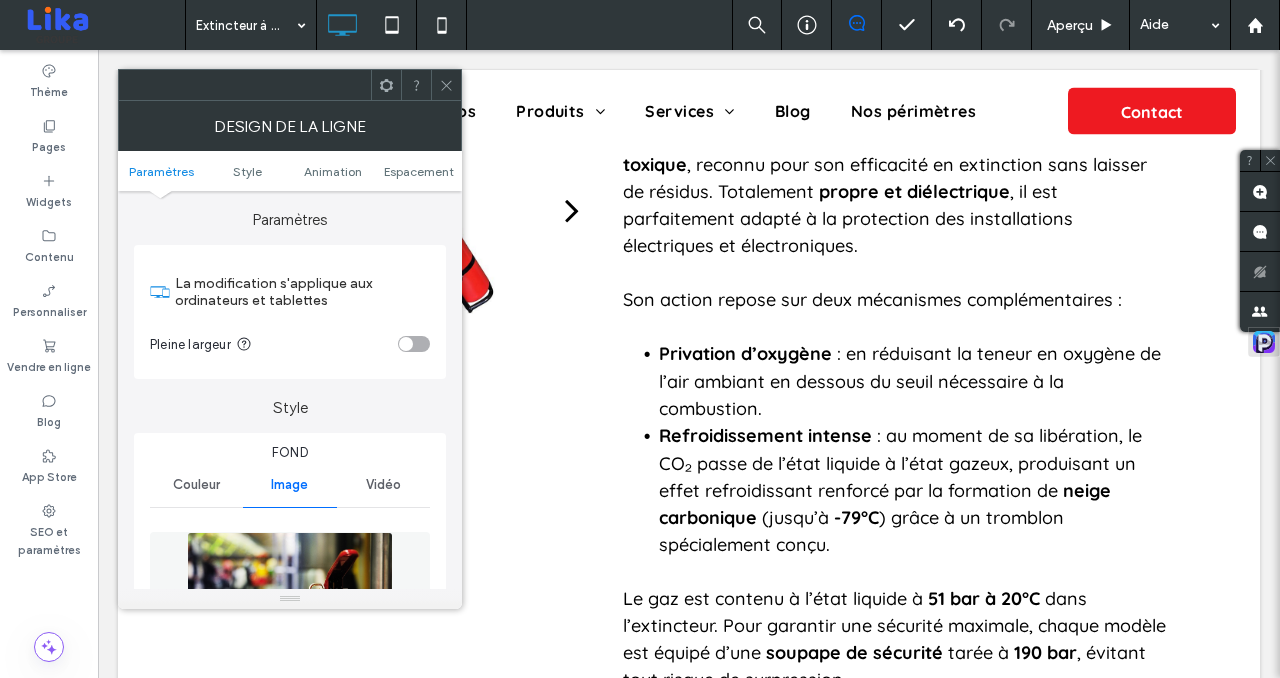 scroll, scrollTop: 432, scrollLeft: 0, axis: vertical 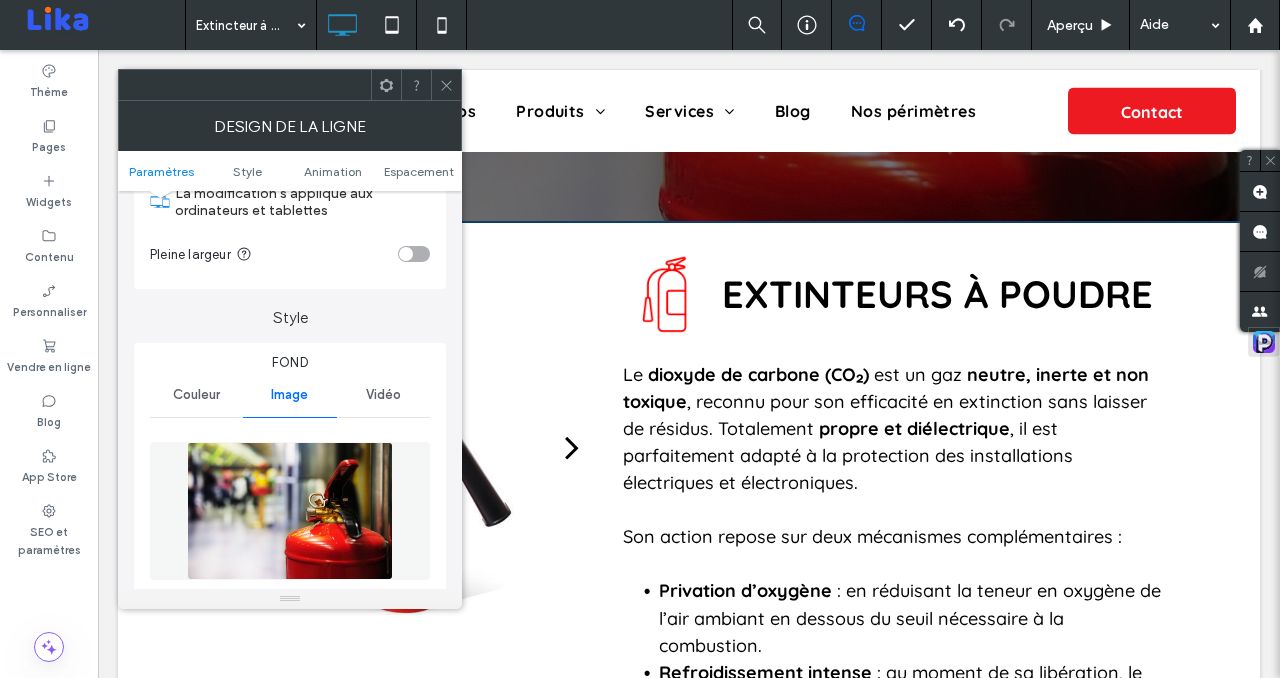 drag, startPoint x: 446, startPoint y: 82, endPoint x: 420, endPoint y: 509, distance: 427.79083 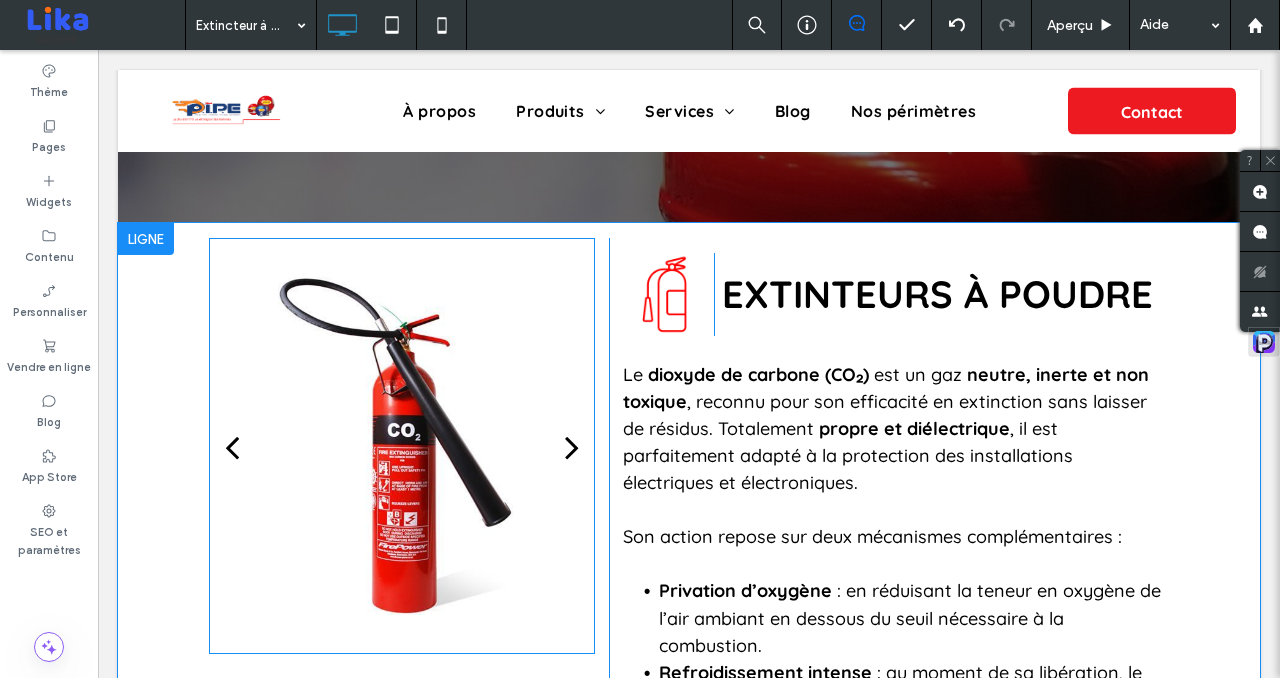 click at bounding box center (402, 446) 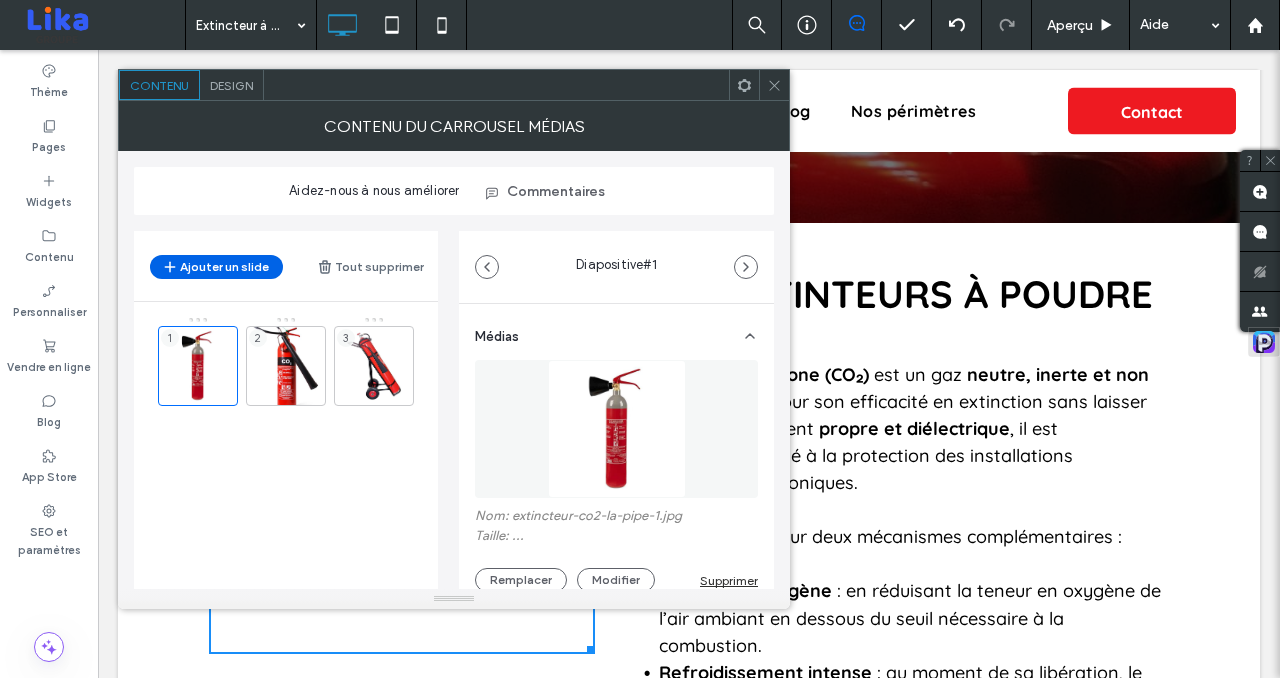 click on "Ajouter un slide" at bounding box center [216, 267] 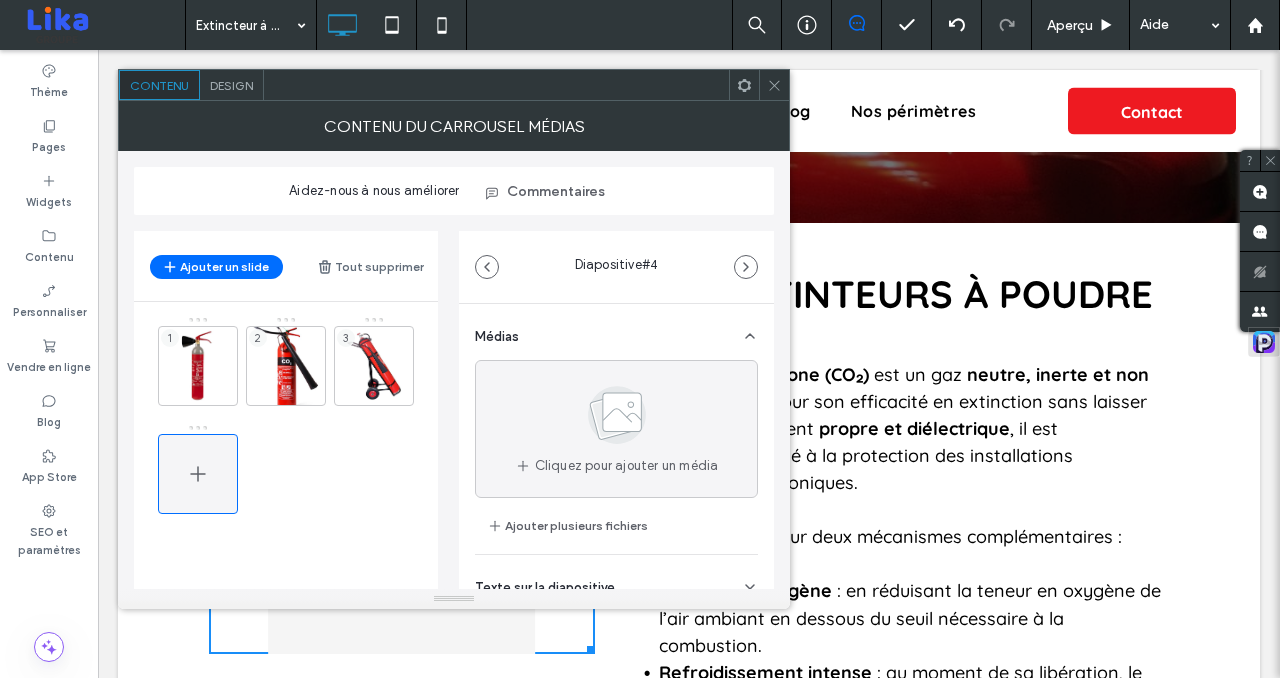 click at bounding box center (198, 474) 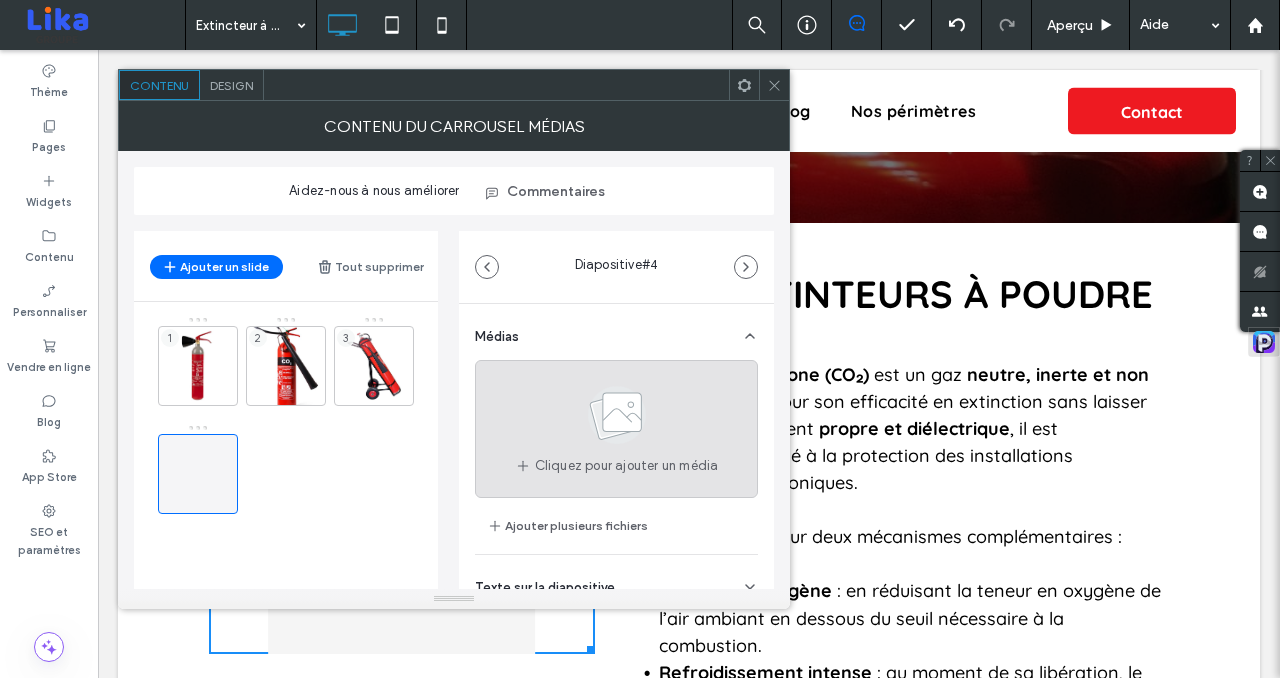 click 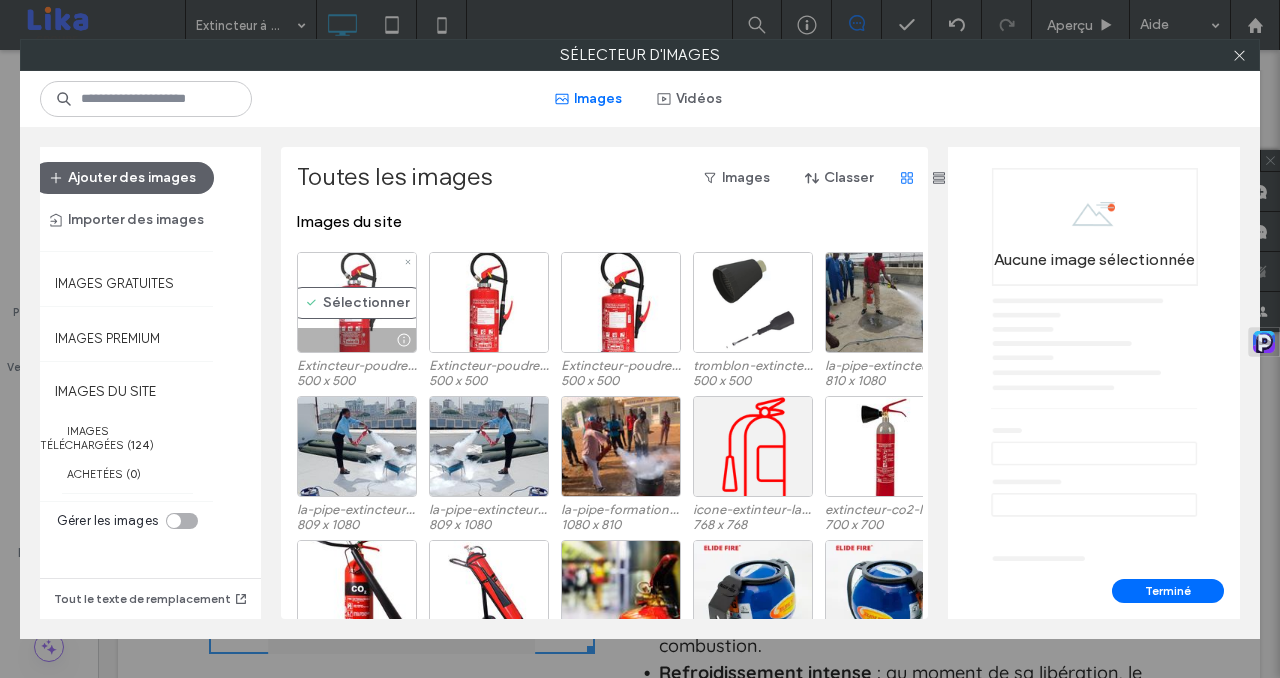 click on "Sélectionner" at bounding box center (357, 302) 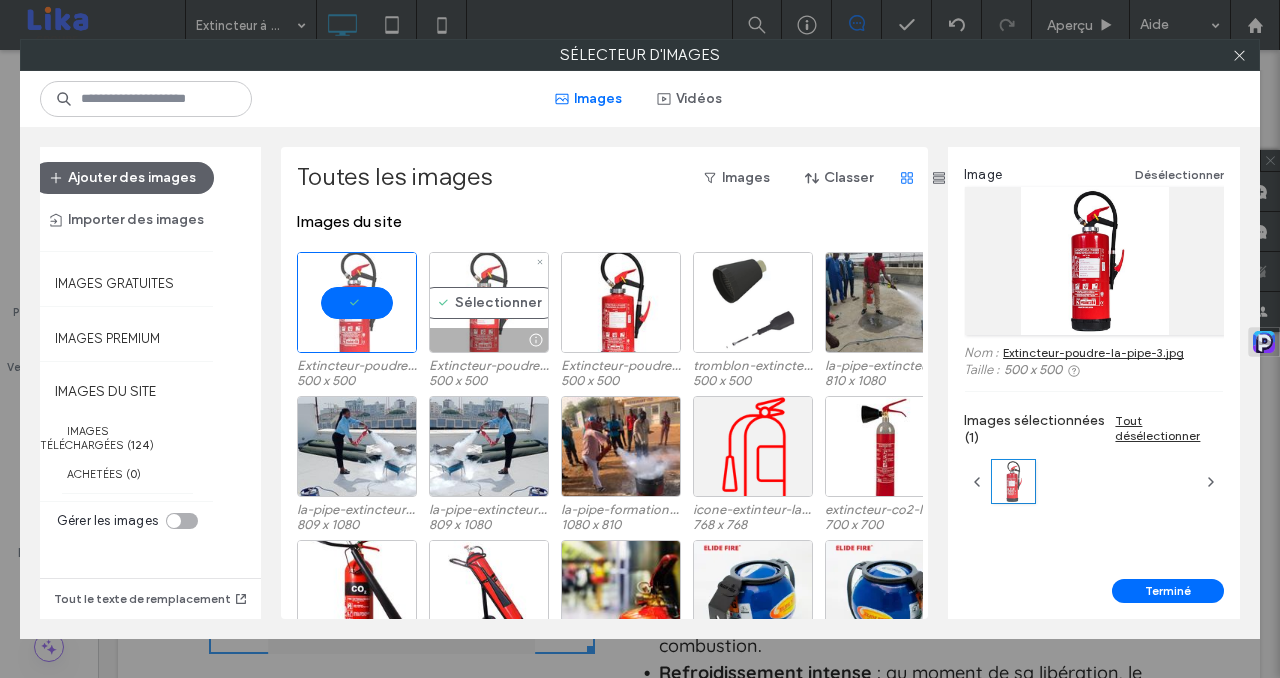 click on "Sélectionner" at bounding box center [489, 302] 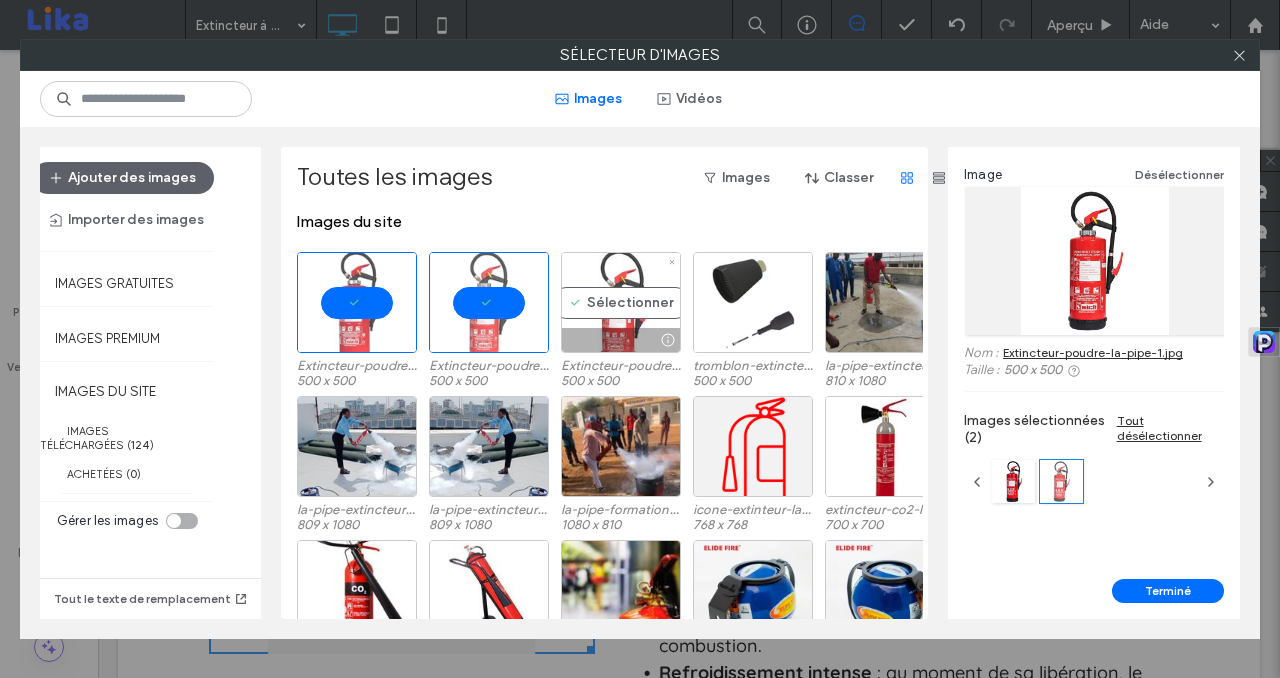 click on "Sélectionner" at bounding box center [621, 302] 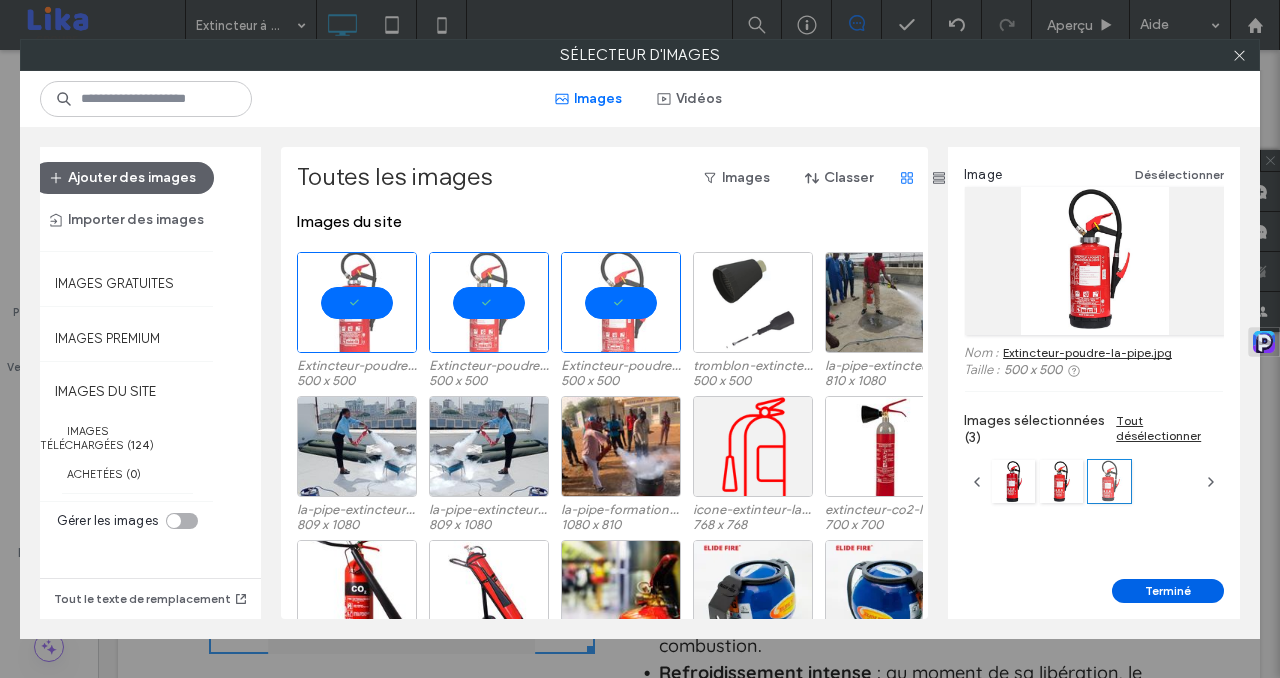 click on "Terminé" at bounding box center [1168, 591] 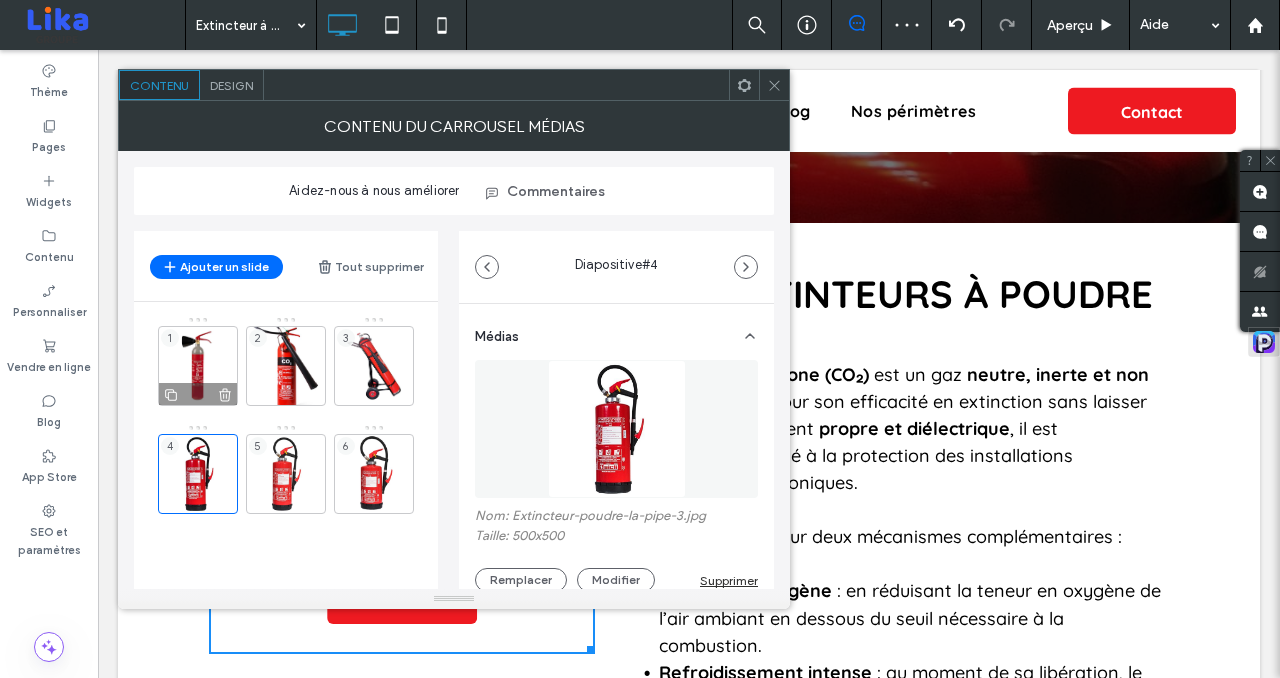 click 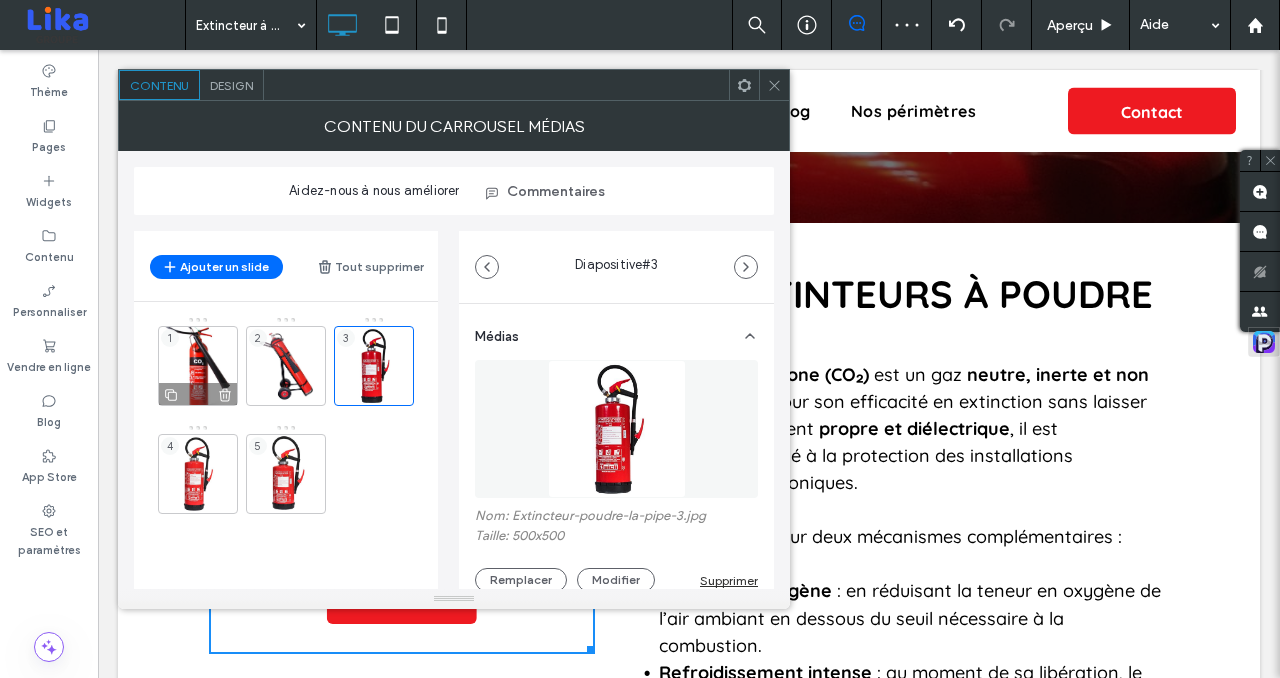 click 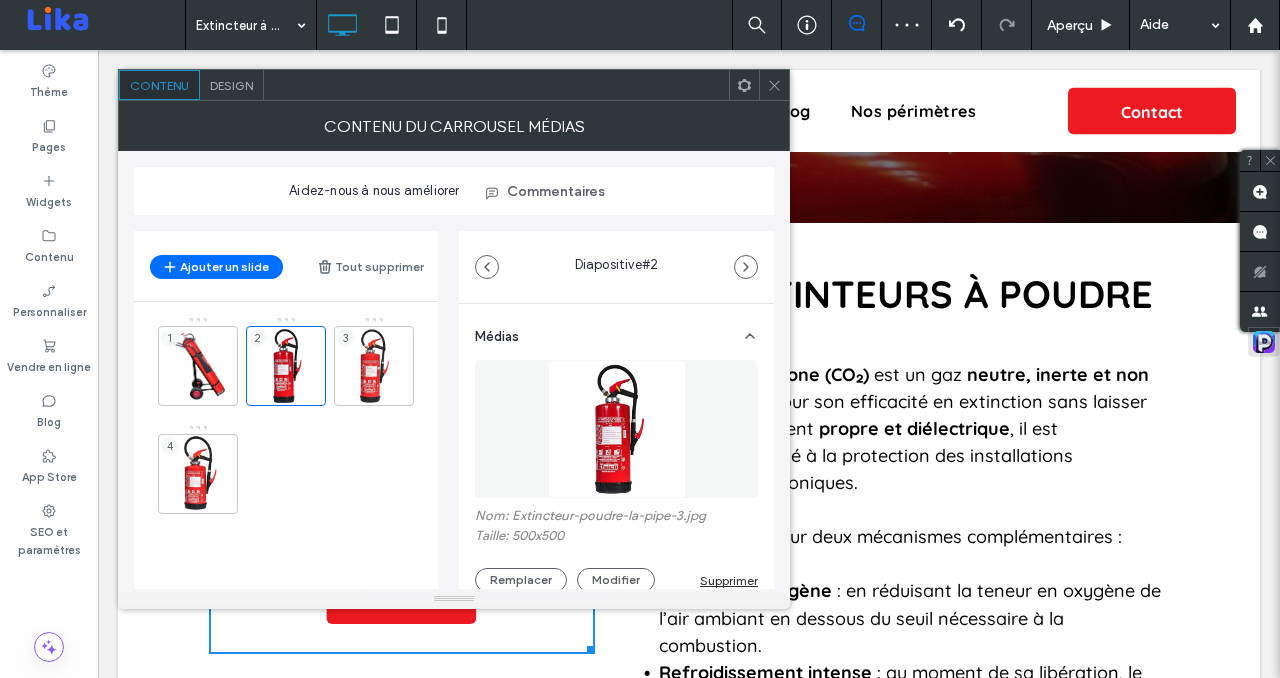 click 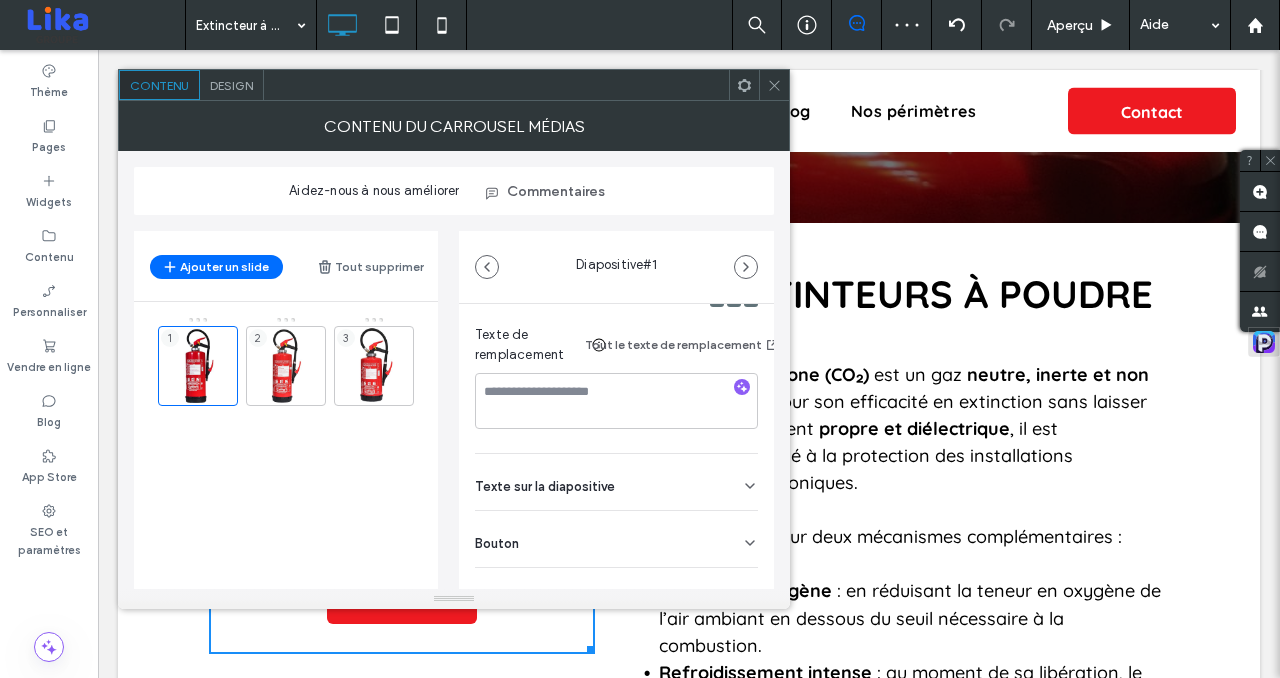 scroll, scrollTop: 381, scrollLeft: 0, axis: vertical 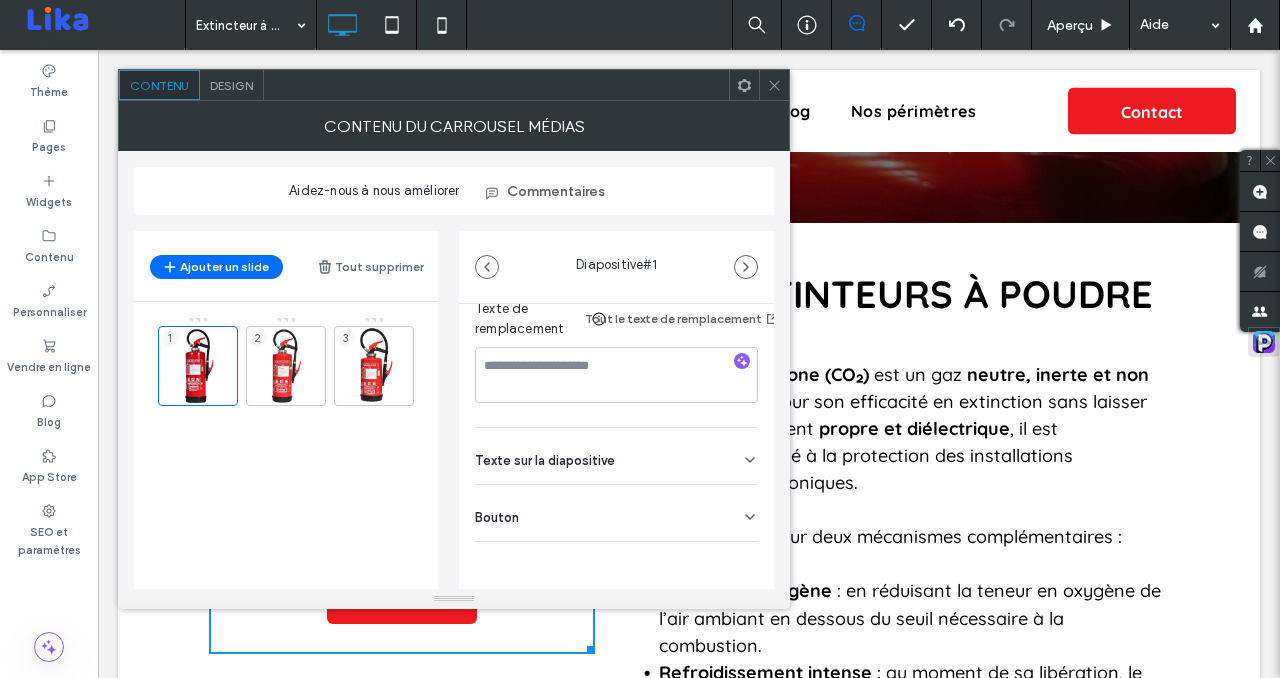 click on "Médias Nom: Extincteur-poudre-la-pipe-3.jpg Taille: 500x500 Remplacer Modifier Supprimer Position Texte de remplacement Tout le texte de remplacement Texte sur la diapositive Effacer tout Bouton ****** Ajouter un lien" at bounding box center (616, 301) 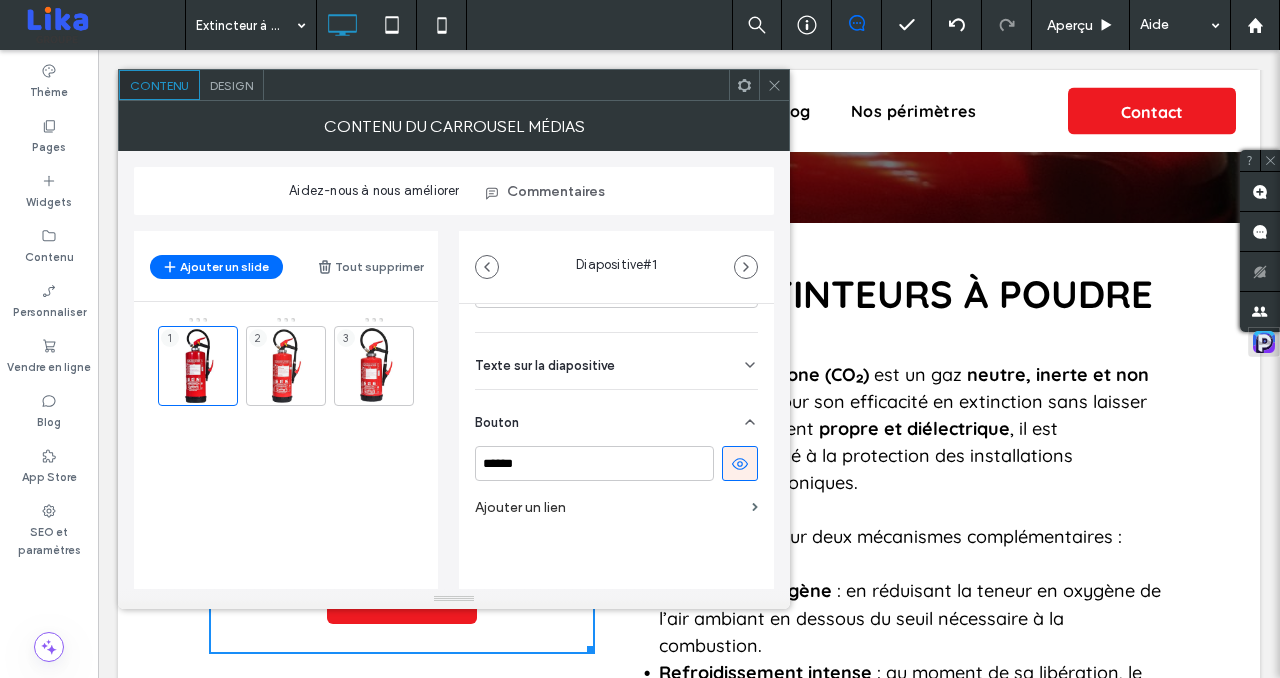 scroll, scrollTop: 476, scrollLeft: 0, axis: vertical 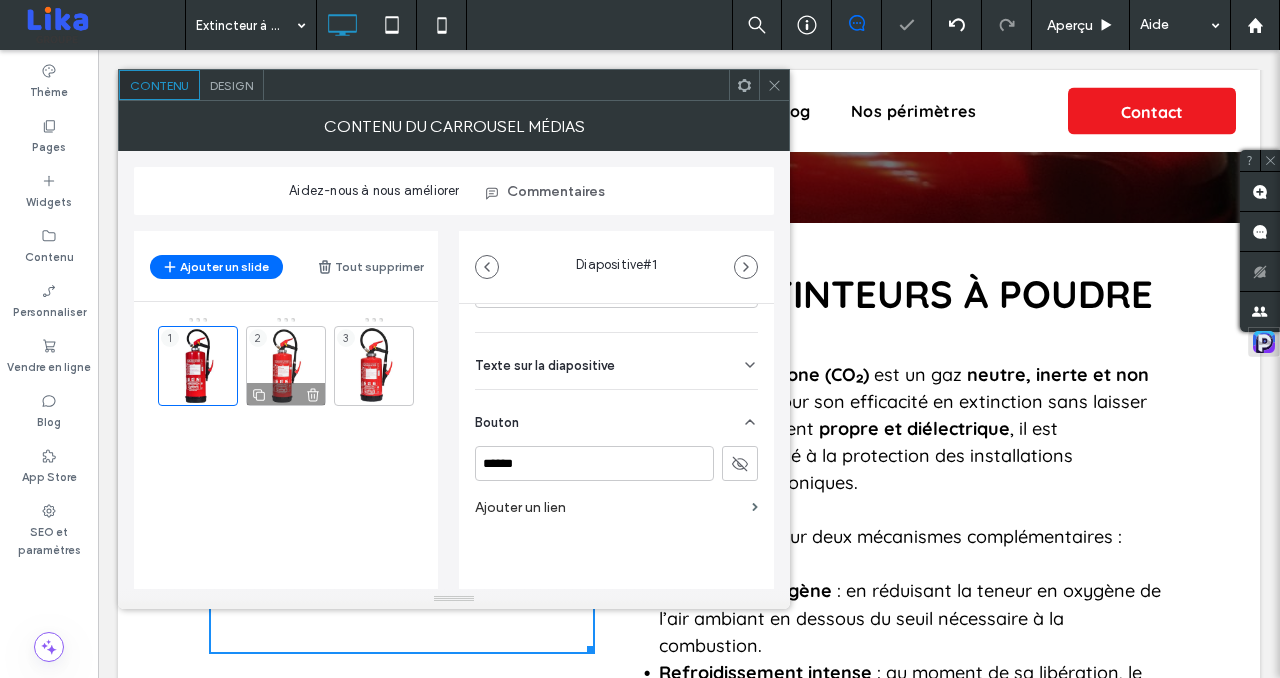 click on "2" at bounding box center [286, 366] 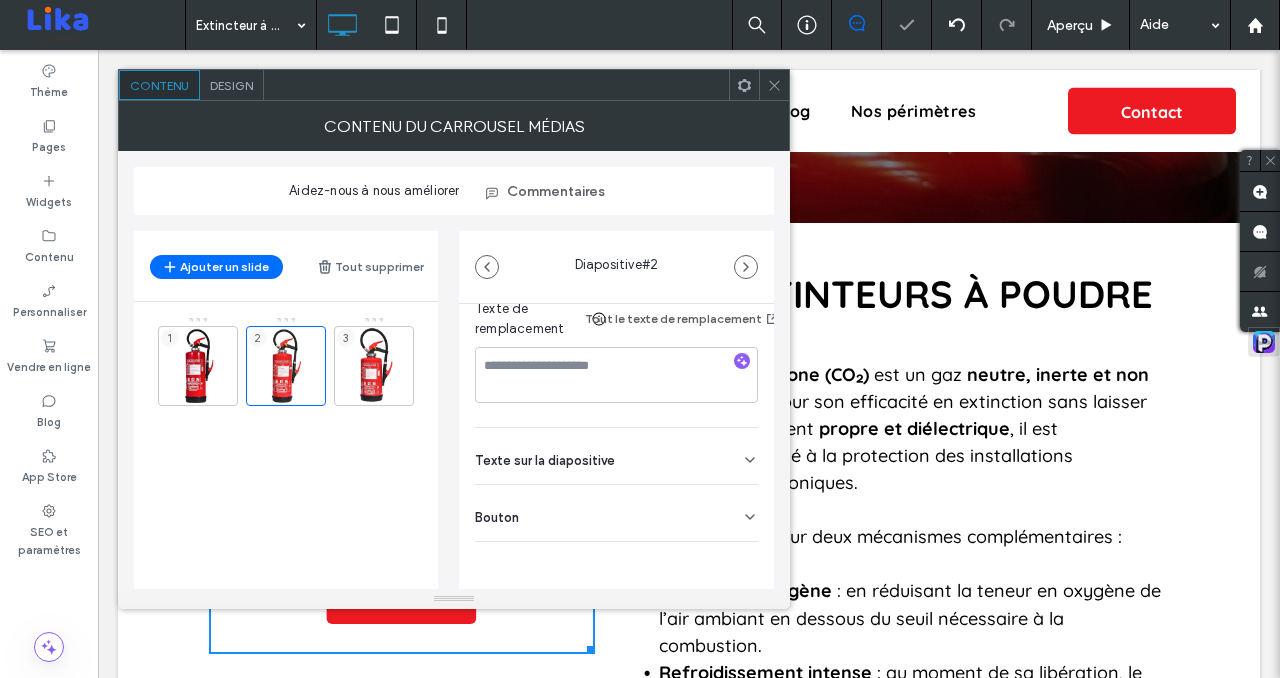 click on "Bouton" at bounding box center [616, 513] 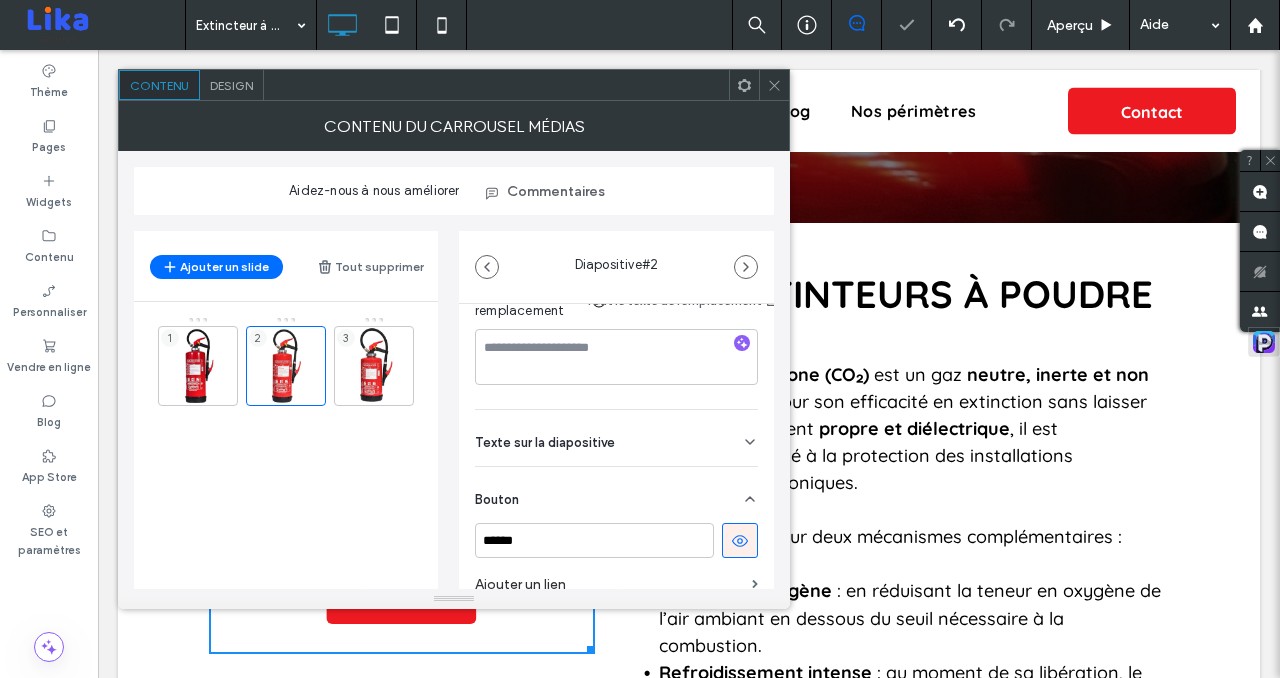 click 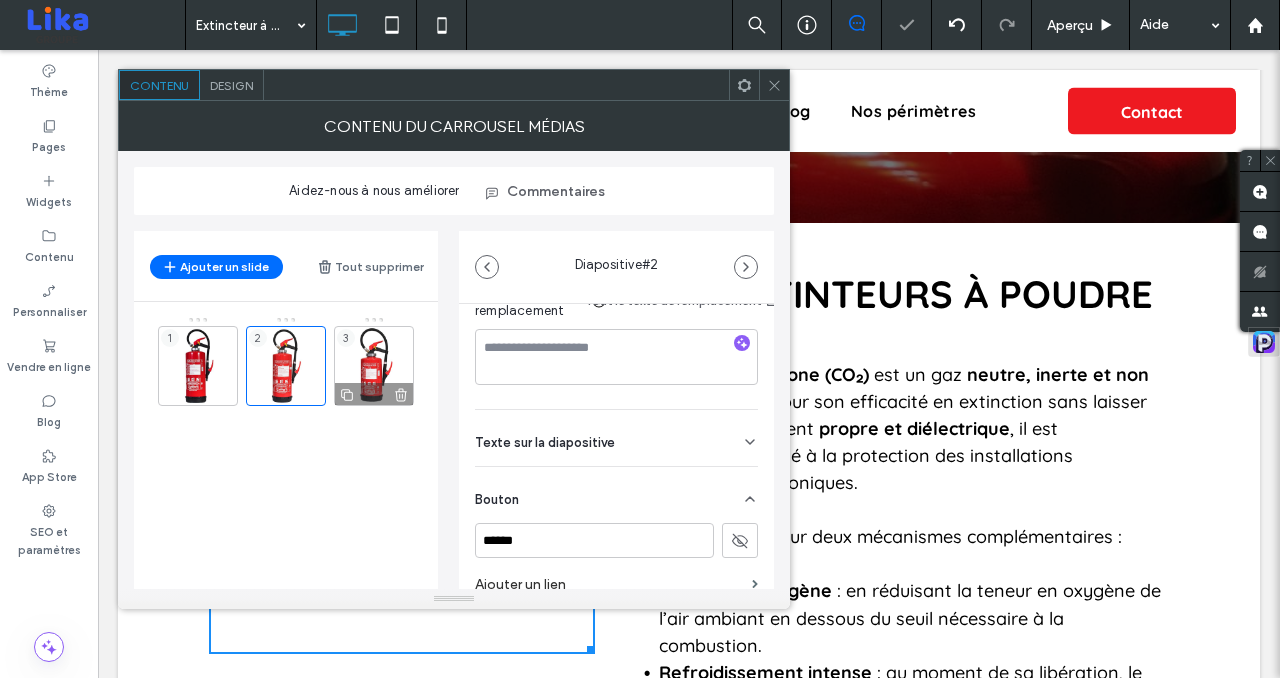 click on "3" at bounding box center [374, 366] 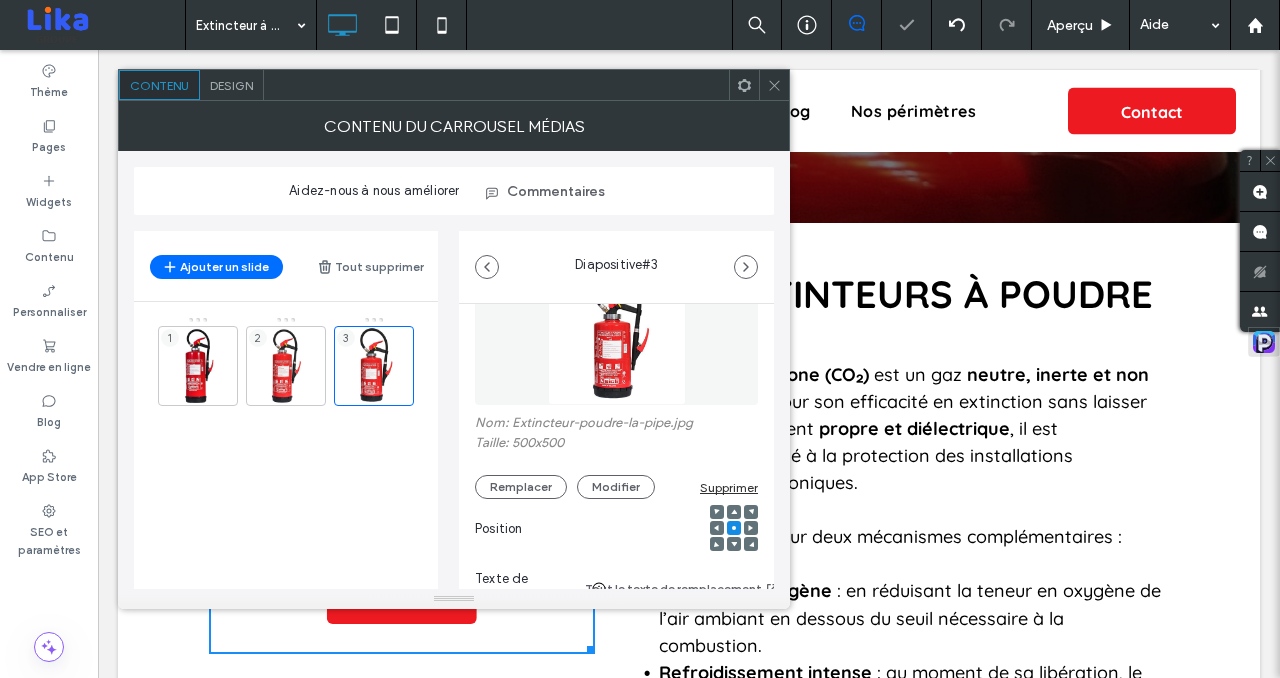 scroll, scrollTop: 381, scrollLeft: 0, axis: vertical 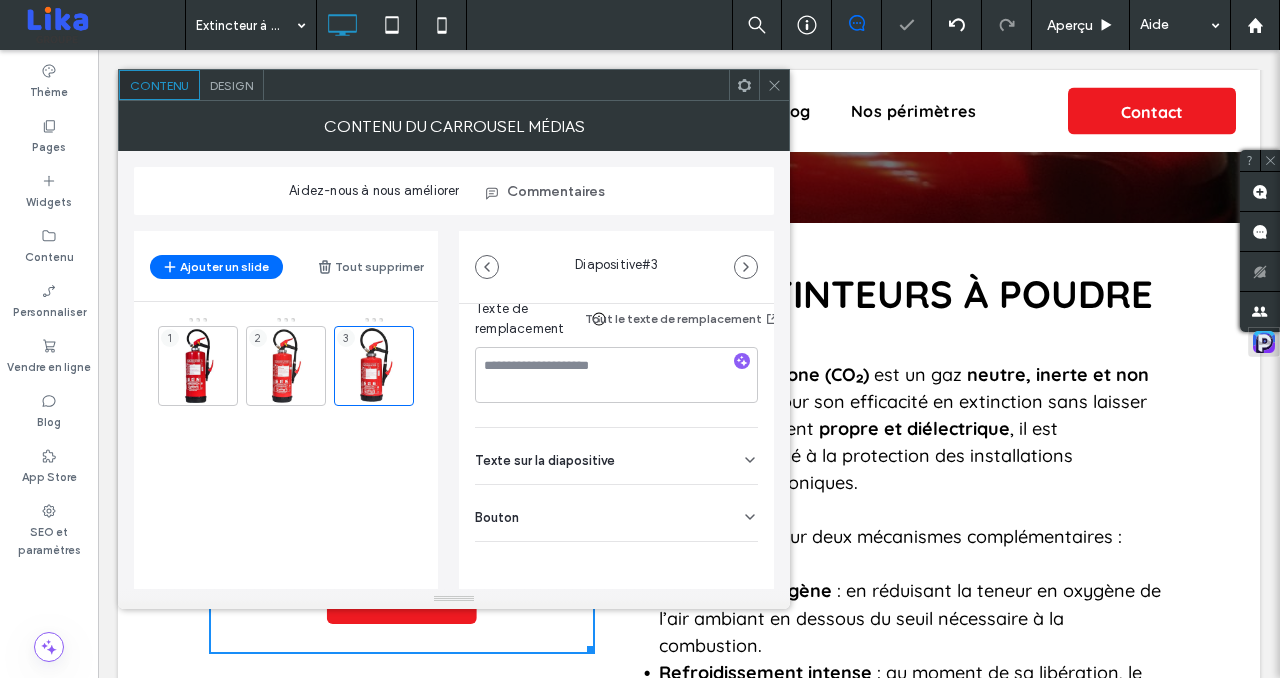 click 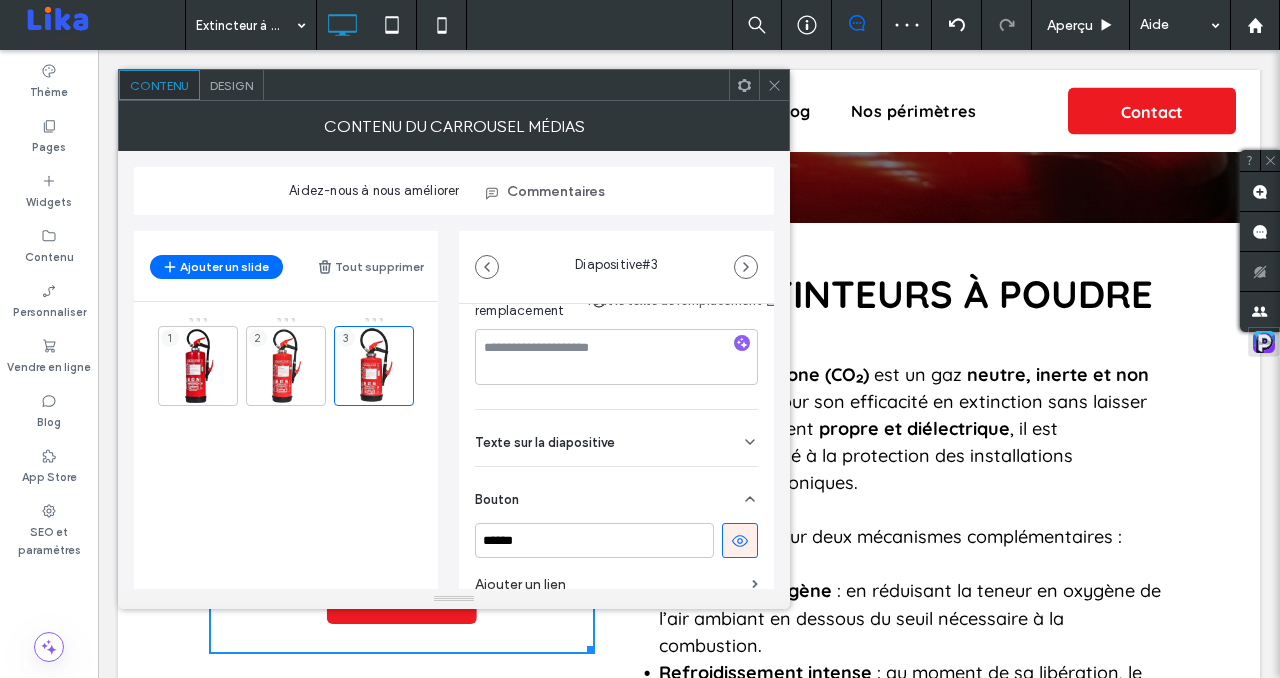 click 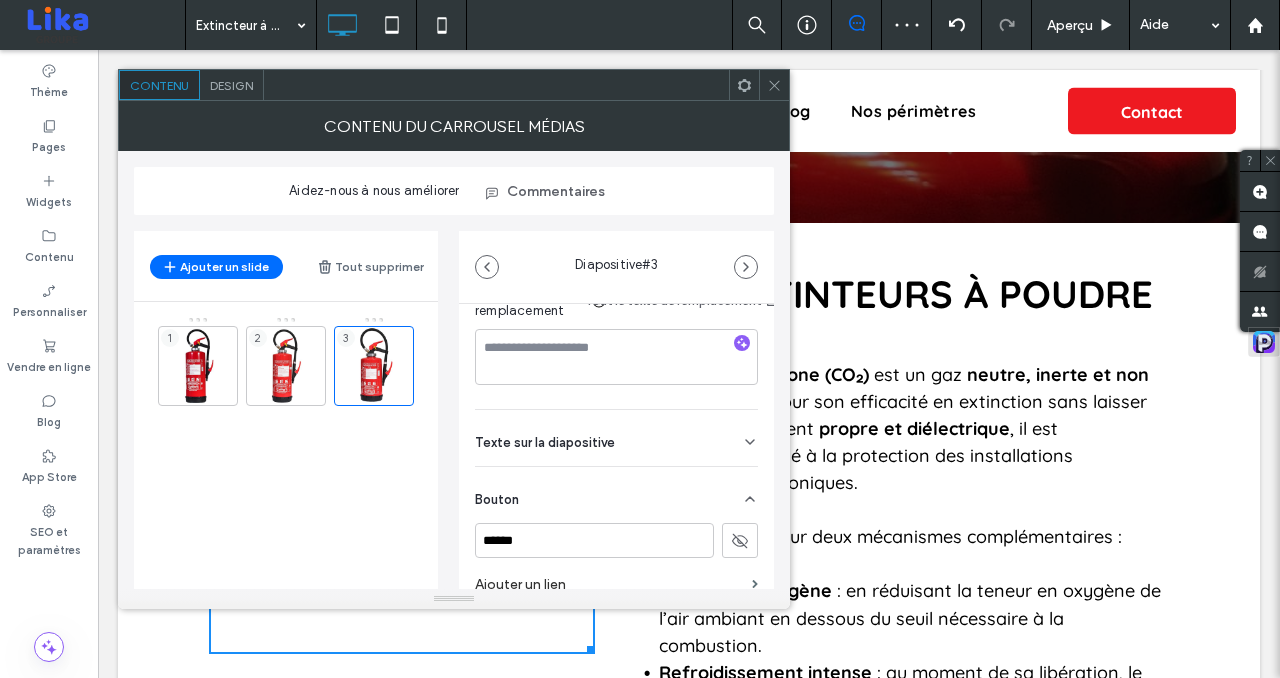 click 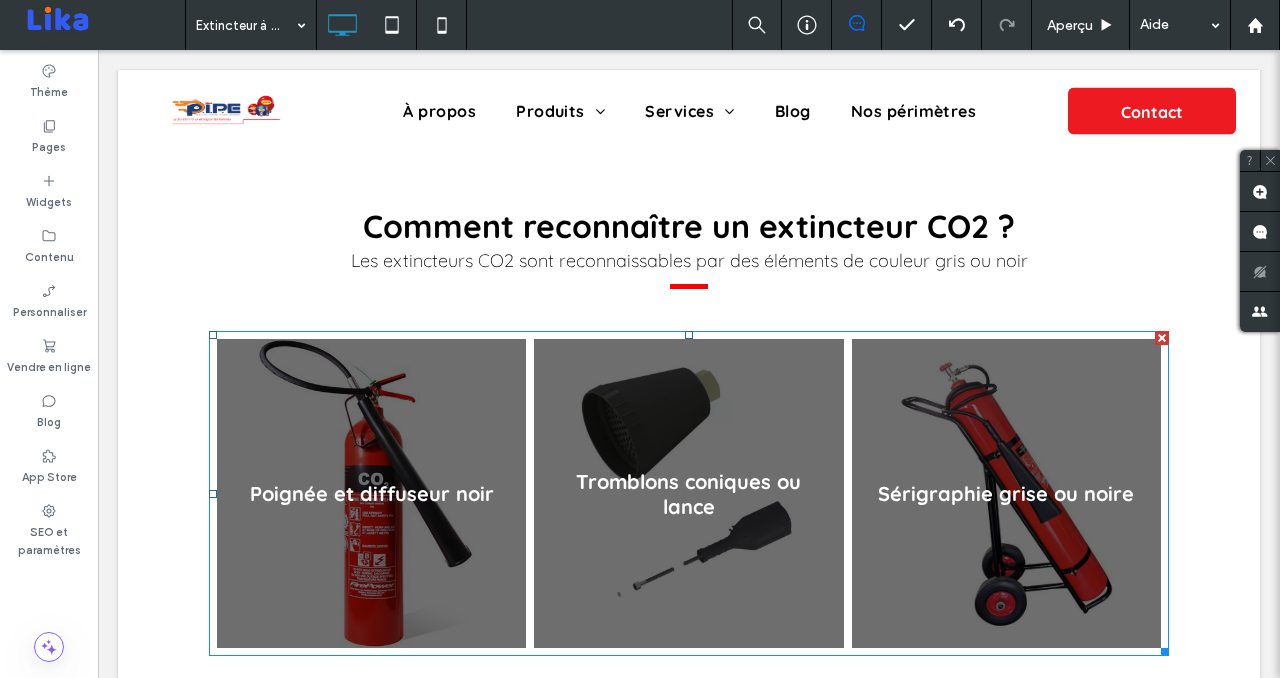 scroll, scrollTop: 2207, scrollLeft: 0, axis: vertical 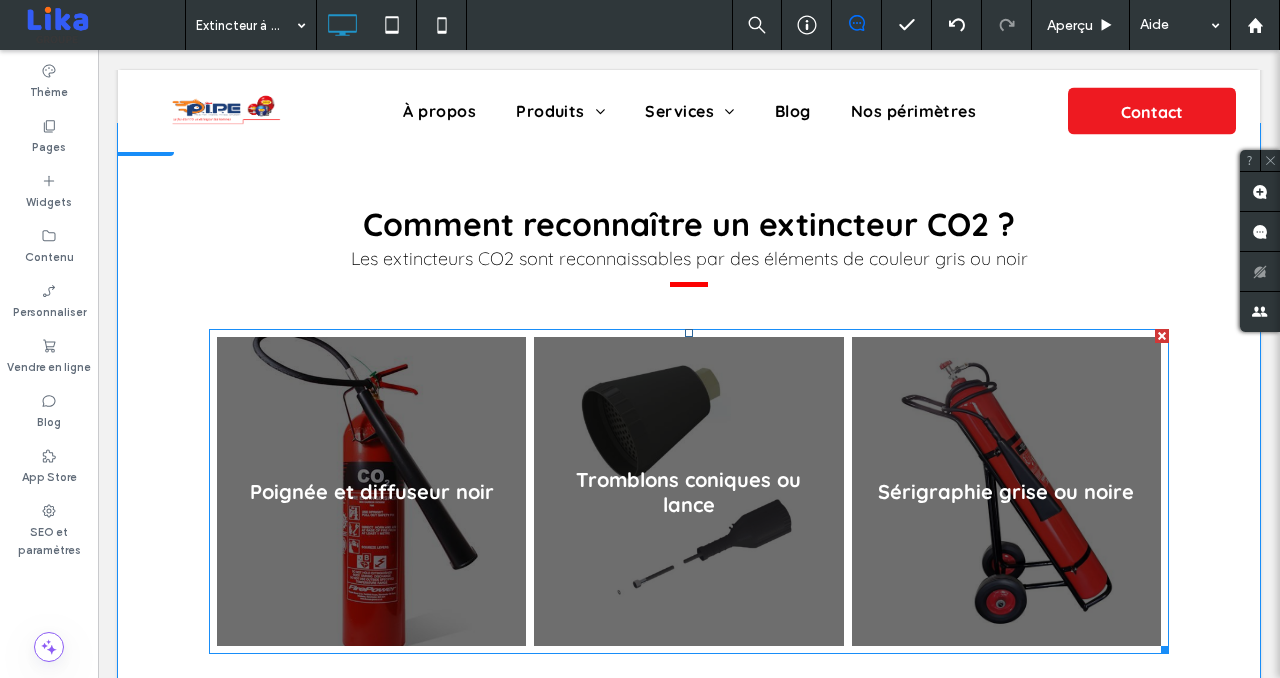 click at bounding box center [372, 492] 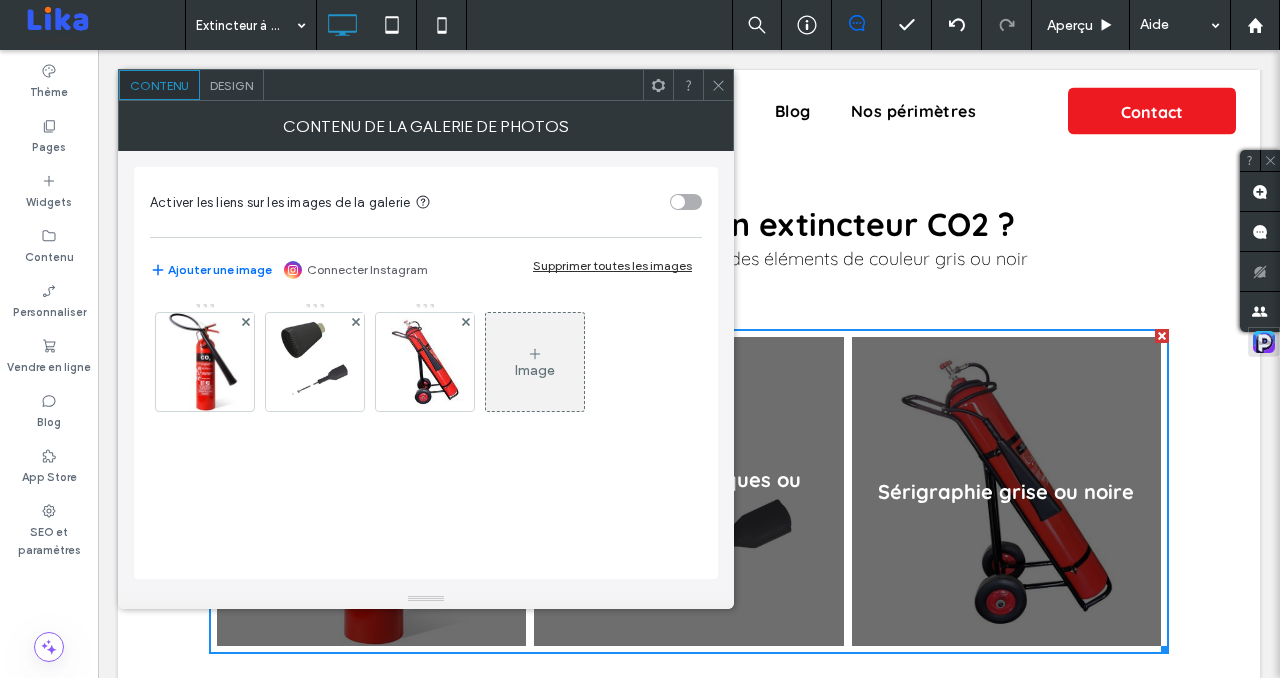 click on "Design" at bounding box center (231, 85) 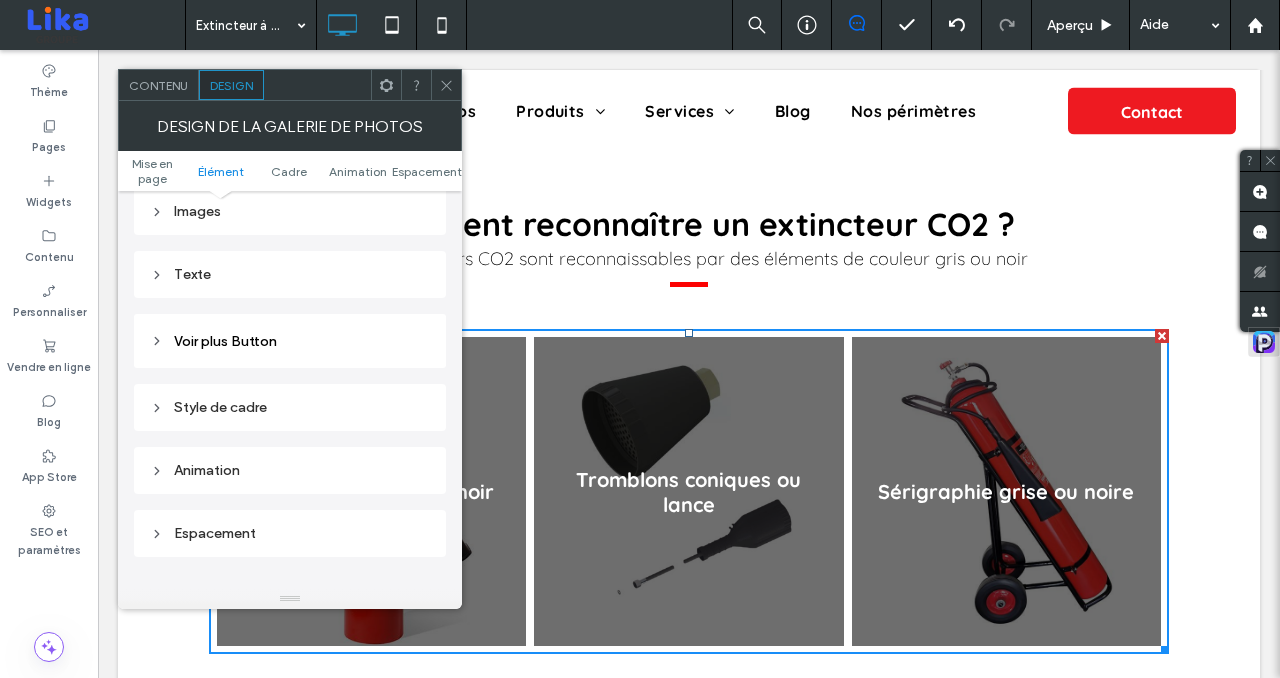 scroll, scrollTop: 879, scrollLeft: 0, axis: vertical 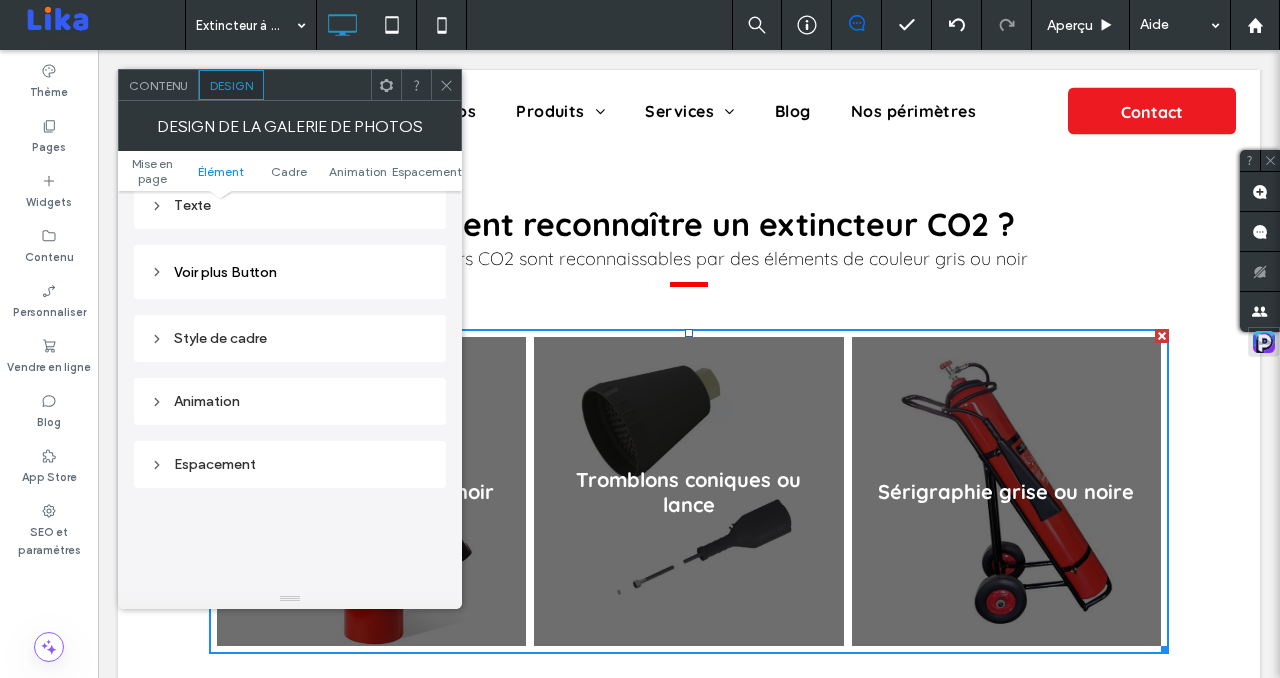 click on "Animation" at bounding box center (290, 401) 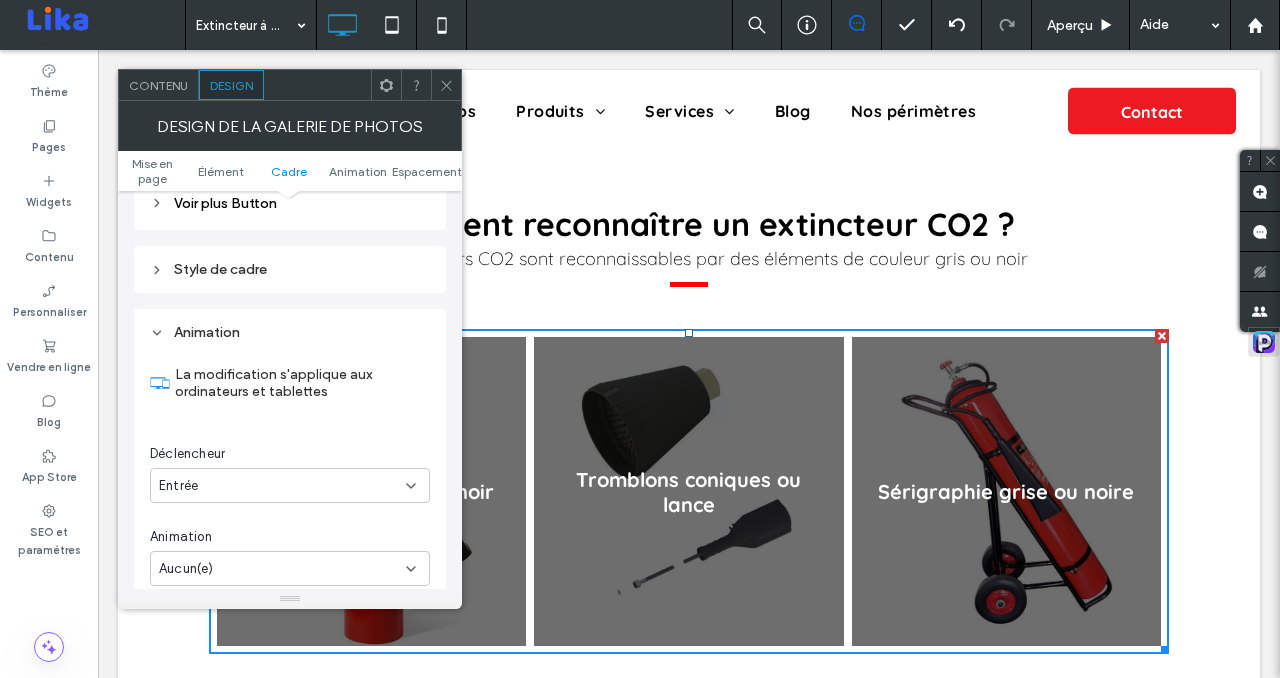 scroll, scrollTop: 867, scrollLeft: 0, axis: vertical 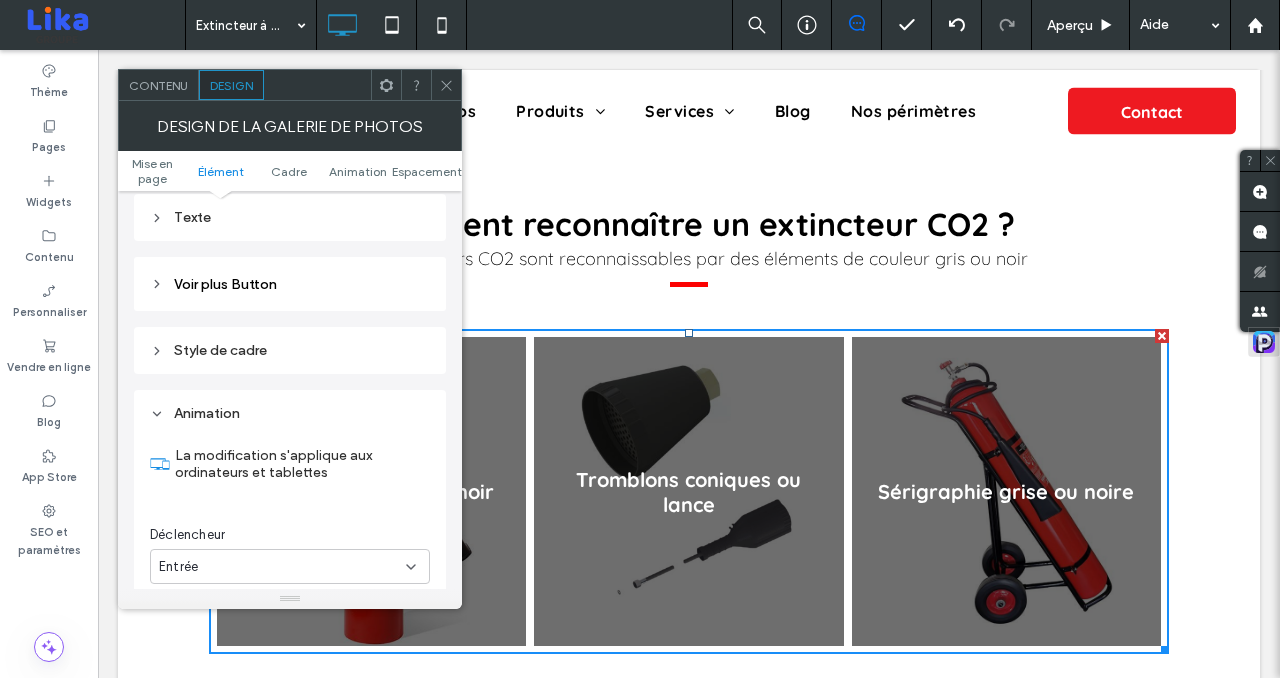 click on "Style de cadre" at bounding box center [290, 350] 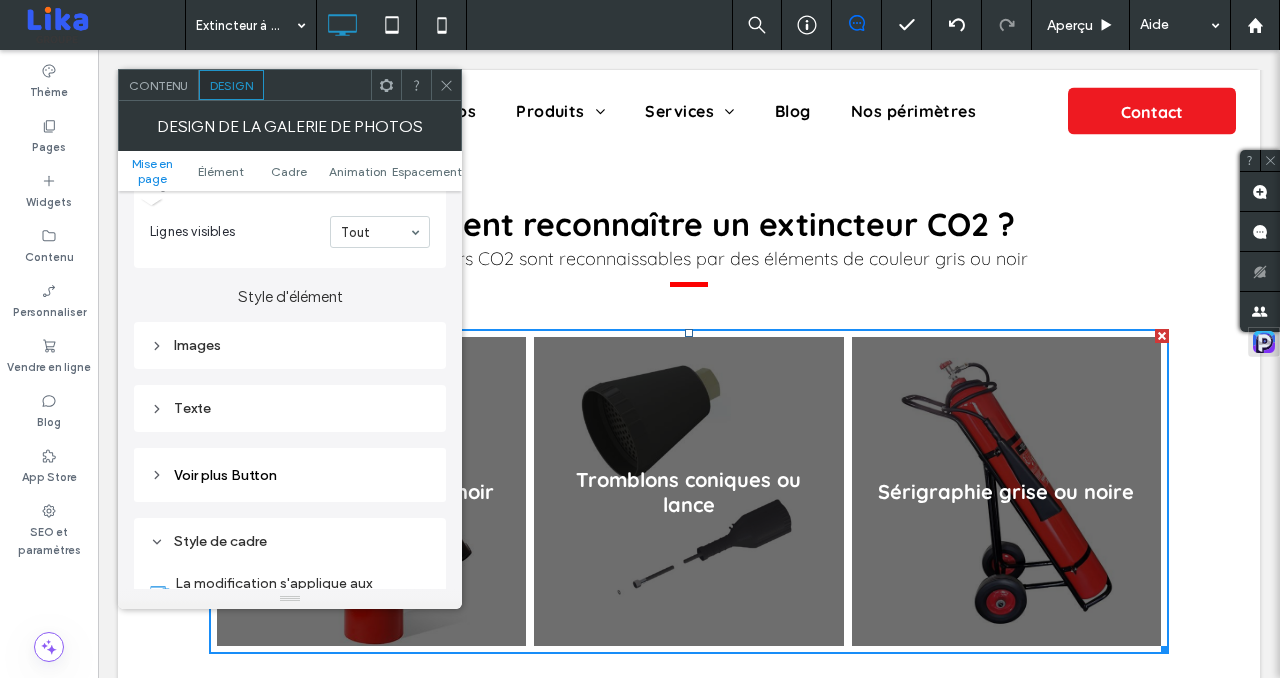 click on "Images" at bounding box center [290, 345] 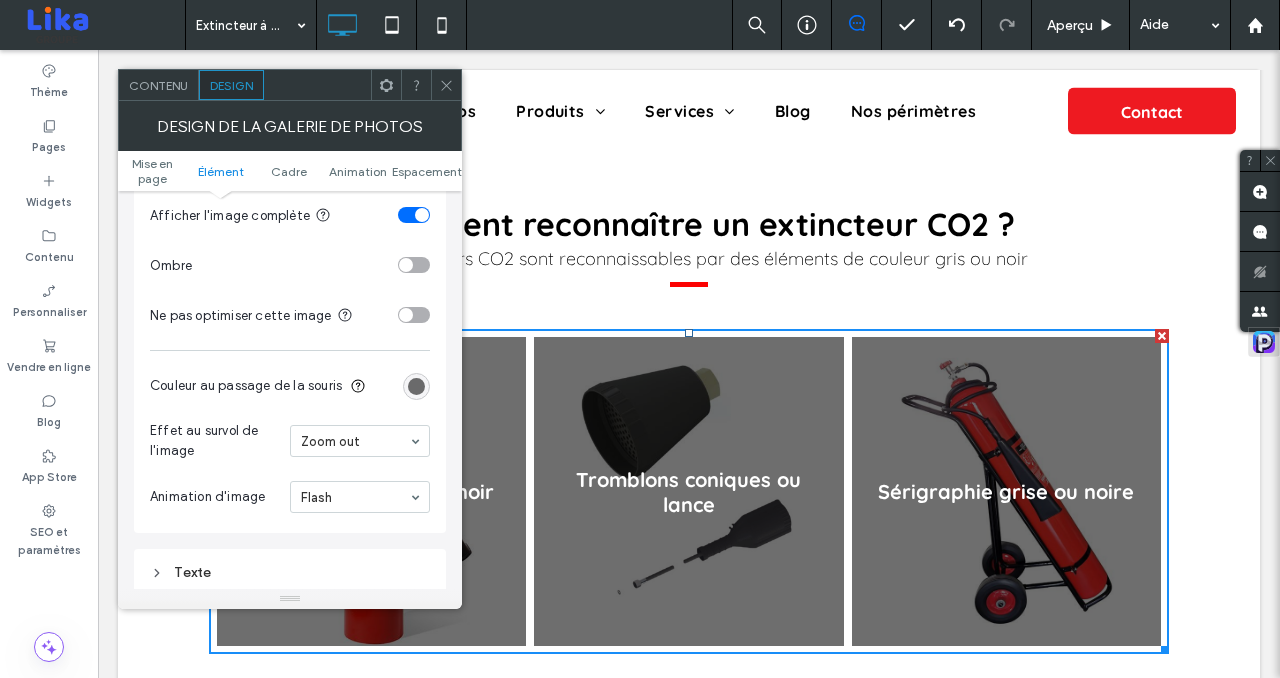 scroll, scrollTop: 1070, scrollLeft: 0, axis: vertical 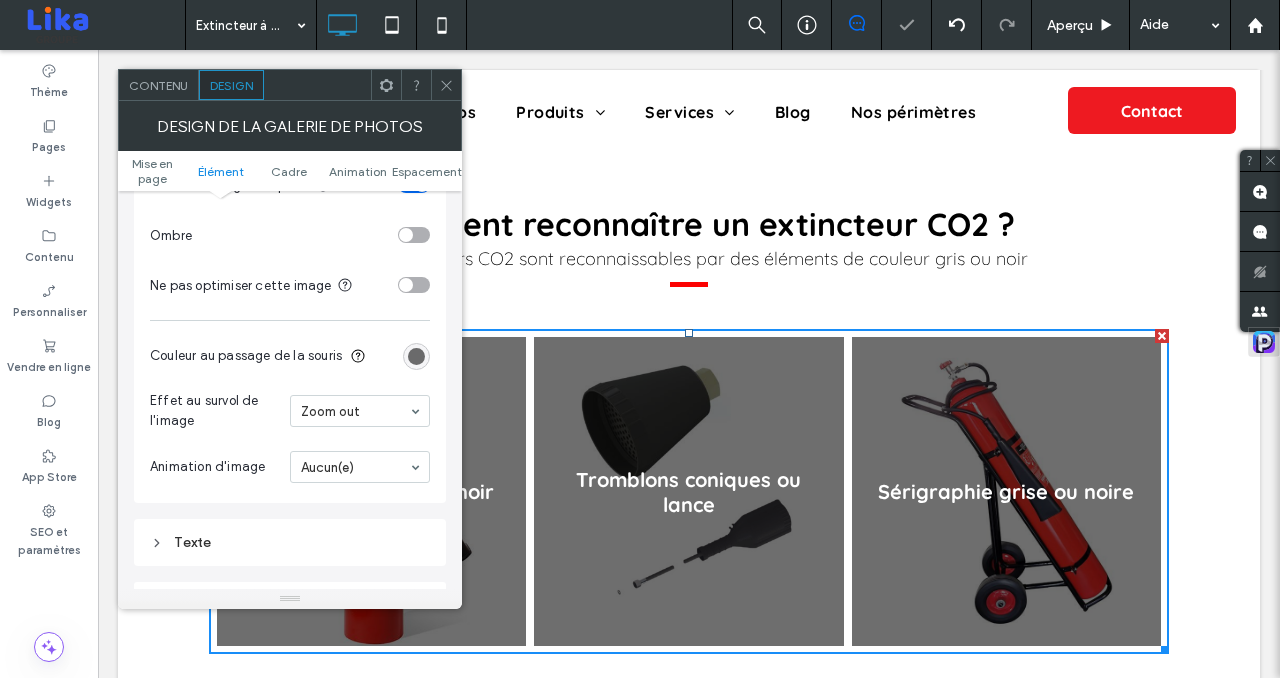click 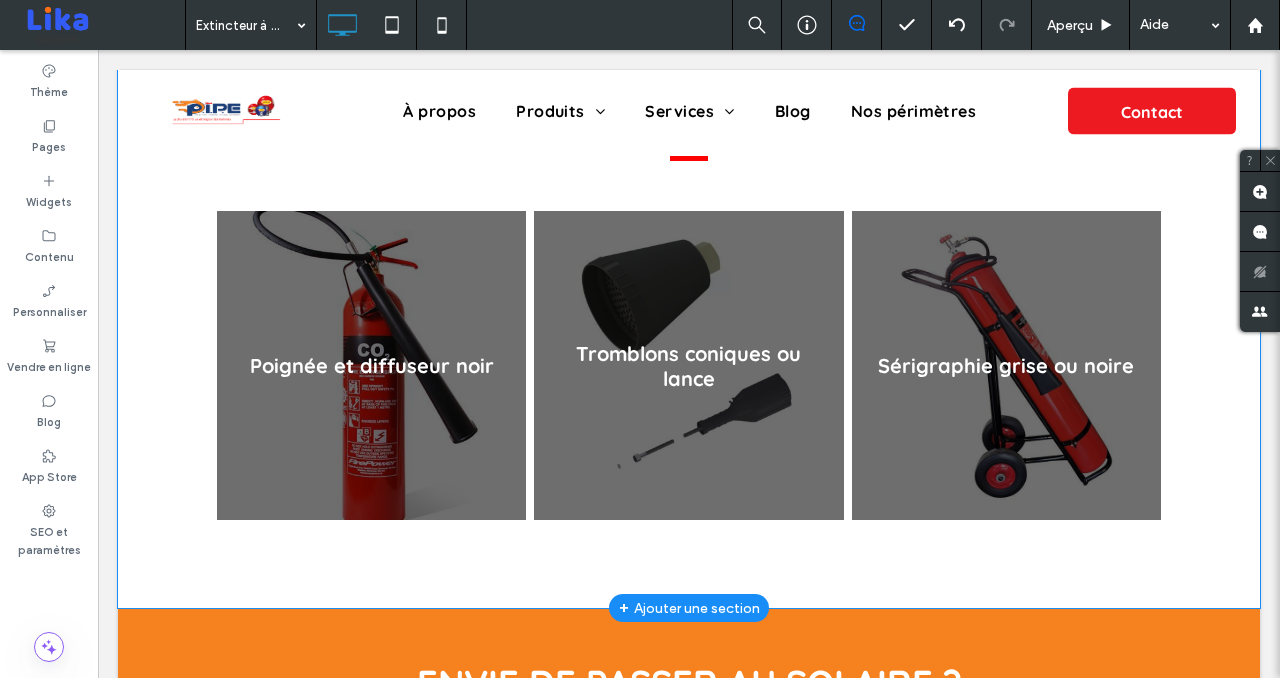 scroll, scrollTop: 2296, scrollLeft: 0, axis: vertical 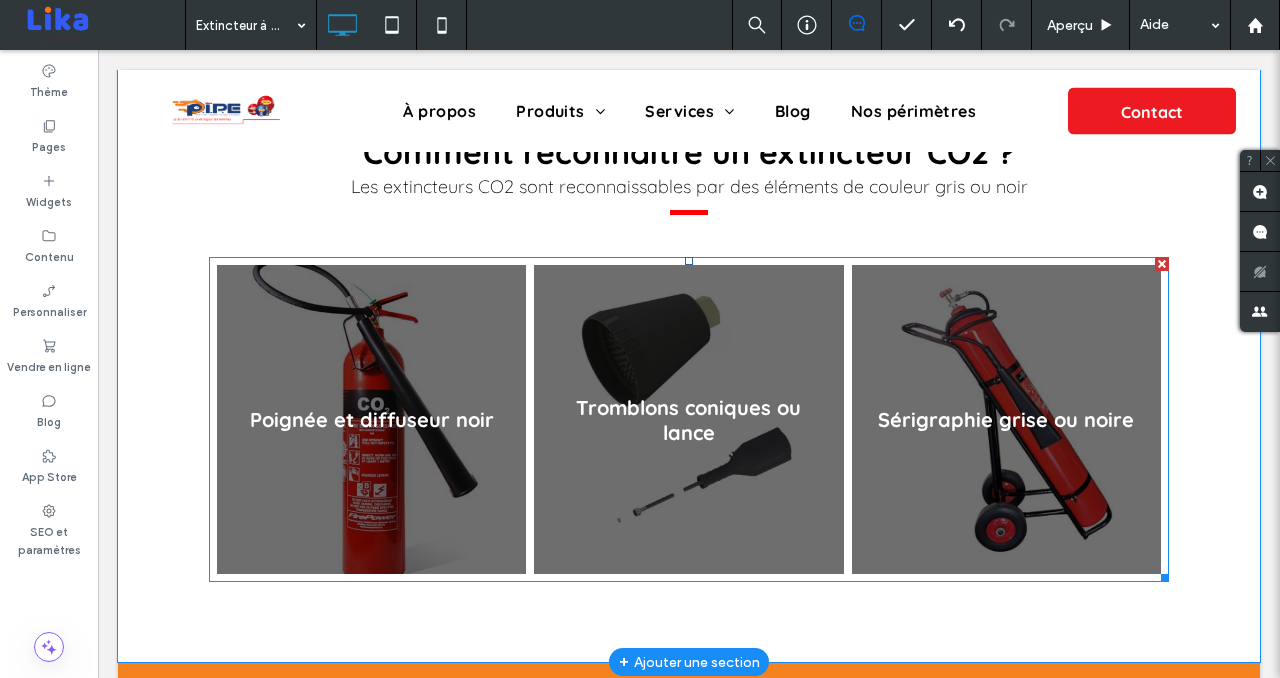 click at bounding box center [372, 420] 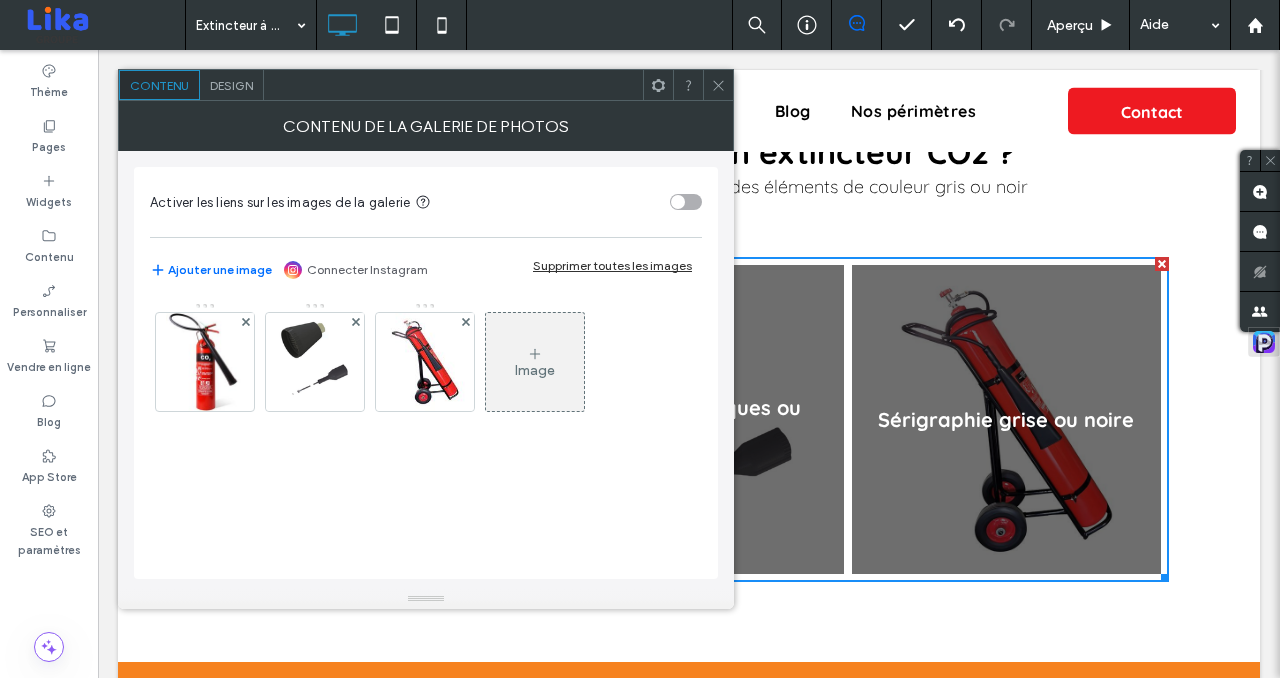 click on "Design" at bounding box center [231, 85] 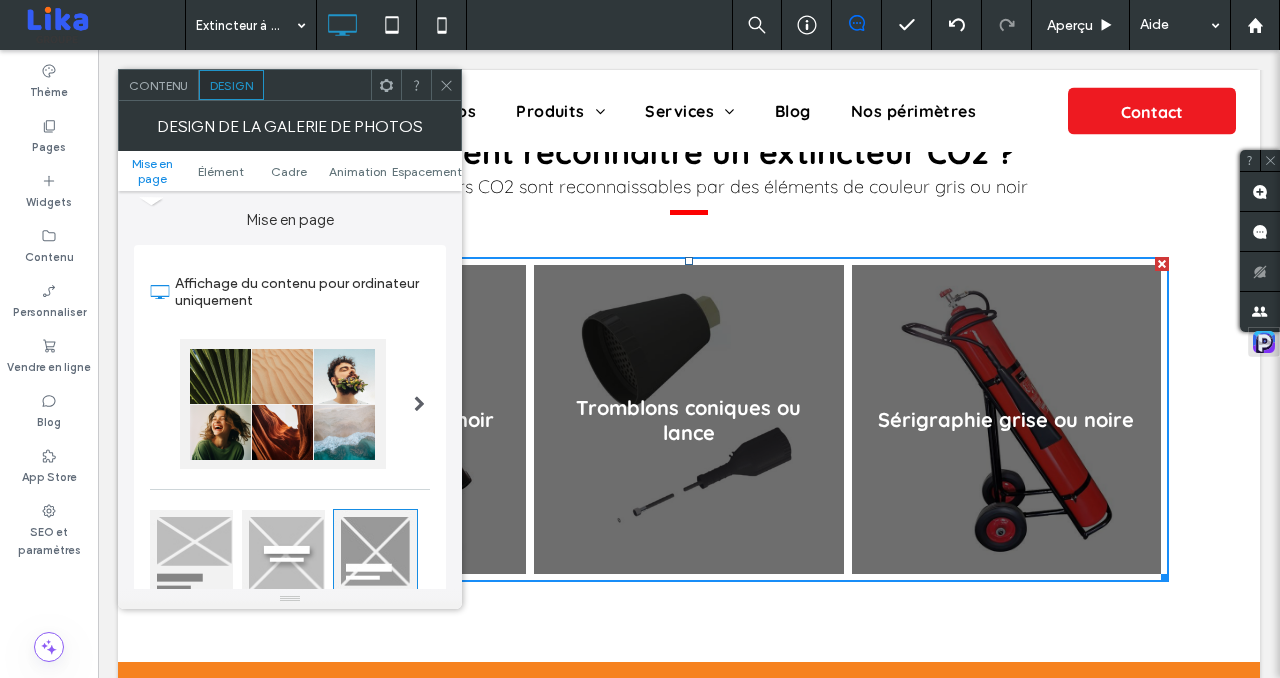 click at bounding box center (283, 404) 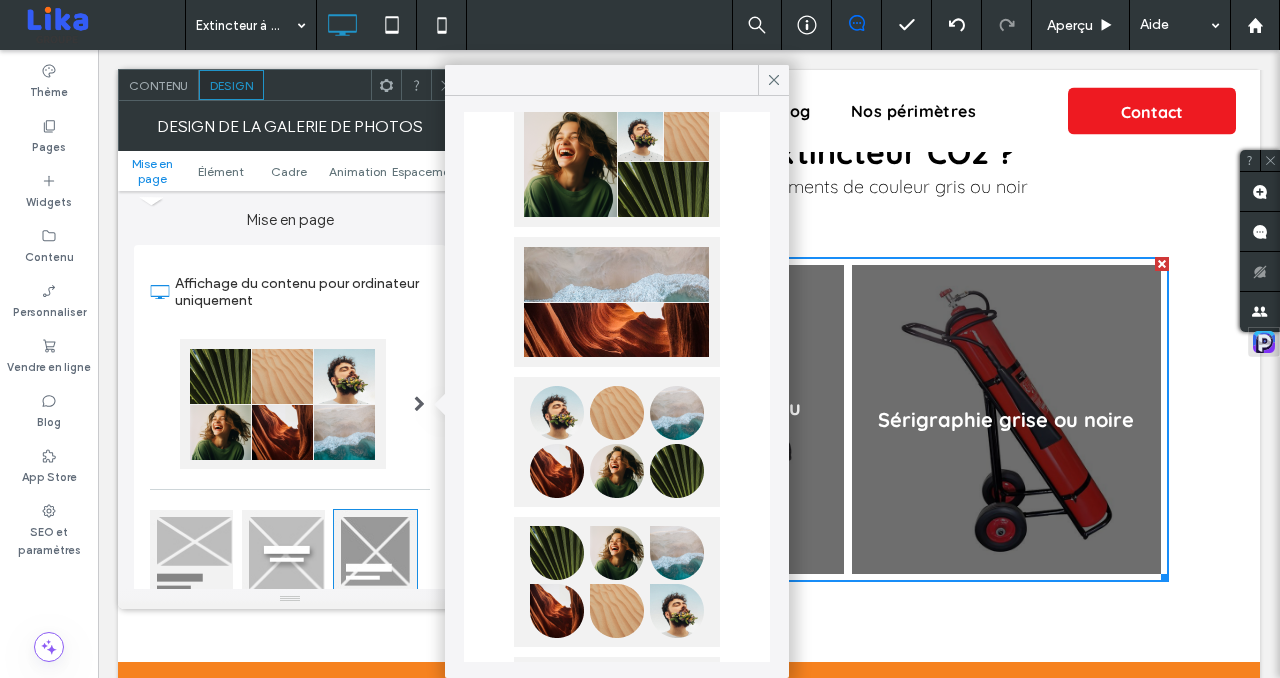 scroll, scrollTop: 691, scrollLeft: 0, axis: vertical 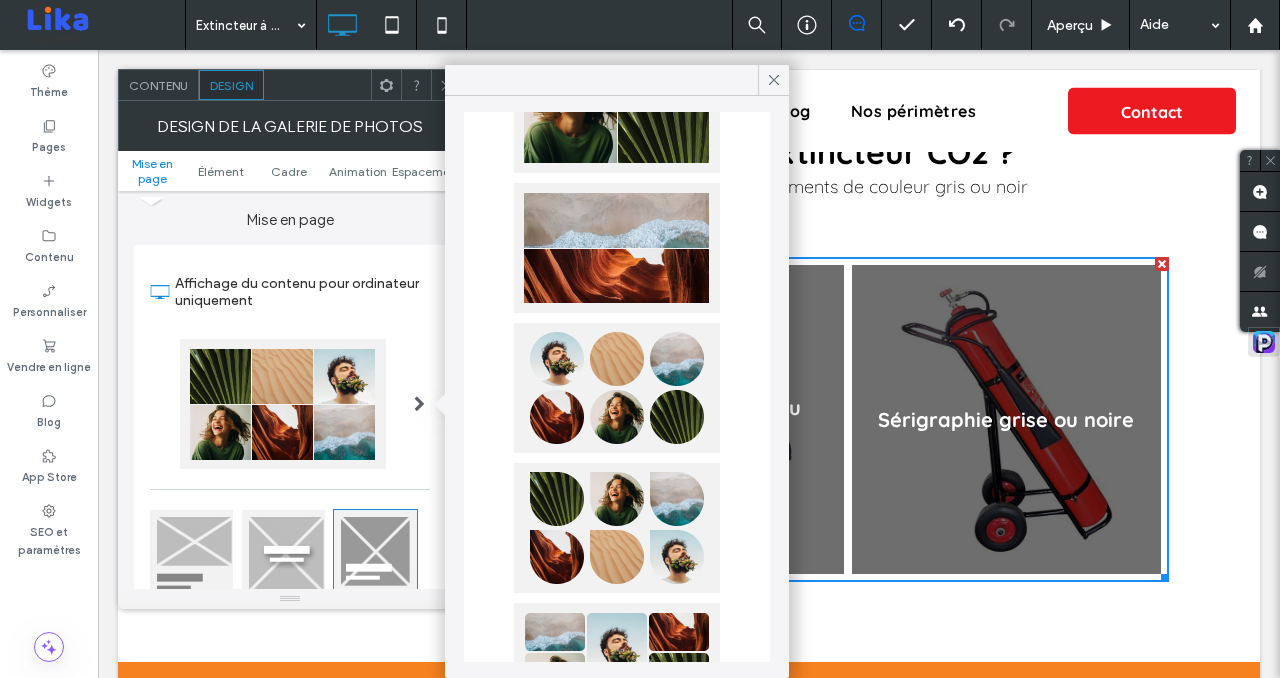 click at bounding box center [617, 388] 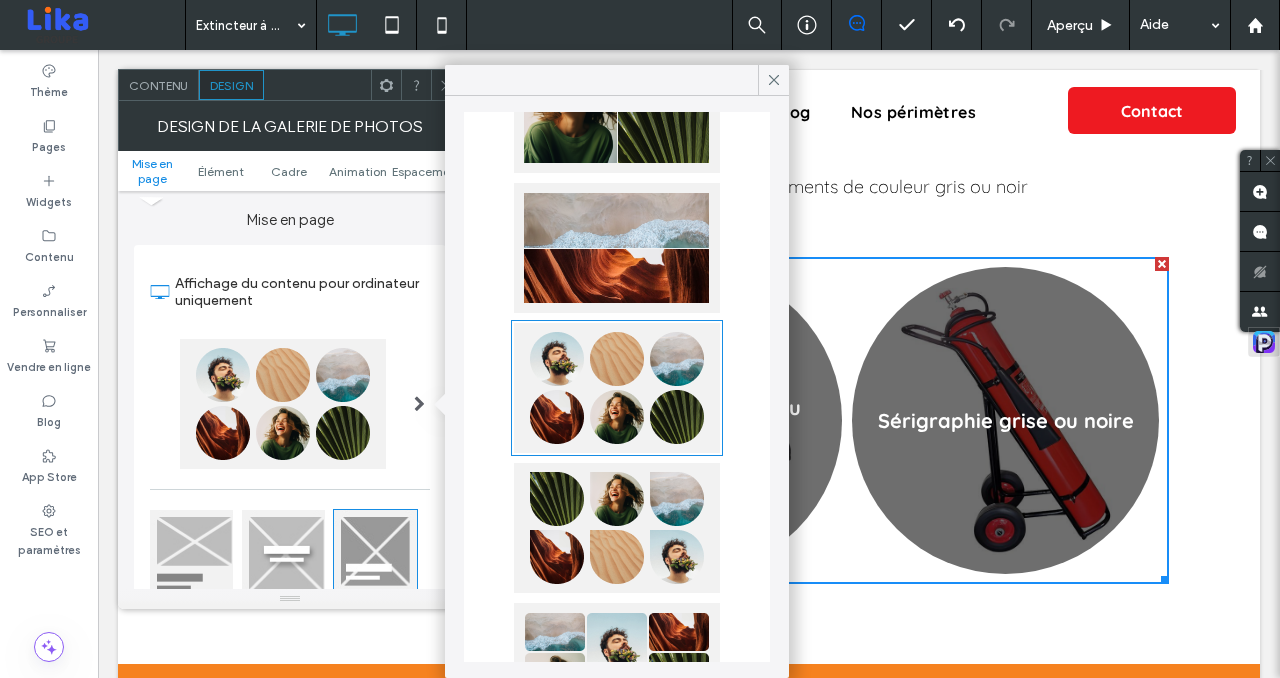 click at bounding box center [446, 85] 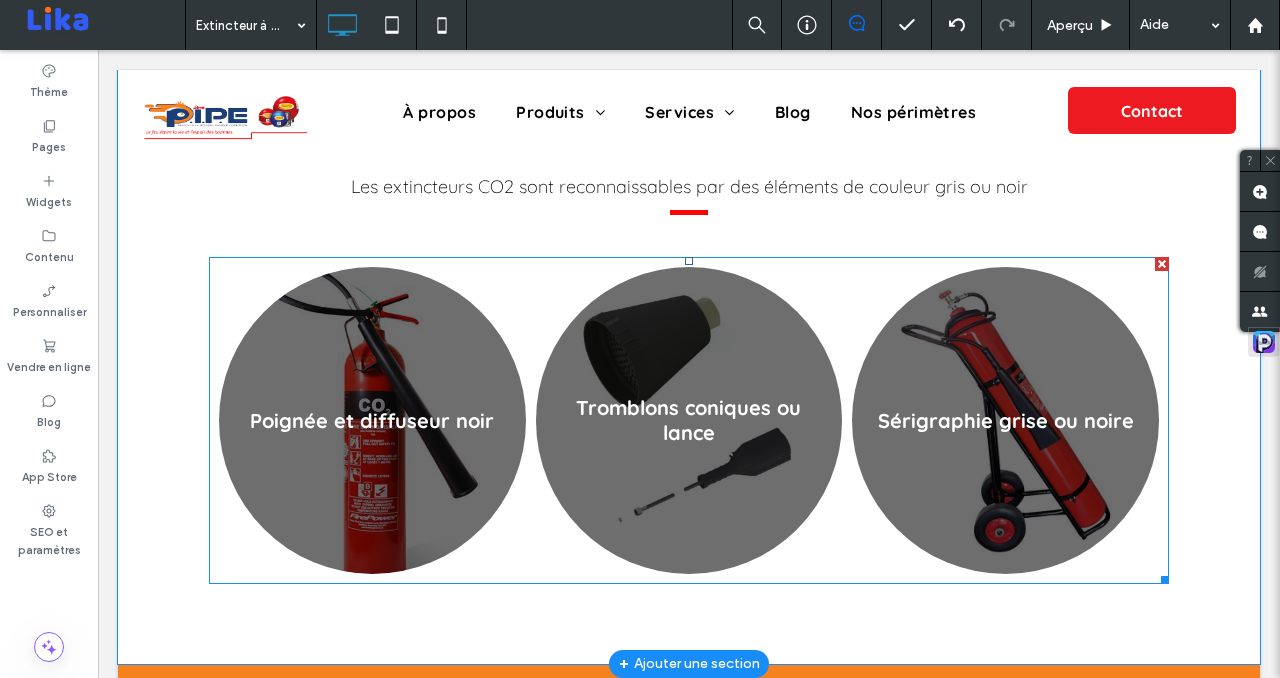 click at bounding box center [372, 420] 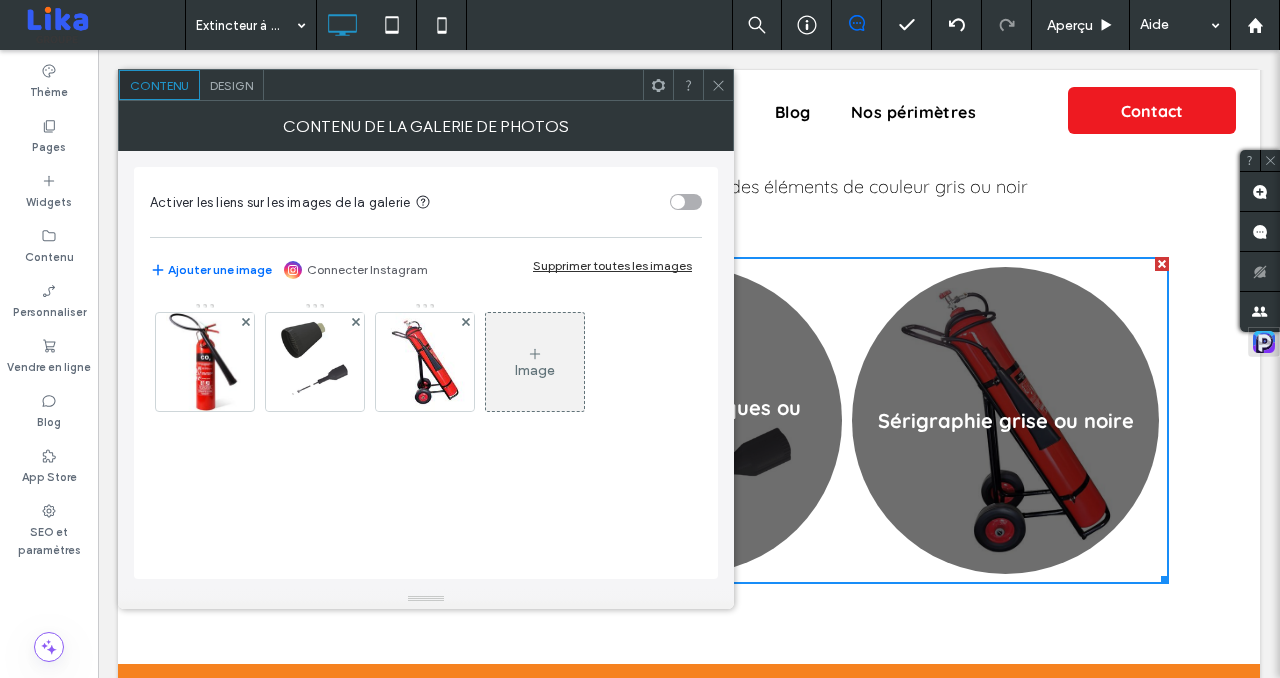 click on "Design" at bounding box center [231, 85] 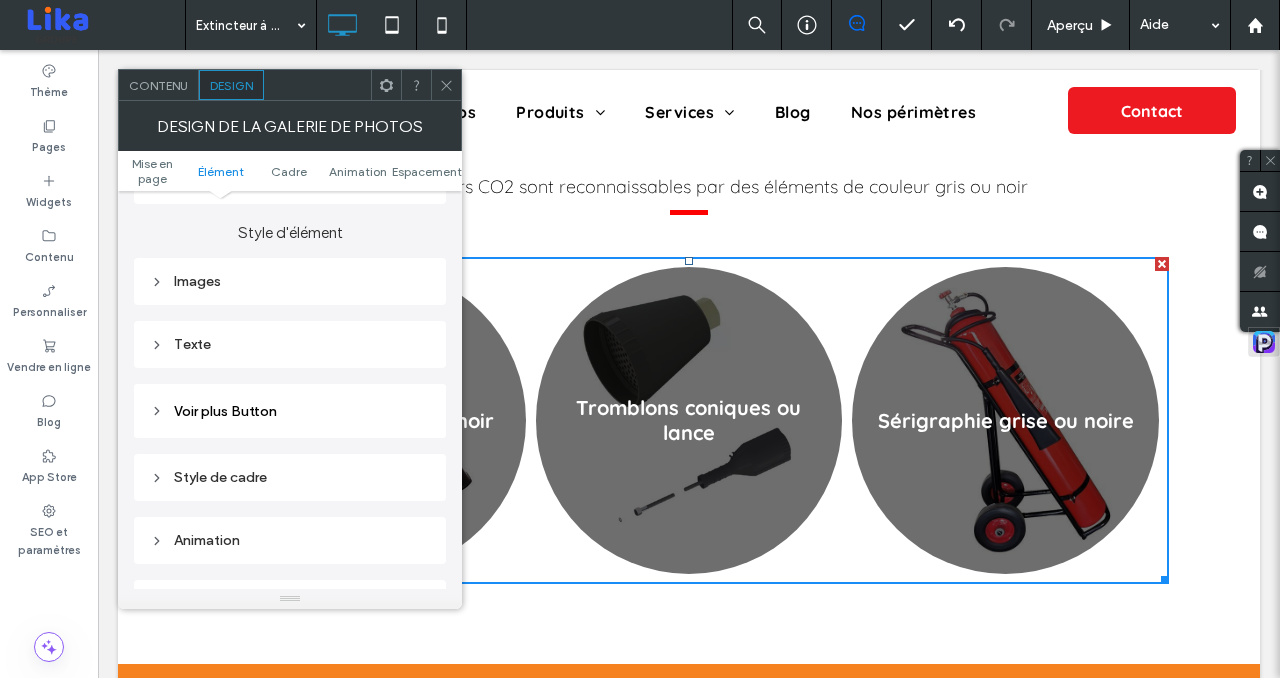 scroll, scrollTop: 768, scrollLeft: 0, axis: vertical 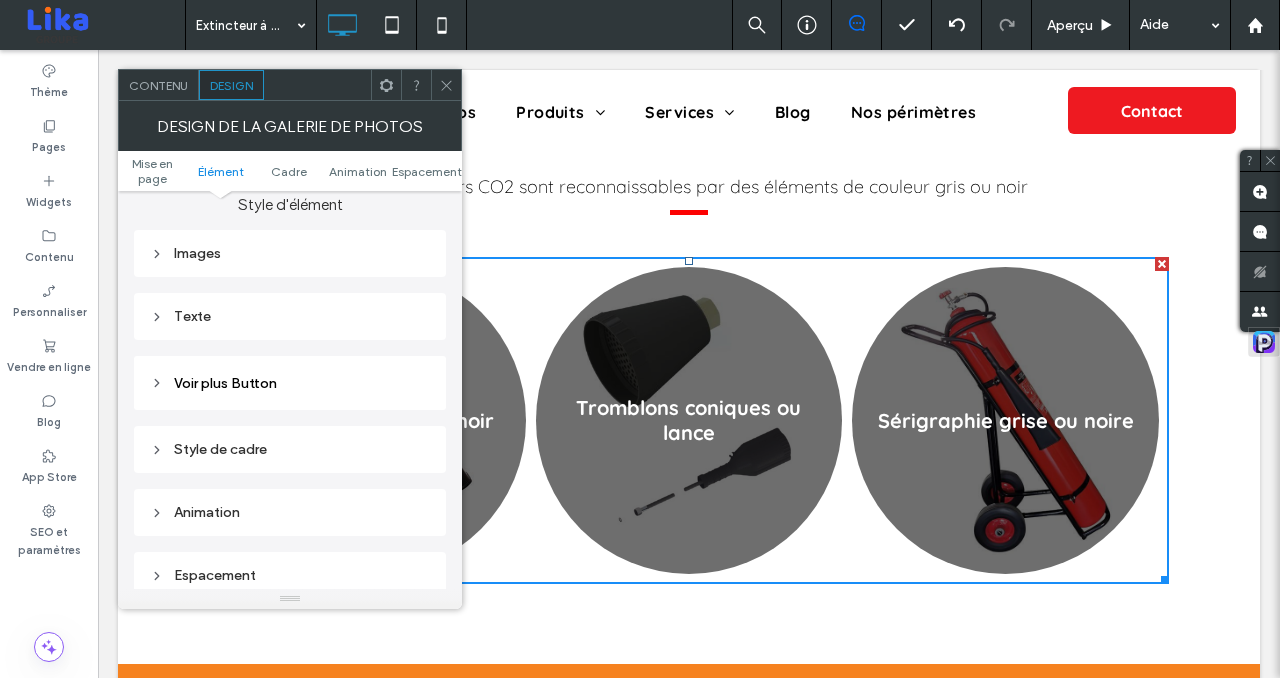 click on "Images" at bounding box center [290, 253] 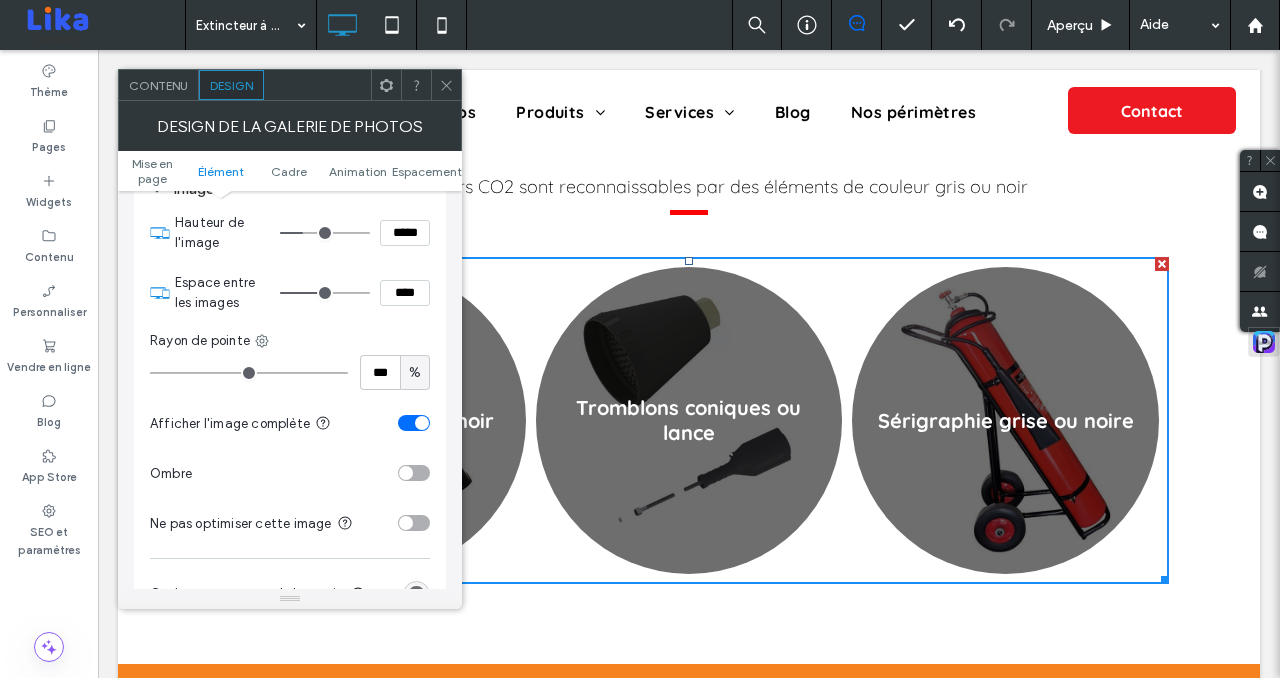 scroll, scrollTop: 839, scrollLeft: 0, axis: vertical 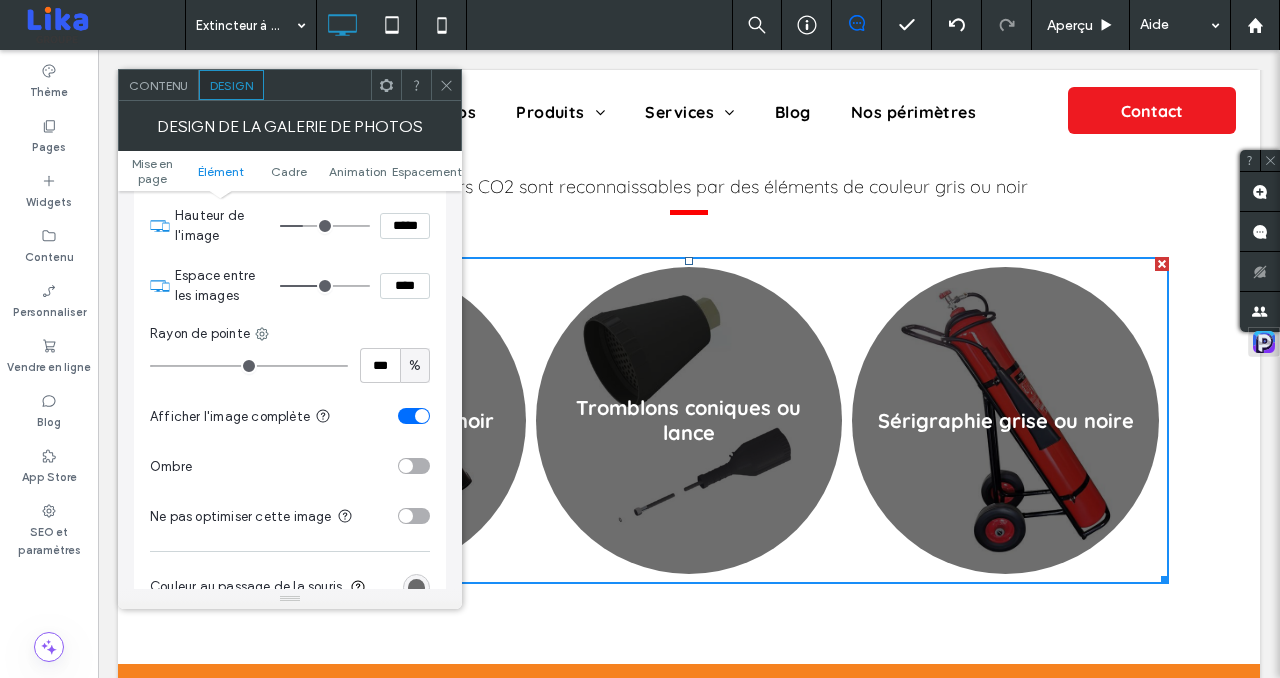 click at bounding box center (414, 416) 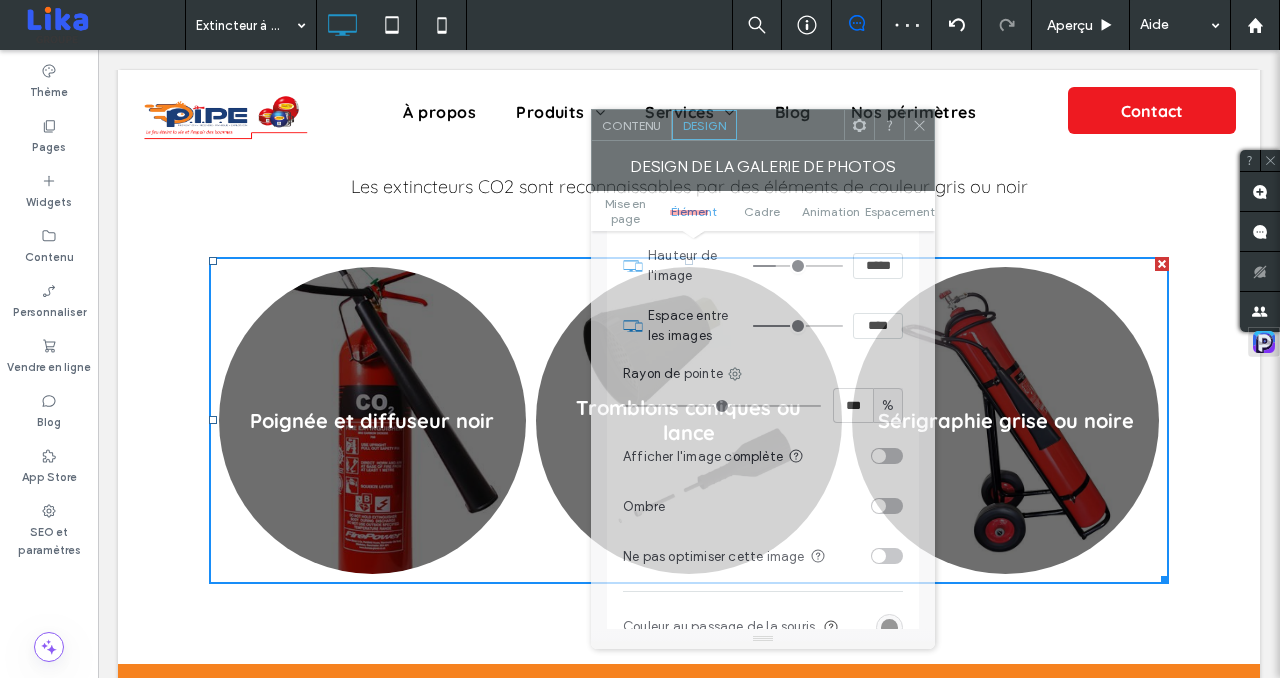 drag, startPoint x: 464, startPoint y: 88, endPoint x: 876, endPoint y: 144, distance: 415.78842 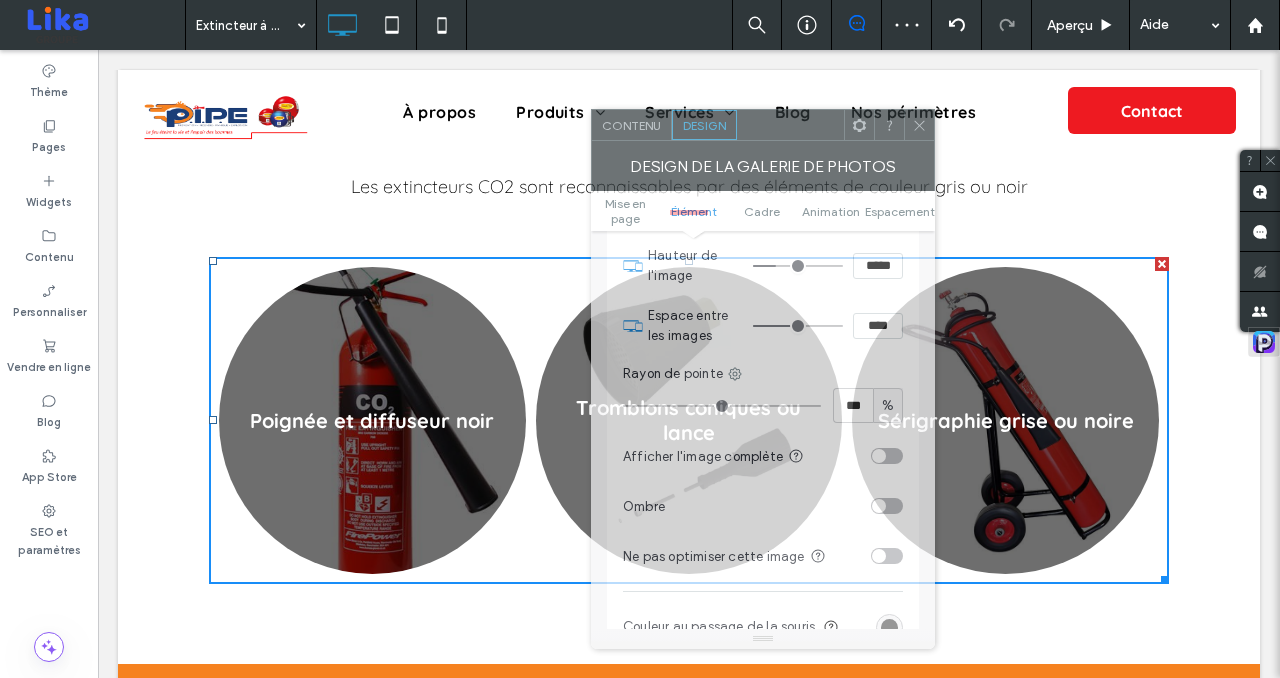 click at bounding box center (790, 125) 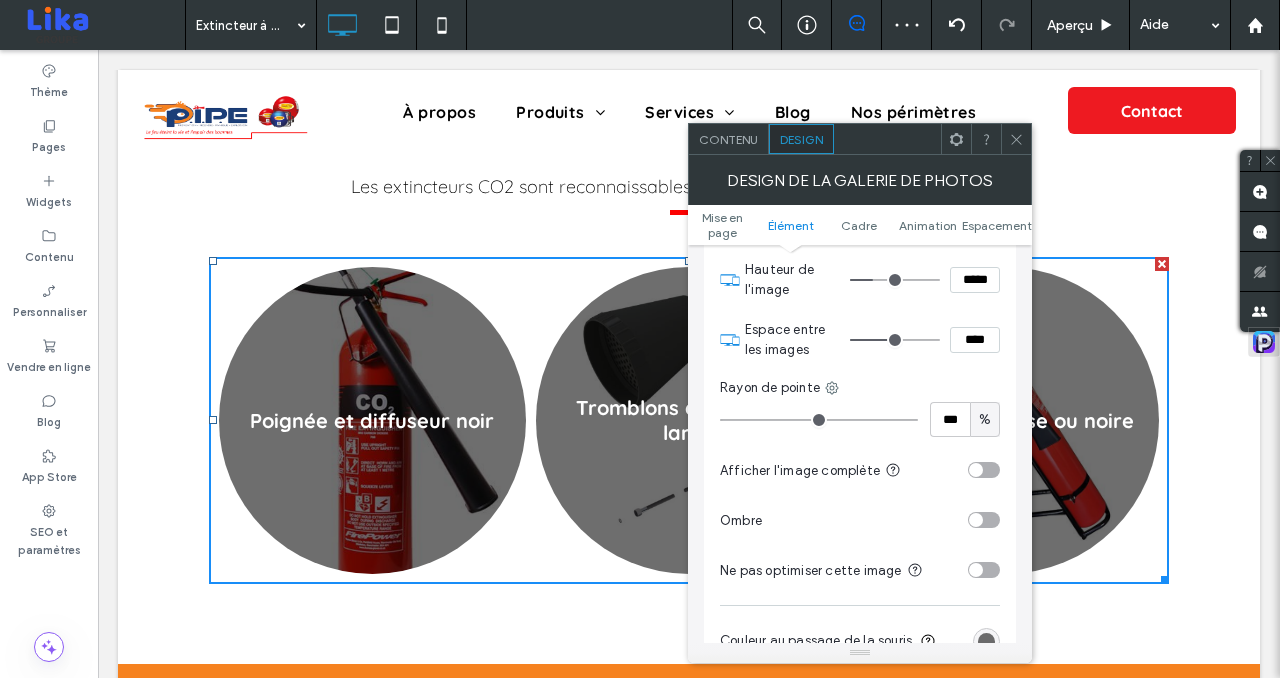 click at bounding box center (984, 470) 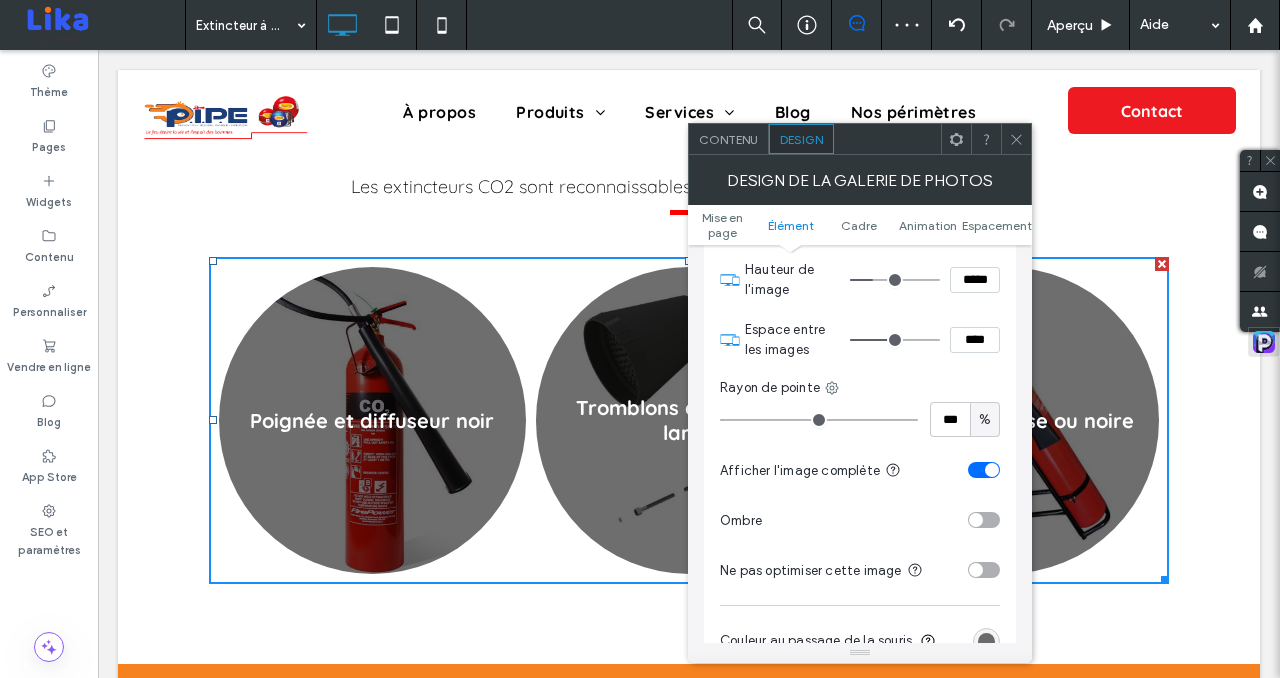 type on "***" 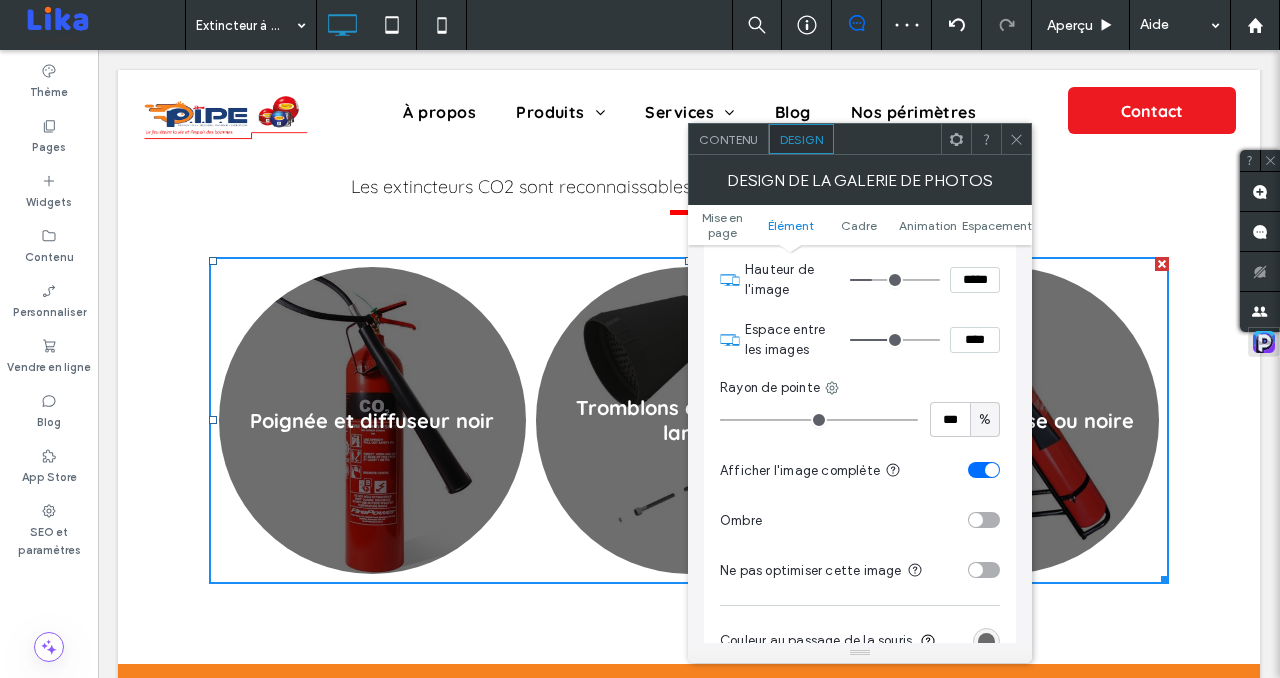 type on "***" 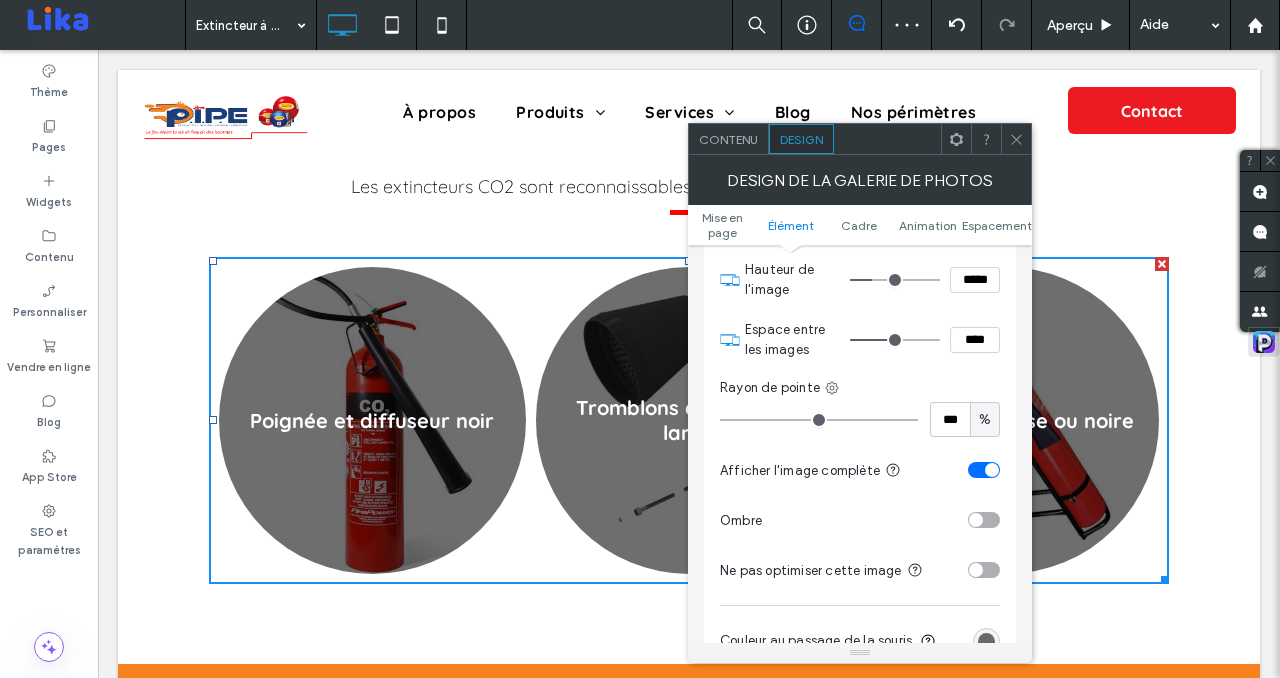 type on "*****" 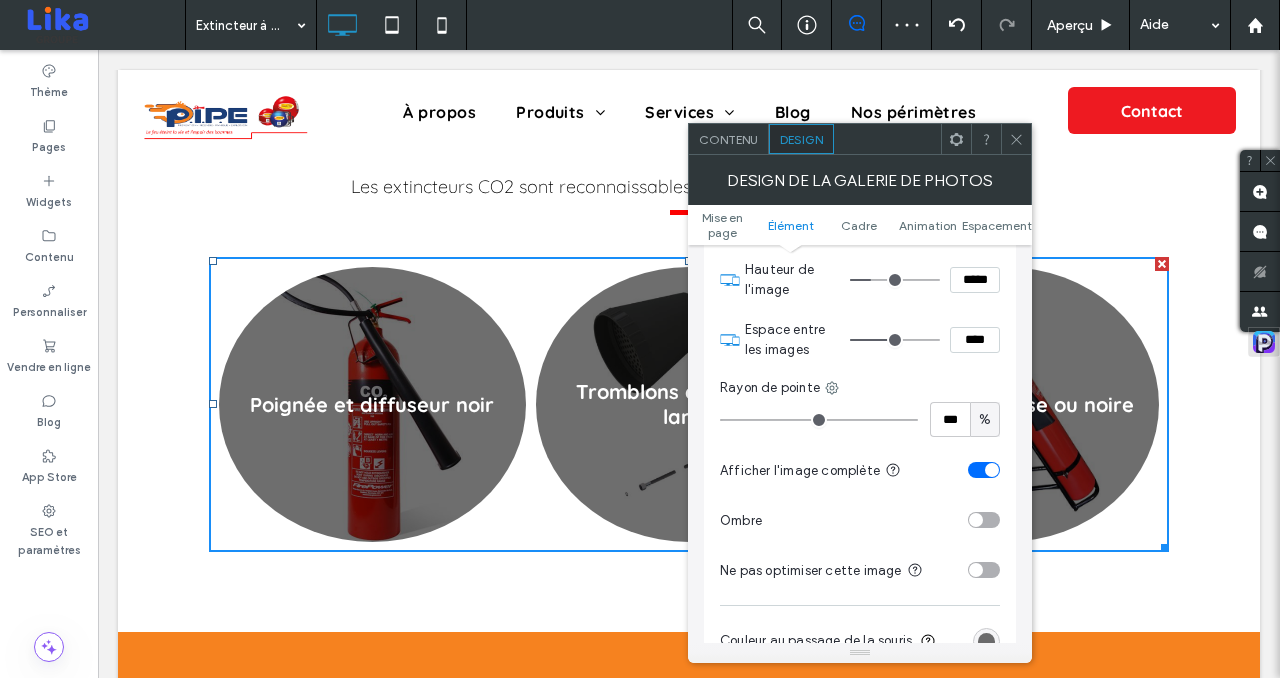type on "***" 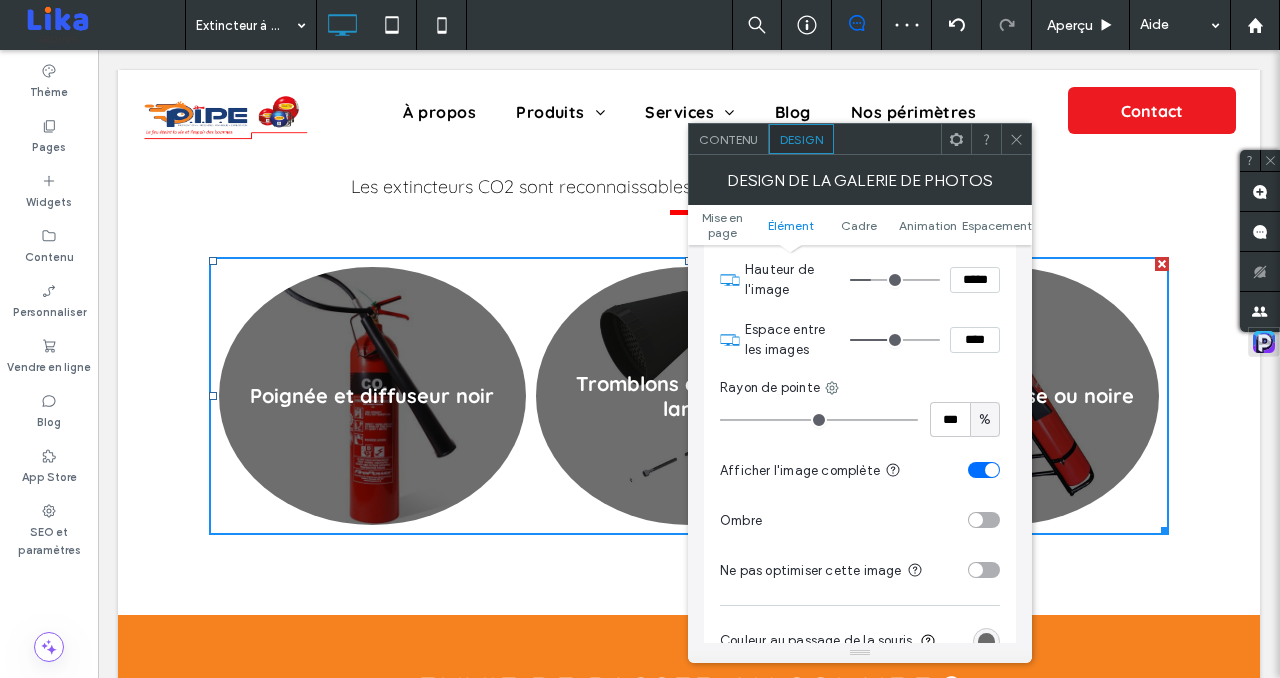 type on "***" 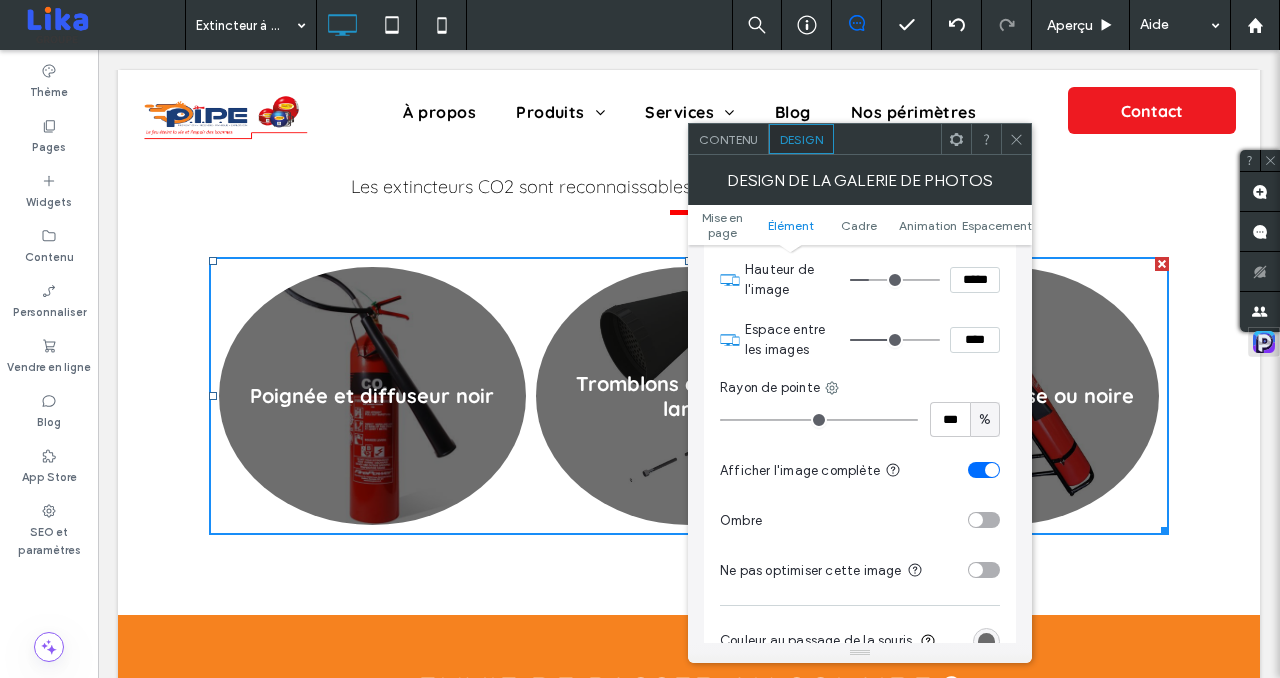 click at bounding box center (895, 280) 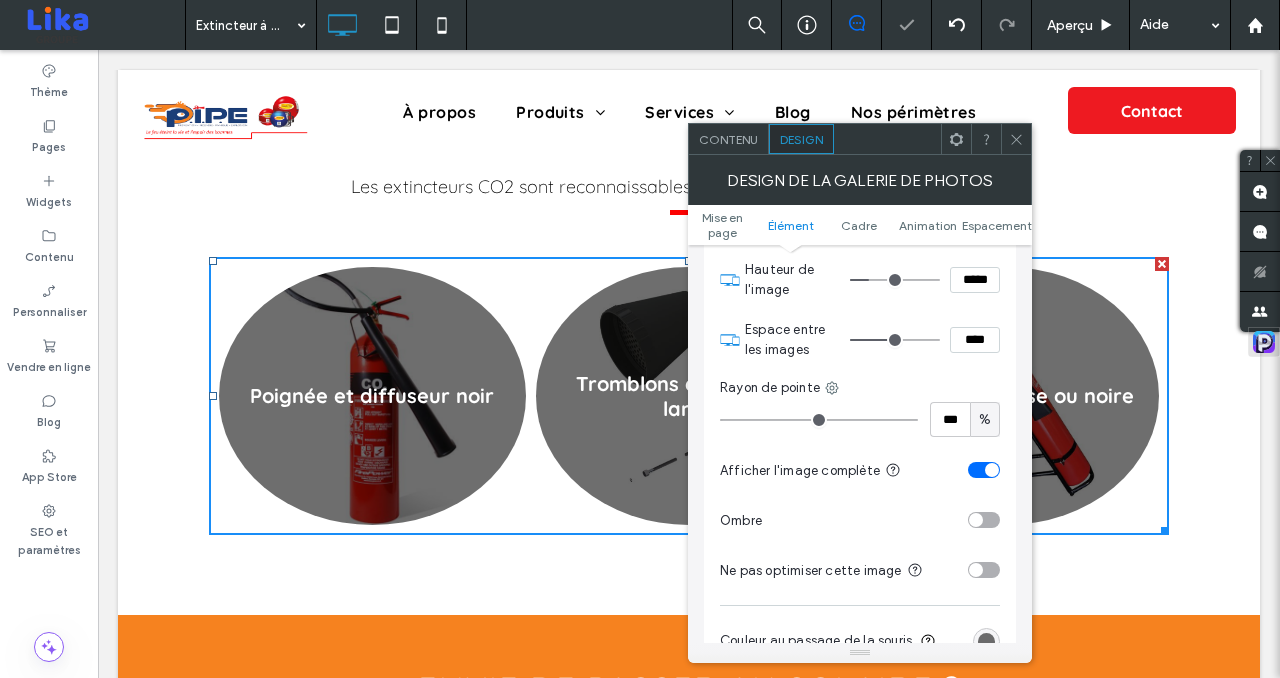 type on "***" 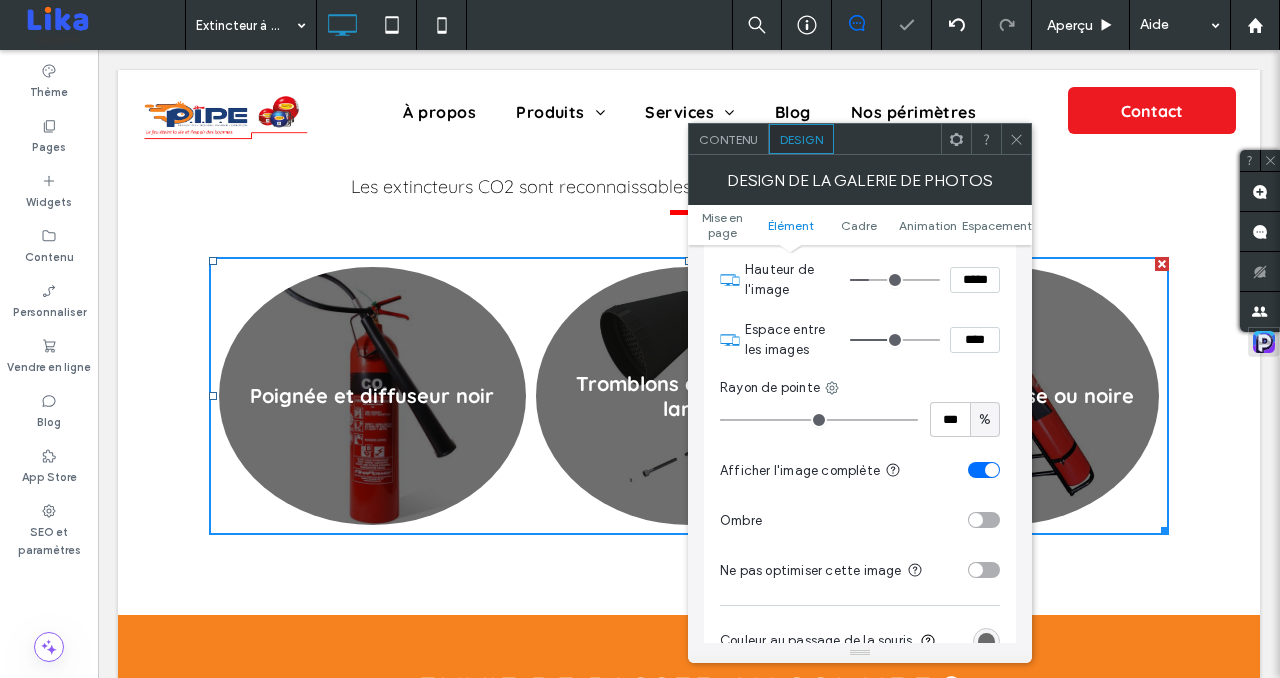 type on "*****" 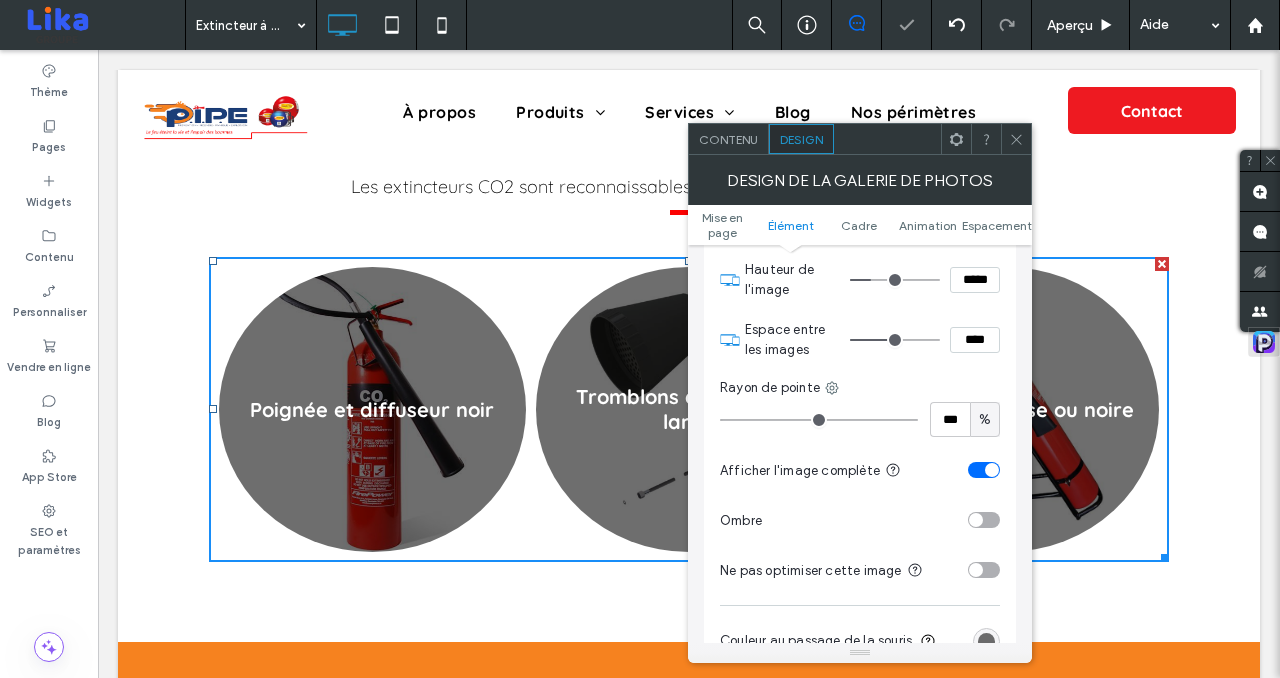 type on "***" 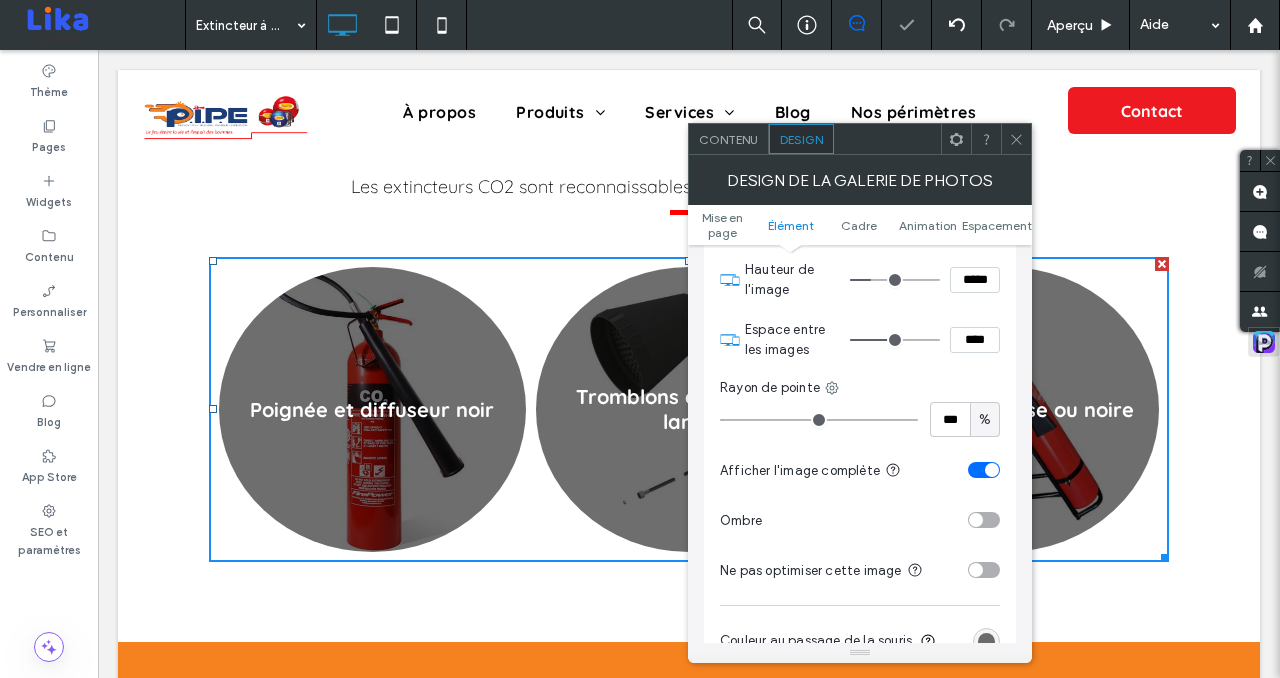 type on "*****" 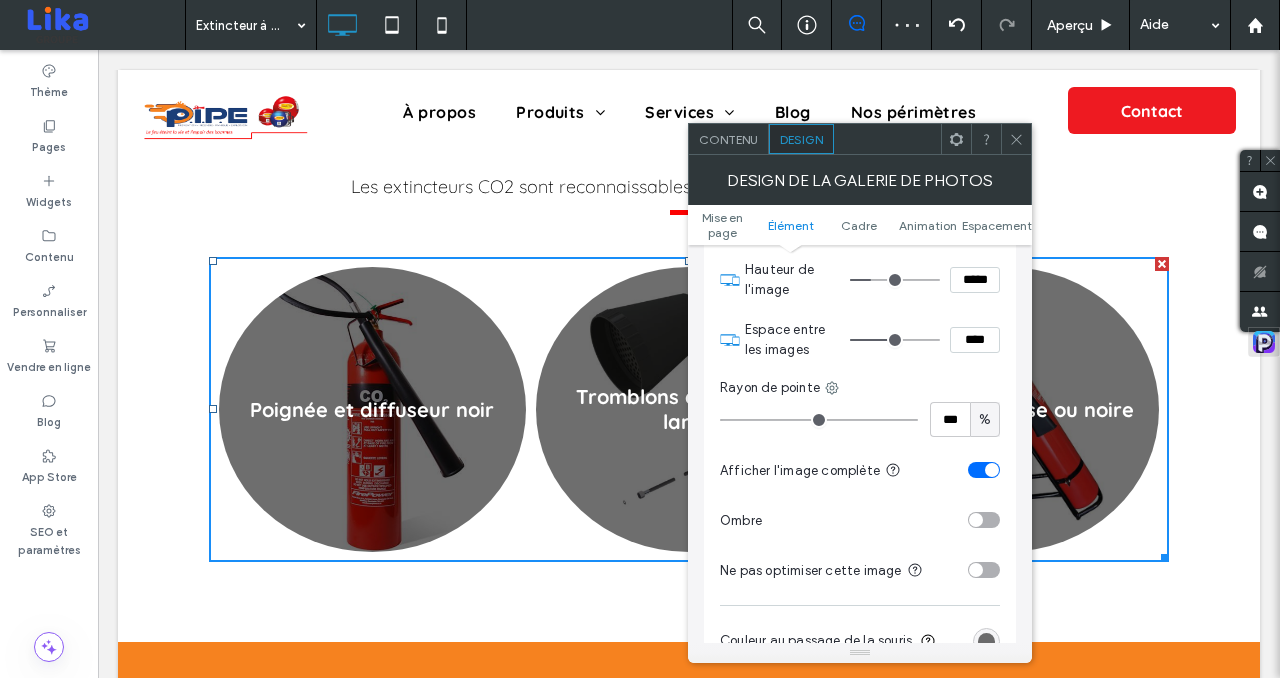 type on "***" 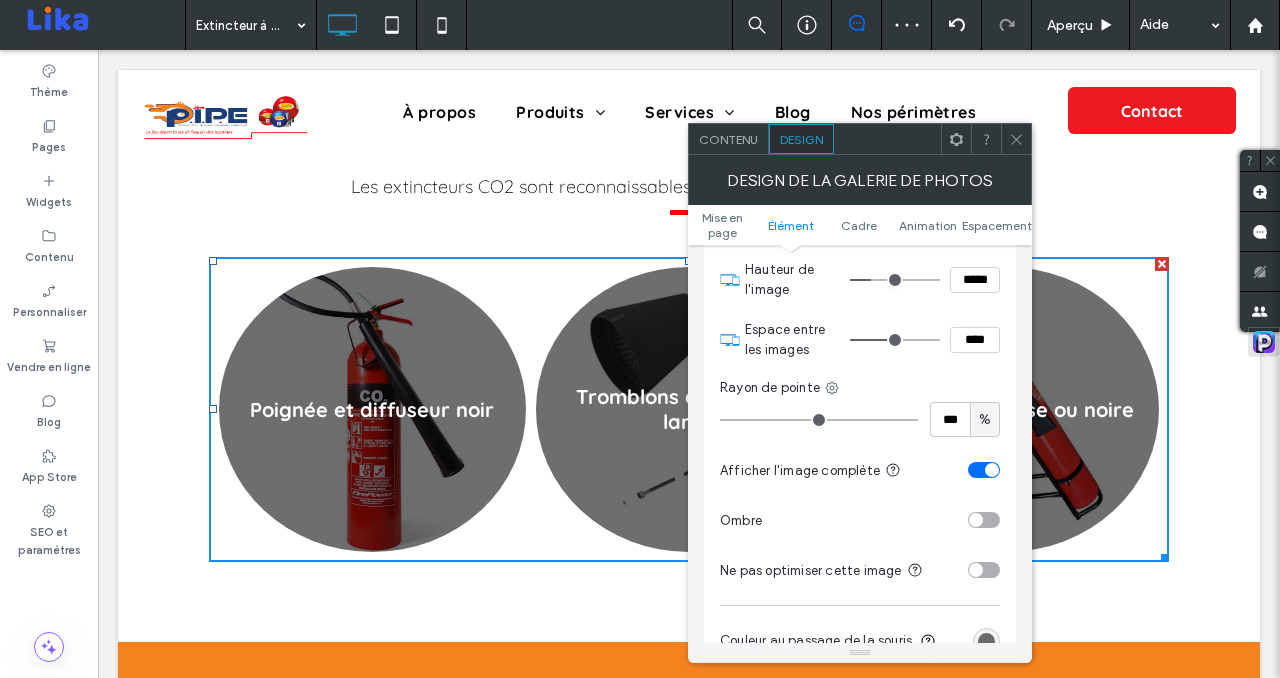 type on "*****" 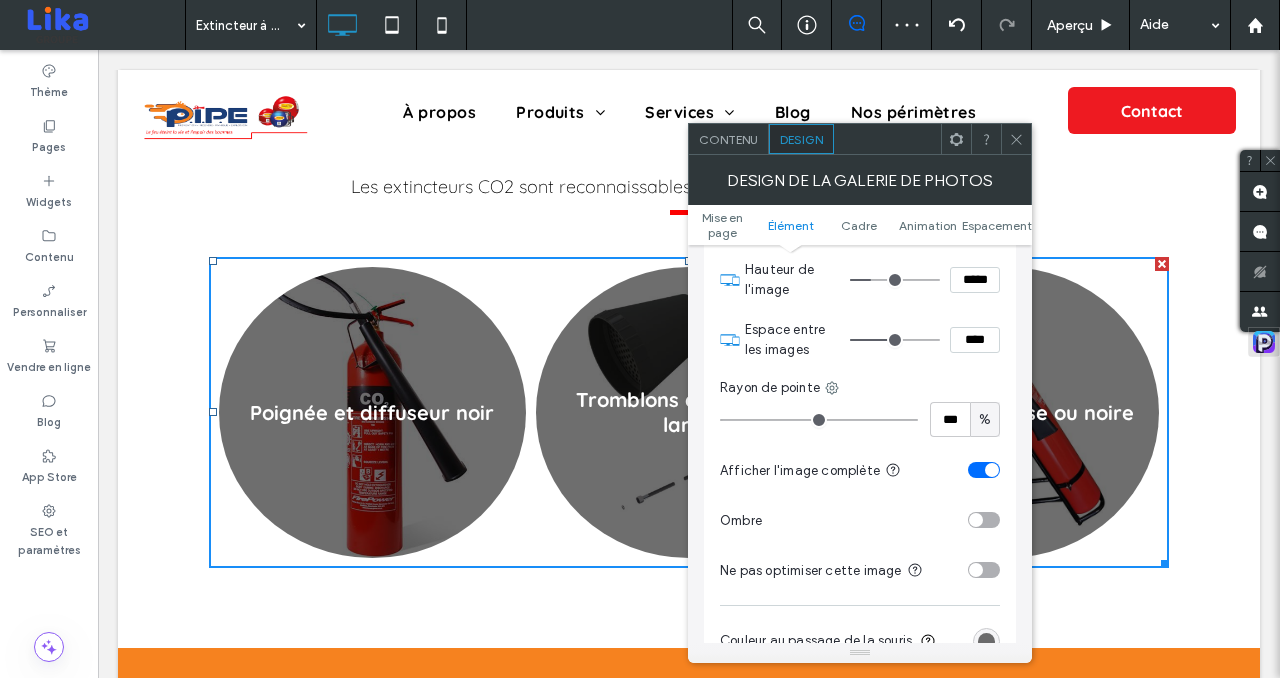 type on "***" 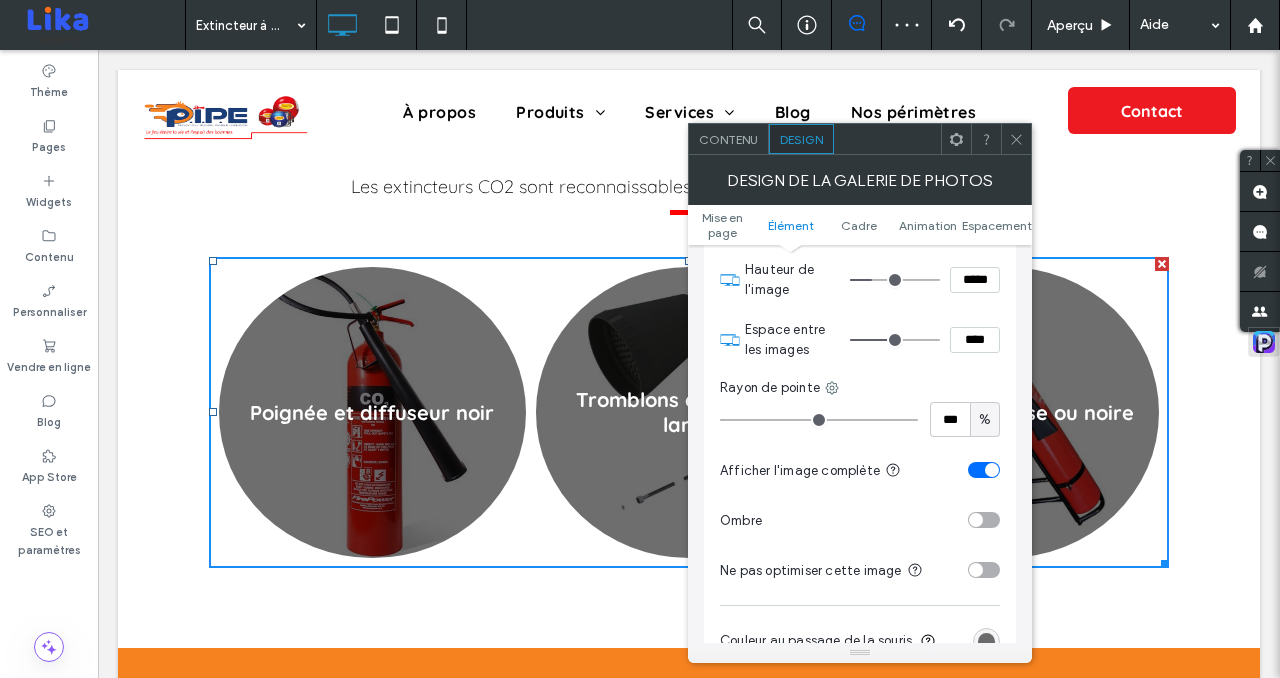 type on "***" 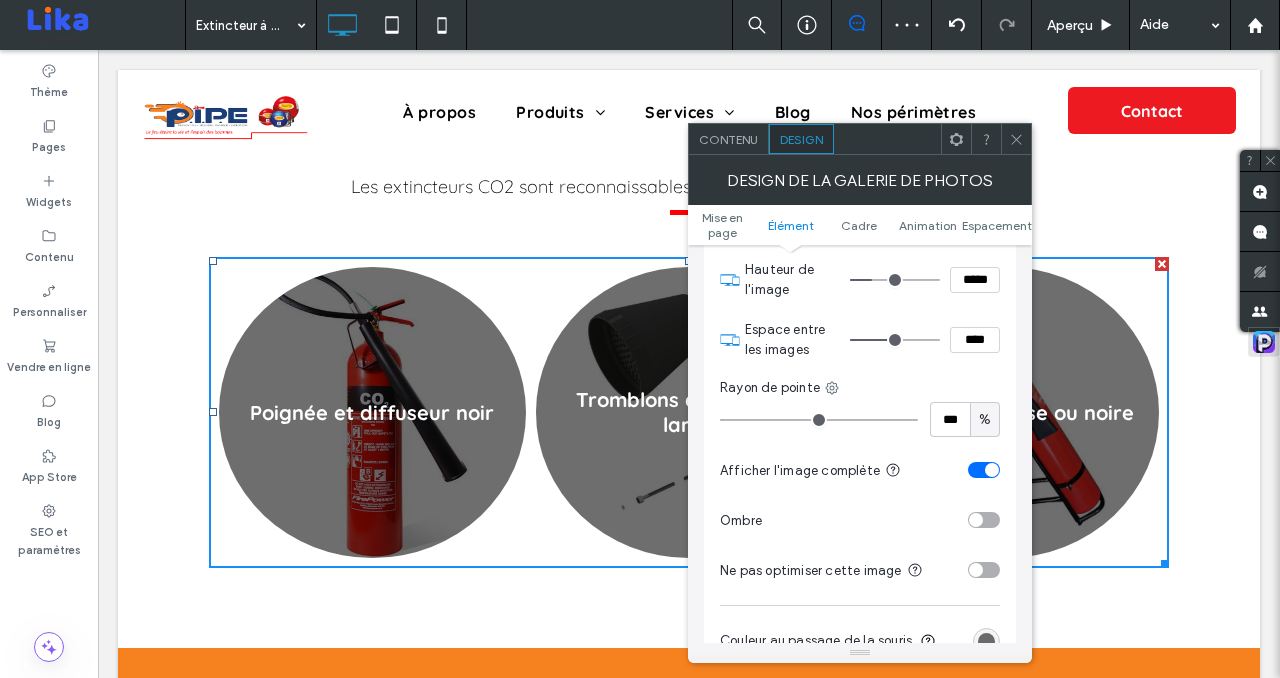 type on "*****" 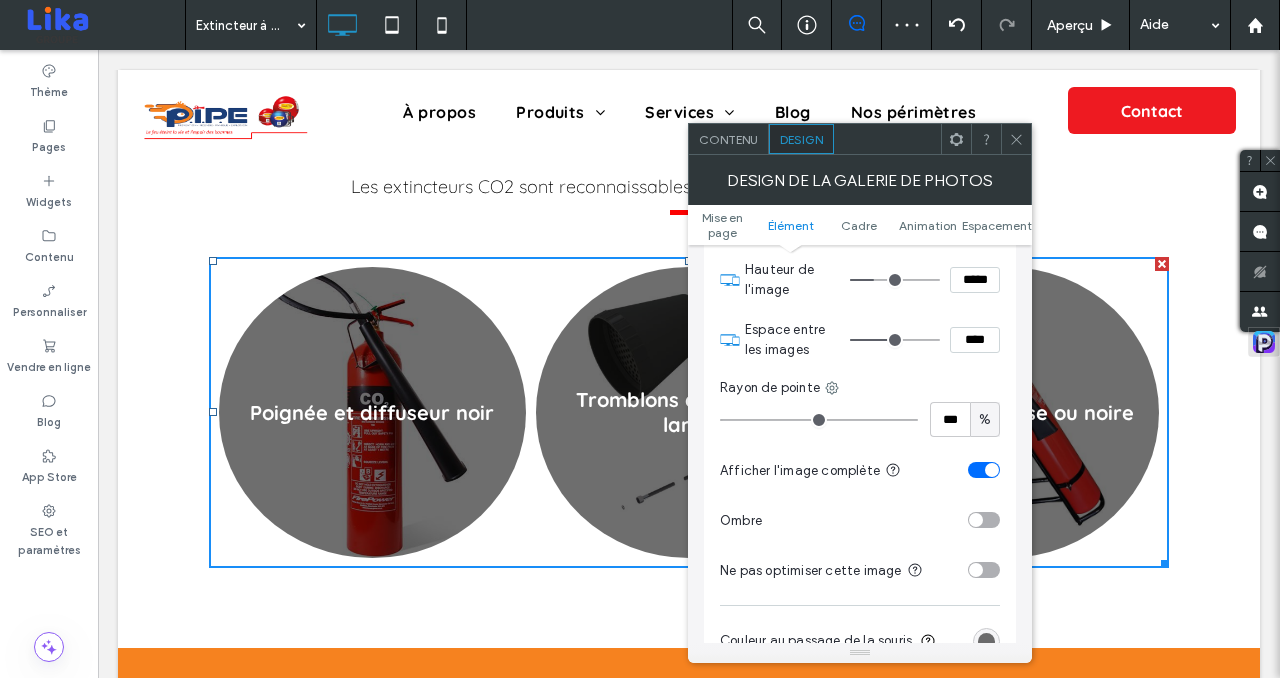 type on "***" 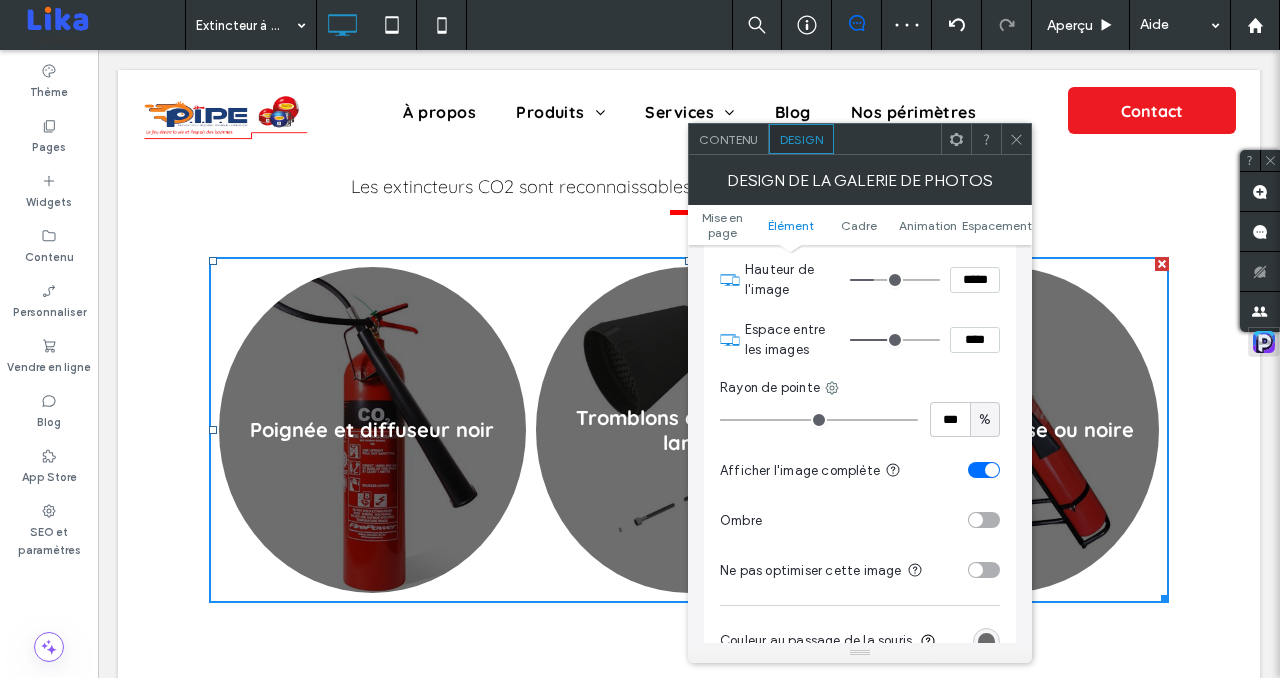 type on "***" 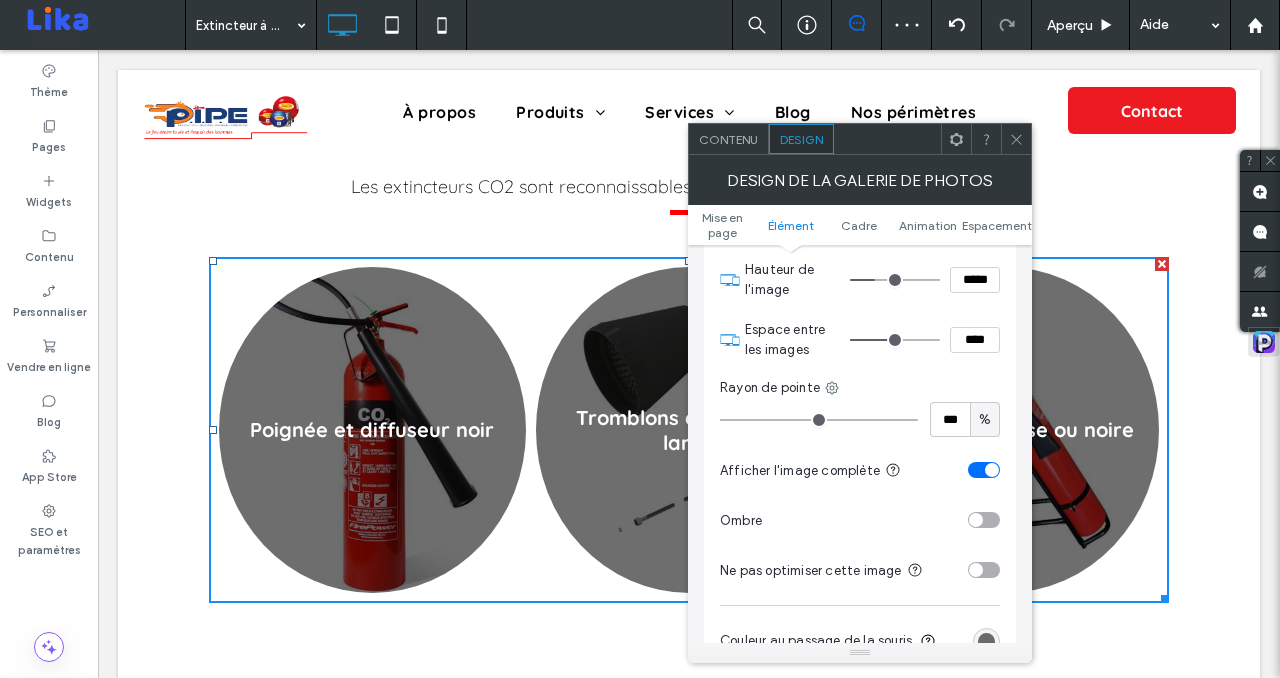 type on "***" 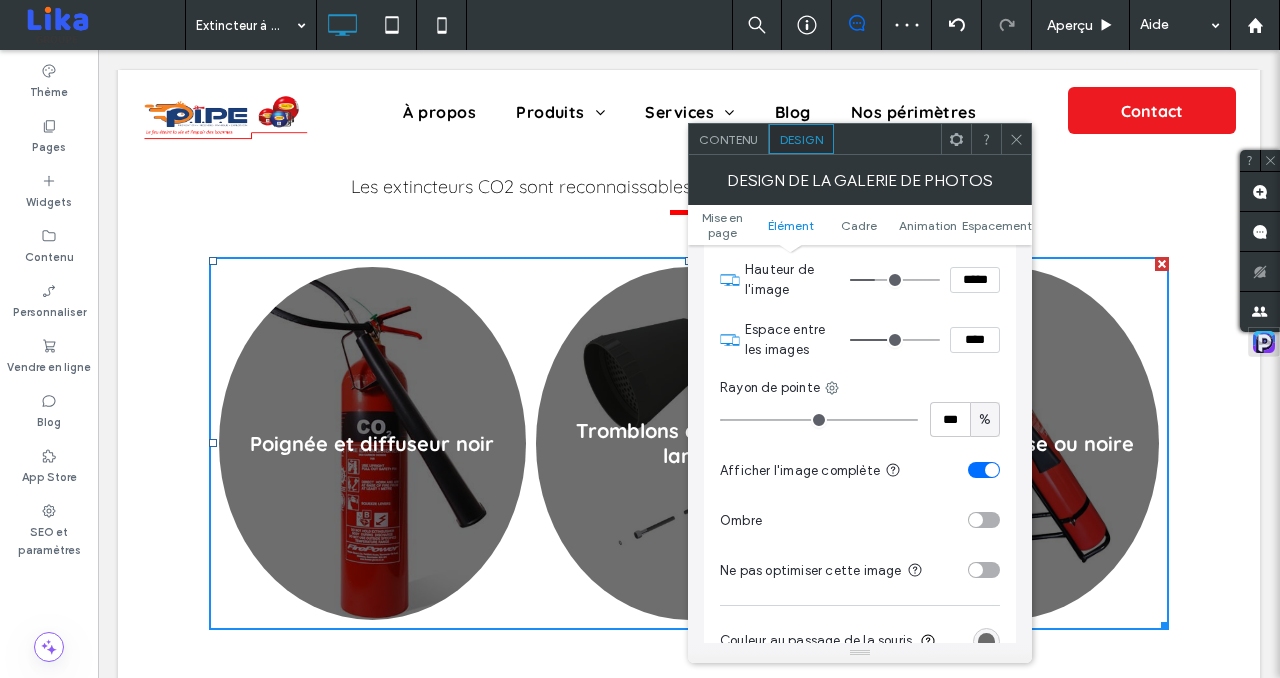 type on "***" 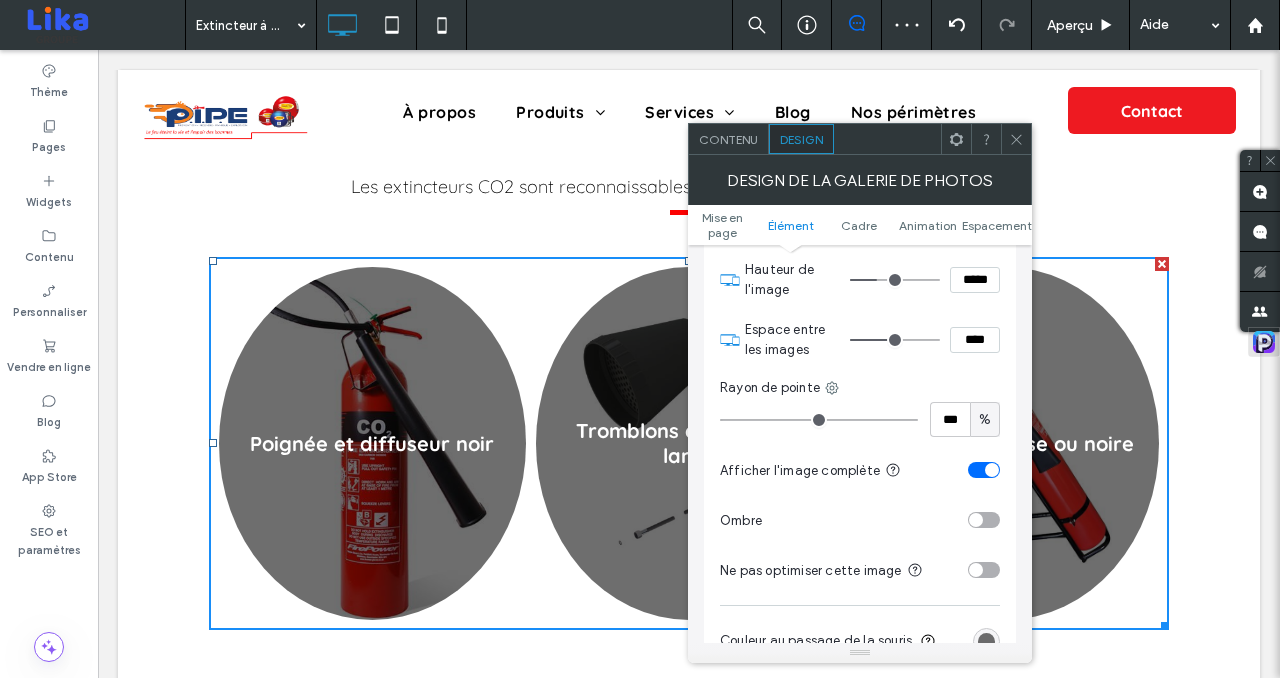 type on "***" 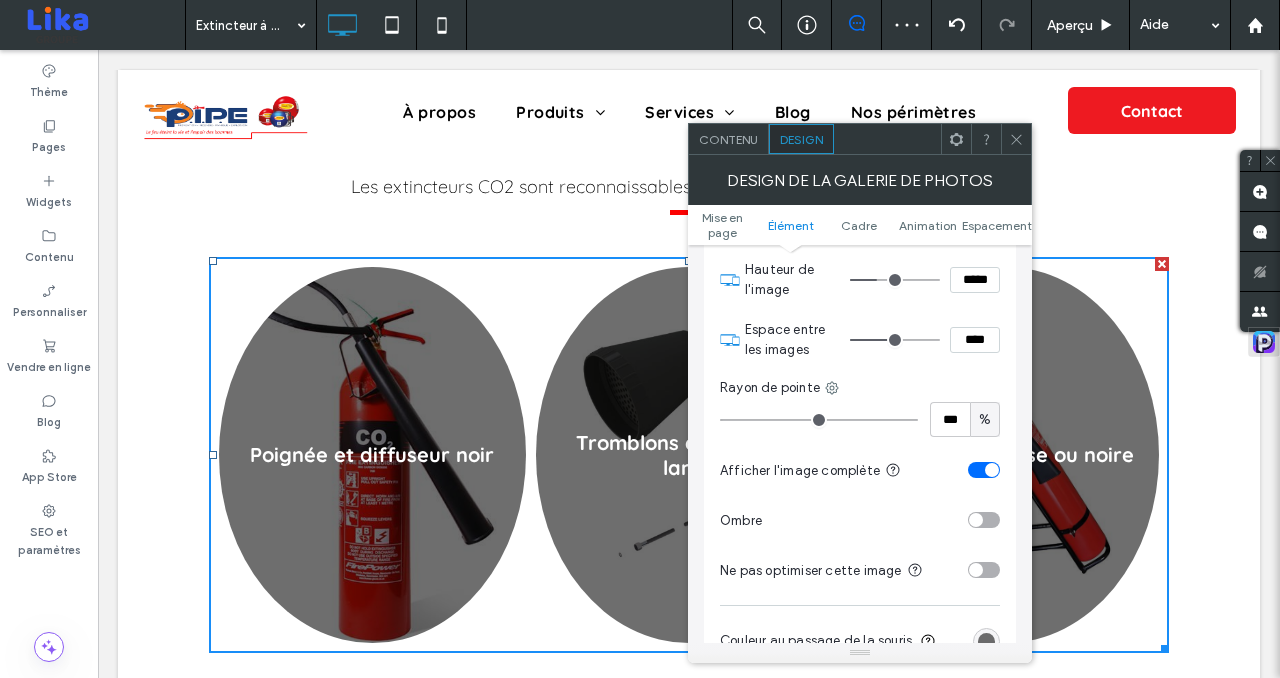 type on "***" 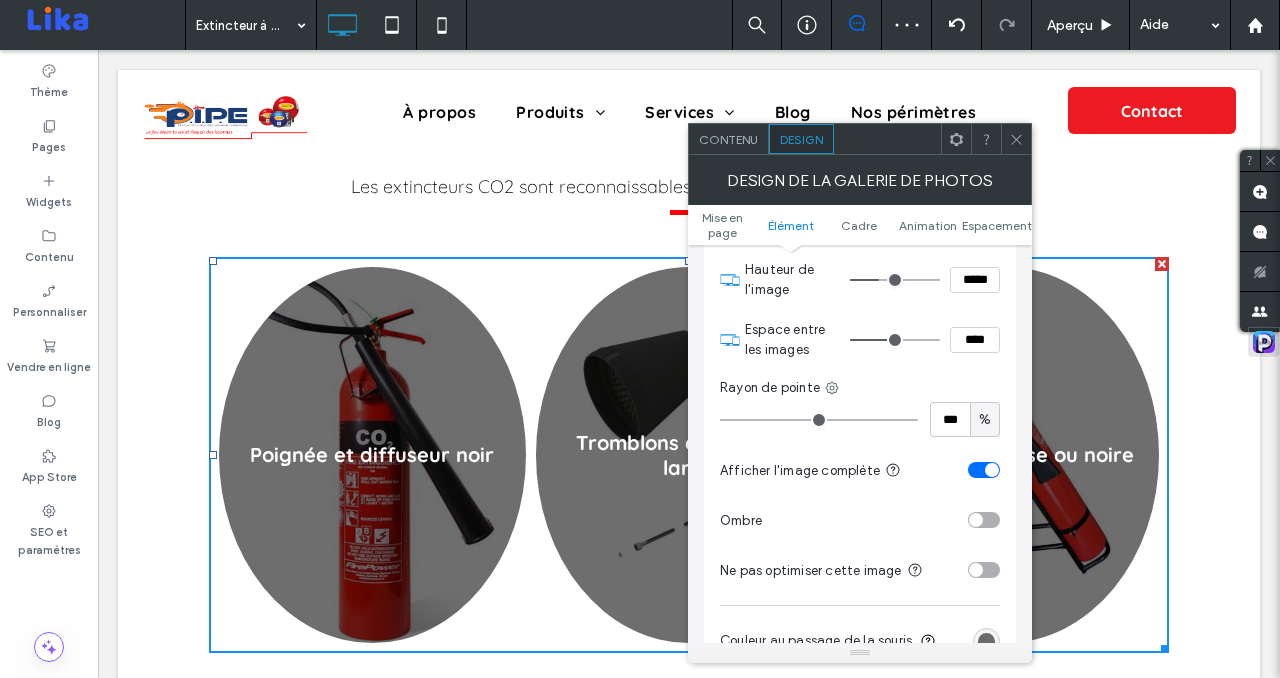 type on "***" 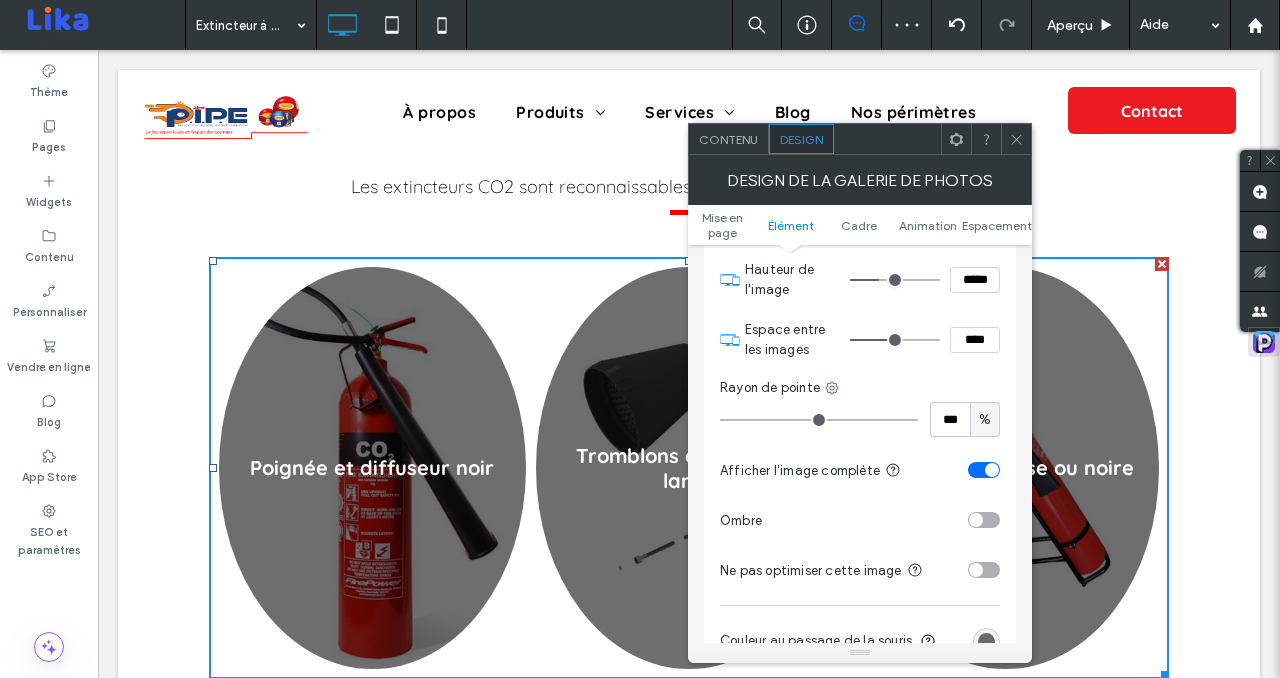 type on "***" 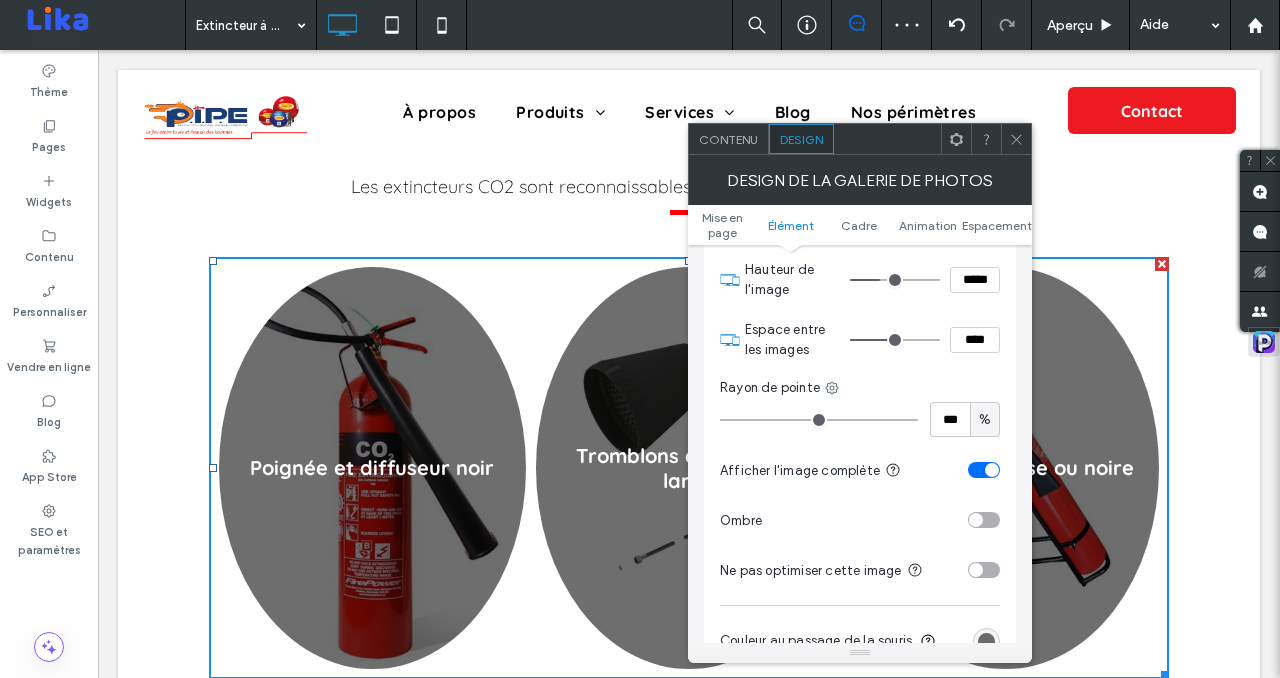 type on "***" 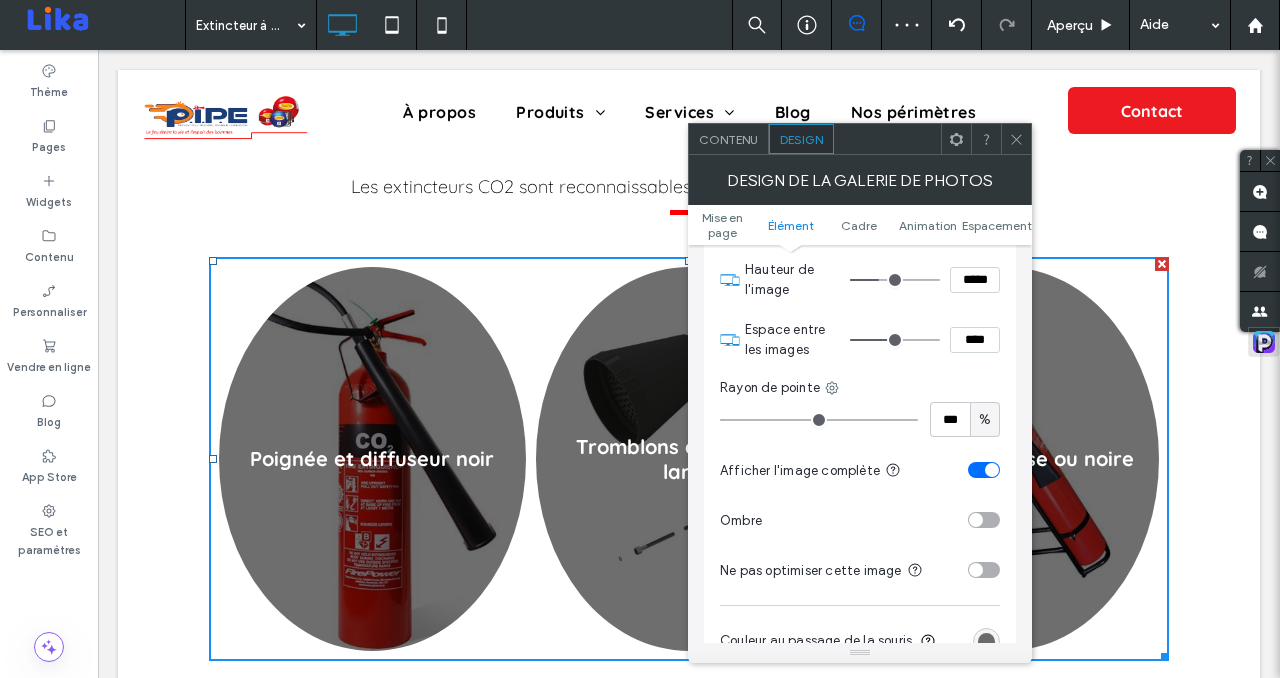 type on "***" 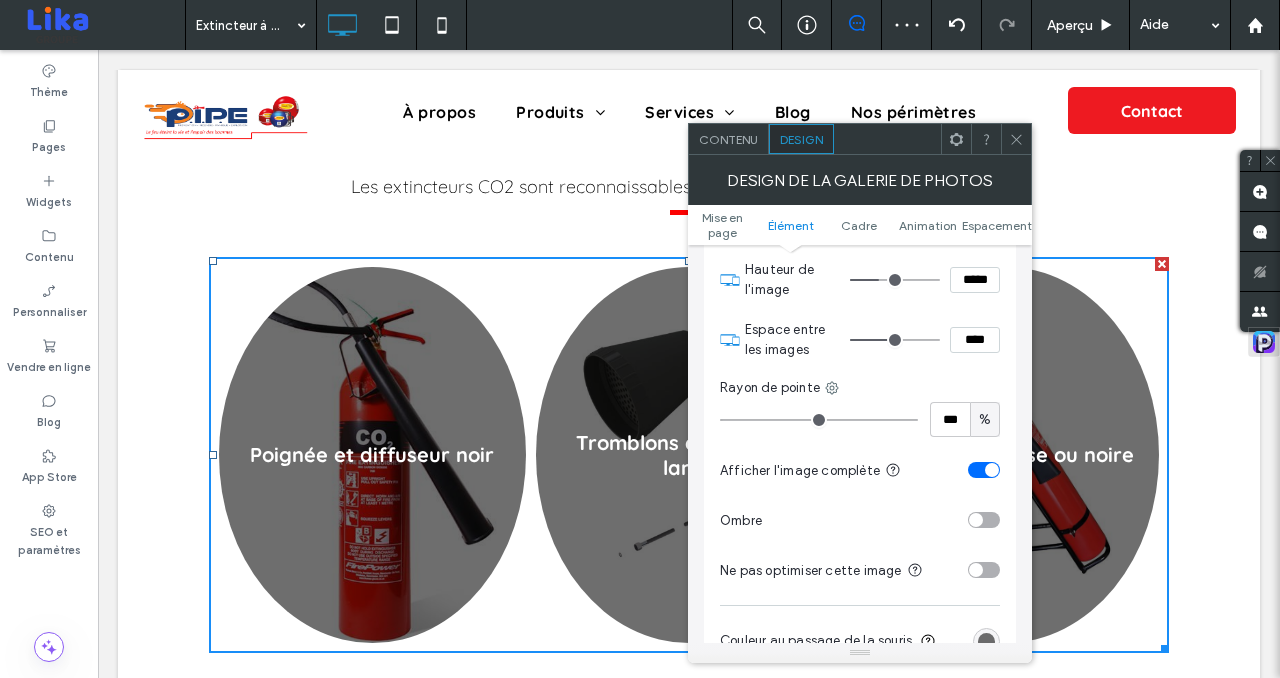 type on "***" 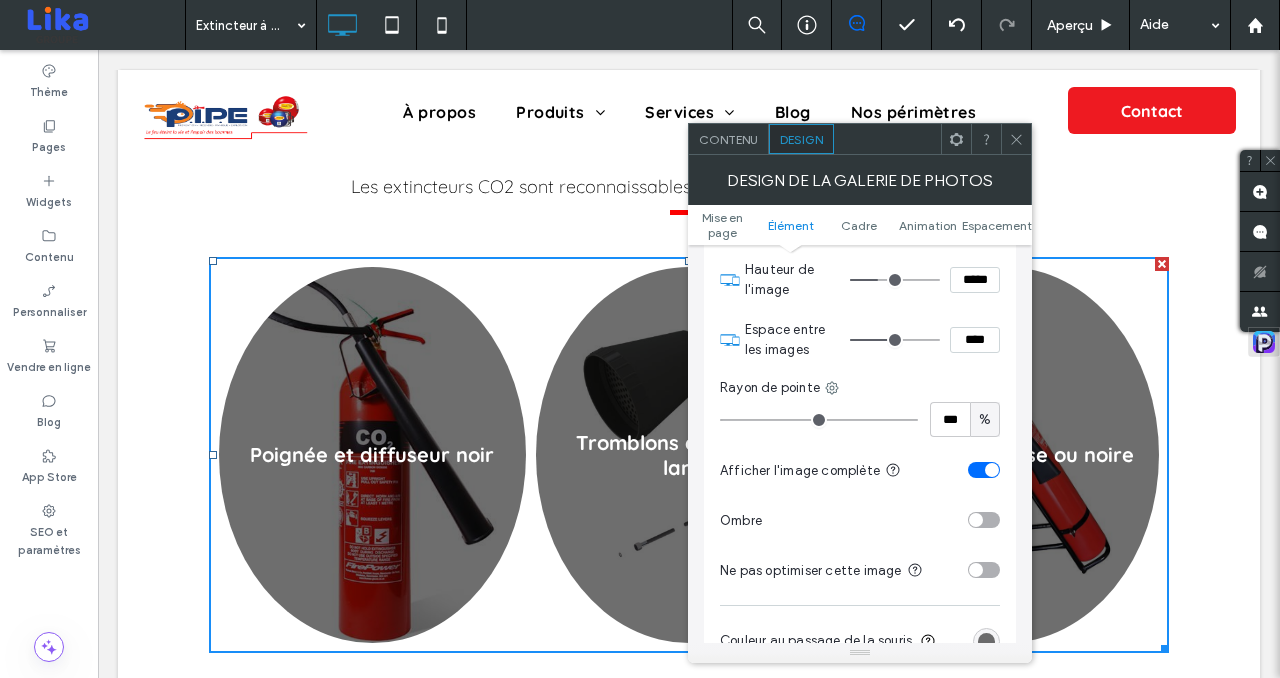 type on "***" 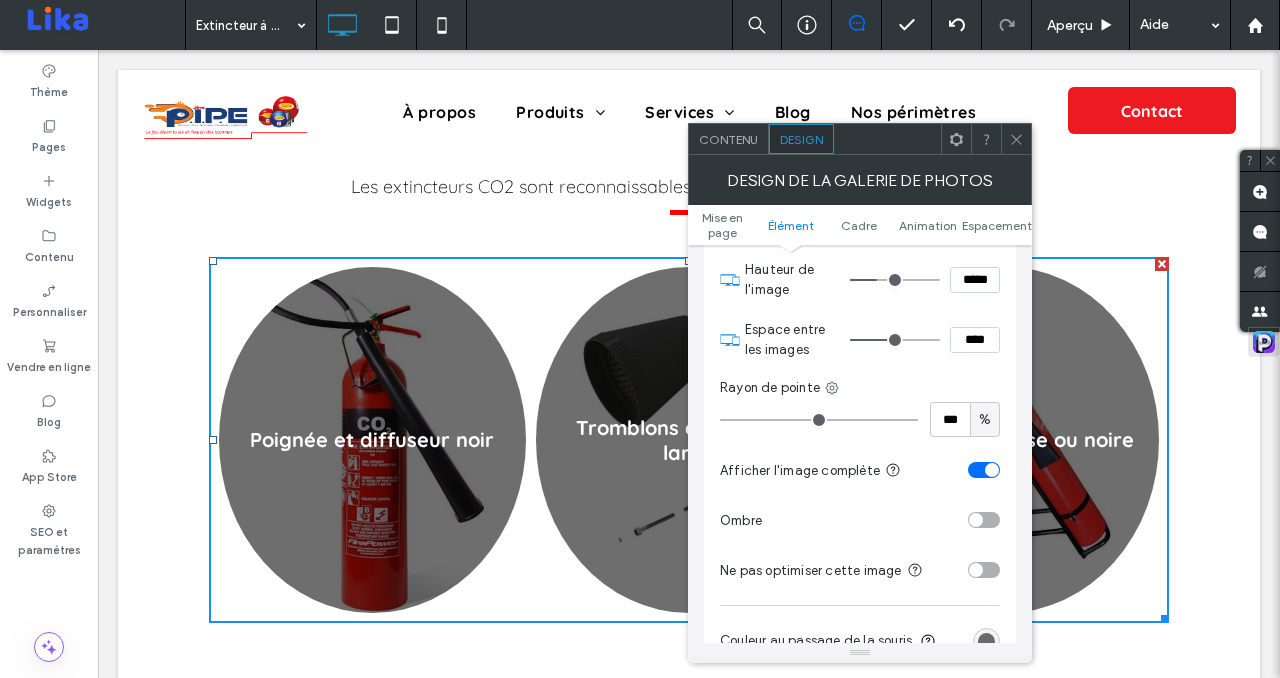 type on "***" 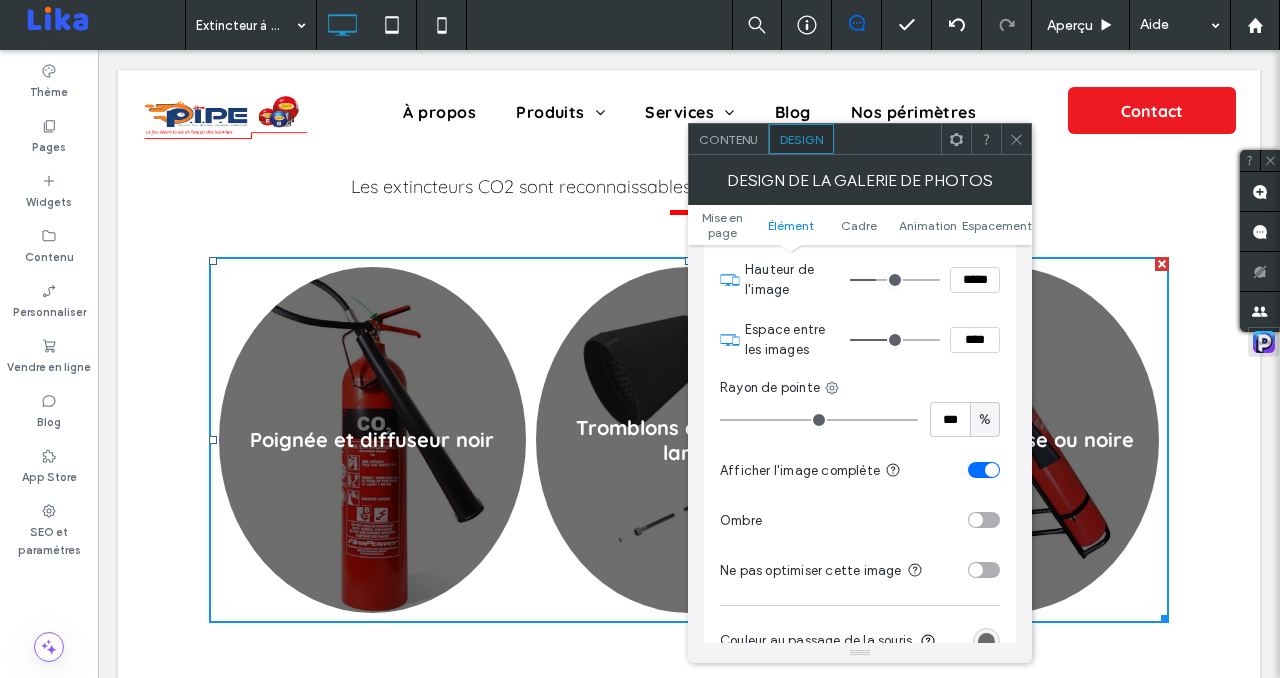type on "***" 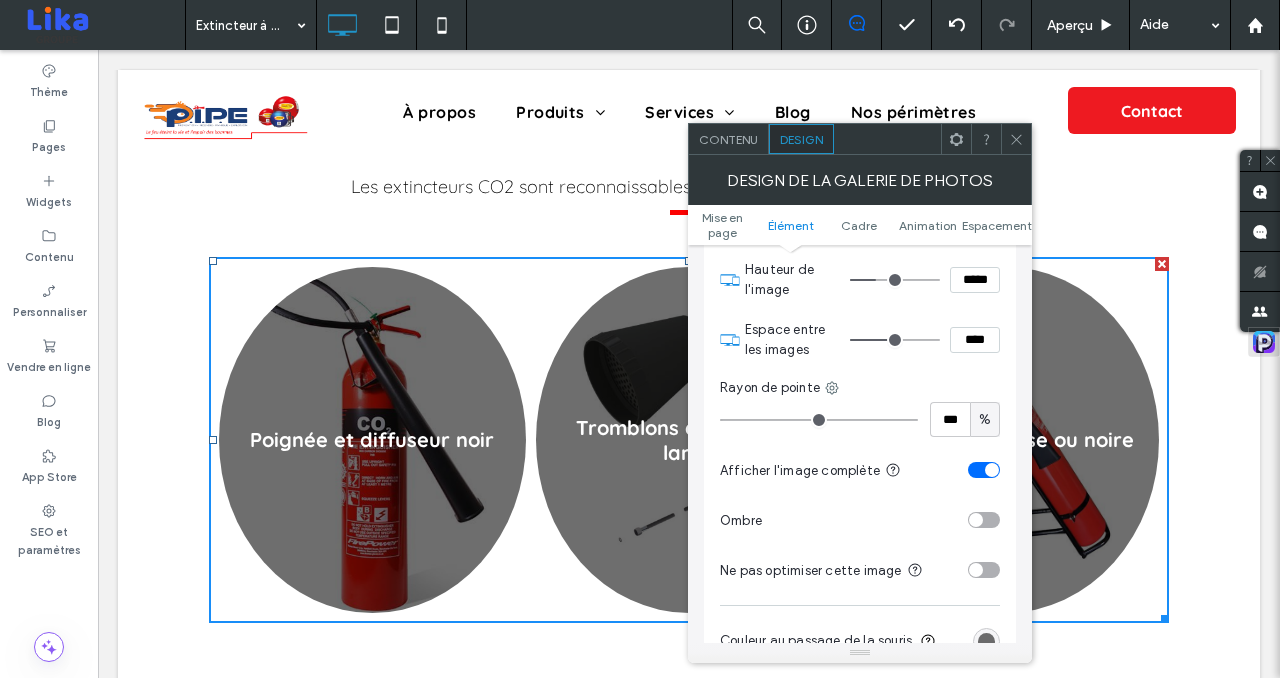 type on "***" 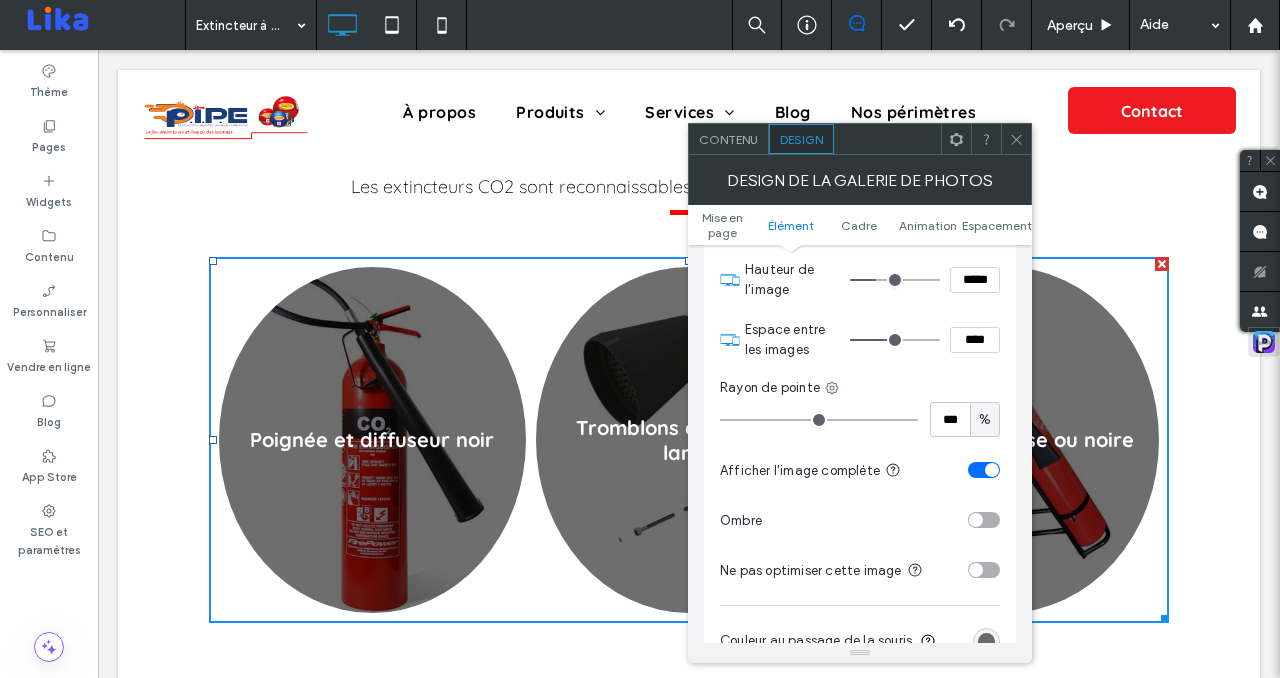type on "*****" 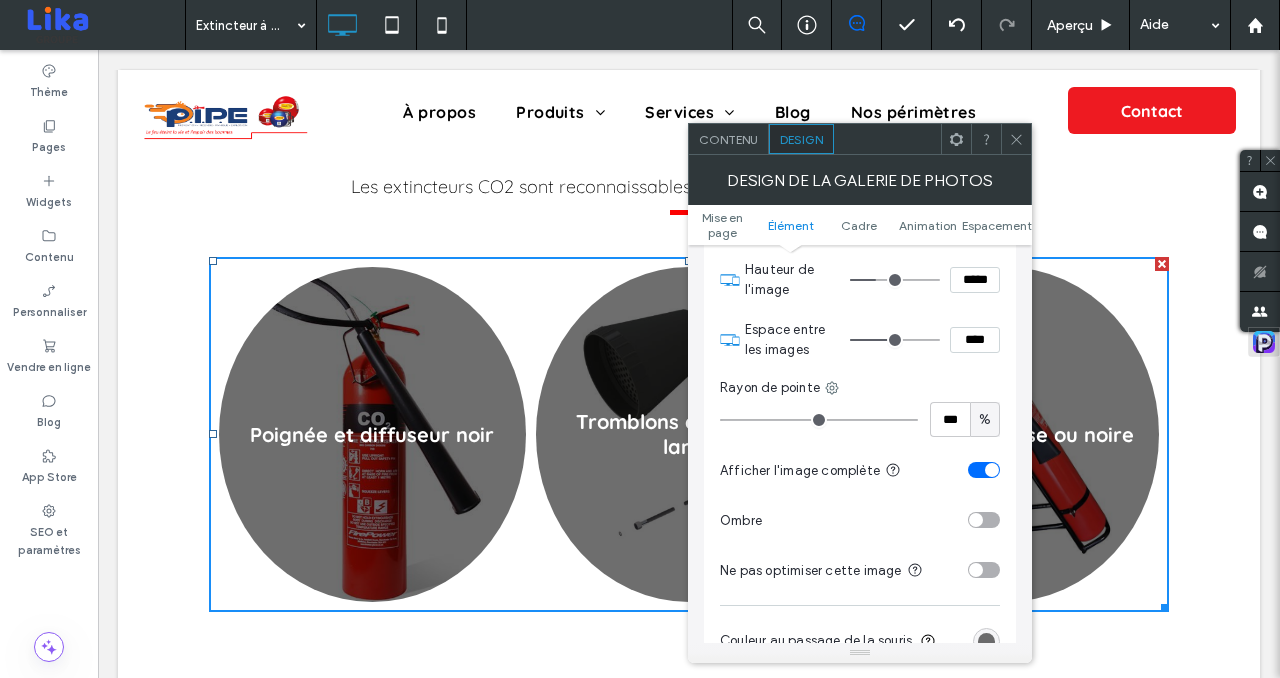 type on "***" 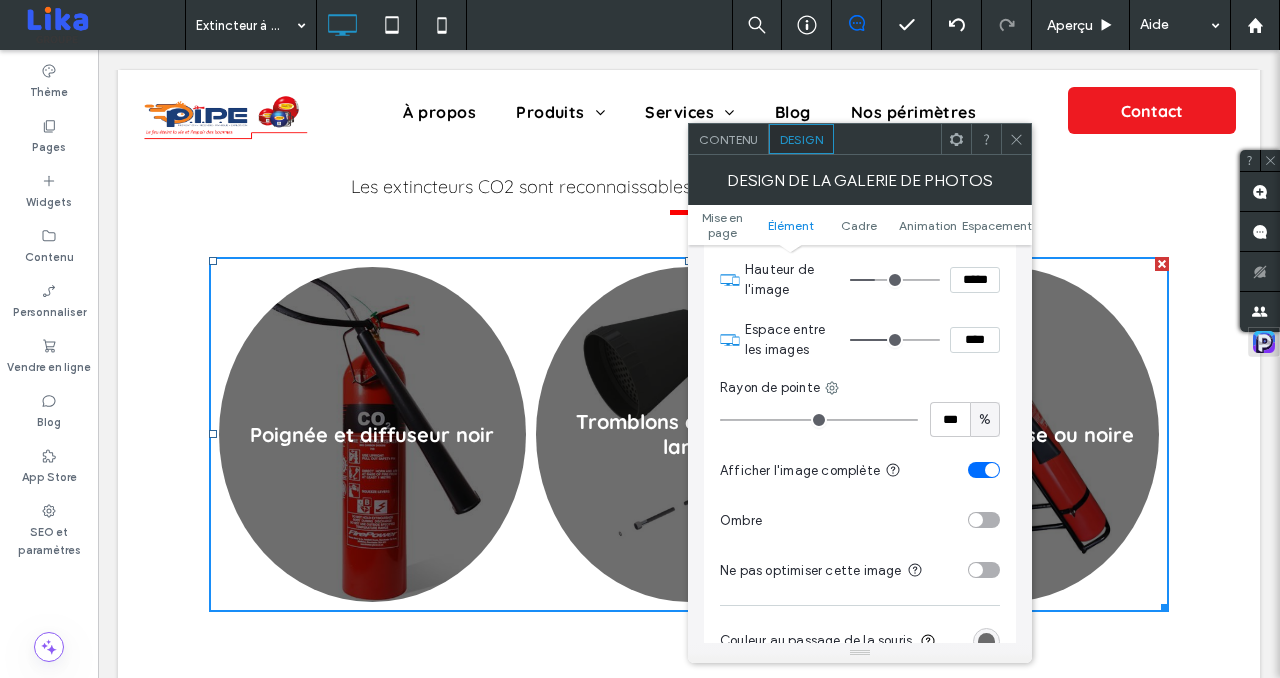 type on "***" 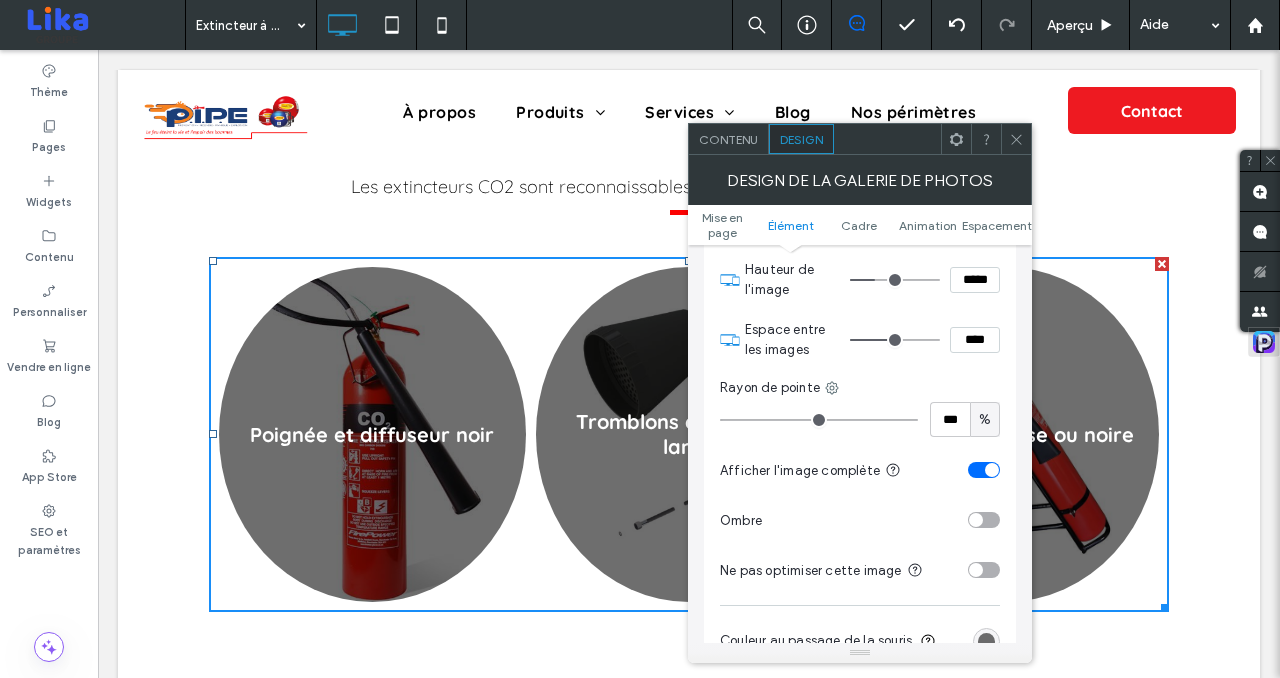 type on "*****" 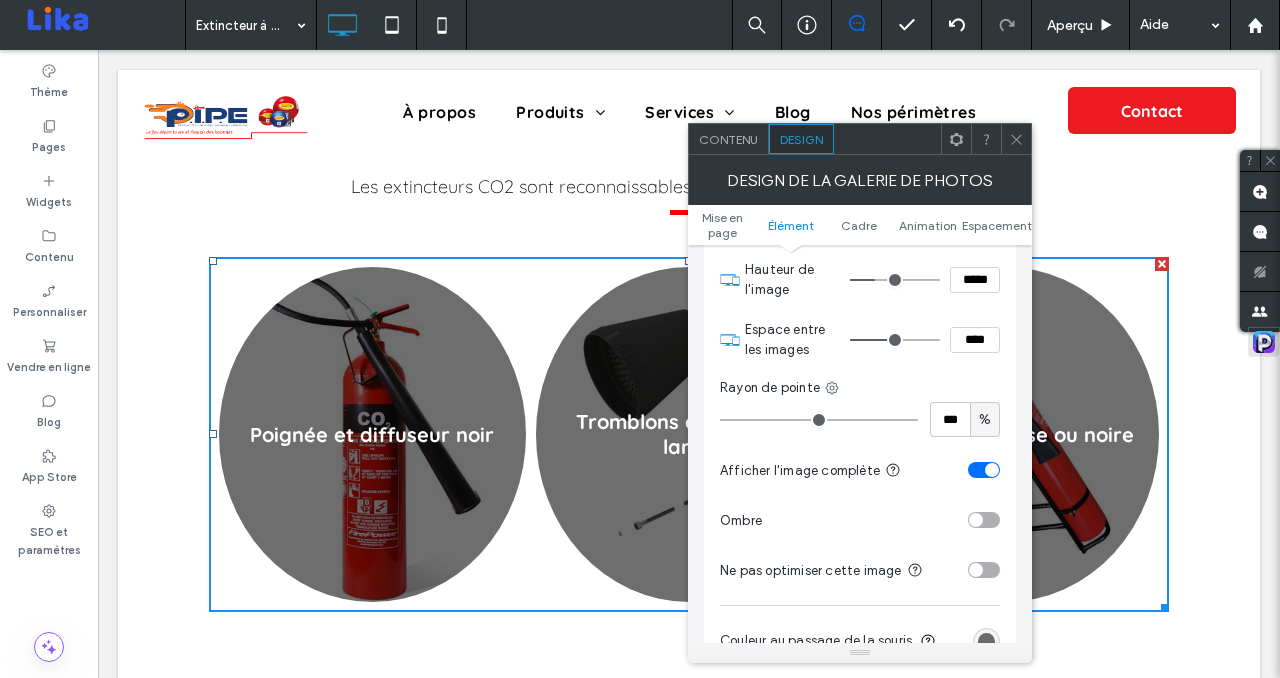 type on "***" 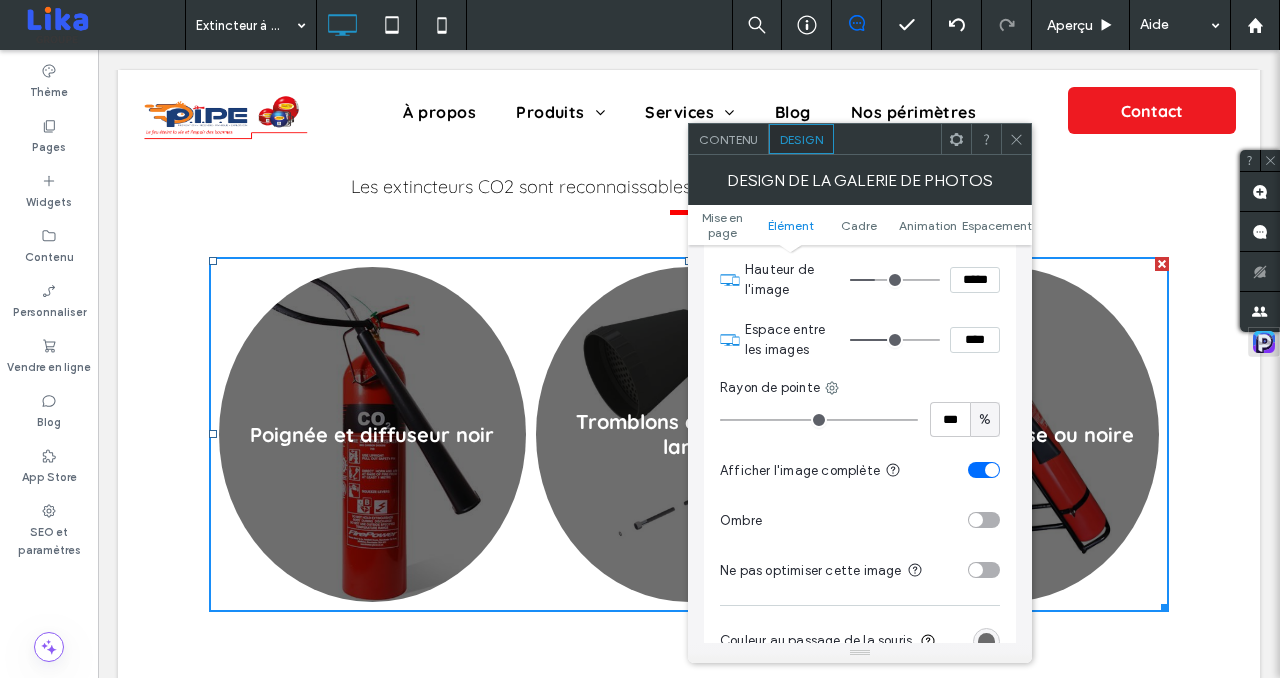 type on "***" 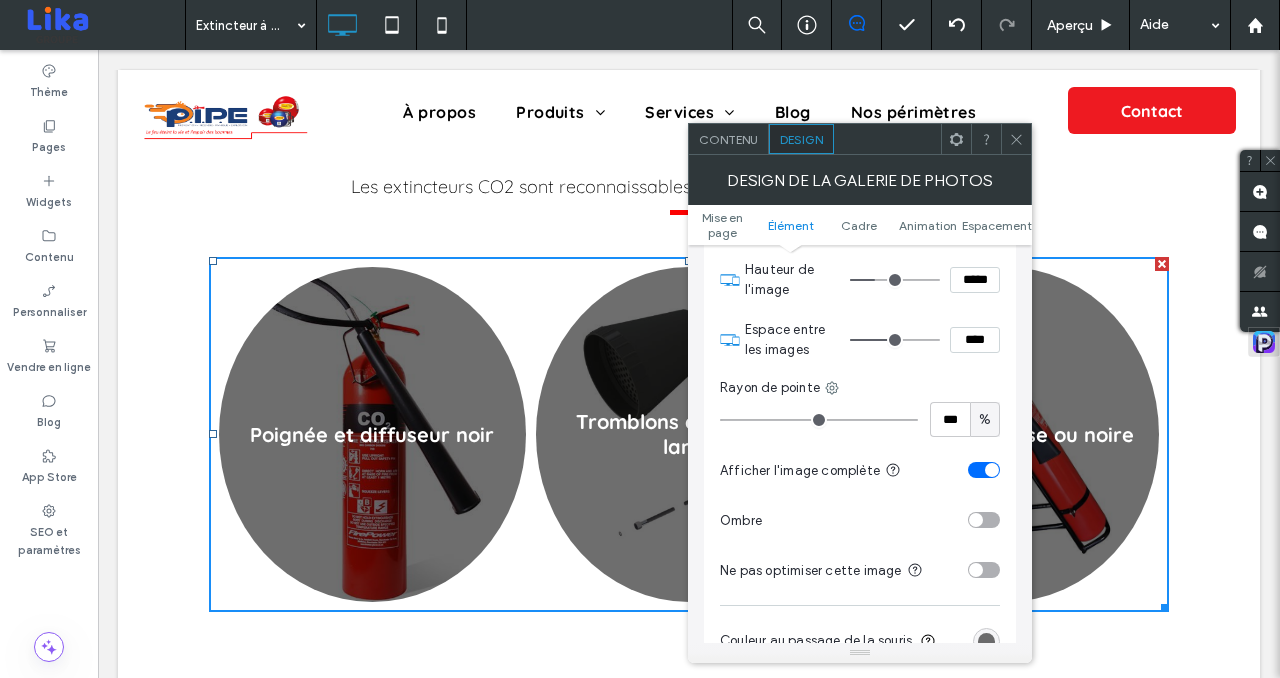 type on "*****" 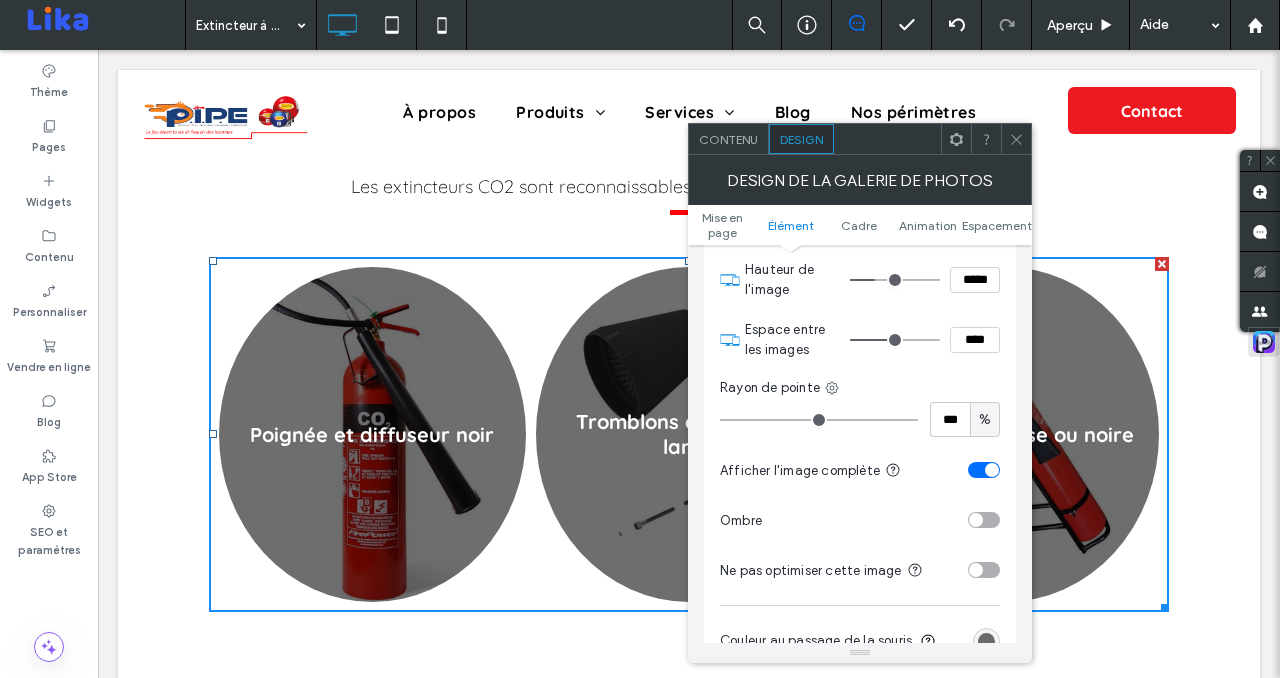 type on "***" 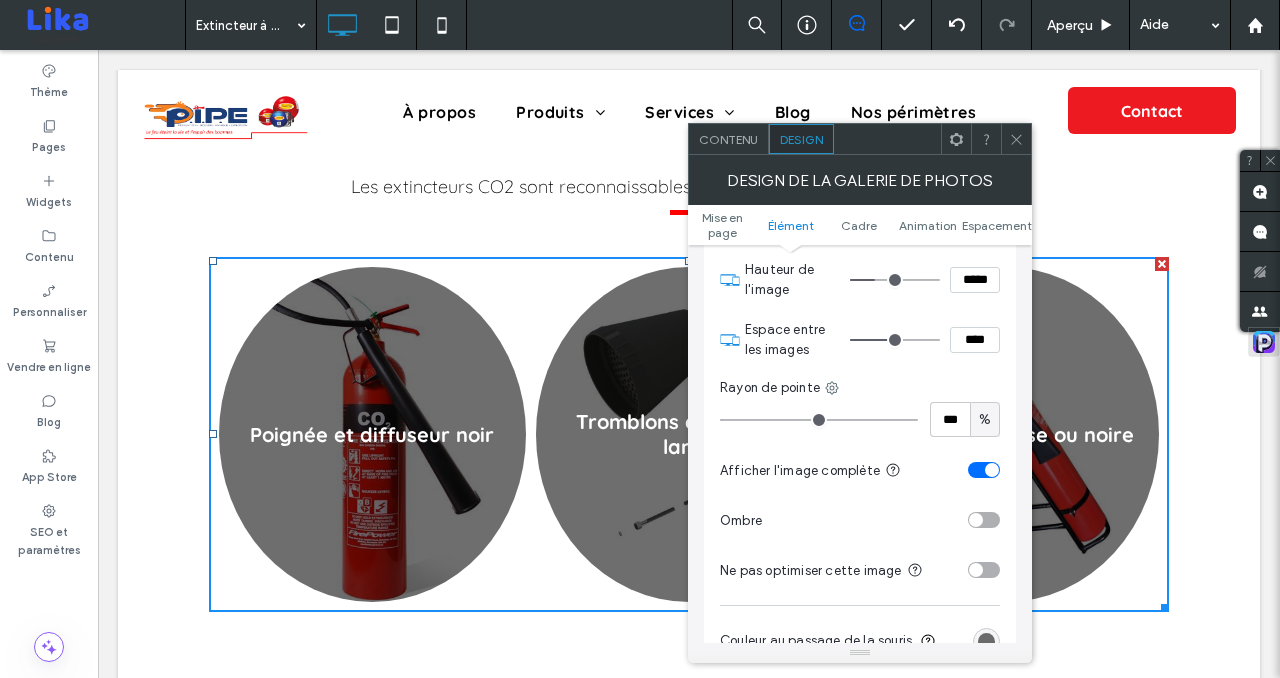 type on "*****" 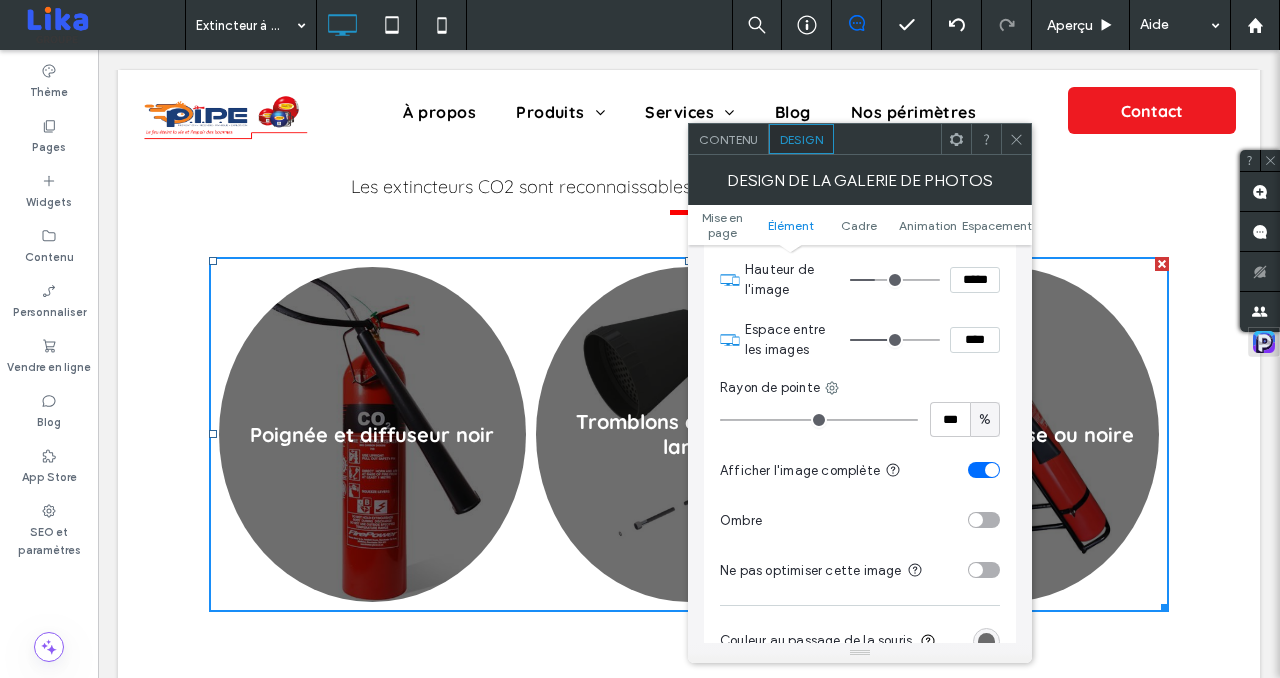 type on "***" 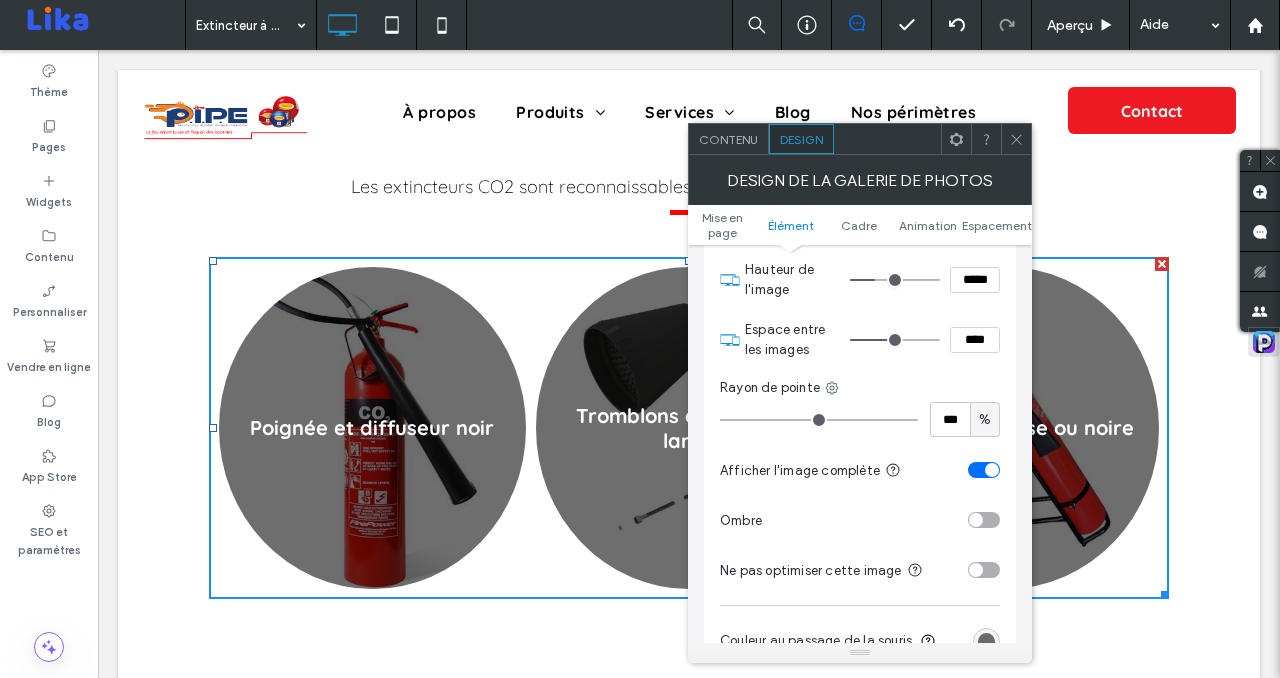 type on "***" 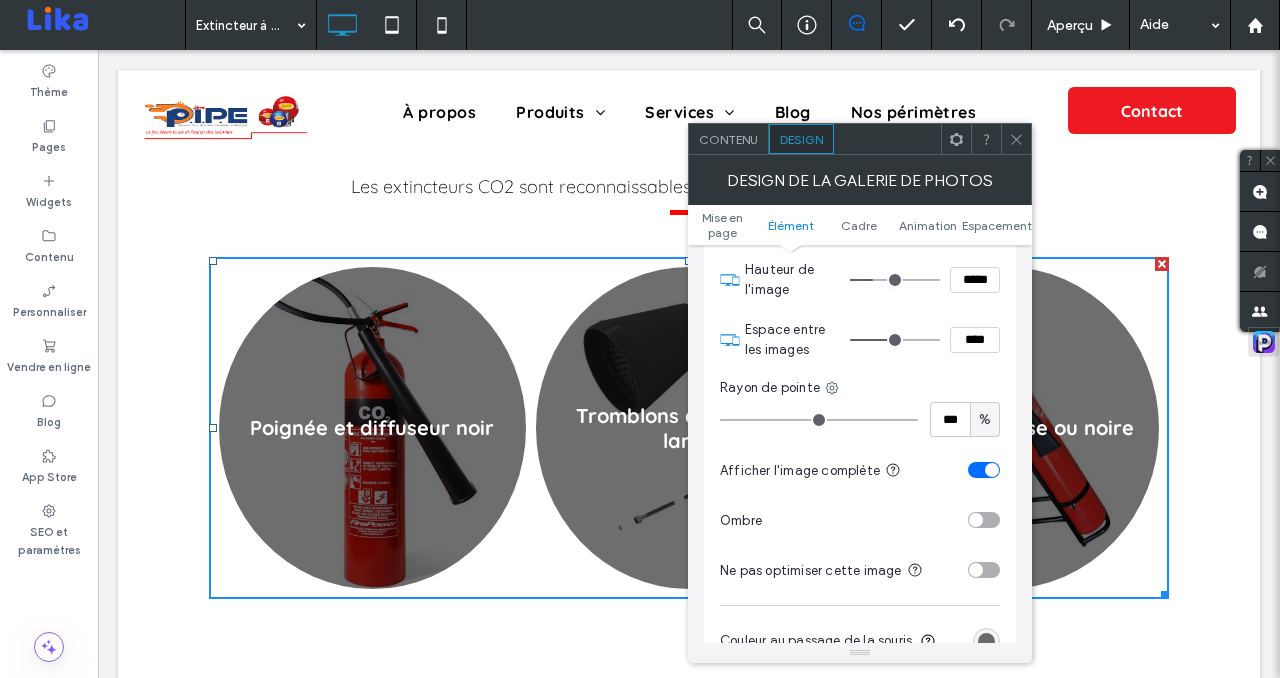 type on "***" 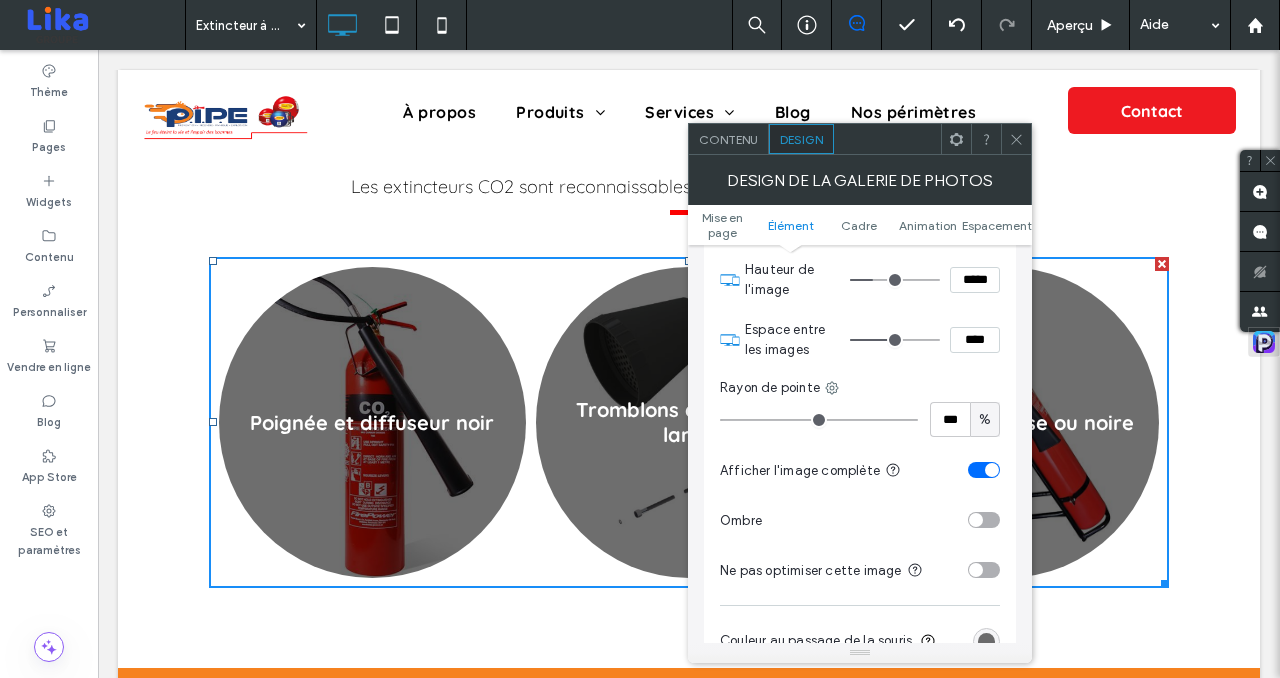 type on "***" 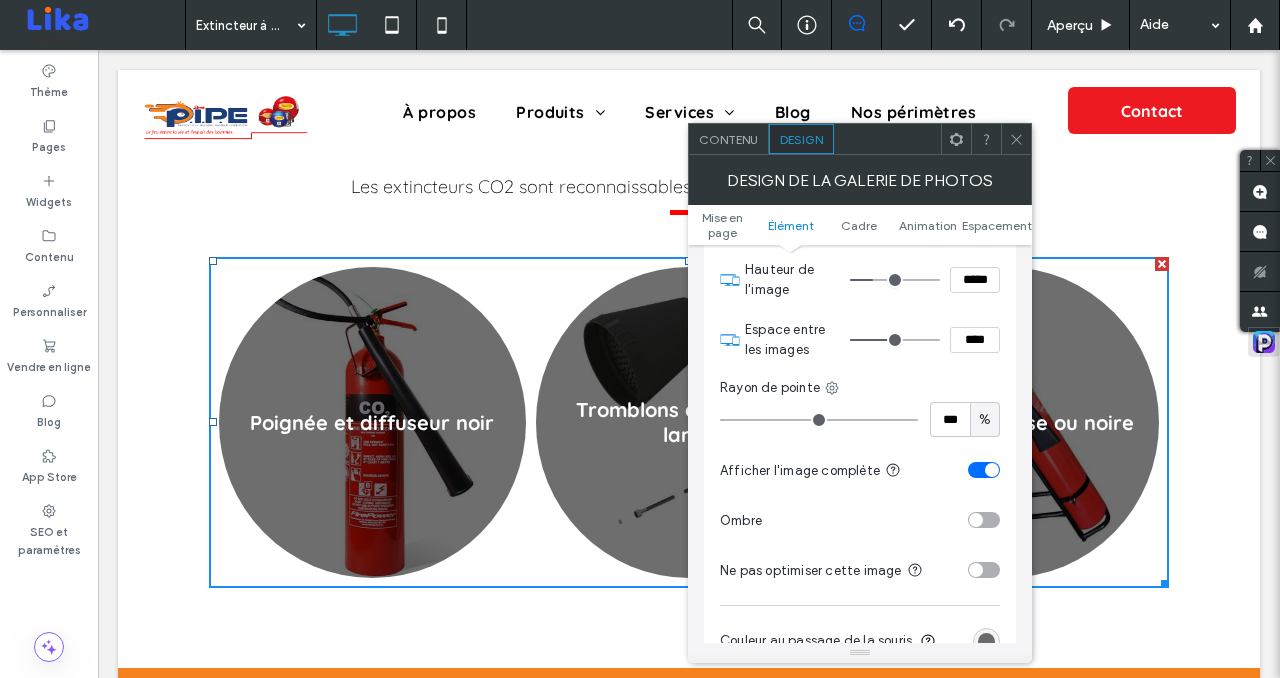type on "*****" 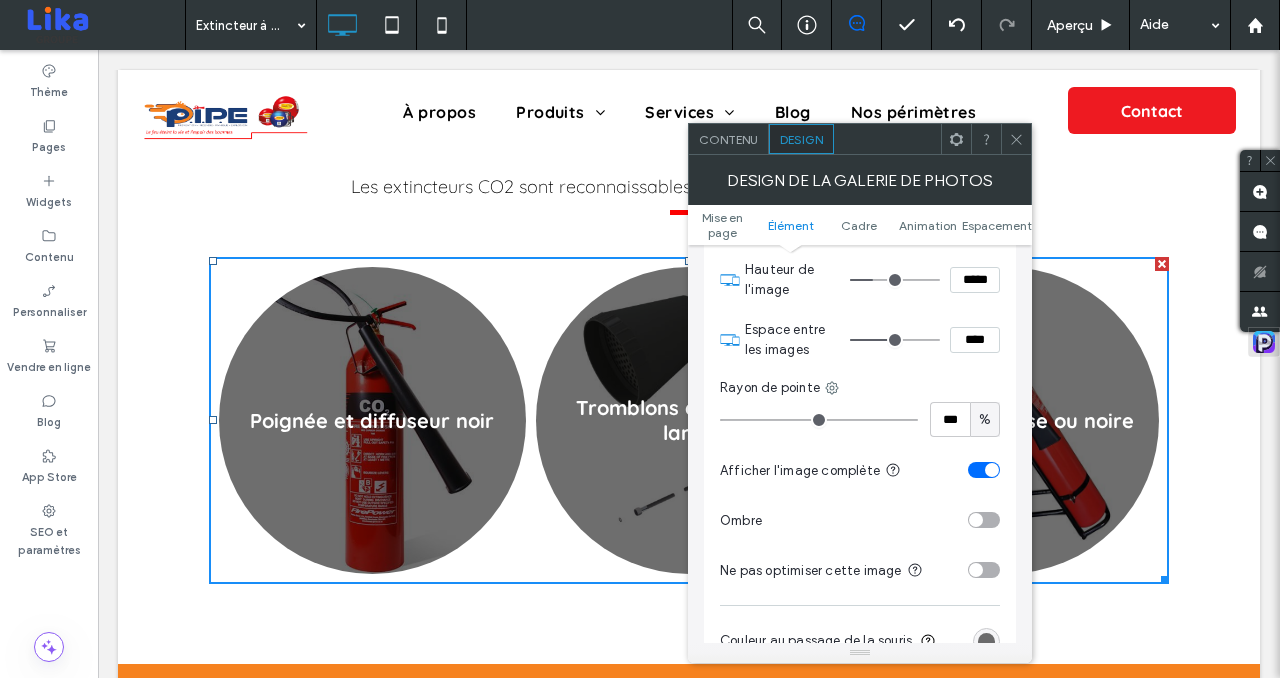 type on "***" 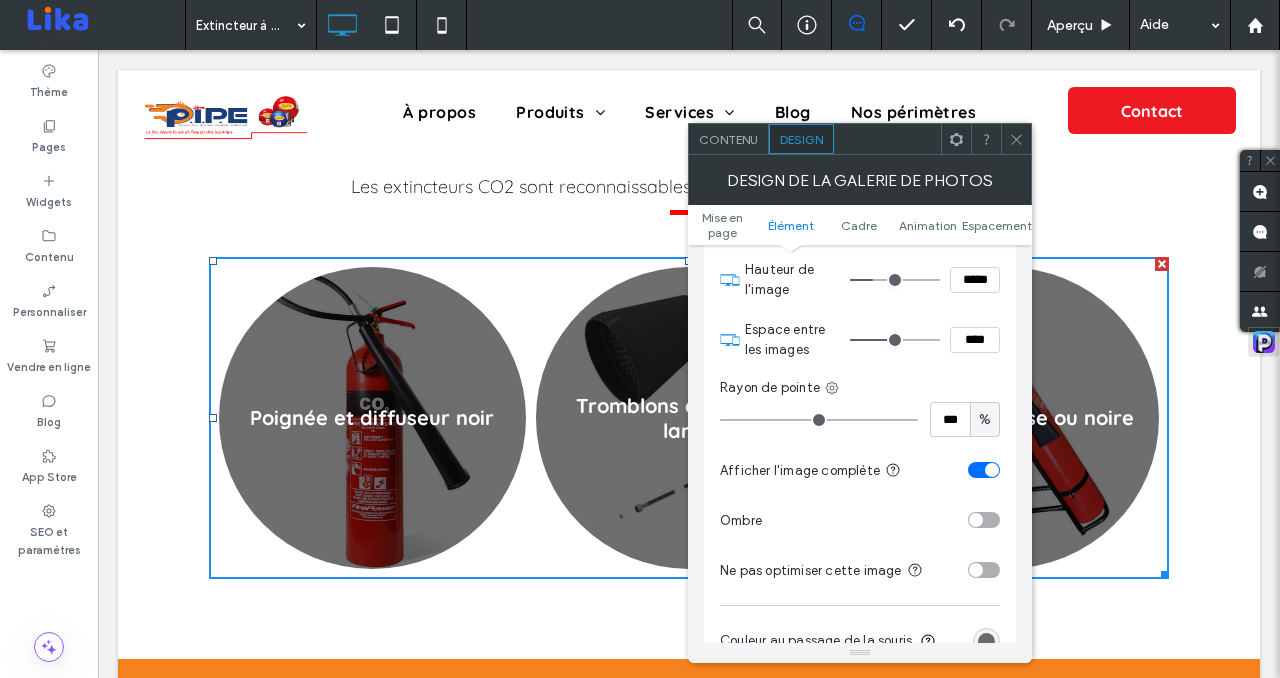 type on "***" 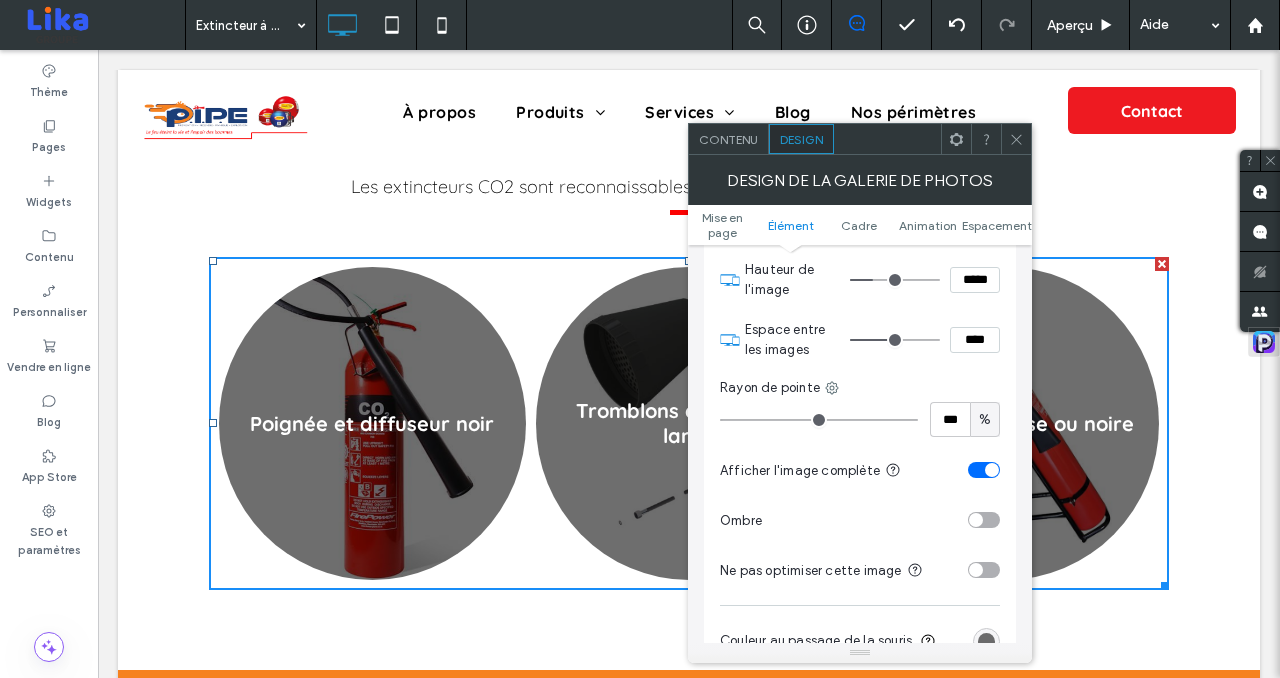 type on "***" 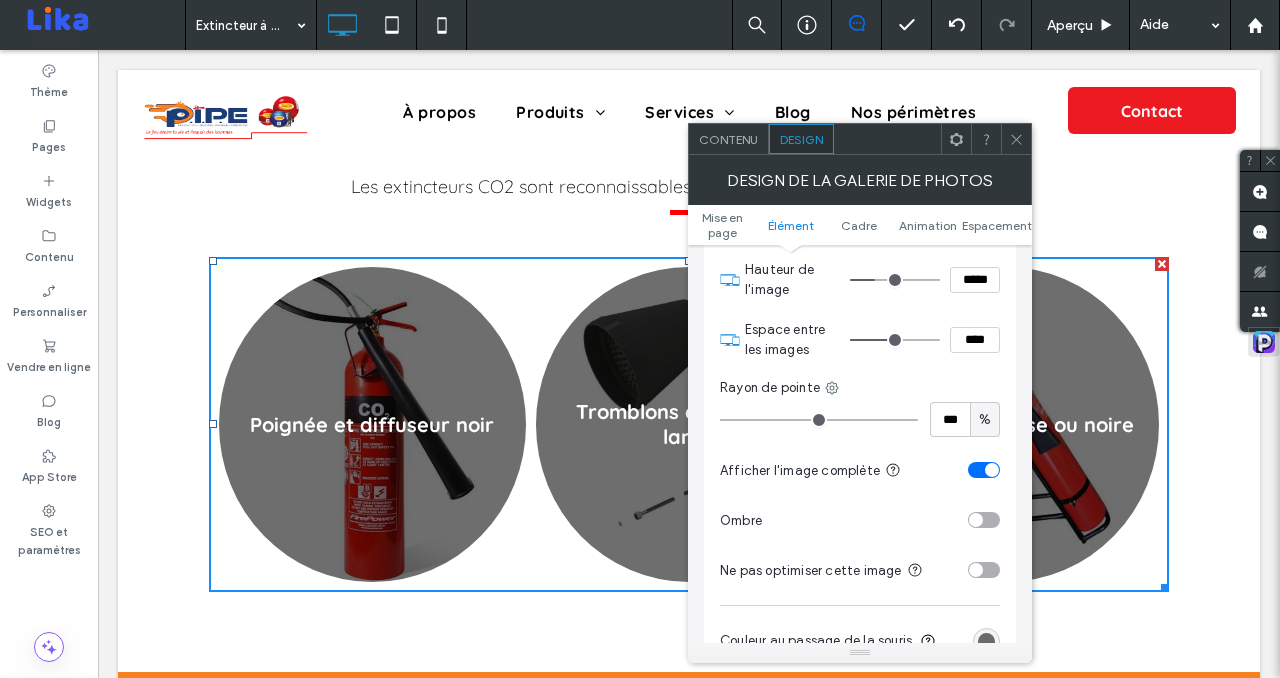 type on "***" 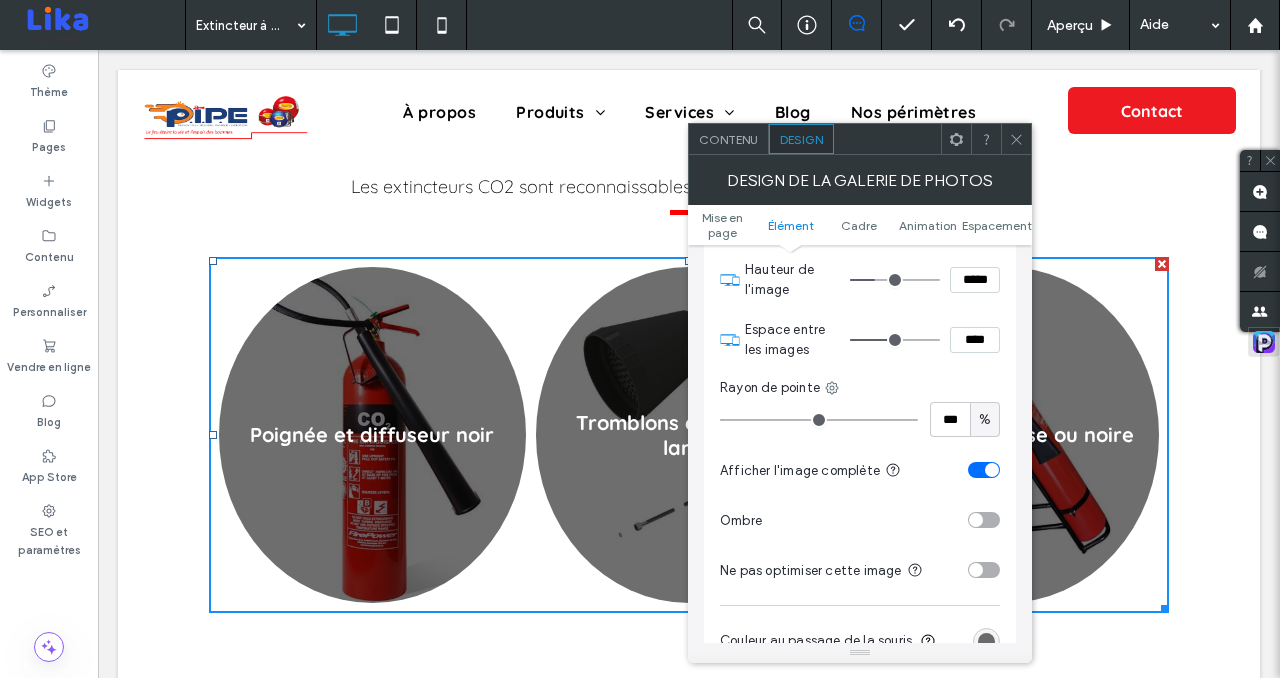 type on "***" 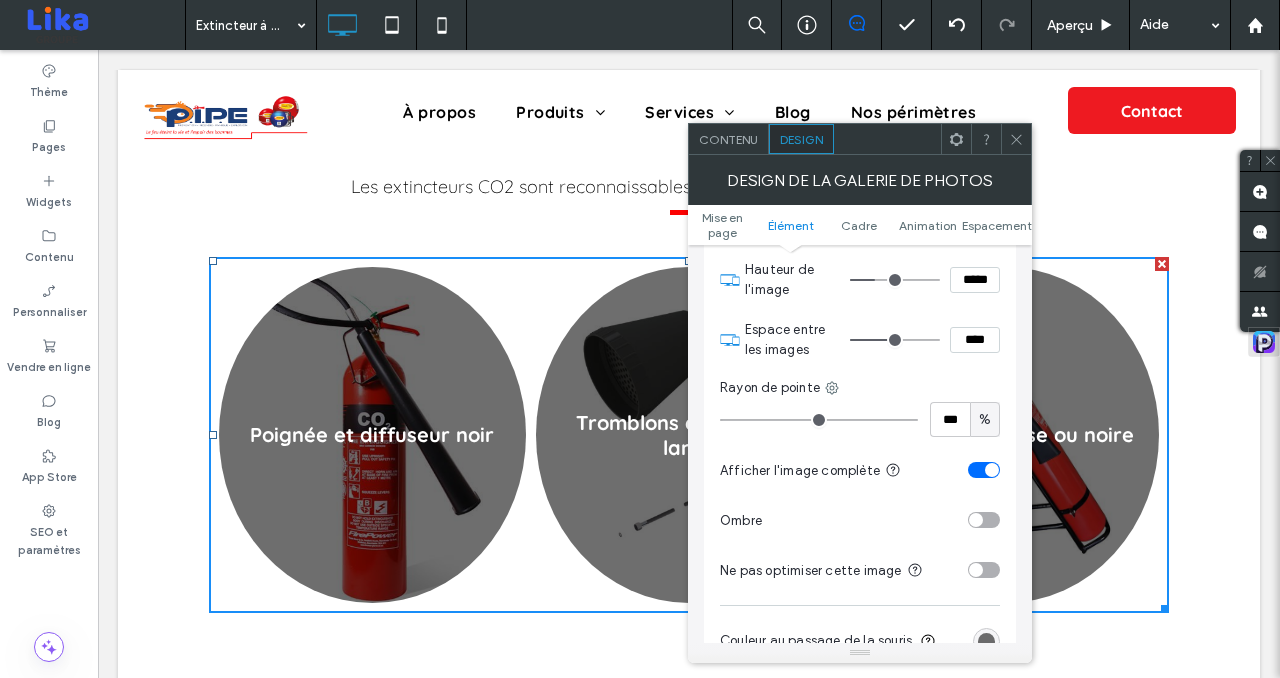 type on "*****" 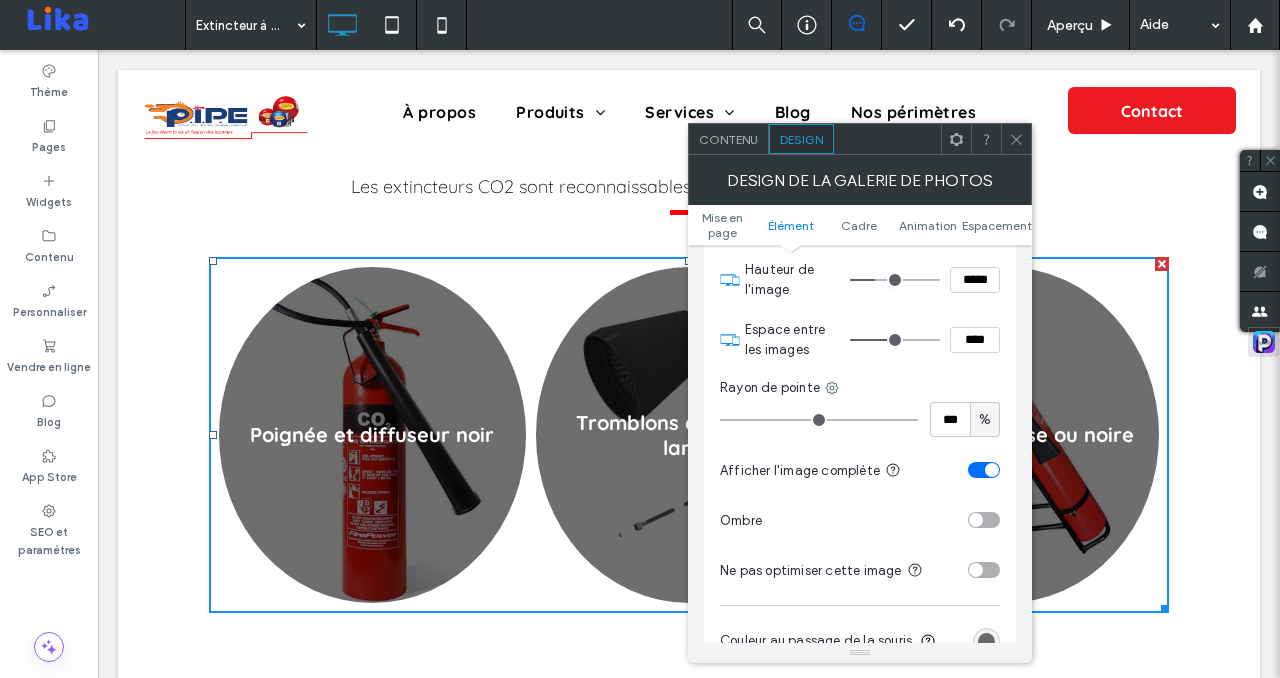 type on "***" 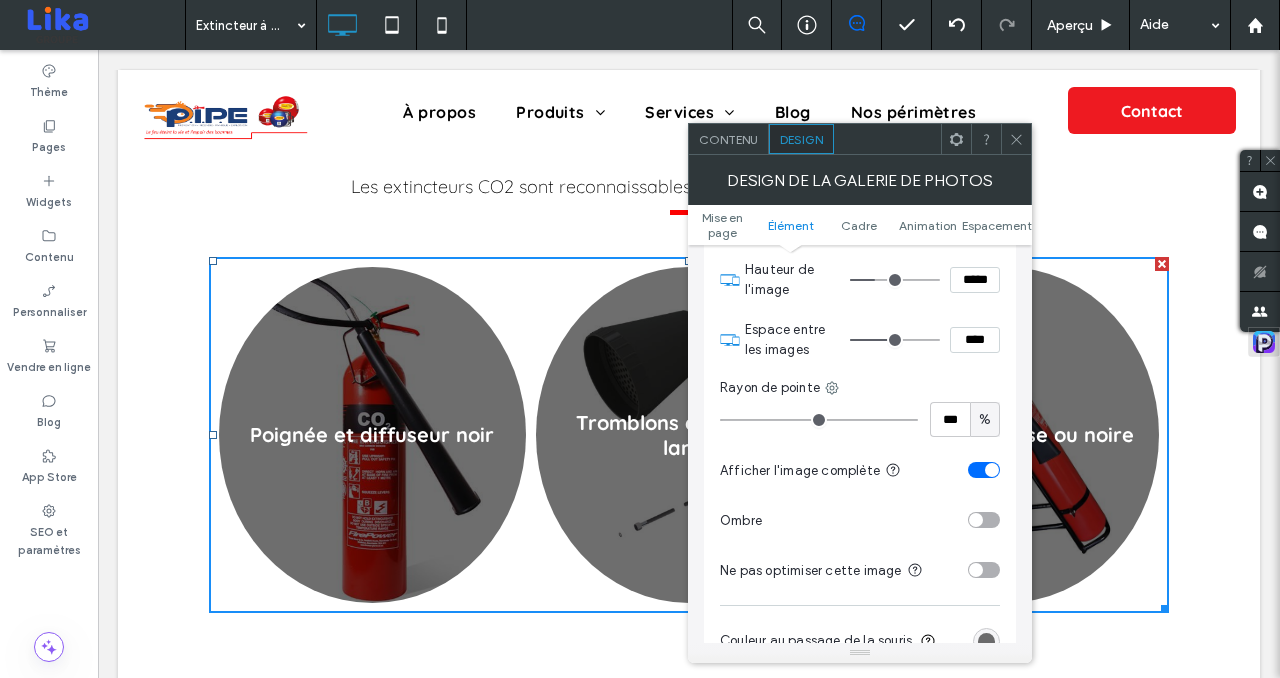 type on "*****" 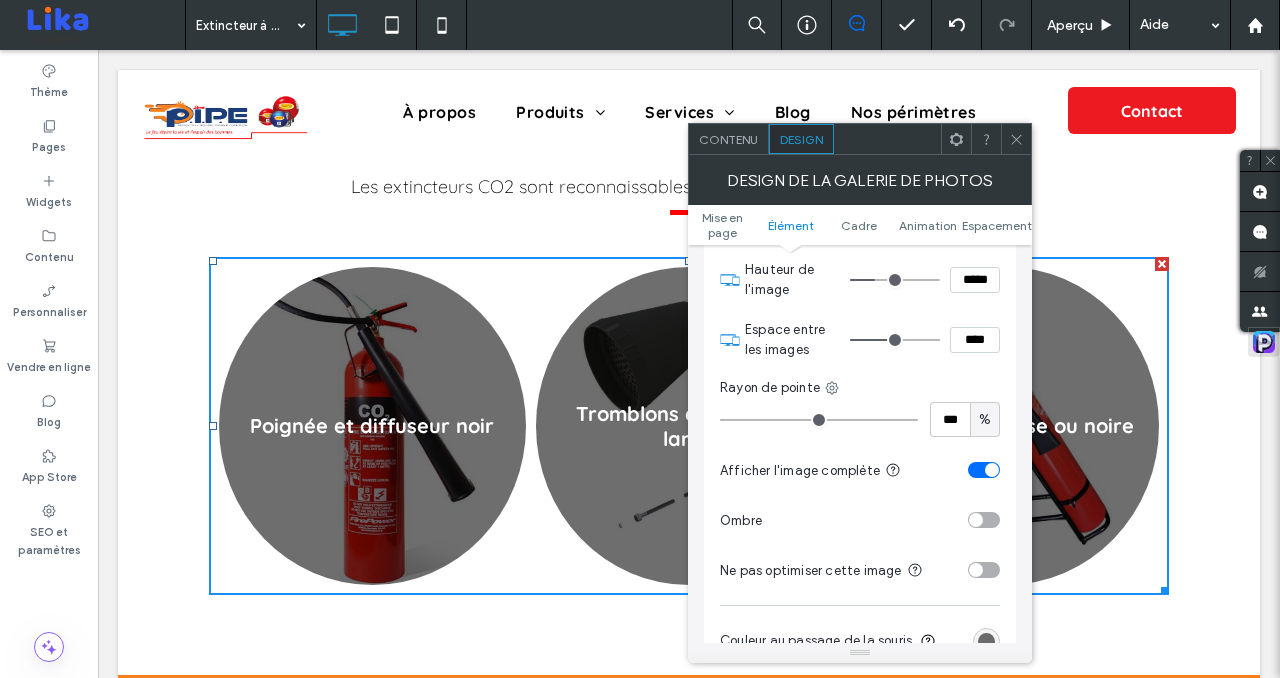 type on "***" 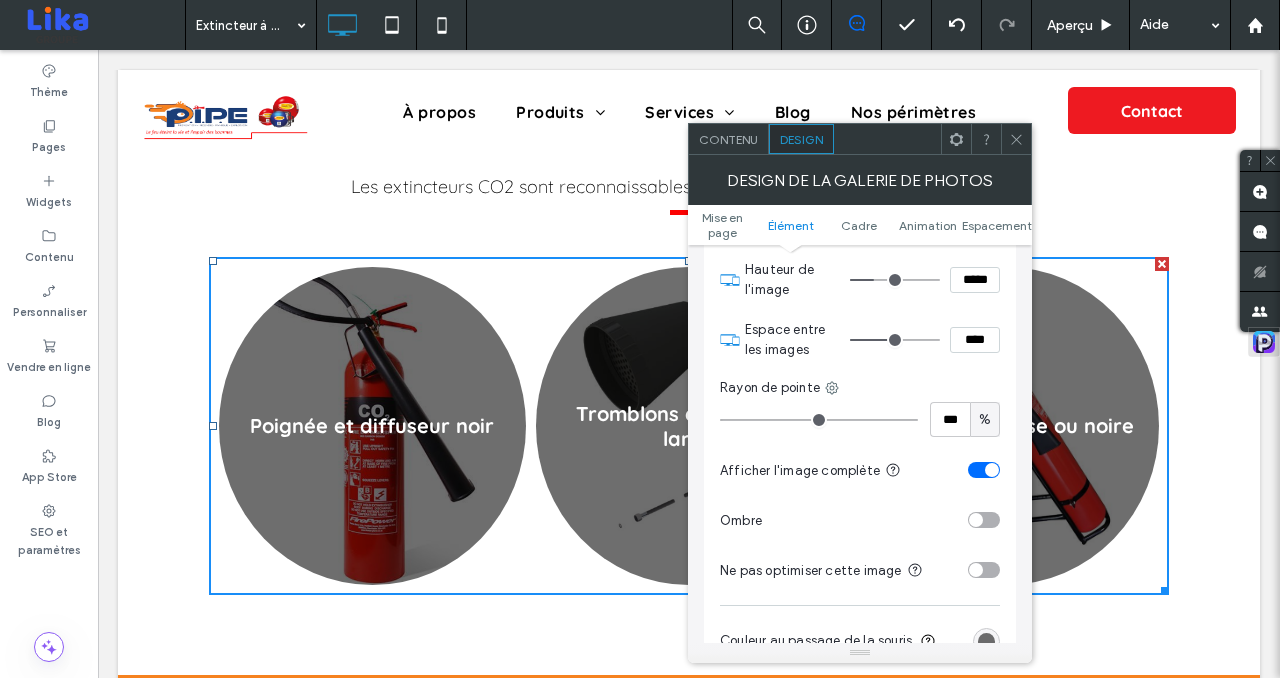 click at bounding box center [895, 280] 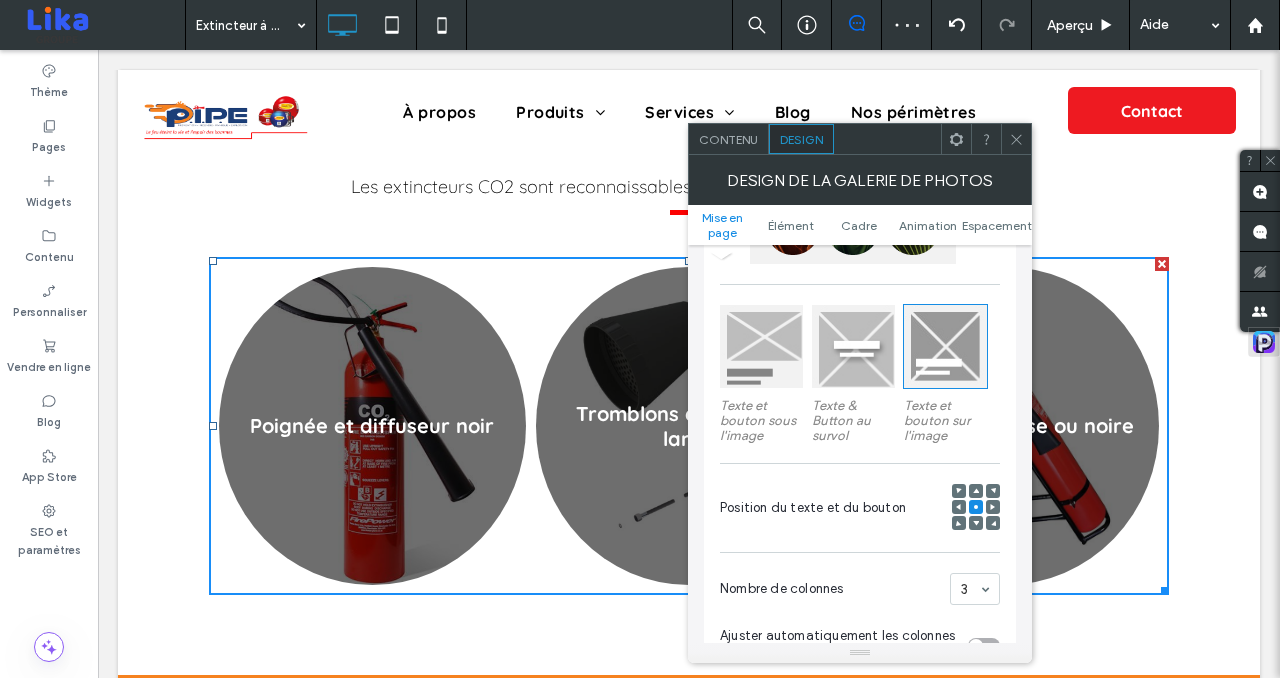 scroll, scrollTop: 0, scrollLeft: 0, axis: both 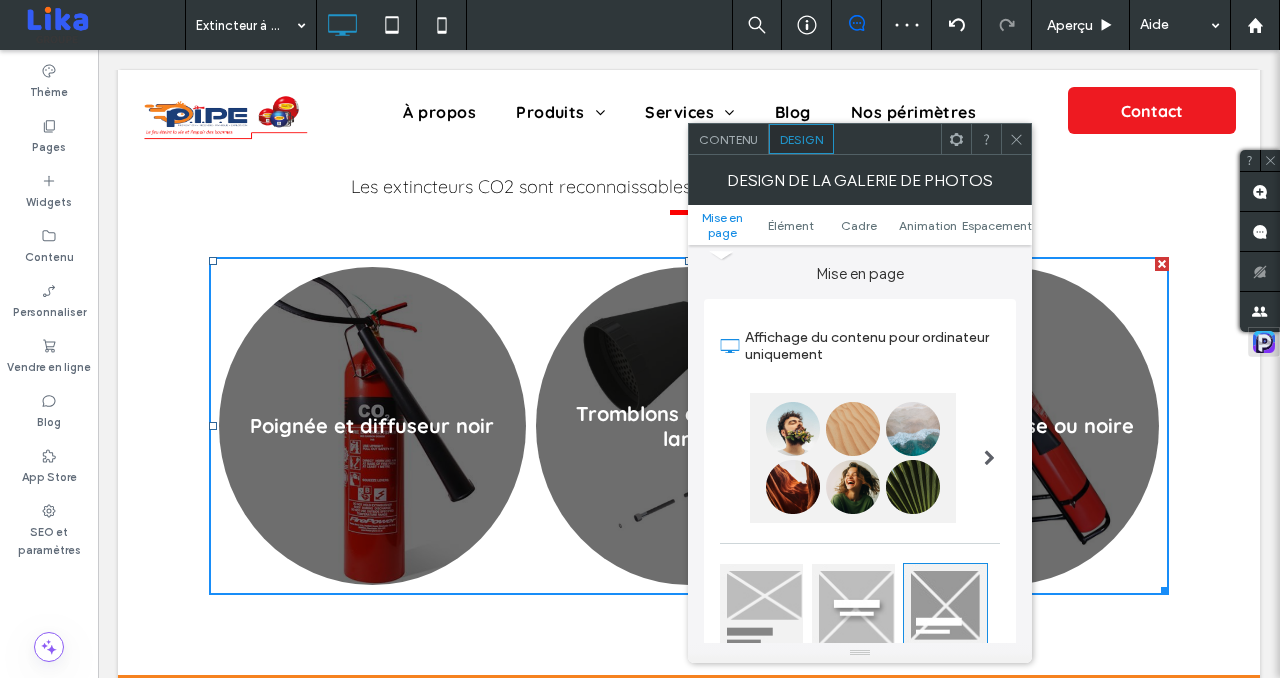 click at bounding box center [853, 458] 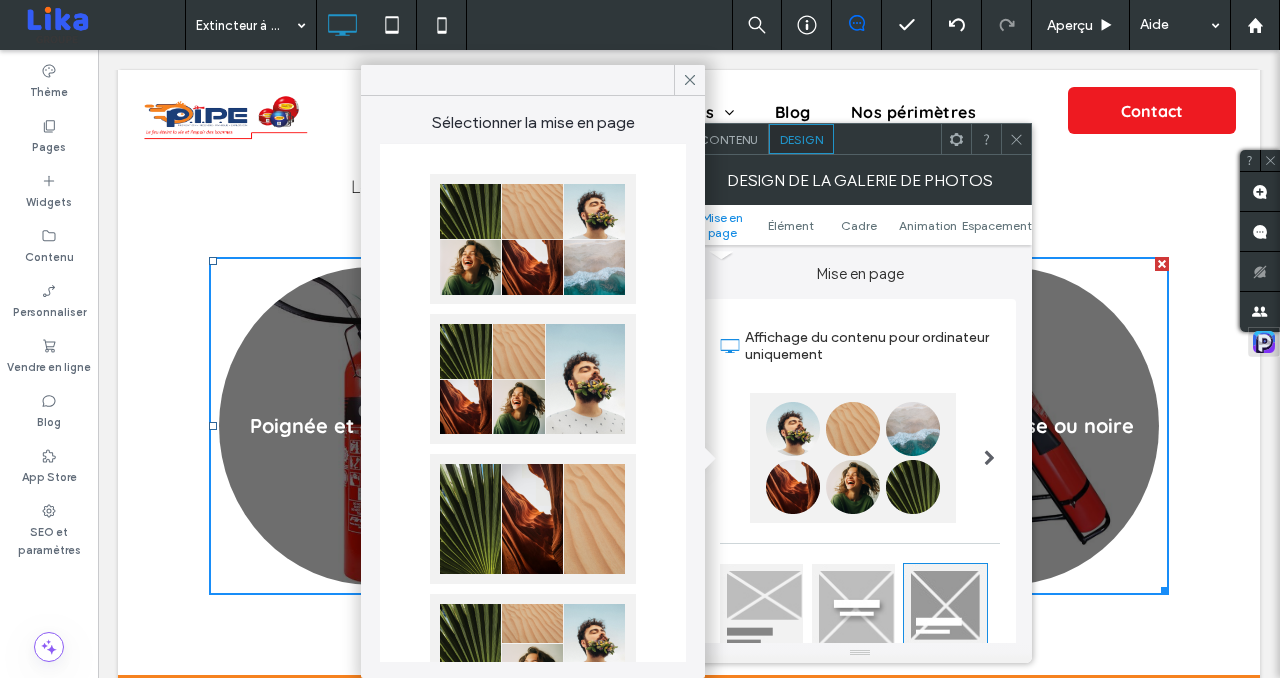 click at bounding box center (533, 239) 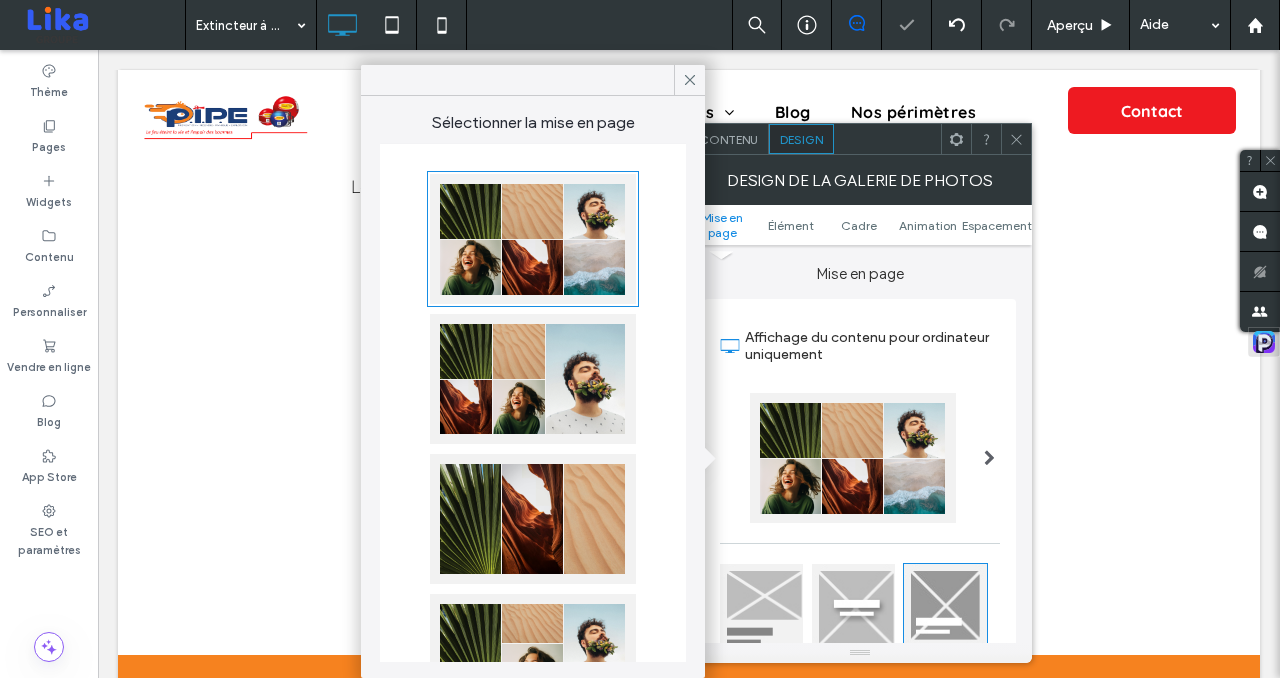 type on "***" 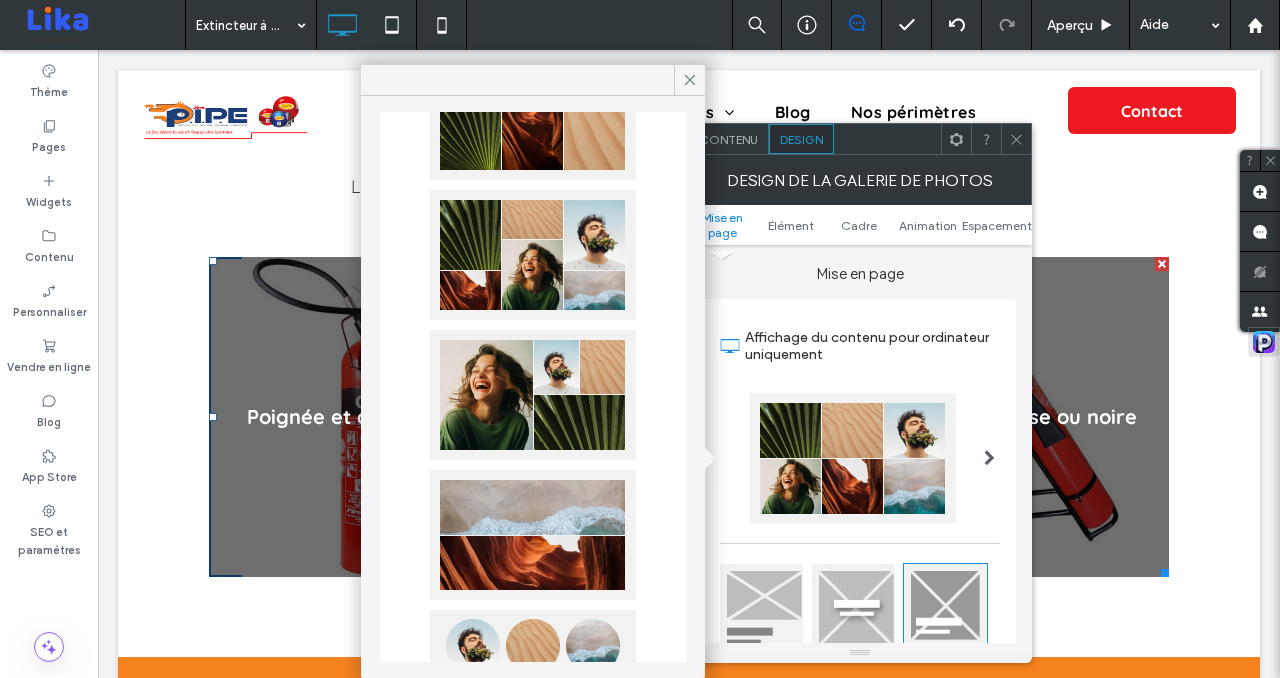 scroll, scrollTop: 898, scrollLeft: 0, axis: vertical 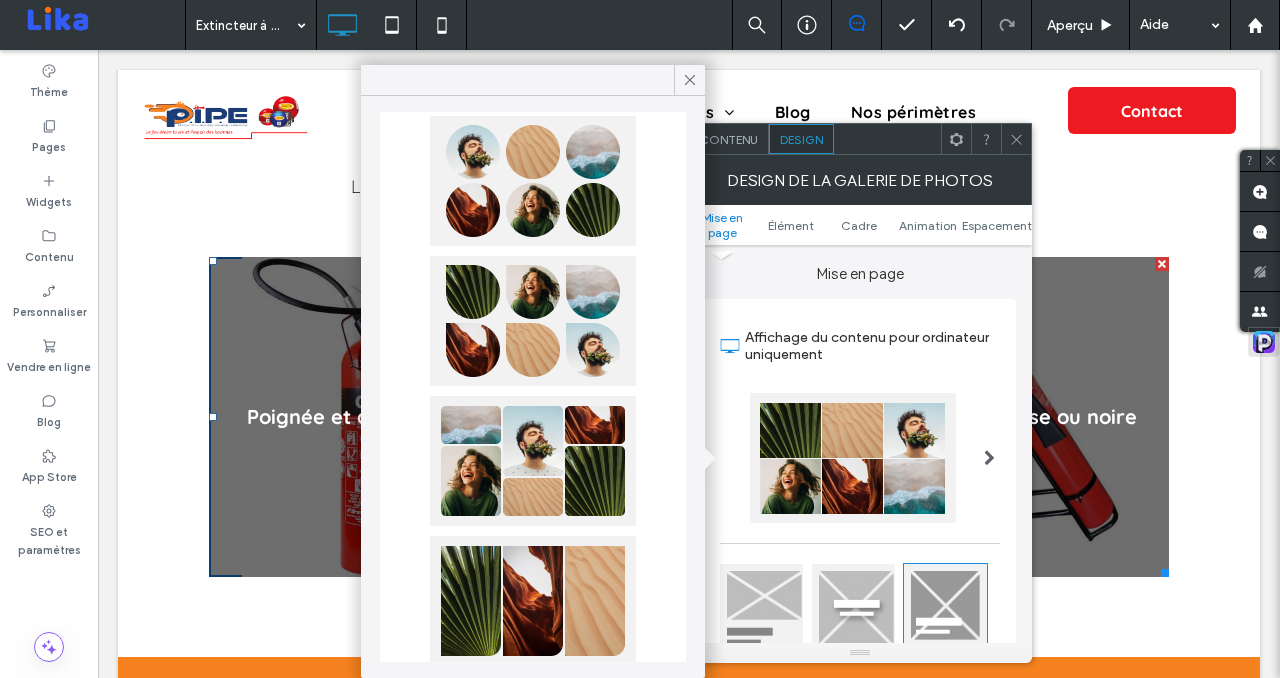 click at bounding box center [533, 181] 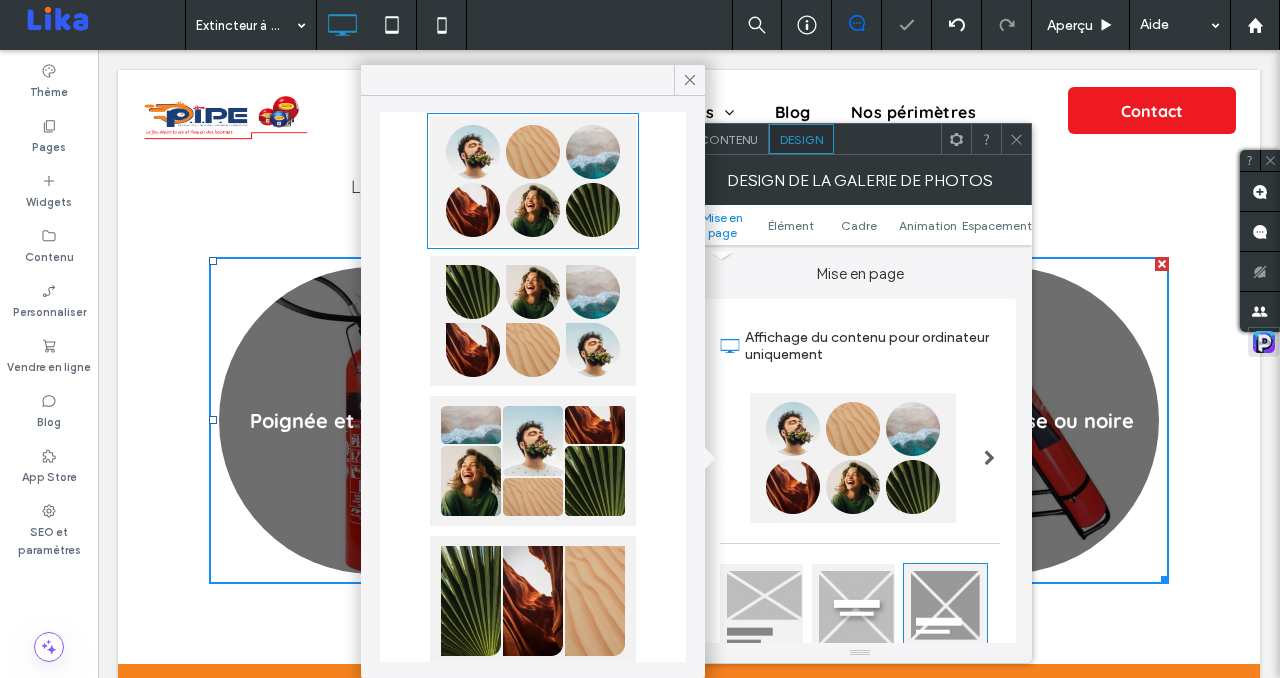 type on "***" 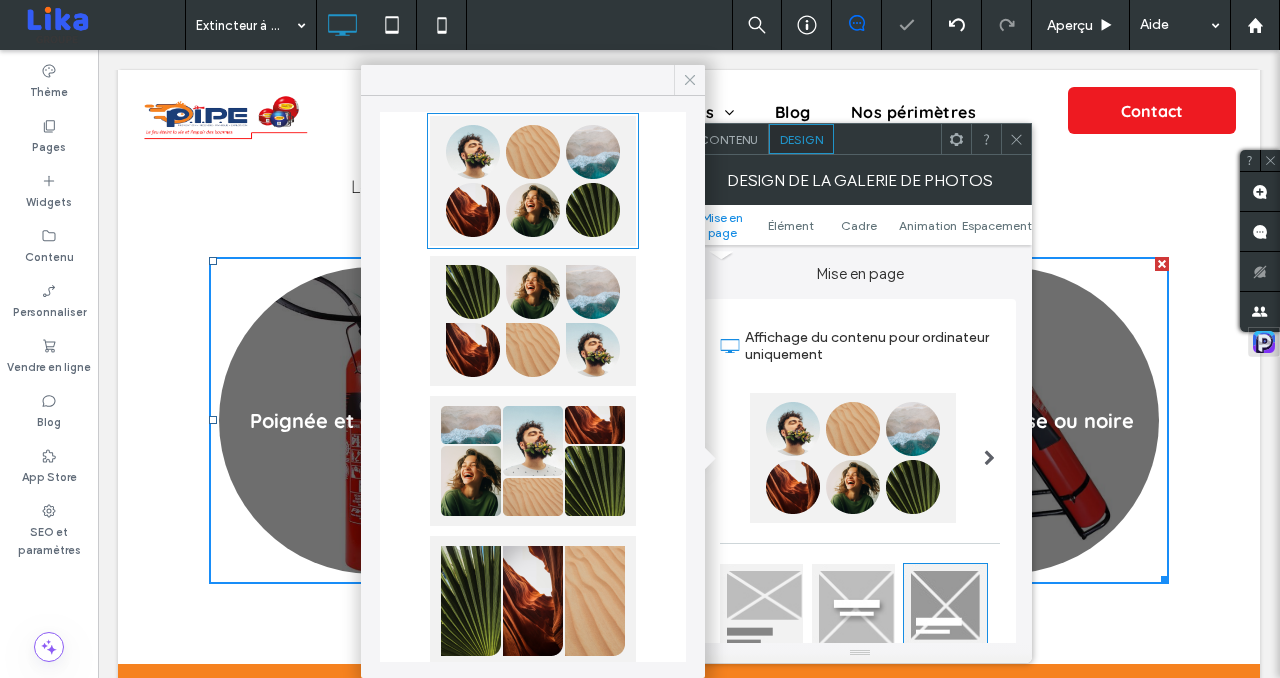 click 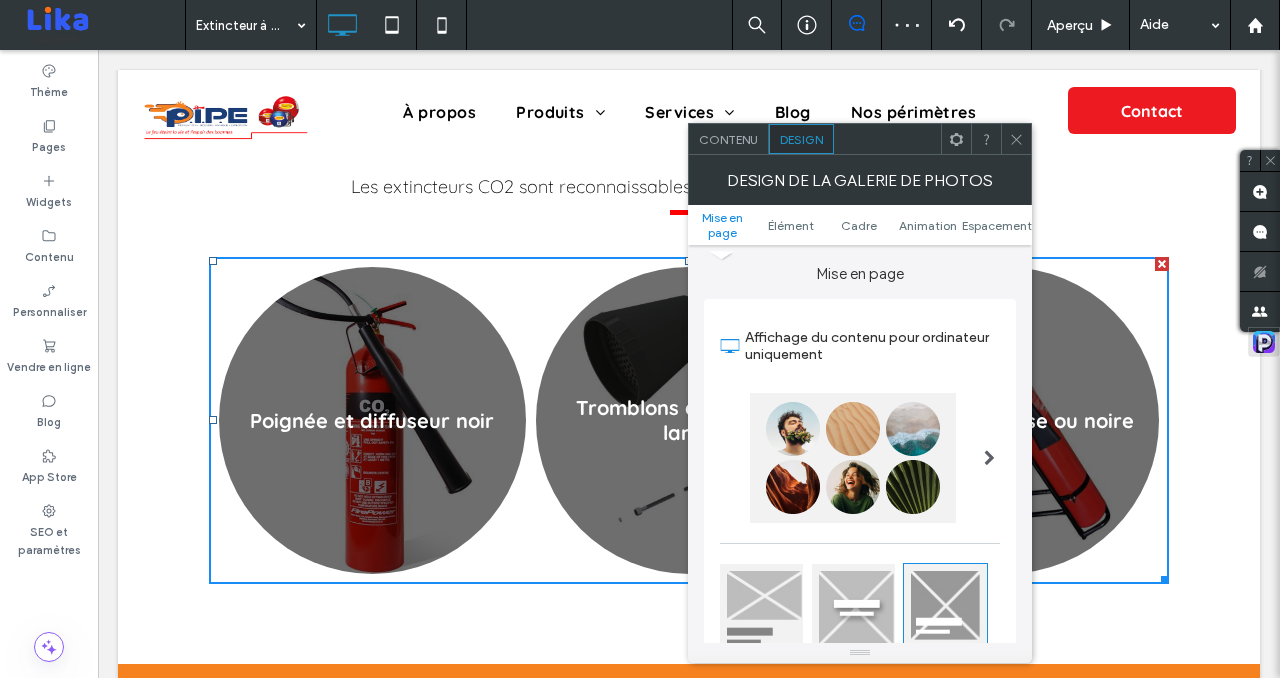 drag, startPoint x: 1023, startPoint y: 139, endPoint x: 936, endPoint y: 185, distance: 98.4124 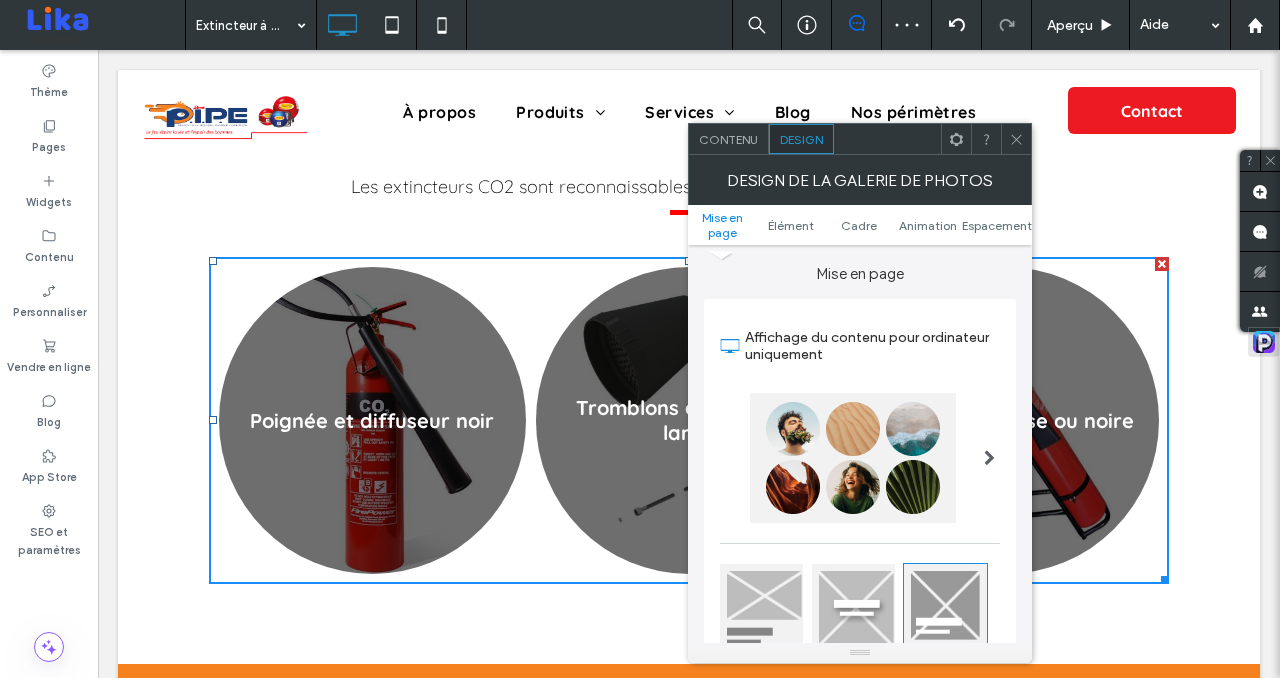 click 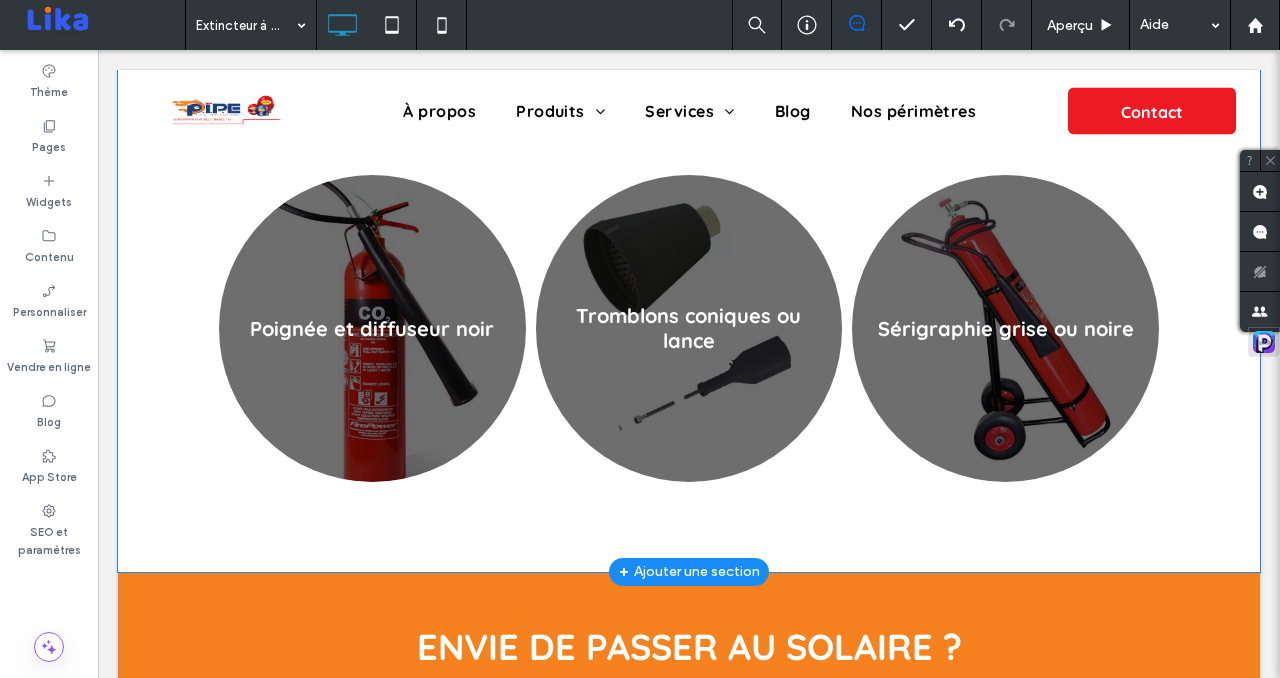 scroll, scrollTop: 2396, scrollLeft: 0, axis: vertical 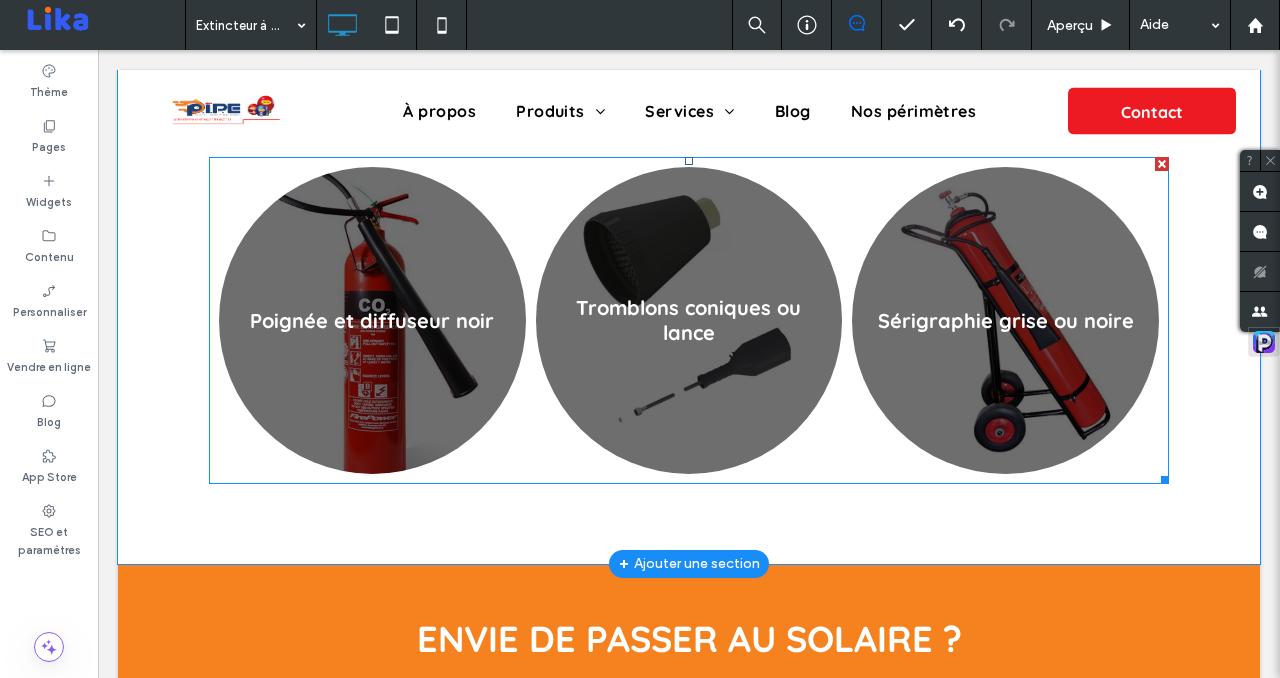 click at bounding box center (372, 320) 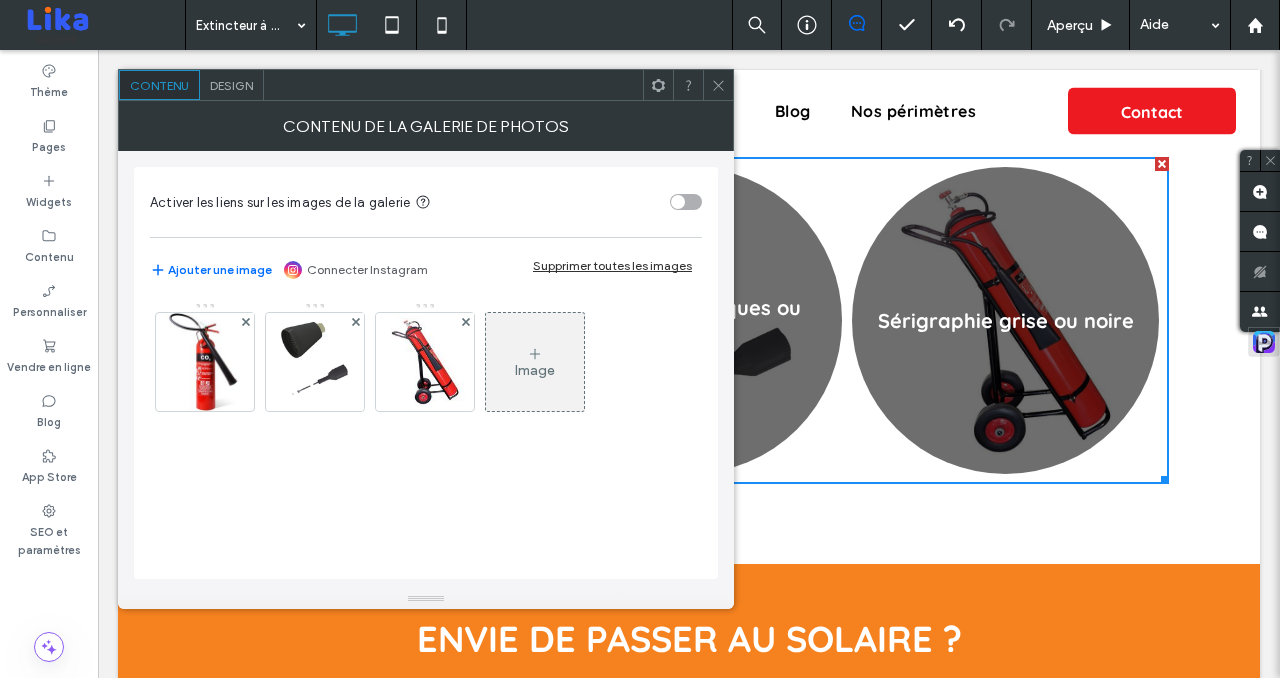 click on "Design" at bounding box center (231, 85) 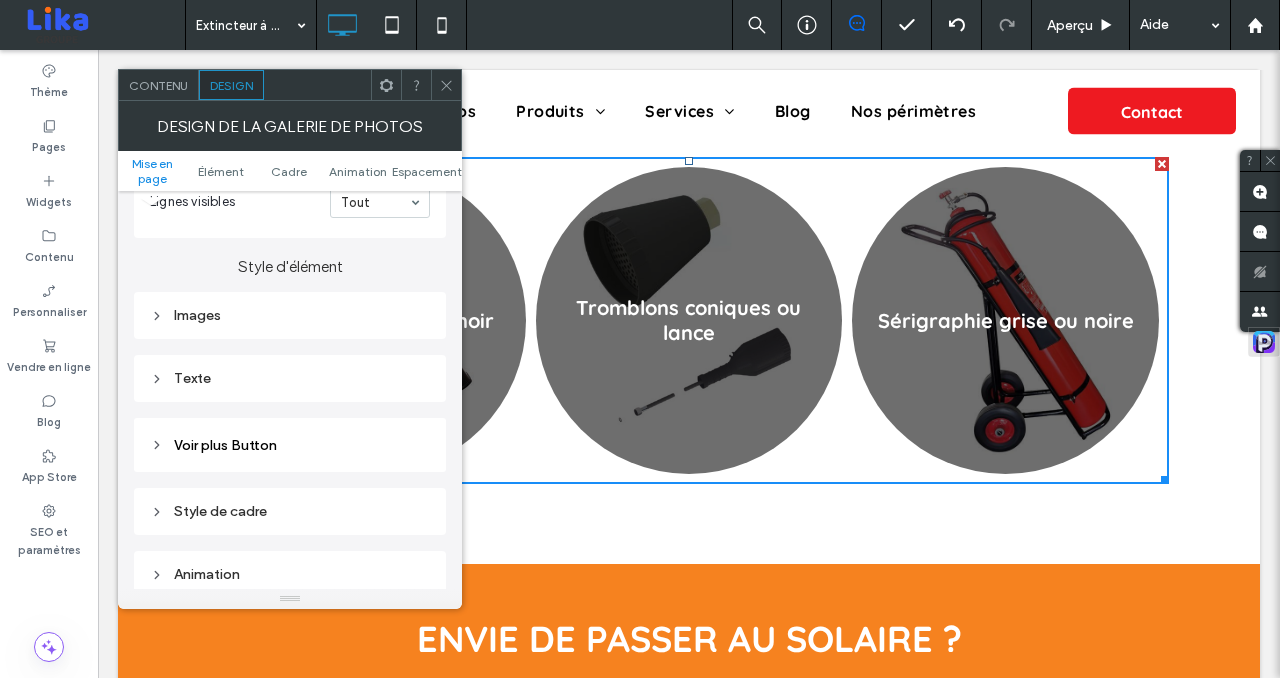 scroll, scrollTop: 730, scrollLeft: 0, axis: vertical 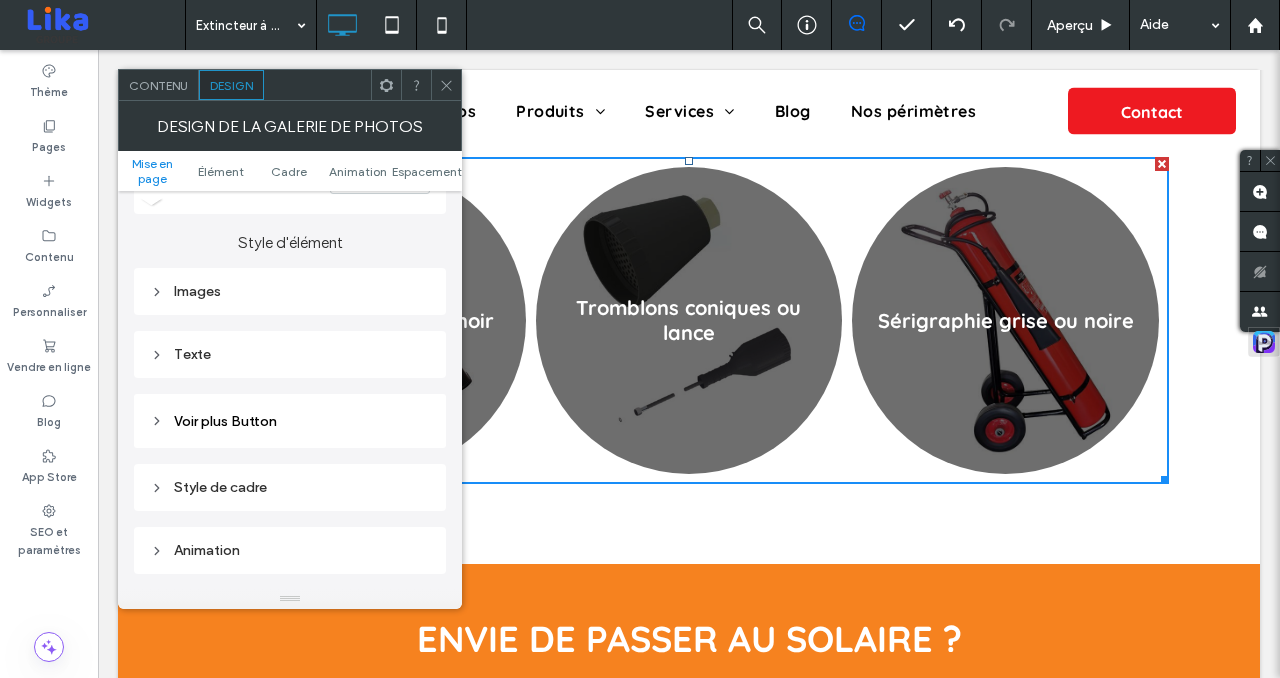 click on "Images" at bounding box center (290, 291) 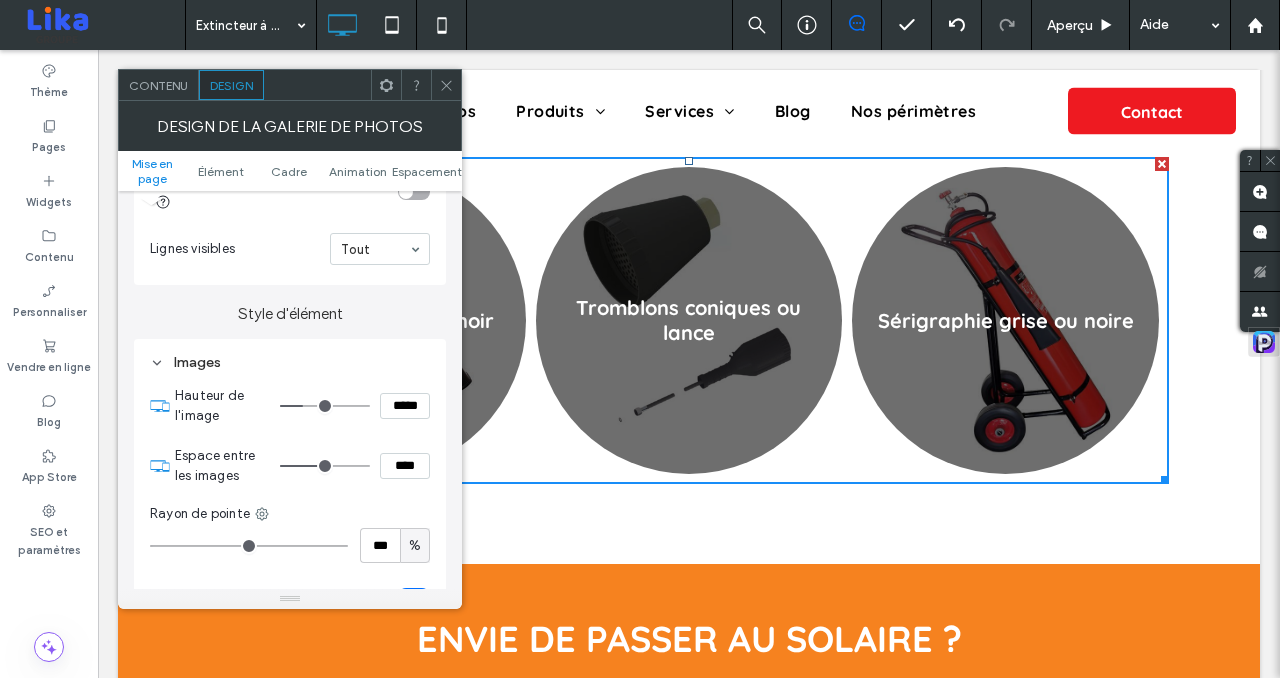 scroll, scrollTop: 403, scrollLeft: 0, axis: vertical 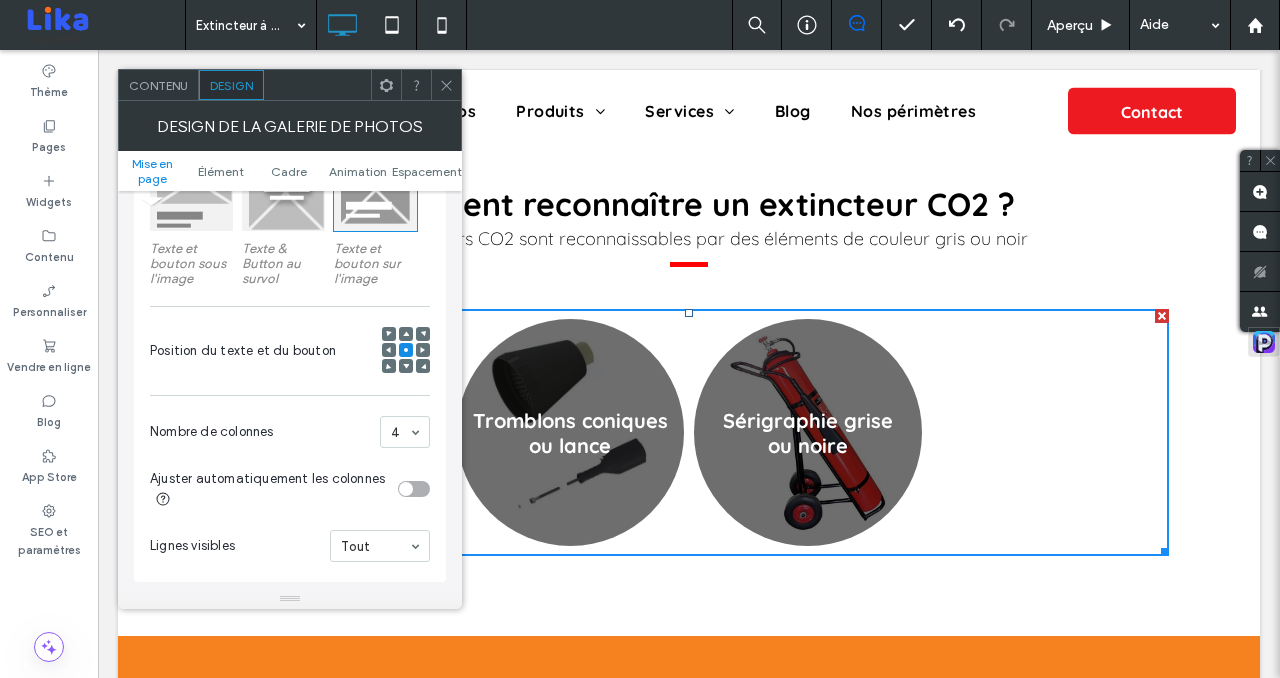 click at bounding box center [446, 85] 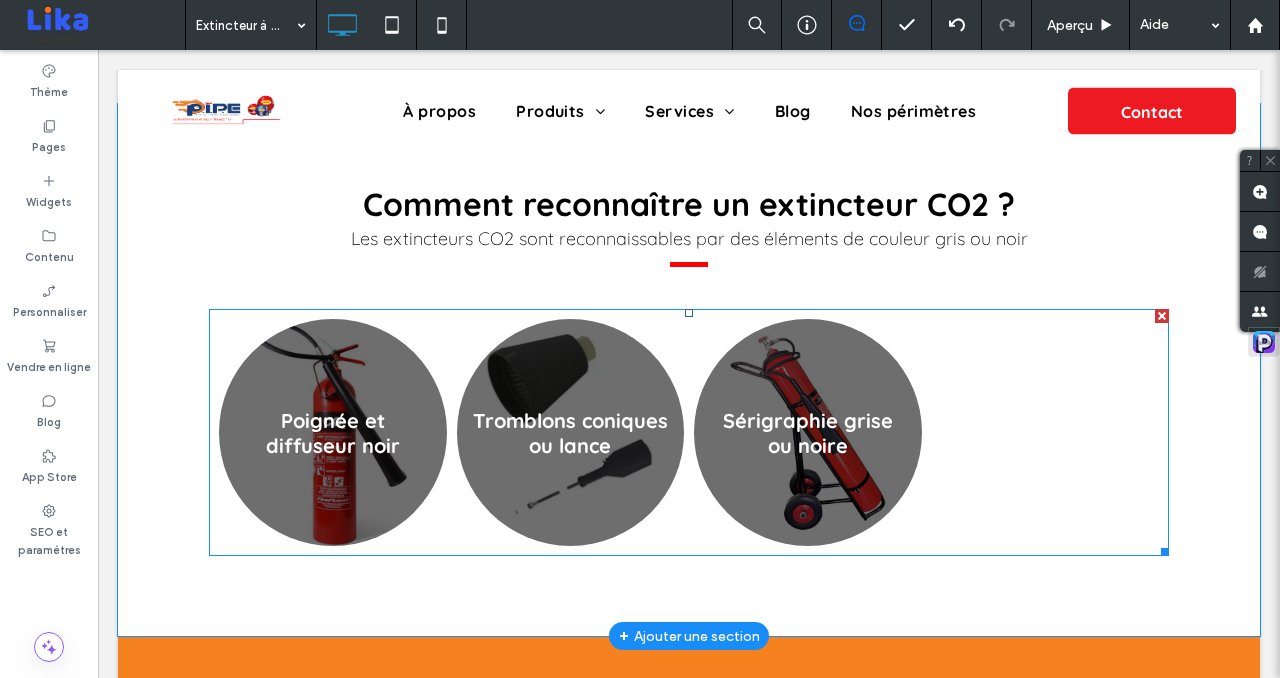 click on "Tromblons coniques ou lance
Bouton" at bounding box center [571, 433] 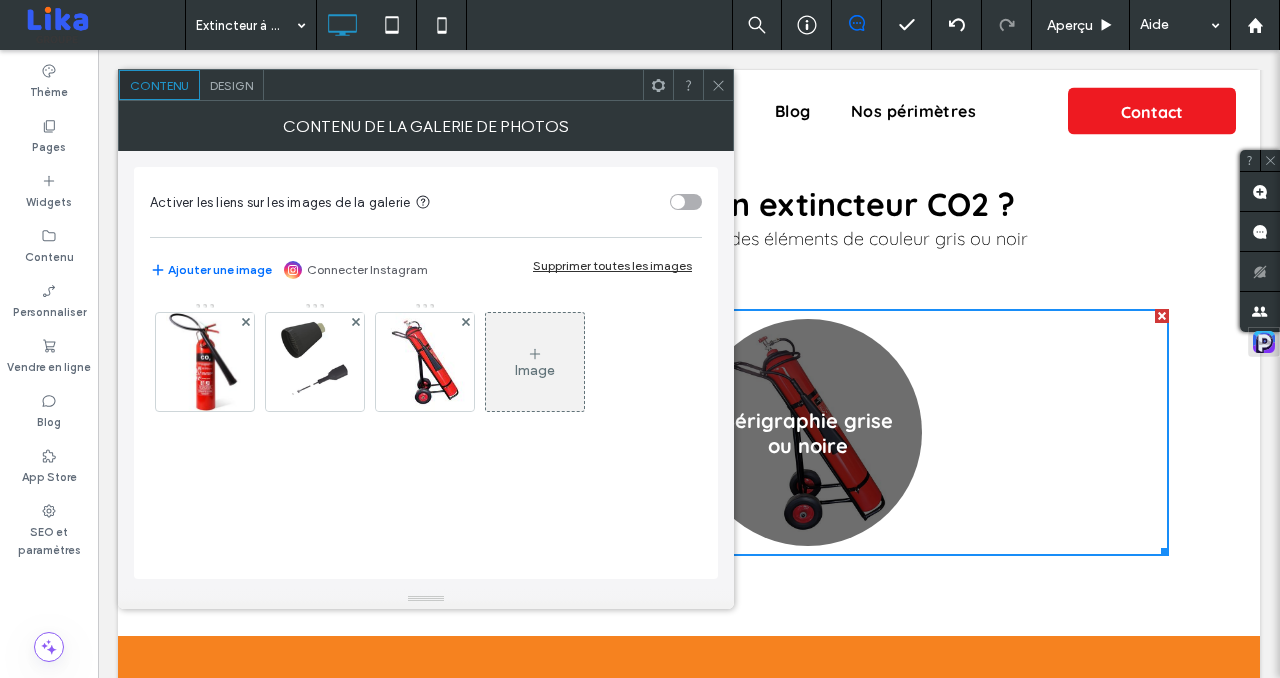 click on "Design" at bounding box center [231, 85] 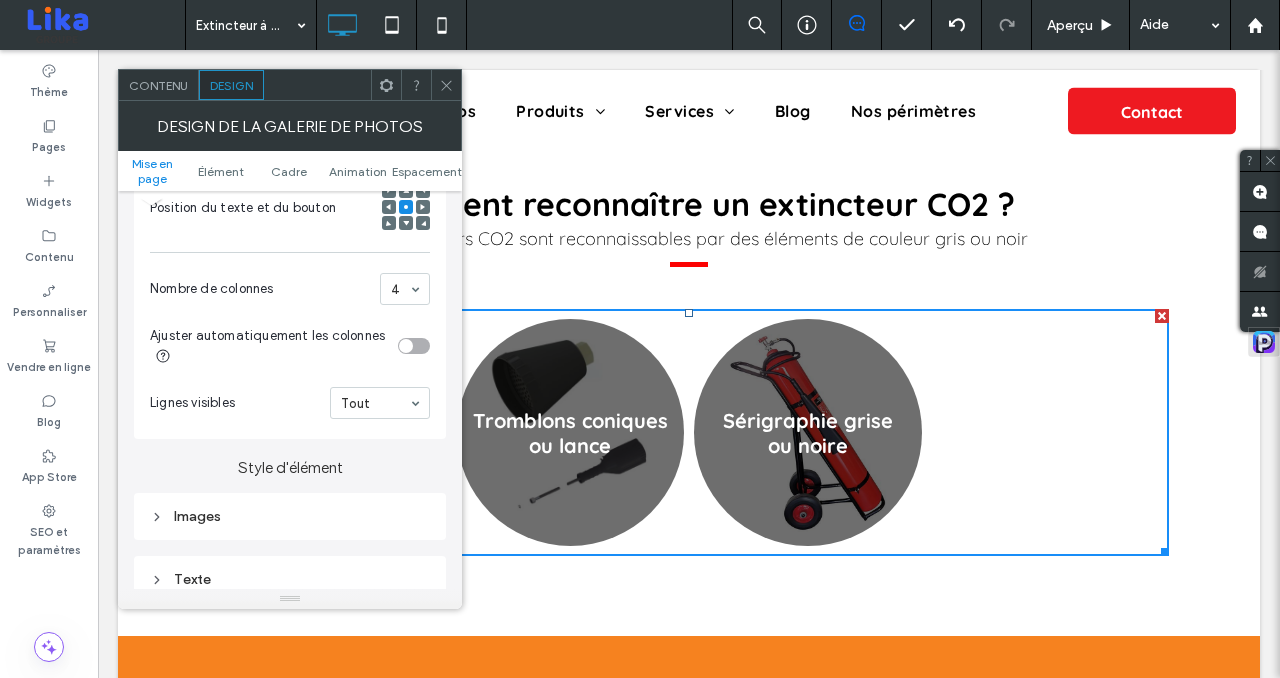 scroll, scrollTop: 491, scrollLeft: 0, axis: vertical 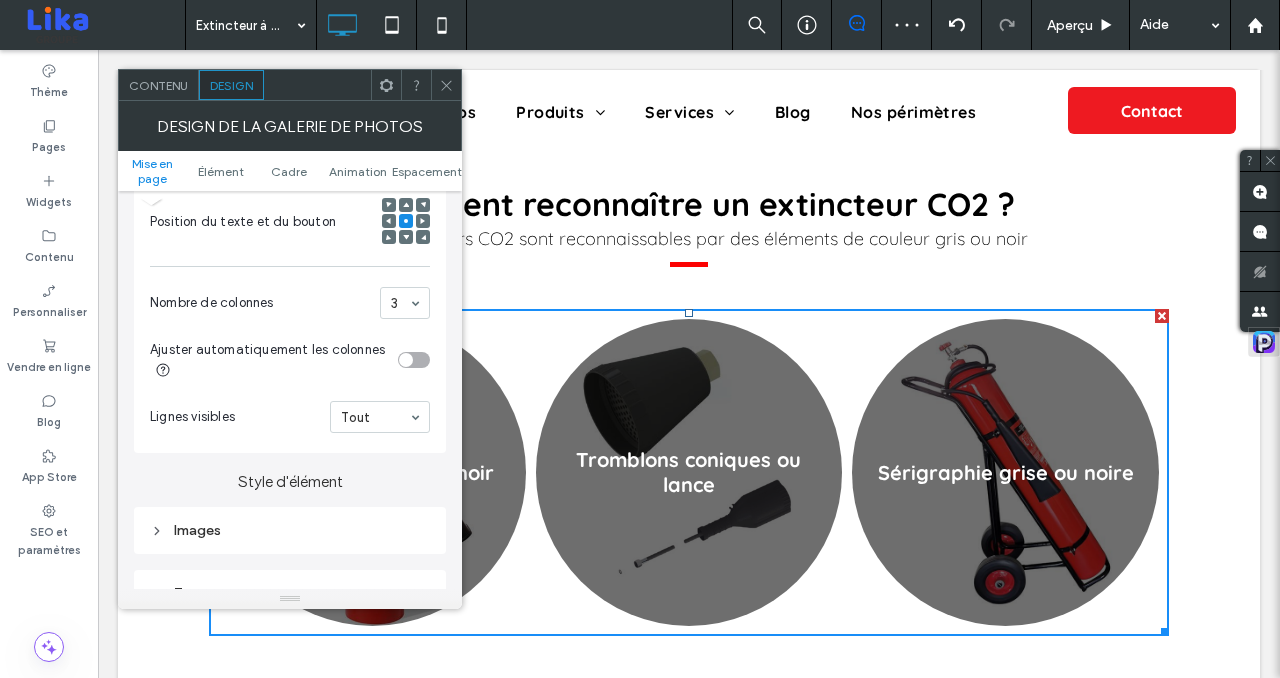 click 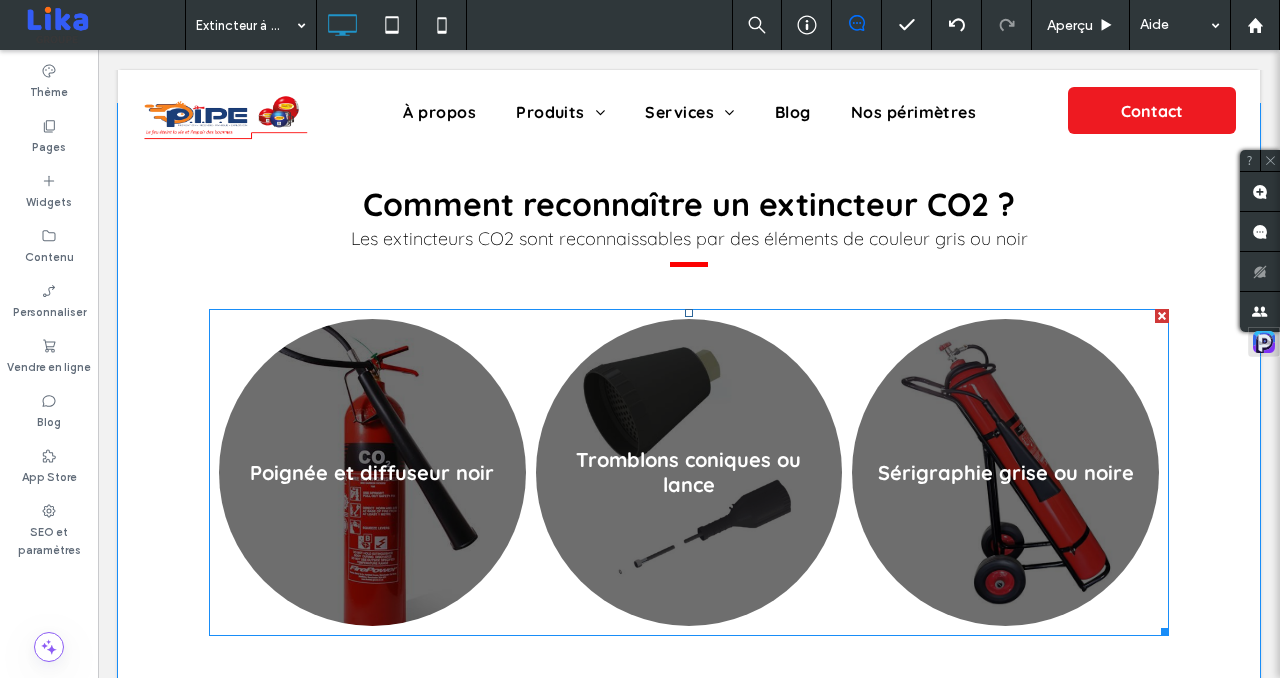 click at bounding box center [372, 472] 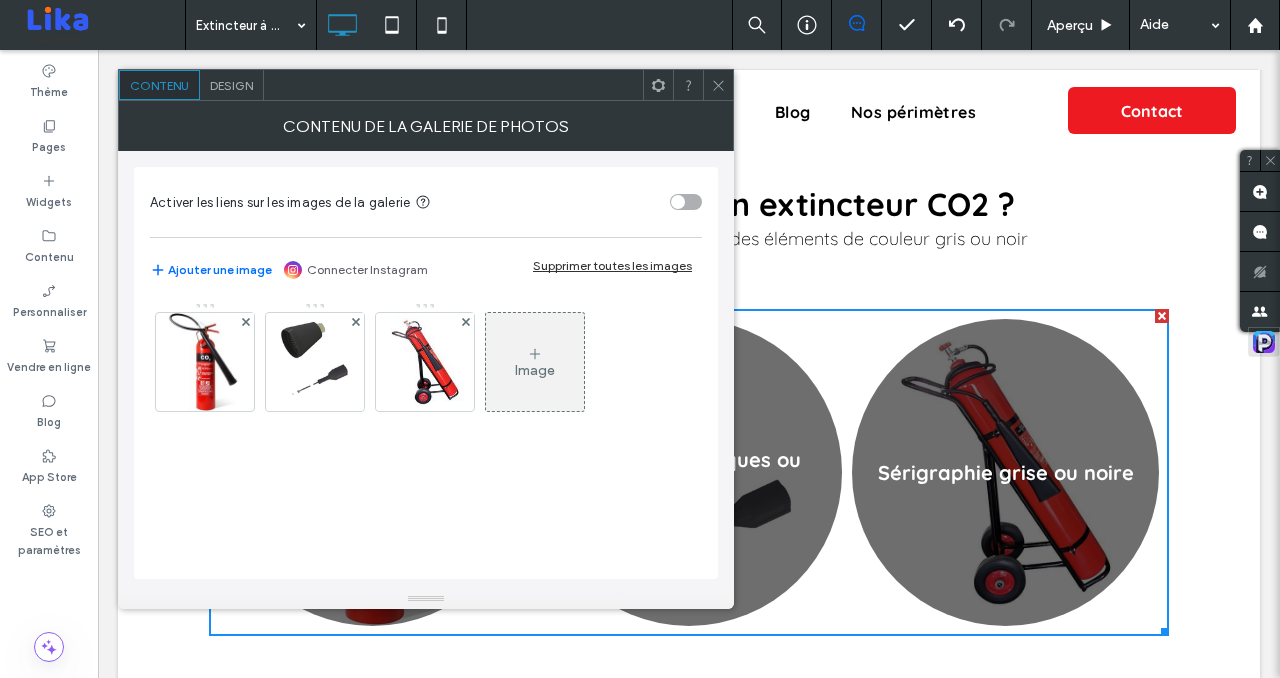 click on "Design" at bounding box center [231, 85] 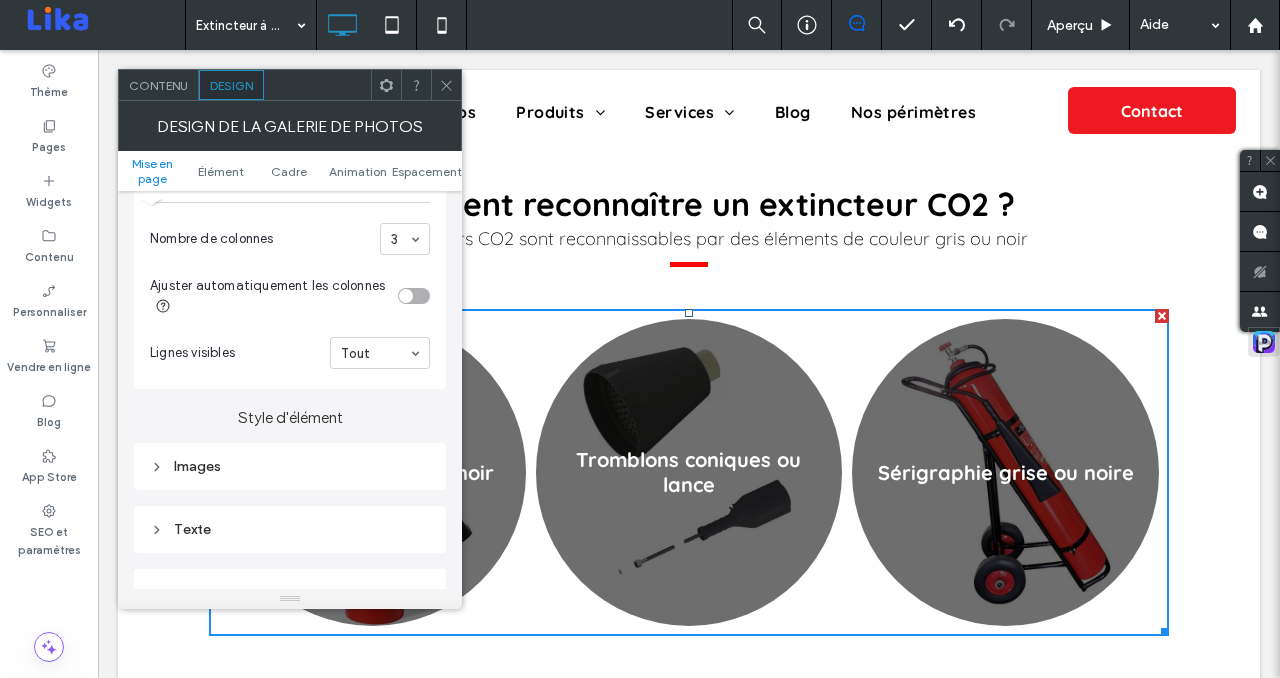 scroll, scrollTop: 657, scrollLeft: 0, axis: vertical 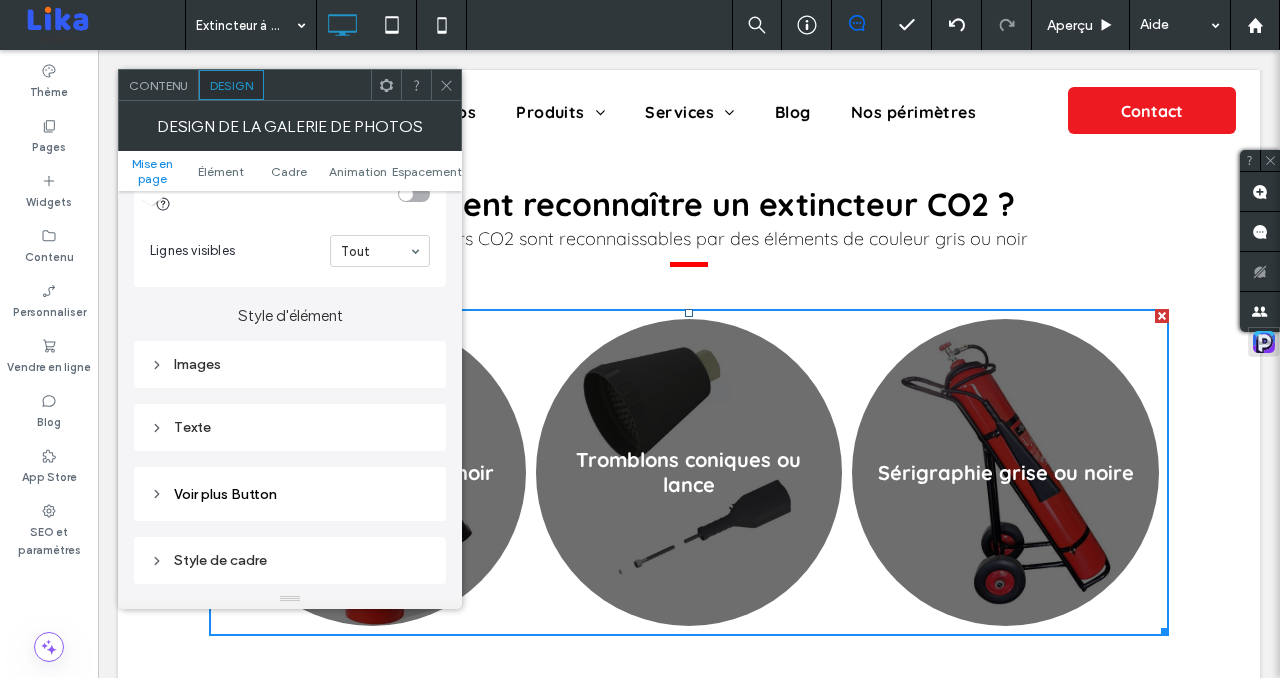 click on "Images" at bounding box center [290, 364] 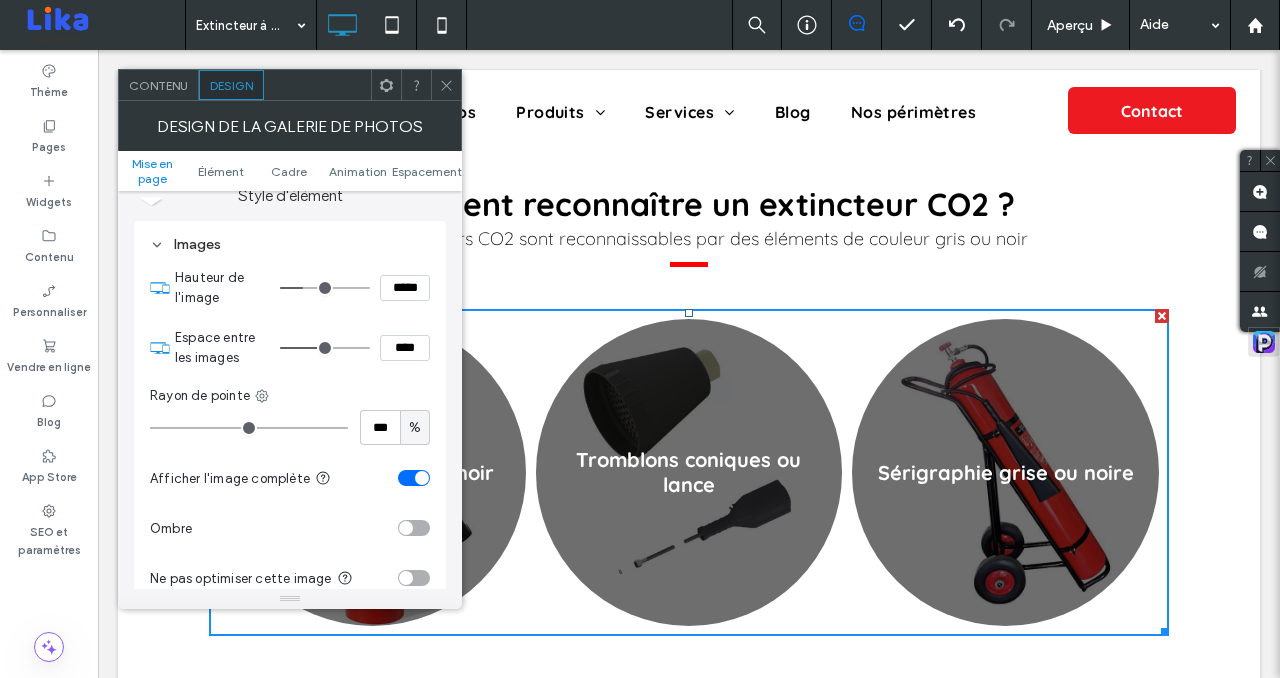 scroll, scrollTop: 801, scrollLeft: 0, axis: vertical 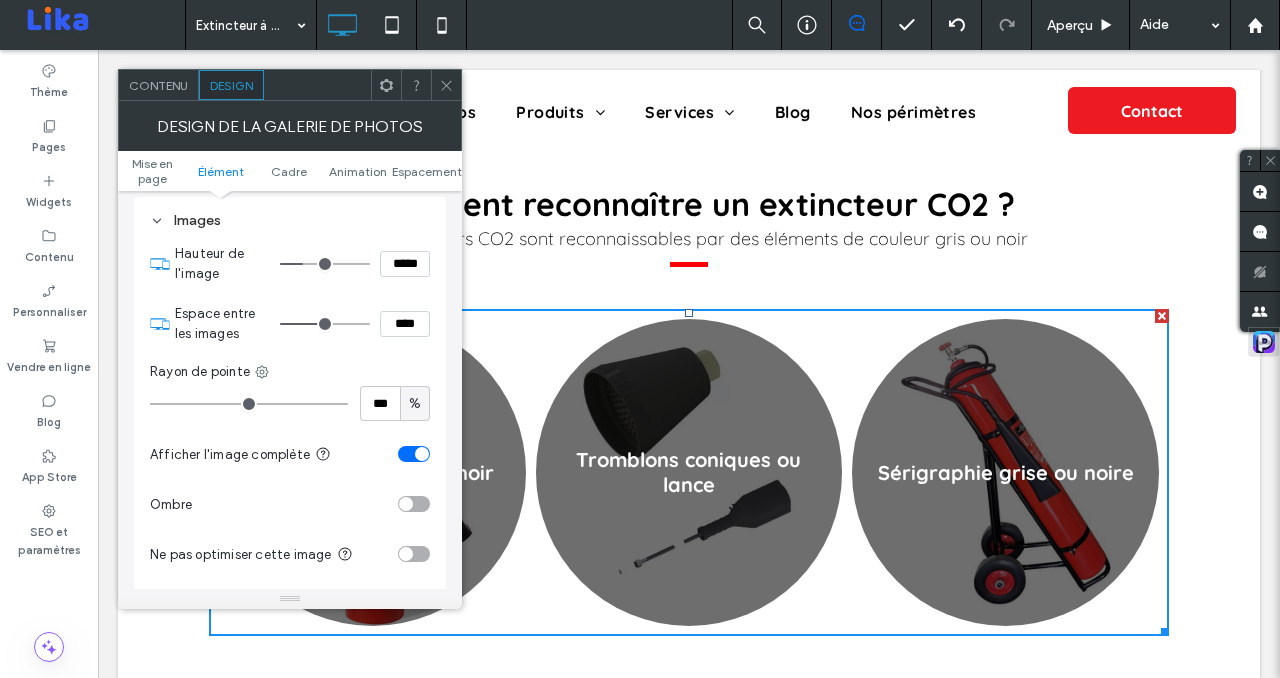 type on "**" 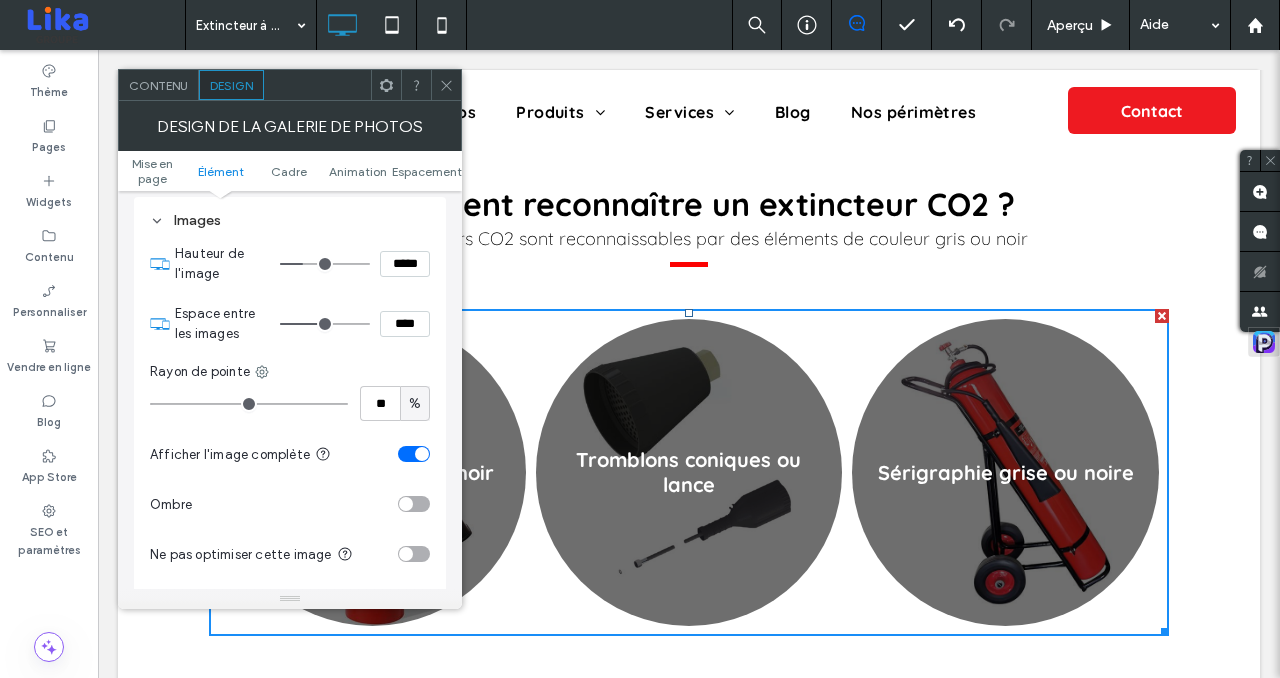 type on "**" 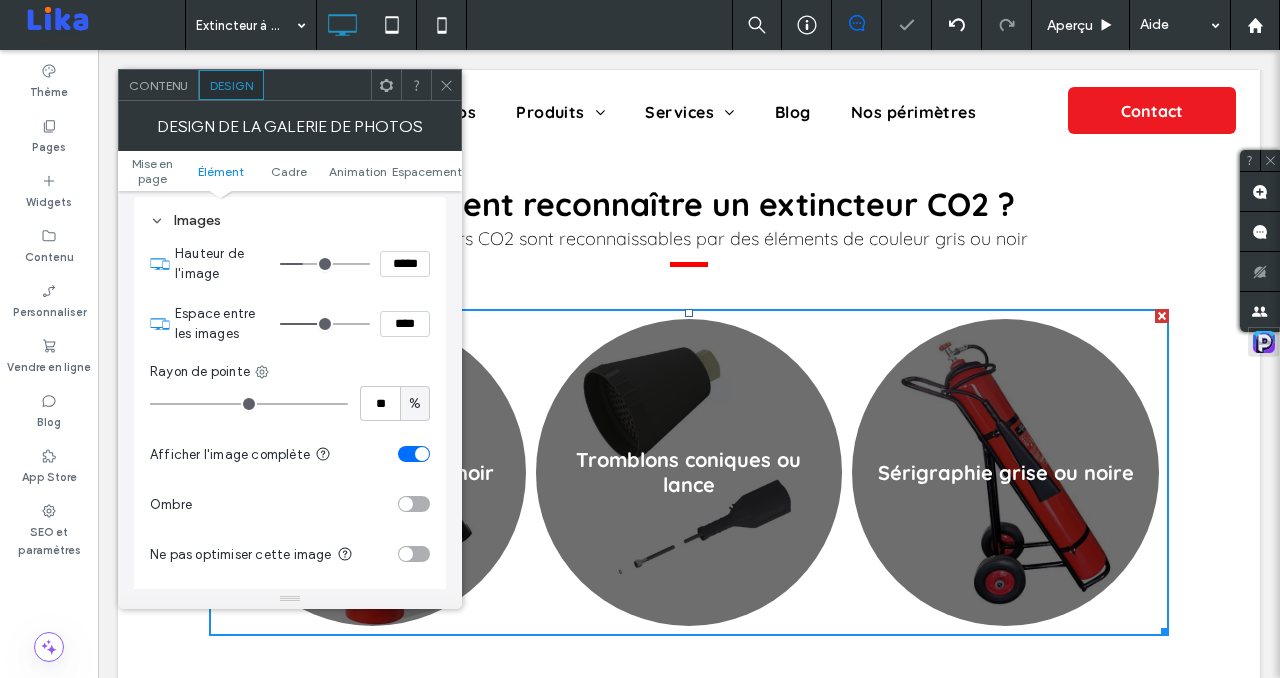 type on "**" 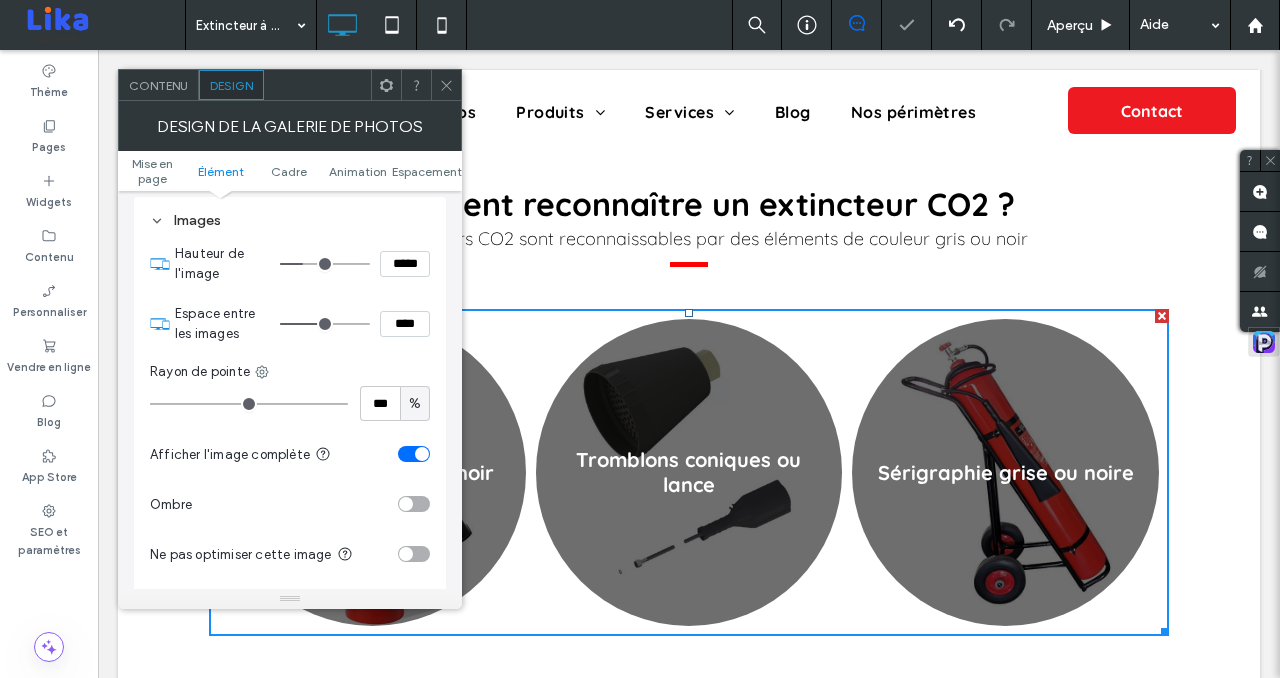 drag, startPoint x: 291, startPoint y: 408, endPoint x: 379, endPoint y: 408, distance: 88 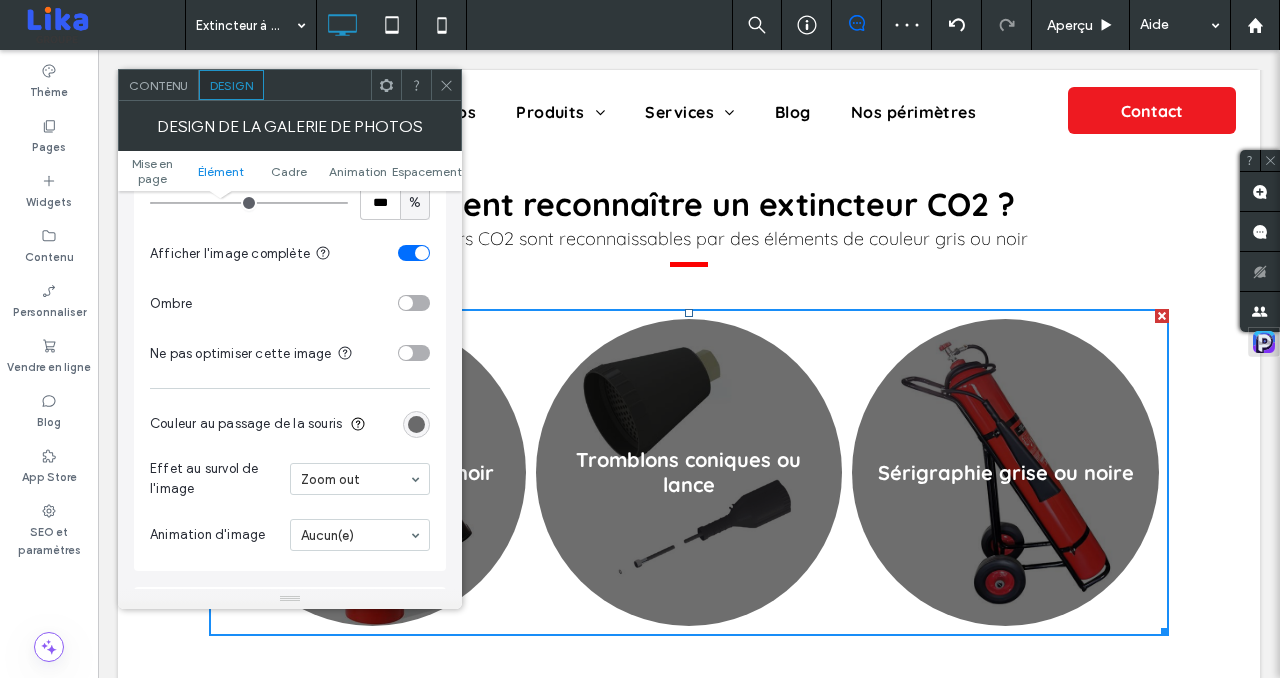 scroll, scrollTop: 1023, scrollLeft: 0, axis: vertical 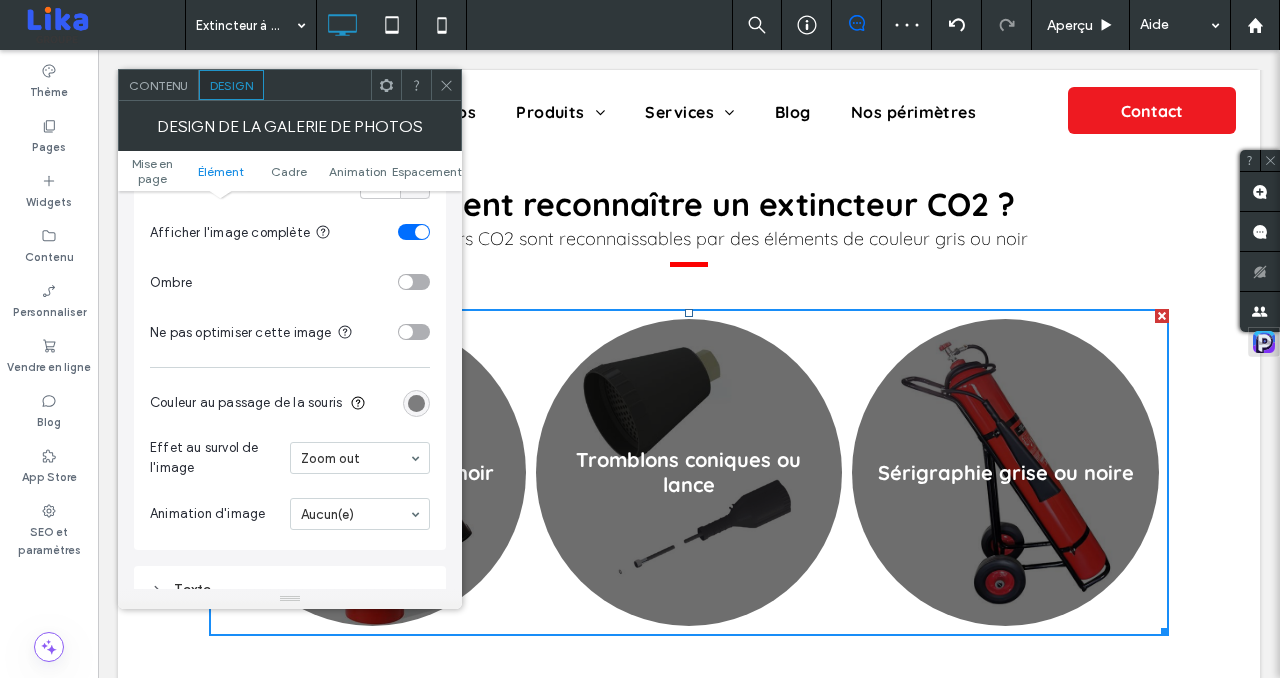 click at bounding box center (416, 403) 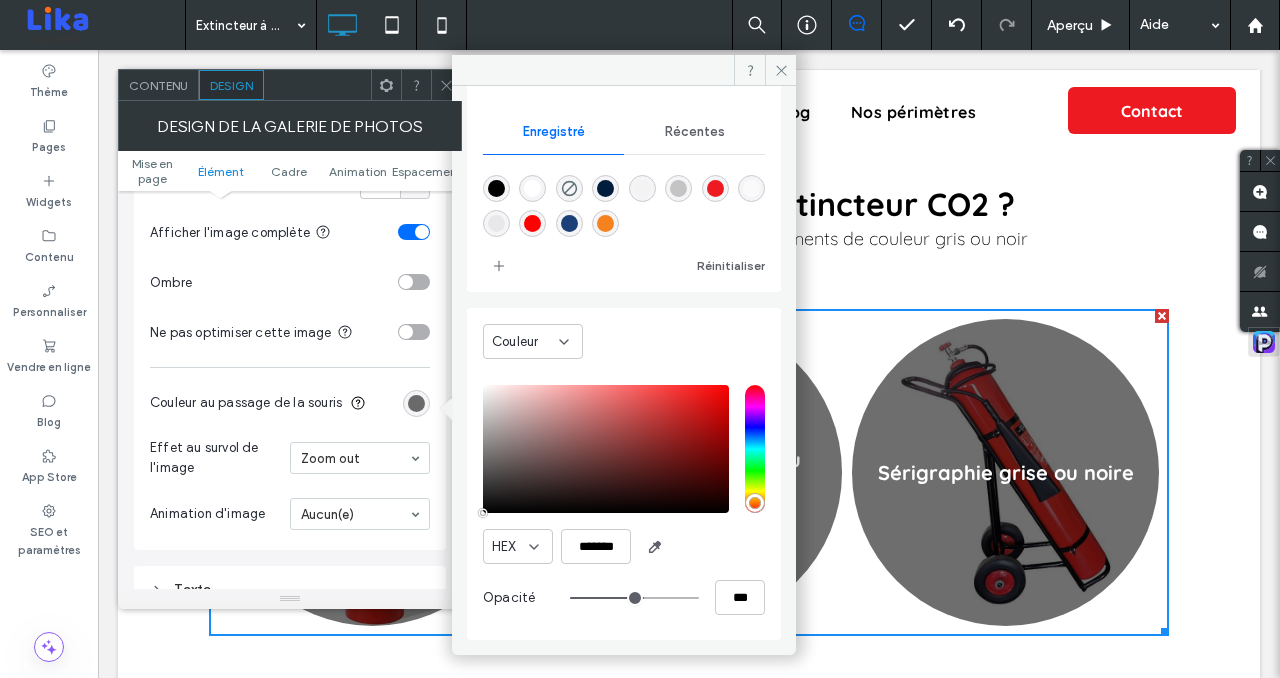 scroll, scrollTop: 166, scrollLeft: 0, axis: vertical 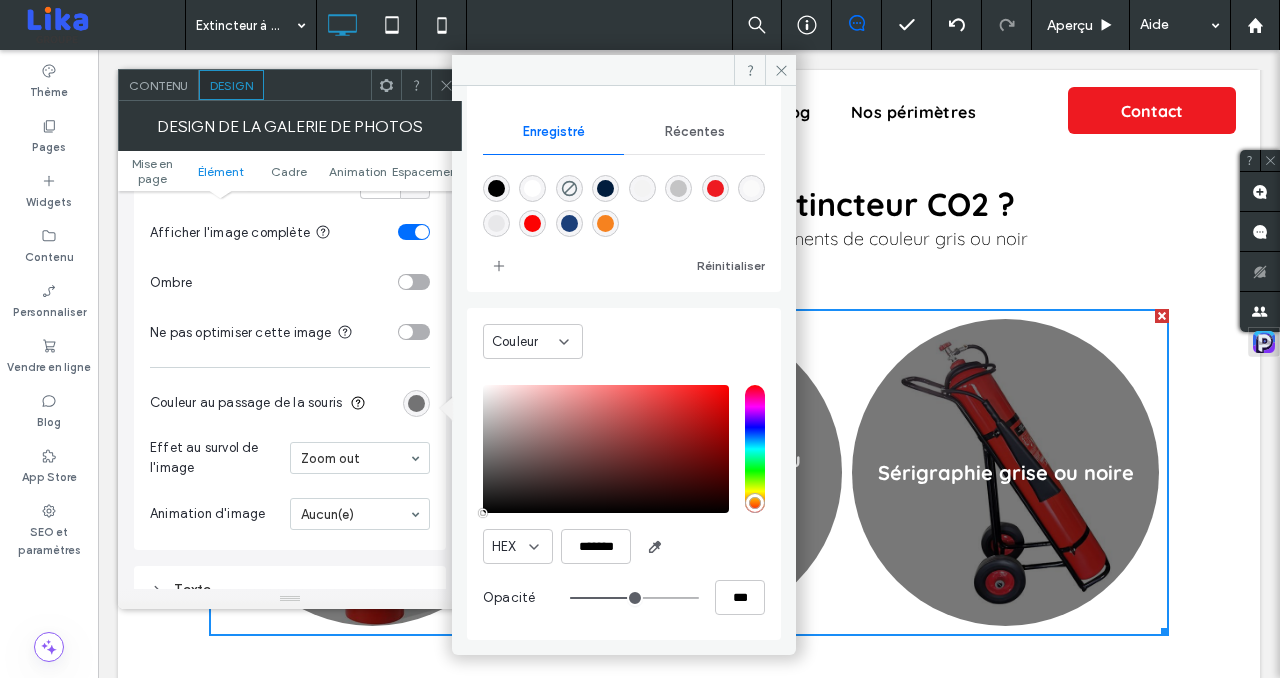 type on "**" 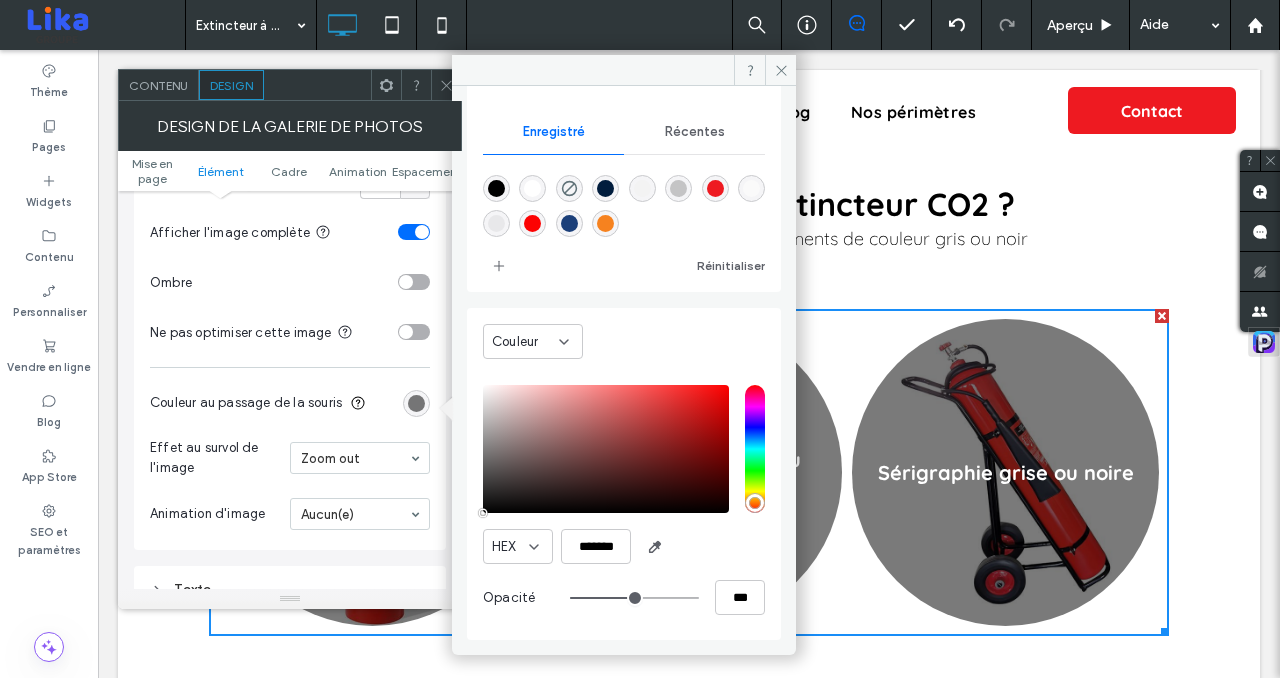 type on "**" 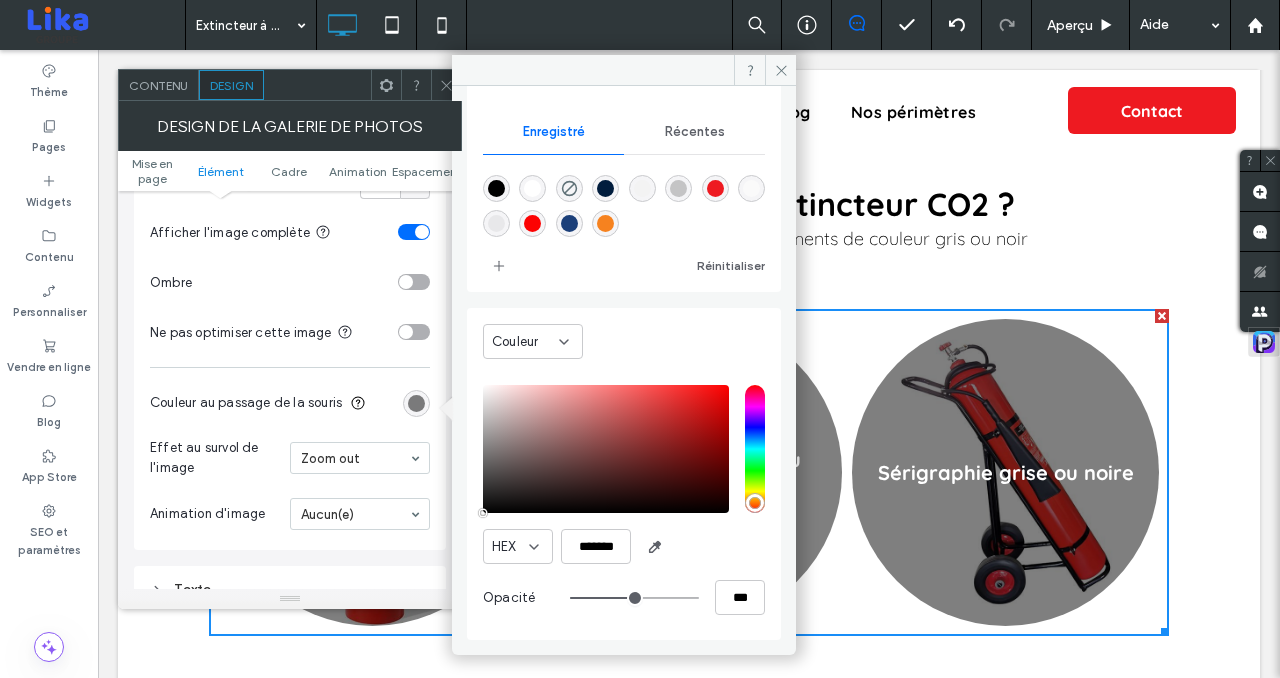 type on "**" 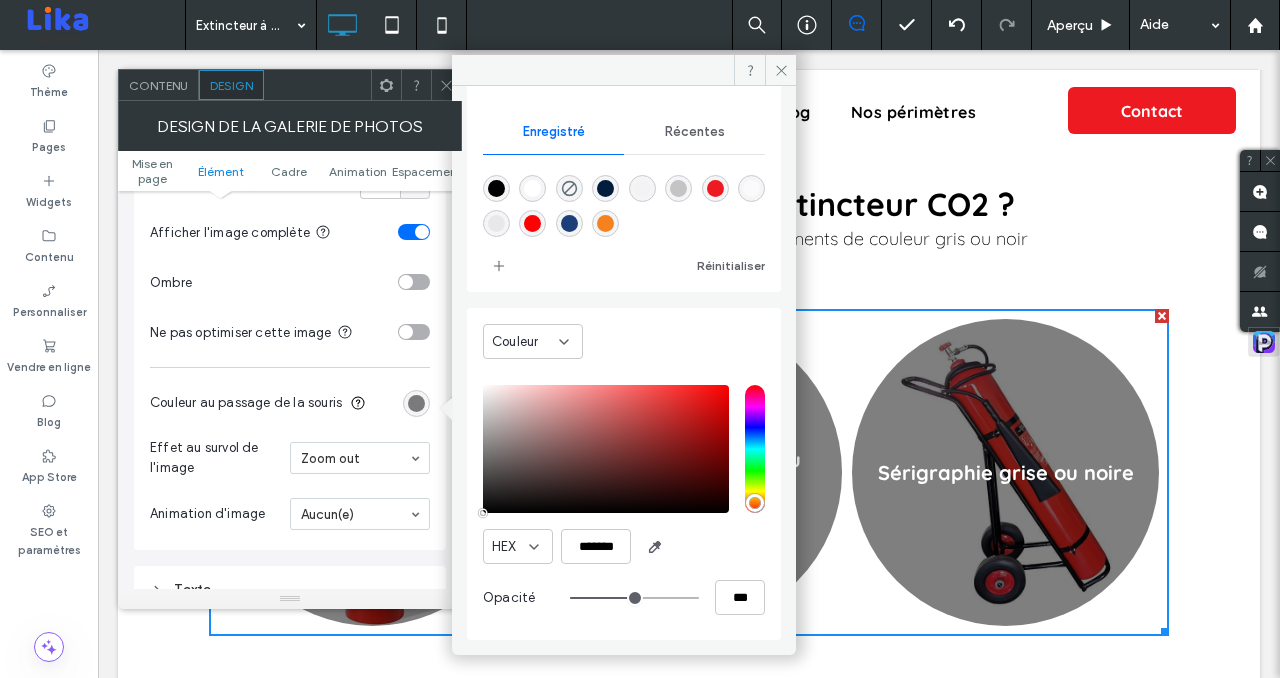 type on "***" 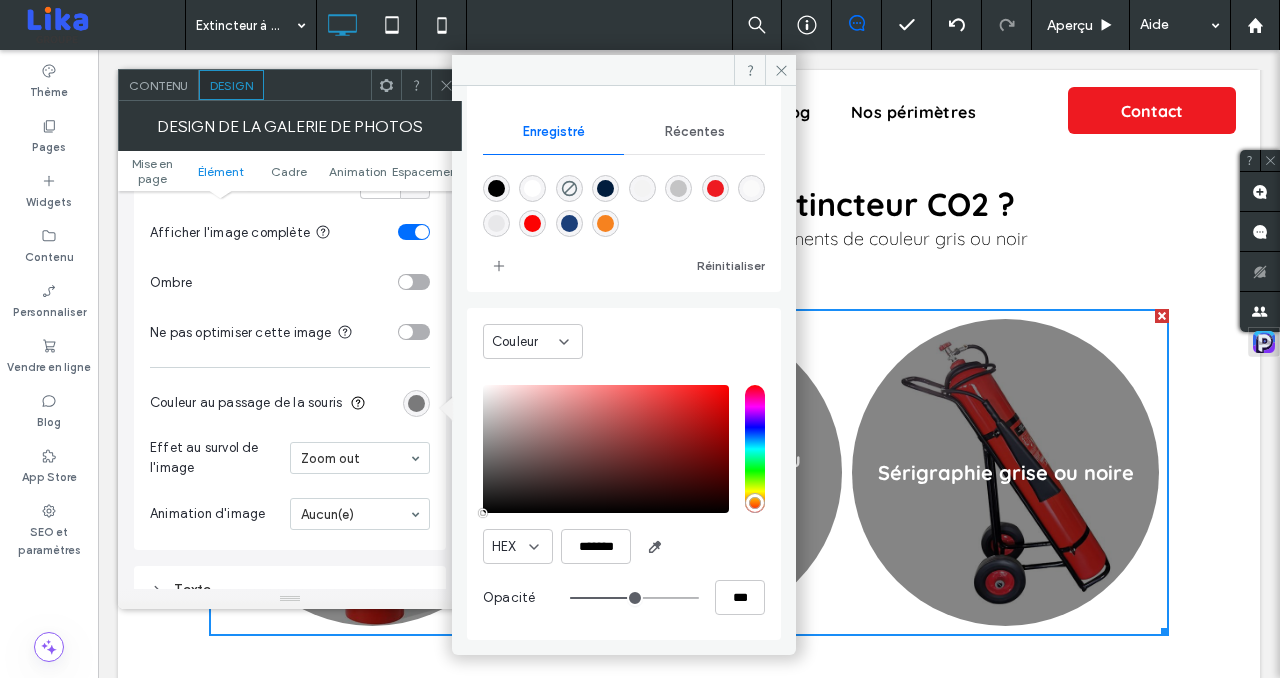 type on "**" 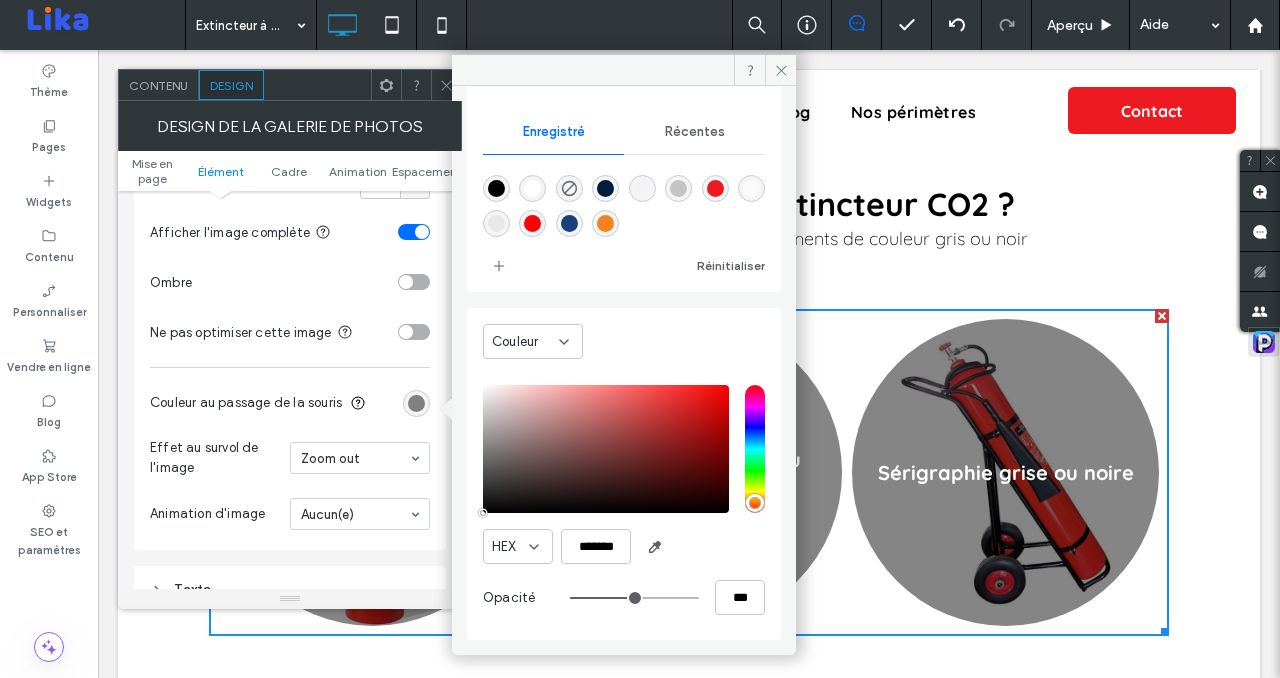 type on "**" 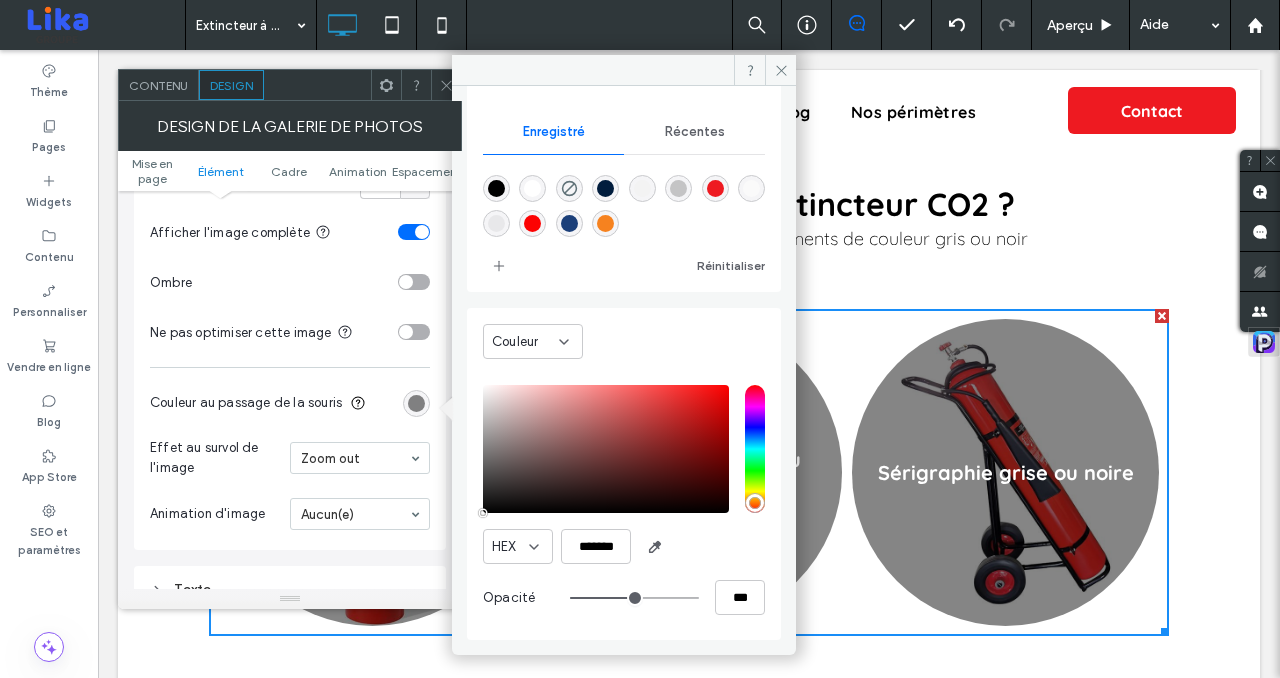 type on "***" 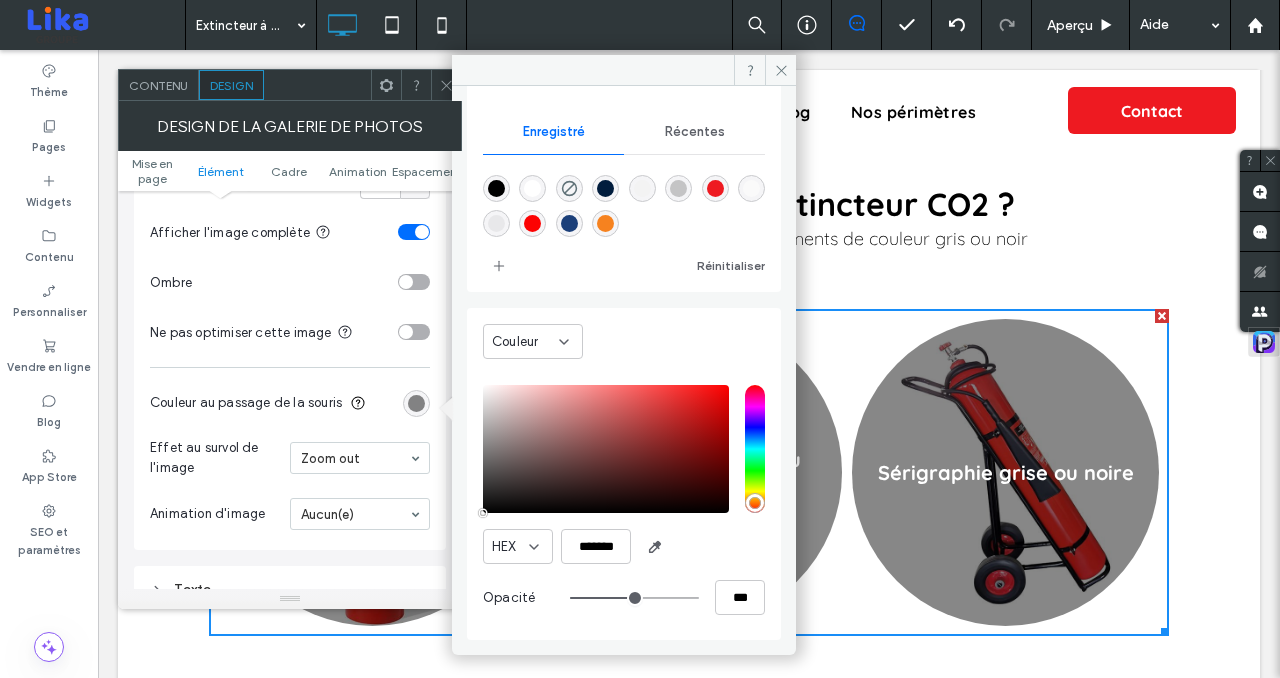 type on "**" 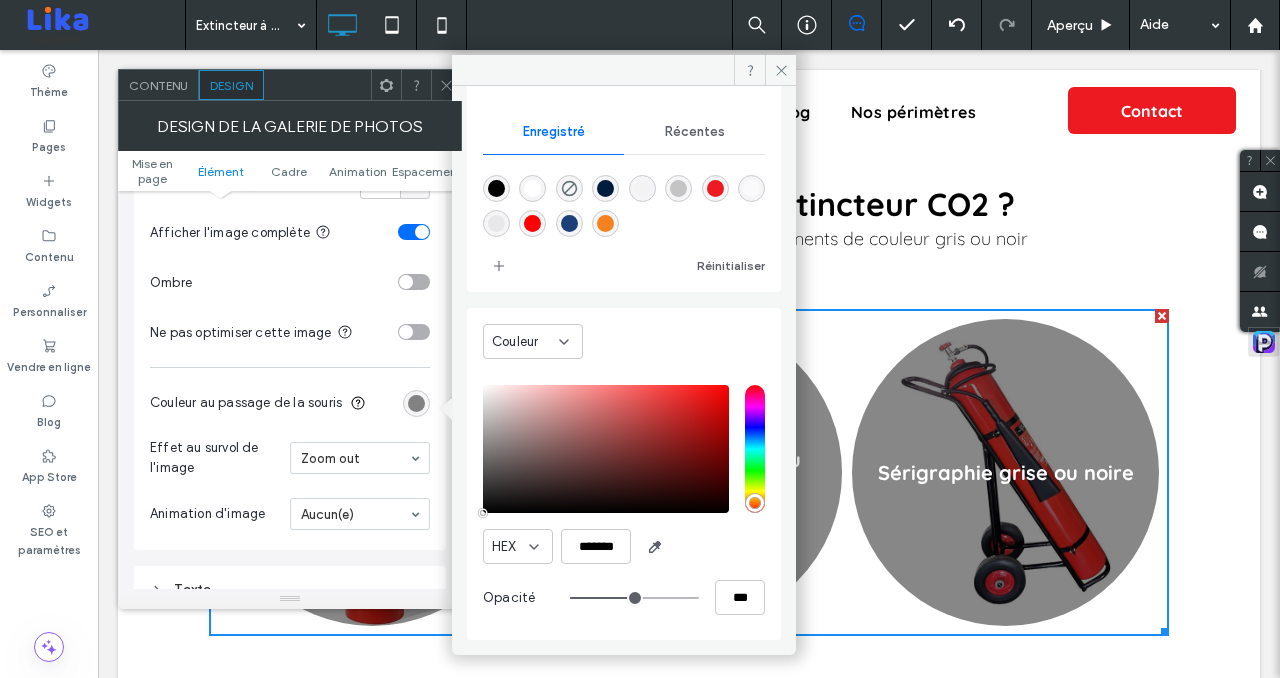 type on "***" 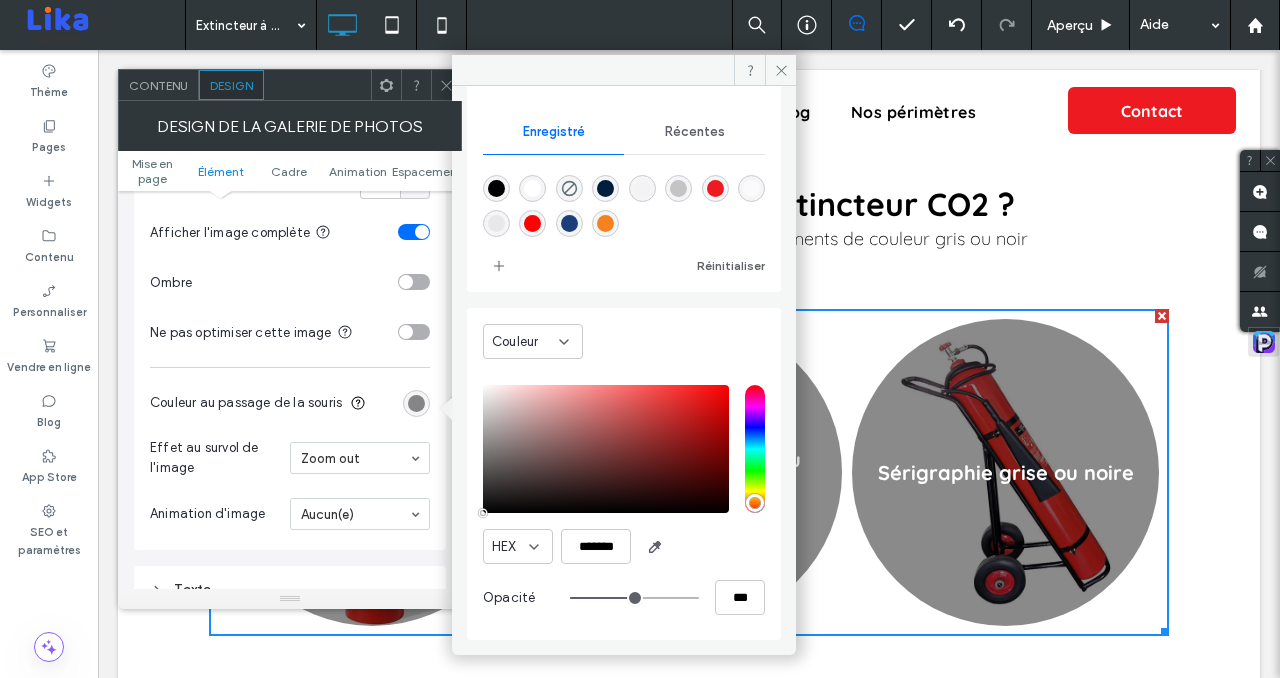 type on "**" 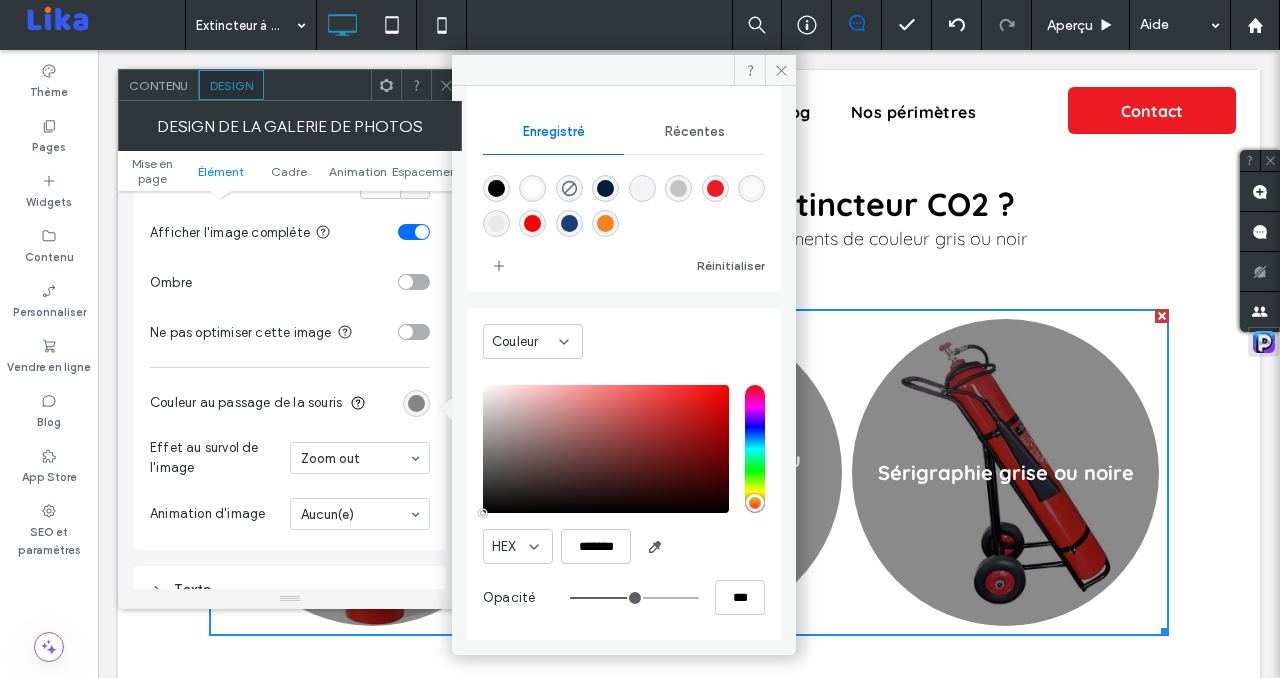 type on "***" 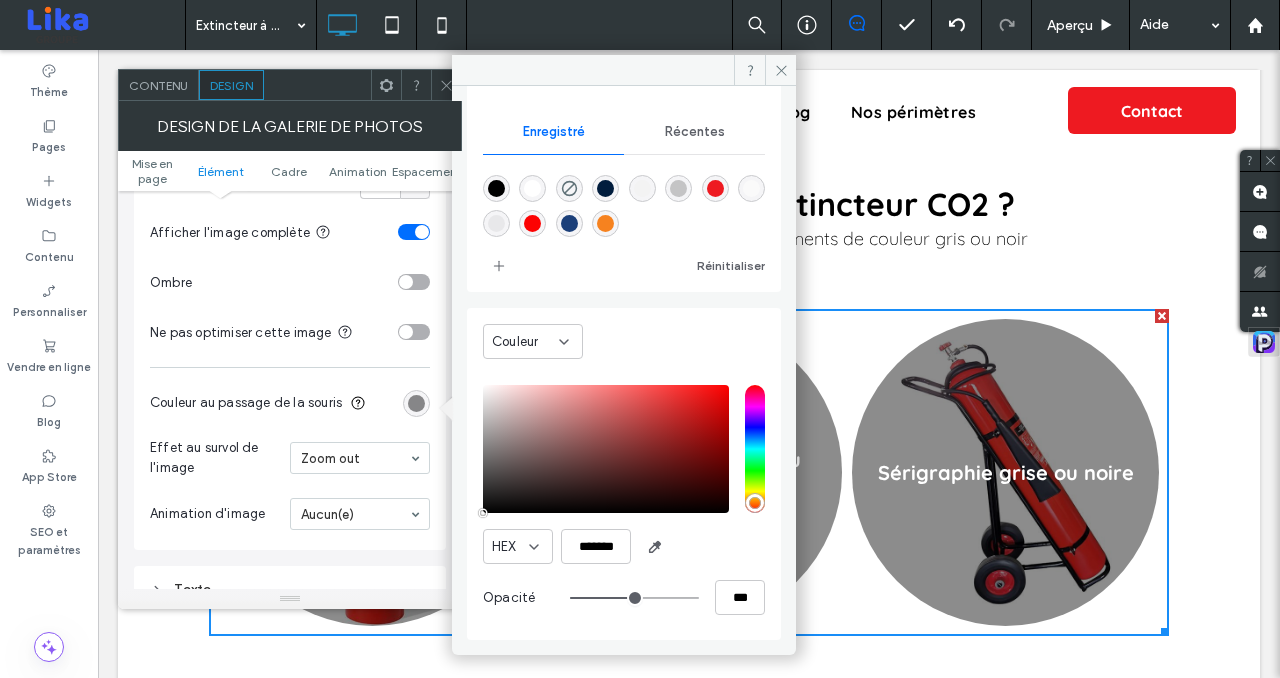 type on "**" 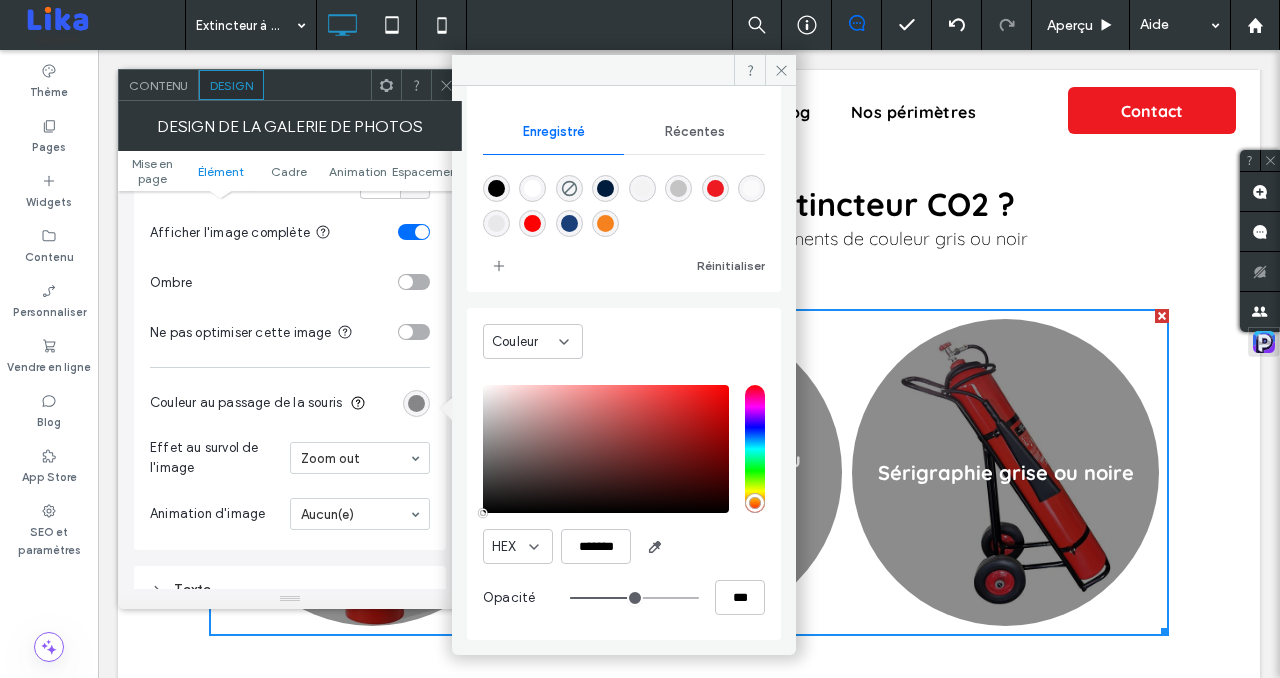 type on "***" 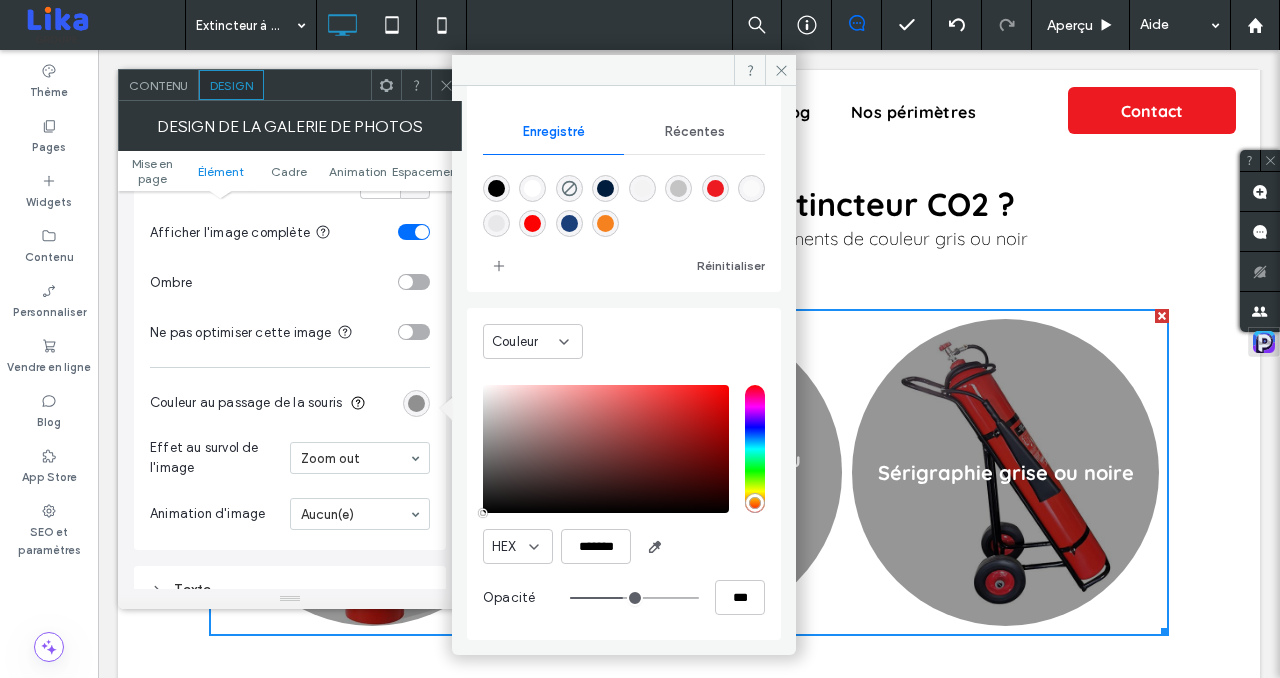 type on "**" 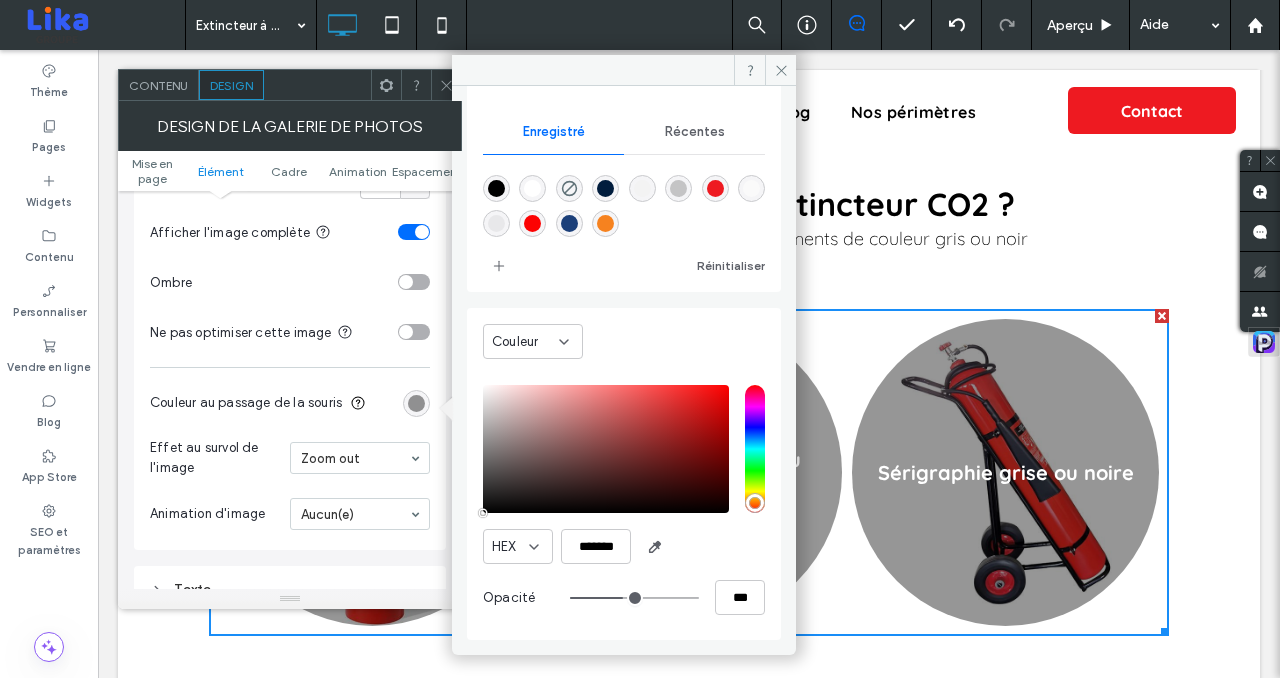 type on "***" 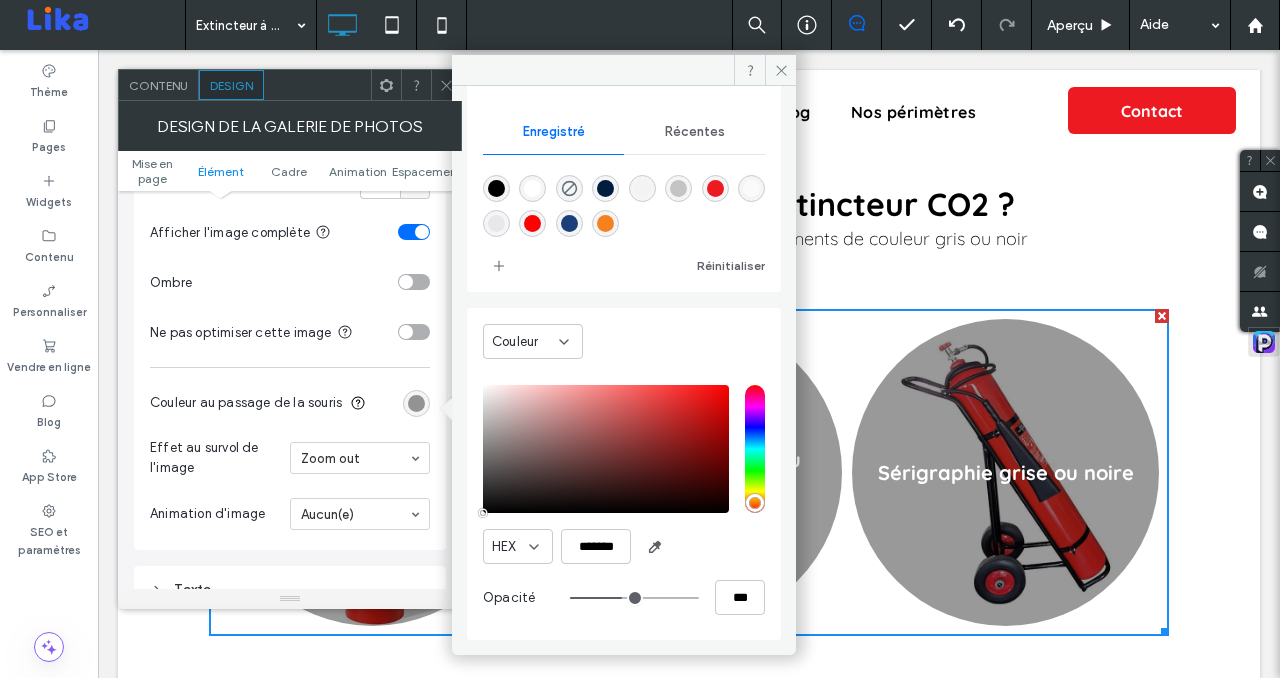 drag, startPoint x: 630, startPoint y: 597, endPoint x: 612, endPoint y: 595, distance: 18.110771 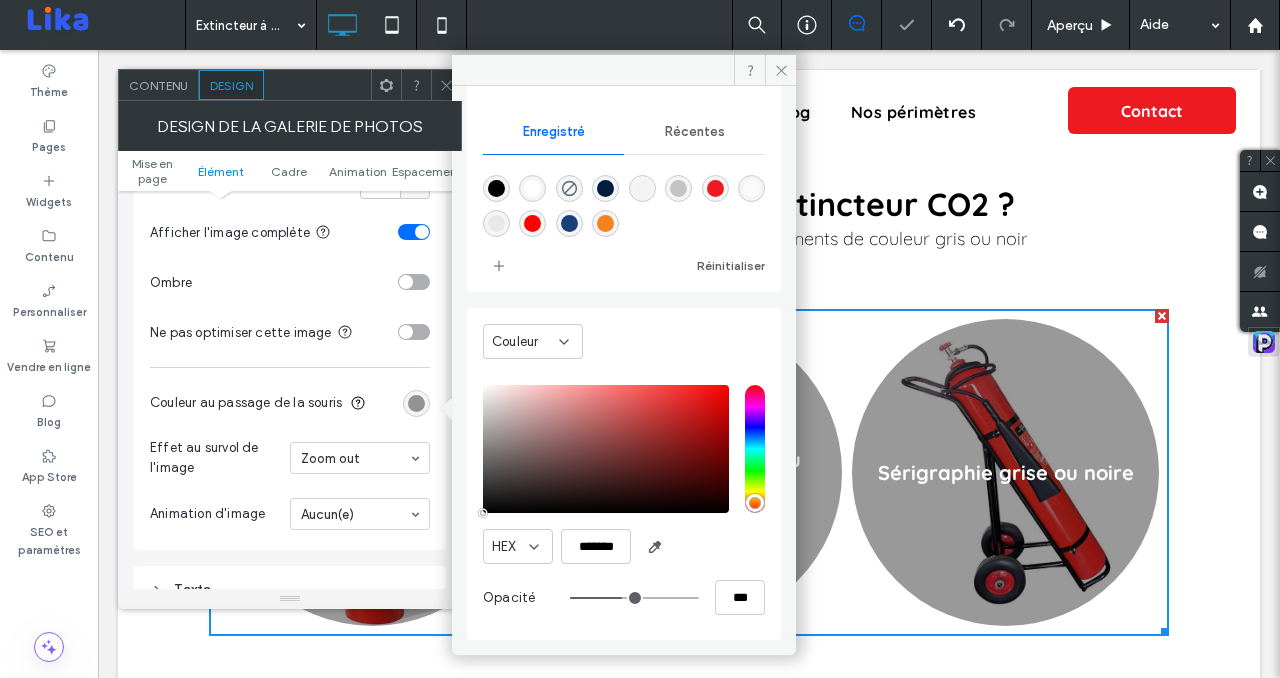 click 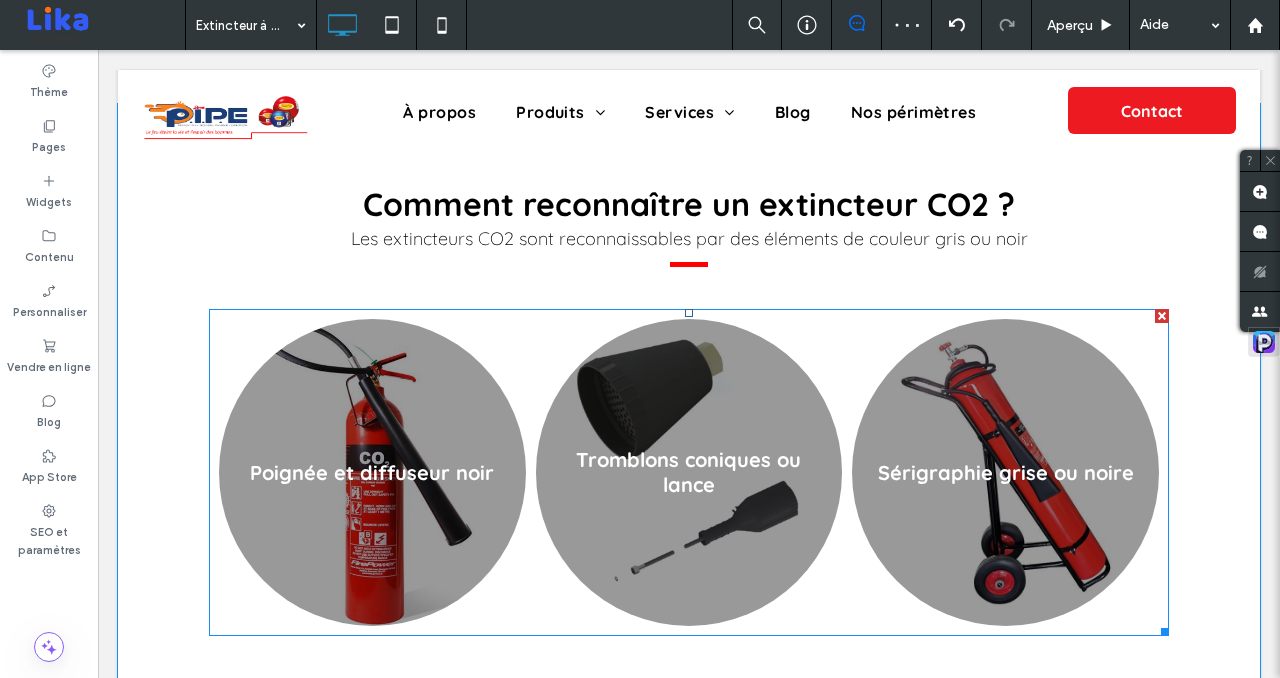 click at bounding box center (688, 472) 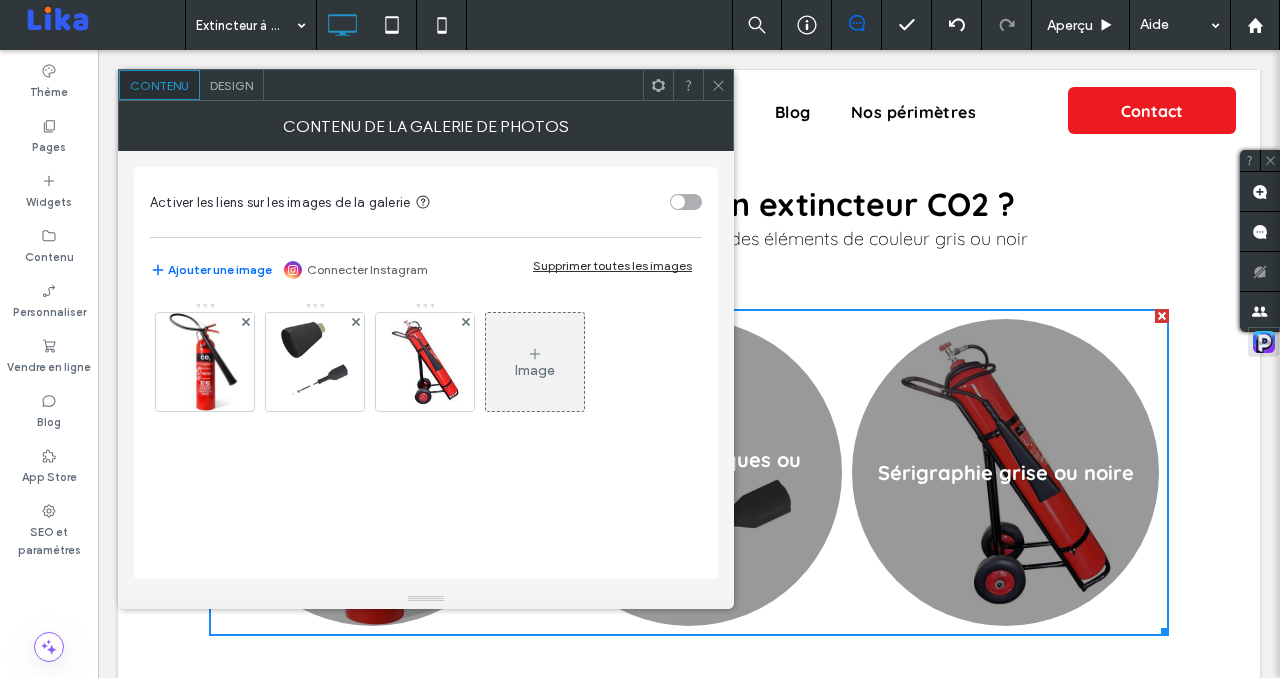 click on "Design" at bounding box center (231, 85) 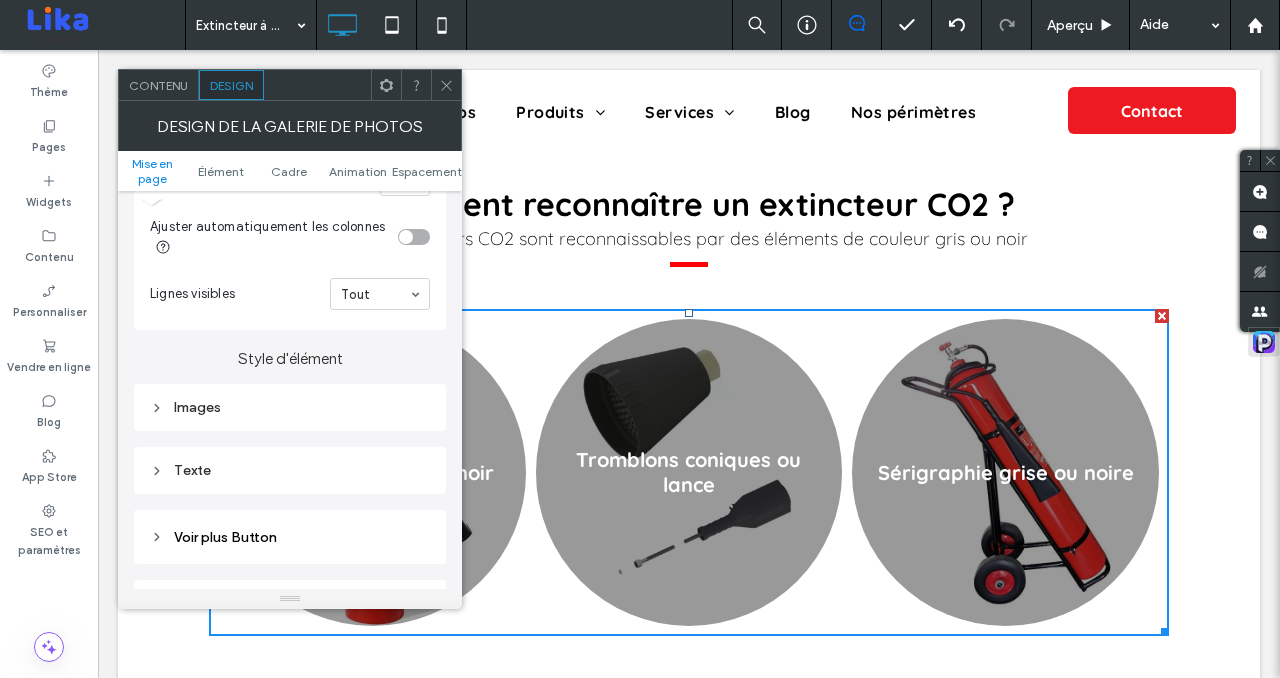 click on "Images" at bounding box center [290, 407] 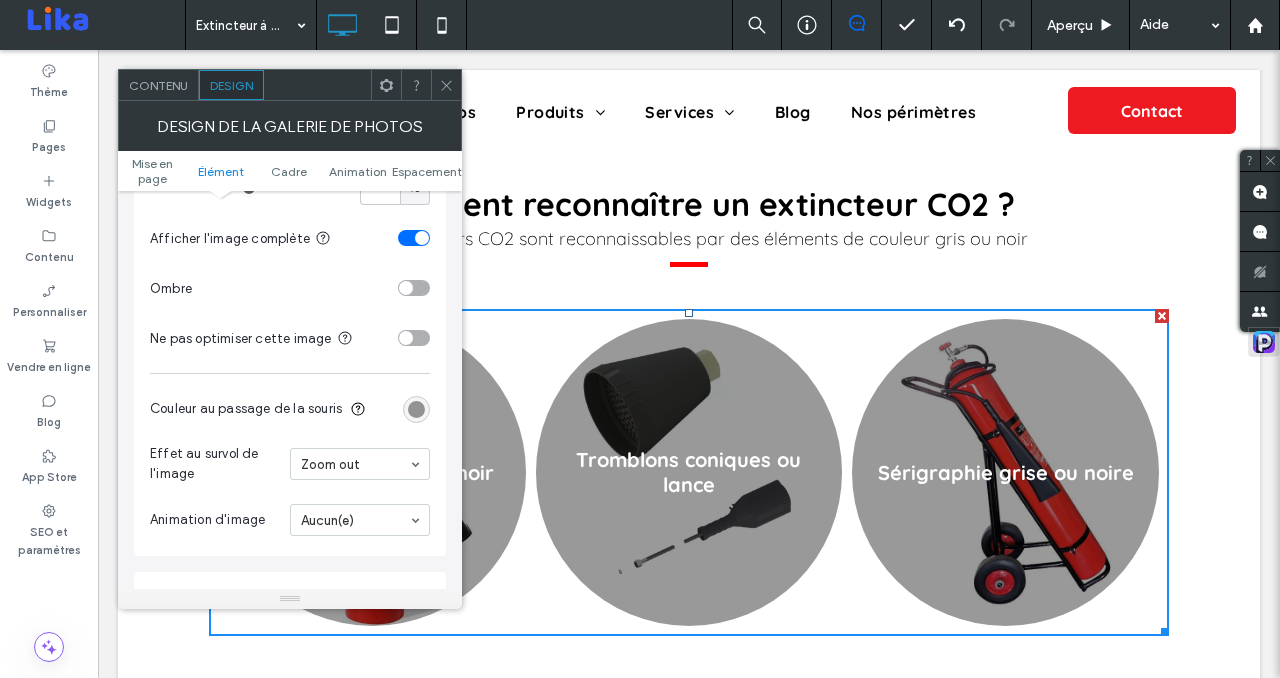 scroll, scrollTop: 1031, scrollLeft: 0, axis: vertical 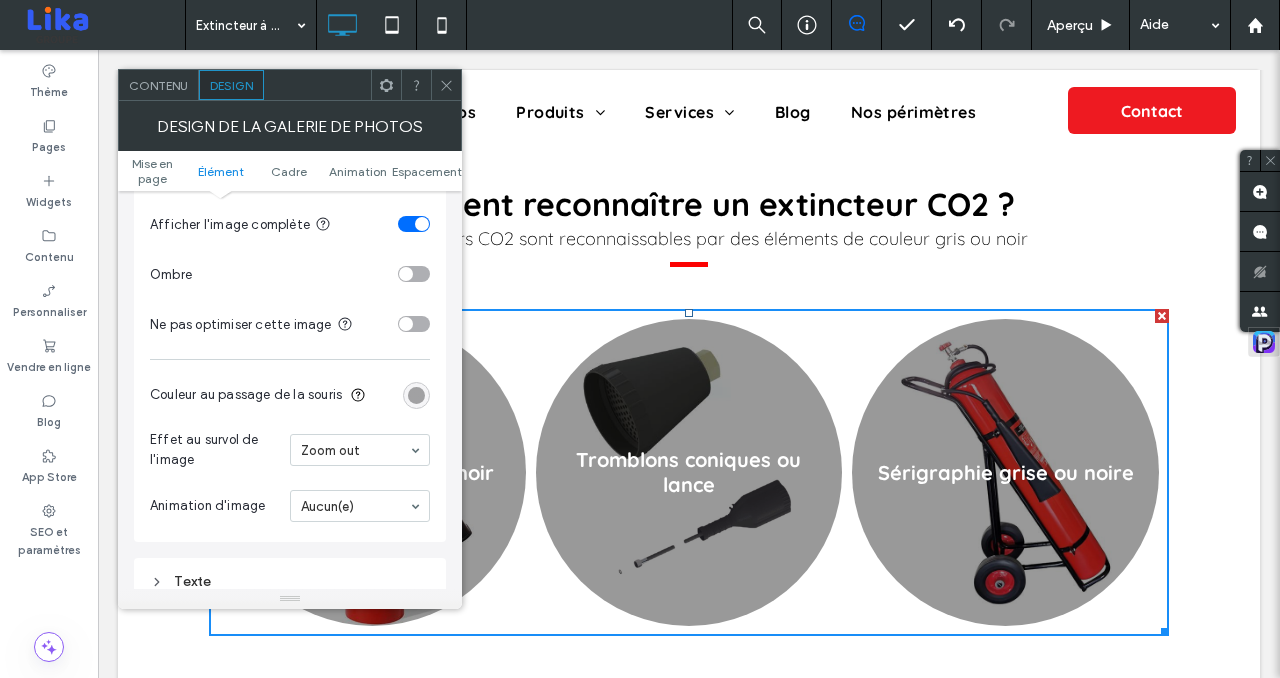 click at bounding box center [416, 395] 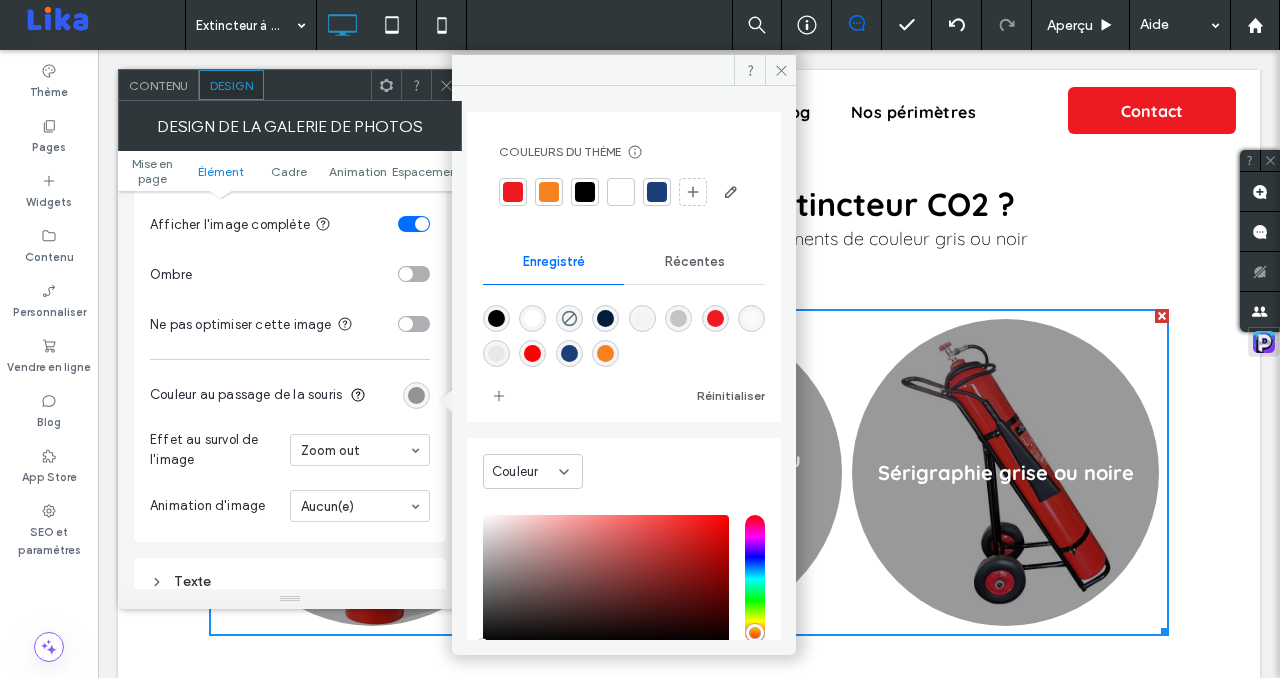 scroll, scrollTop: 166, scrollLeft: 0, axis: vertical 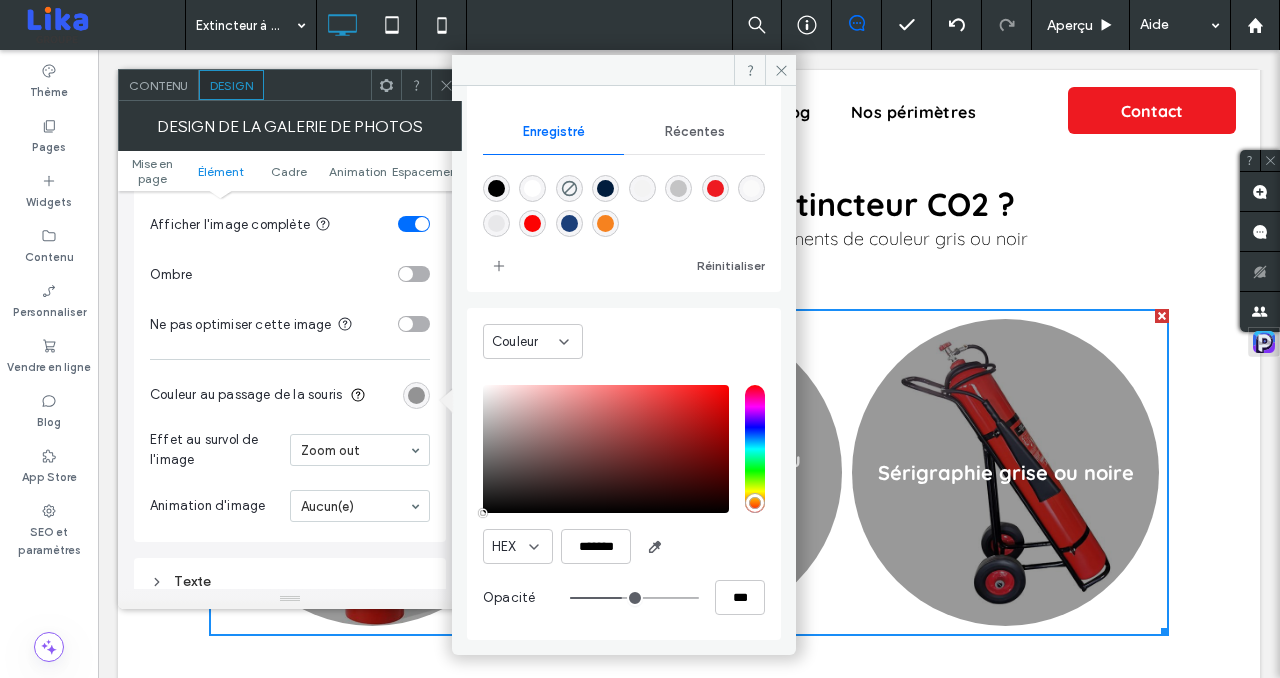 type on "**" 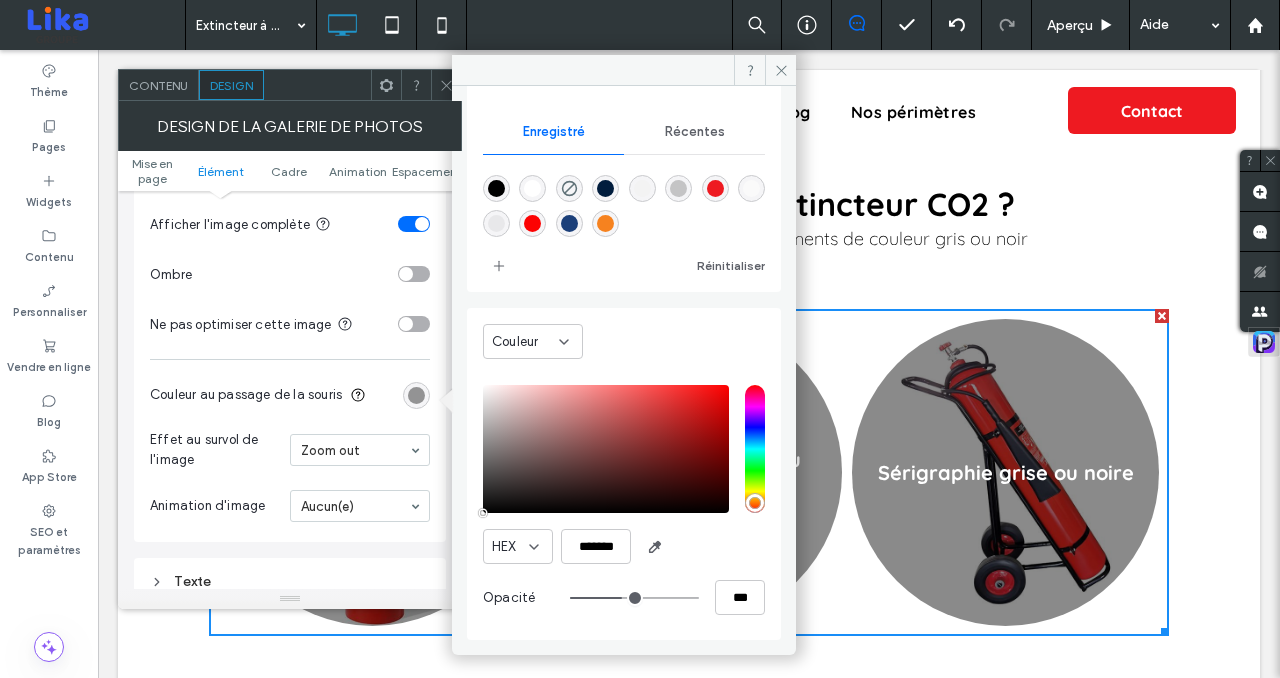 type on "**" 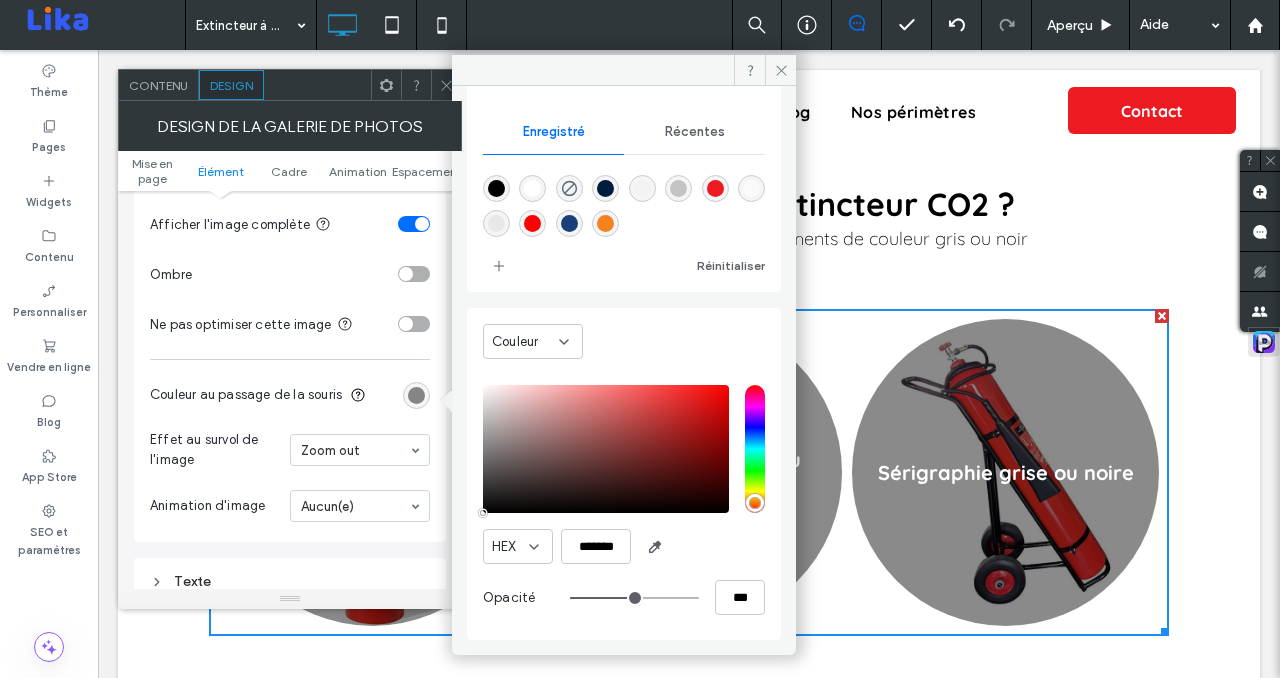 type on "**" 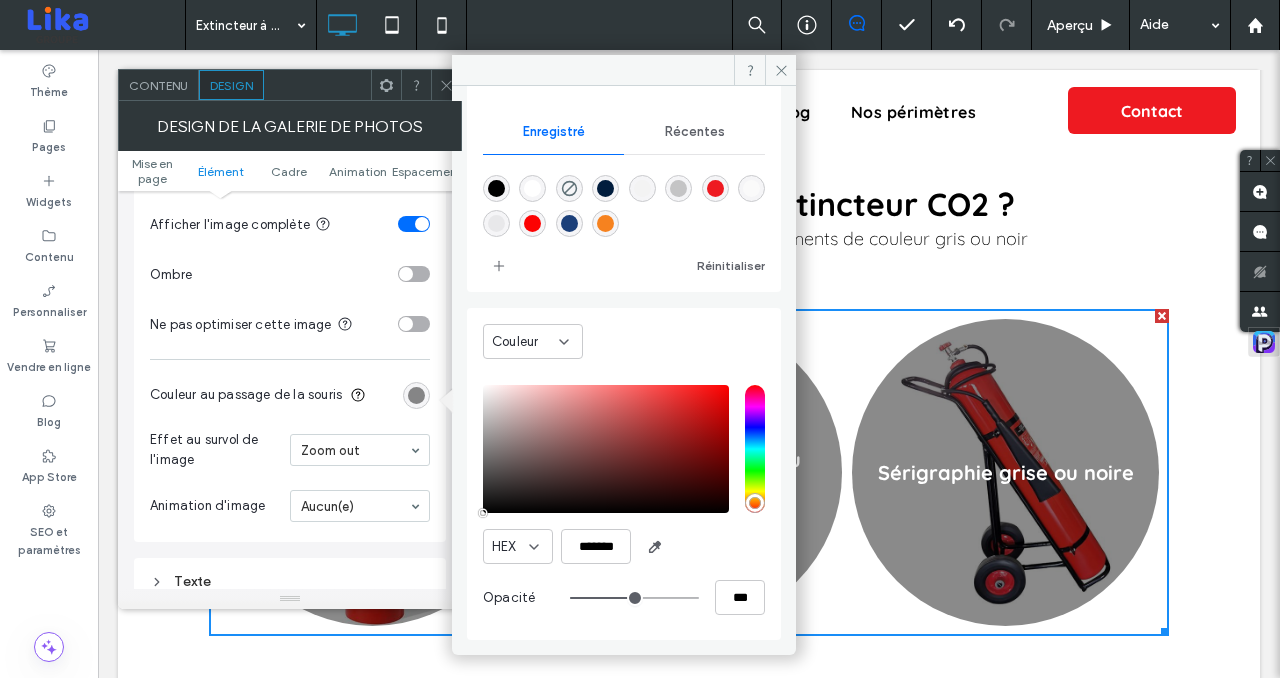 type on "***" 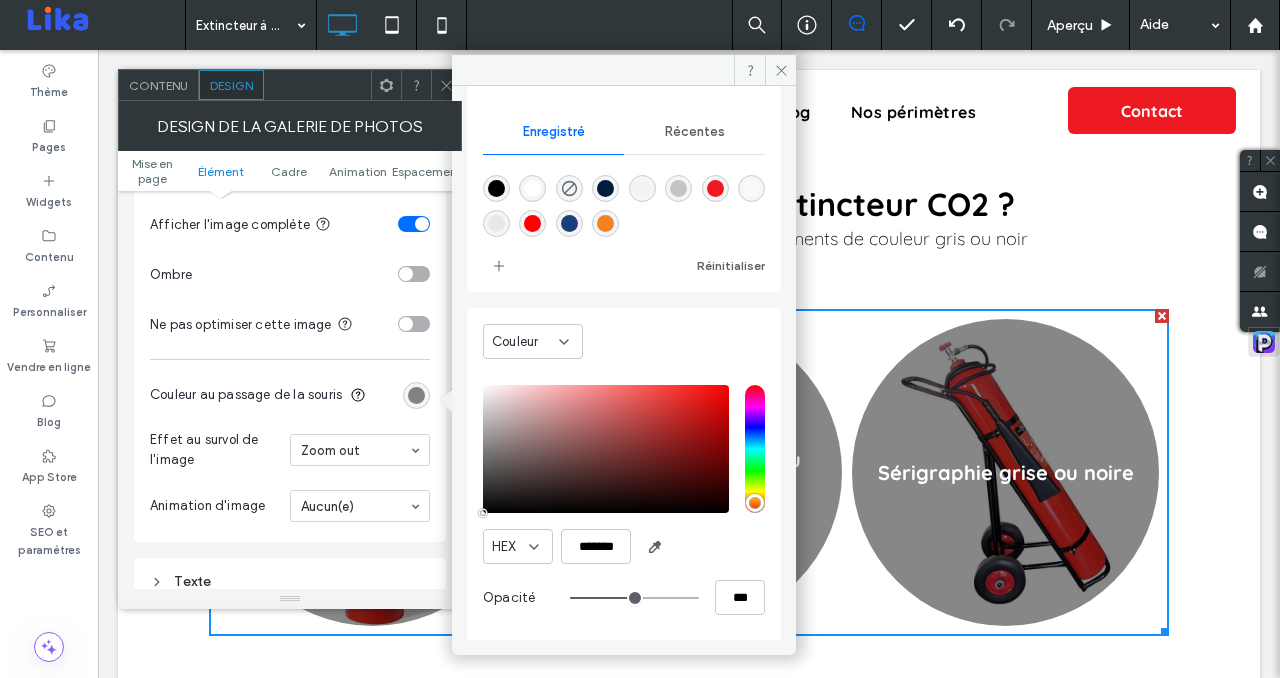 type on "**" 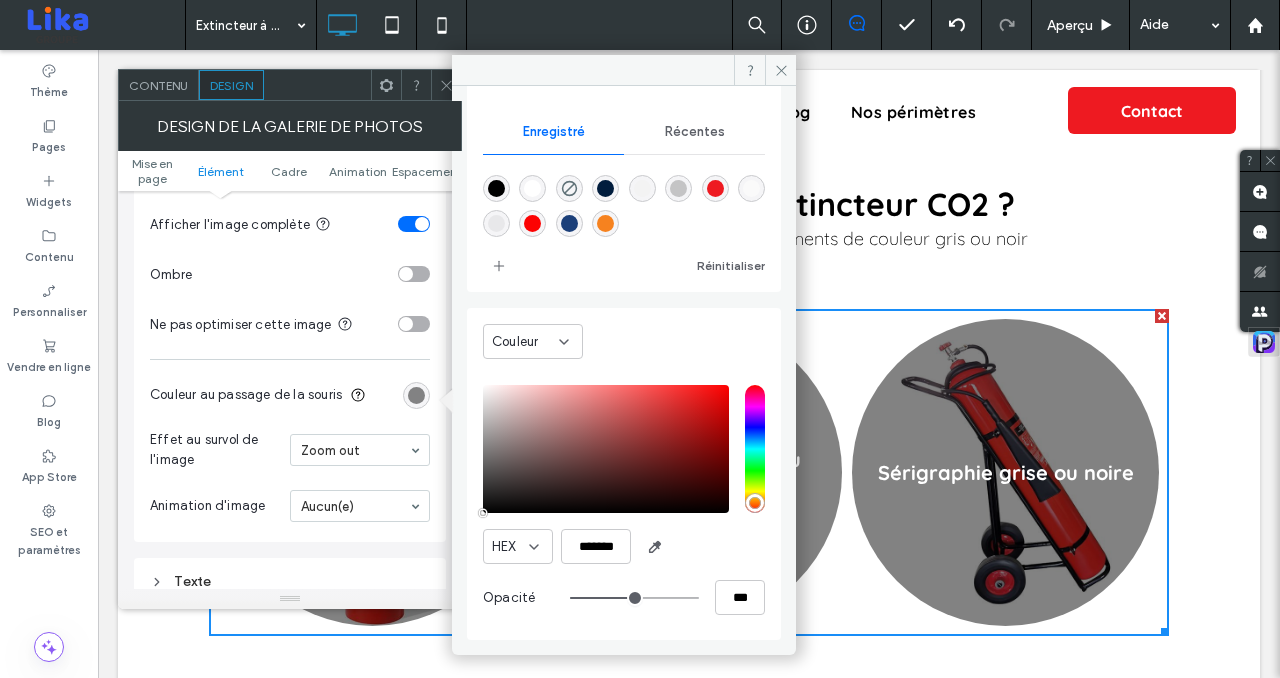 type on "**" 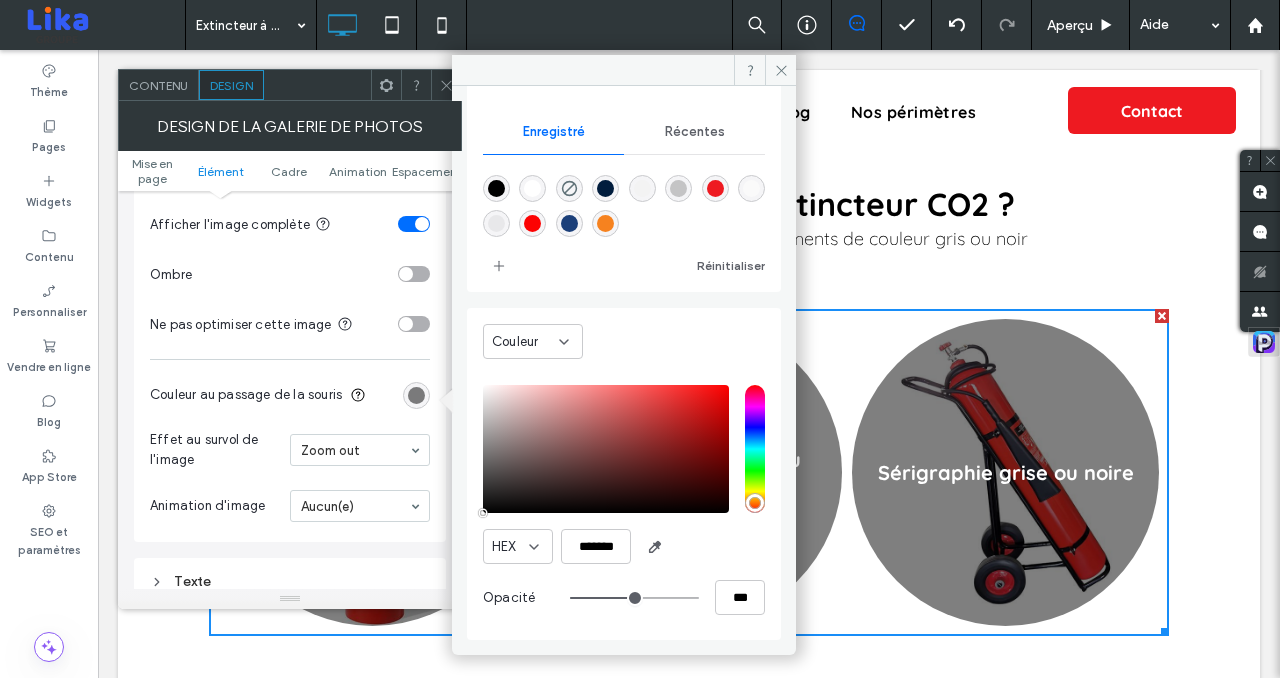 type on "**" 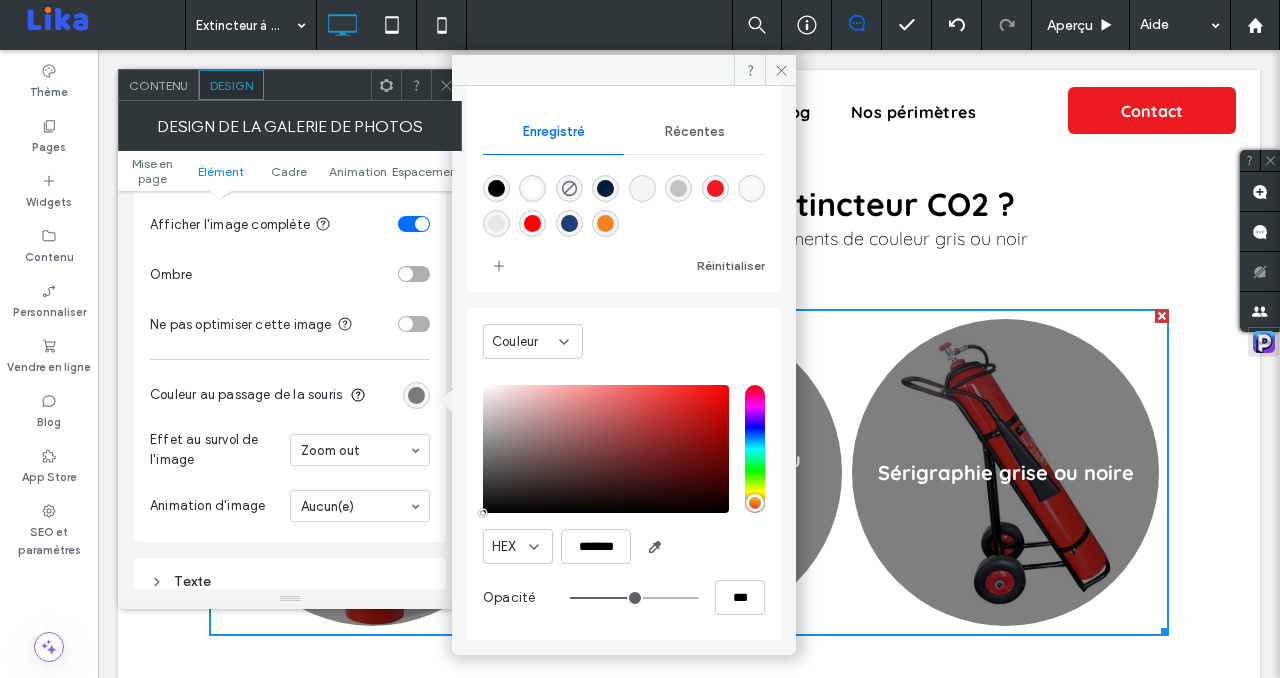 click at bounding box center (634, 598) 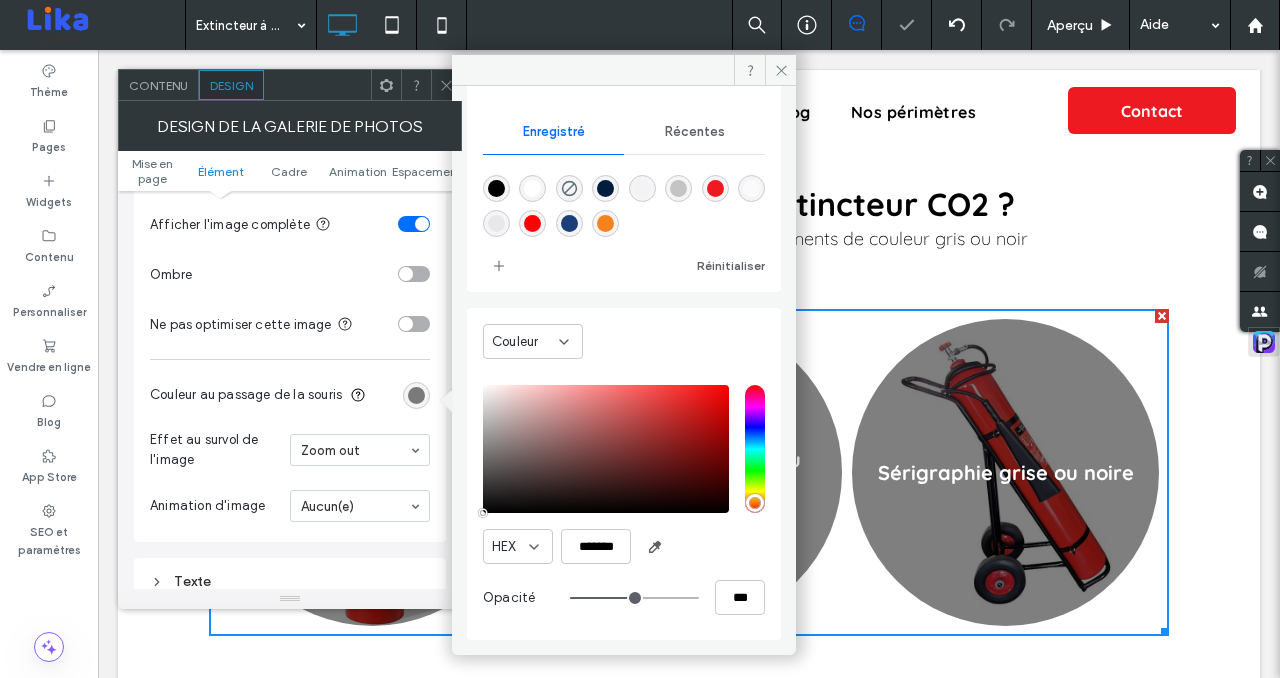 click 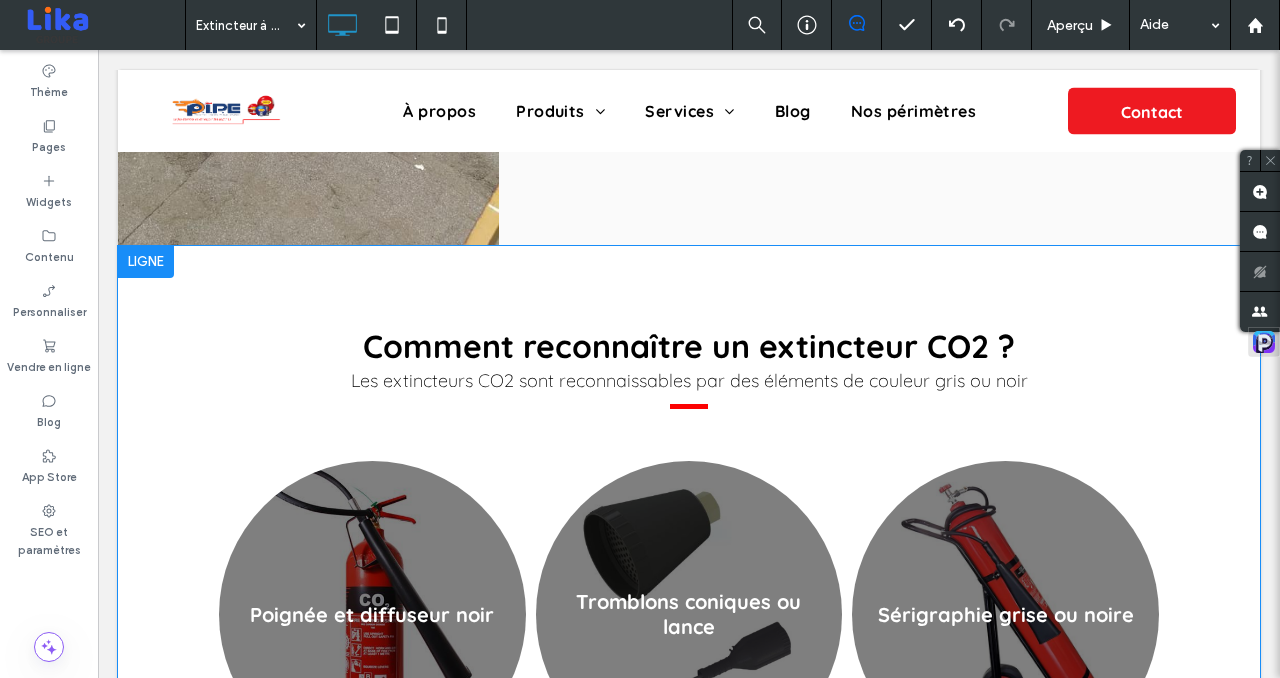 scroll, scrollTop: 2101, scrollLeft: 0, axis: vertical 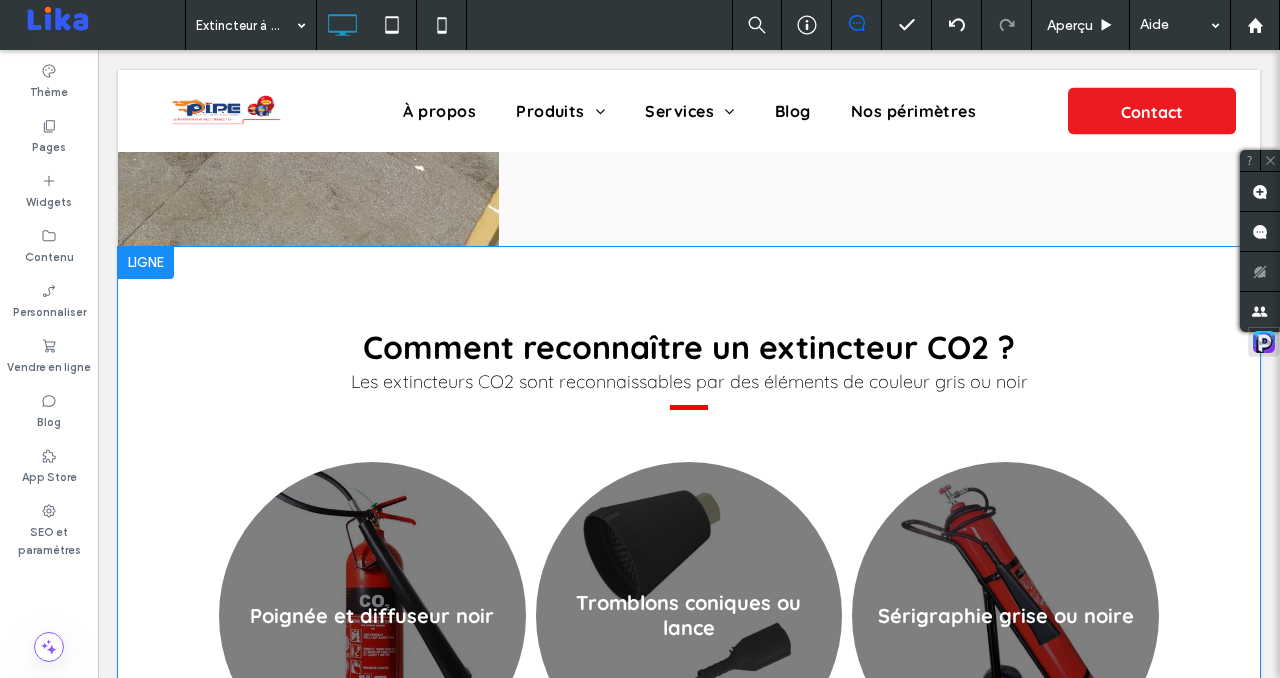 click at bounding box center [146, 263] 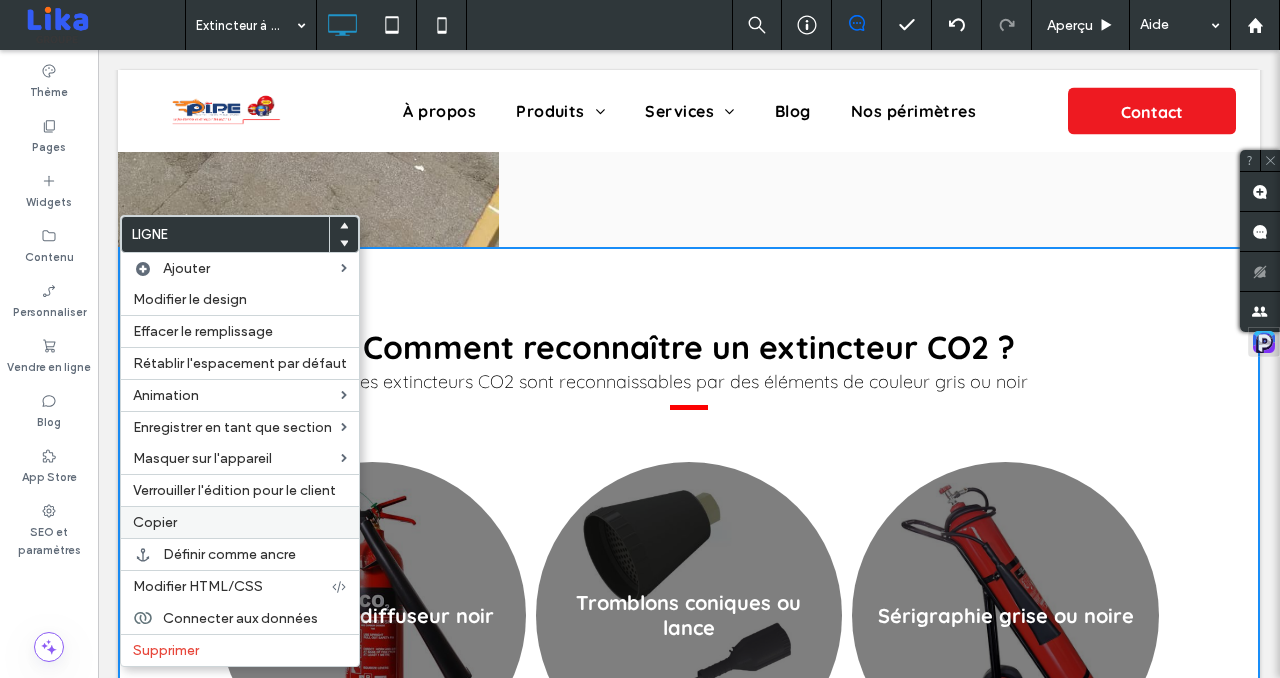 click on "Copier" at bounding box center [240, 522] 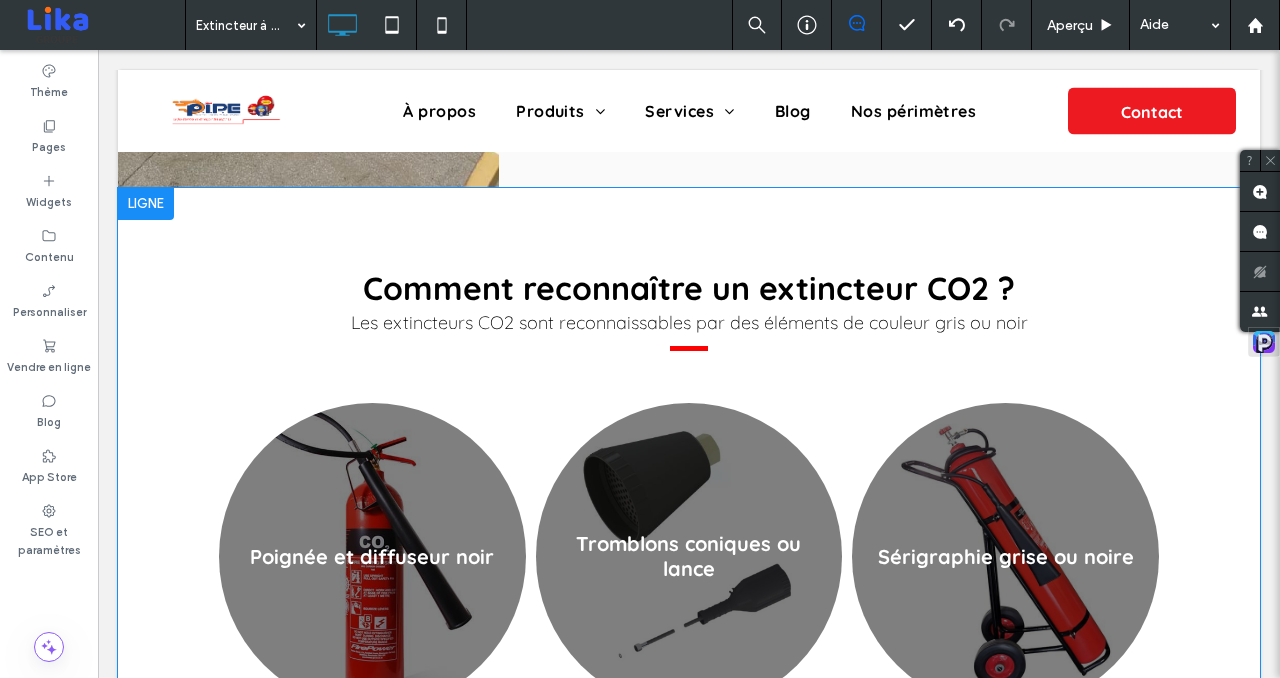scroll, scrollTop: 2157, scrollLeft: 0, axis: vertical 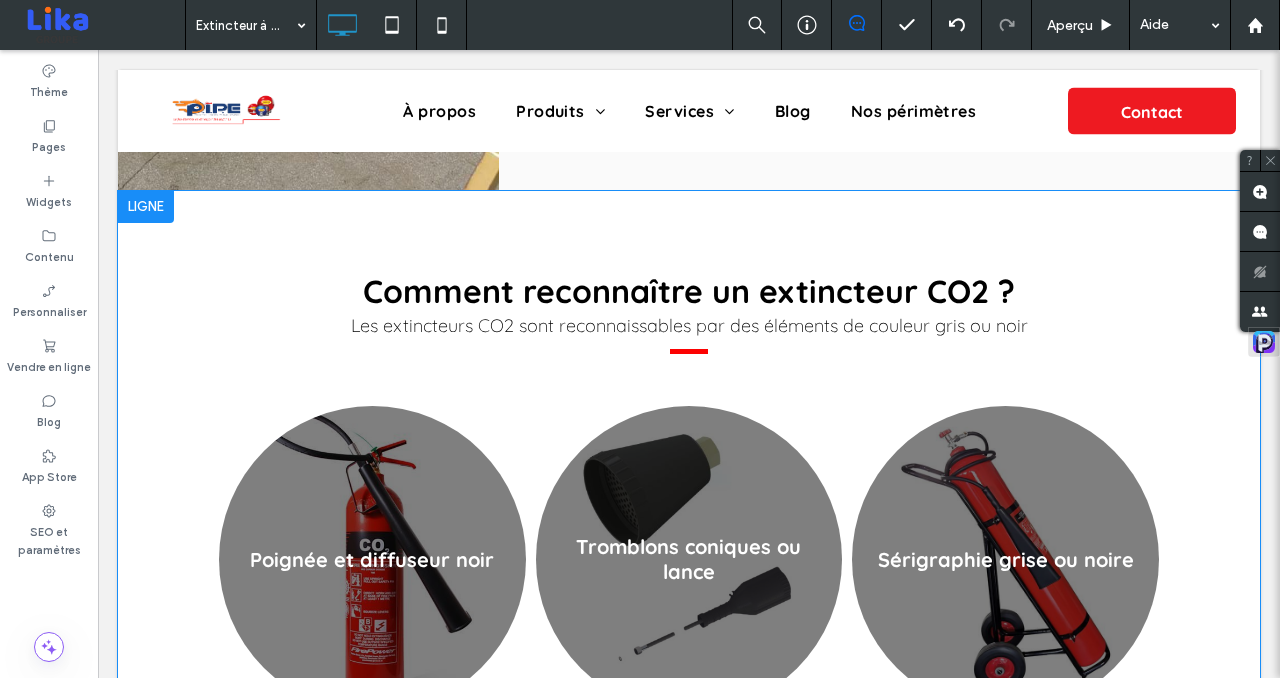 click at bounding box center [146, 207] 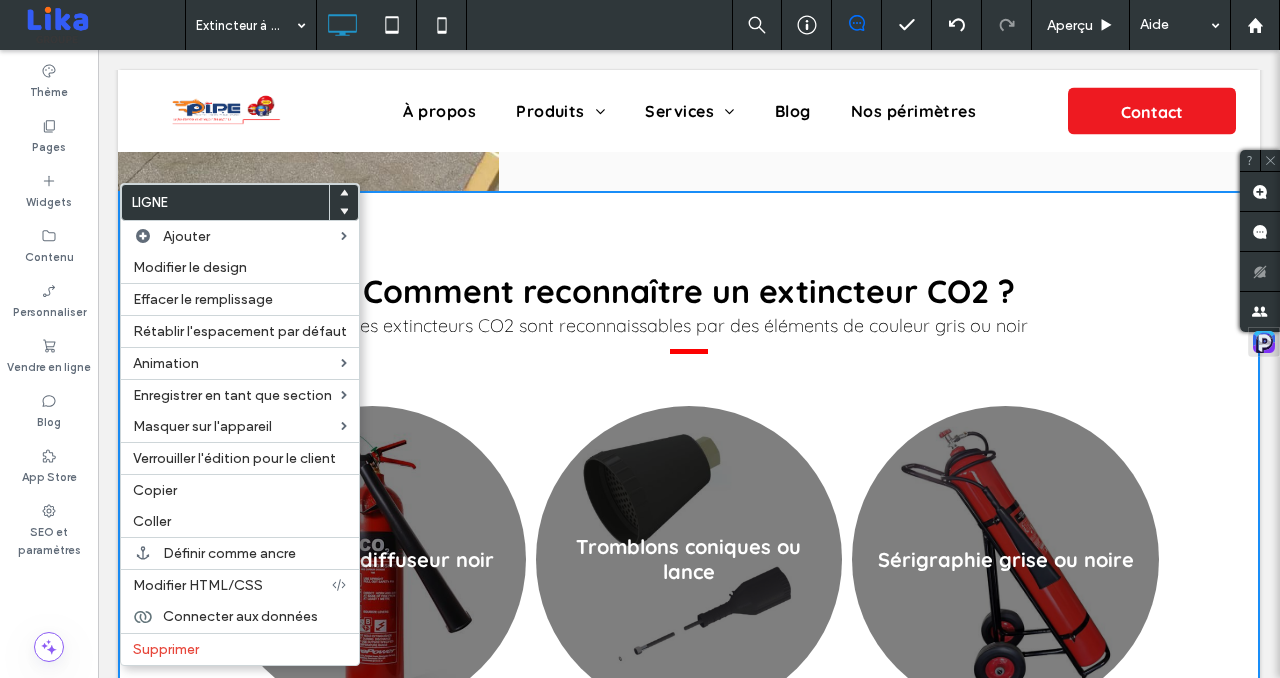 click on "Coller" at bounding box center (240, 521) 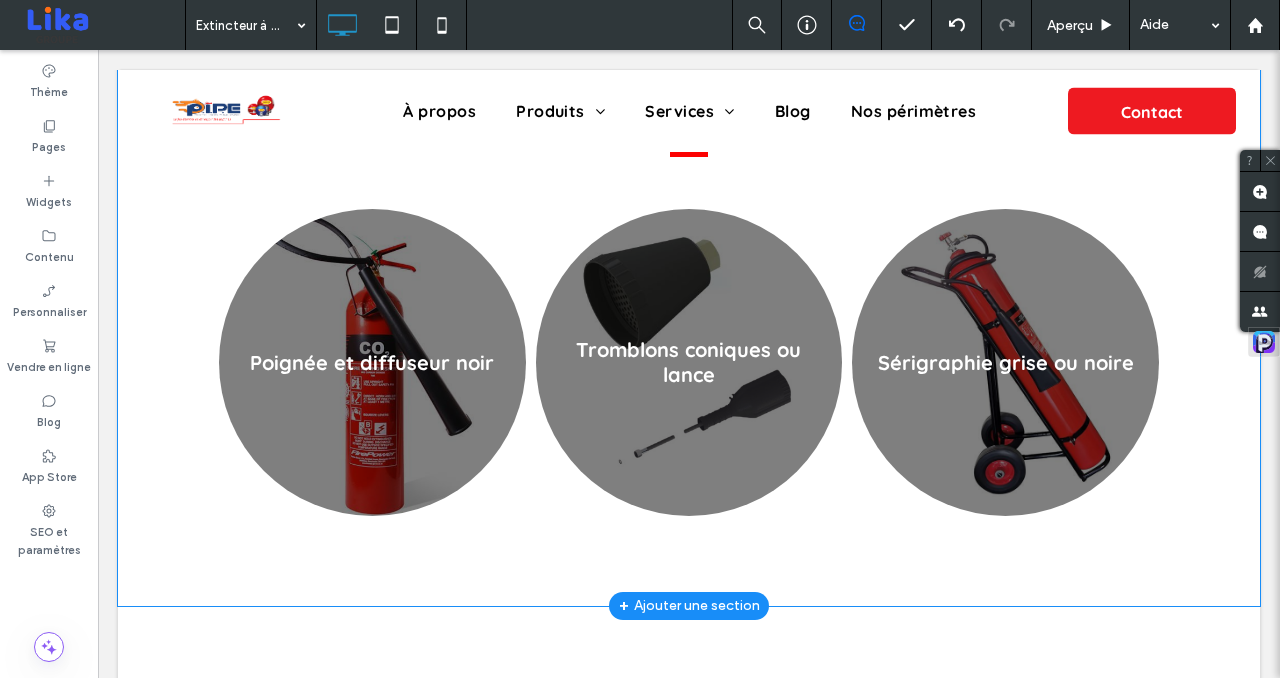 scroll, scrollTop: 2689, scrollLeft: 0, axis: vertical 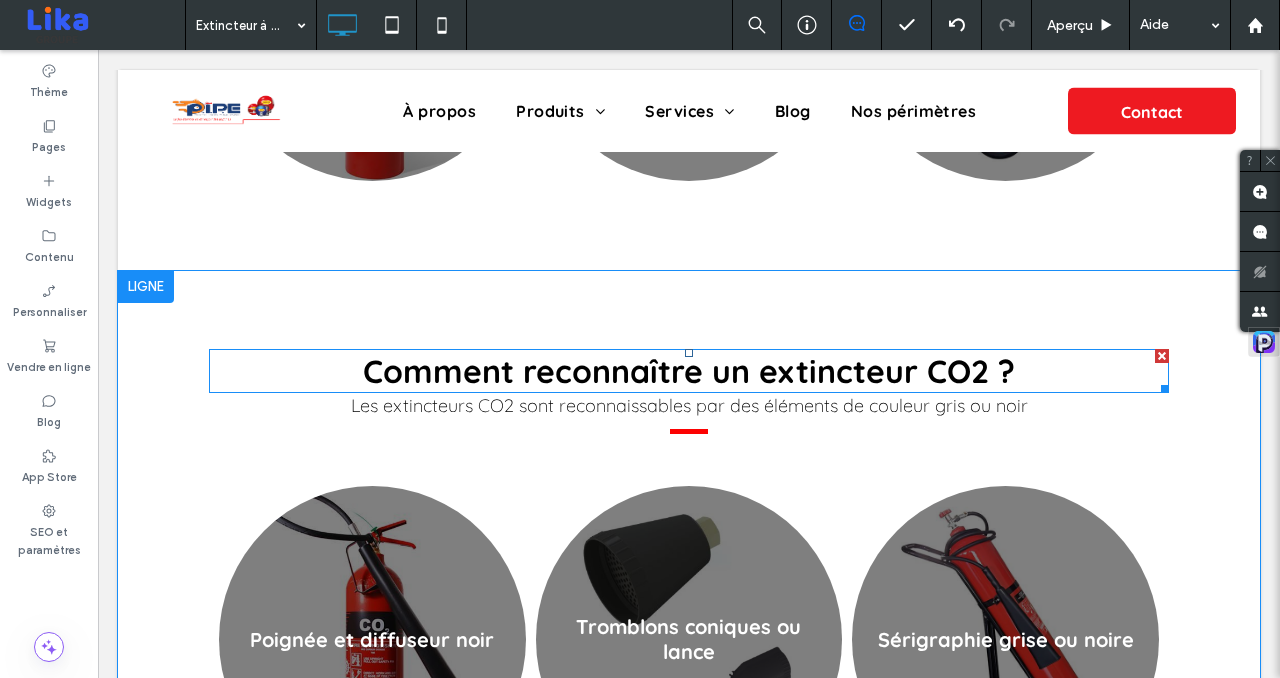 click on "Comment reconnaître un extincteur CO2 ?" at bounding box center (689, 371) 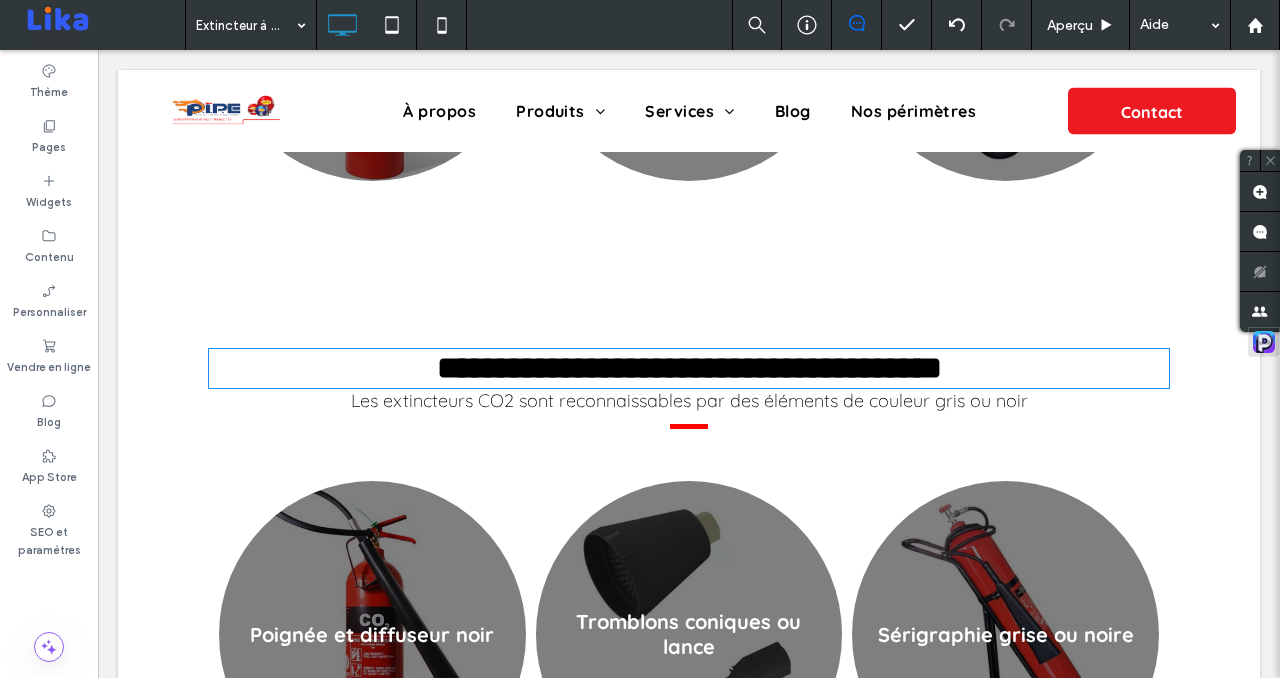 click on "**********" at bounding box center [689, 368] 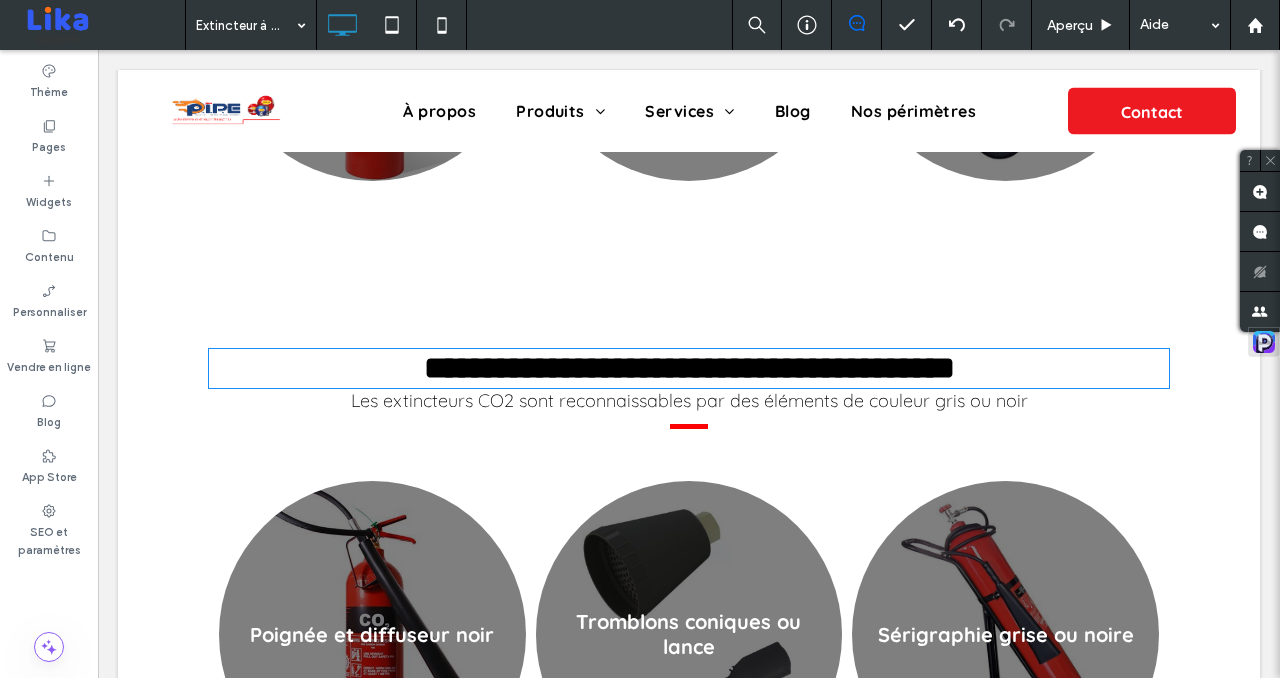 type on "*********" 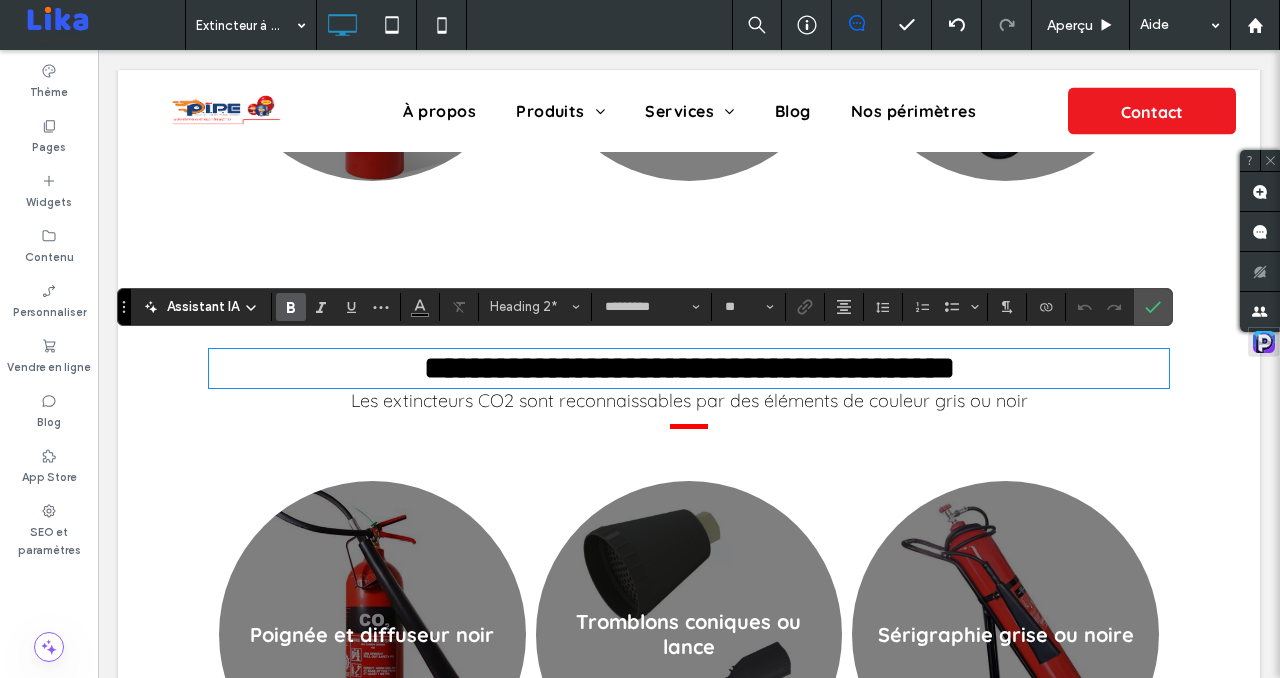 type 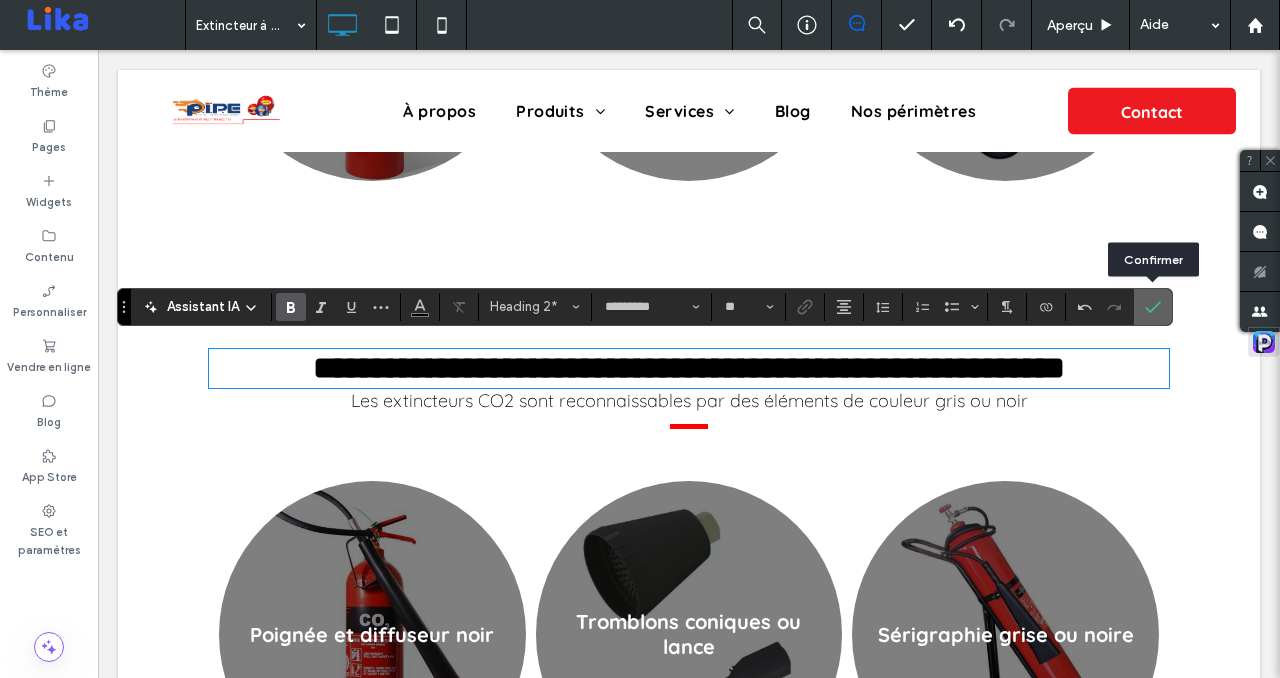 click 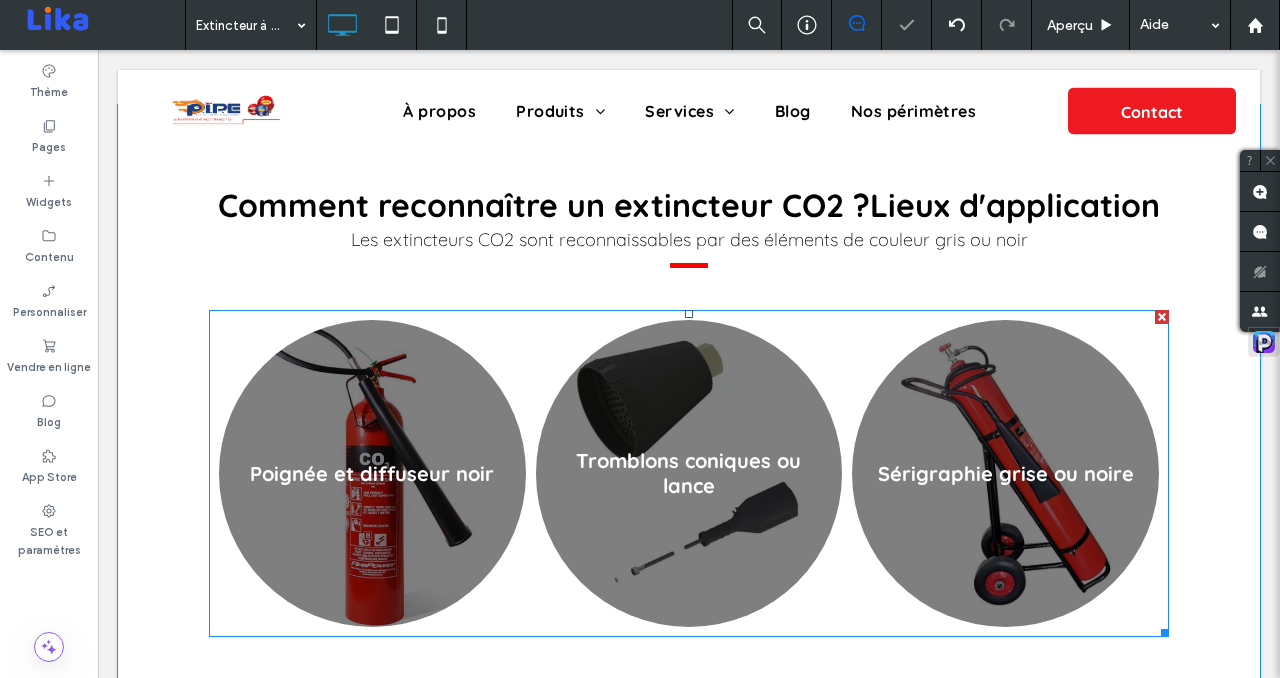 scroll, scrollTop: 2933, scrollLeft: 0, axis: vertical 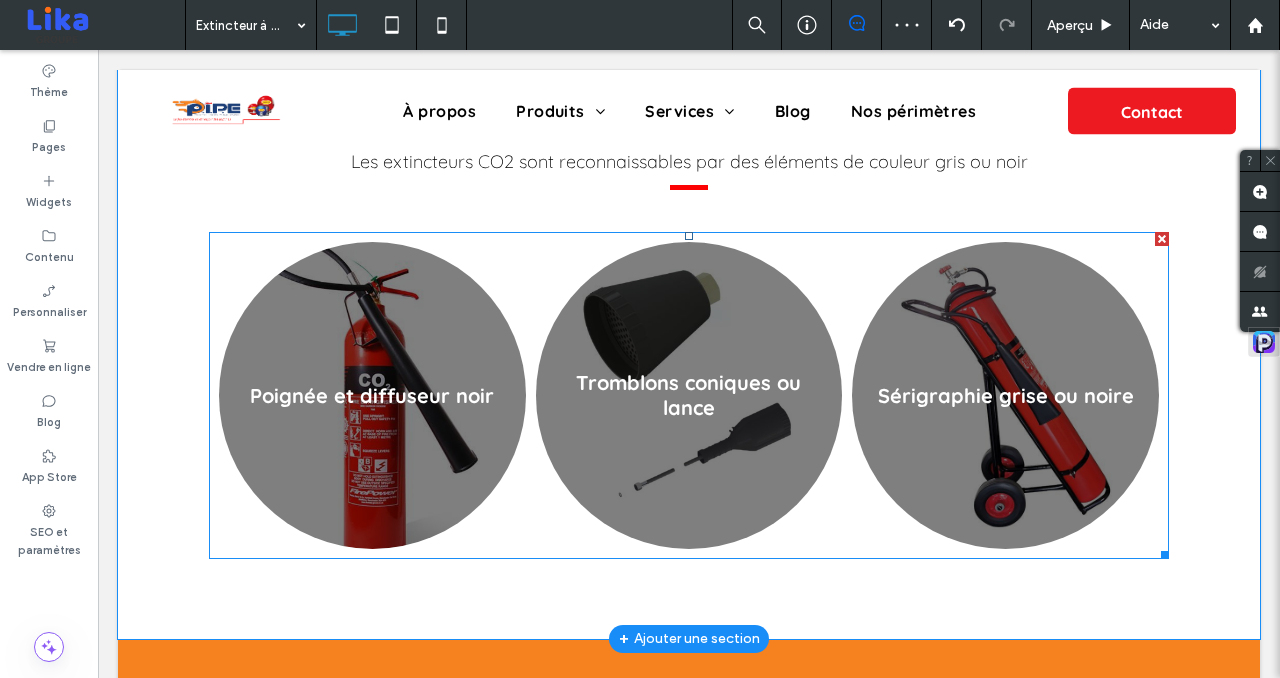 click at bounding box center (372, 395) 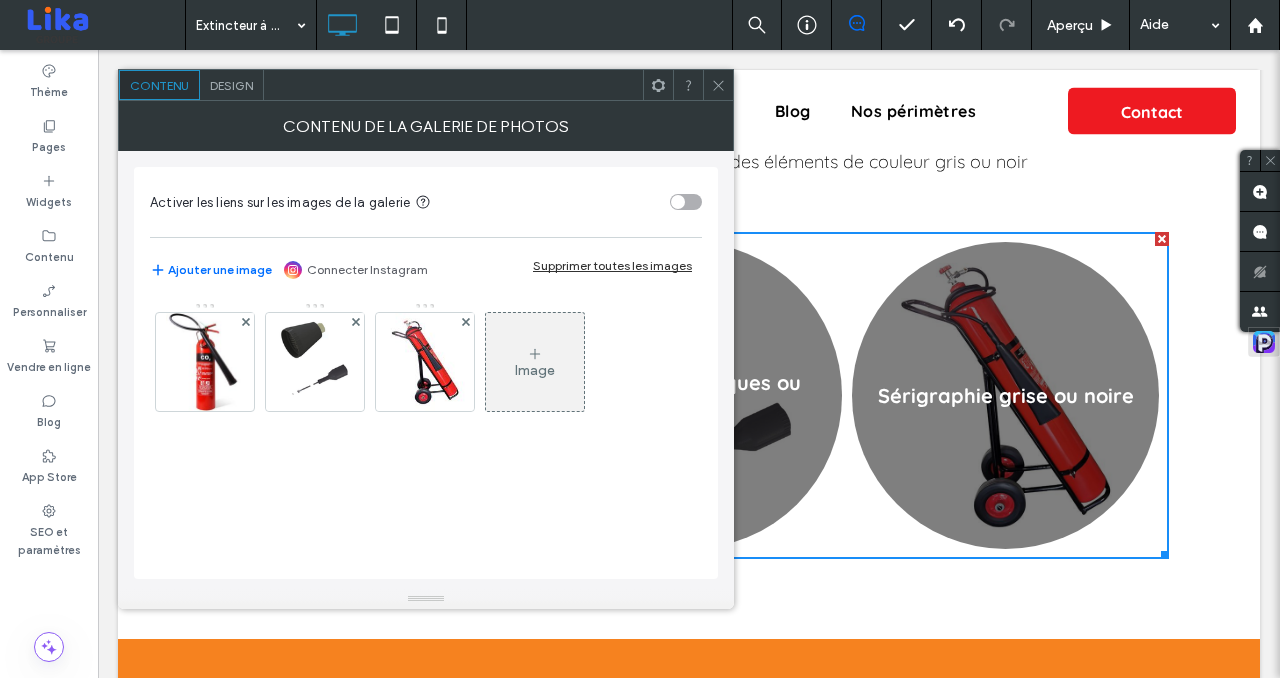 click on "Image" at bounding box center [535, 362] 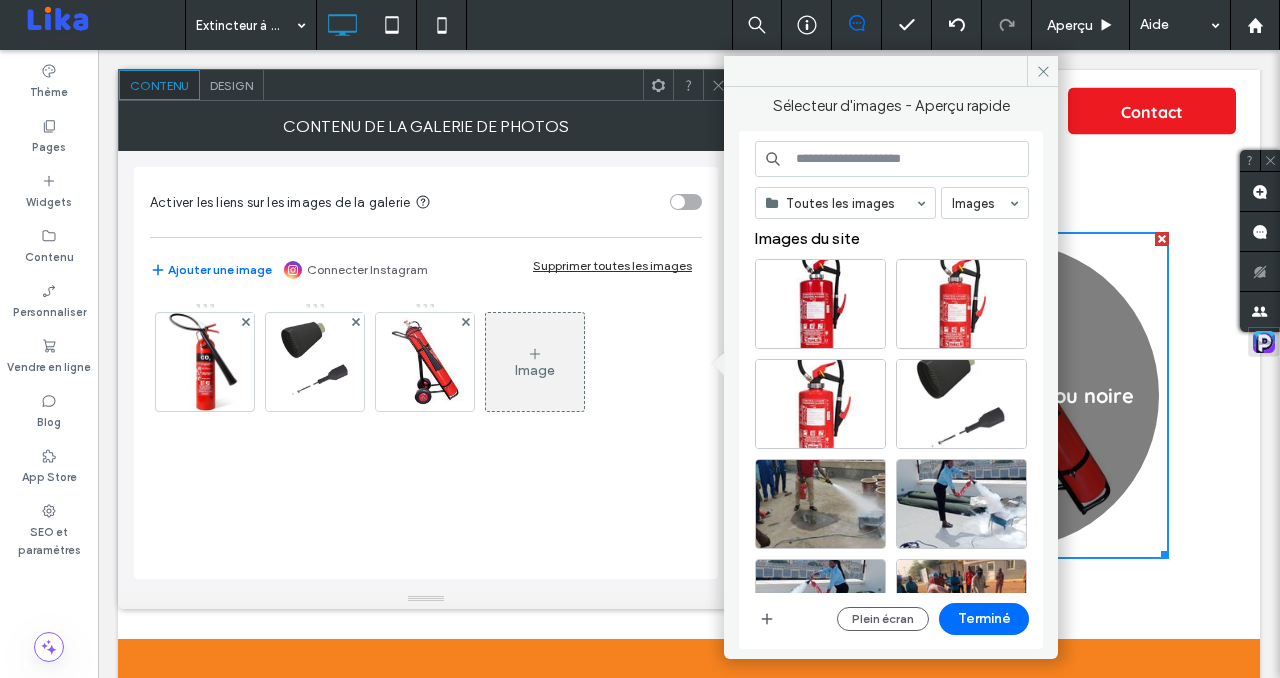 click at bounding box center (892, 159) 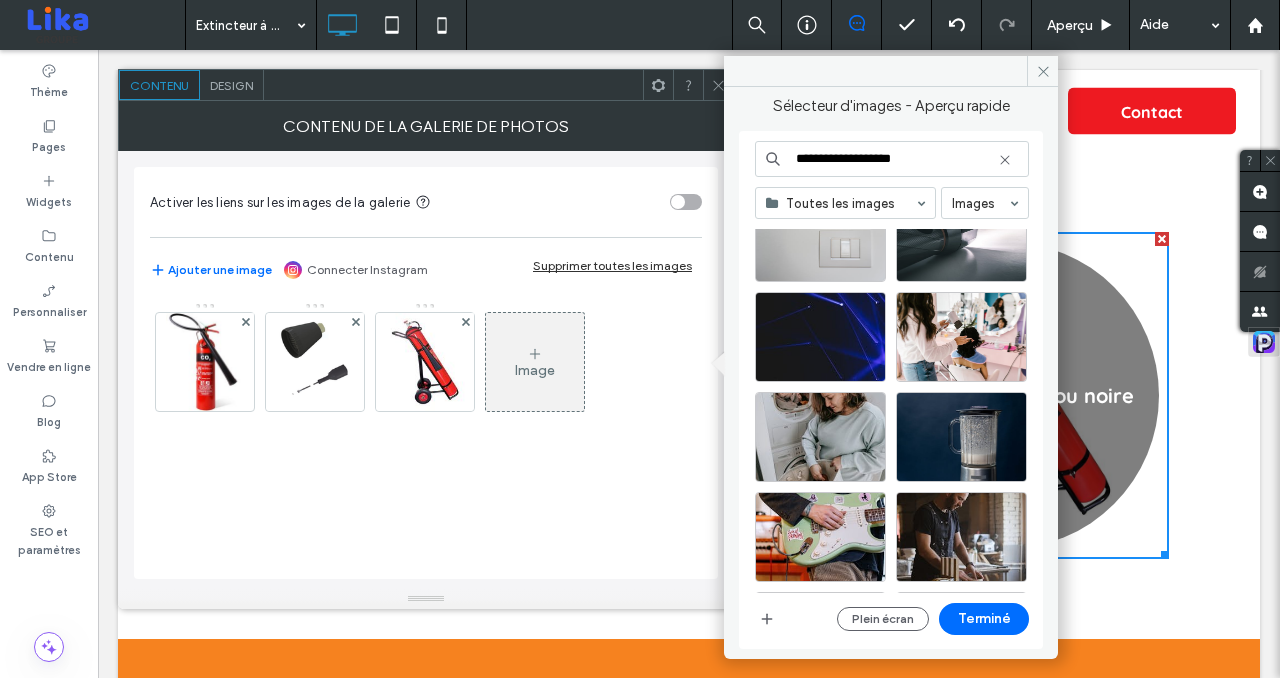 scroll, scrollTop: 2974, scrollLeft: 0, axis: vertical 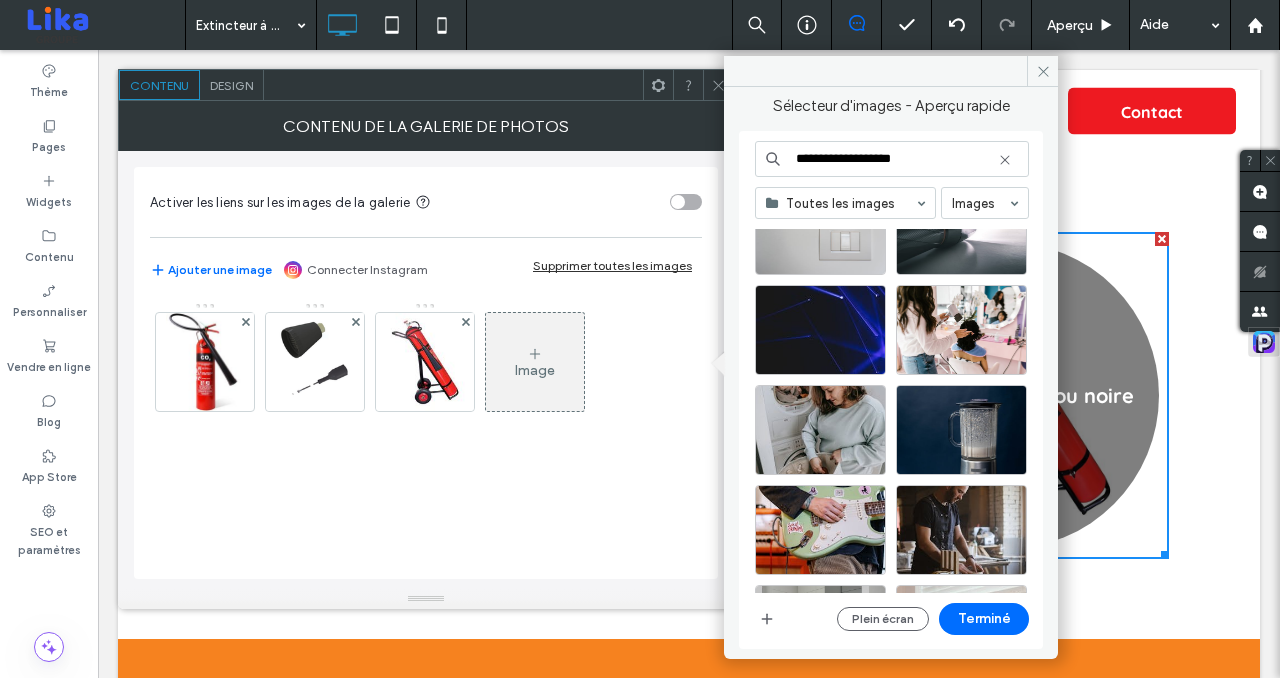 type on "**********" 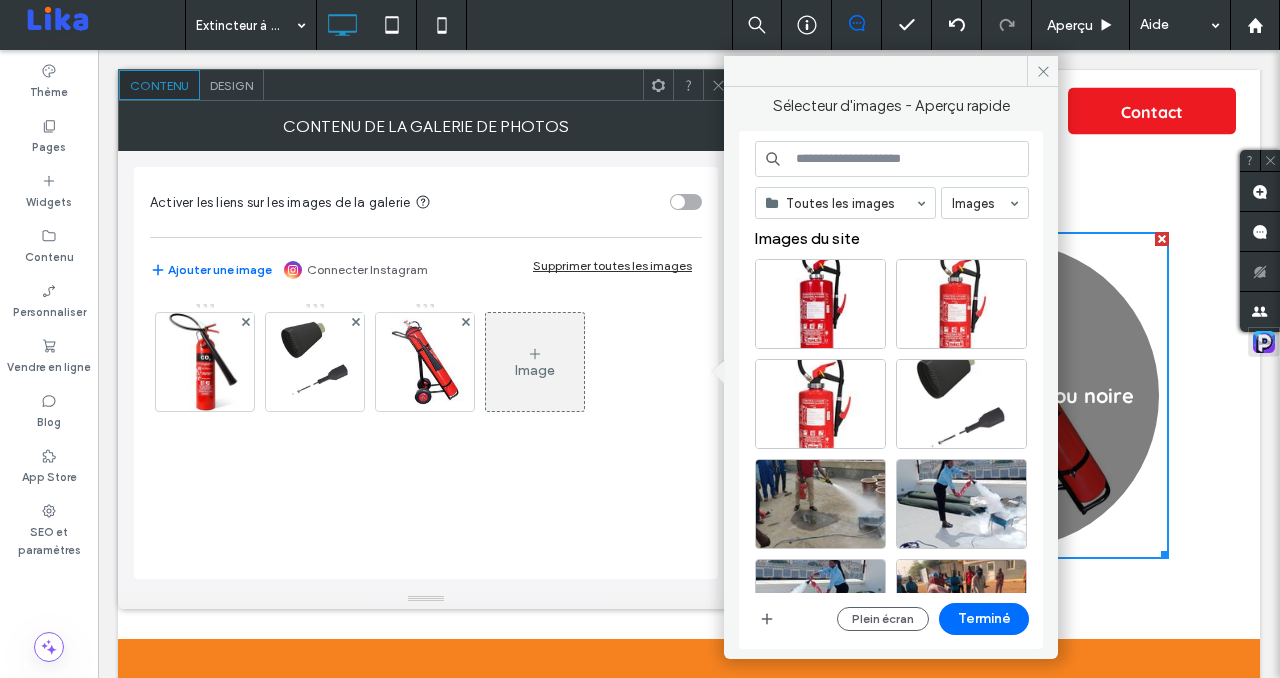 click on "Image" at bounding box center (535, 370) 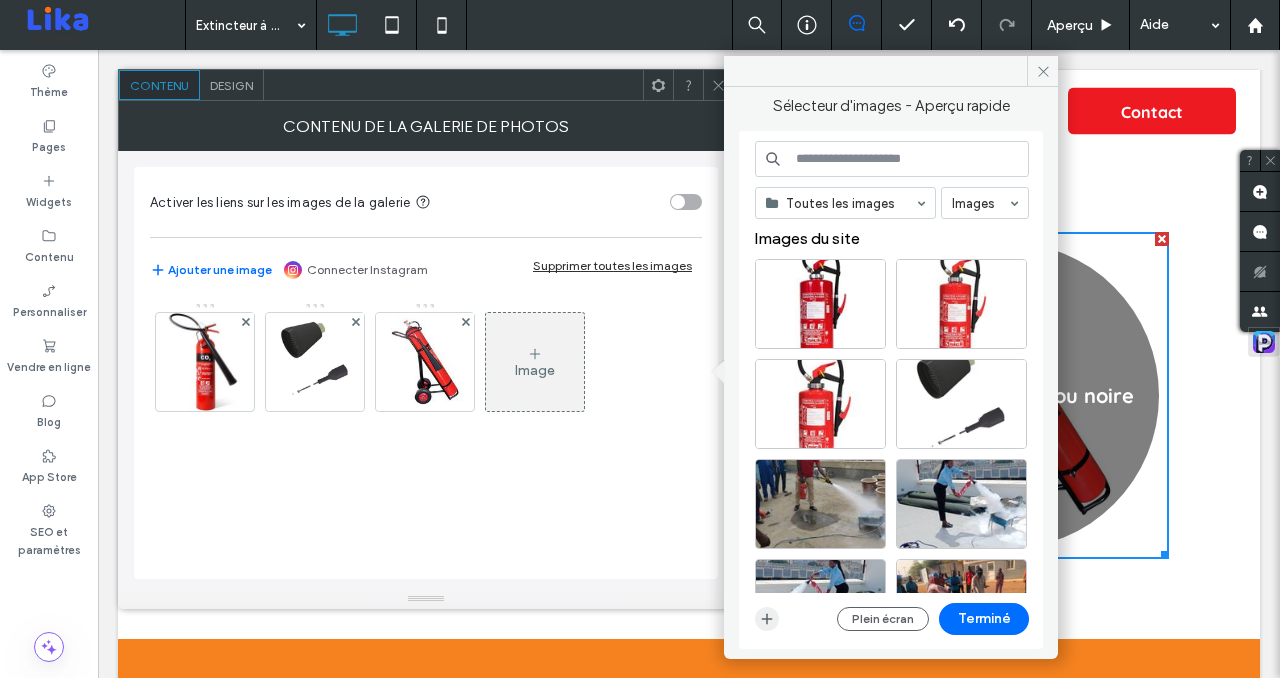 click 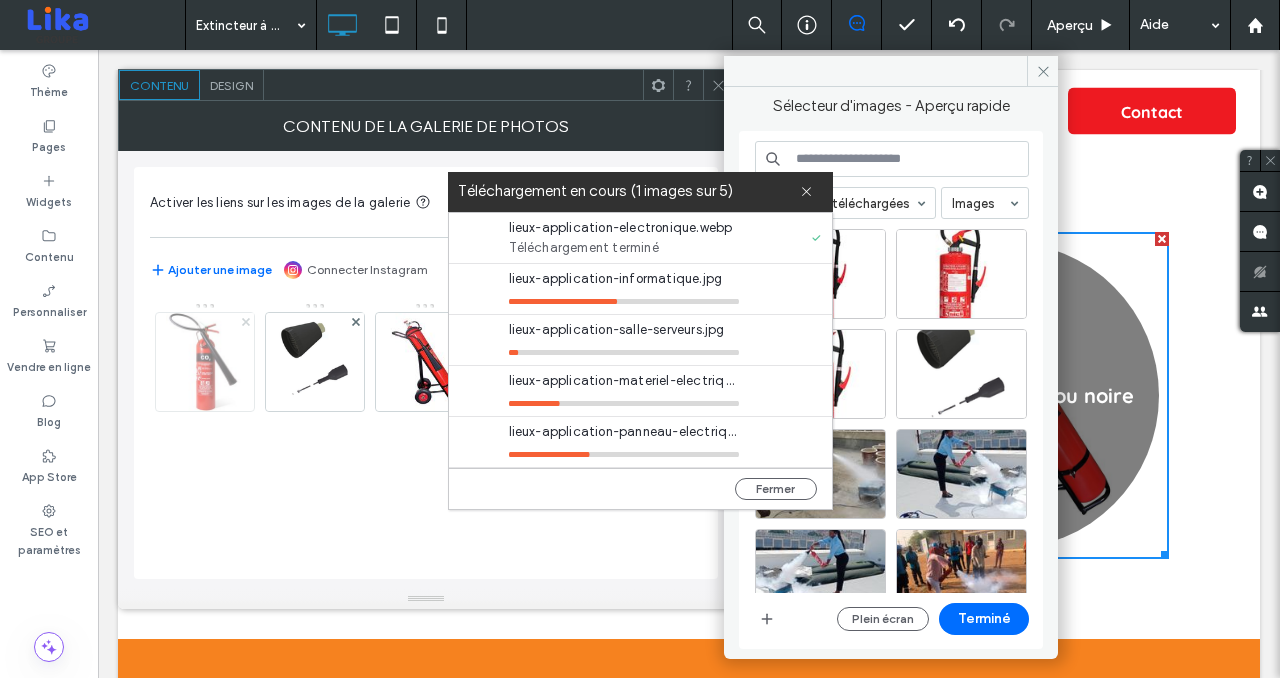 click 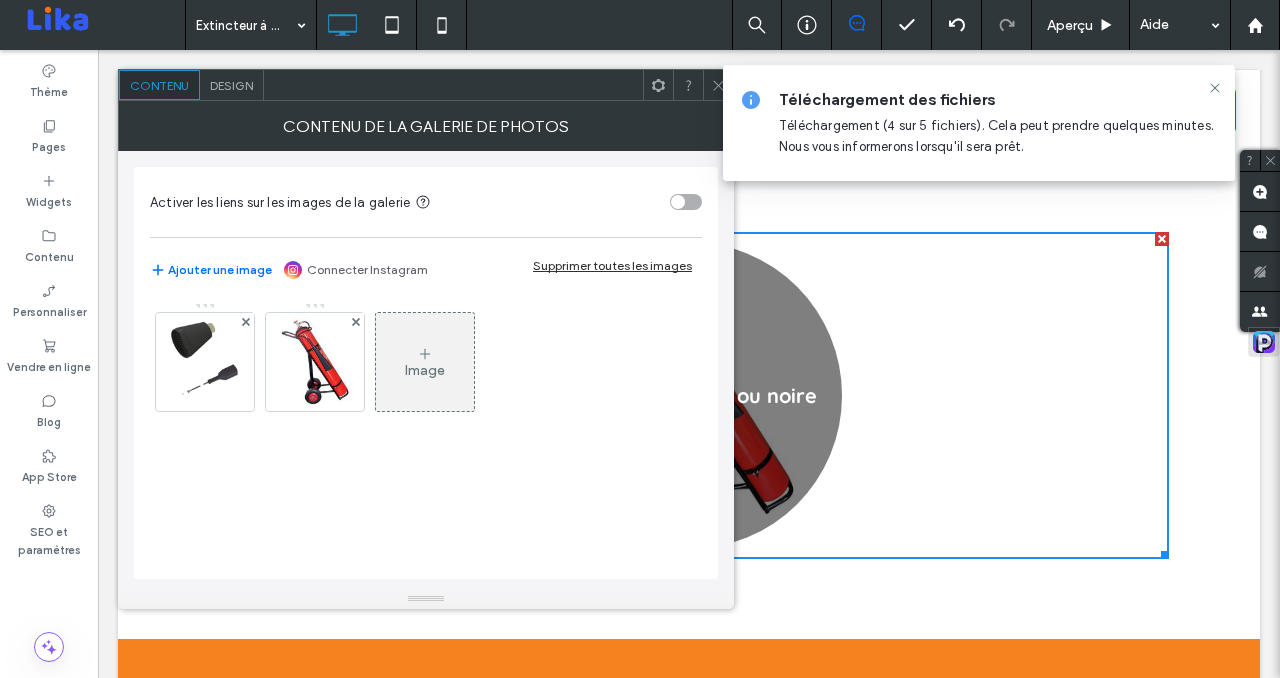 click on "Image" at bounding box center (425, 362) 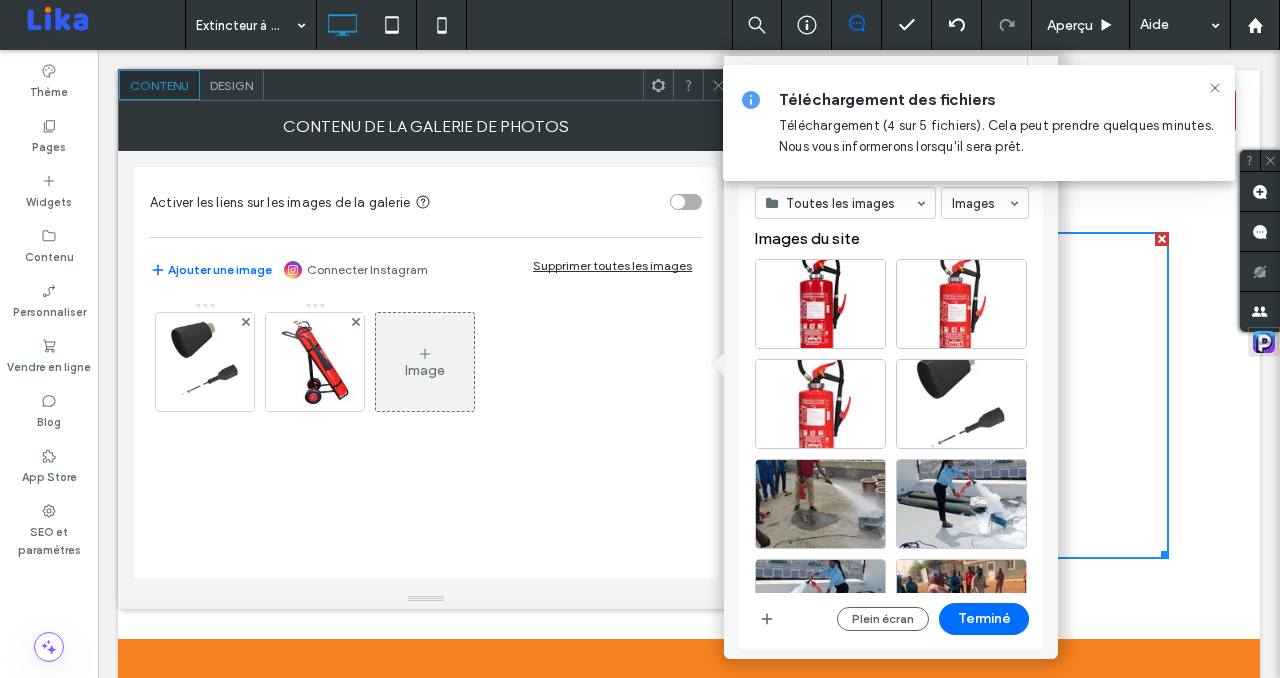 click on "Téléchargement (4 sur 5 fichiers). Cela peut prendre quelques minutes. Nous vous informerons lorsqu'il sera prêt." at bounding box center [996, 136] 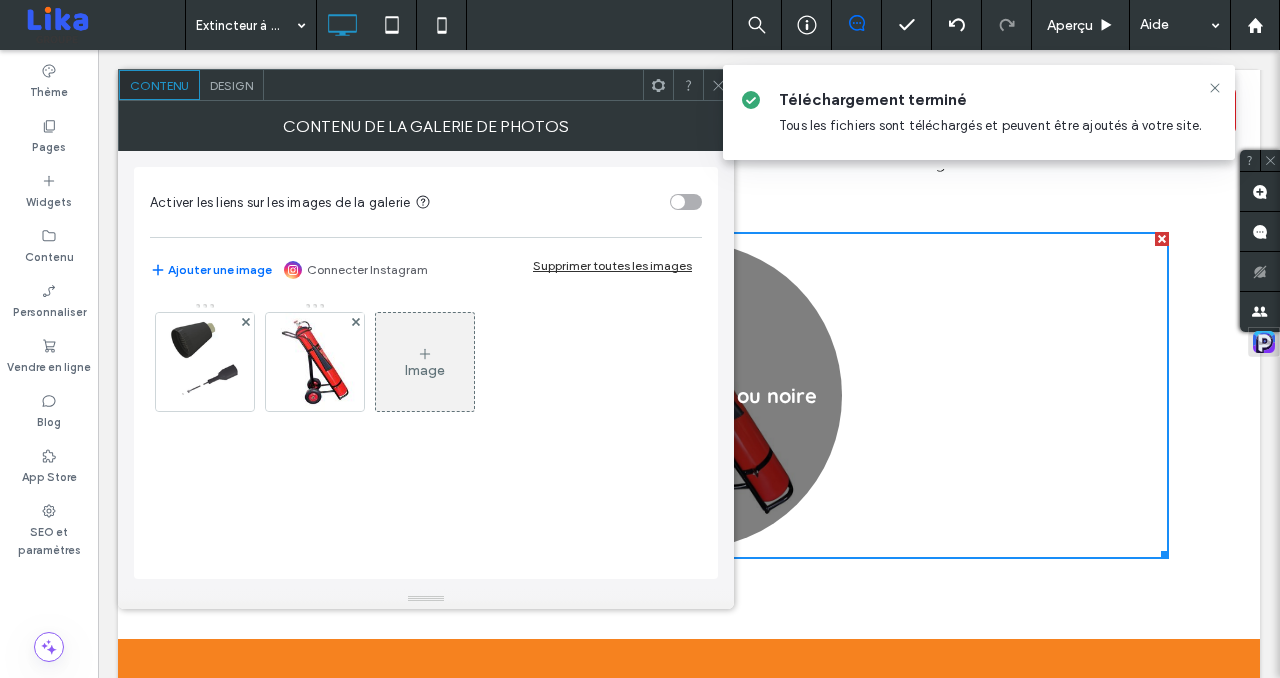 click on "Image" at bounding box center [425, 370] 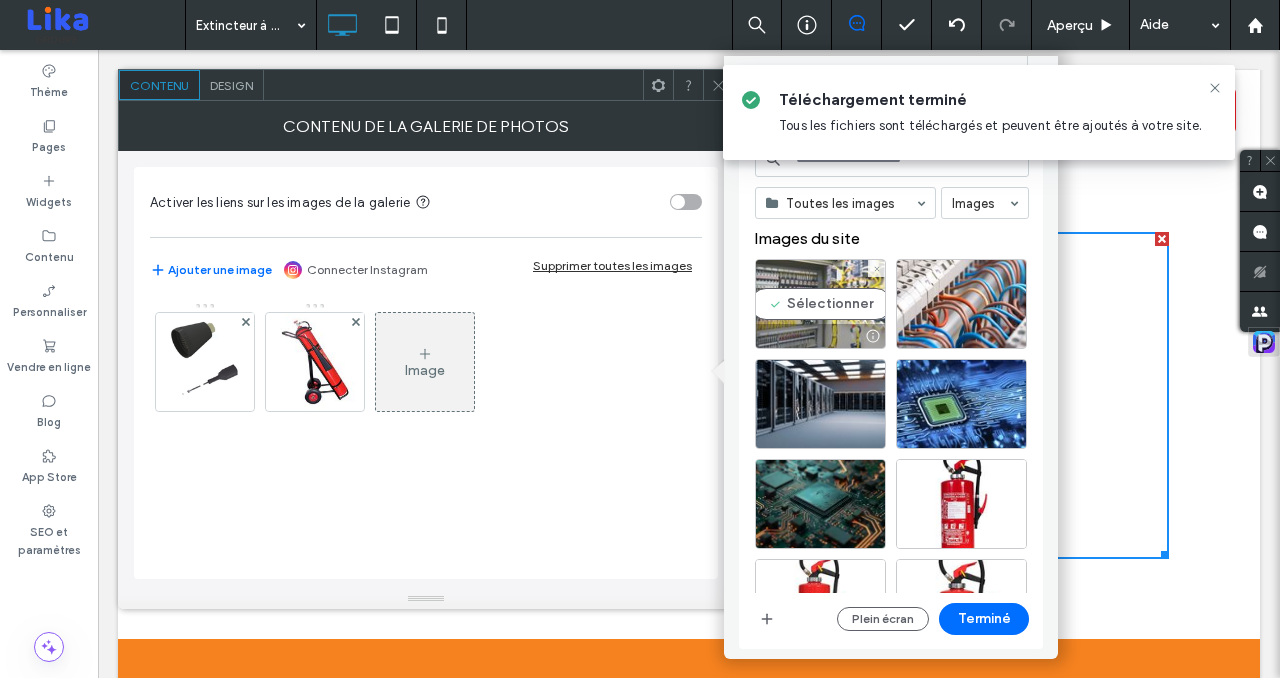 click on "Sélectionner" at bounding box center (820, 304) 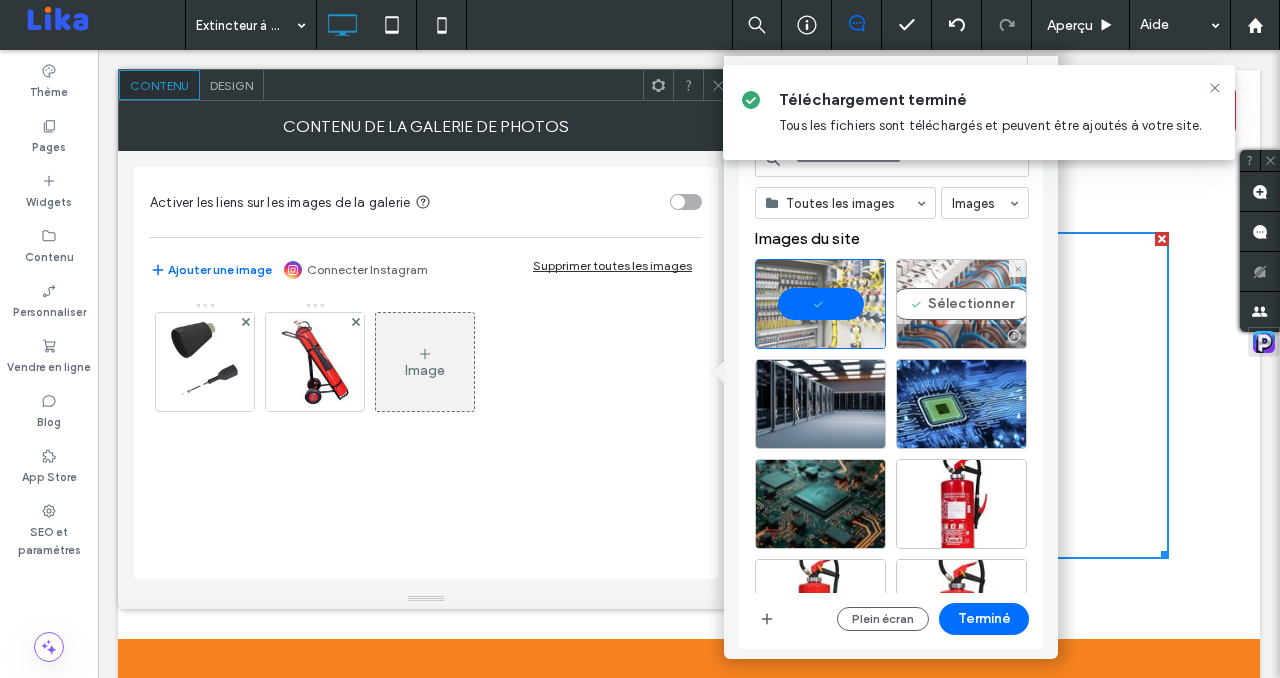 click on "Sélectionner" at bounding box center (961, 304) 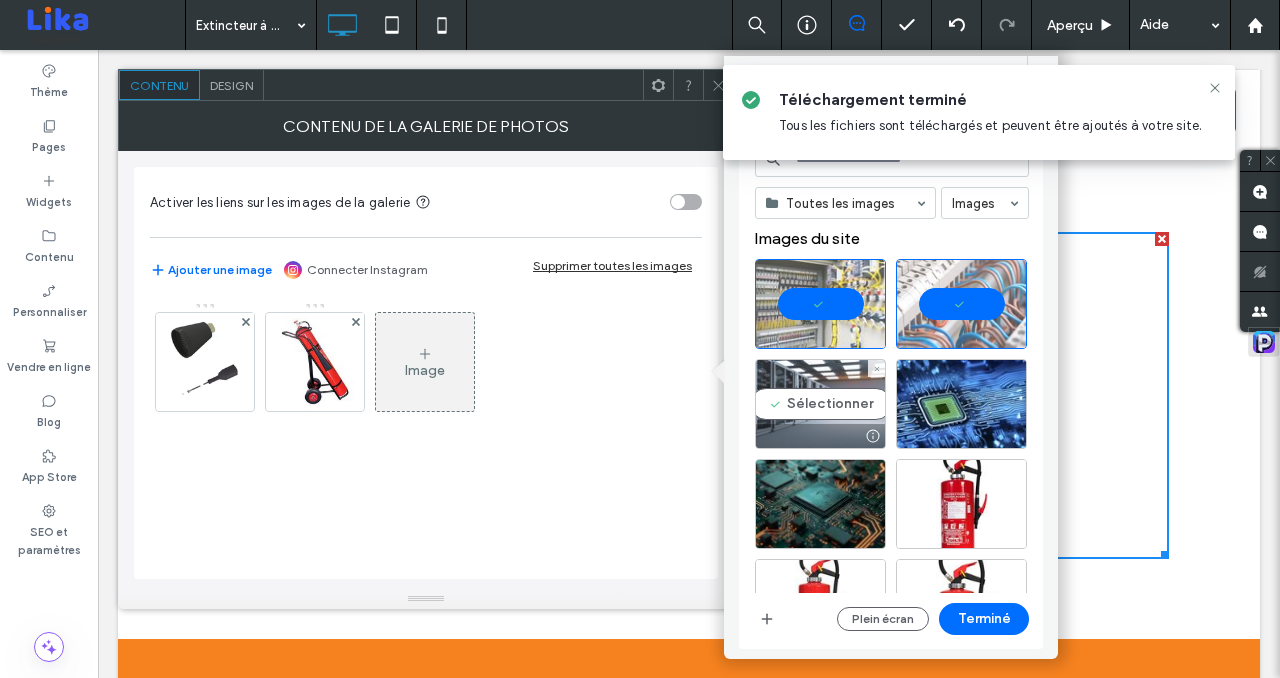 click on "Sélectionner" at bounding box center (820, 404) 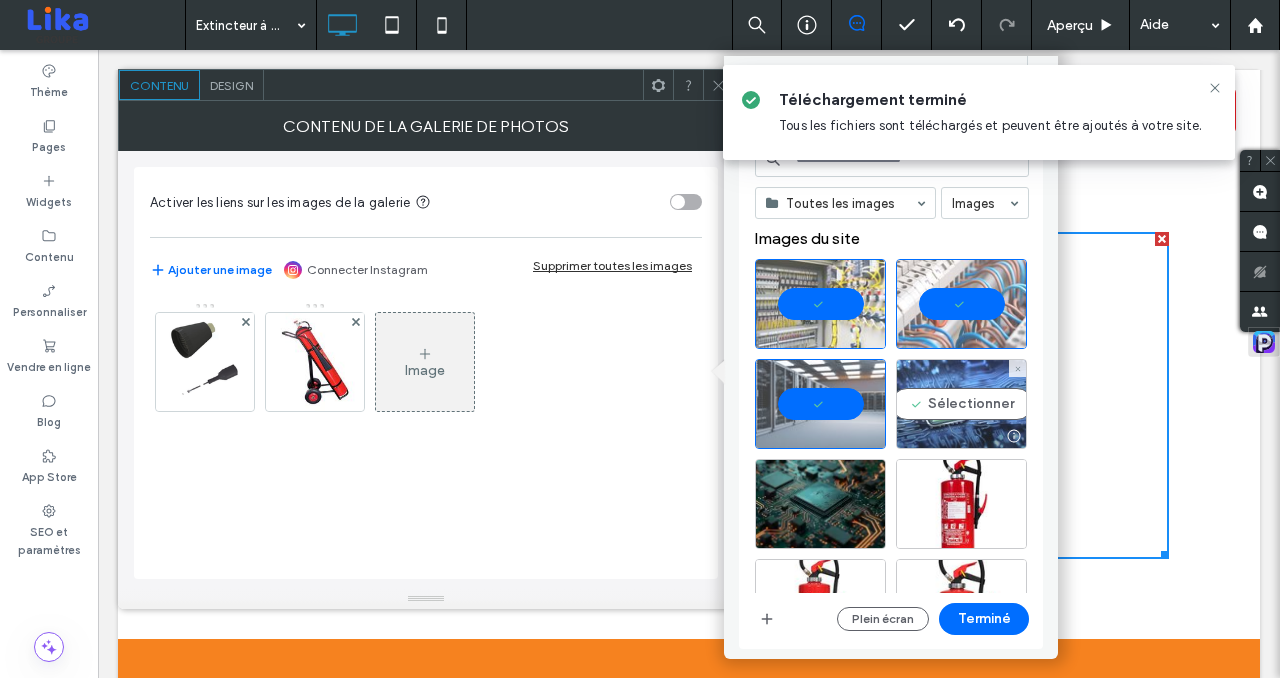 click on "Sélectionner" at bounding box center [961, 404] 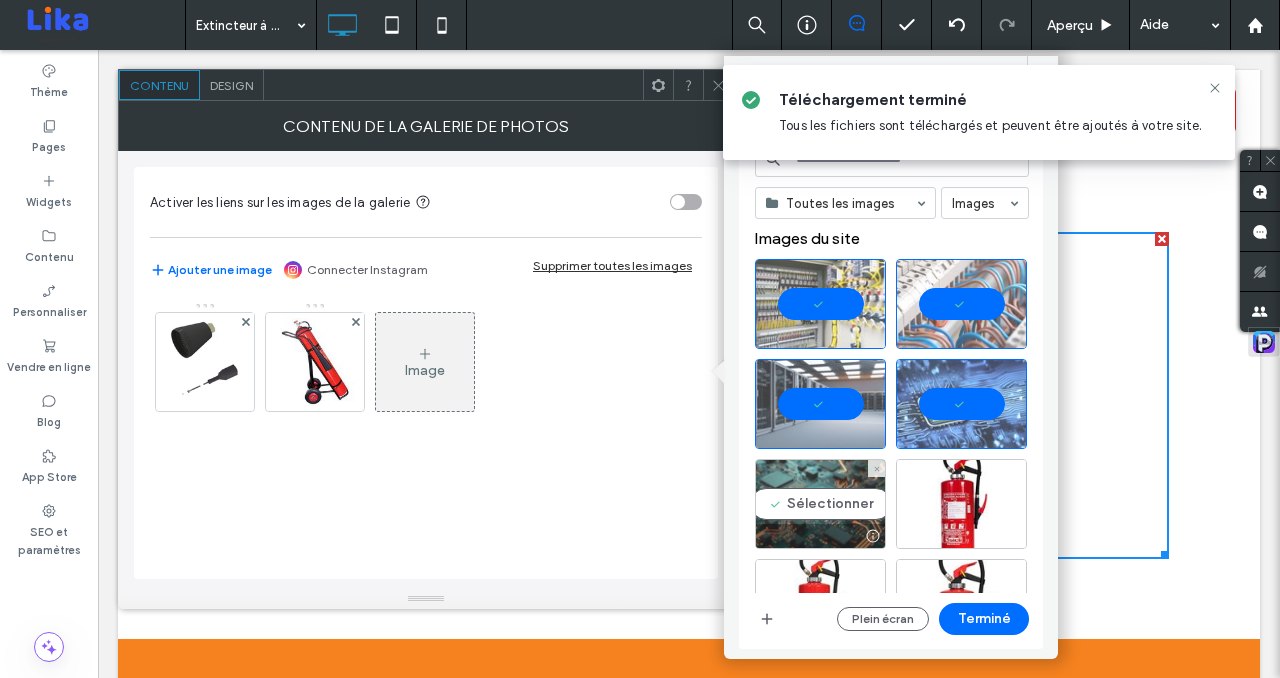 click on "Sélectionner" at bounding box center [820, 504] 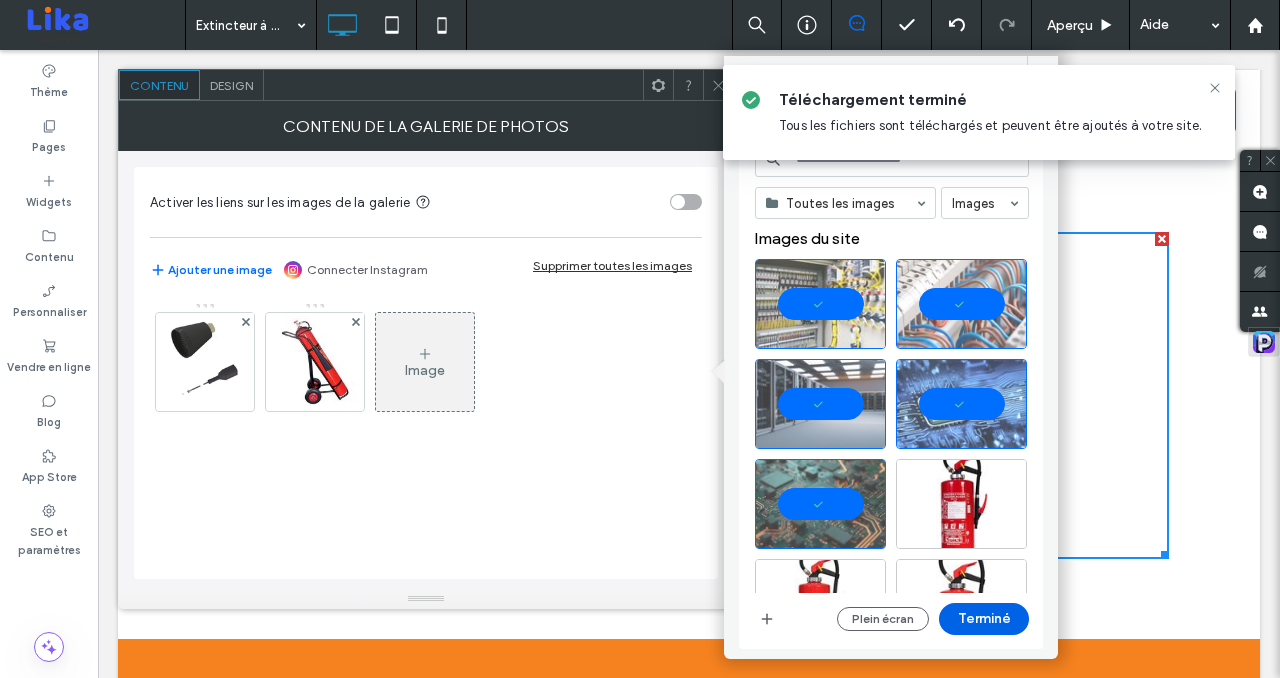 click on "Terminé" at bounding box center (984, 619) 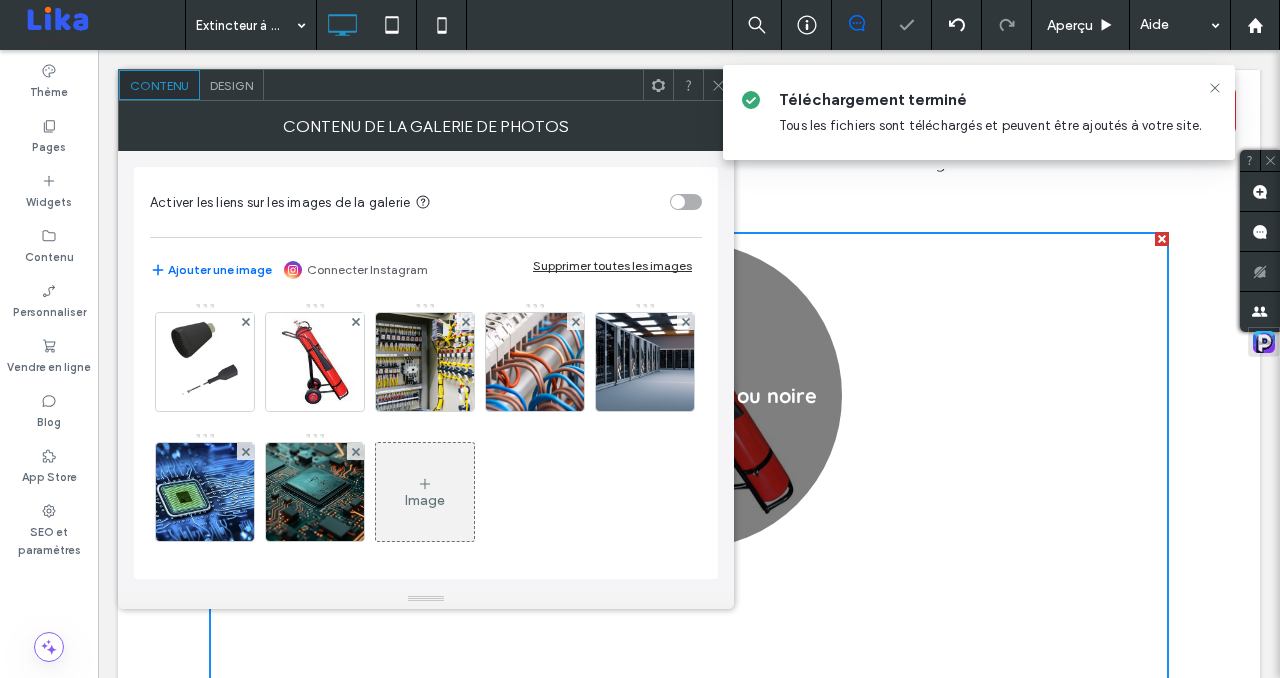 click at bounding box center [205, 357] 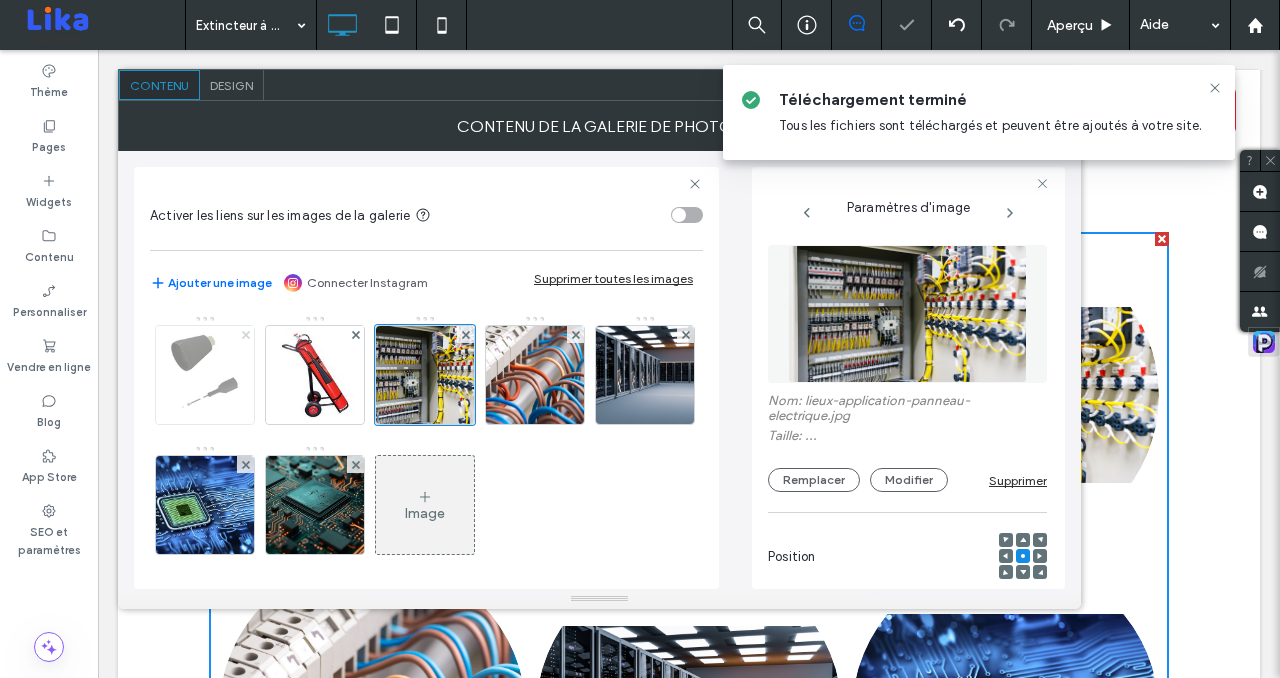 click 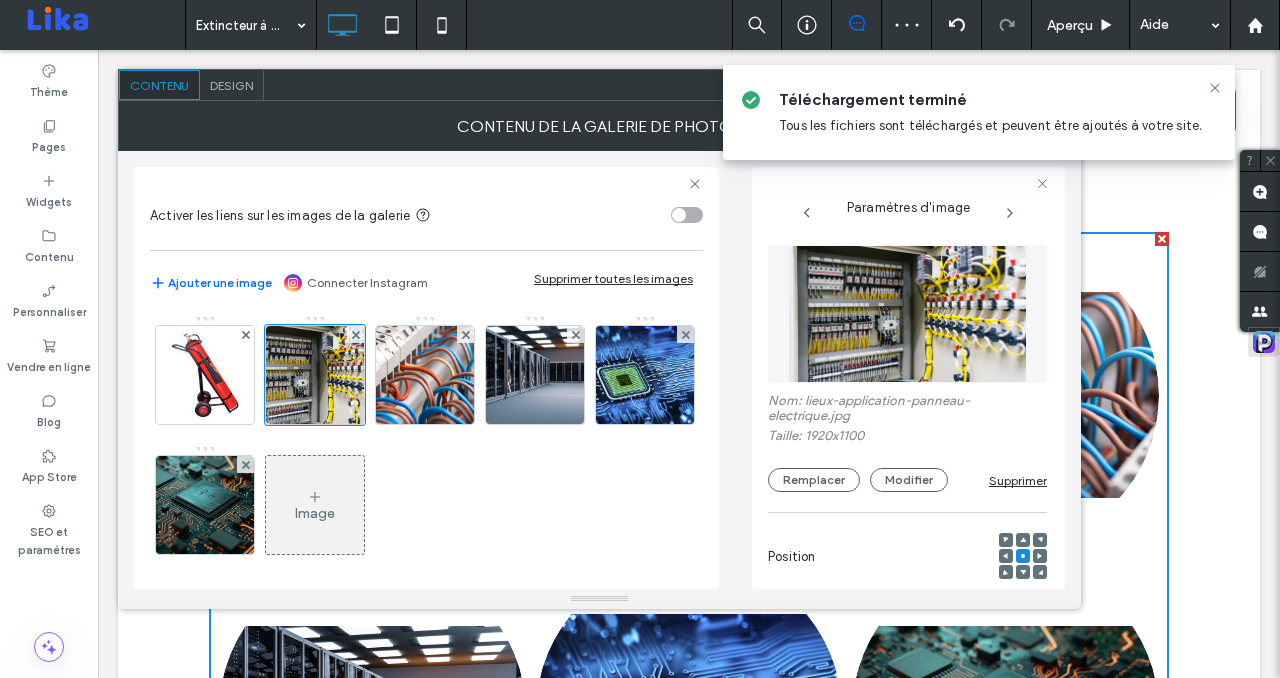 click 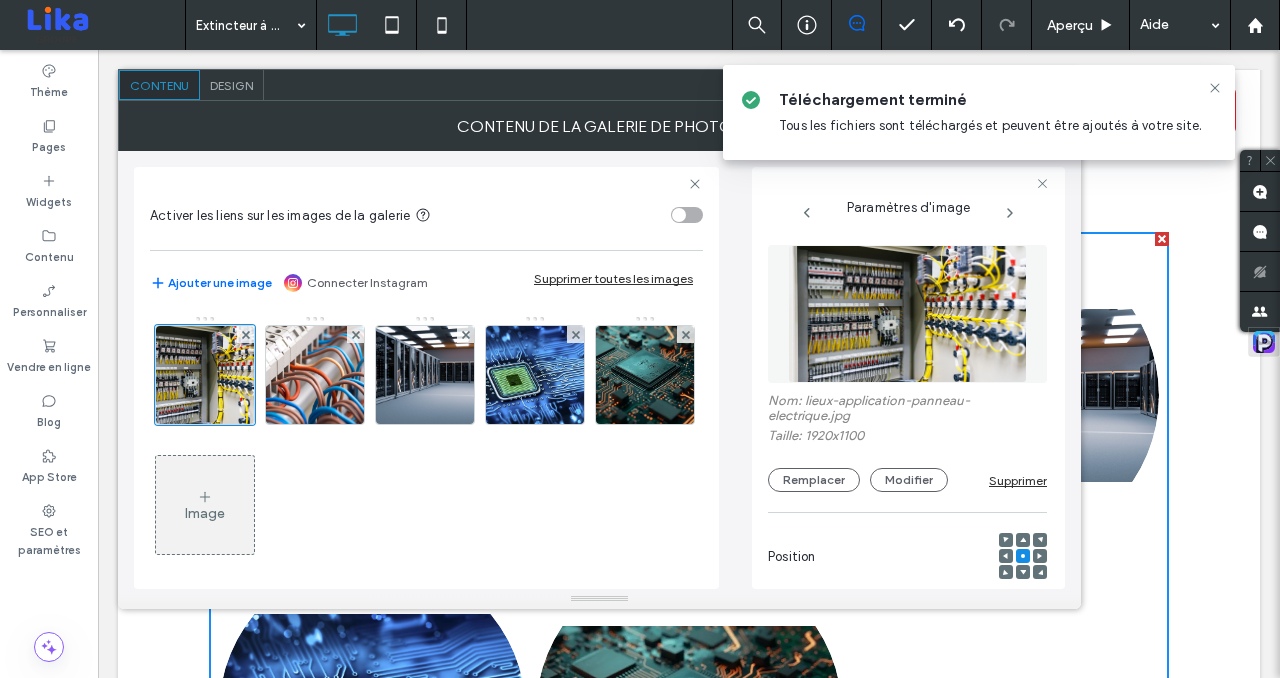 click on "Design" at bounding box center (231, 85) 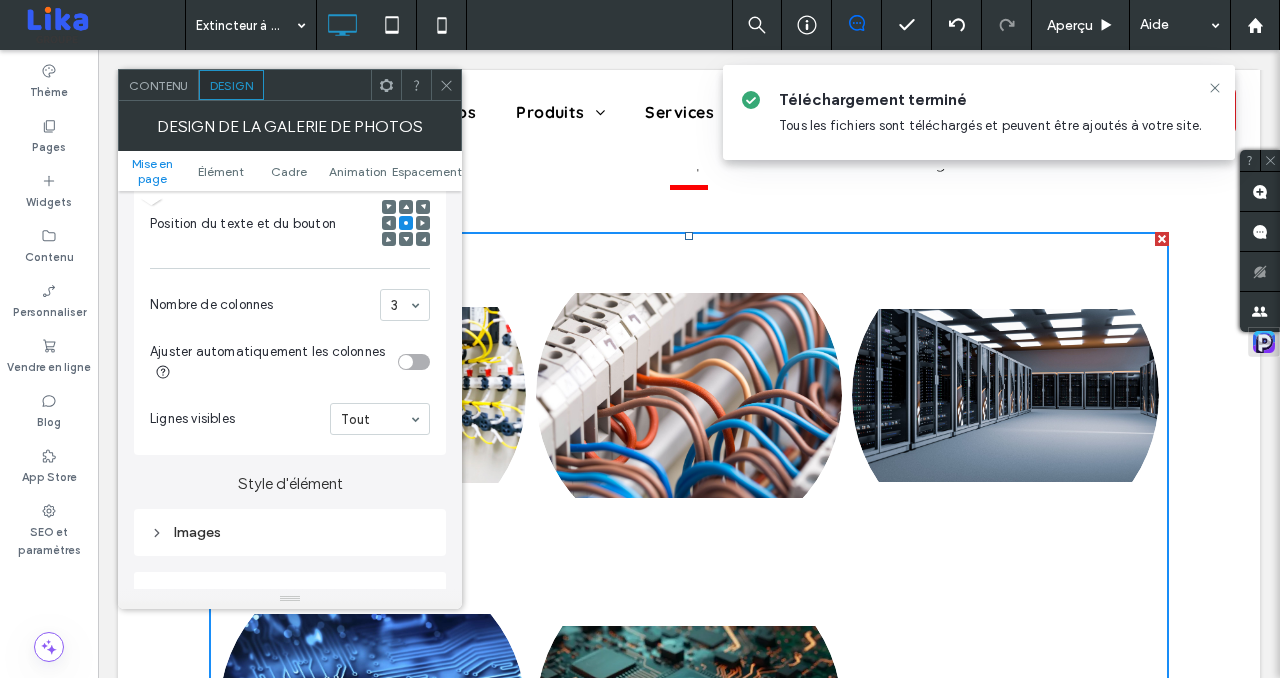 scroll, scrollTop: 523, scrollLeft: 0, axis: vertical 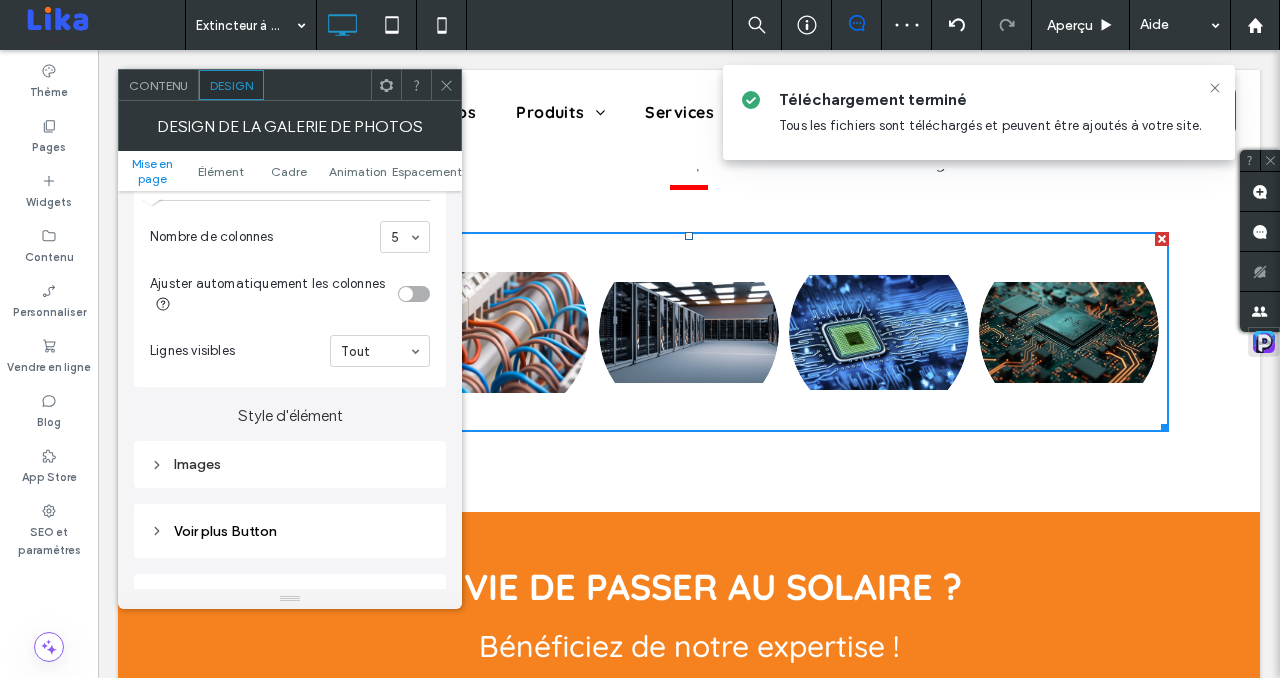 click on "Images" at bounding box center (290, 464) 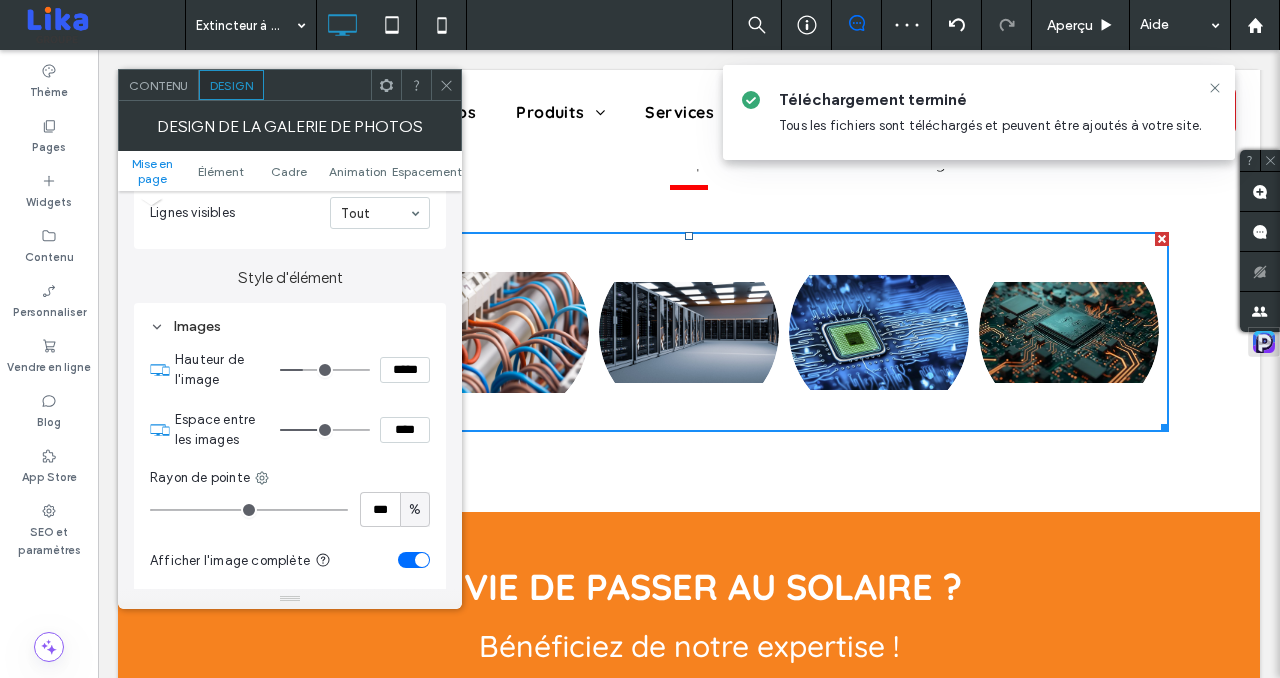 scroll, scrollTop: 743, scrollLeft: 0, axis: vertical 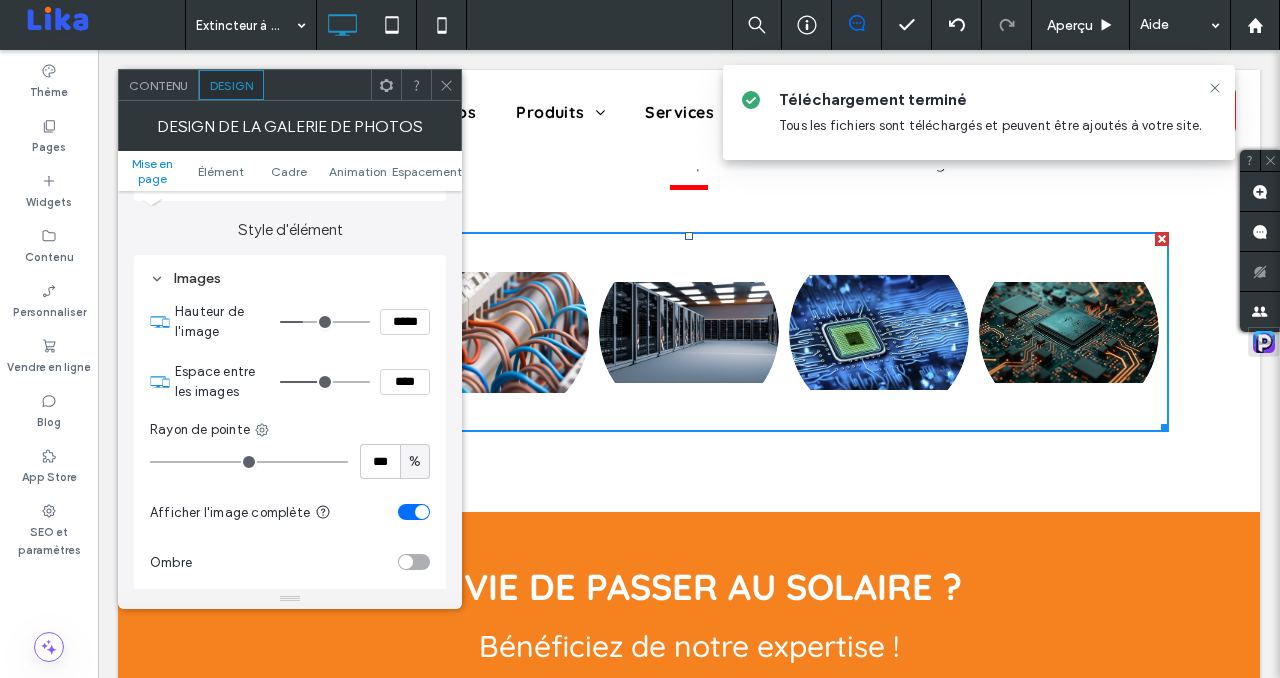 drag, startPoint x: 309, startPoint y: 371, endPoint x: 309, endPoint y: 335, distance: 36 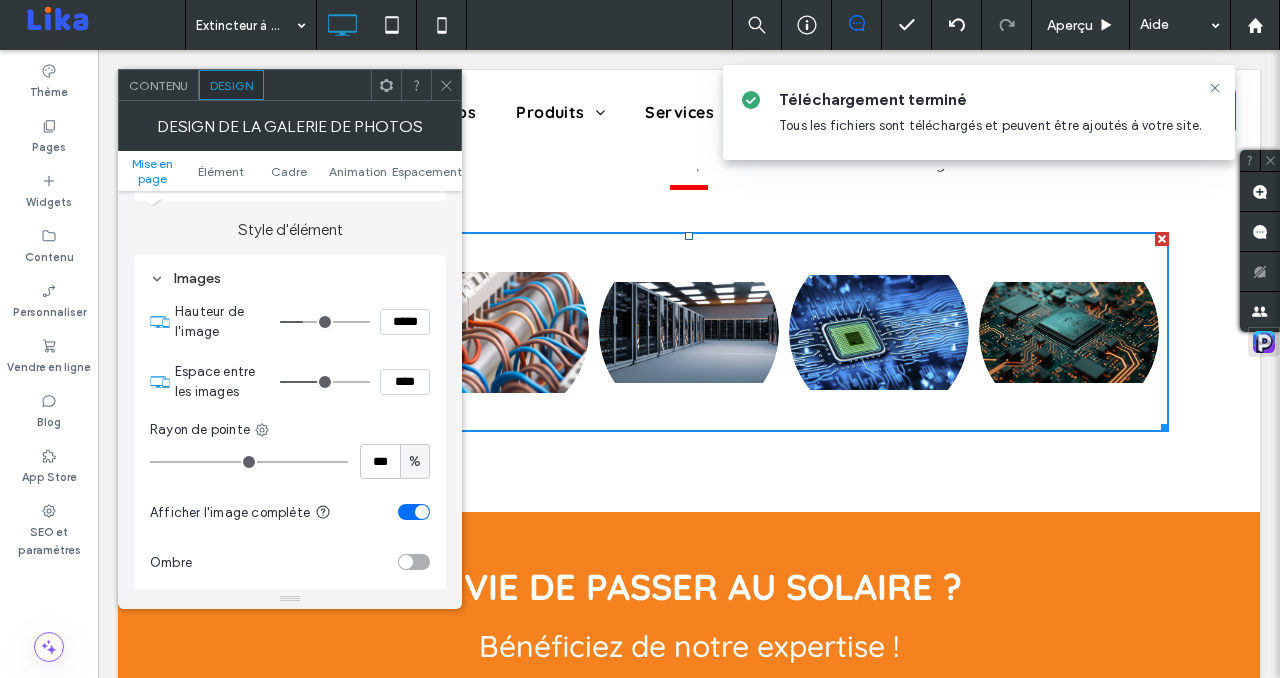 type on "***" 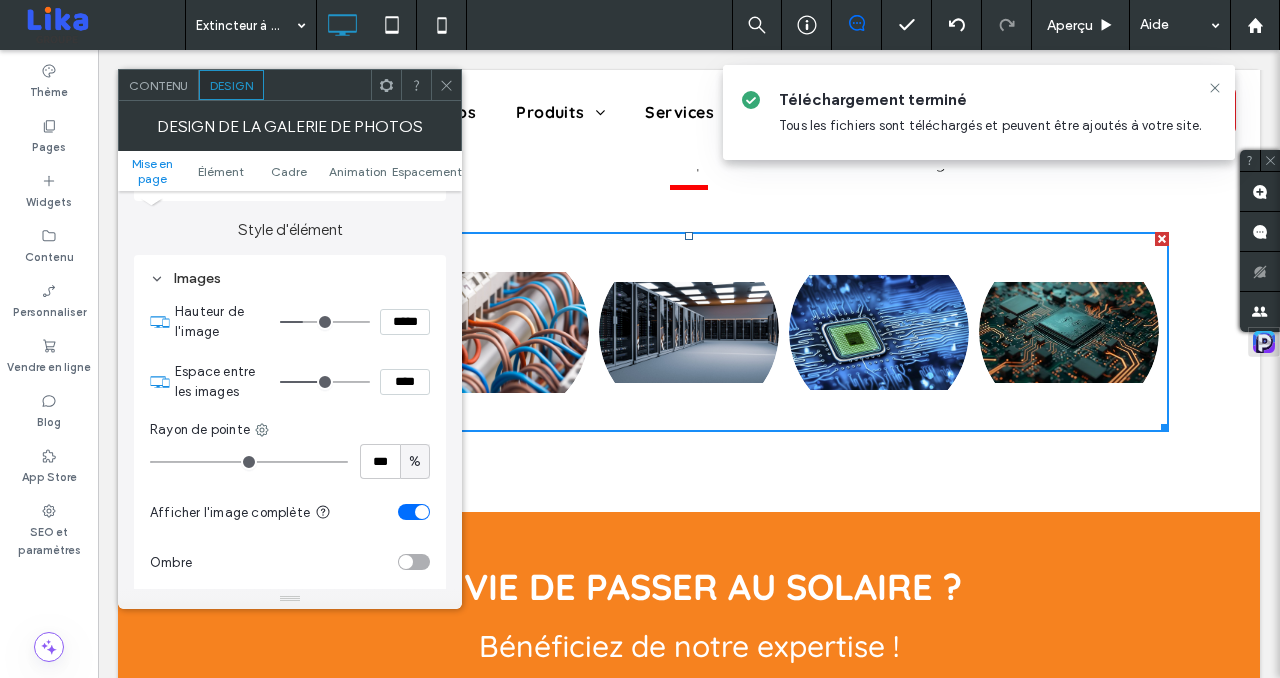 type 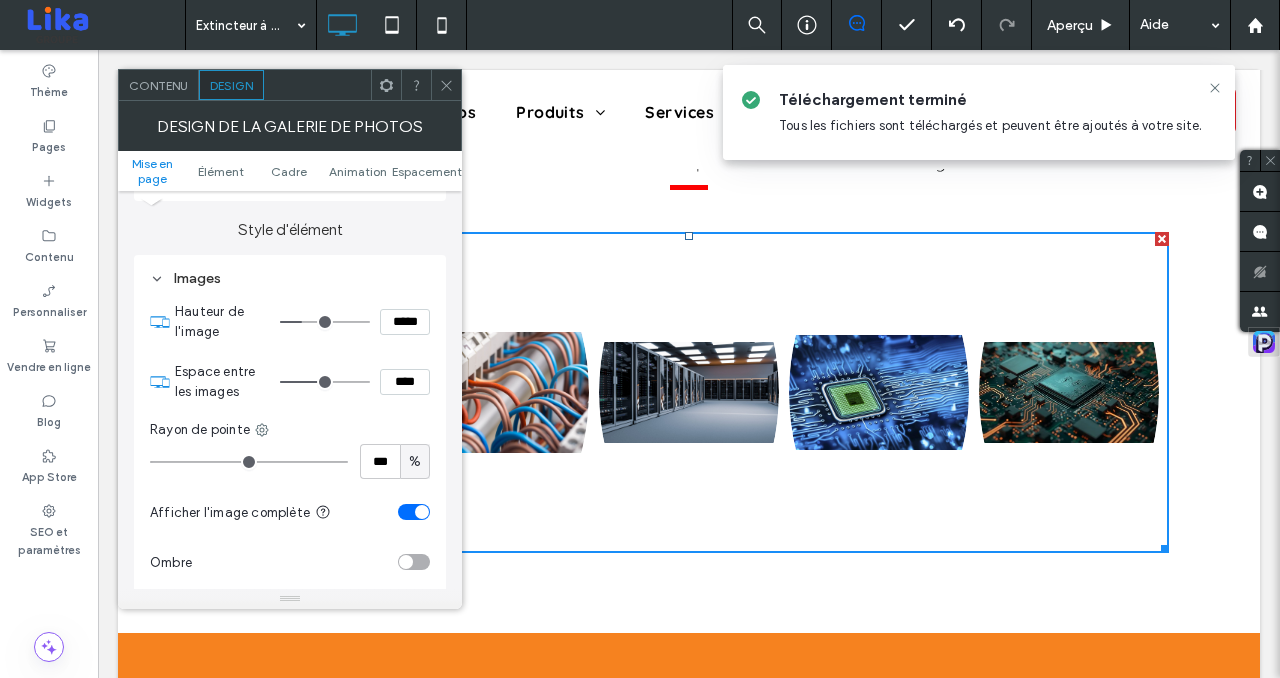 click at bounding box center [325, 322] 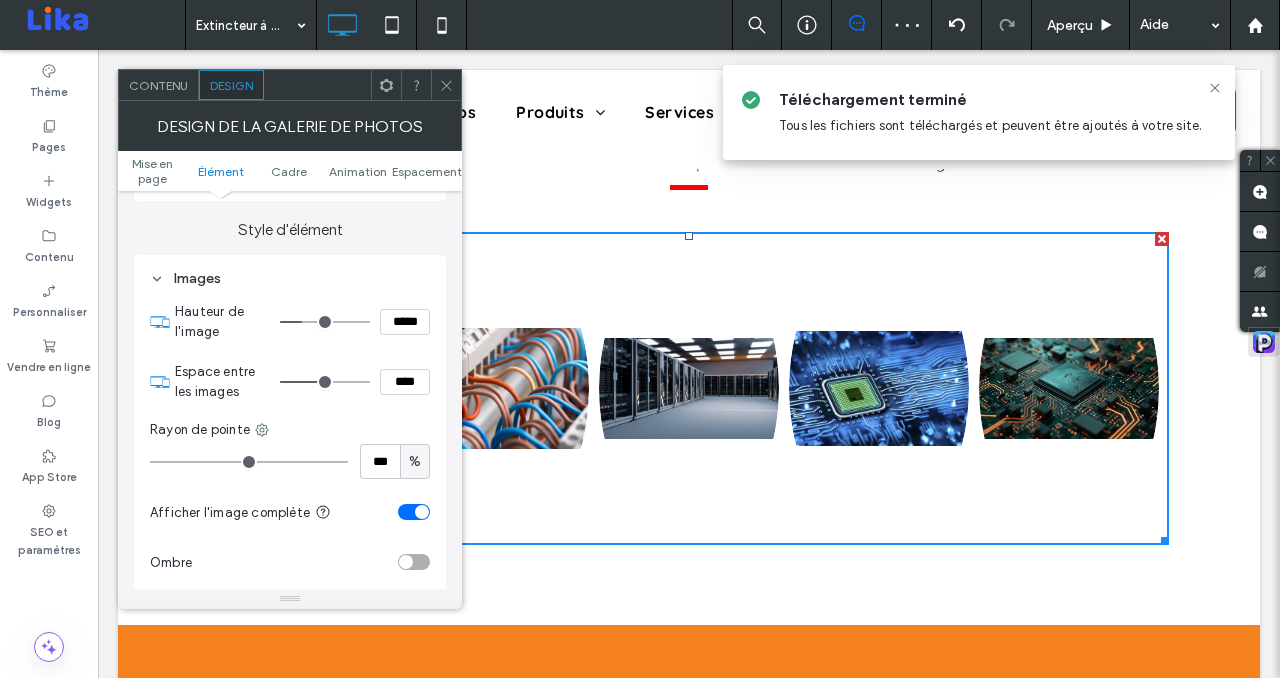 scroll, scrollTop: 839, scrollLeft: 0, axis: vertical 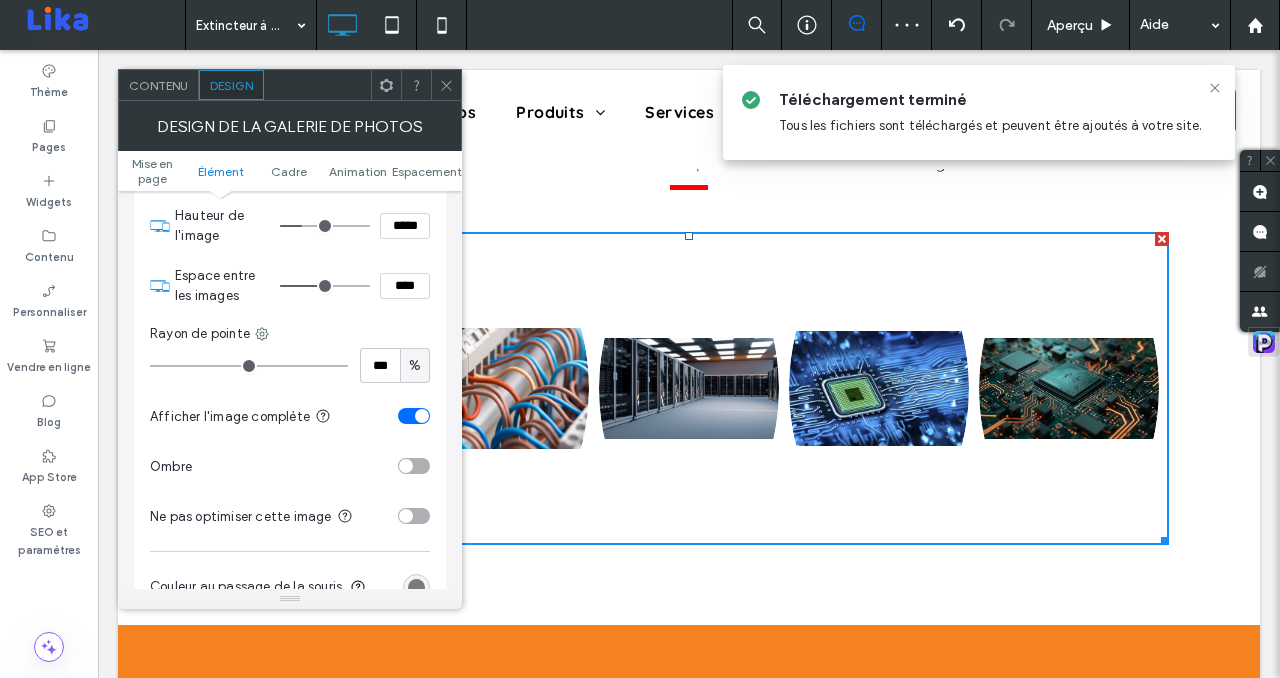 click at bounding box center (414, 416) 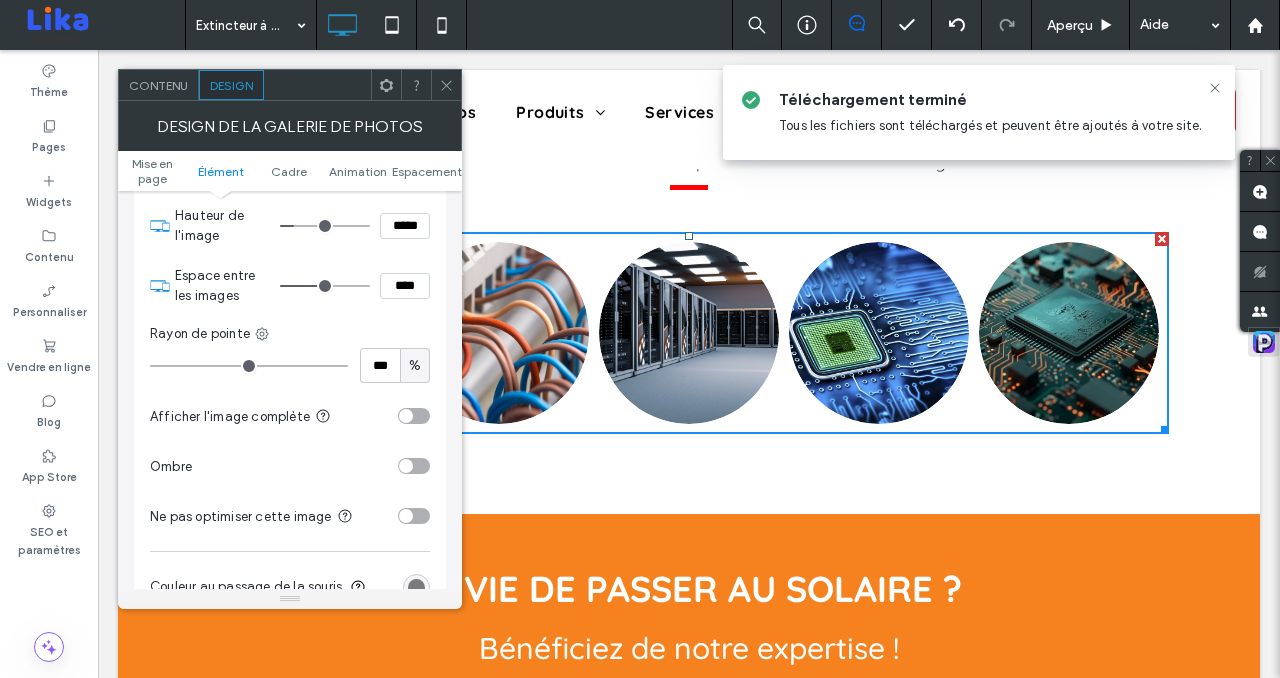 click at bounding box center (325, 226) 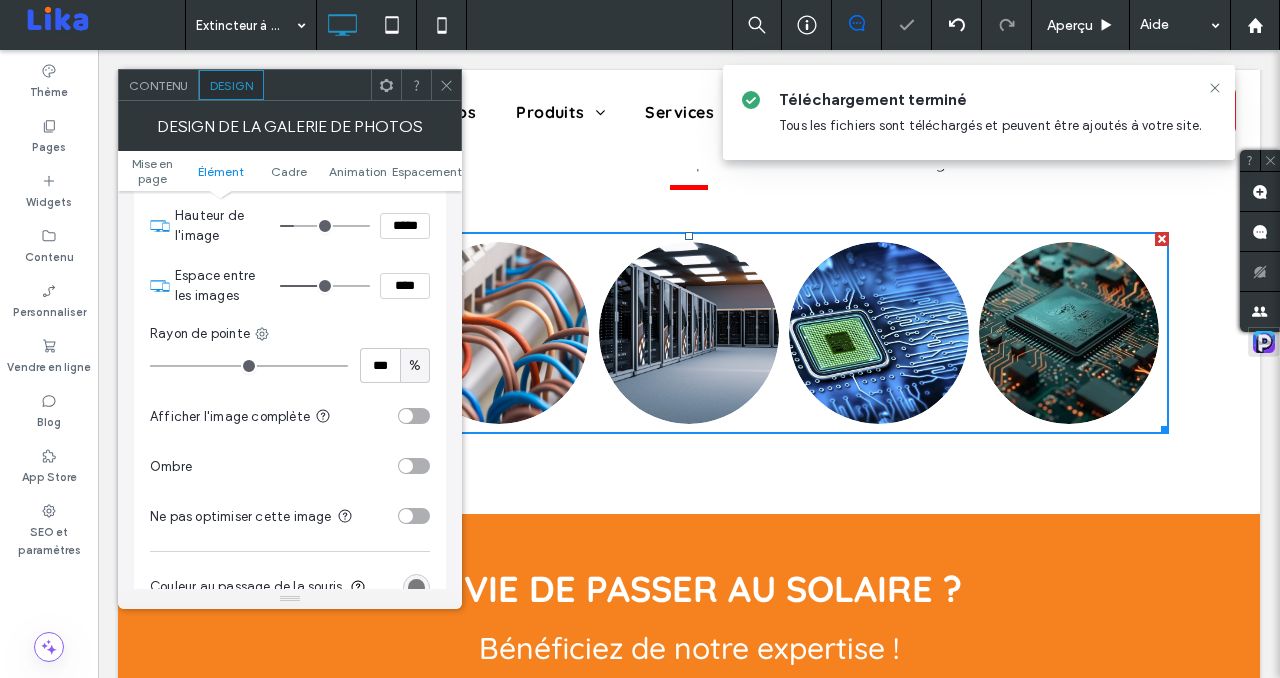 click at bounding box center [446, 85] 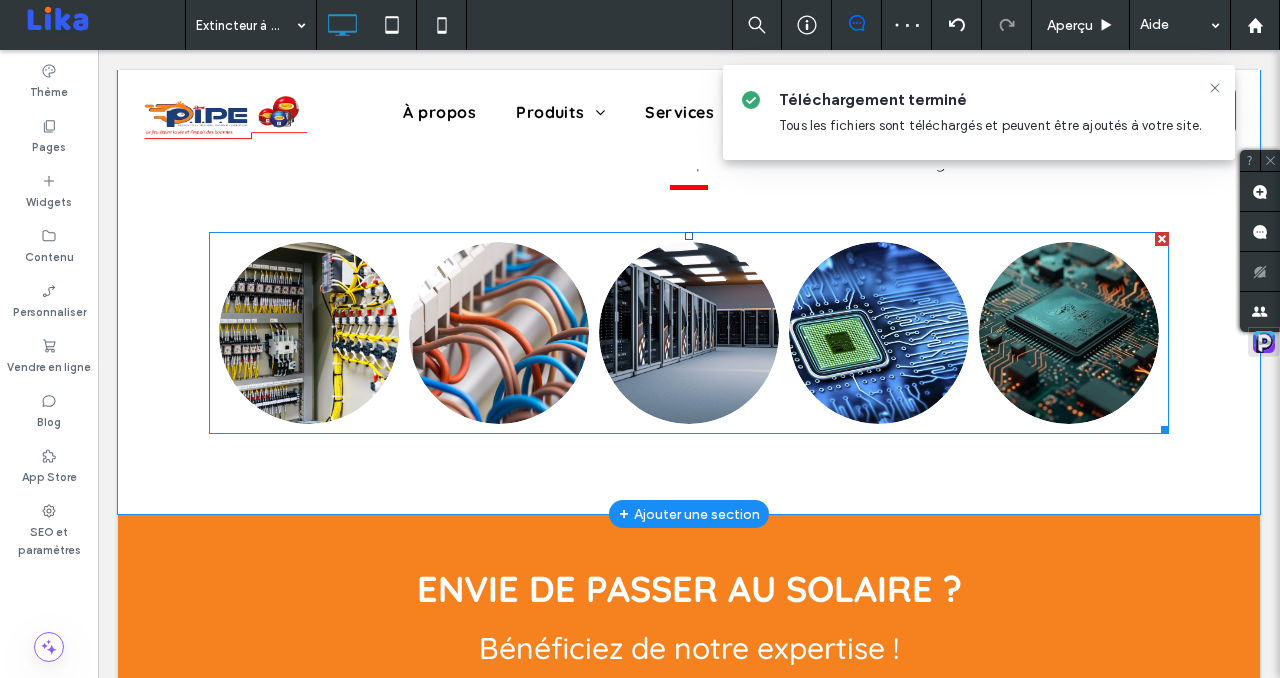 click at bounding box center (499, 333) 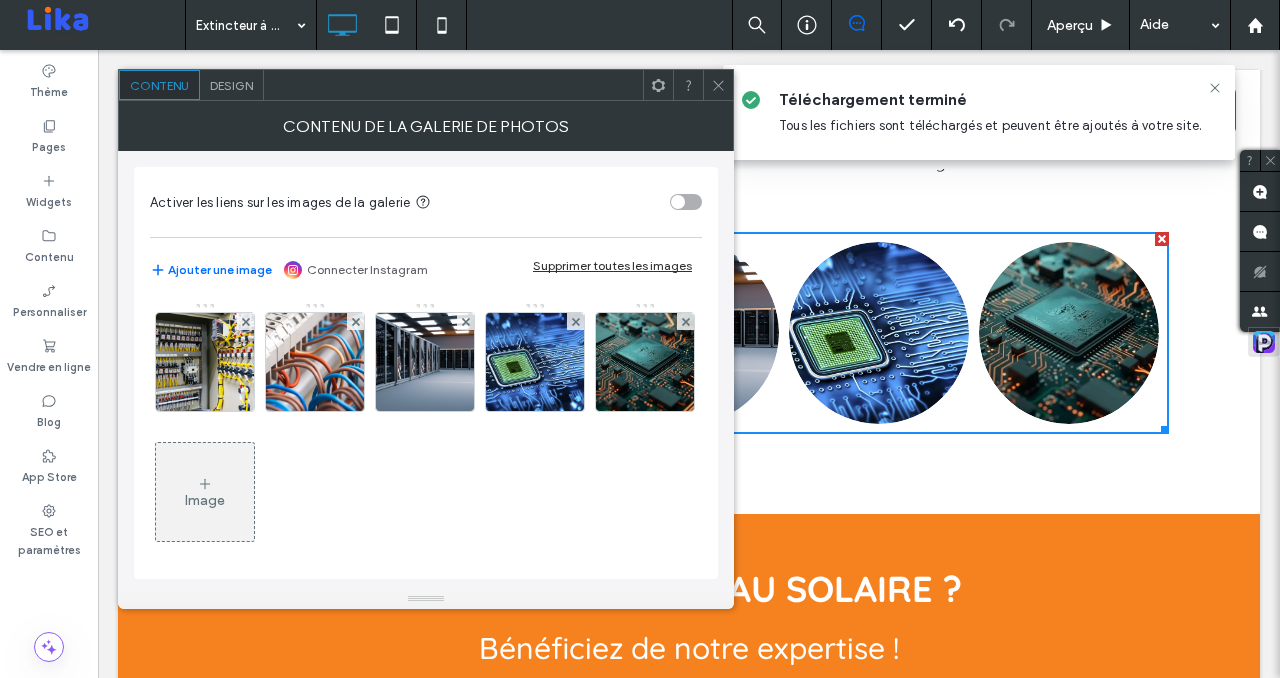 click on "Design" at bounding box center (231, 85) 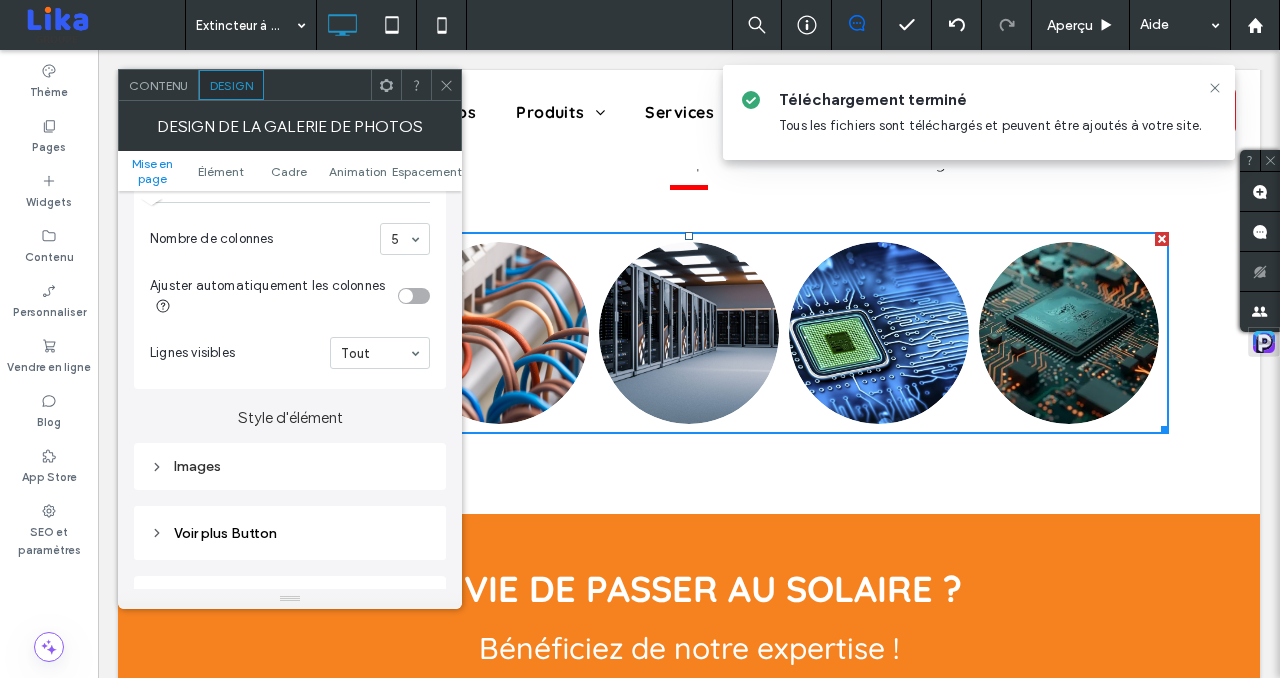 scroll, scrollTop: 627, scrollLeft: 0, axis: vertical 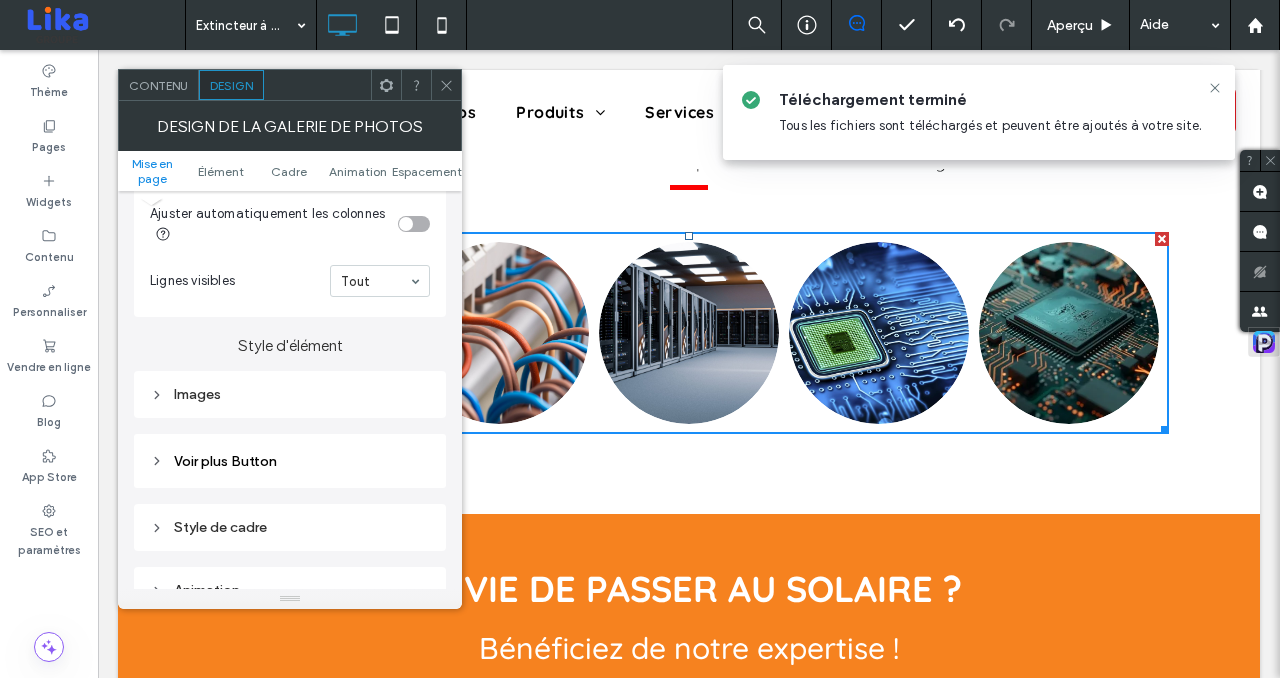 click on "Images" at bounding box center [290, 394] 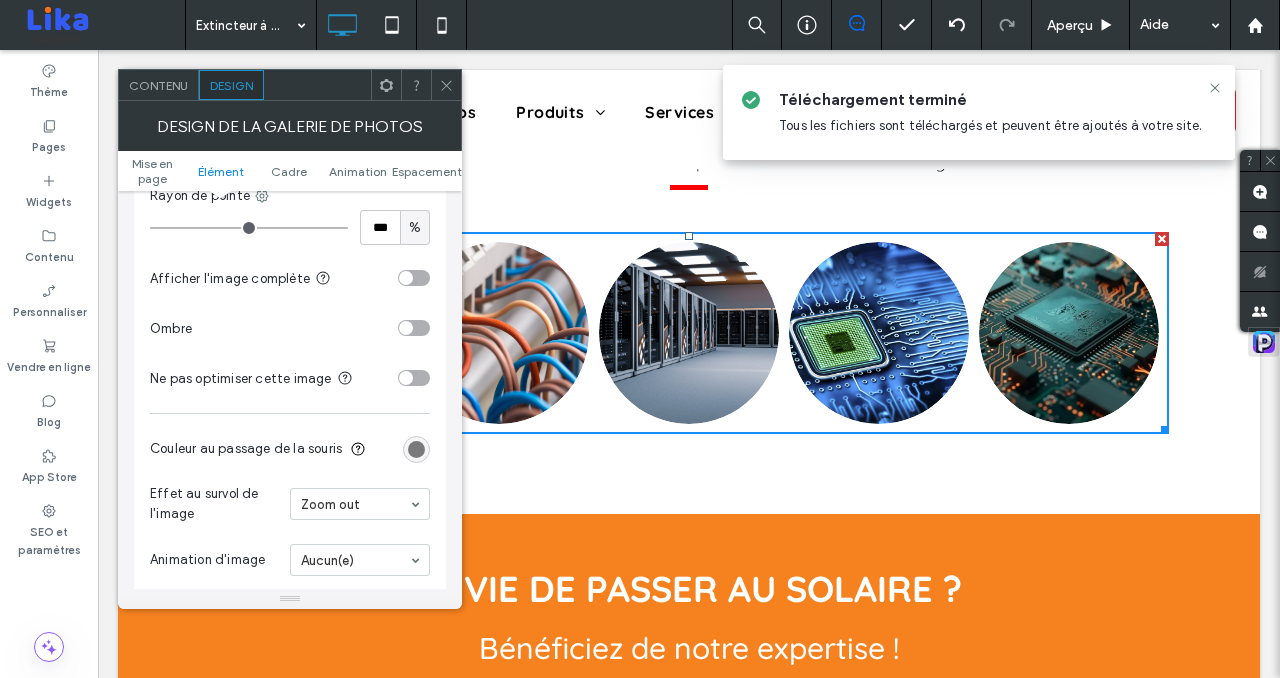 scroll, scrollTop: 1011, scrollLeft: 0, axis: vertical 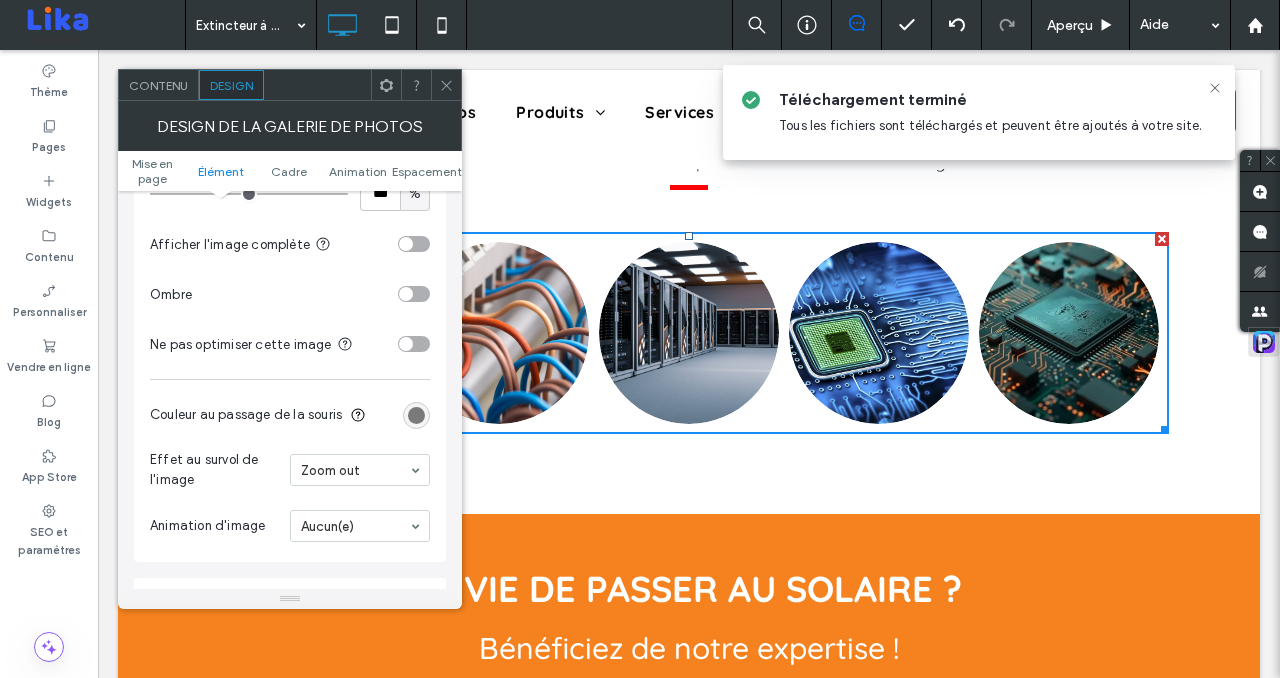 click at bounding box center (406, 244) 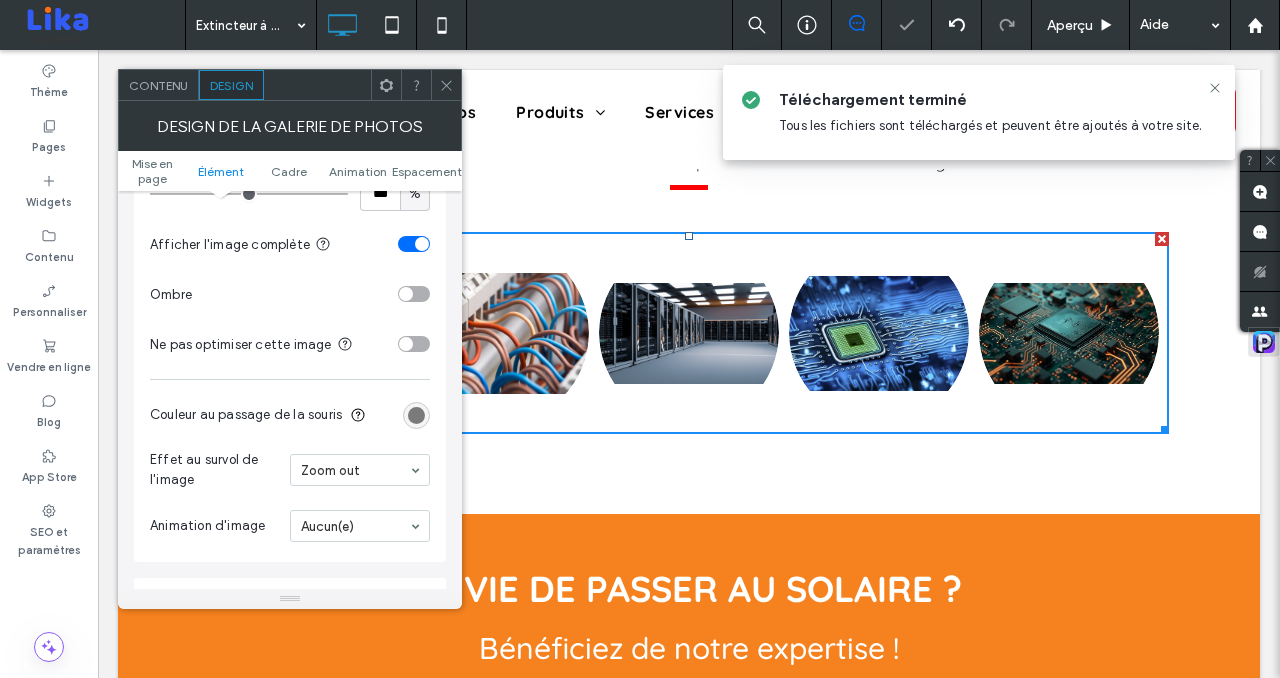 click at bounding box center (414, 244) 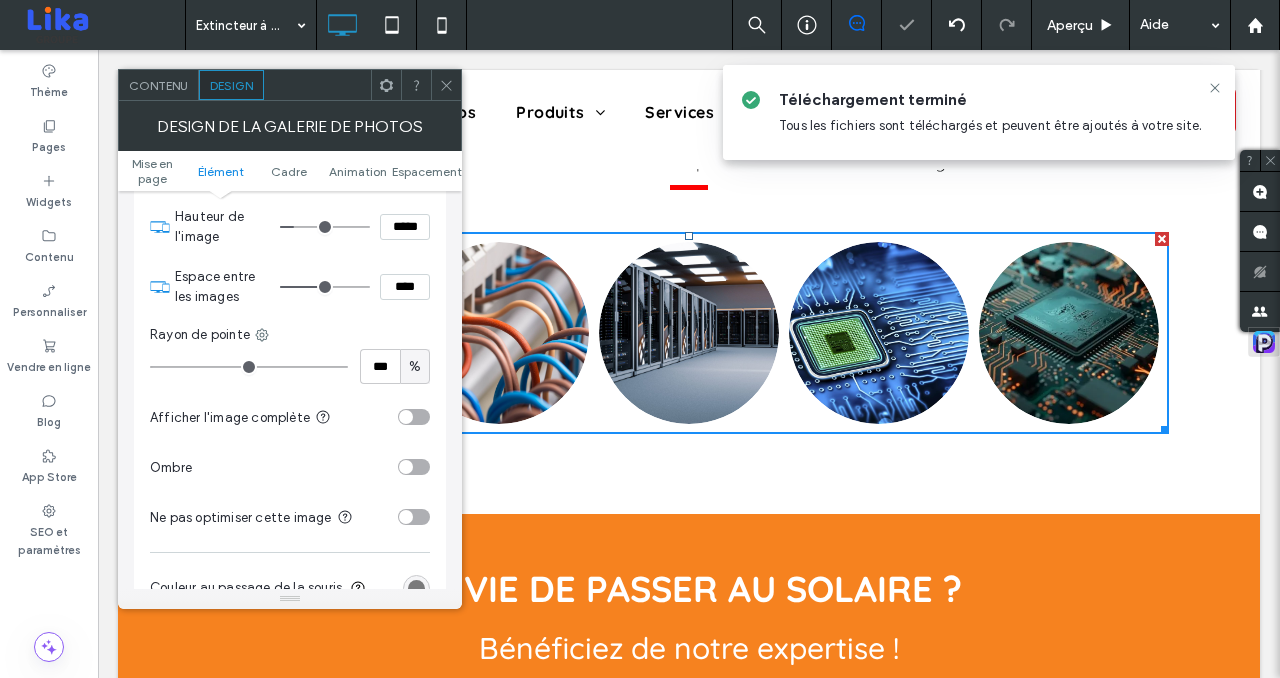 scroll, scrollTop: 759, scrollLeft: 0, axis: vertical 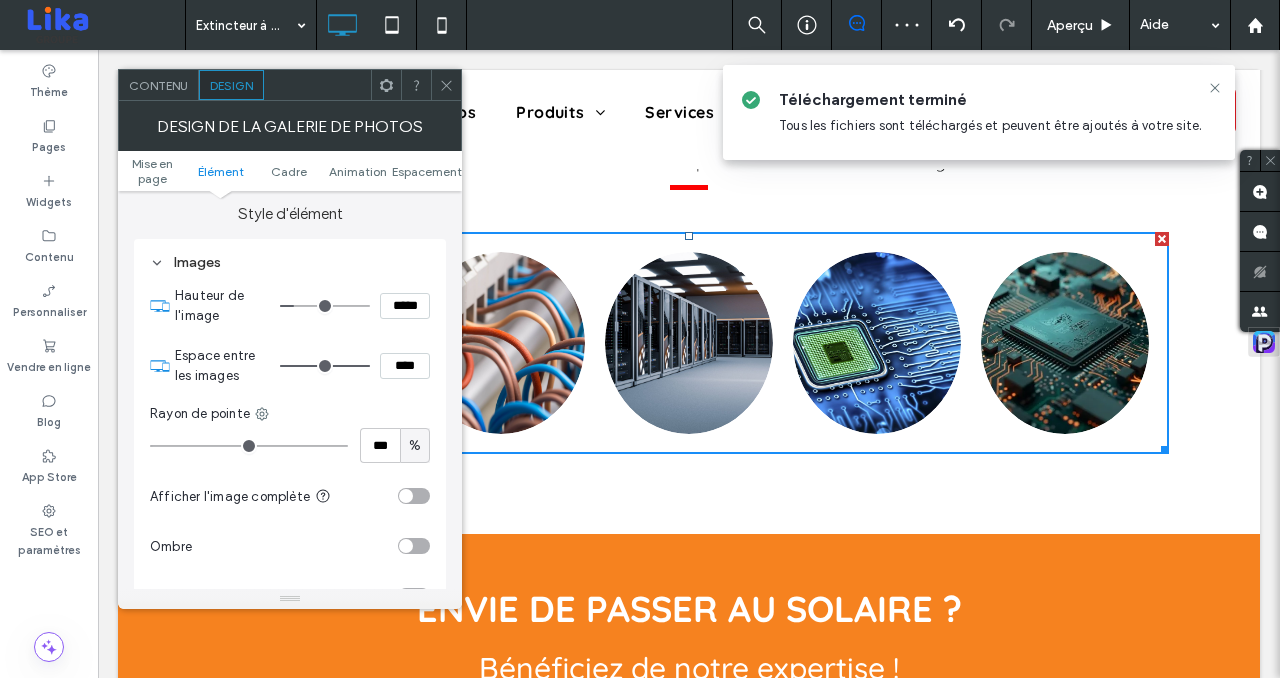 drag, startPoint x: 324, startPoint y: 364, endPoint x: 373, endPoint y: 365, distance: 49.010204 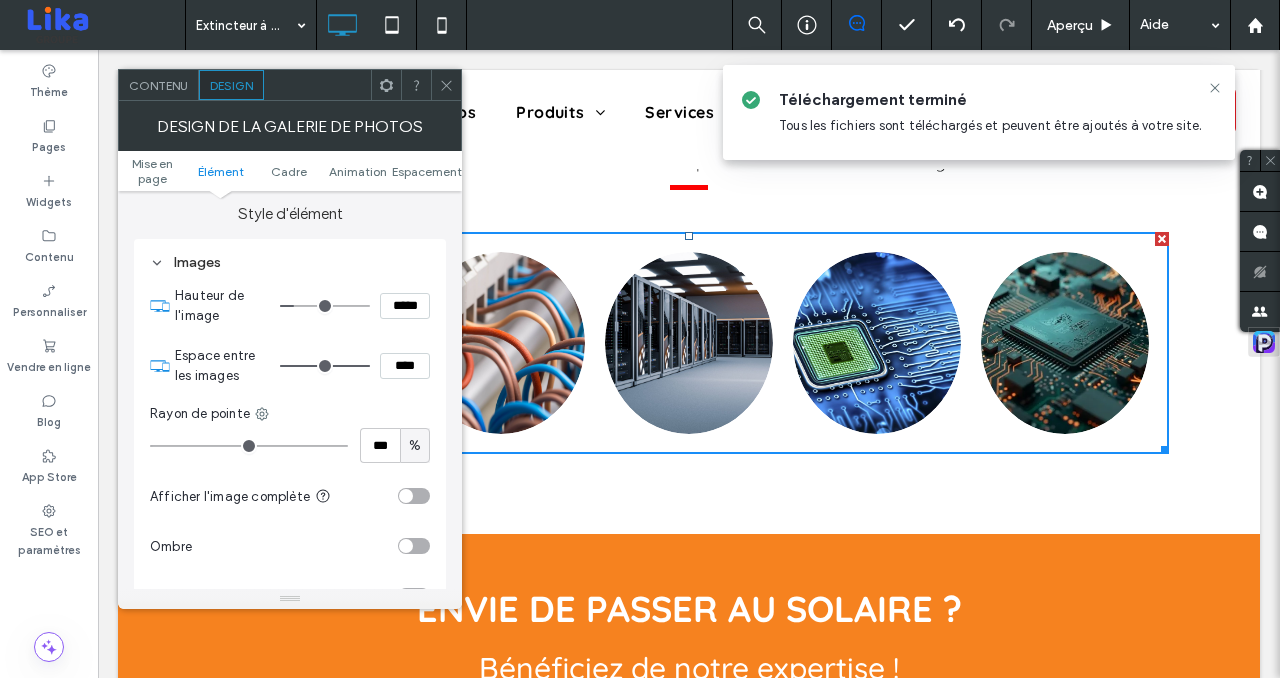 click at bounding box center [325, 306] 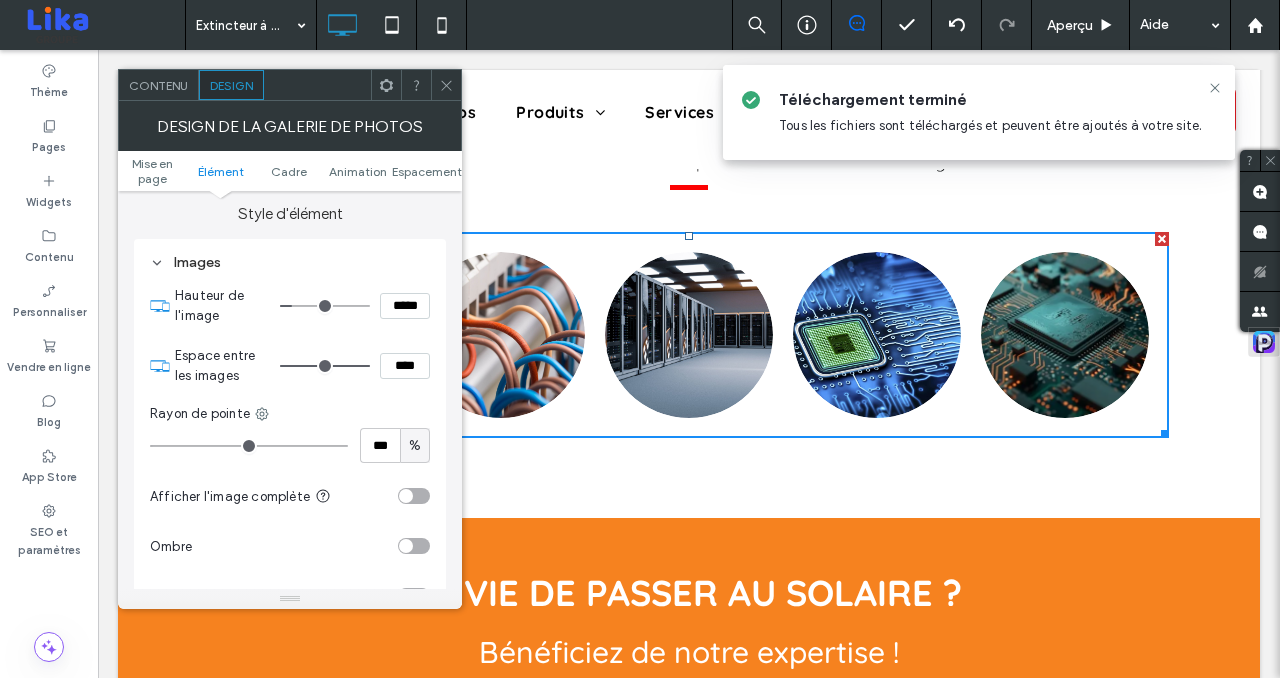 click at bounding box center (325, 306) 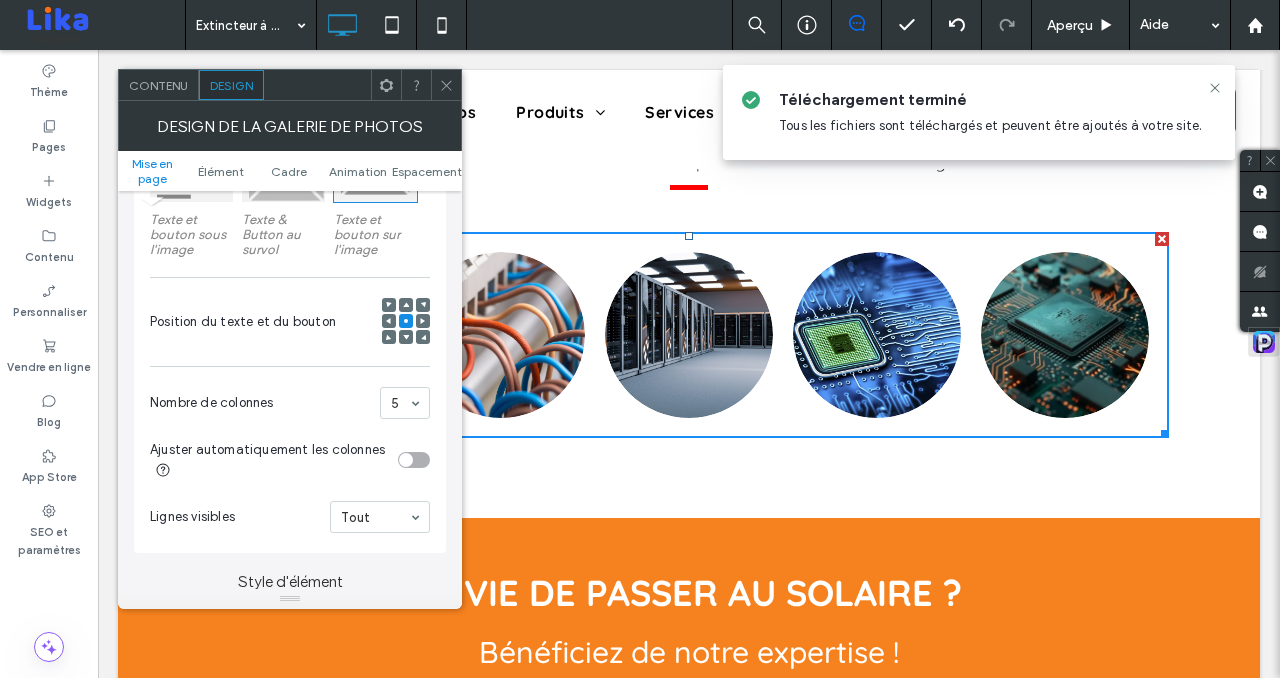 scroll, scrollTop: 379, scrollLeft: 0, axis: vertical 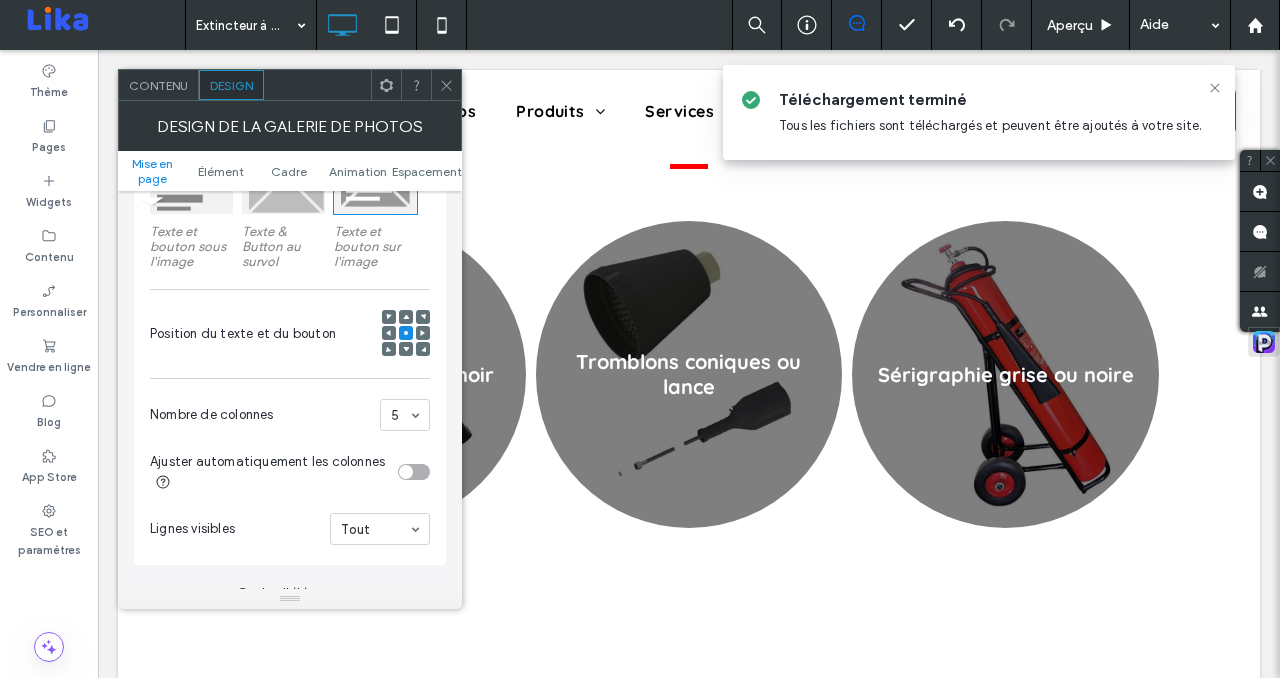click 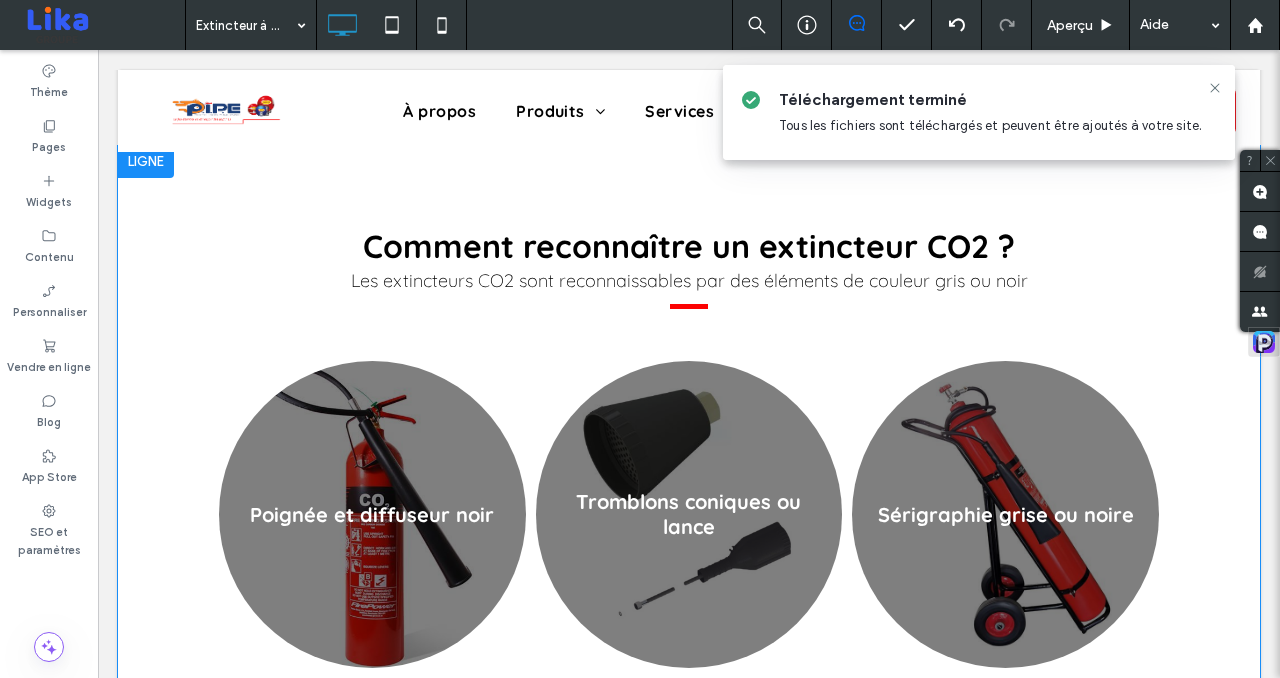 scroll, scrollTop: 2169, scrollLeft: 0, axis: vertical 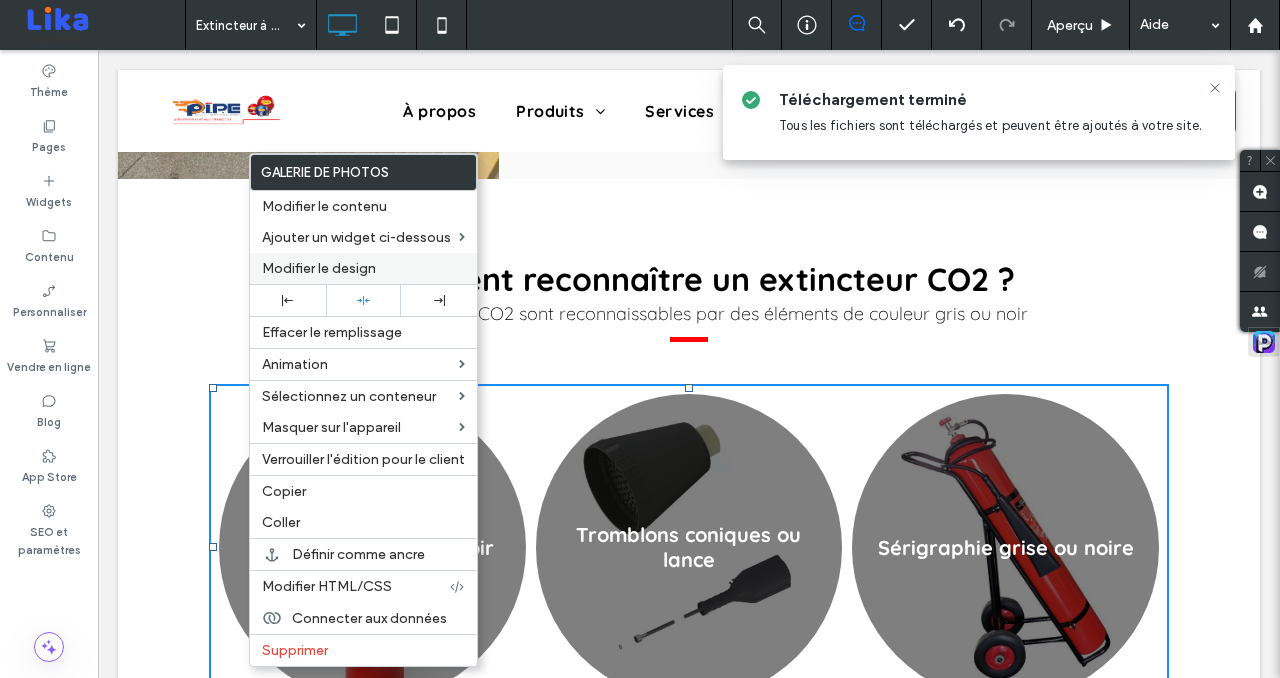 click on "Modifier le design" at bounding box center [319, 268] 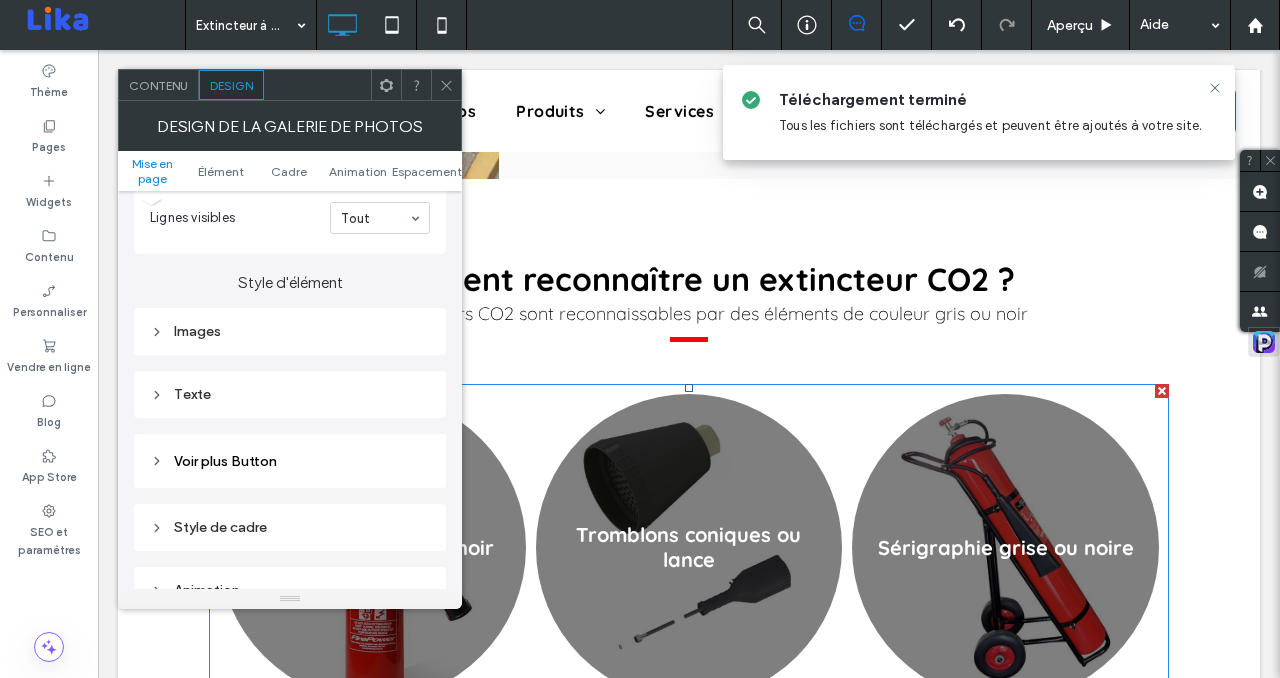 scroll, scrollTop: 697, scrollLeft: 0, axis: vertical 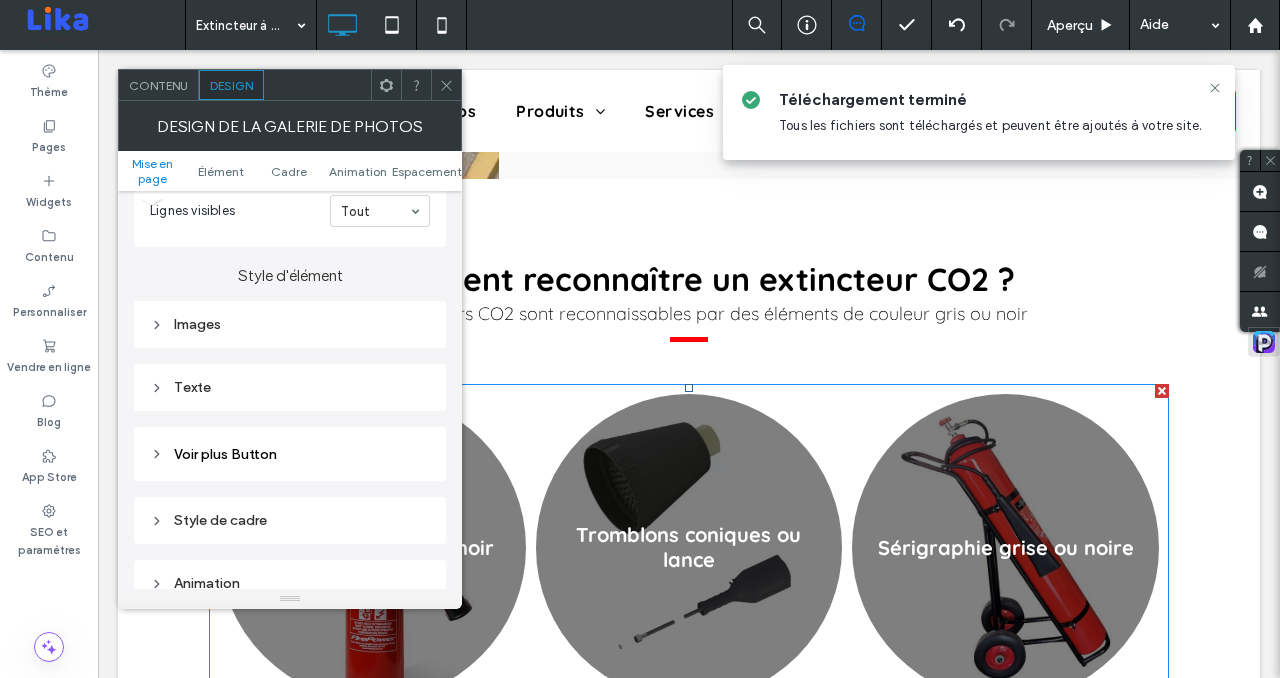 click on "Images" at bounding box center [290, 324] 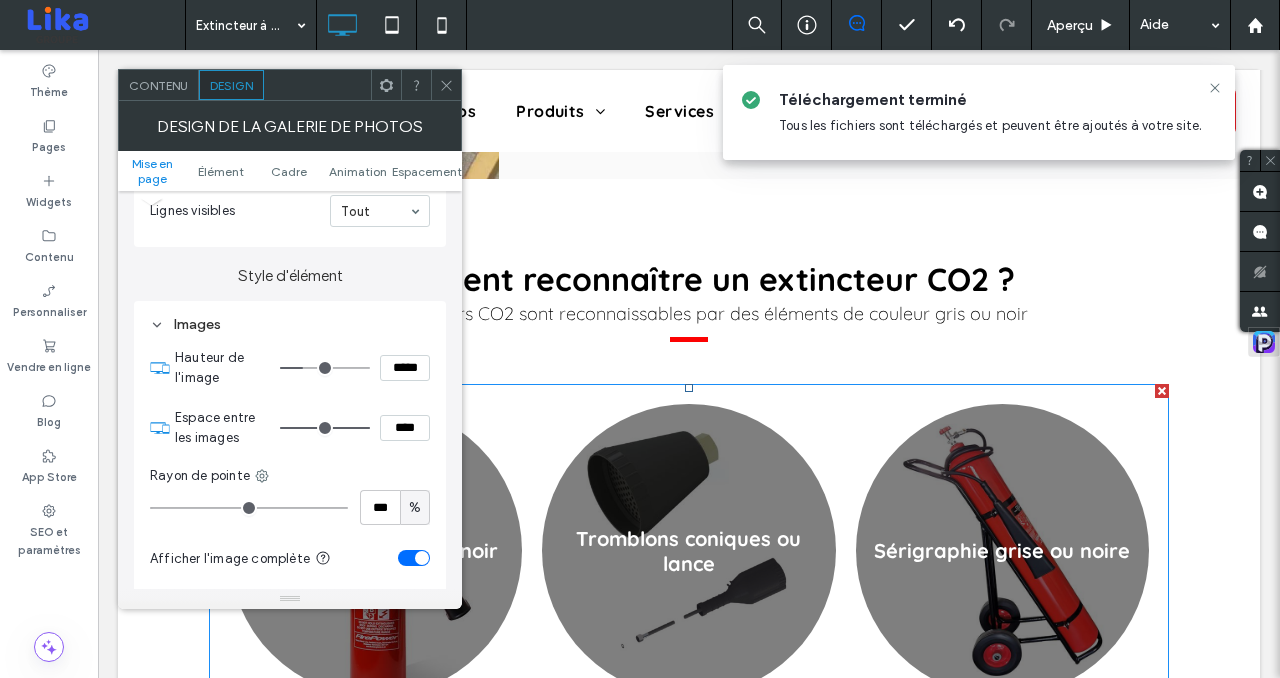drag, startPoint x: 325, startPoint y: 429, endPoint x: 411, endPoint y: 432, distance: 86.05231 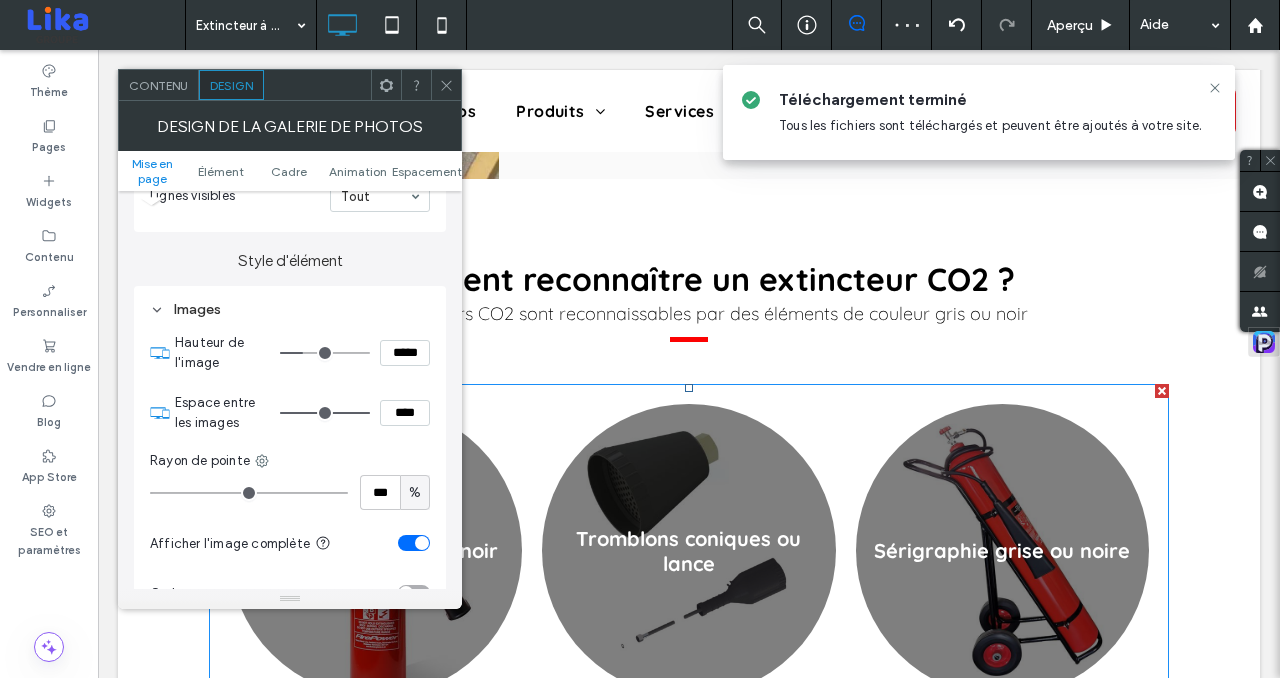 scroll, scrollTop: 557, scrollLeft: 0, axis: vertical 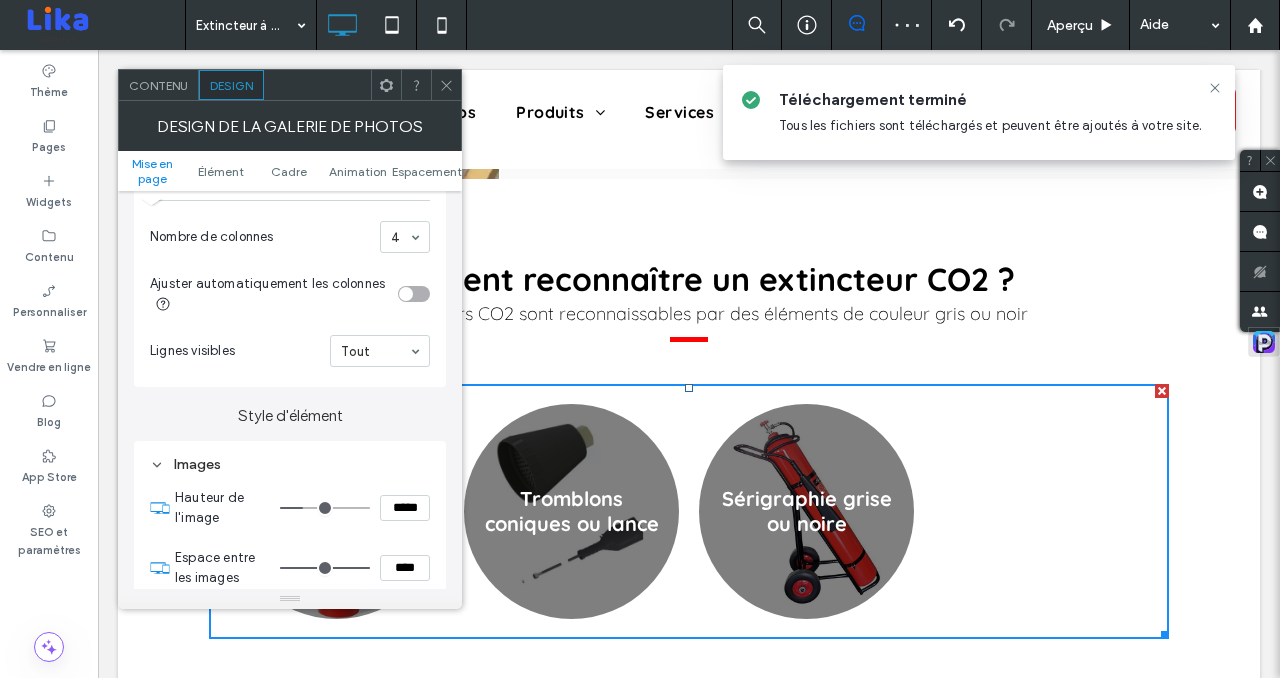 click 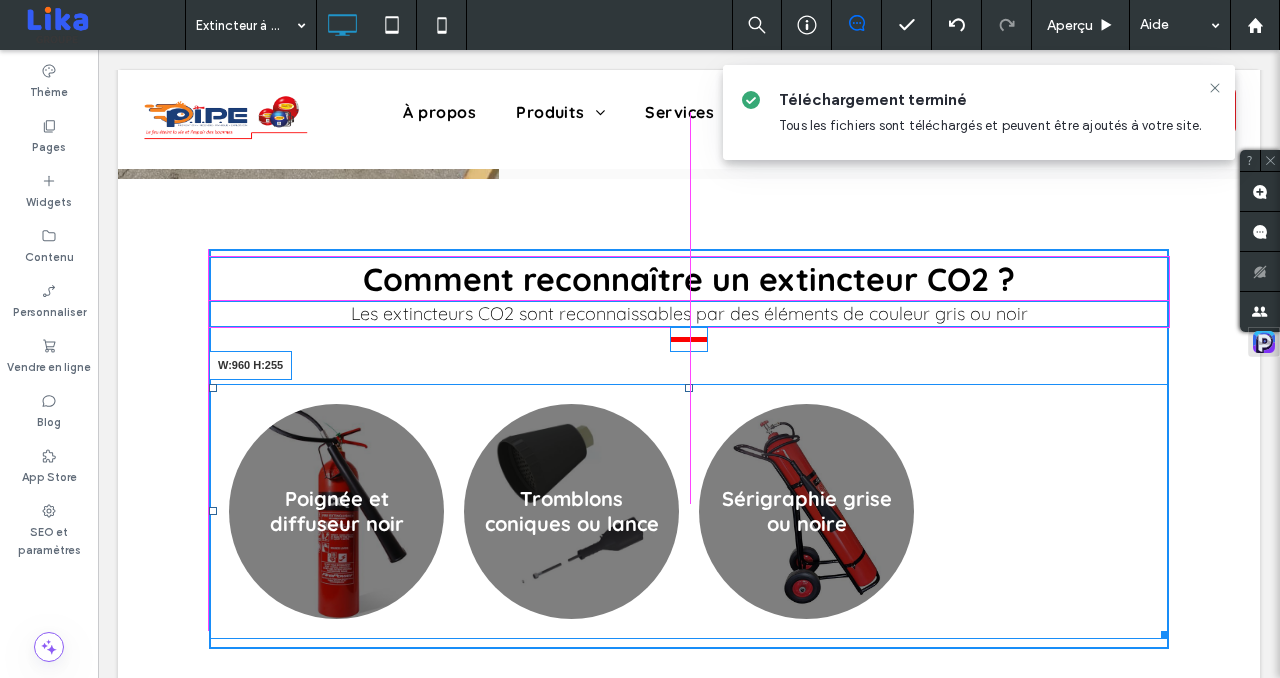 drag, startPoint x: 1163, startPoint y: 624, endPoint x: 1165, endPoint y: 634, distance: 10.198039 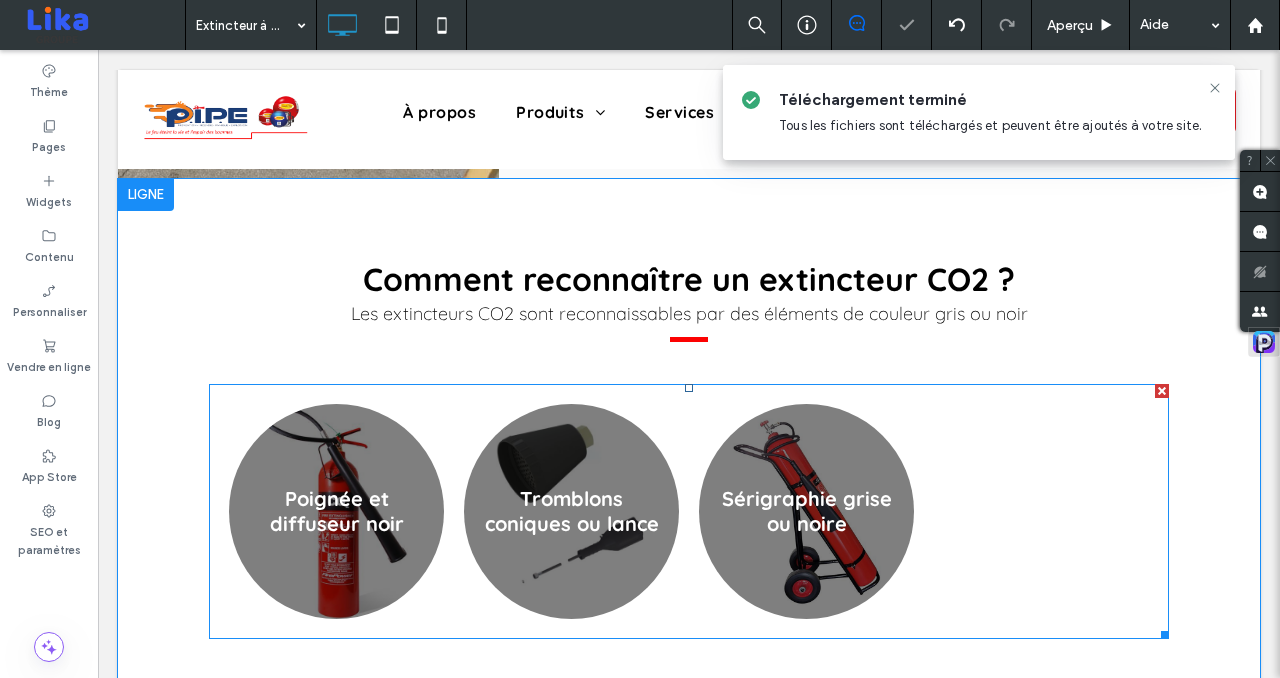 click at bounding box center (1041, 511) 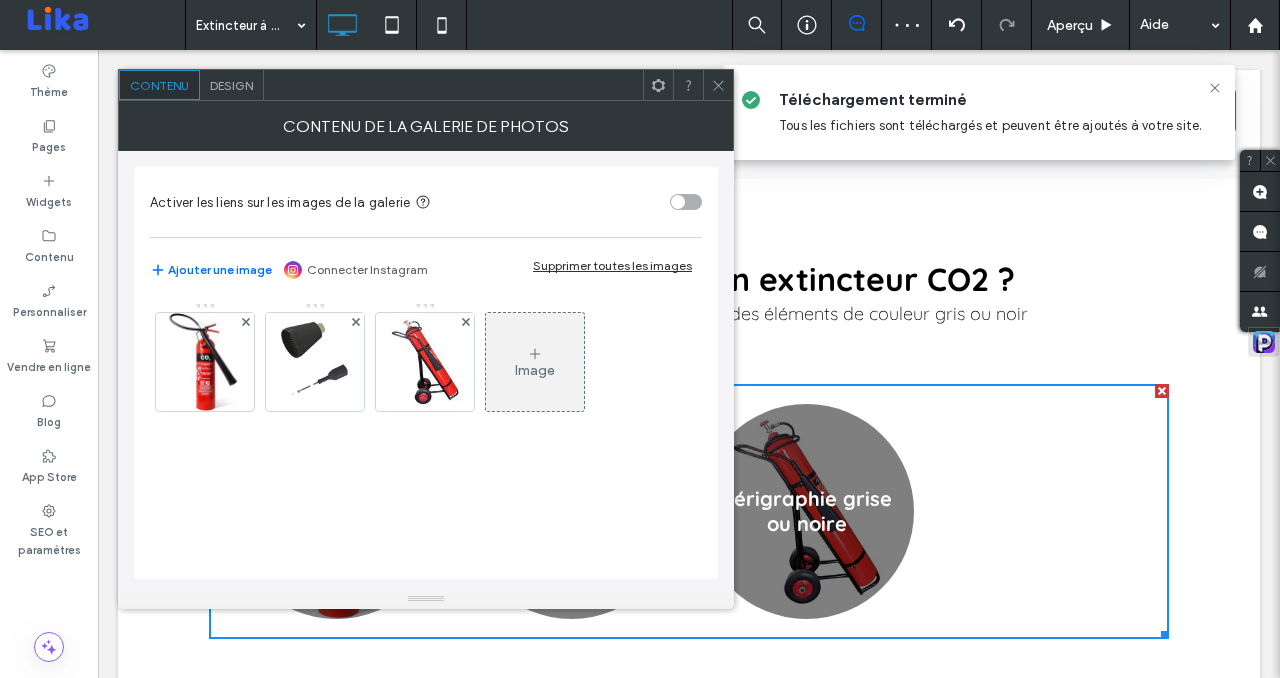 click on "Design" at bounding box center [231, 85] 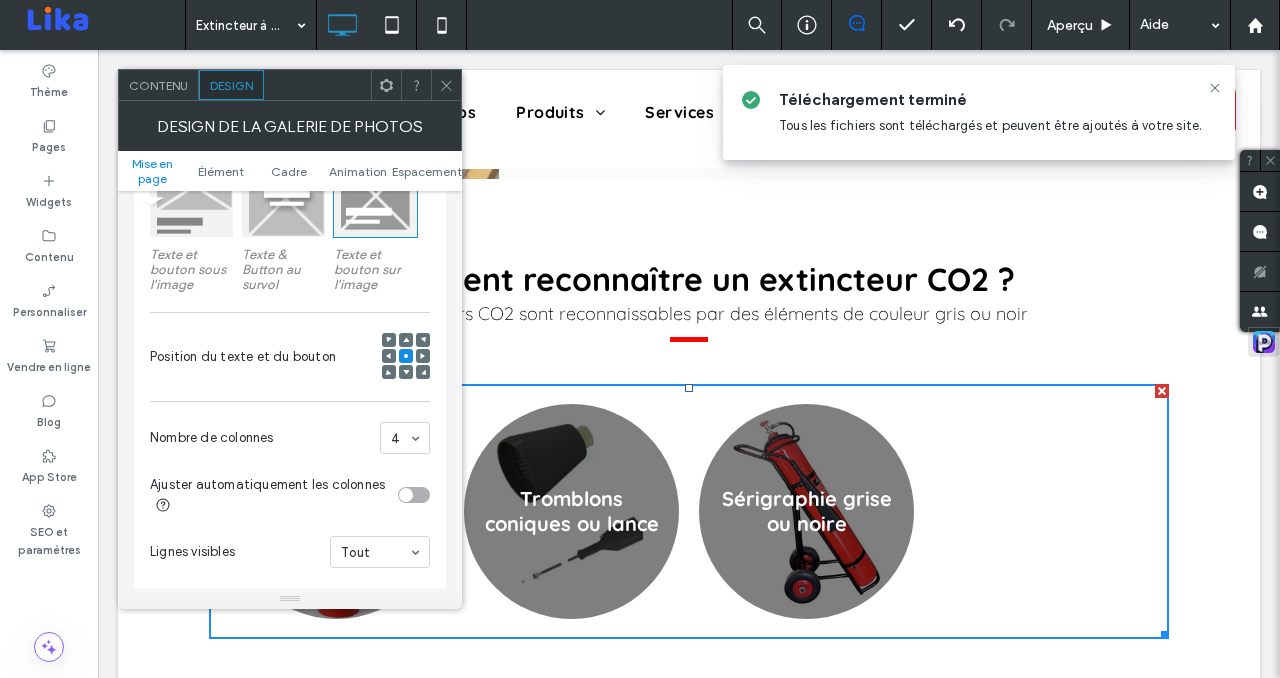 scroll, scrollTop: 393, scrollLeft: 0, axis: vertical 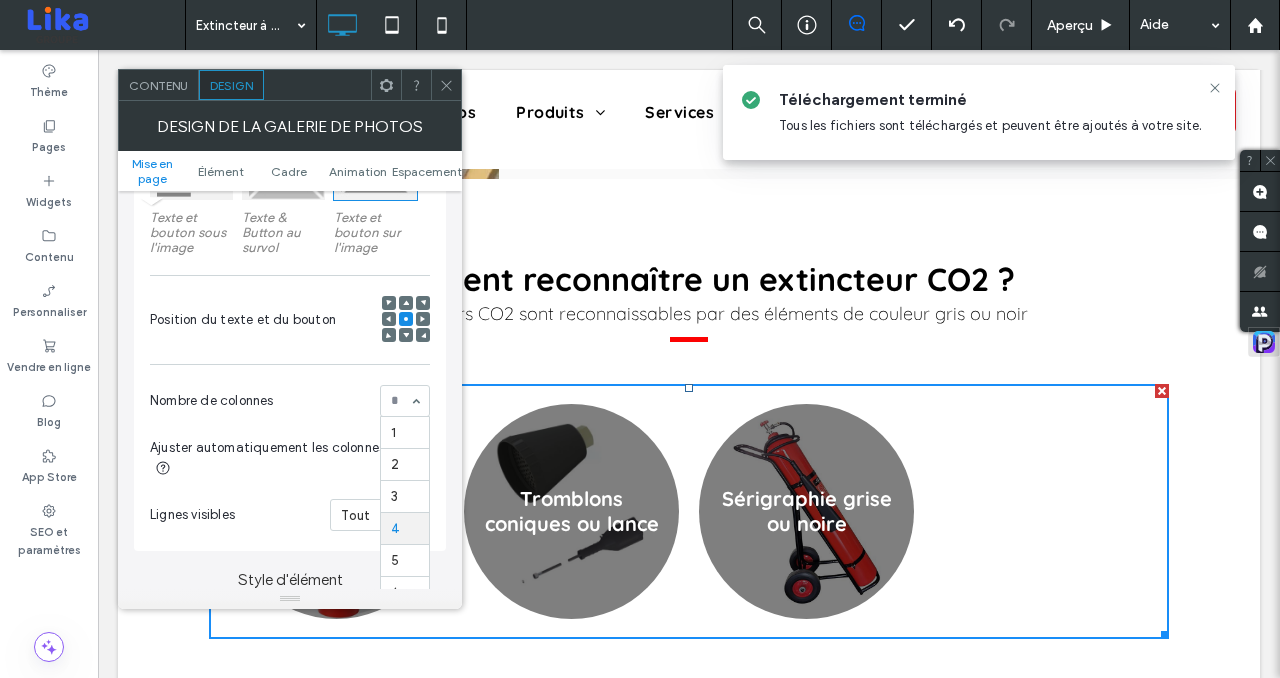click on "1 2 3 4 5 6" at bounding box center [405, 401] 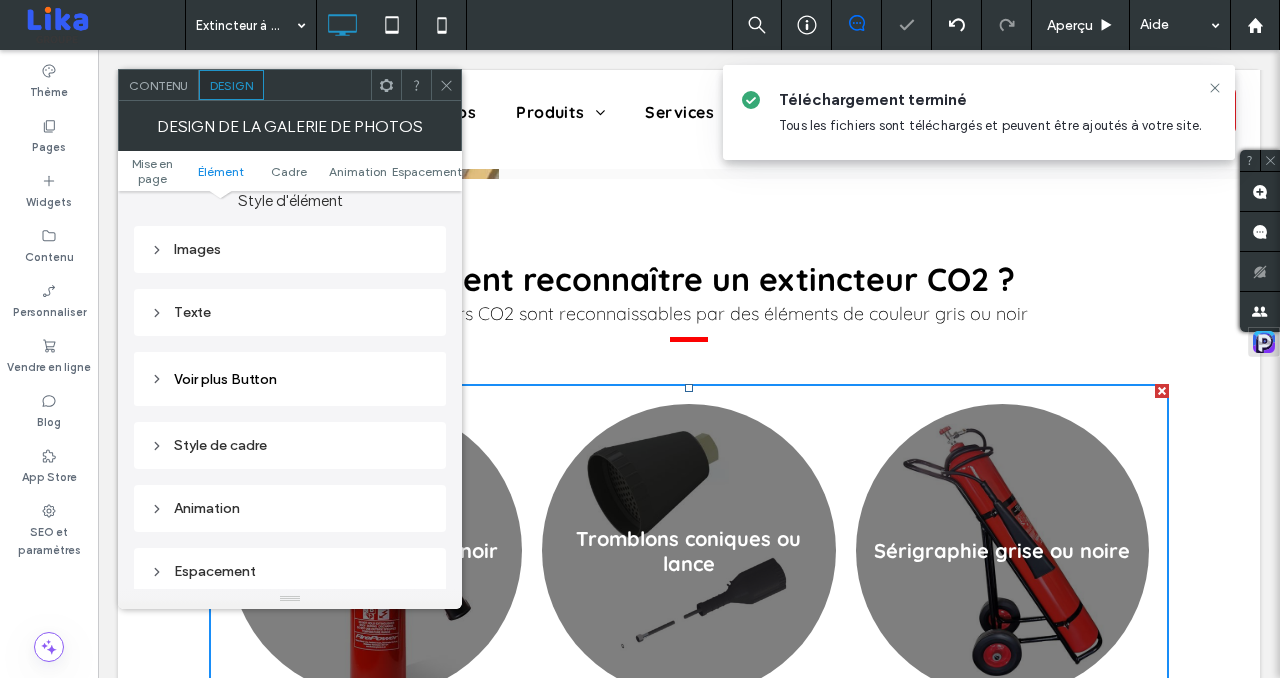 scroll, scrollTop: 778, scrollLeft: 0, axis: vertical 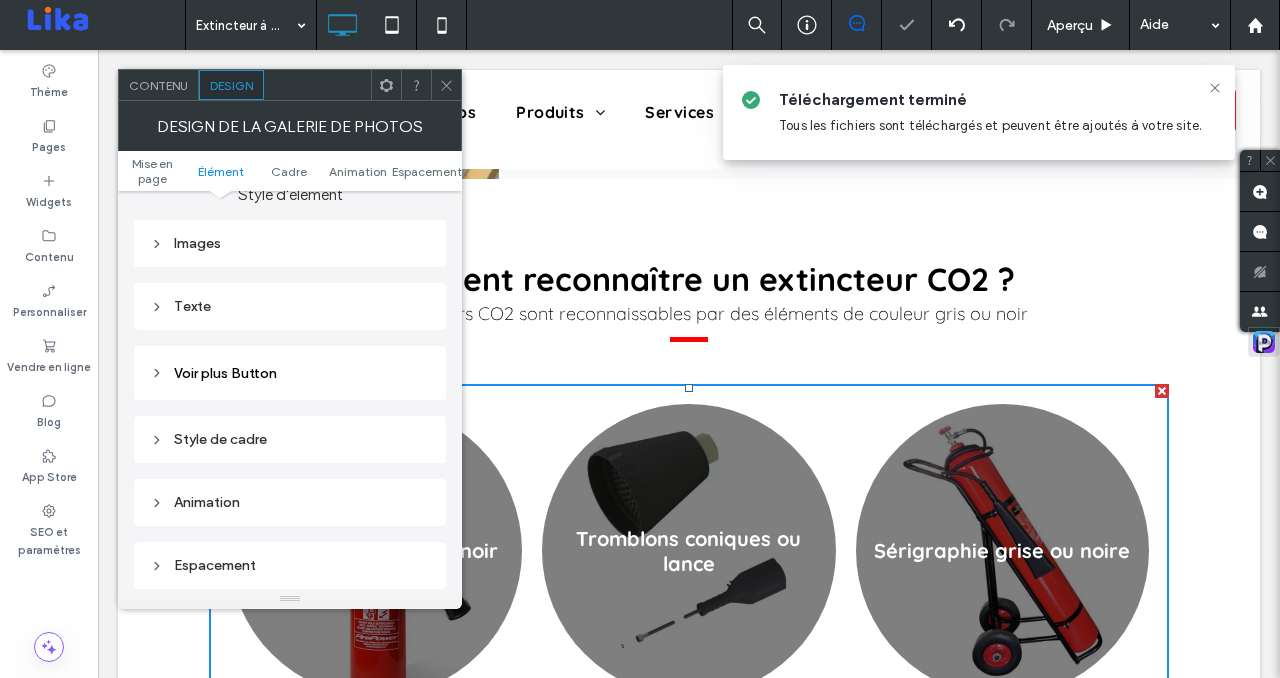click at bounding box center (446, 85) 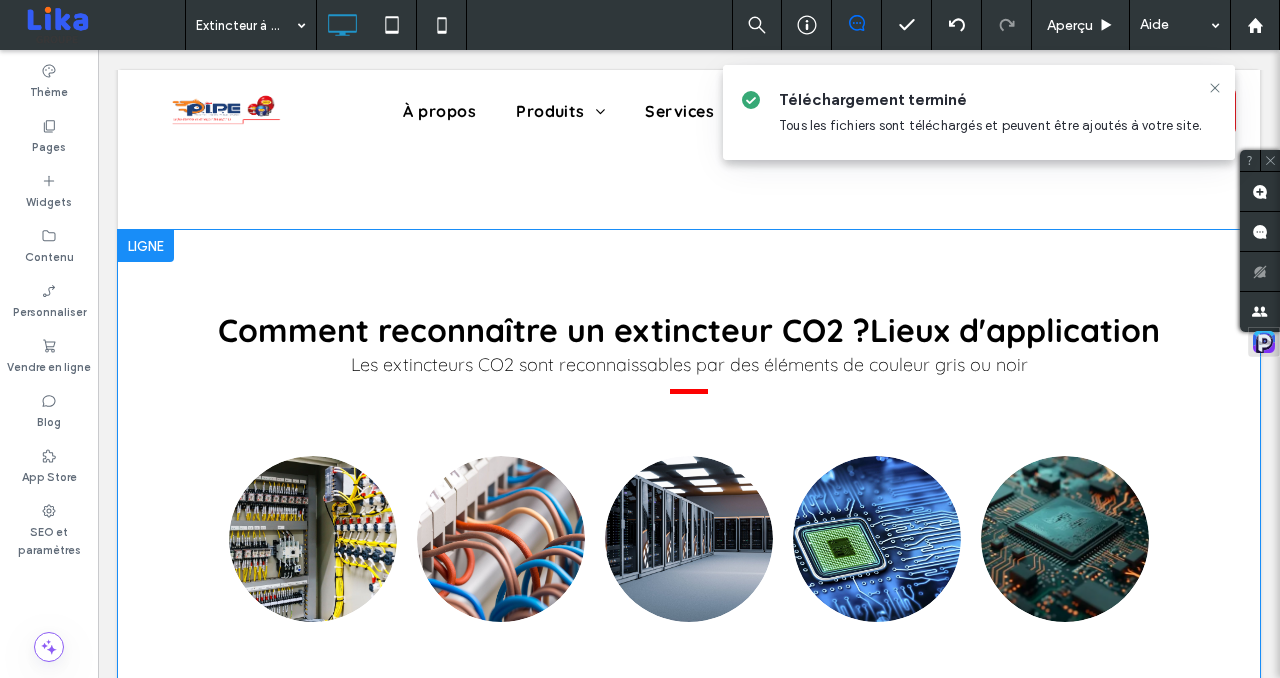 scroll, scrollTop: 2818, scrollLeft: 0, axis: vertical 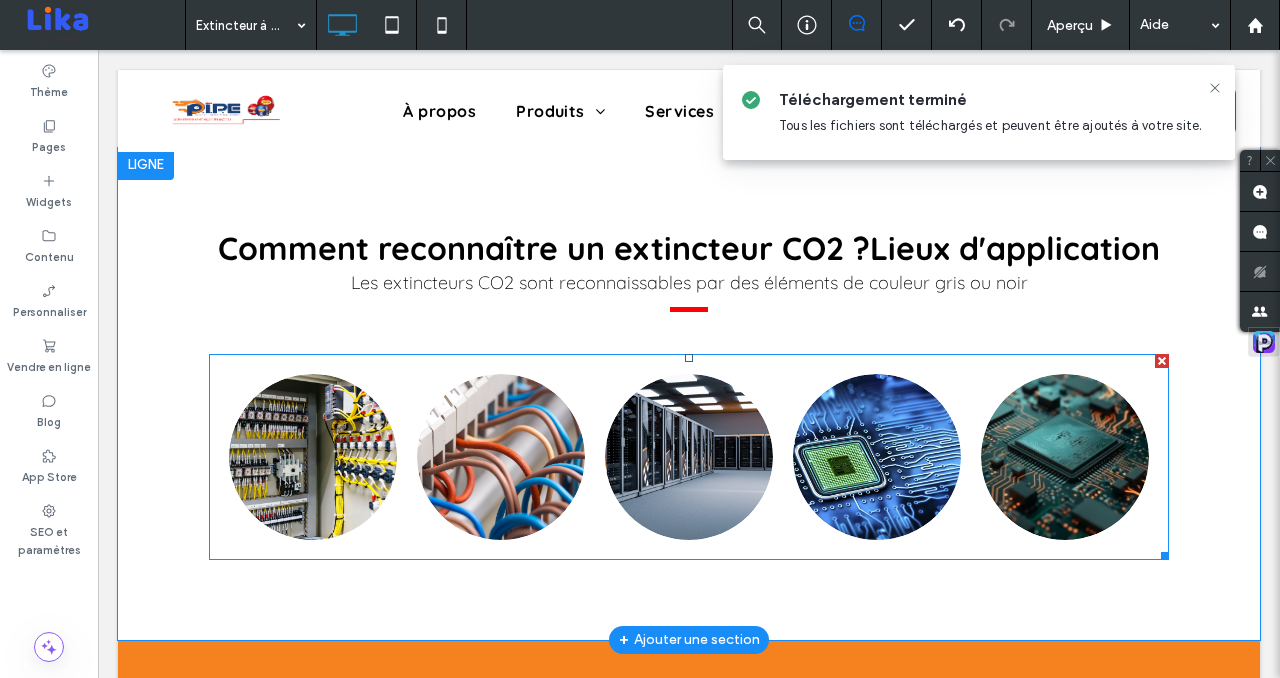 click at bounding box center [501, 457] 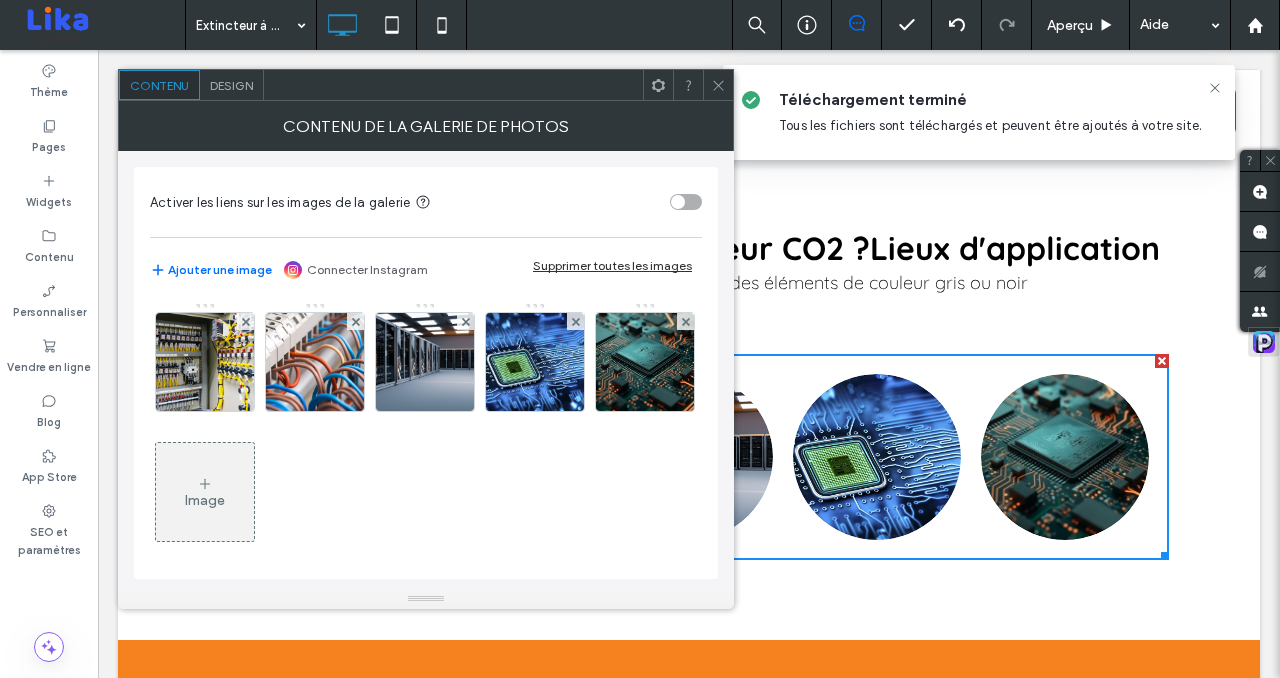 click on "Design" at bounding box center (231, 85) 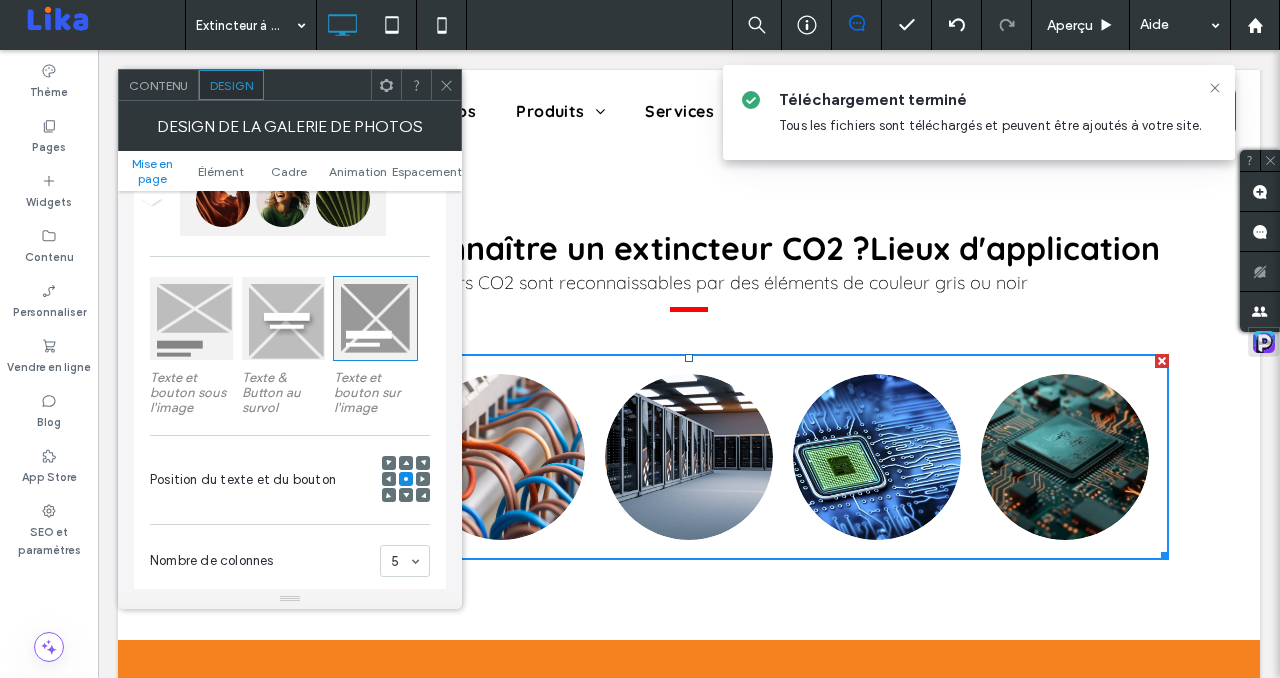 scroll, scrollTop: 237, scrollLeft: 0, axis: vertical 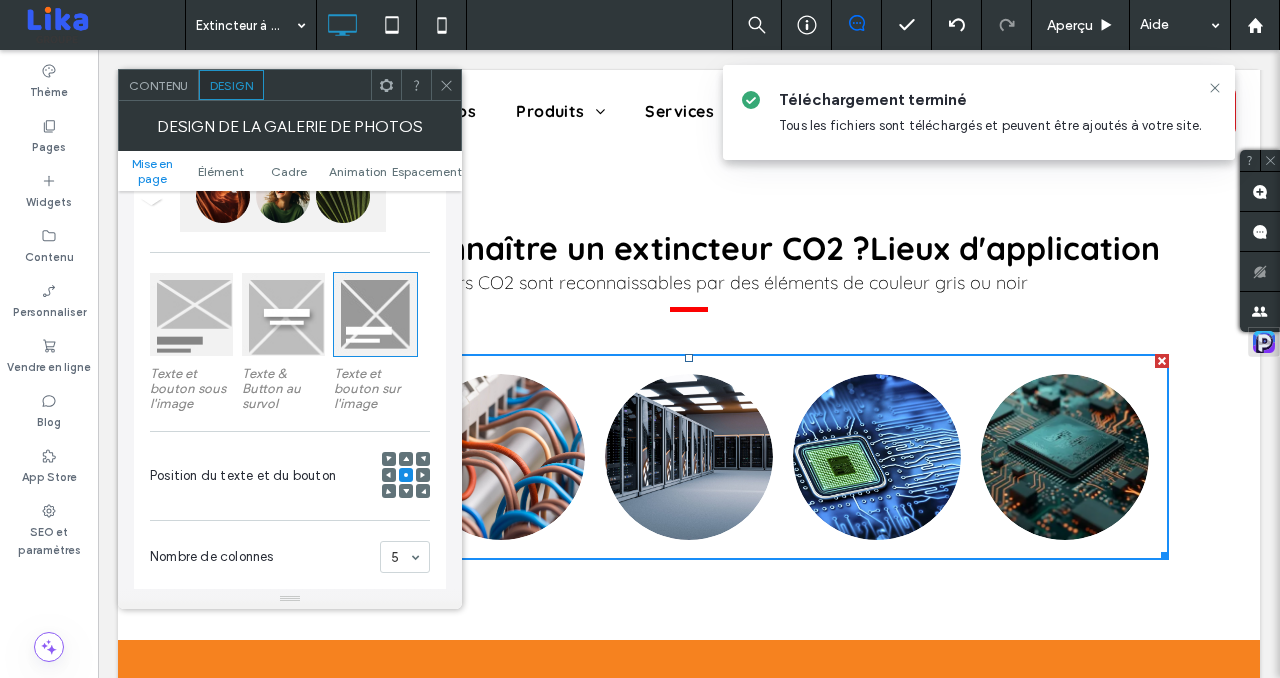 click on "Contenu" at bounding box center (158, 85) 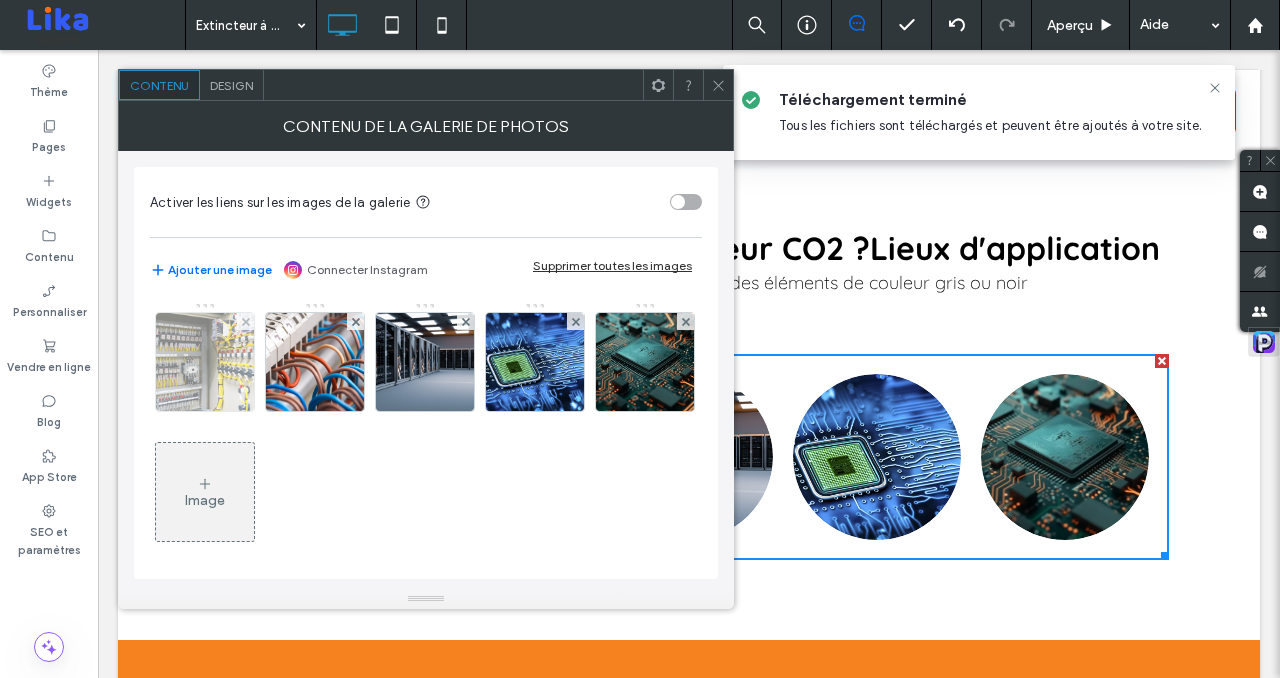 click at bounding box center [204, 362] 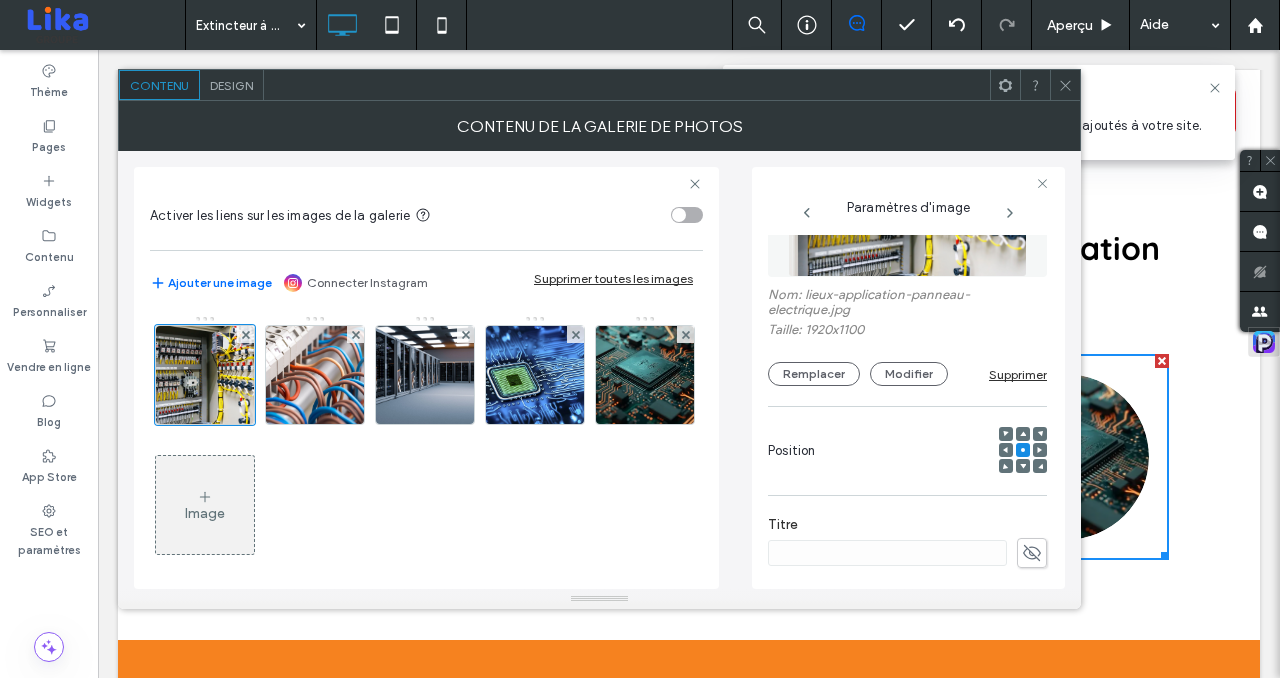 scroll, scrollTop: 109, scrollLeft: 0, axis: vertical 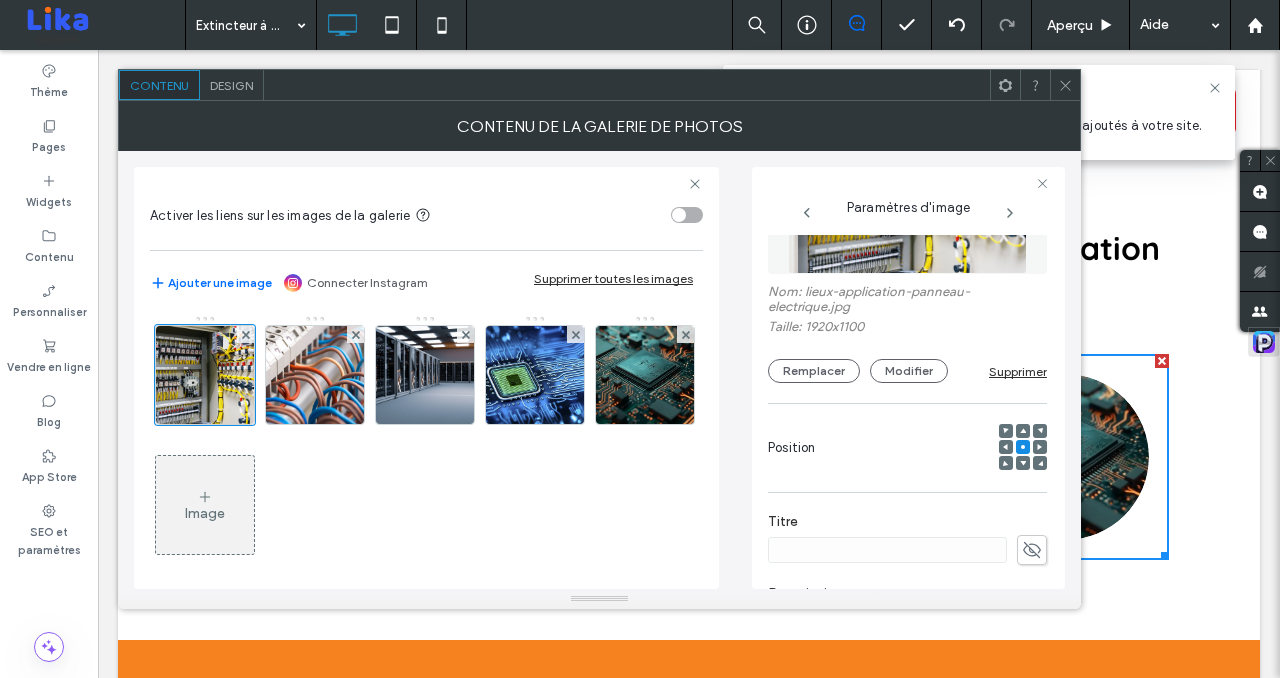 click 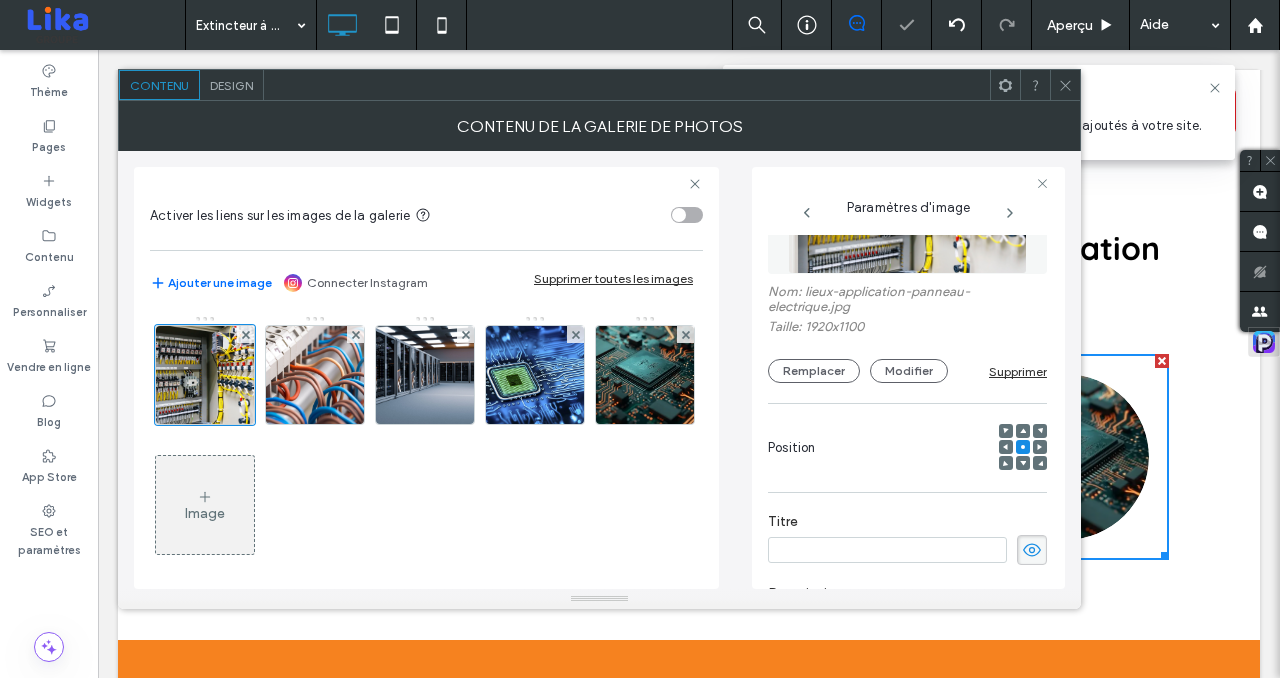 click at bounding box center [887, 550] 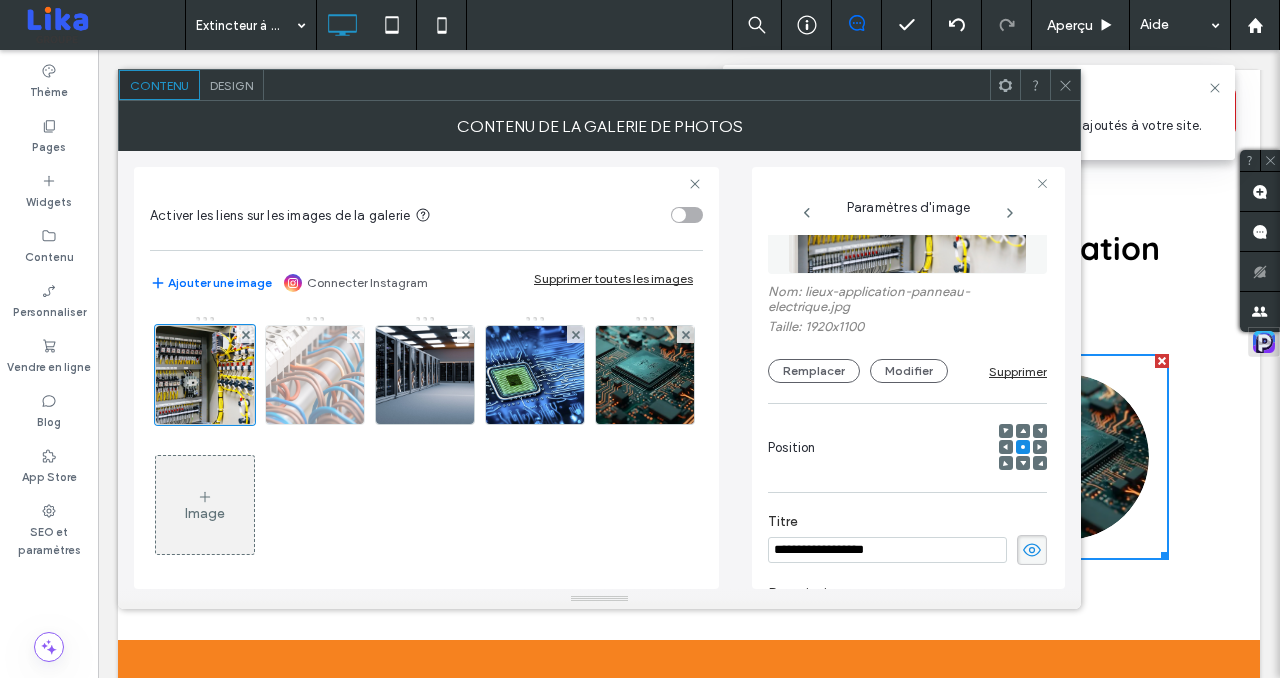 click at bounding box center [315, 375] 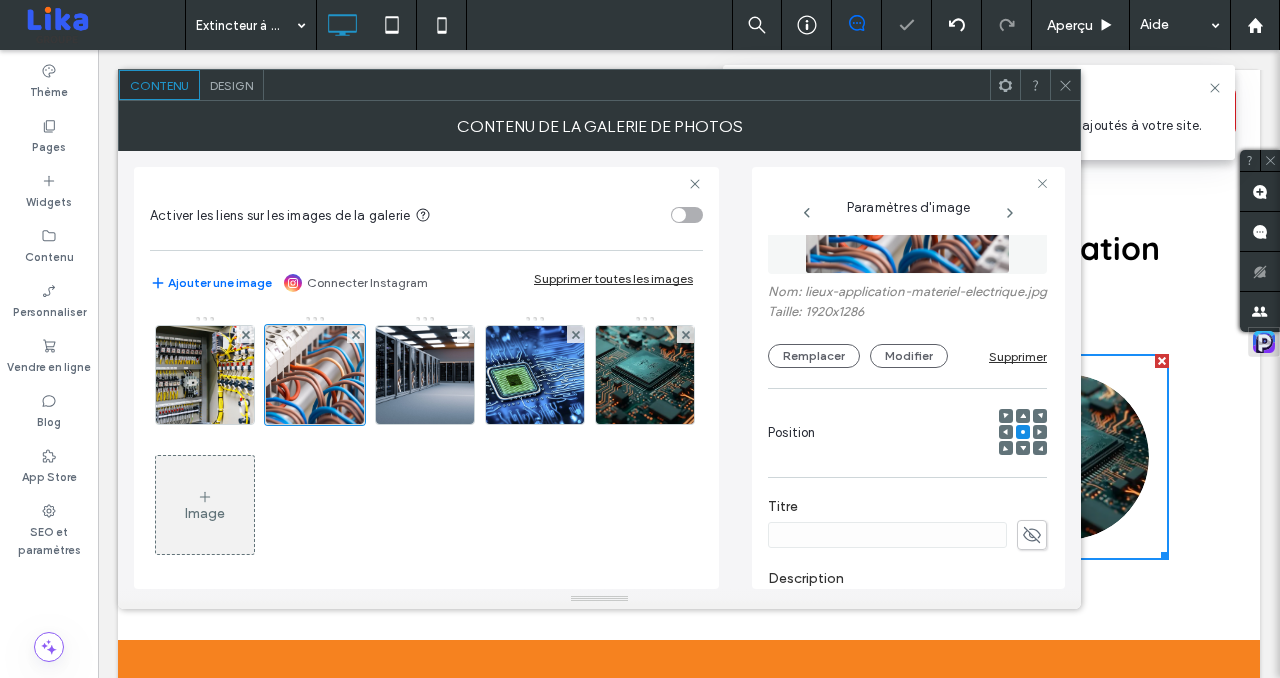 click 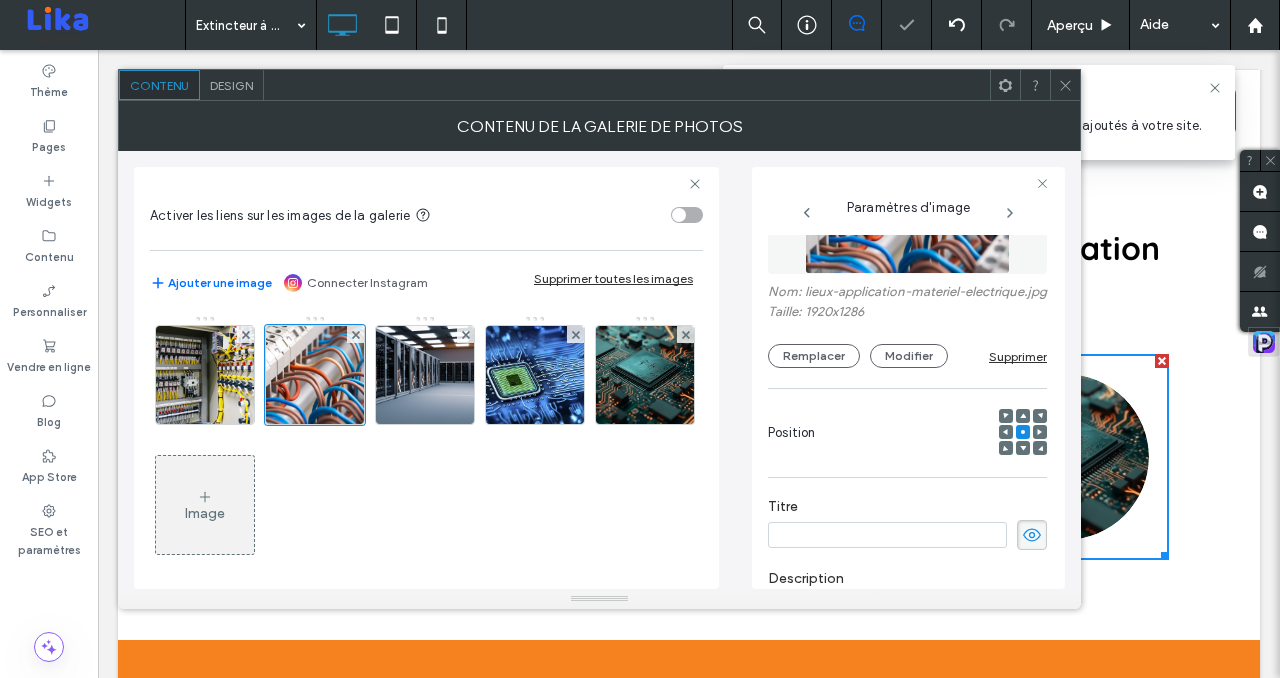click at bounding box center [887, 535] 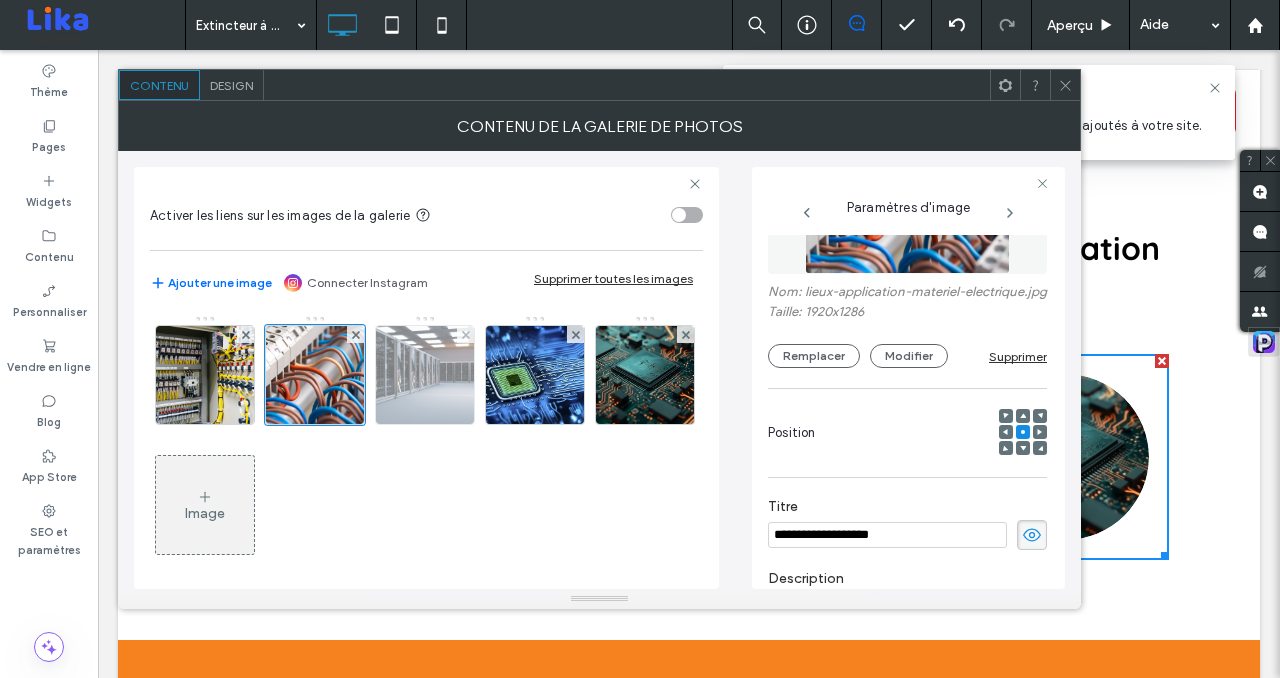 click at bounding box center (425, 375) 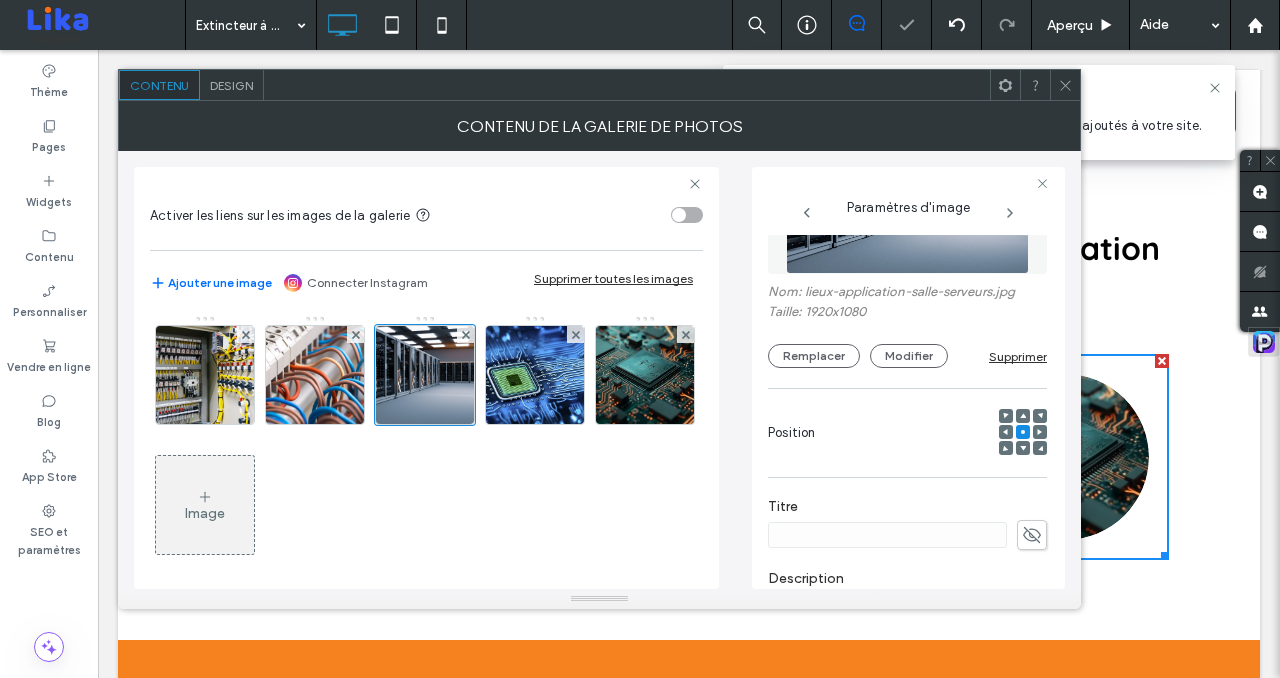 click at bounding box center [1032, 535] 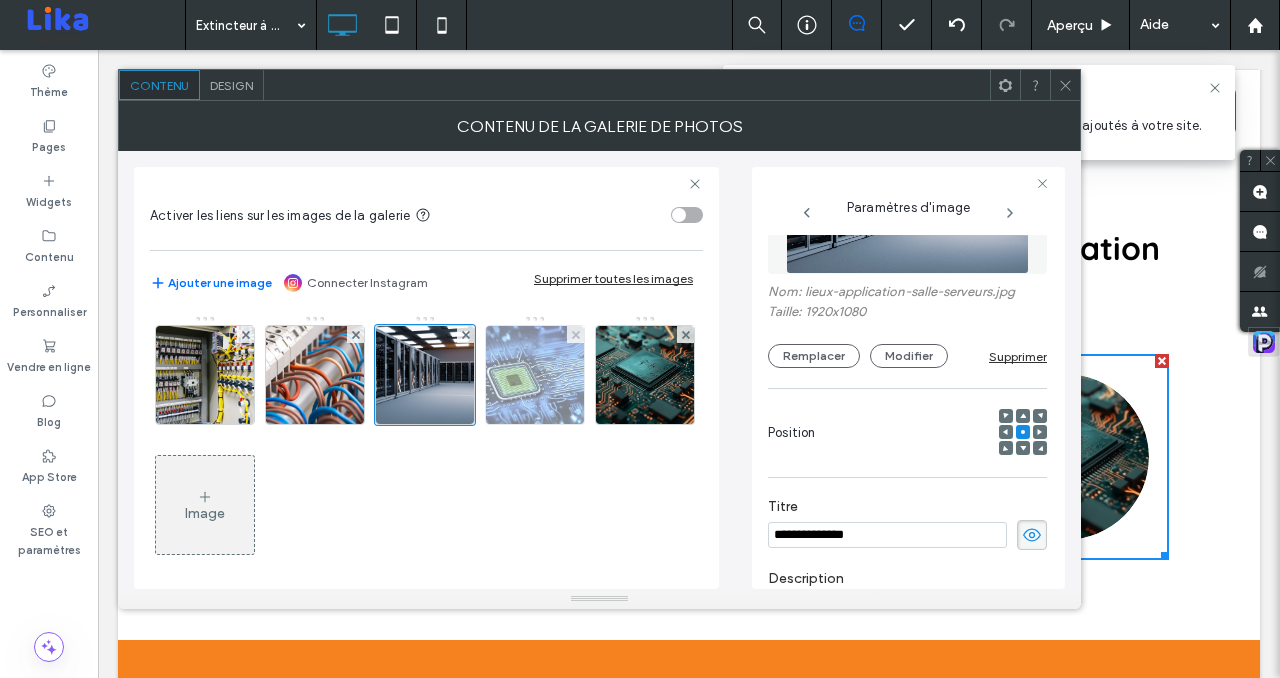 click at bounding box center [535, 375] 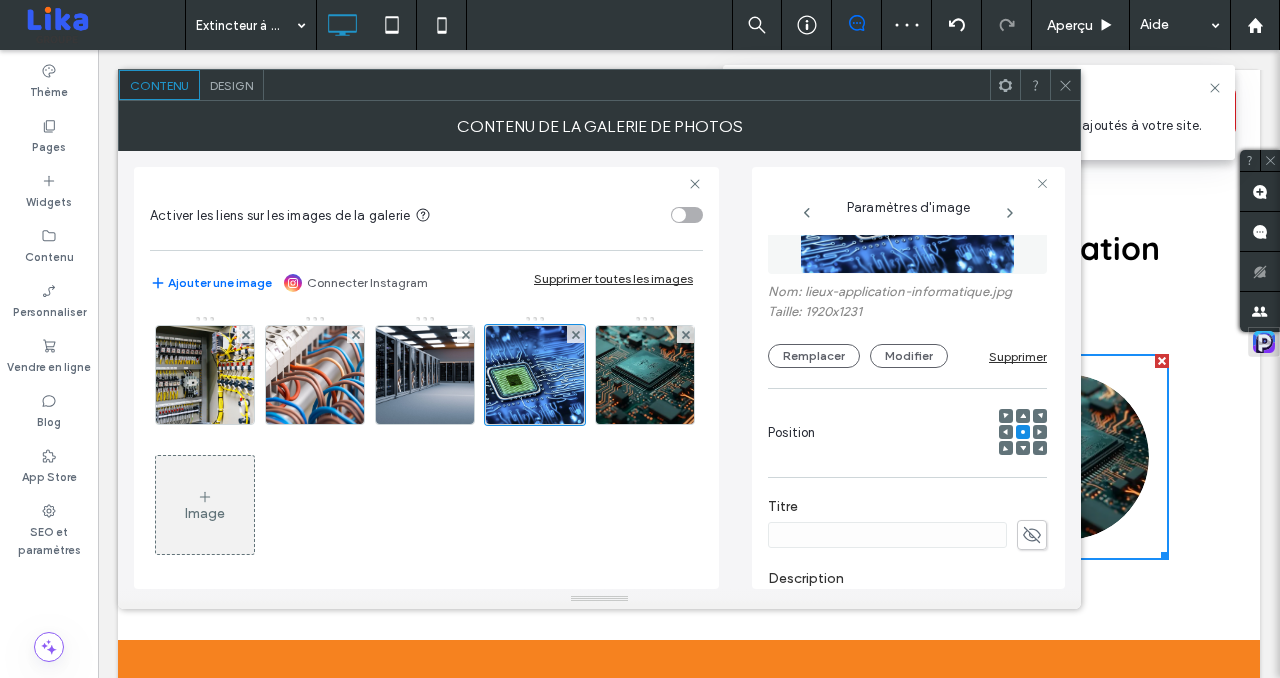 click 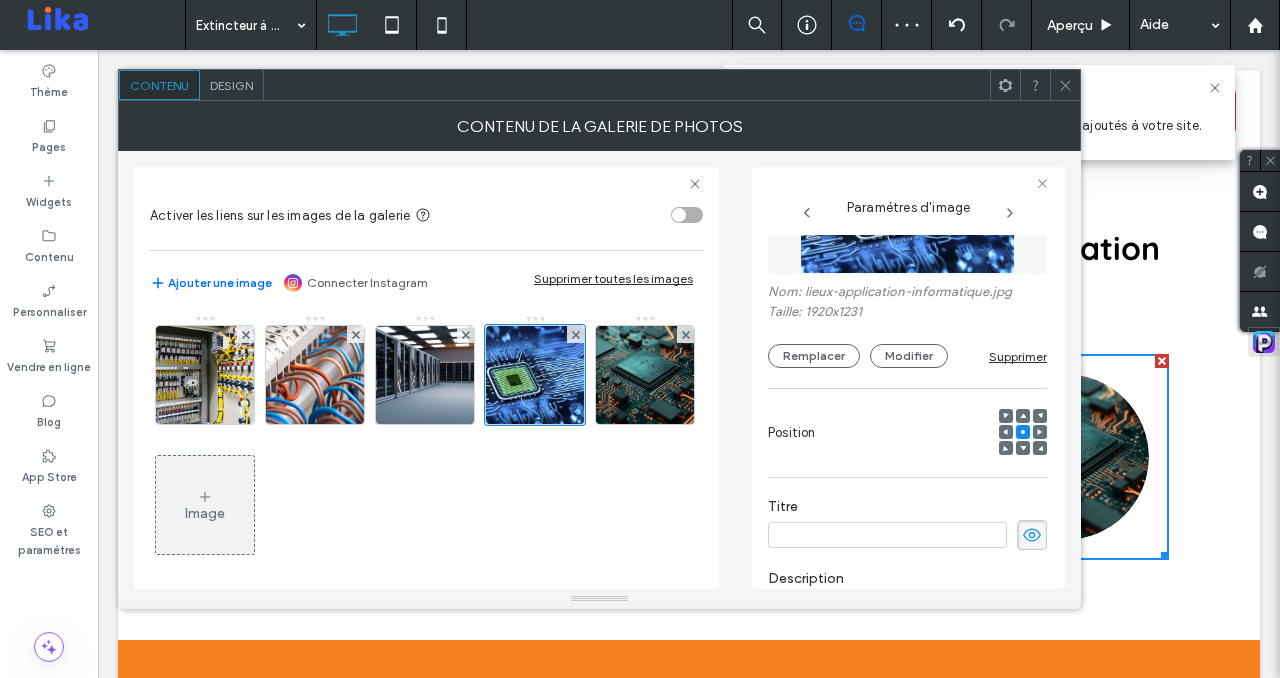 click at bounding box center [887, 535] 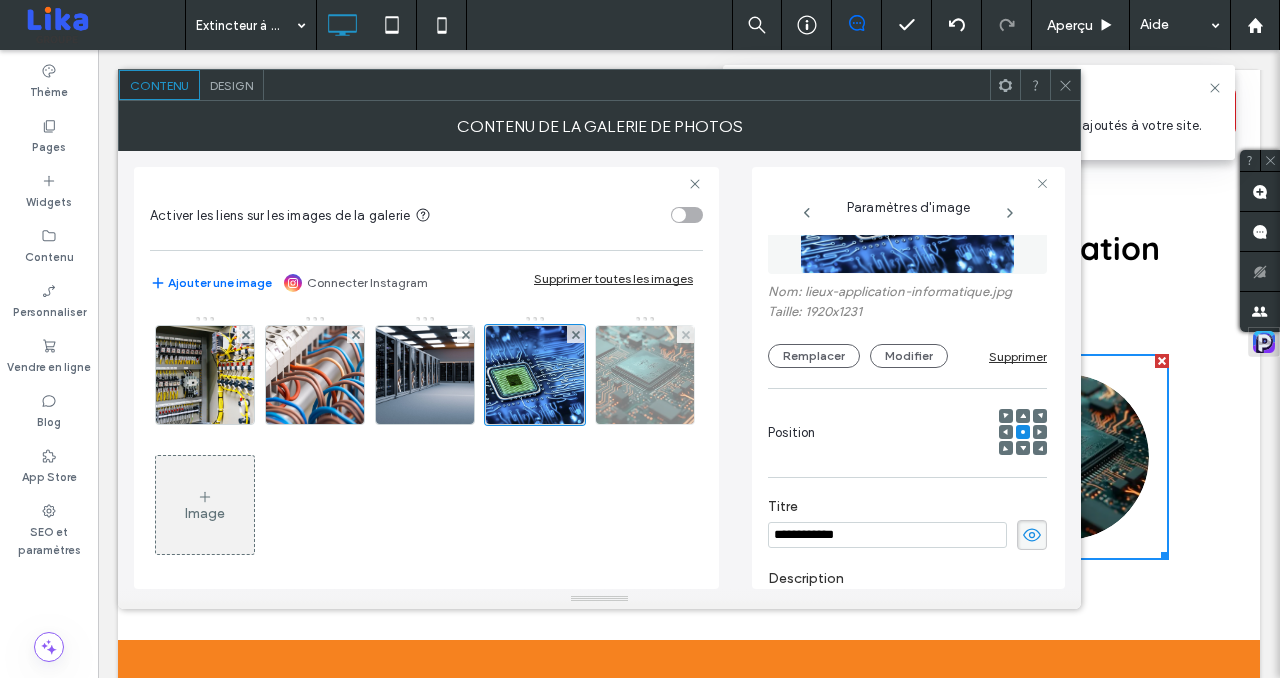 click at bounding box center (645, 375) 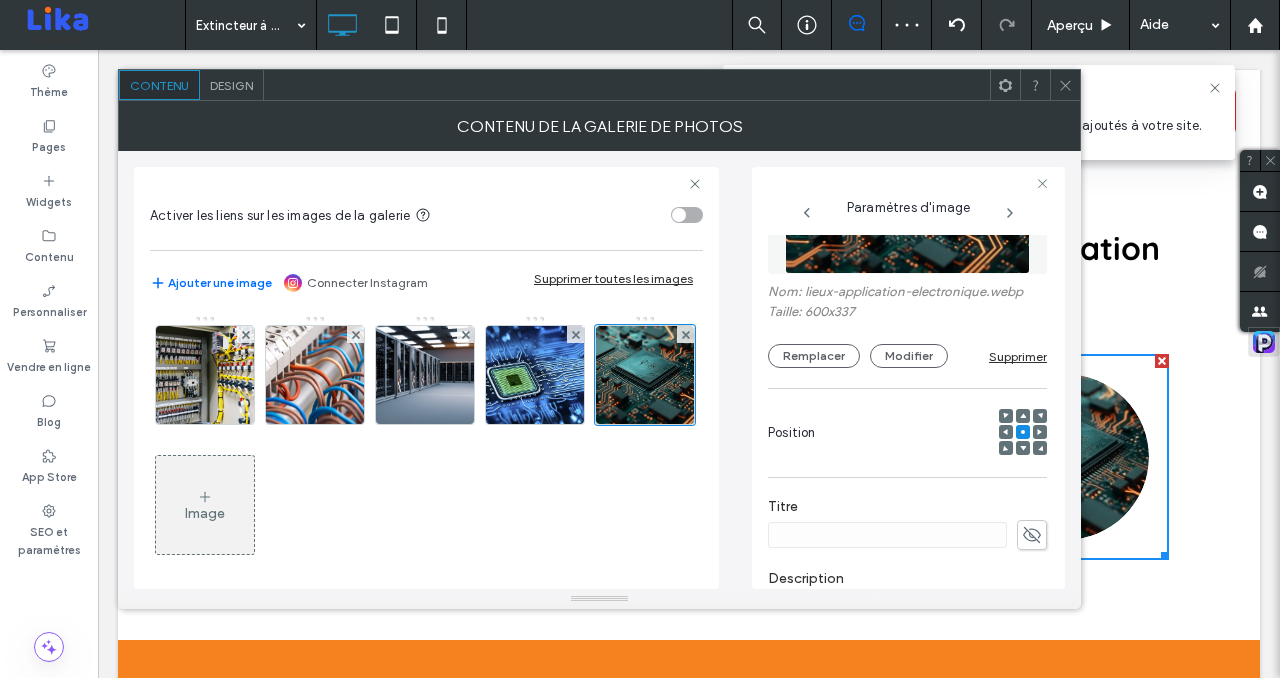 click 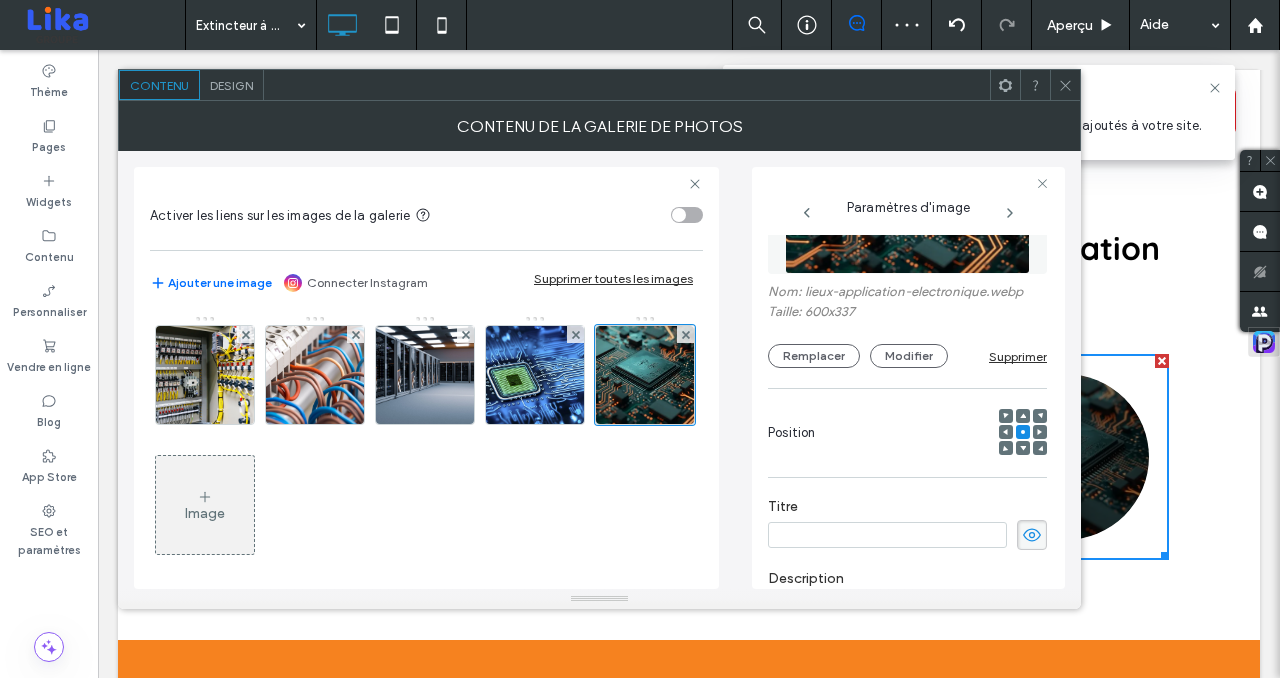 click at bounding box center (887, 535) 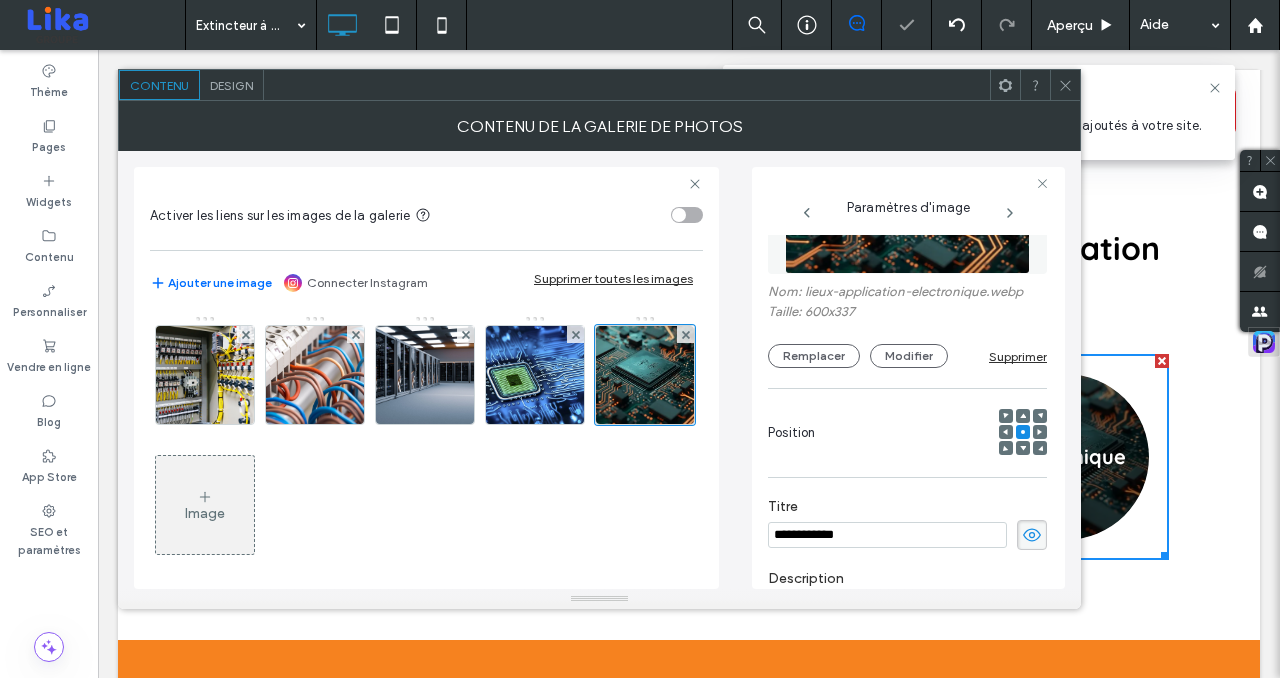 click 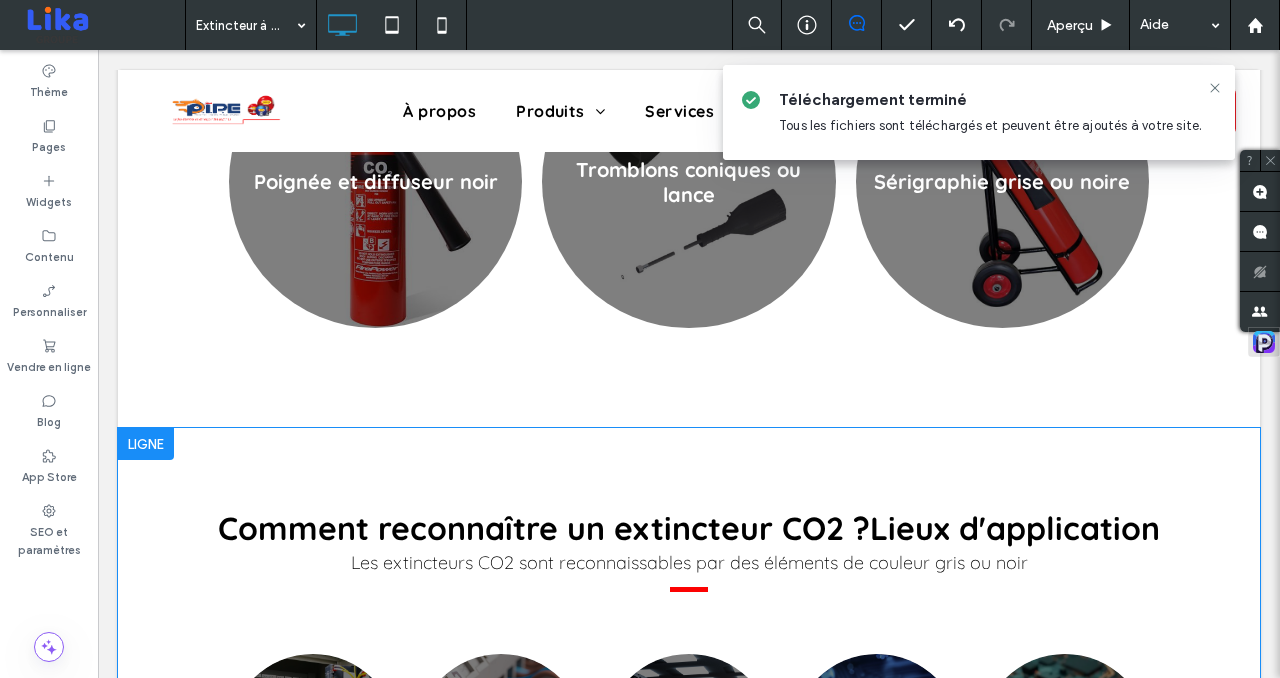 scroll, scrollTop: 2777, scrollLeft: 0, axis: vertical 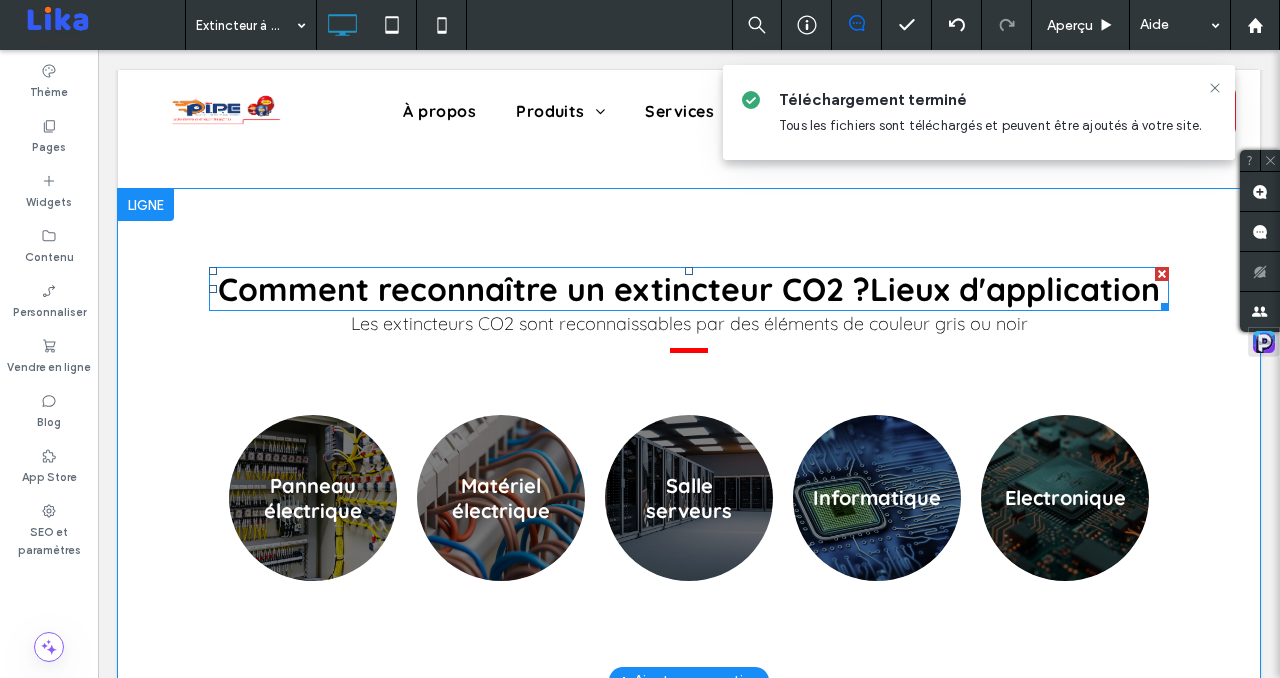 click on "Comment reconnaître un extincteur CO2 ?Lieux d'application" at bounding box center [689, 289] 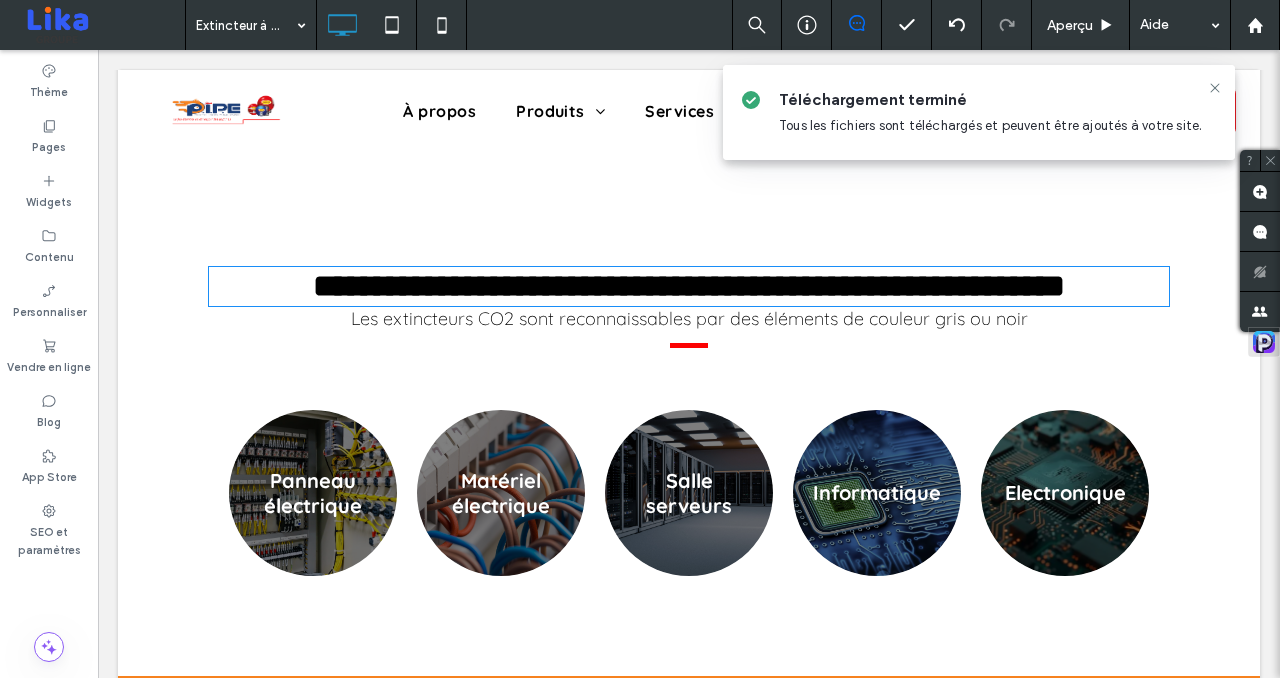 click on "**********" at bounding box center (689, 286) 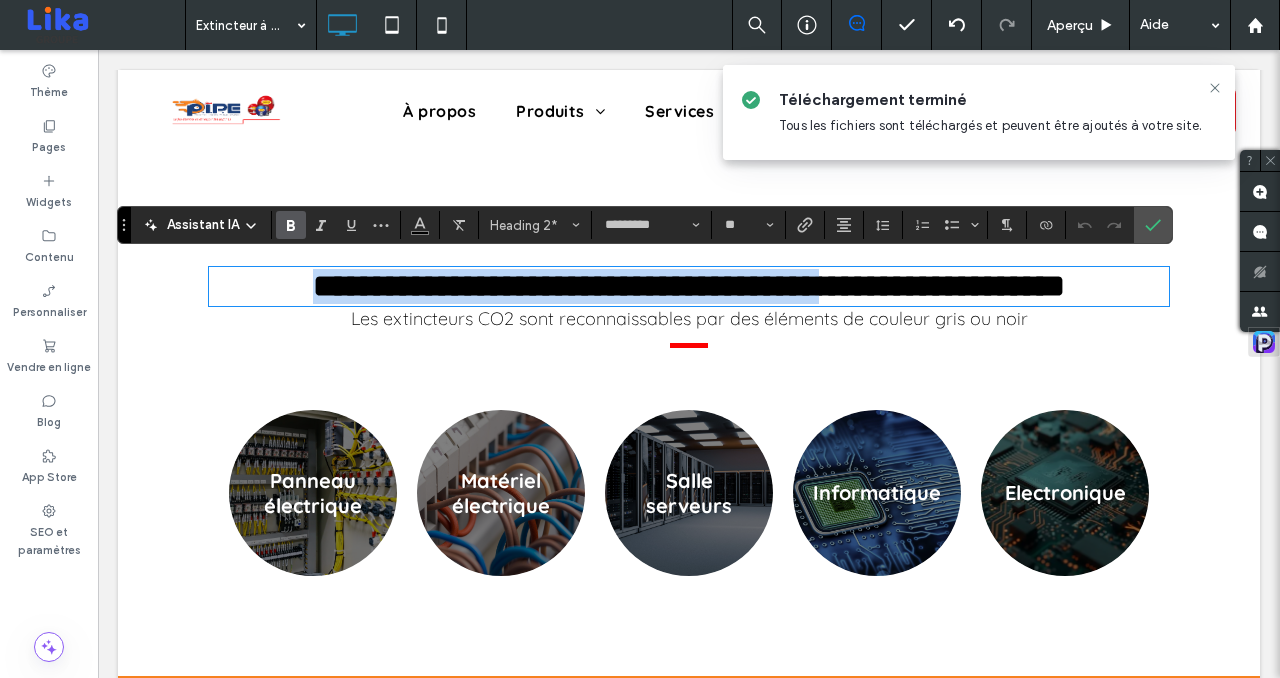 drag, startPoint x: 866, startPoint y: 290, endPoint x: 206, endPoint y: 286, distance: 660.01215 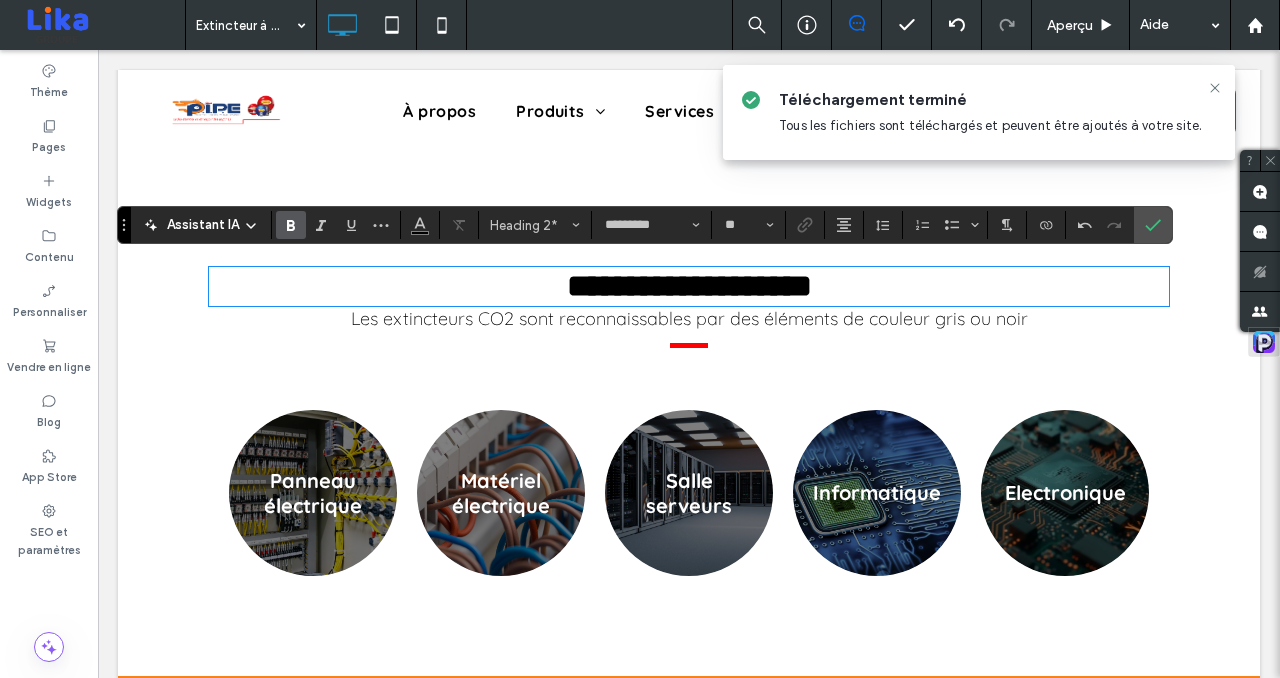click on "Les extincteurs CO2 sont reconnaissables par des éléments de couleur gris ou noir" at bounding box center [689, 318] 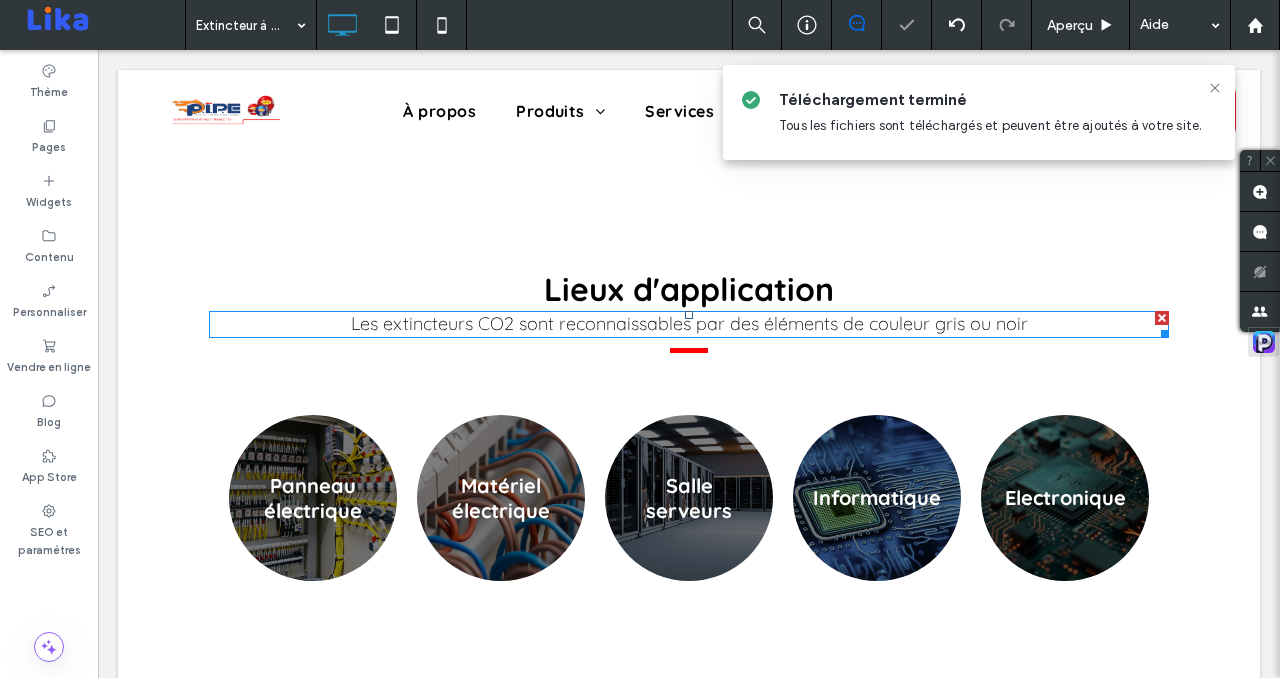 click at bounding box center [1162, 318] 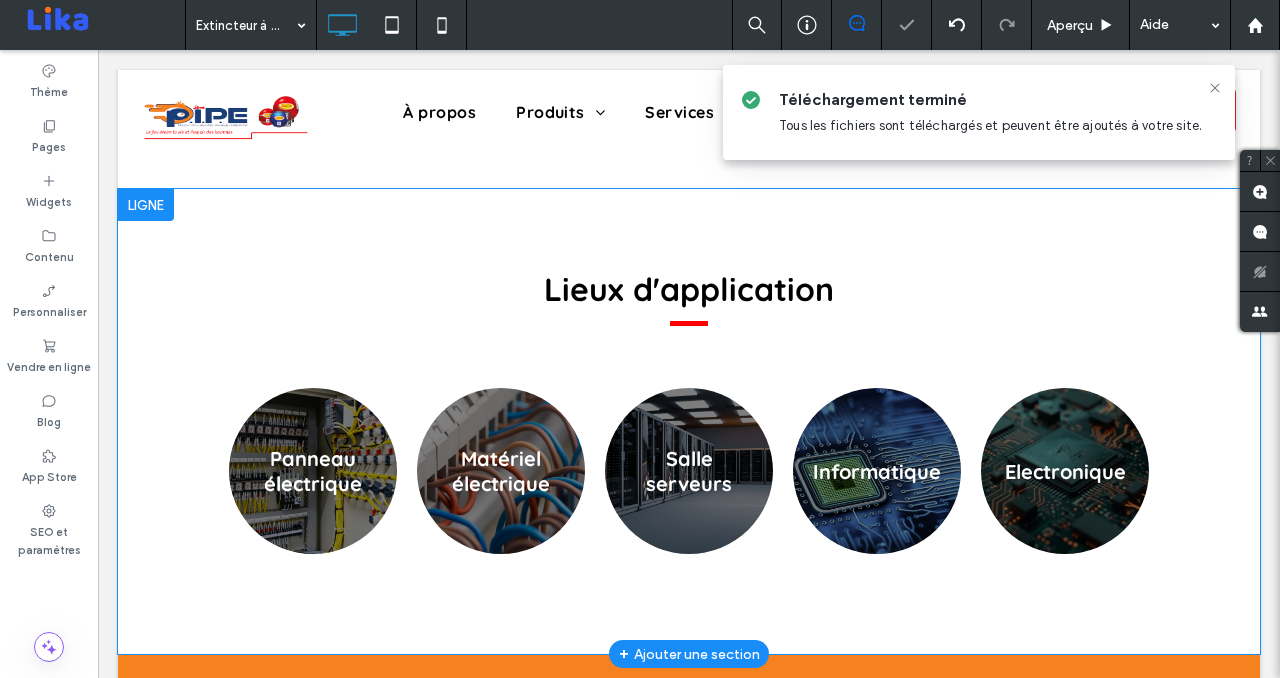 click on "Lieux d'application
Panneau électrique
Button
Matériel électrique
Button
Salle serveurs
Button
Informatique
Button
Electronique
Button
Afficher davantage
Click To Paste
Ligne + Ajouter une section" at bounding box center [689, 421] 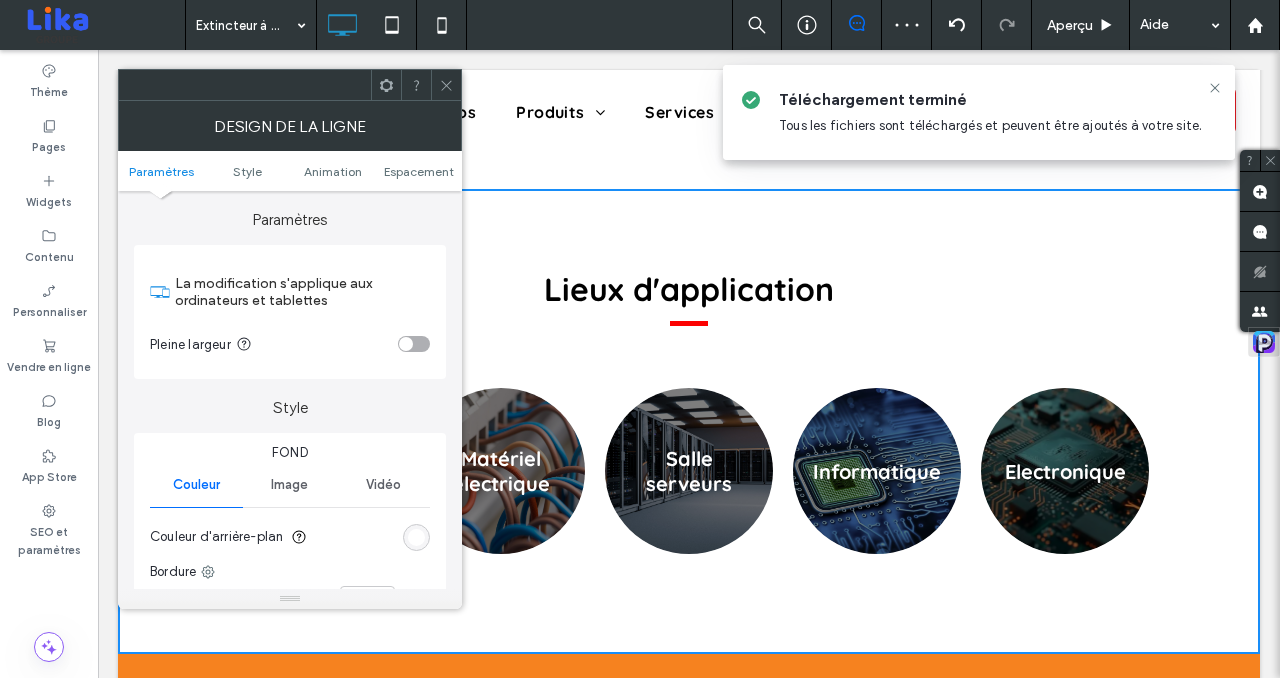 click 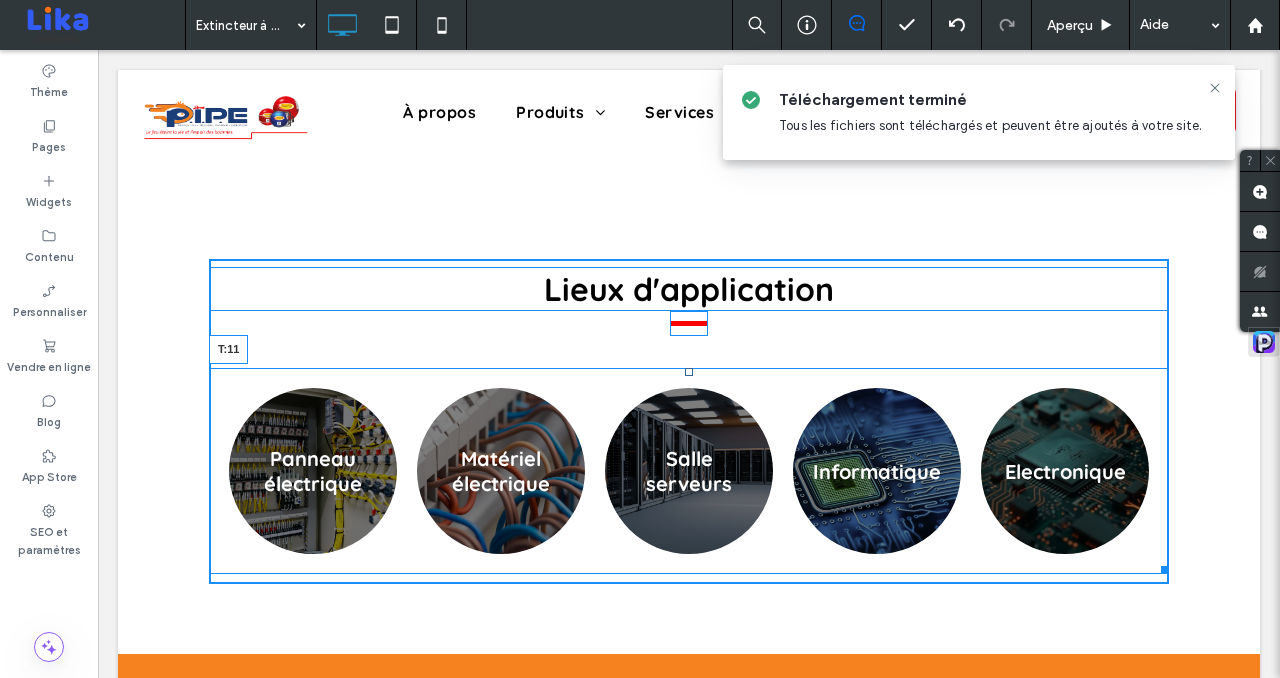 drag, startPoint x: 691, startPoint y: 364, endPoint x: 720, endPoint y: 343, distance: 35.805027 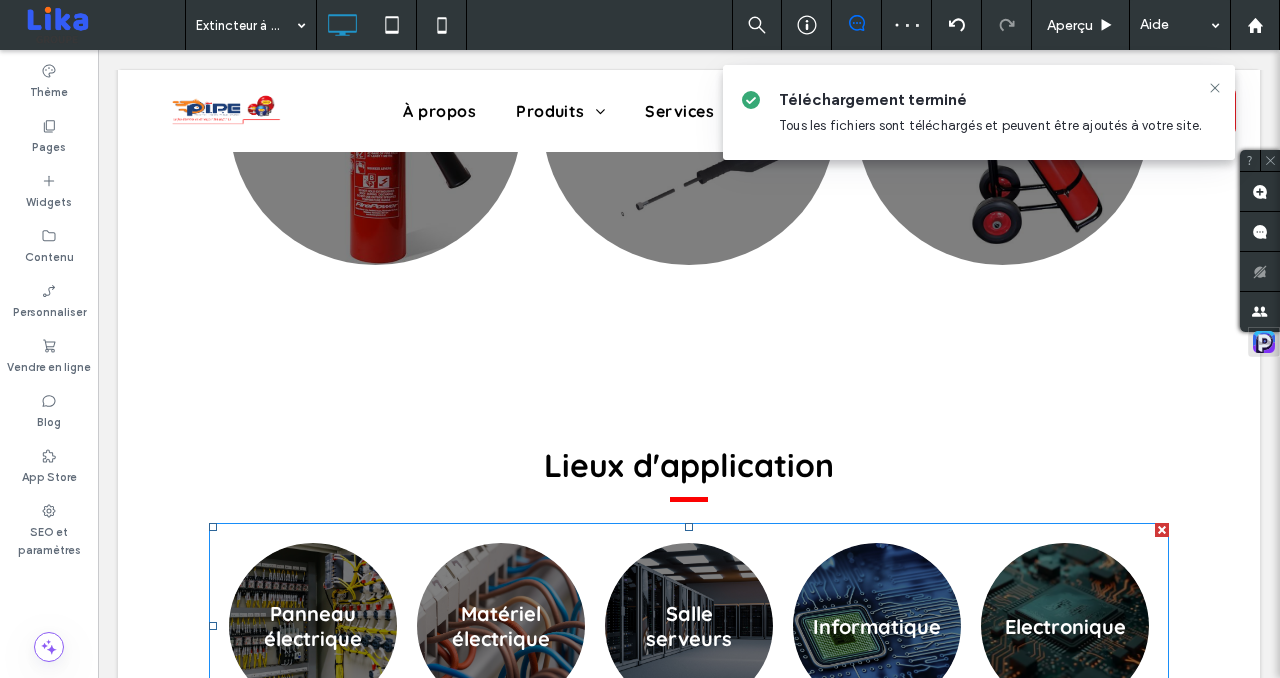 scroll, scrollTop: 2762, scrollLeft: 0, axis: vertical 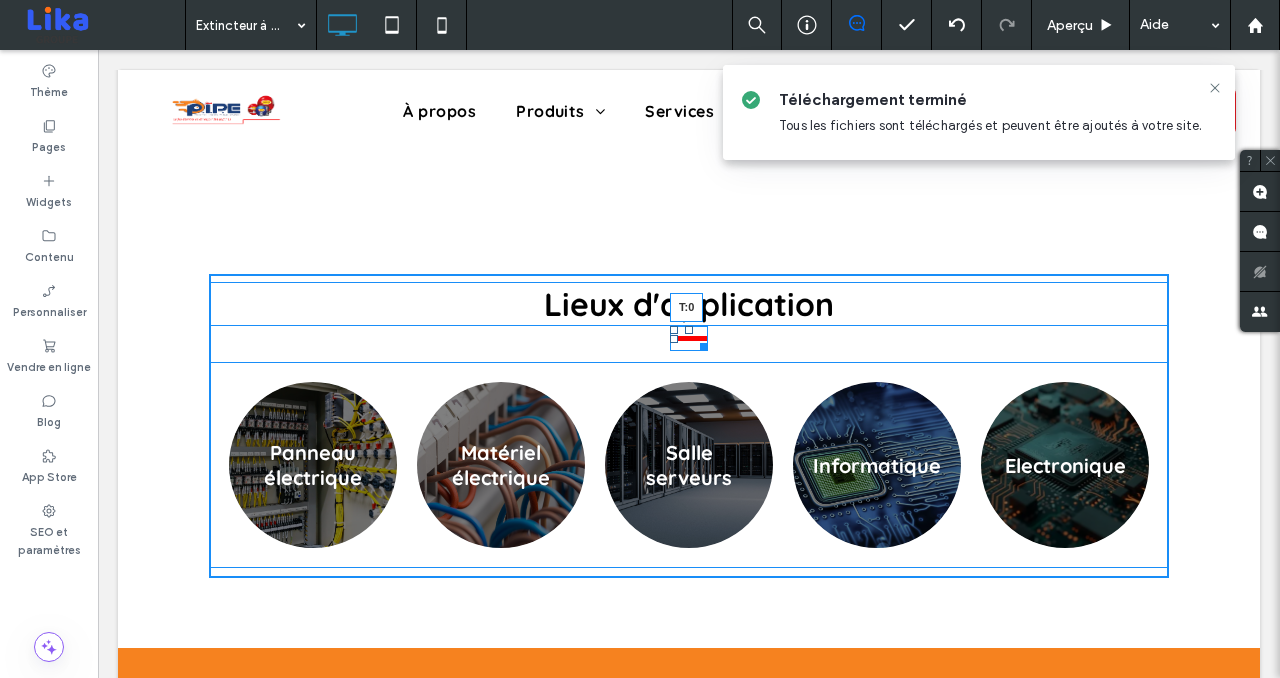click on "Lieux d'application     T:0
Panneau électrique
Button
Matériel électrique
Button
Salle serveurs
Button
Informatique
Button
Electronique
Button
Afficher davantage
Click To Paste" at bounding box center [689, 426] 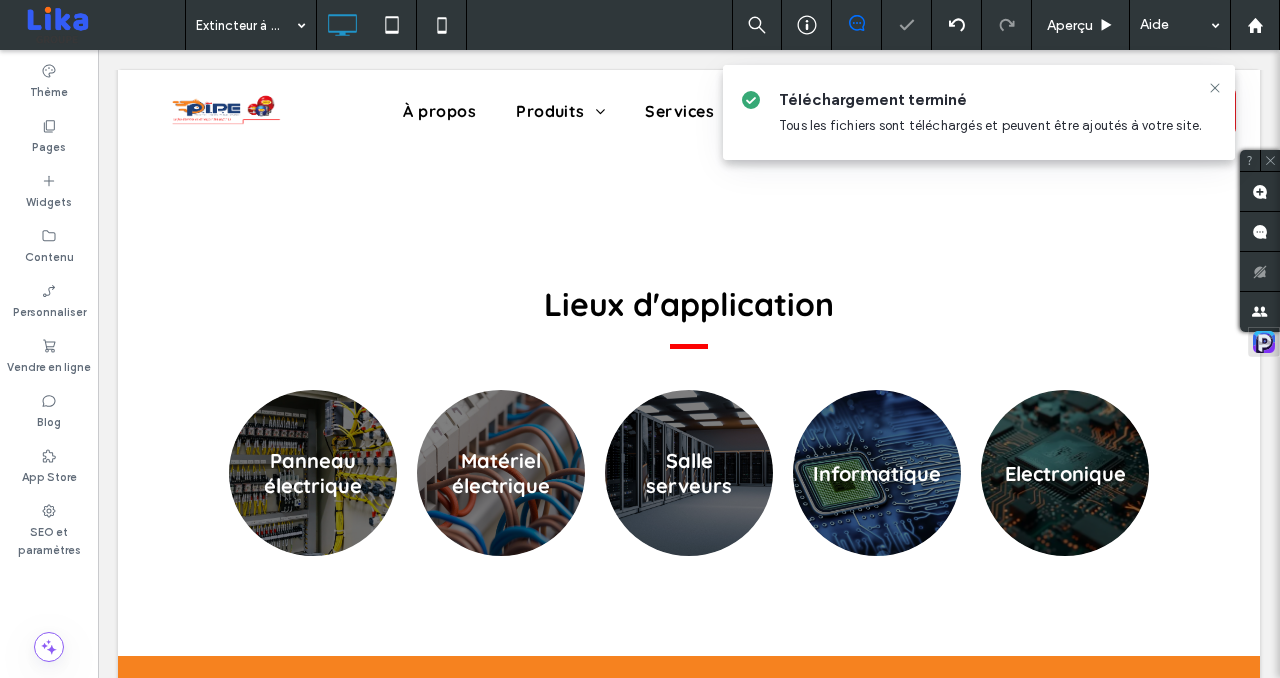 click on "Lieux d'application
Panneau électrique
Button
Matériel électrique
Button
Salle serveurs
Button
Informatique
Button
Electronique
Button
Afficher davantage
Click To Paste
Ligne + Ajouter une section" at bounding box center [689, 430] 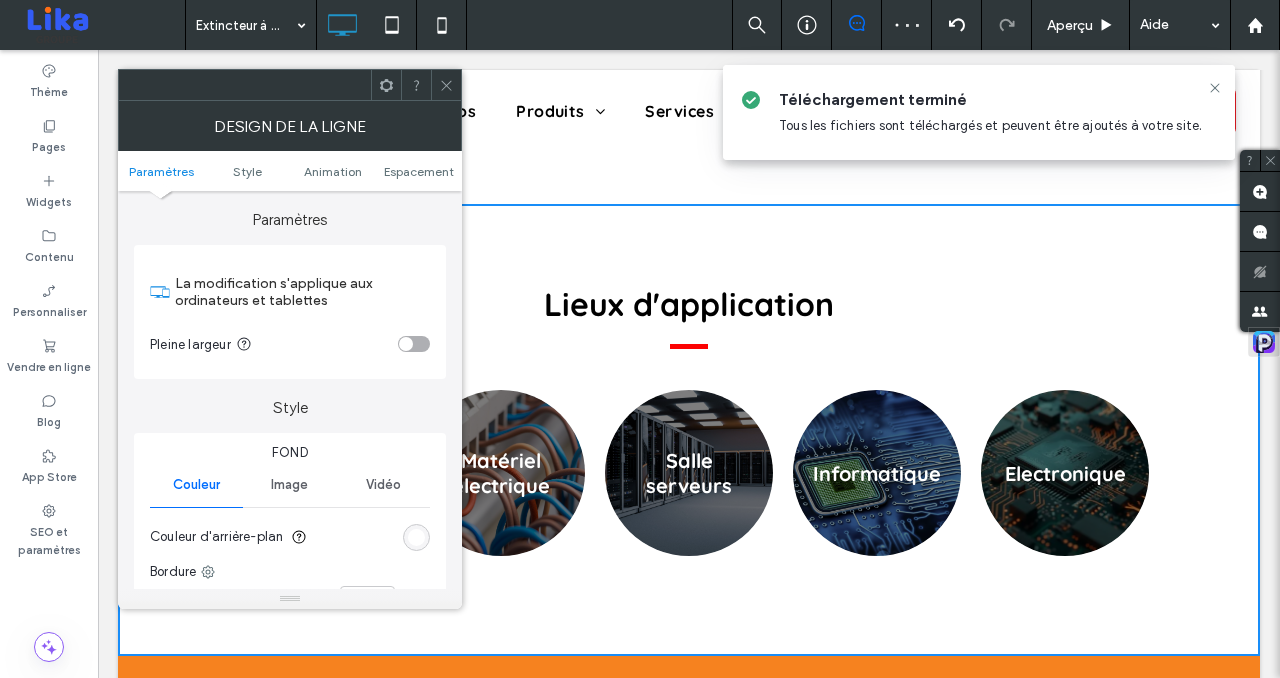 scroll, scrollTop: 583, scrollLeft: 0, axis: vertical 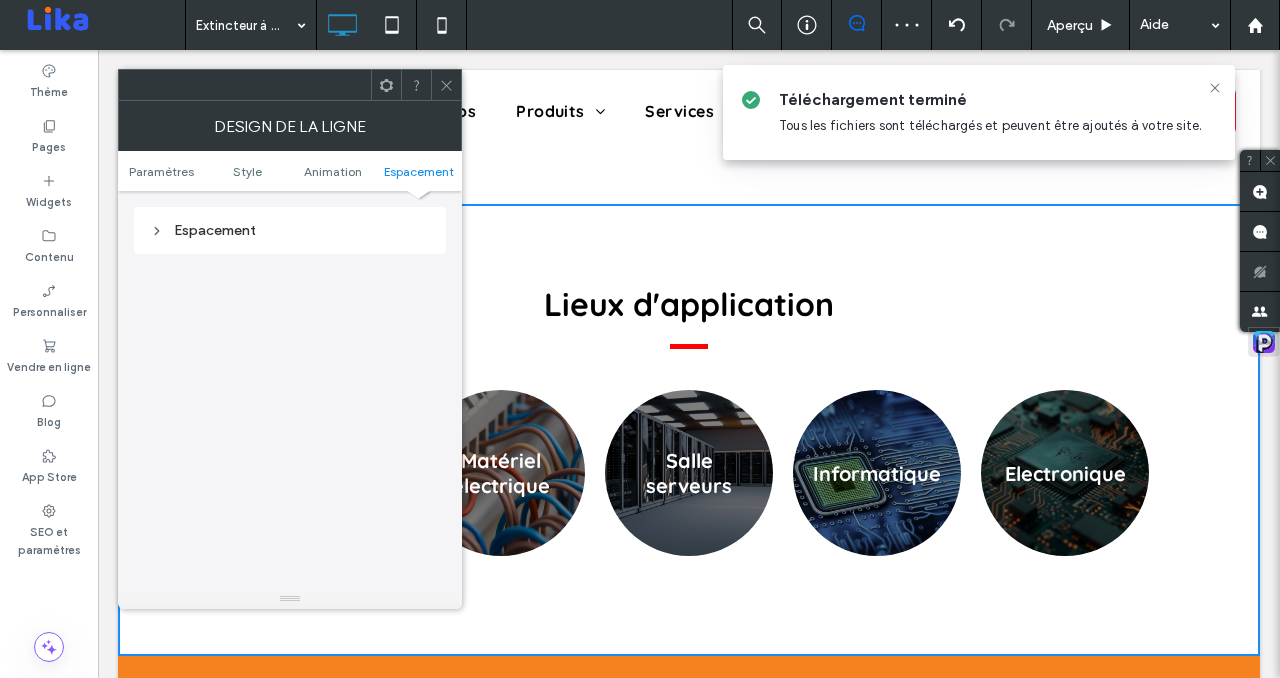 click on "Espacement" at bounding box center (290, 230) 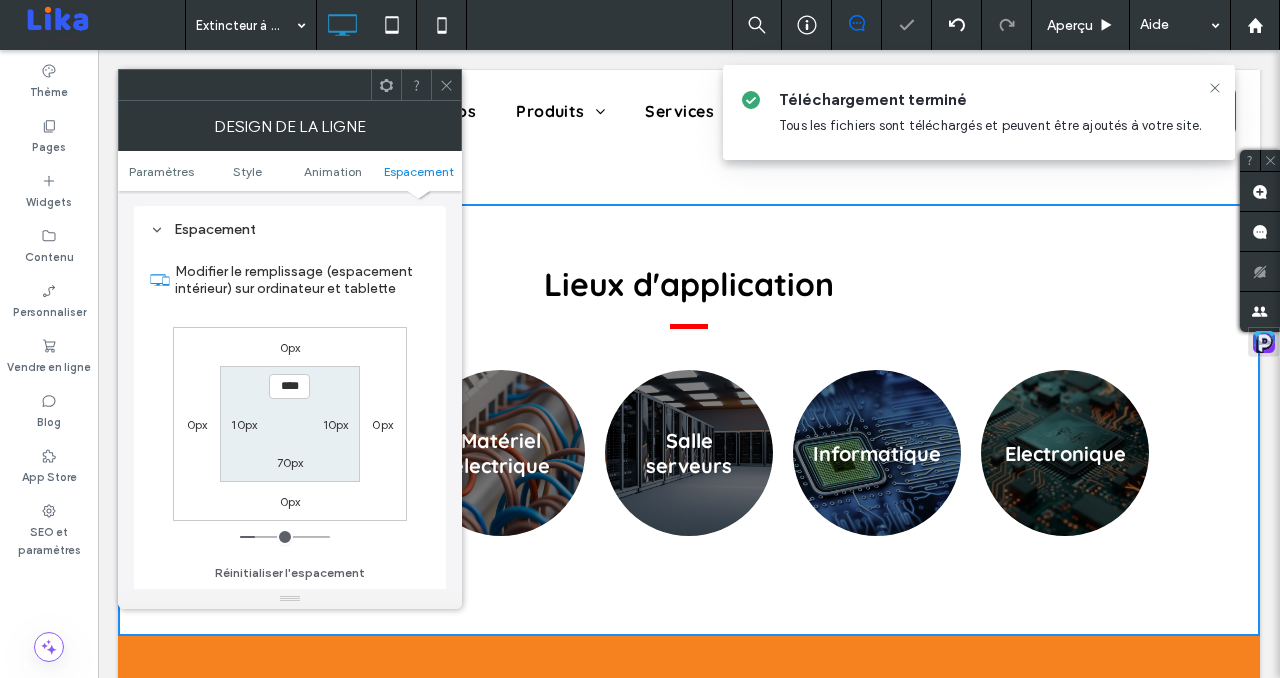 click on "****" at bounding box center [289, 386] 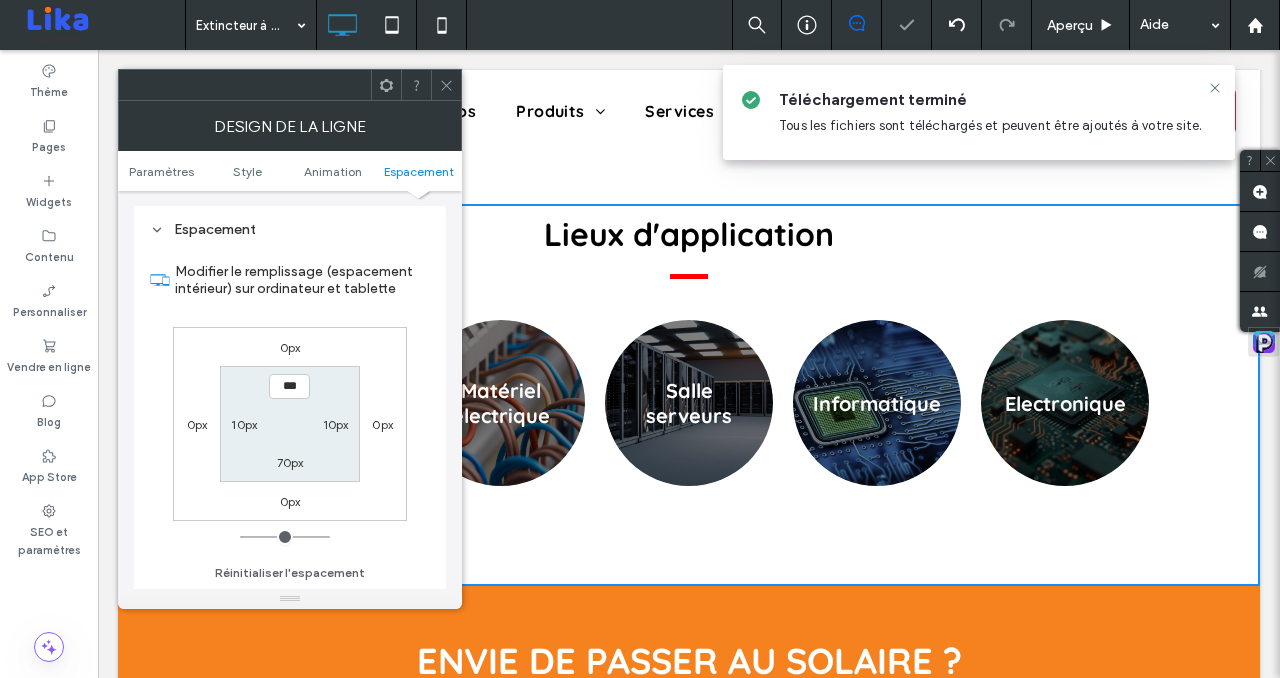 click on "70px" at bounding box center (290, 462) 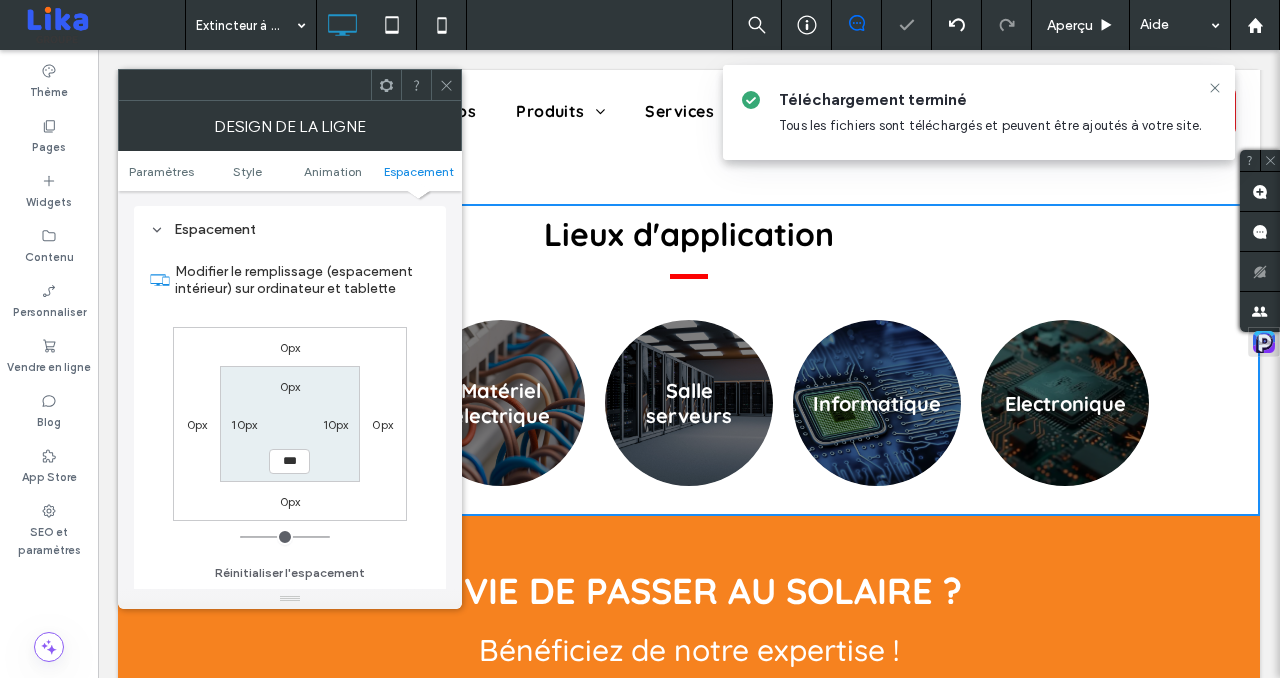 click 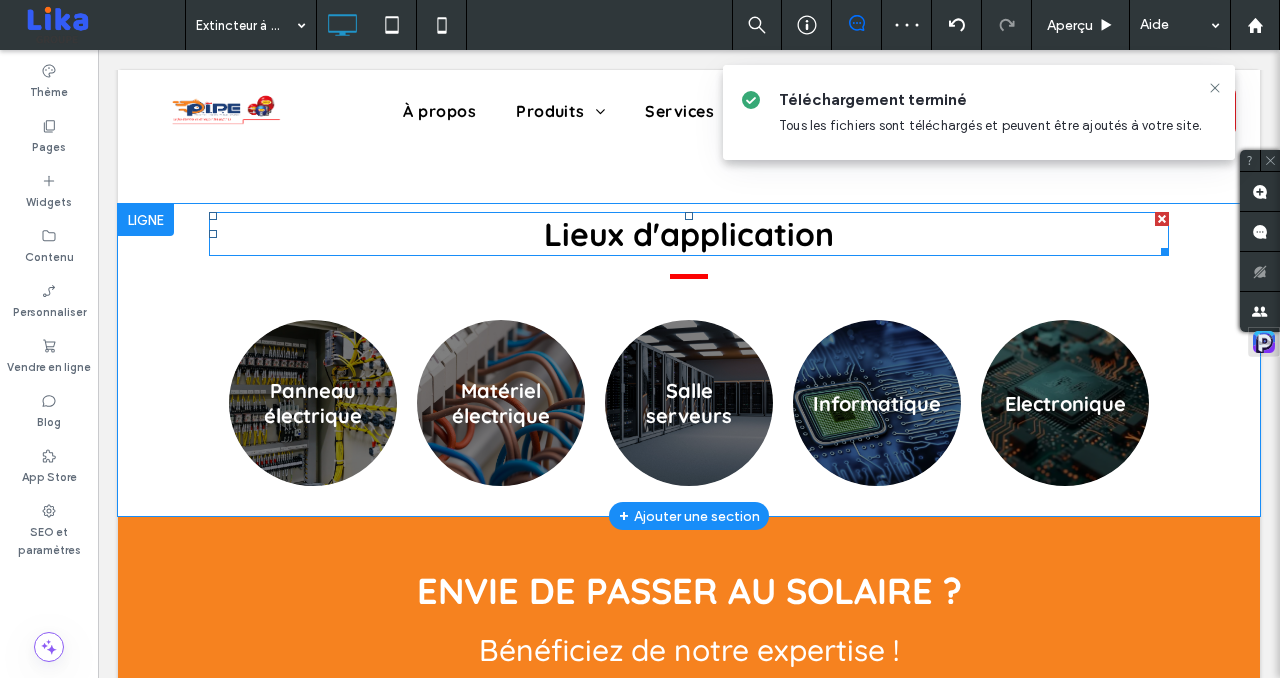 scroll, scrollTop: 2504, scrollLeft: 0, axis: vertical 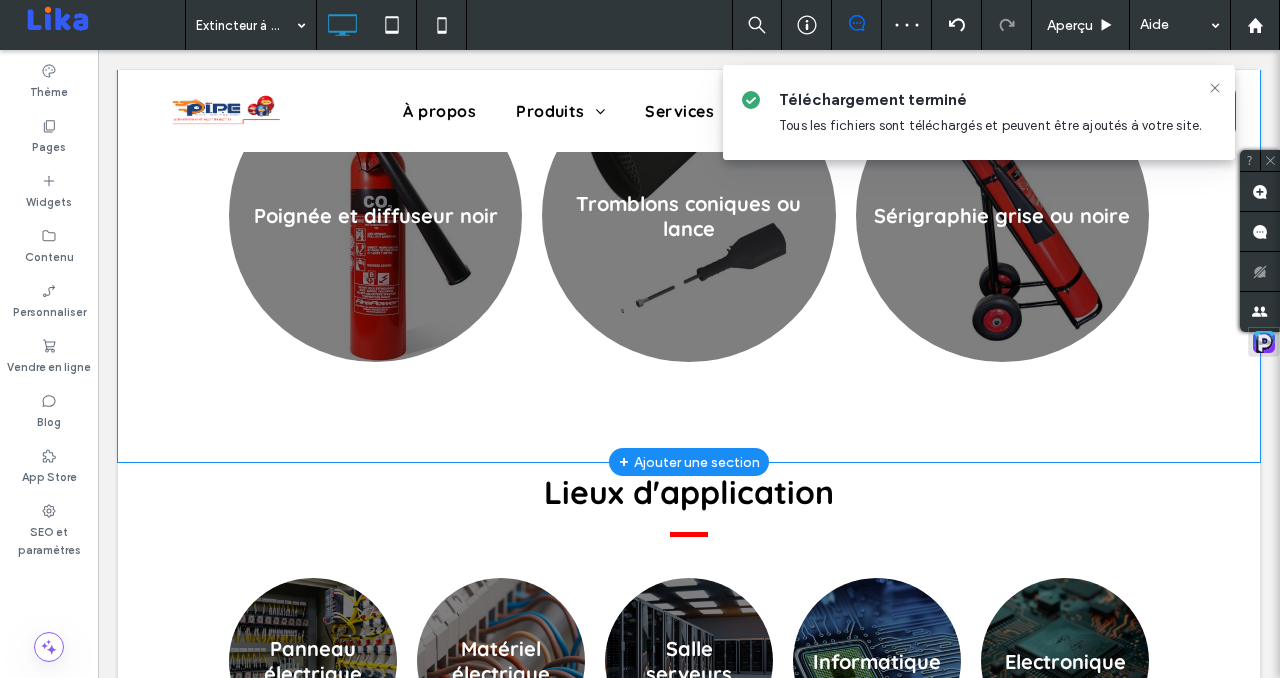 click on "Comment reconnaître un extincteur CO2 ?
Les extincteurs CO2 sont reconnaissables par des éléments de couleur gris ou noir
Poignée et diffuseur noir
Bouton
Tromblons coniques ou lance
Bouton
Sérigraphie grise ou noire
Bouton
Afficher davantage
Click To Paste     Click To Paste
Ligne + Ajouter une section" at bounding box center (689, 153) 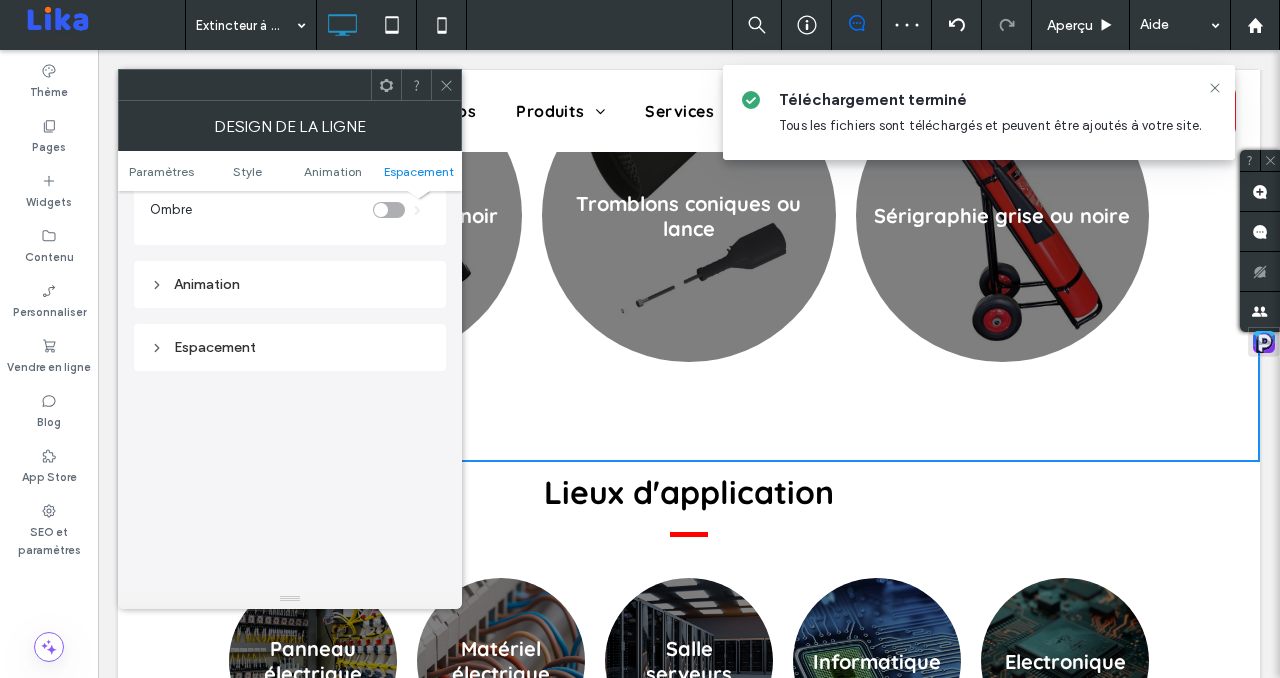 scroll, scrollTop: 583, scrollLeft: 0, axis: vertical 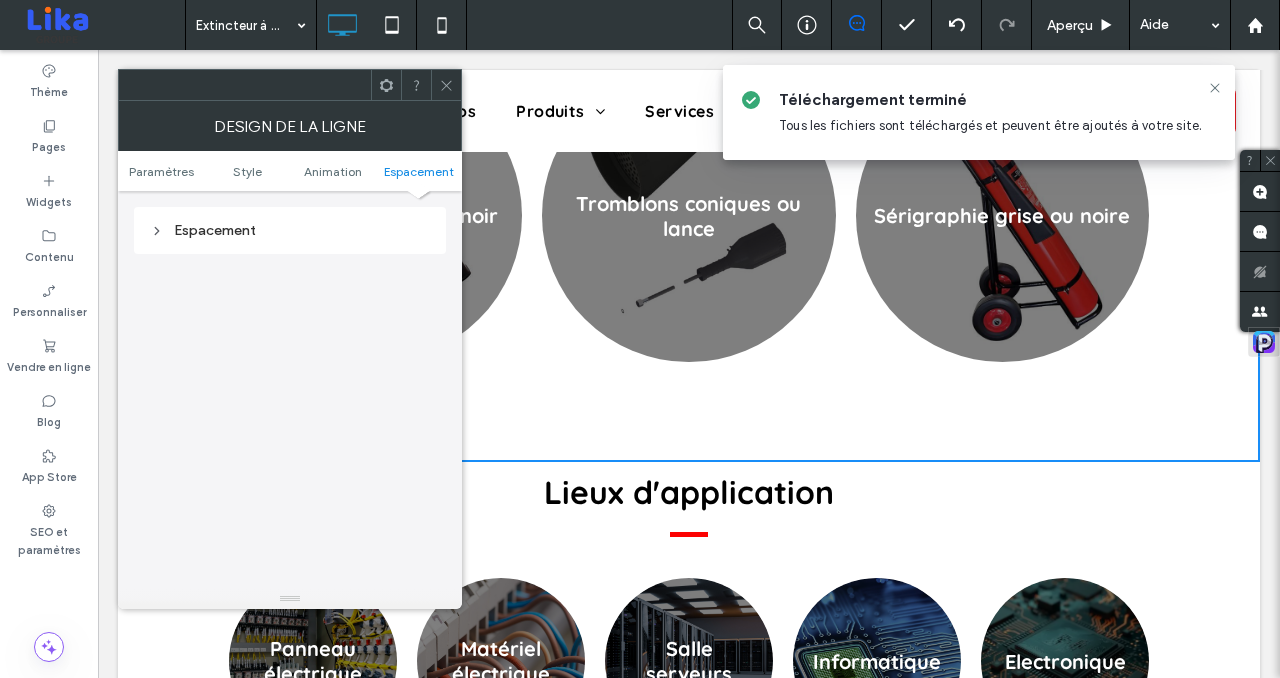 click on "Espacement" at bounding box center [290, 230] 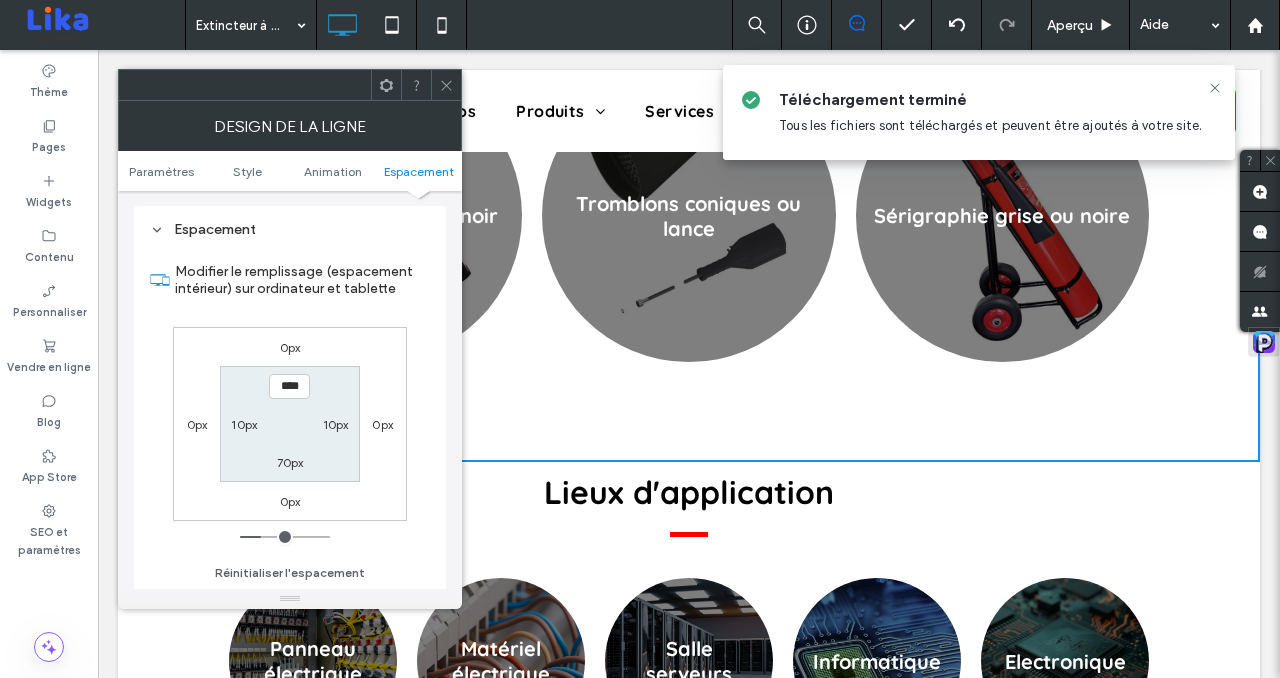scroll, scrollTop: 2484, scrollLeft: 0, axis: vertical 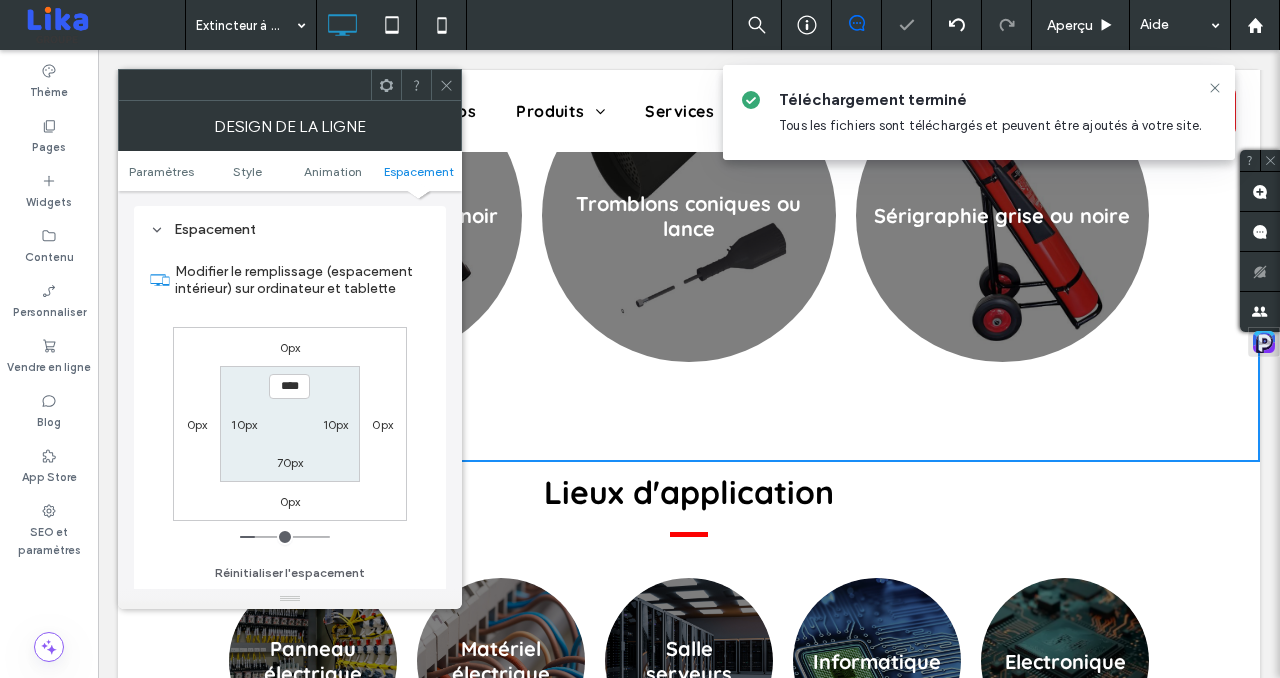 click on "70px" at bounding box center (290, 462) 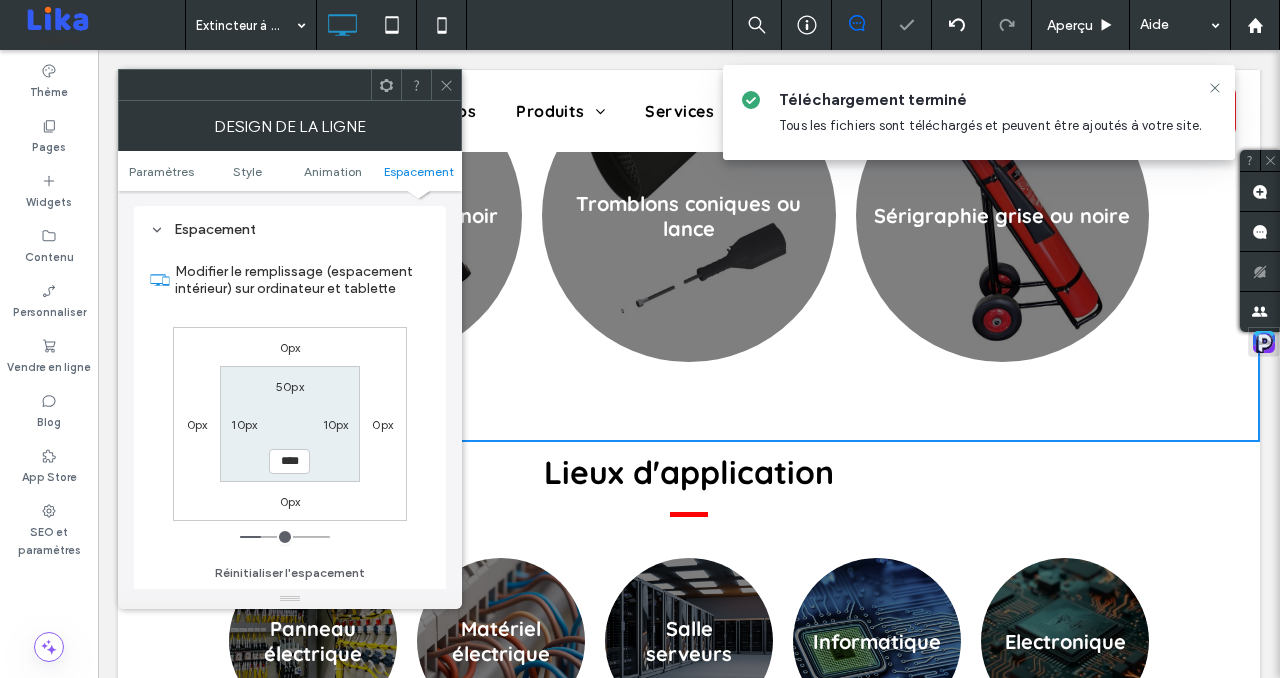 scroll, scrollTop: 2464, scrollLeft: 0, axis: vertical 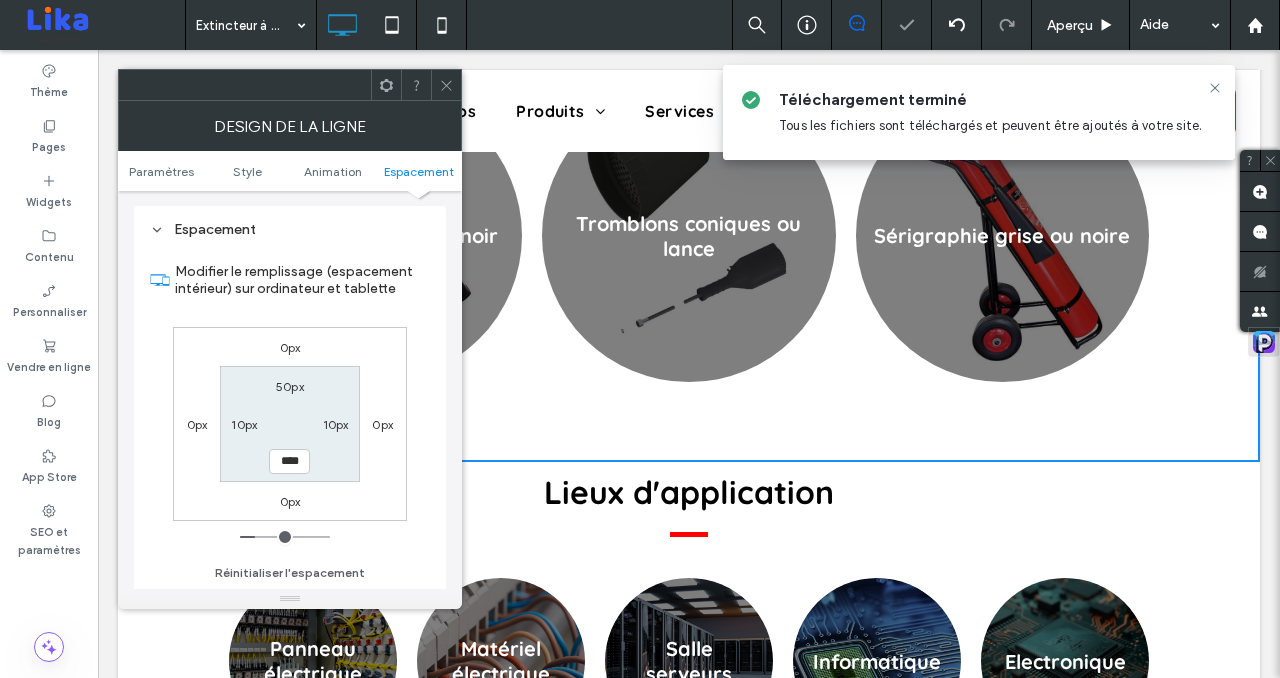 click at bounding box center (290, 85) 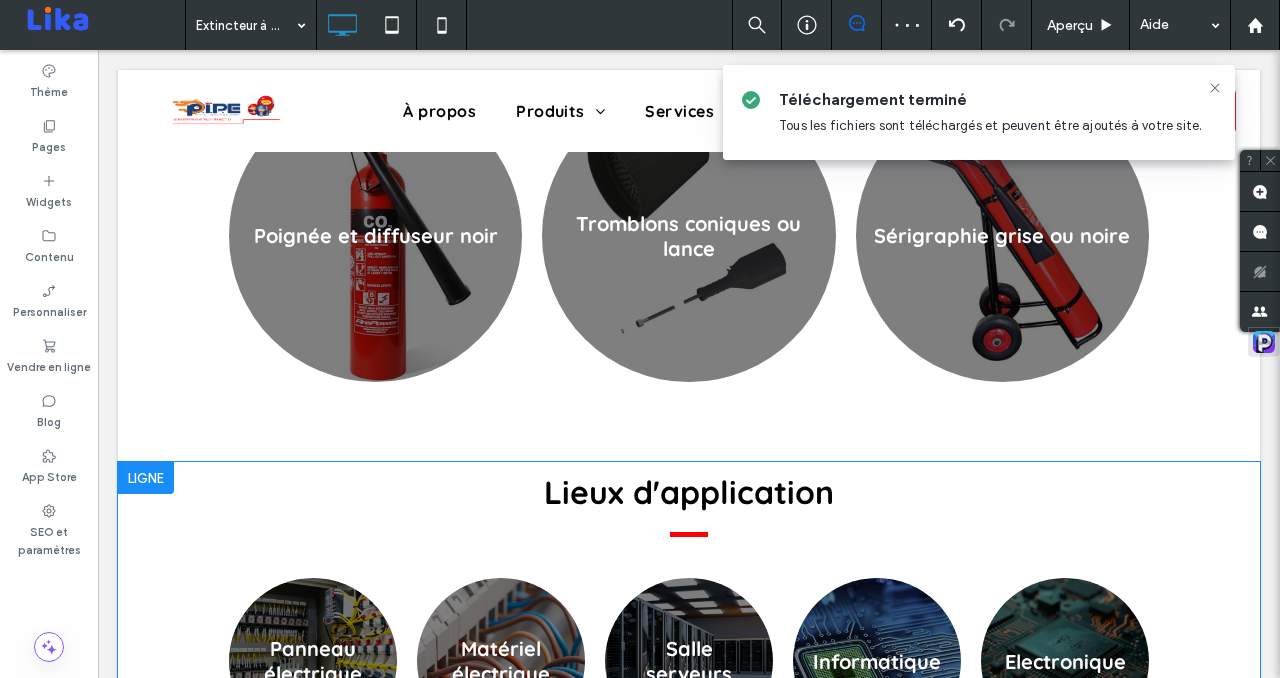 click at bounding box center (146, 478) 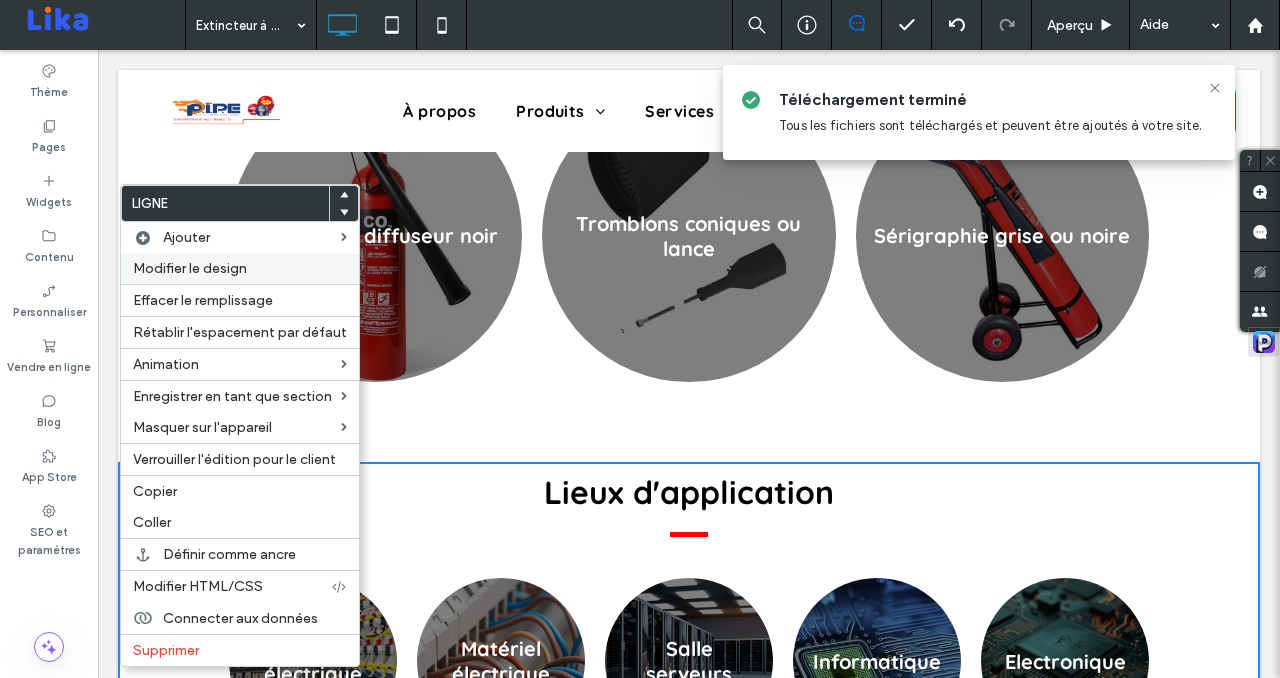 click on "Modifier le design" at bounding box center [240, 268] 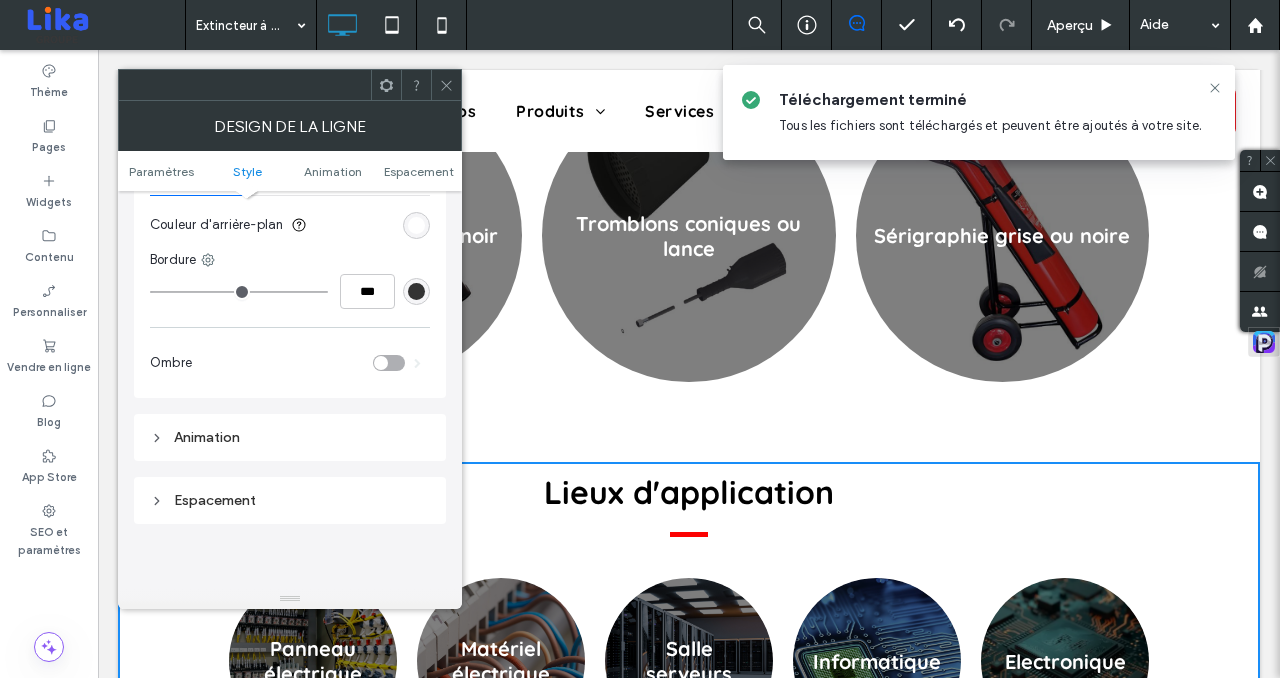scroll, scrollTop: 583, scrollLeft: 0, axis: vertical 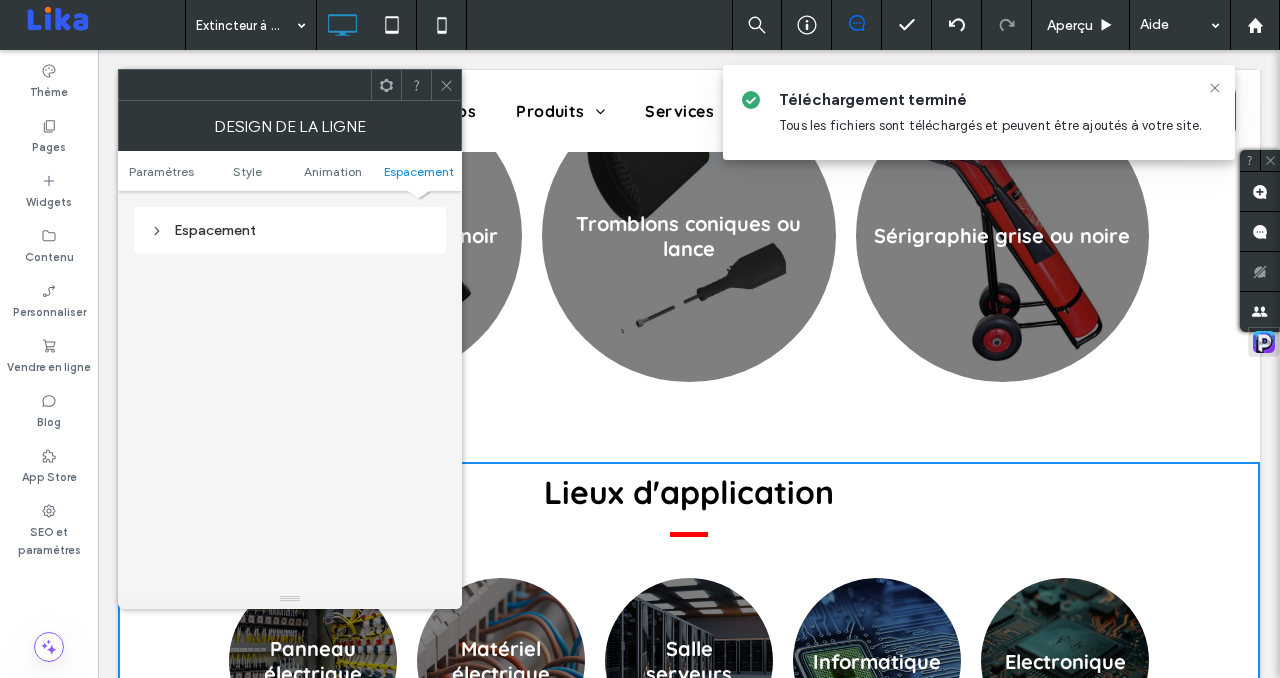 click on "Espacement" at bounding box center (290, 230) 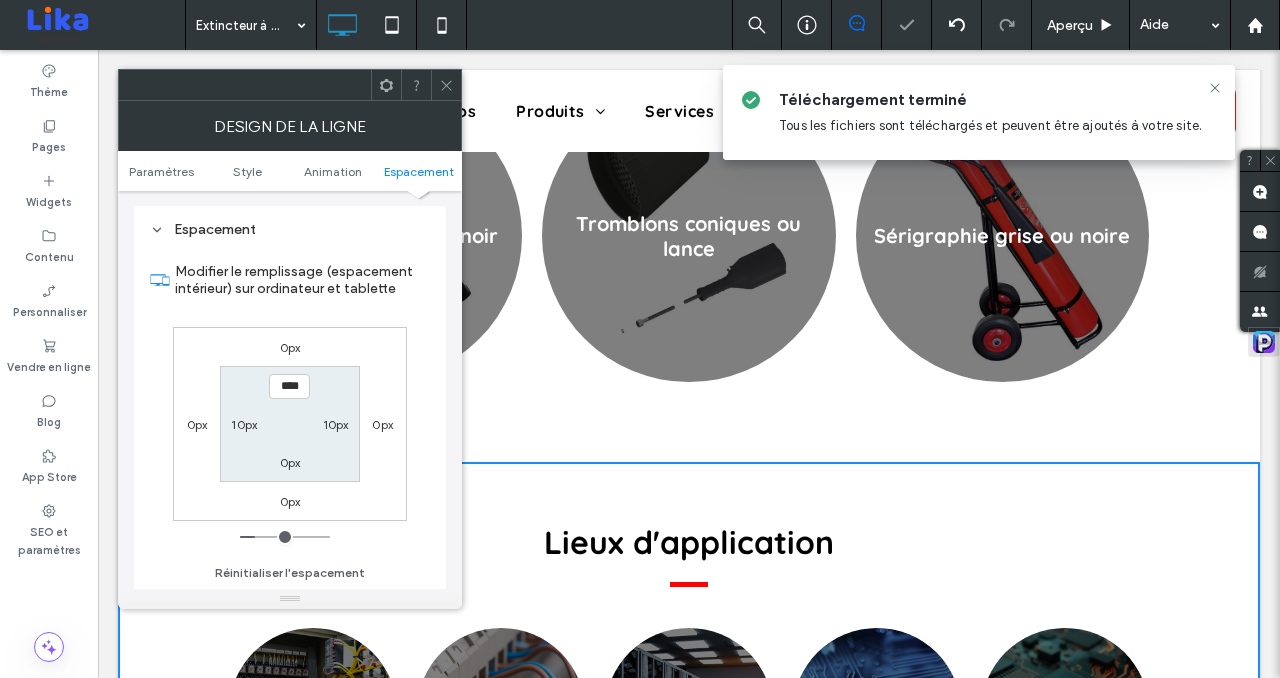 click on "0px" at bounding box center (290, 462) 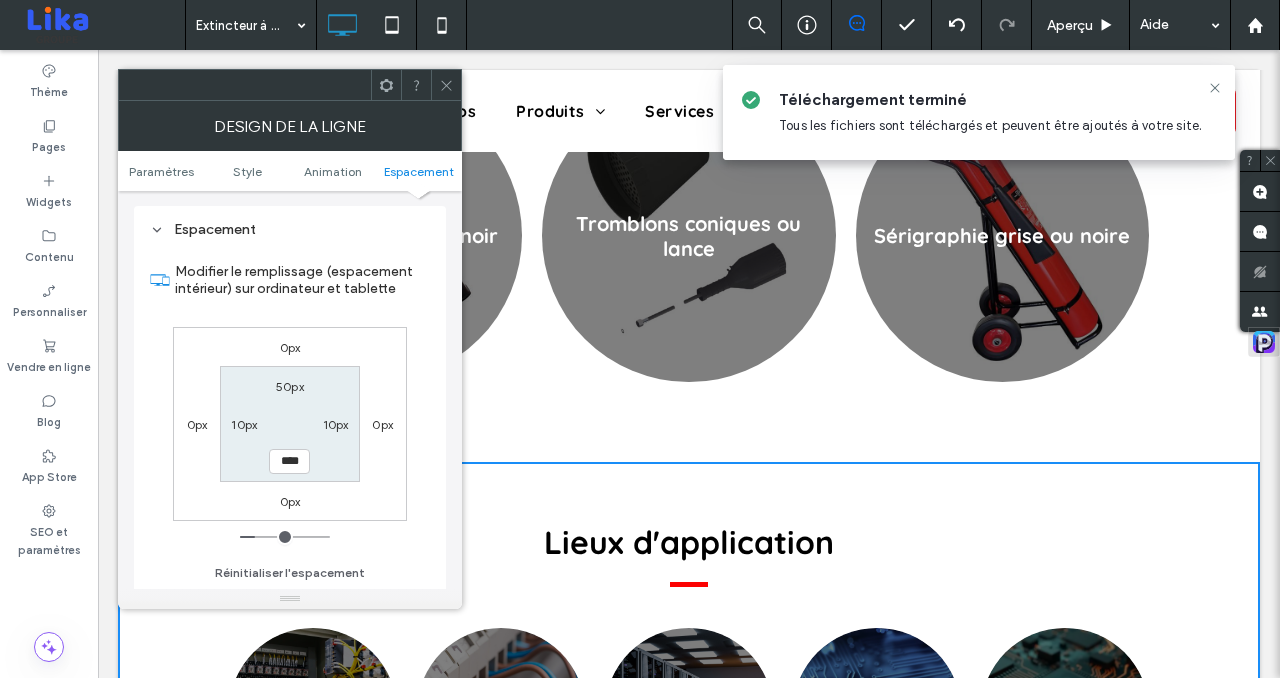 click 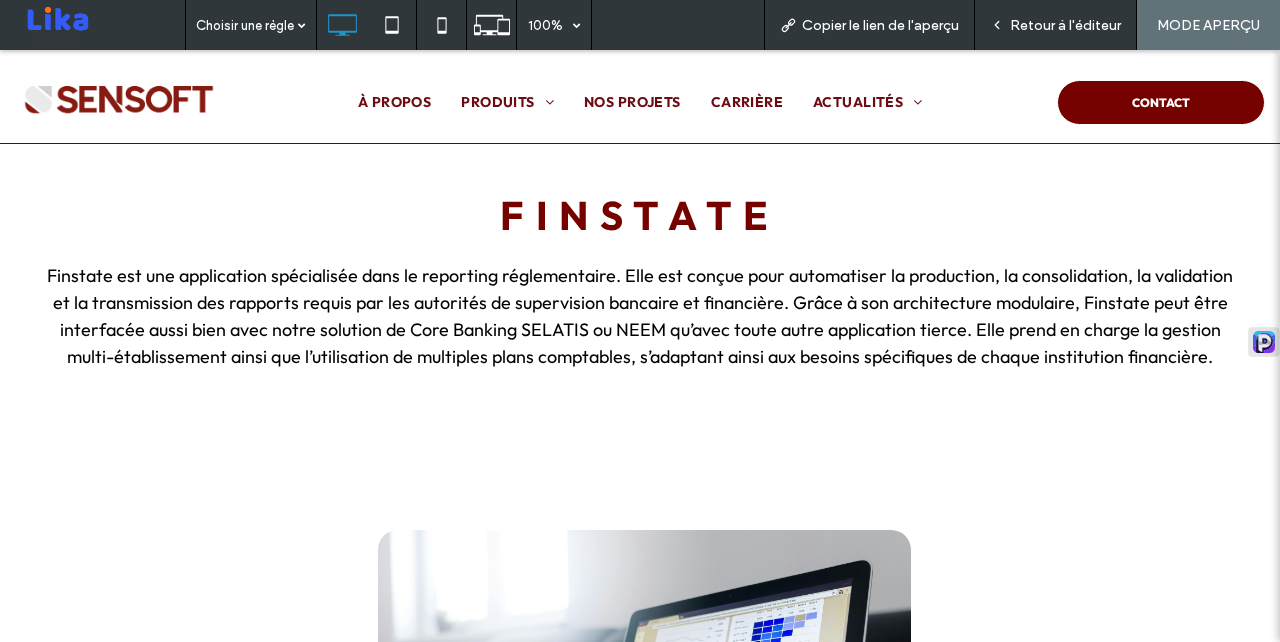 scroll, scrollTop: 54, scrollLeft: 0, axis: vertical 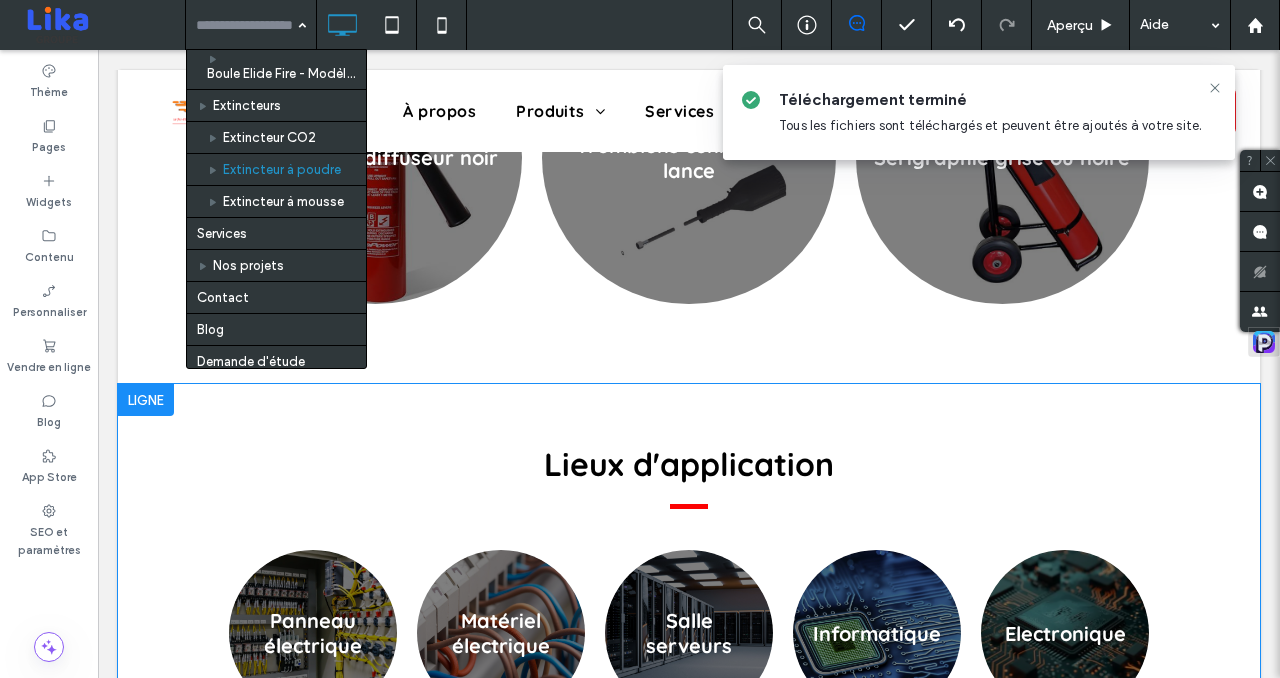 click at bounding box center (146, 400) 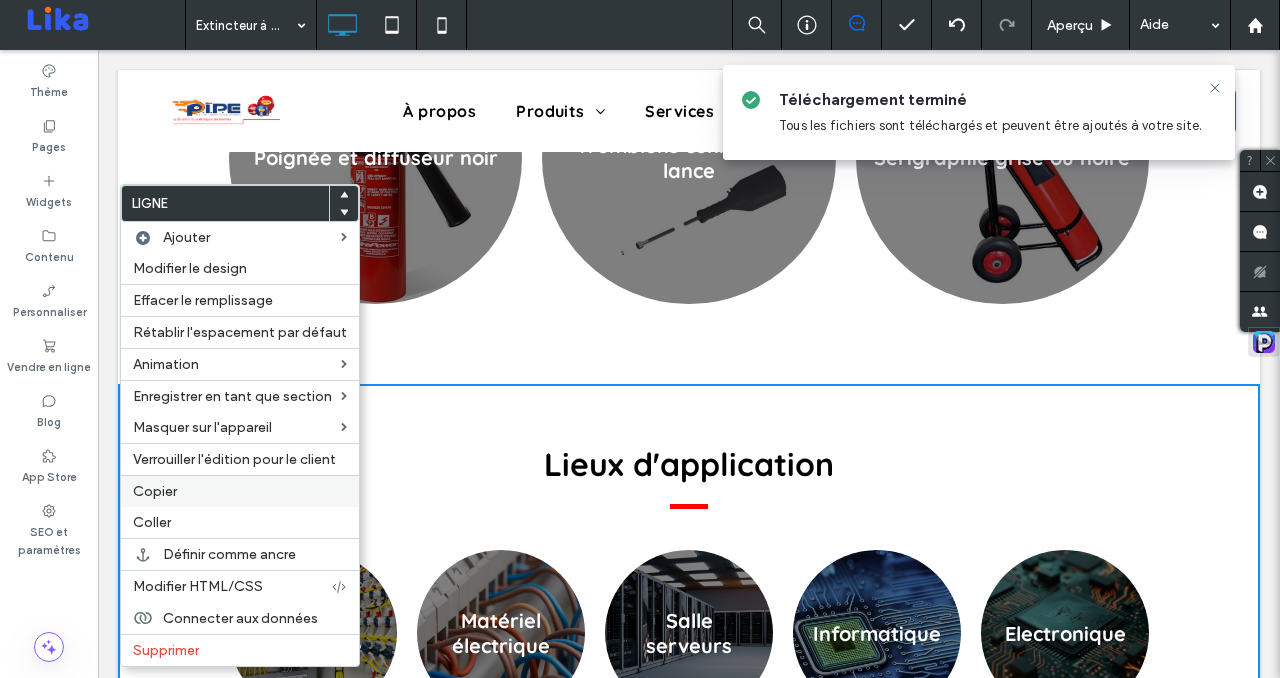 click on "Copier" at bounding box center [240, 491] 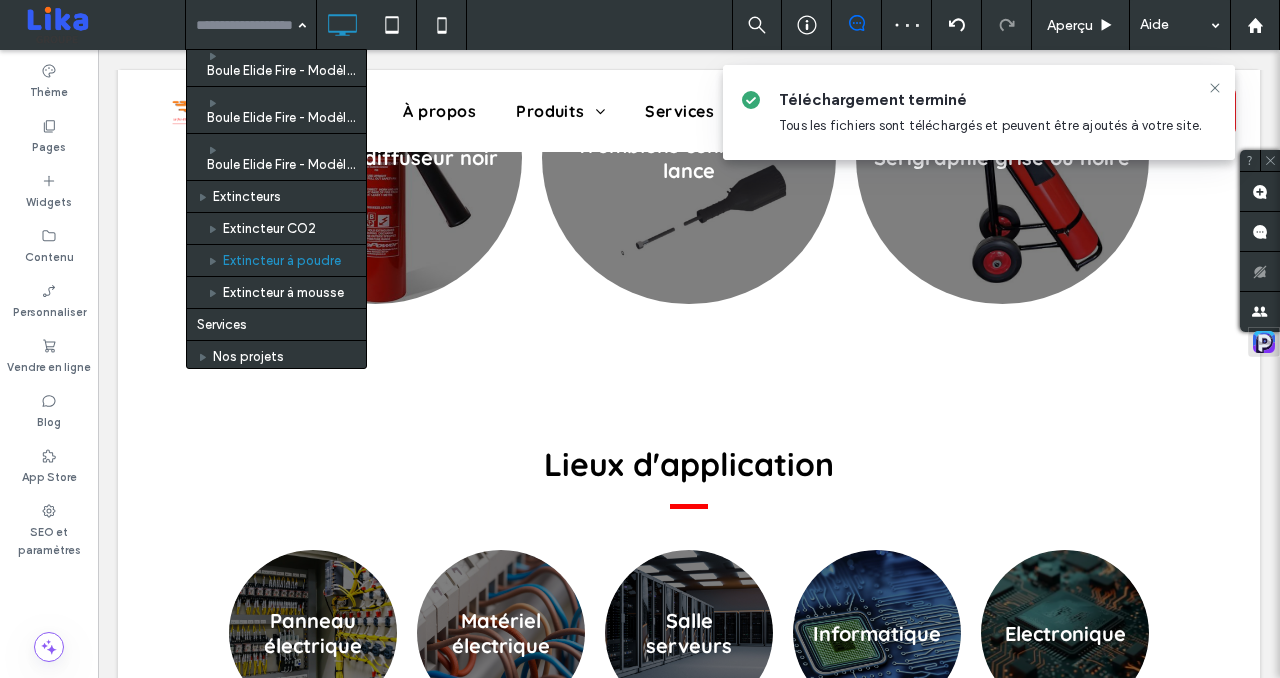 scroll, scrollTop: 155, scrollLeft: 0, axis: vertical 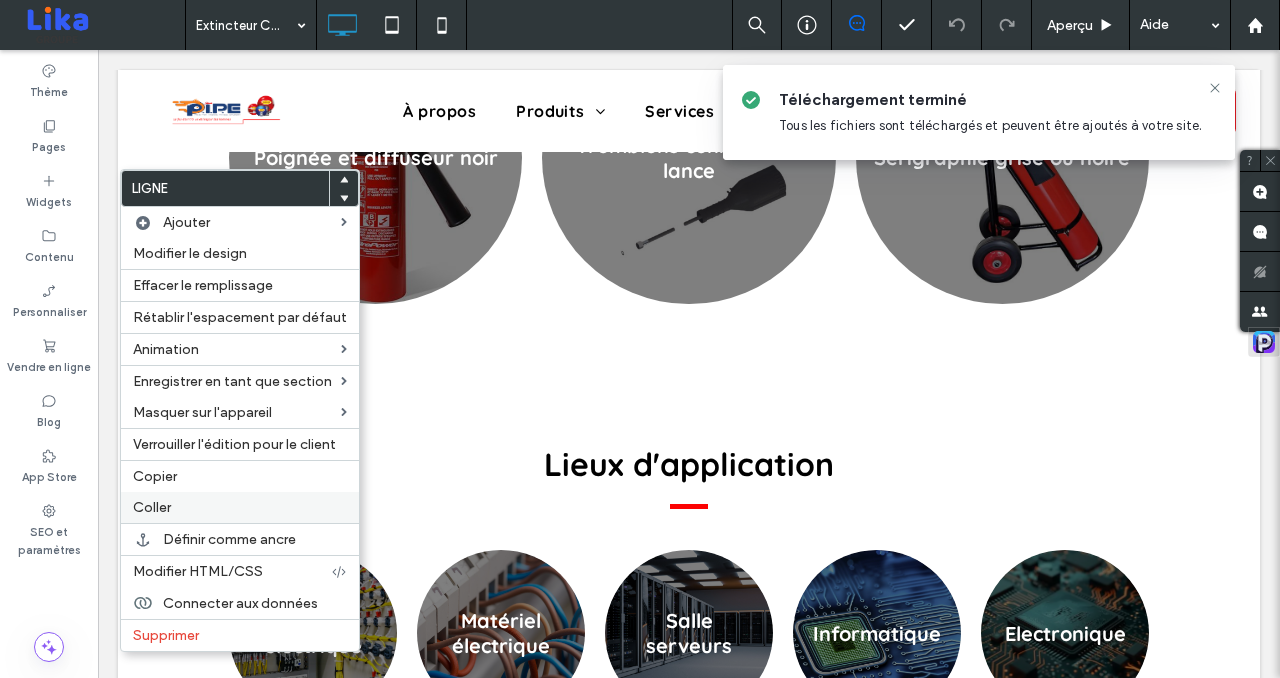 click on "Coller" at bounding box center (240, 507) 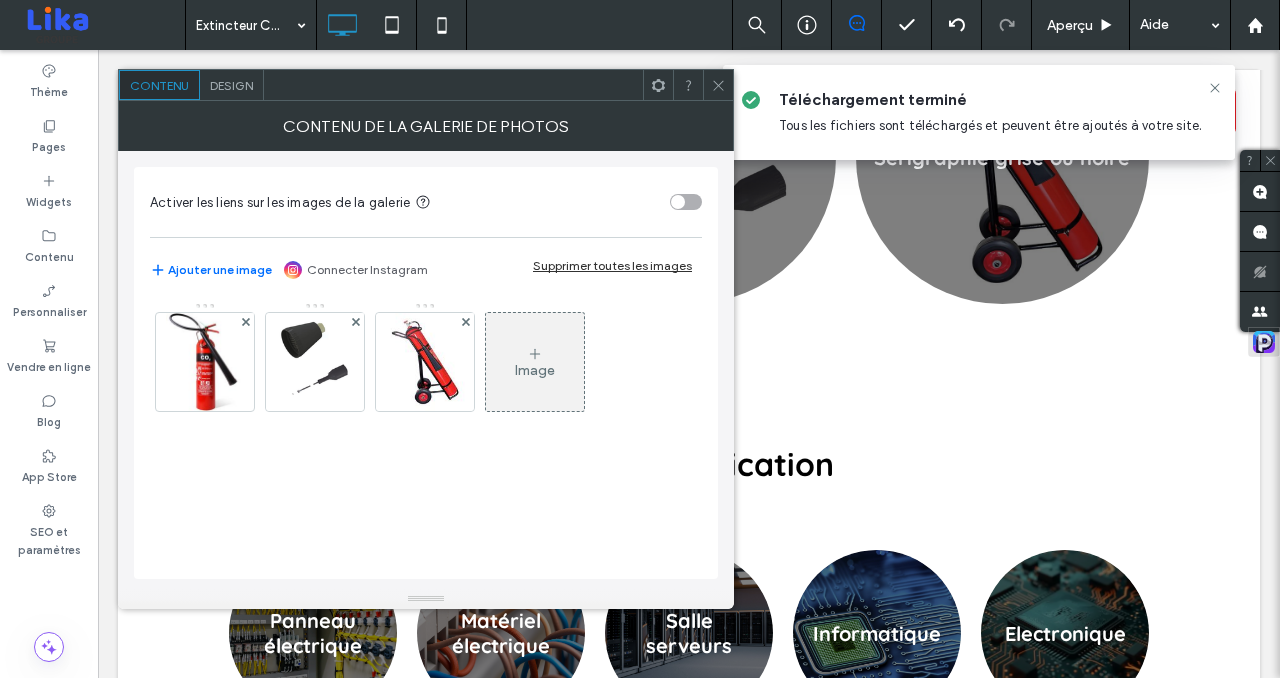 click on "Design" at bounding box center [232, 85] 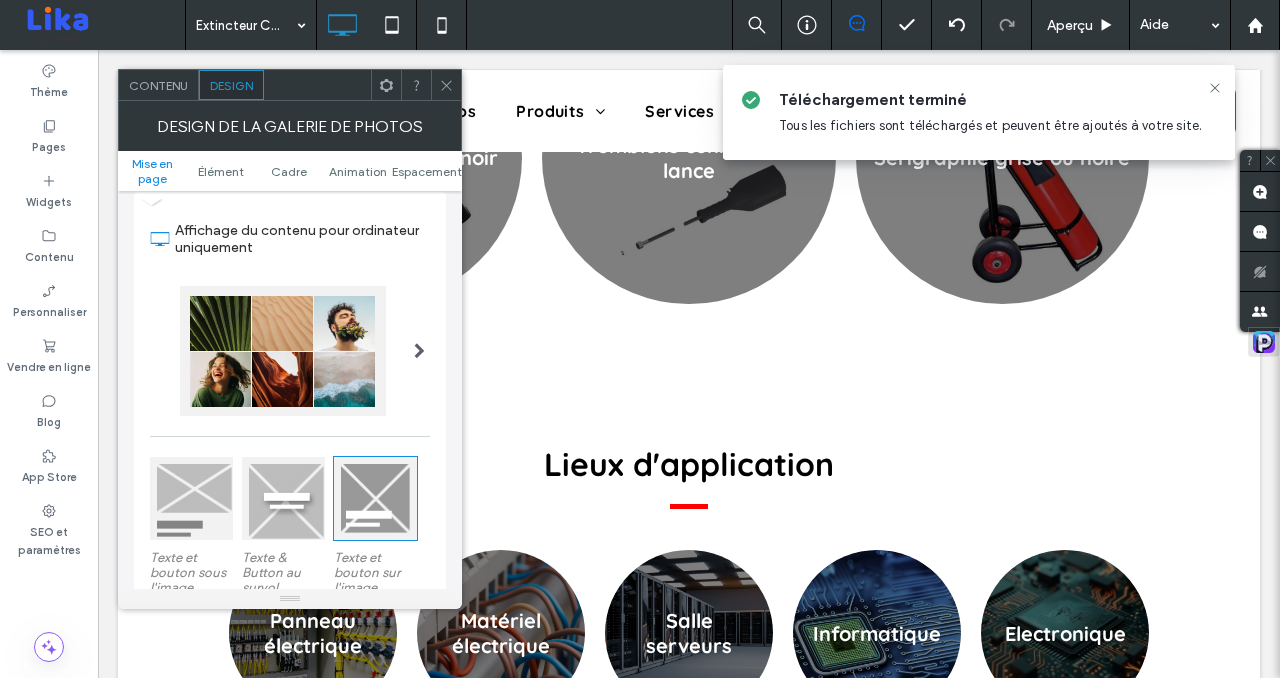 scroll, scrollTop: 55, scrollLeft: 0, axis: vertical 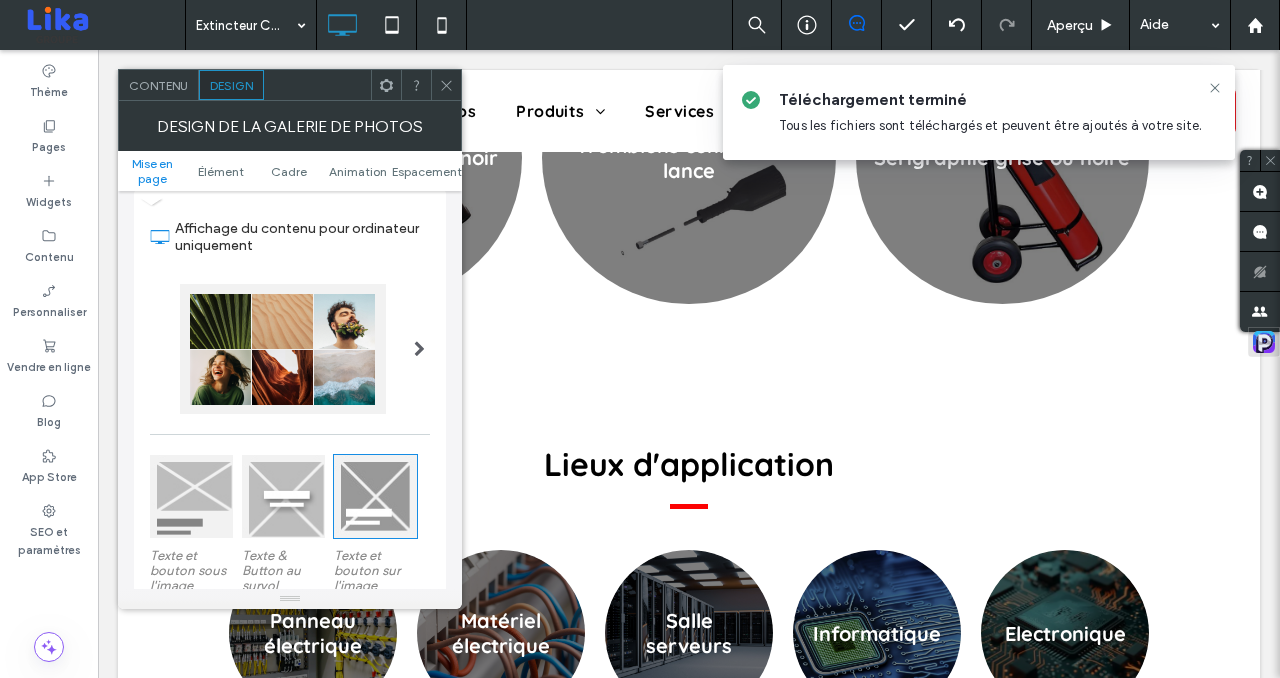click at bounding box center [283, 349] 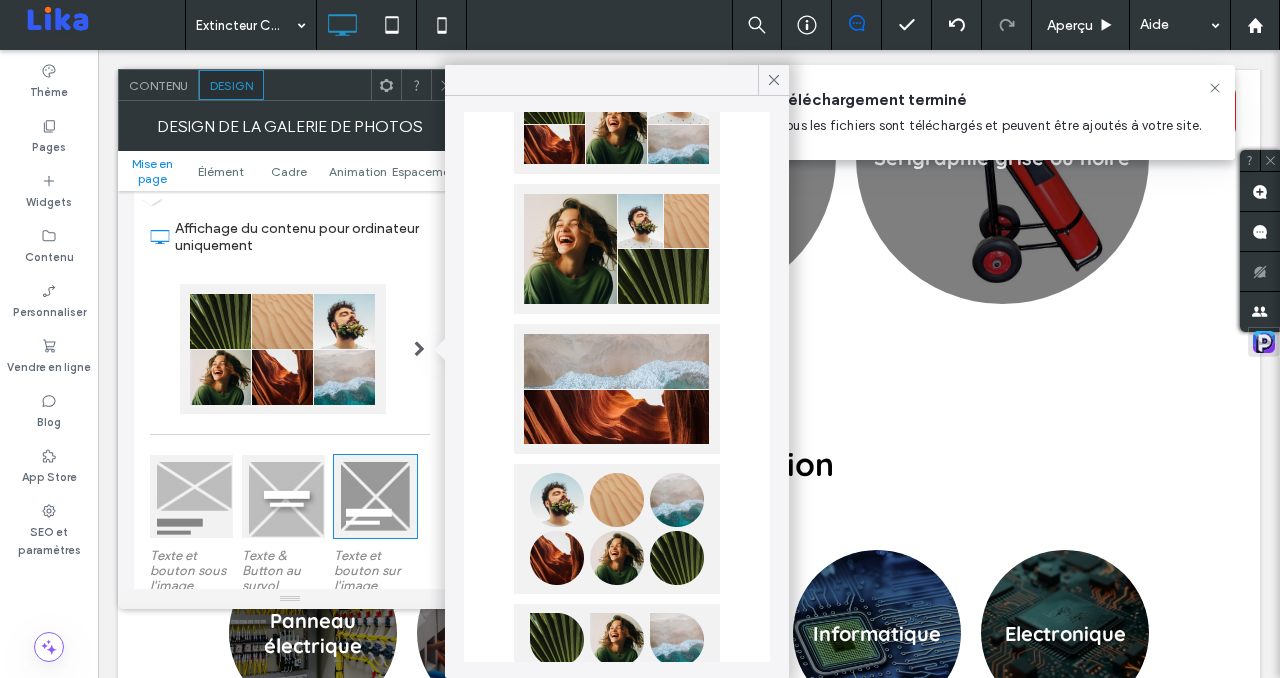 scroll, scrollTop: 619, scrollLeft: 0, axis: vertical 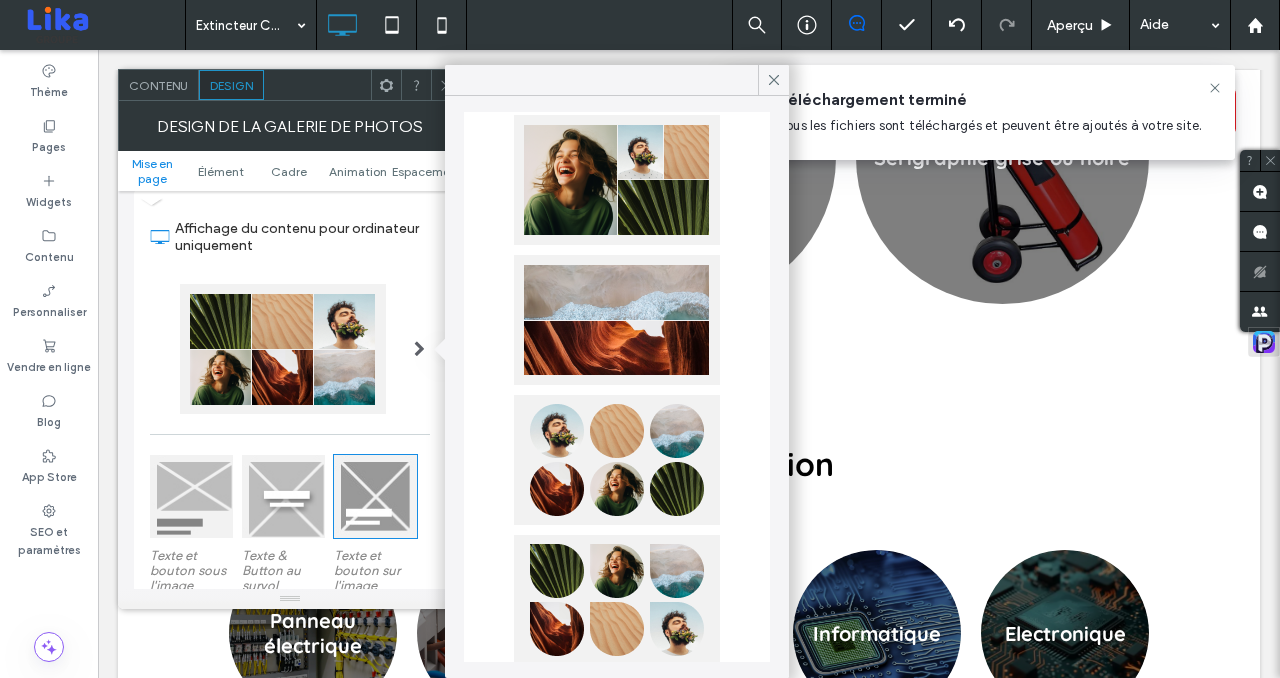 click at bounding box center (617, 460) 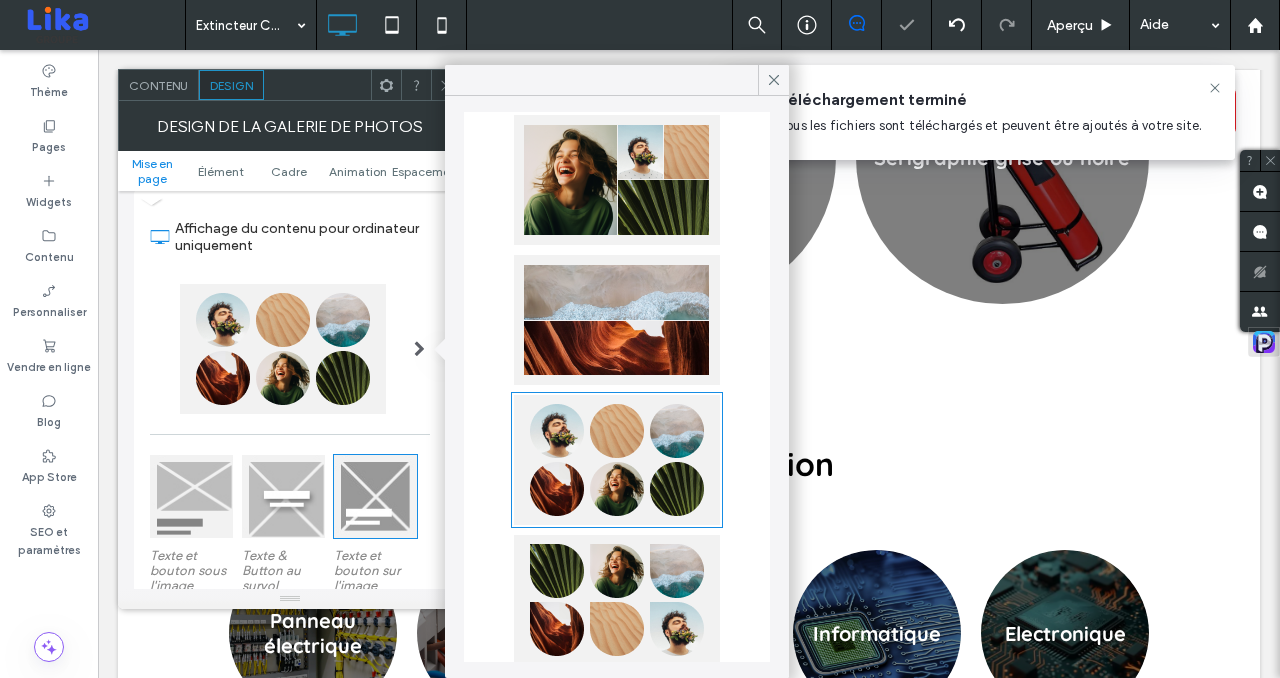 click 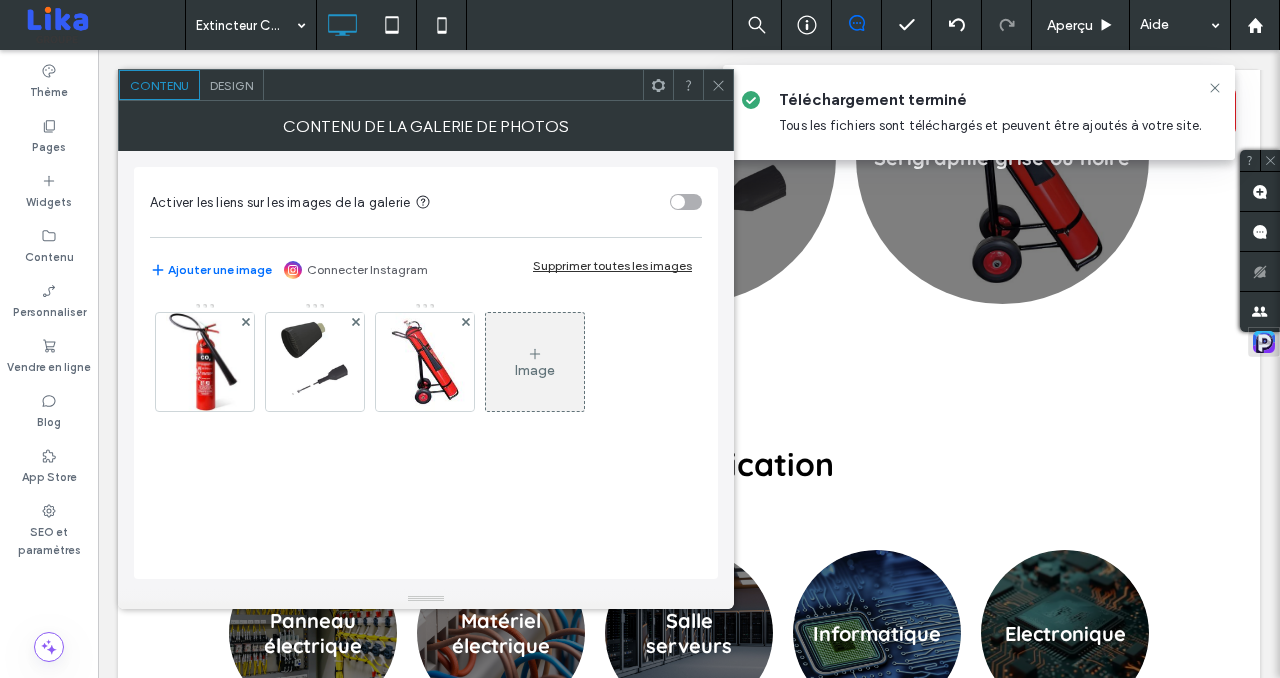 click on "Design" at bounding box center [231, 85] 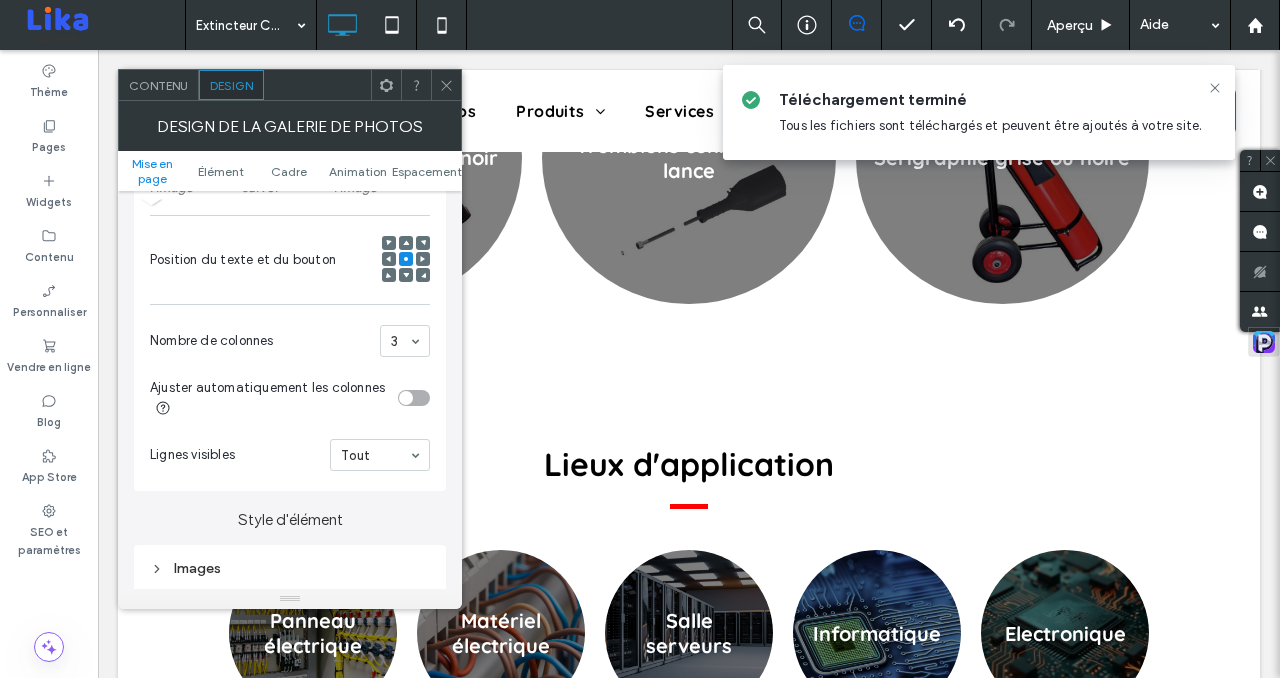 scroll, scrollTop: 698, scrollLeft: 0, axis: vertical 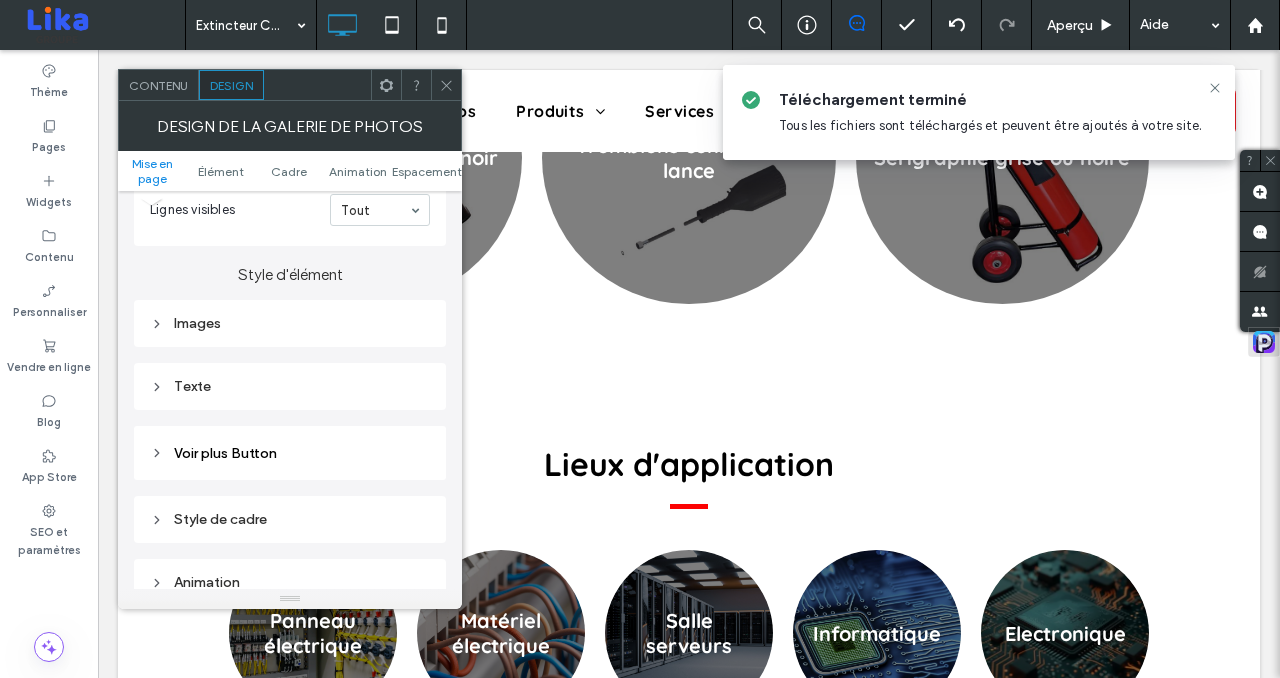 click on "Images" at bounding box center [290, 323] 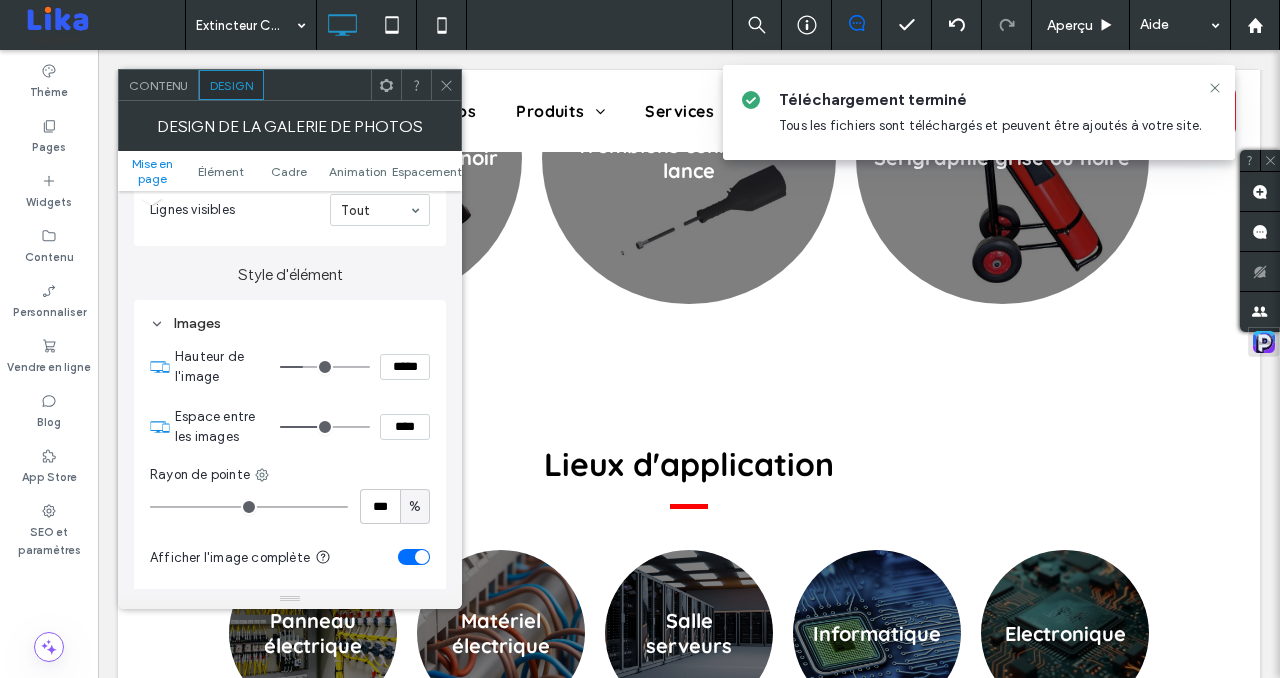 type on "***" 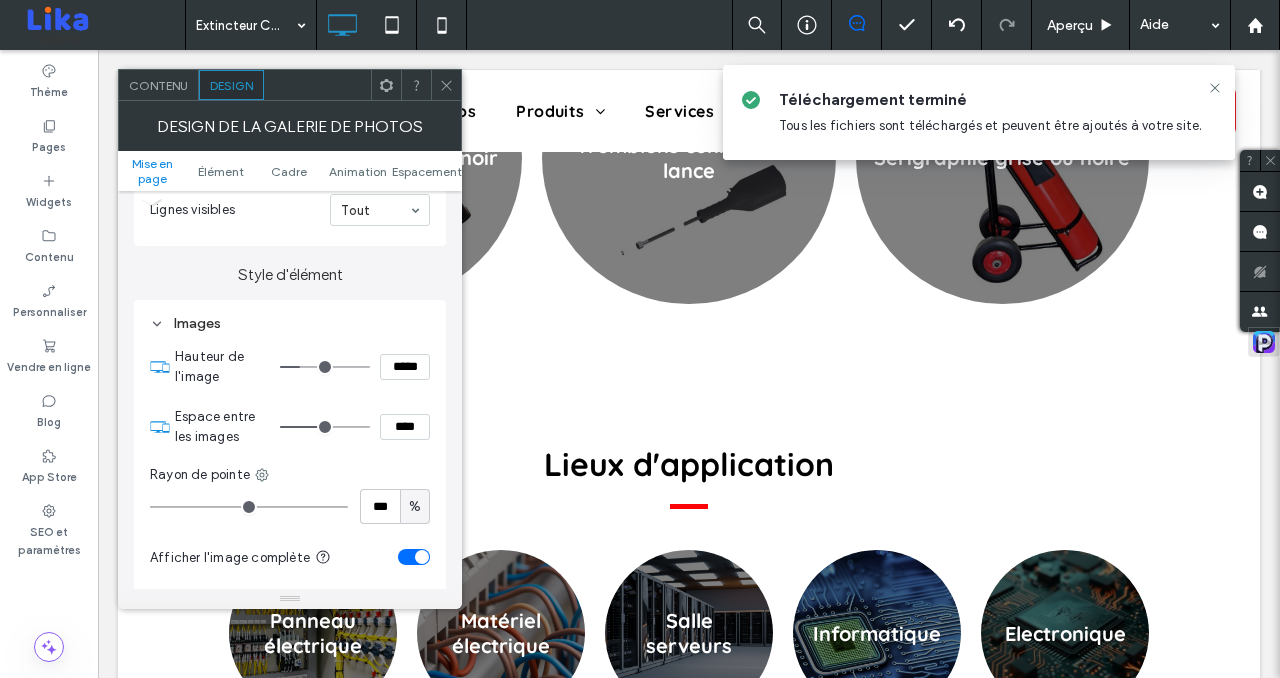 type on "***" 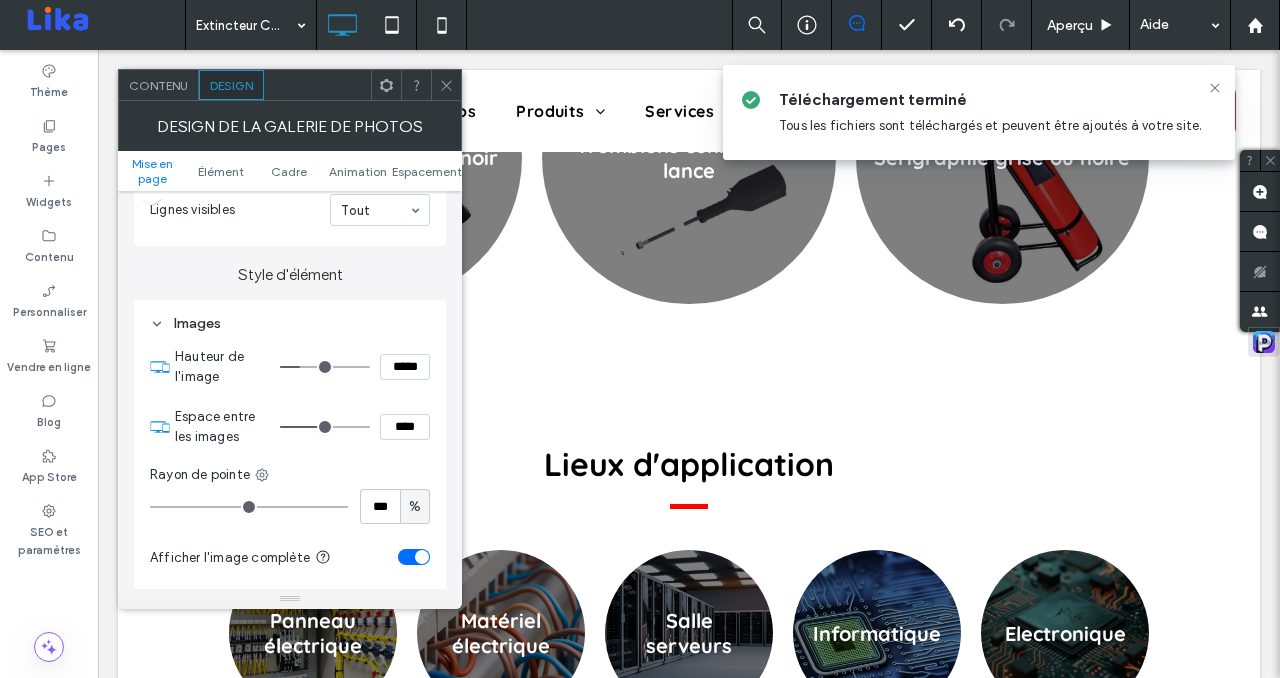 type on "*****" 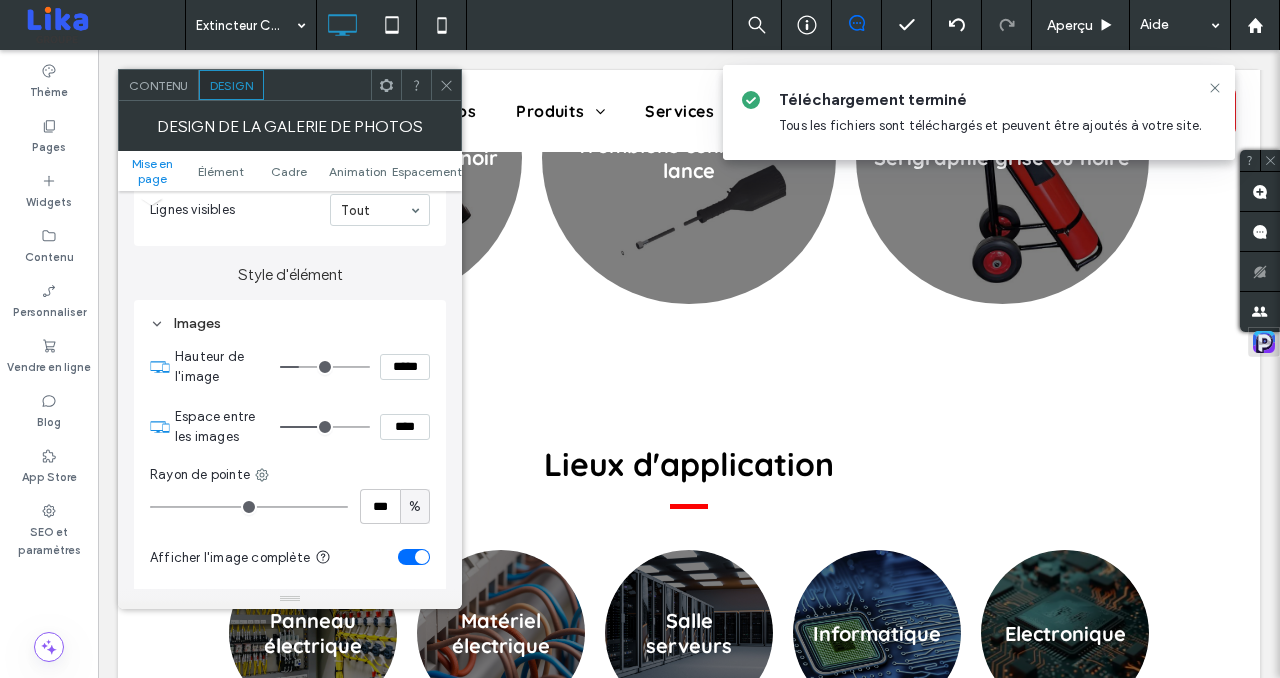 type on "***" 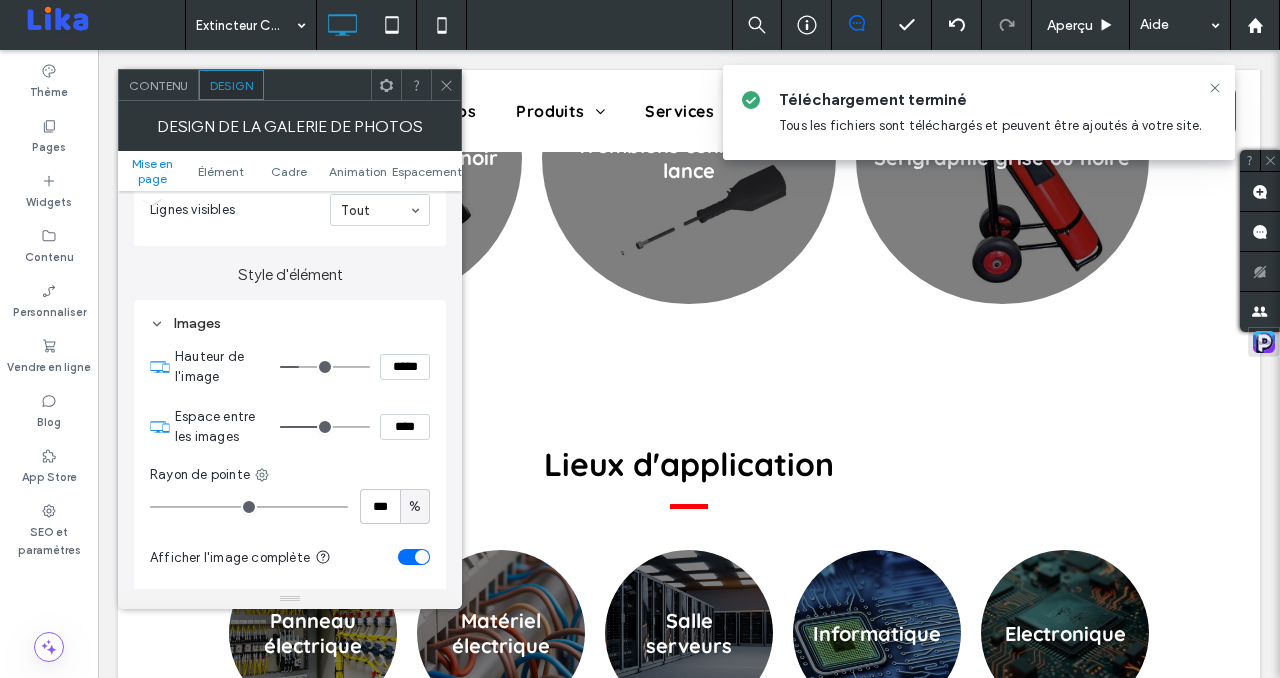 type on "*****" 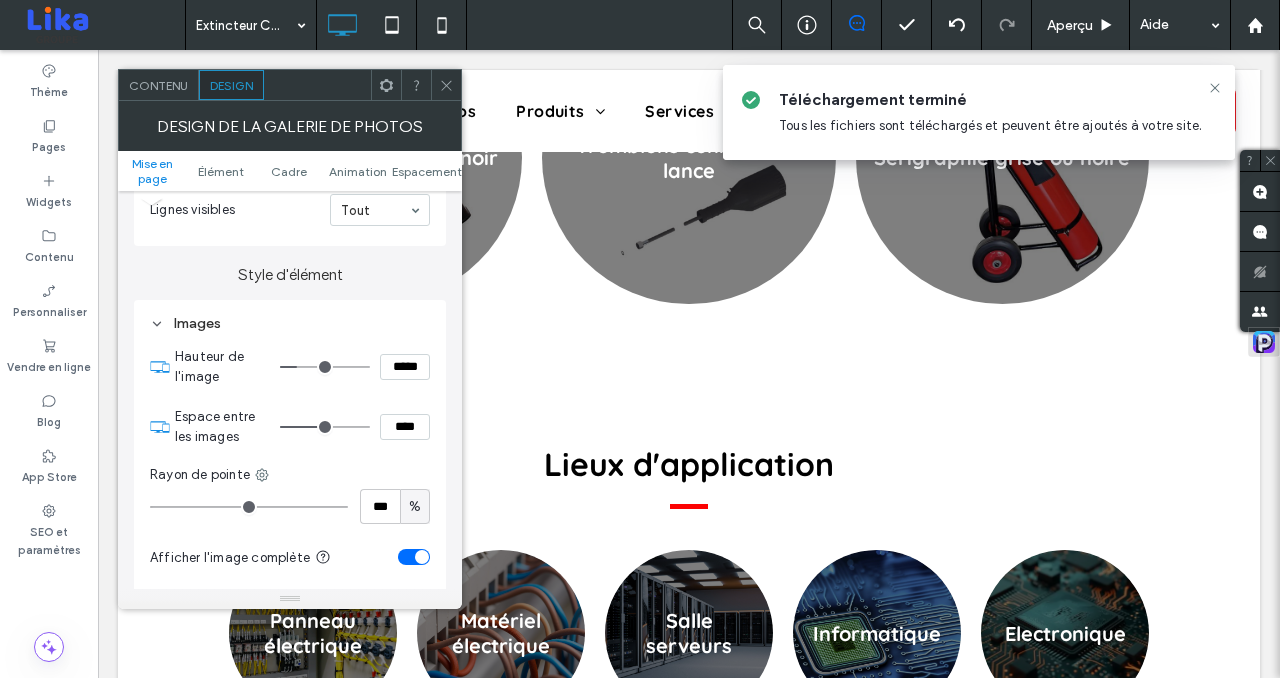 type on "***" 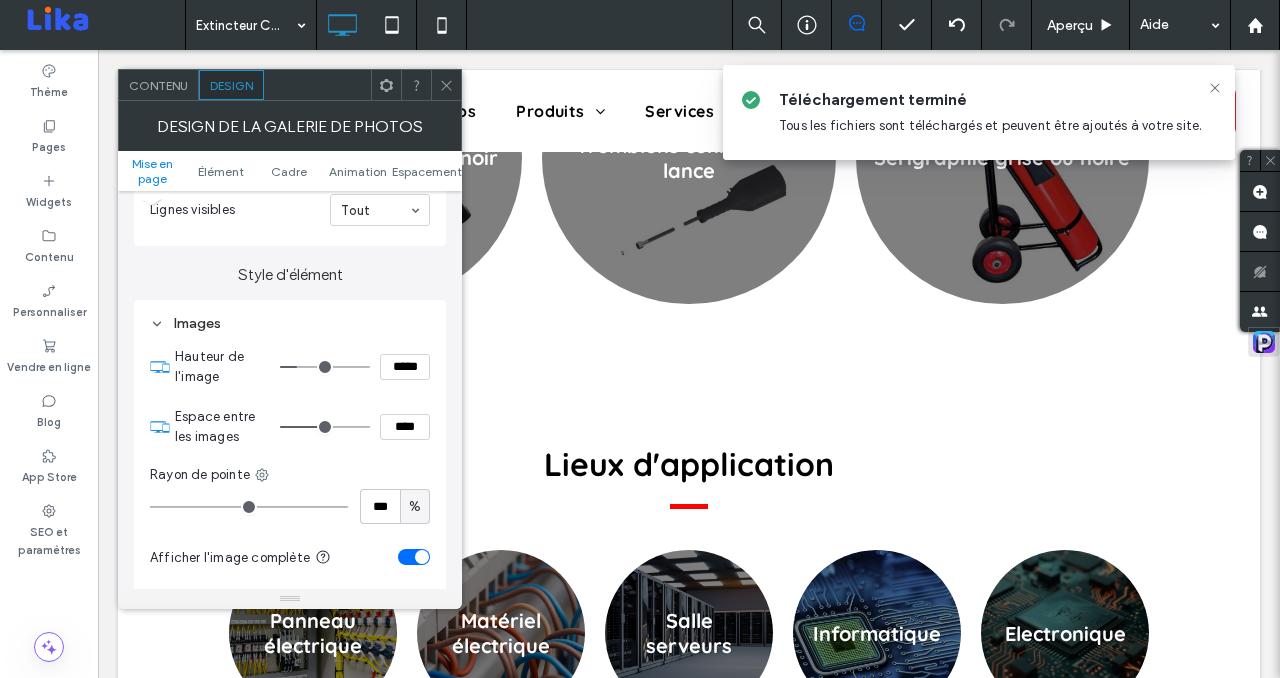 type on "*****" 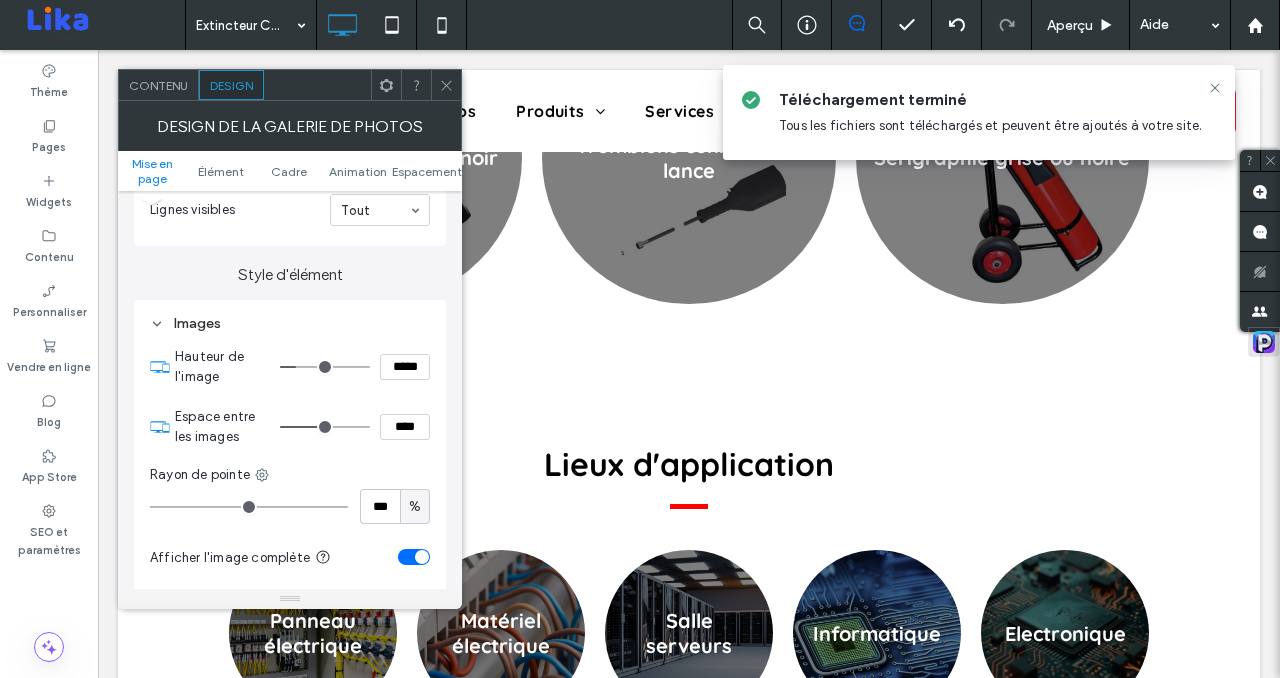 type on "***" 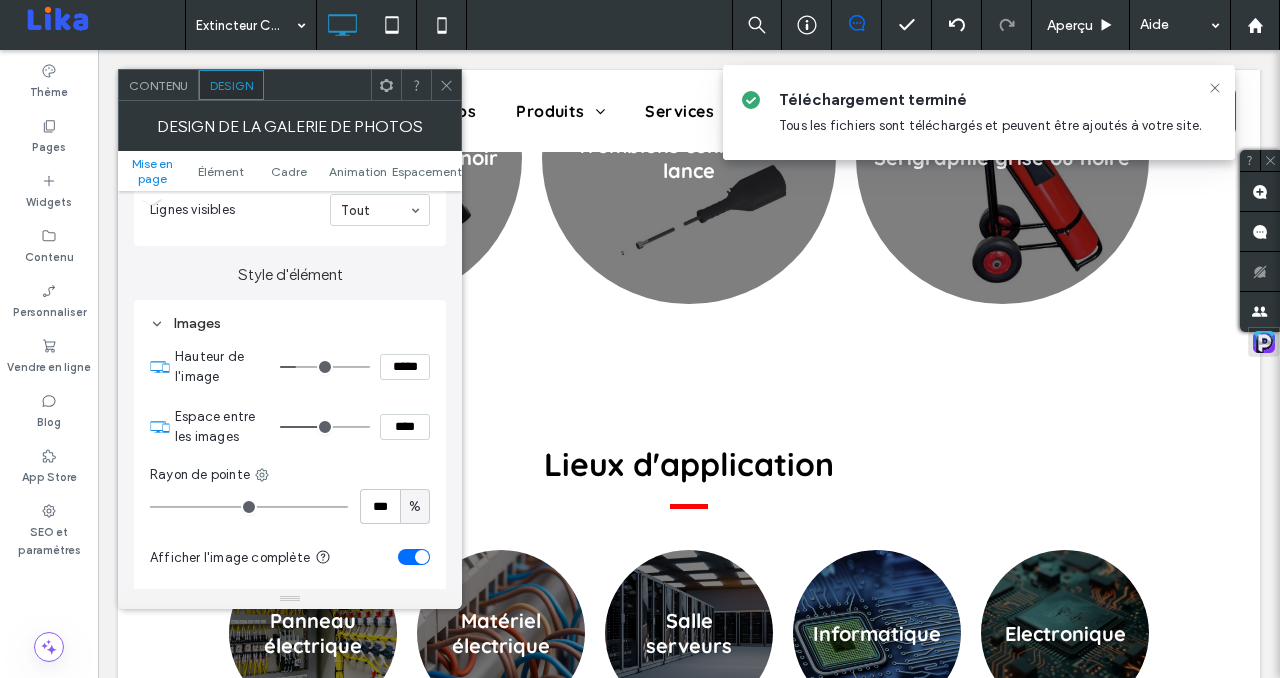 type on "*****" 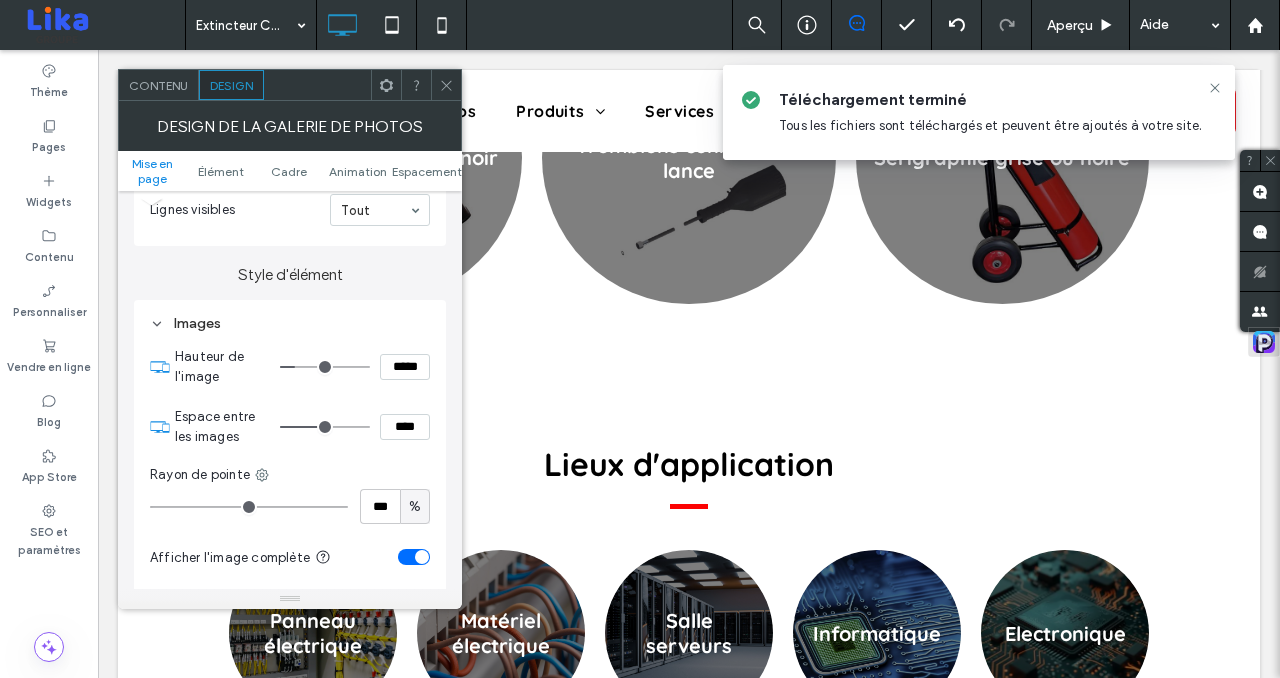 type on "***" 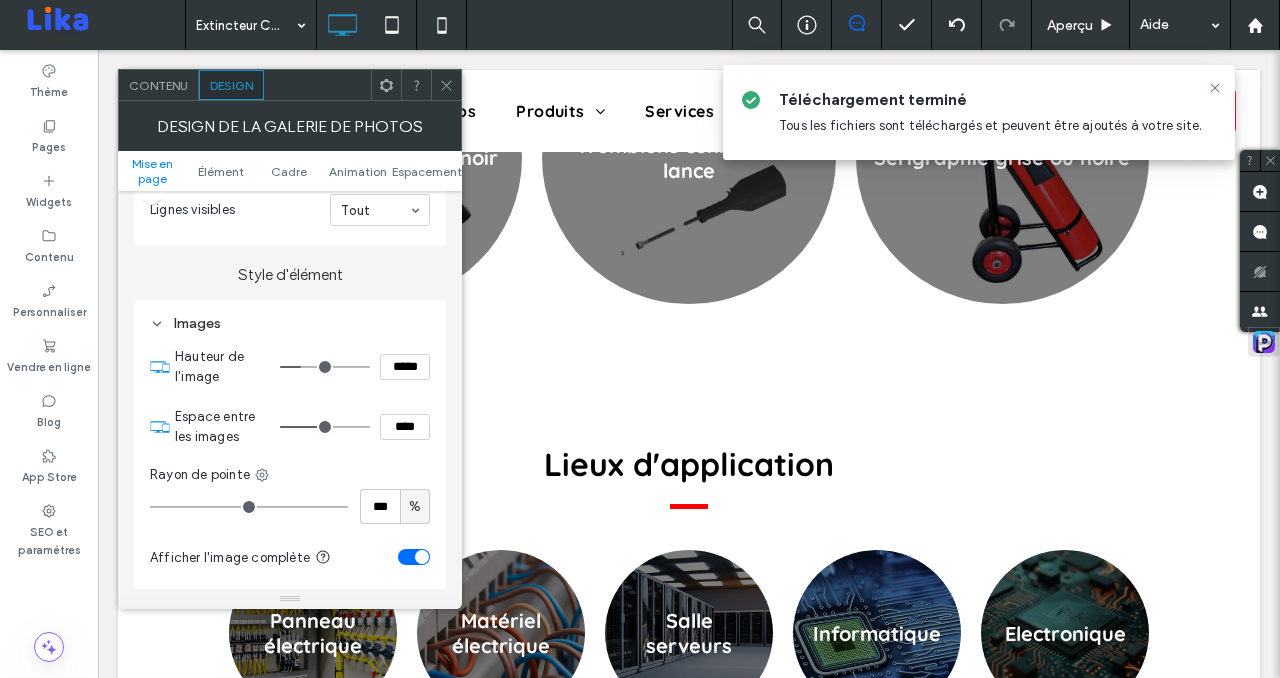 type on "***" 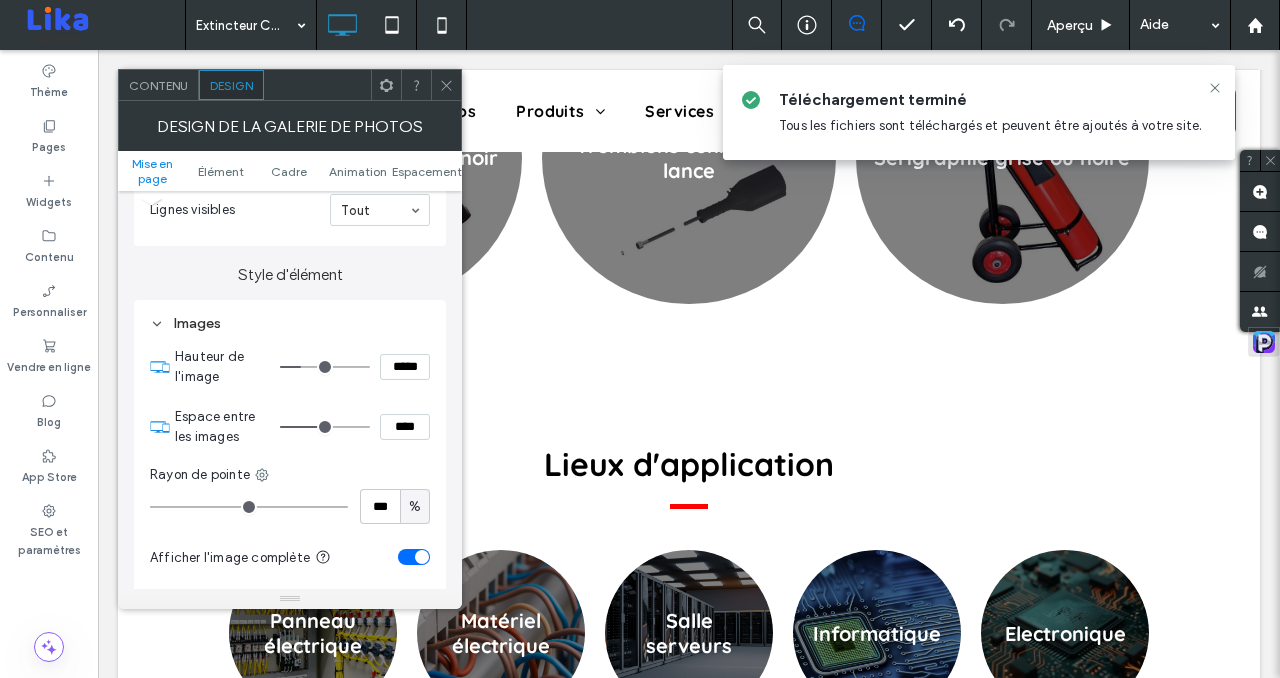 type on "*****" 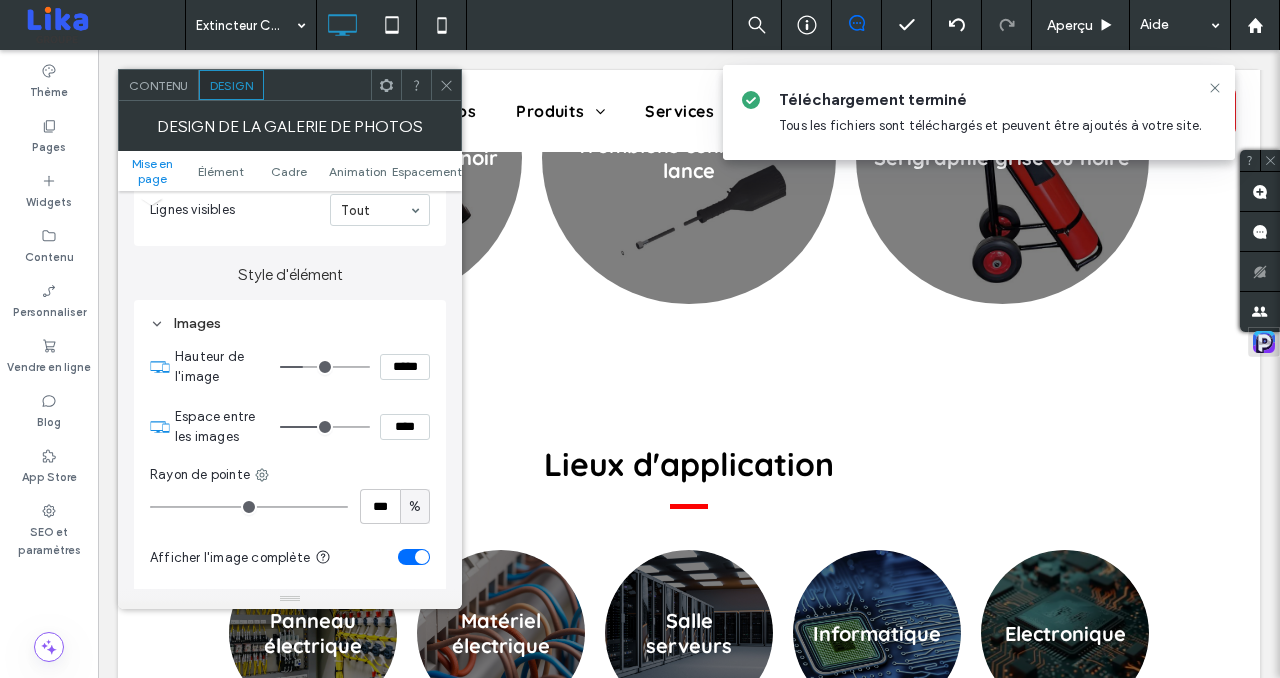 type on "***" 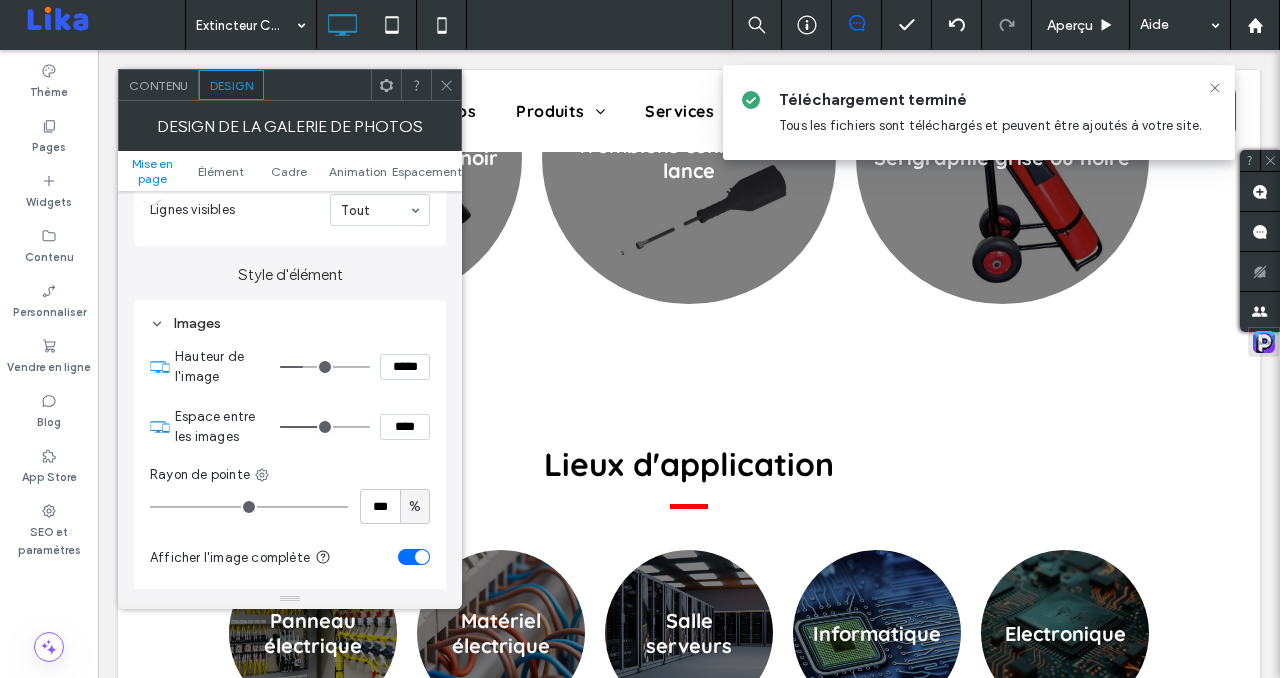type on "*****" 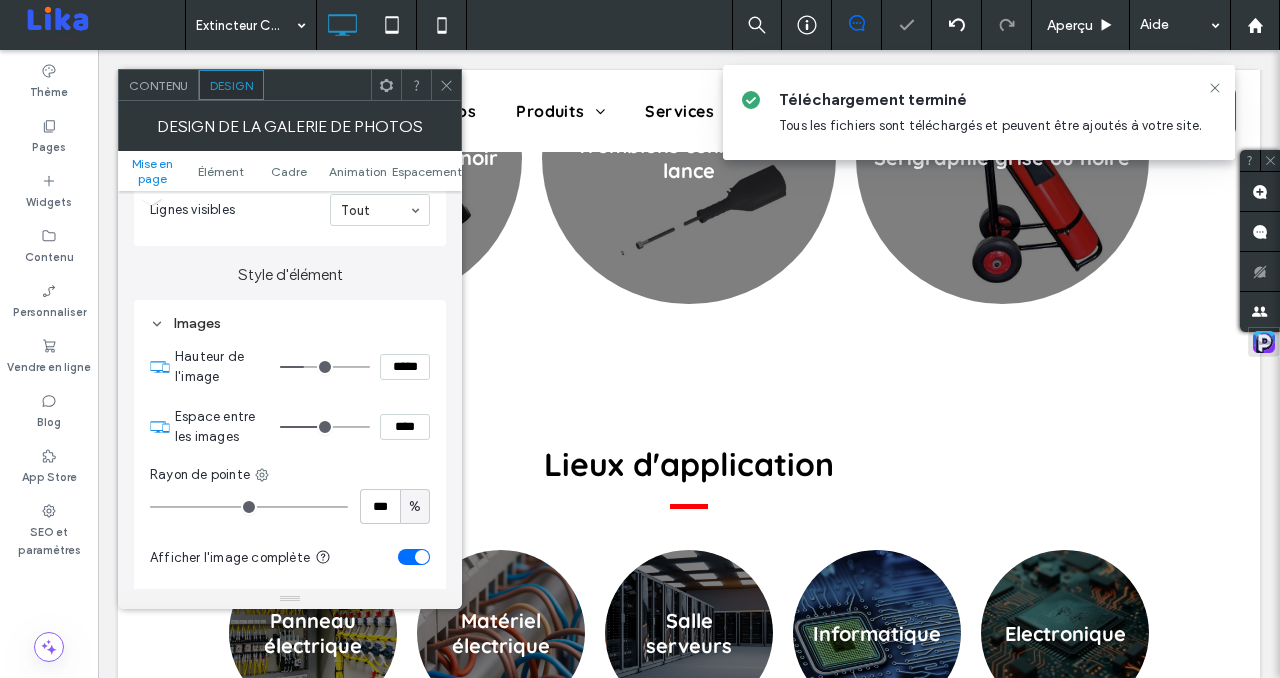 click at bounding box center [422, 557] 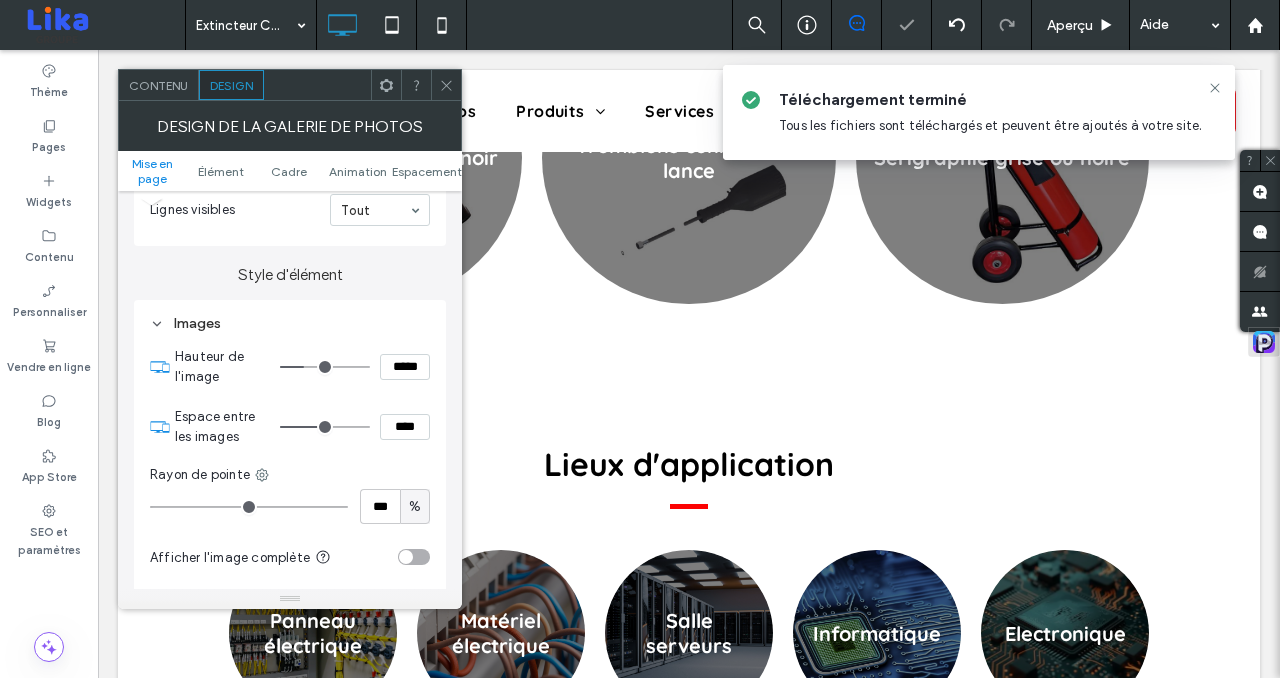 type on "***" 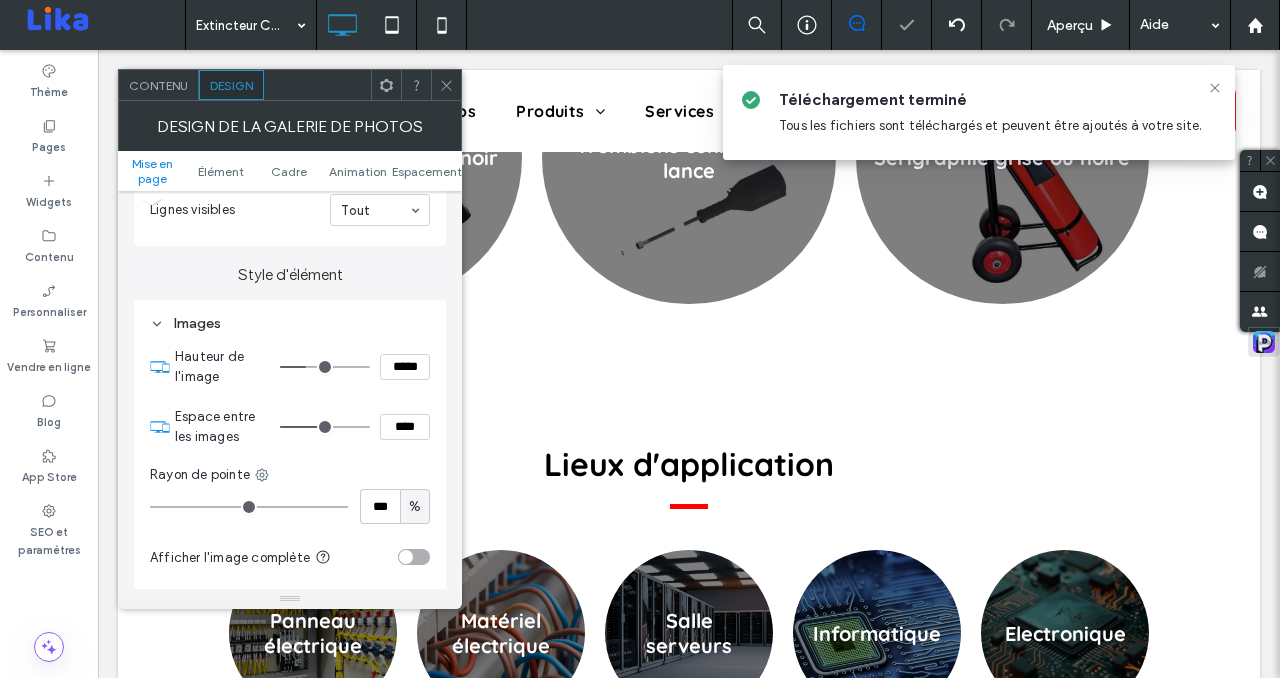 type on "***" 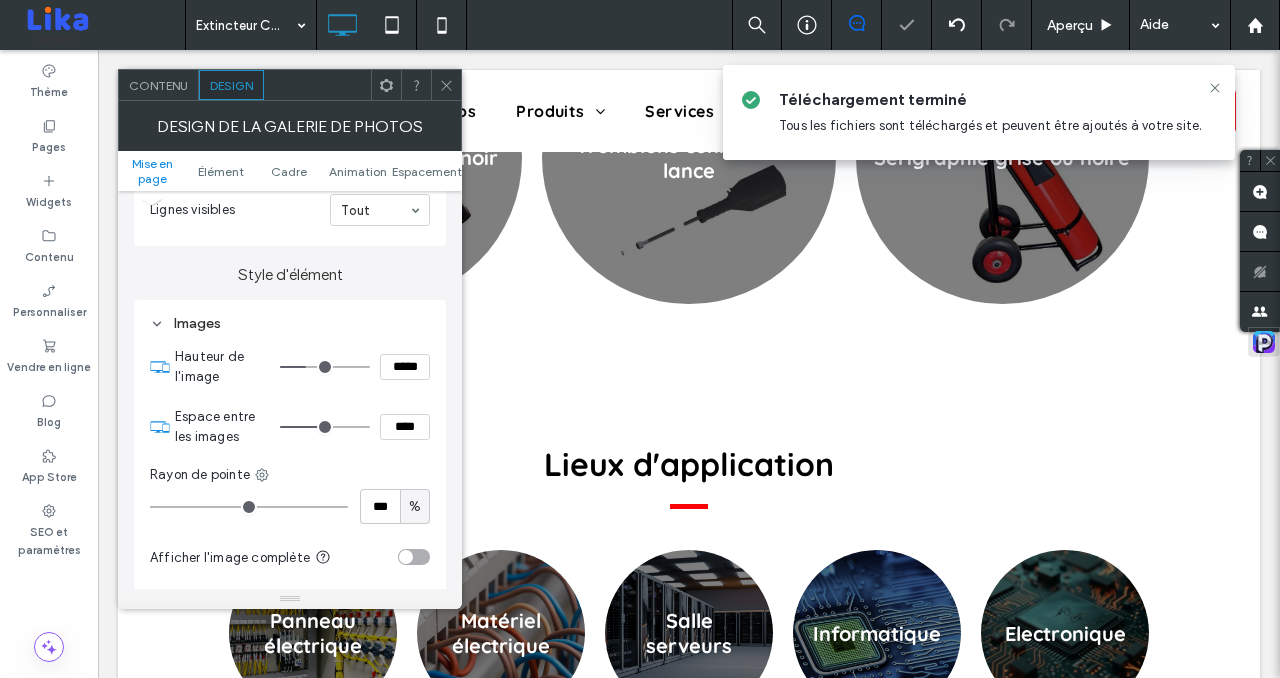 type on "*****" 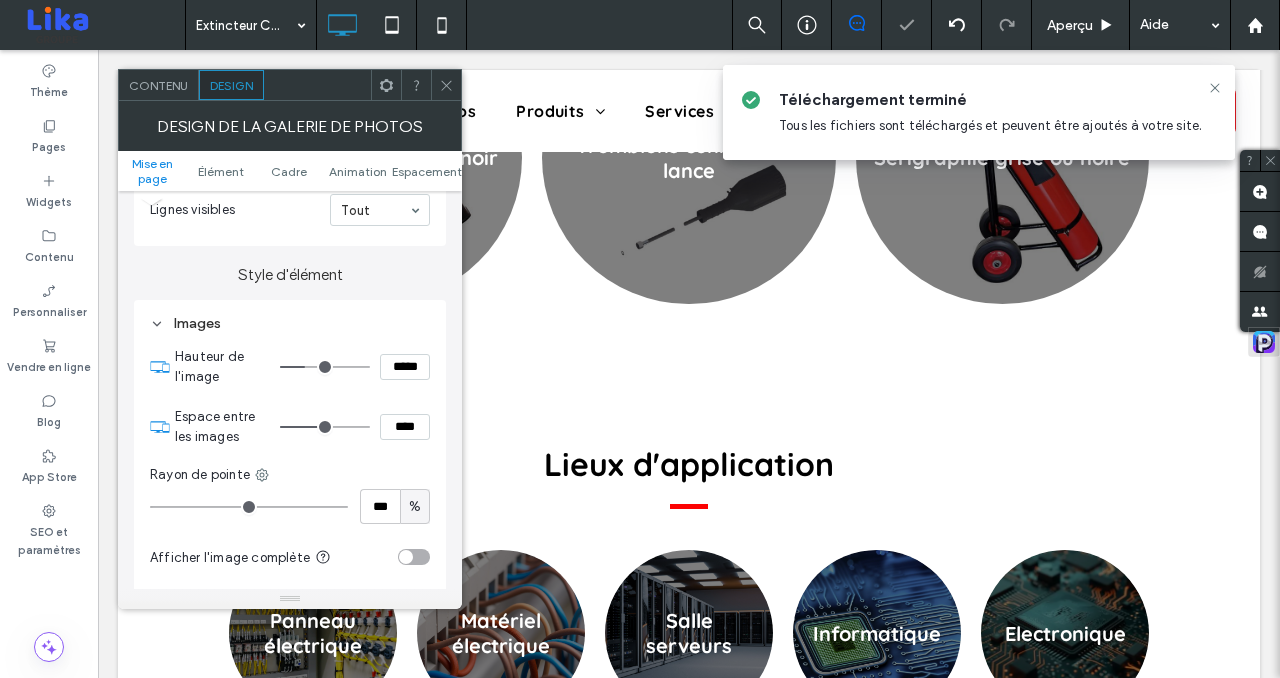type on "***" 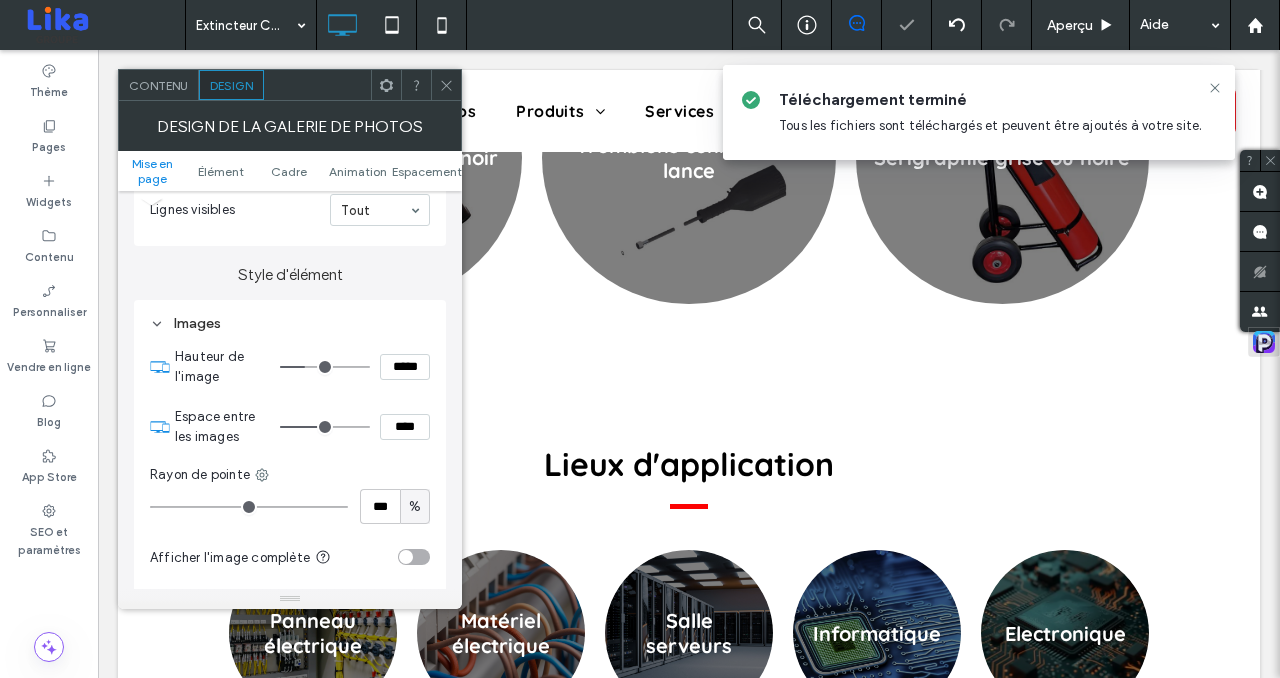 type on "*****" 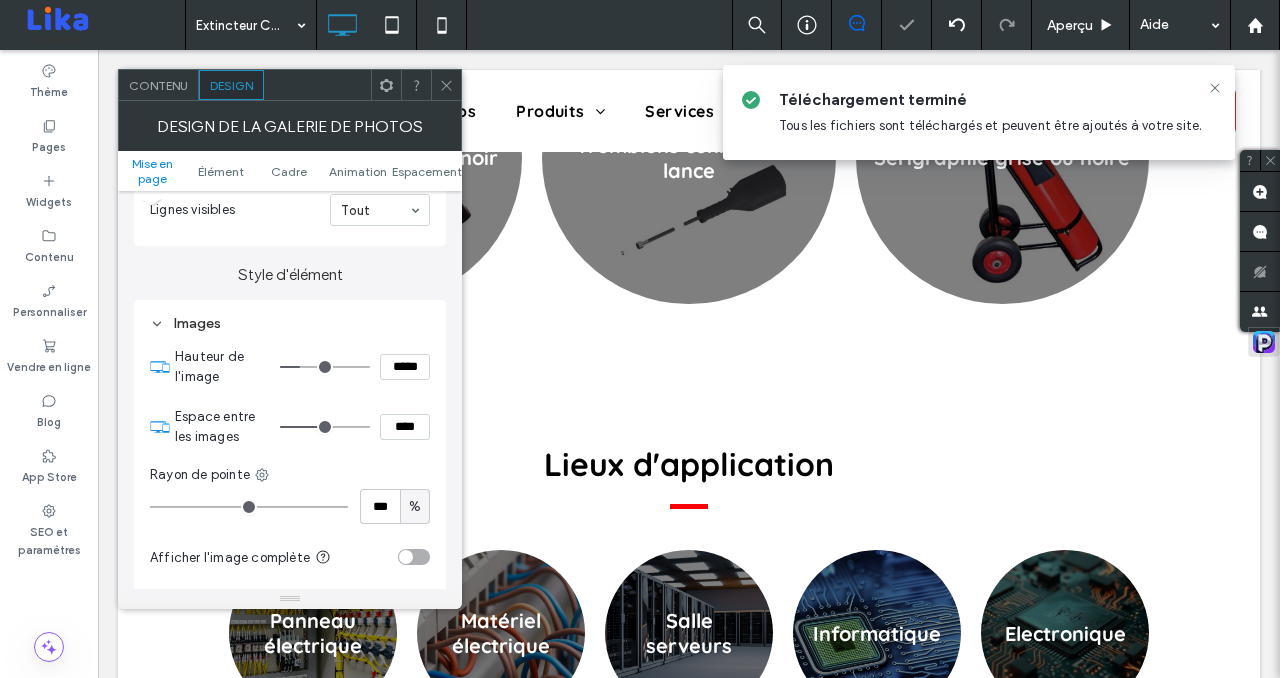 type on "***" 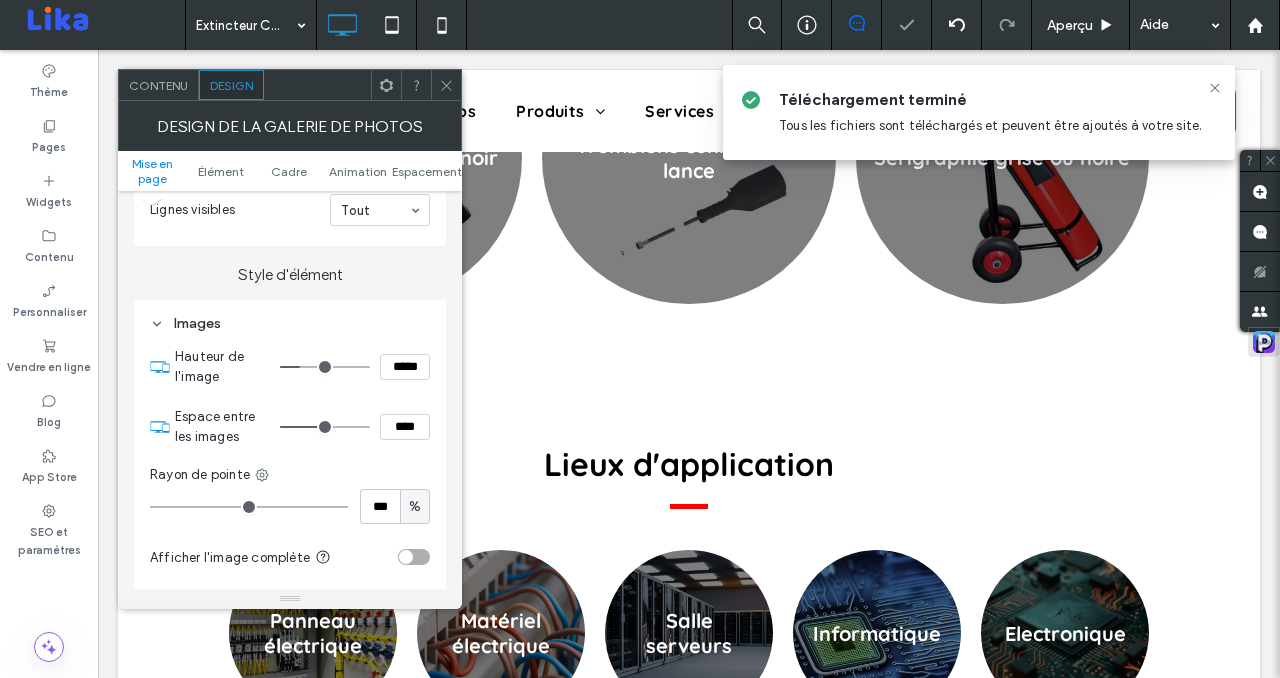 type on "*****" 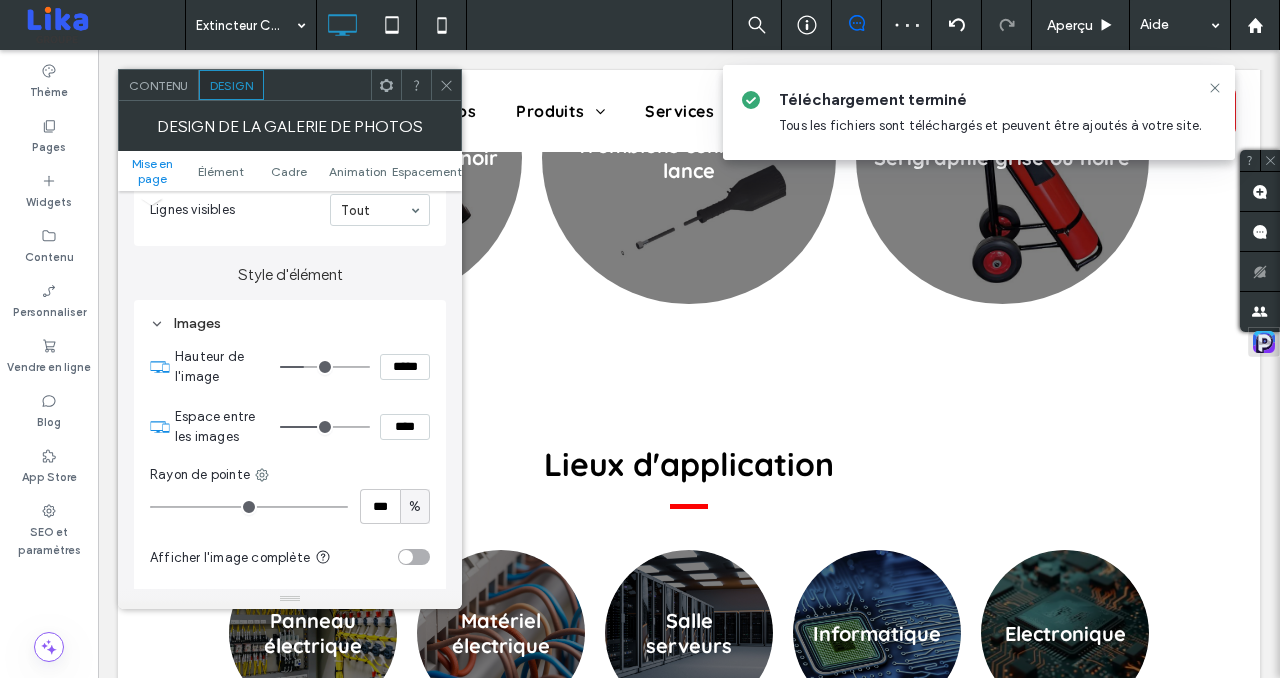 type on "***" 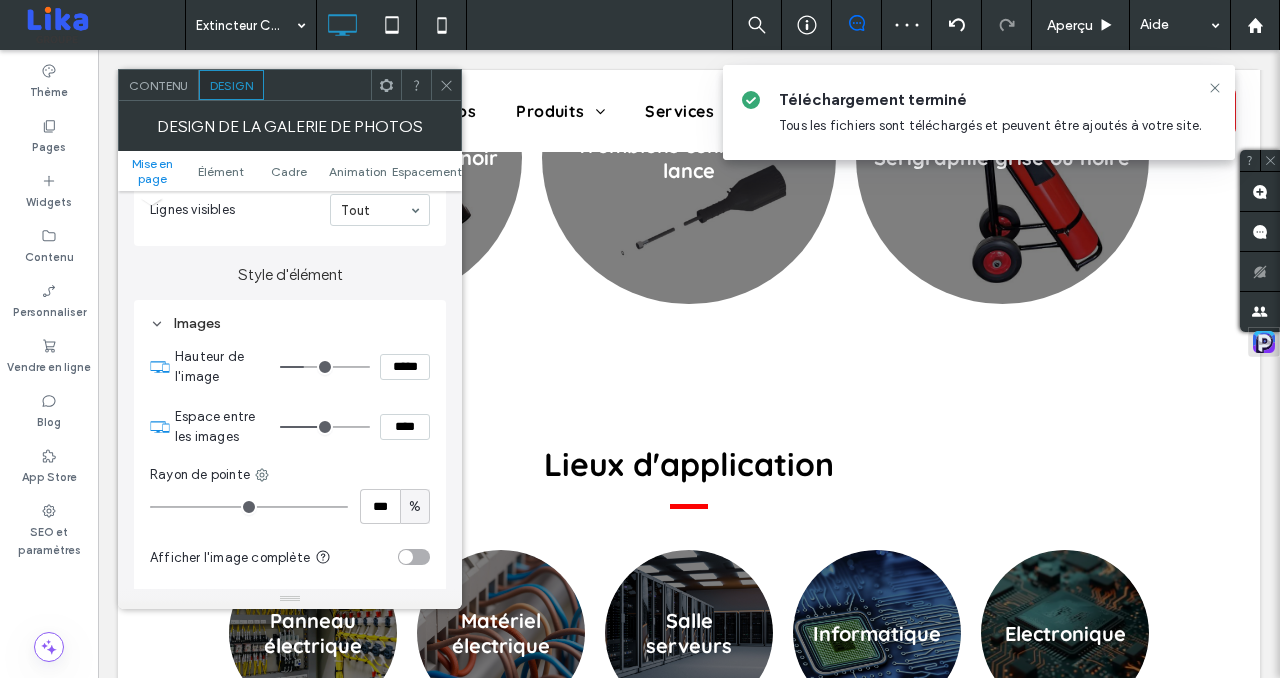 type on "*****" 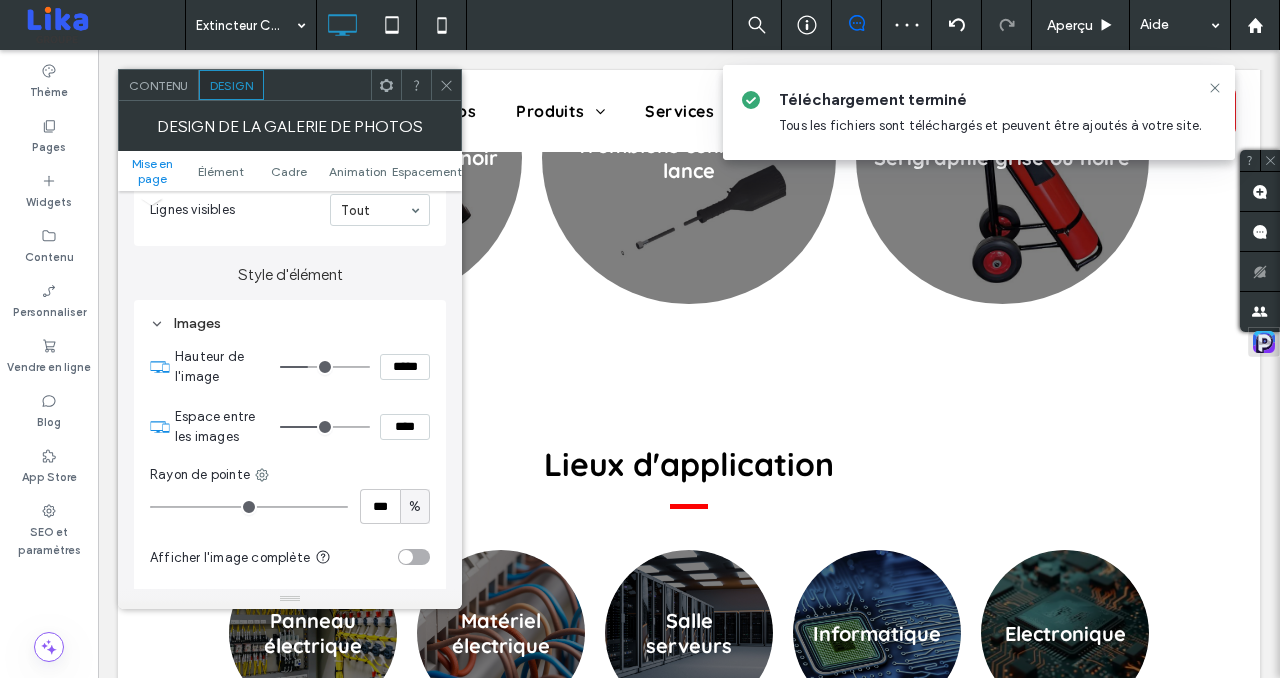 type on "***" 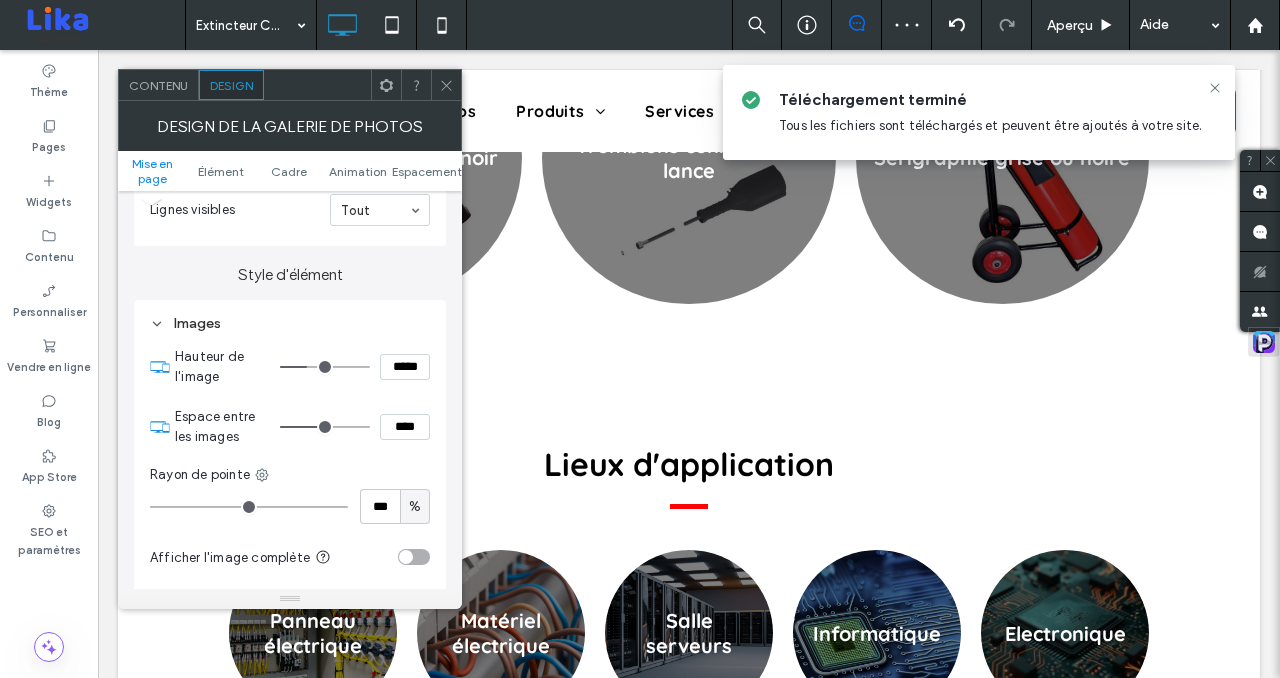 type on "***" 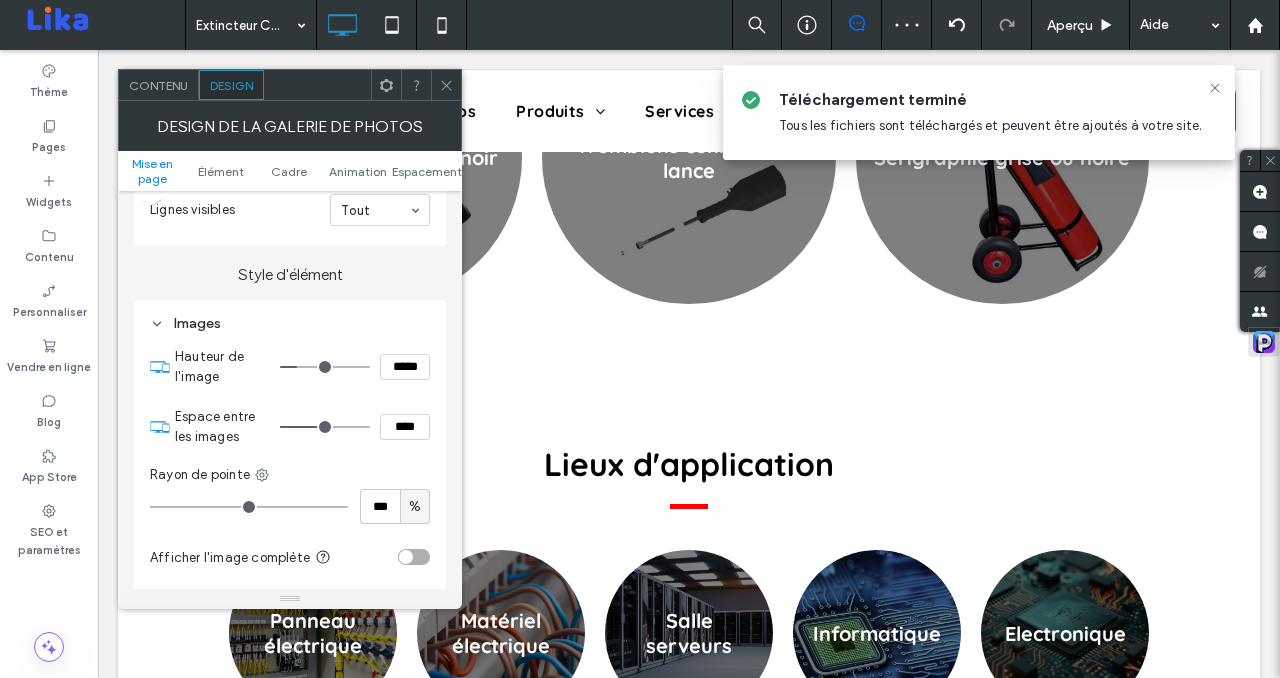 type on "***" 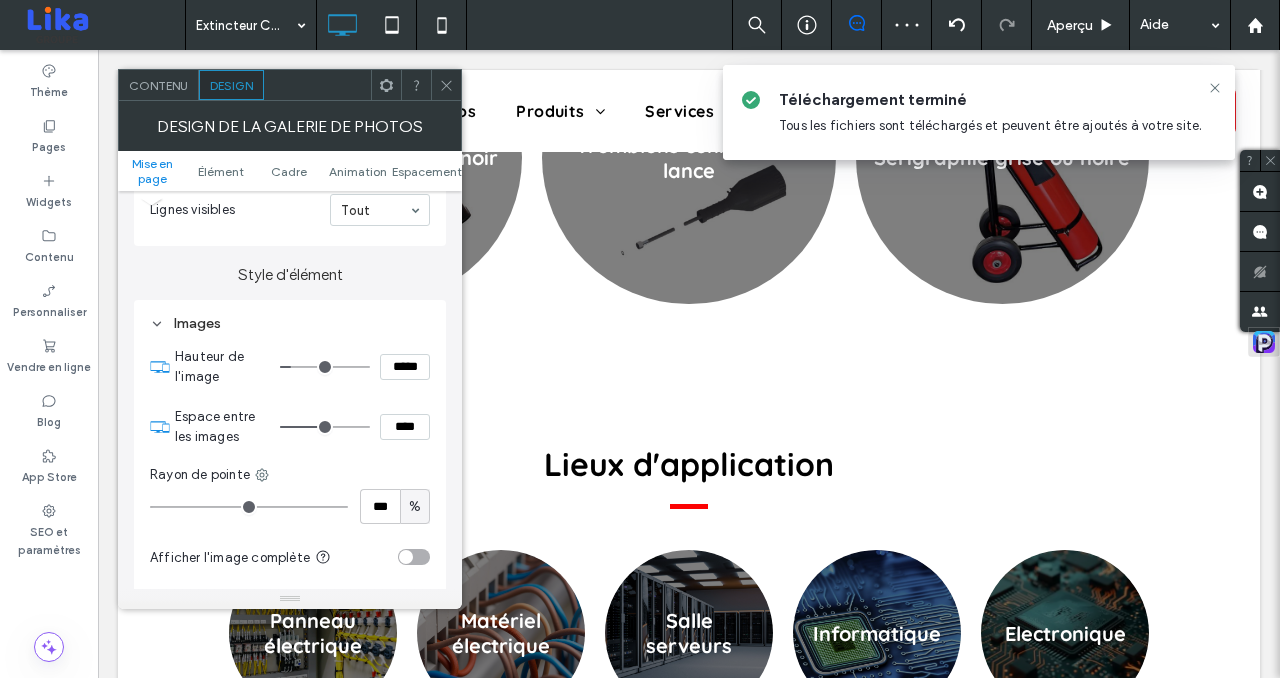 type on "***" 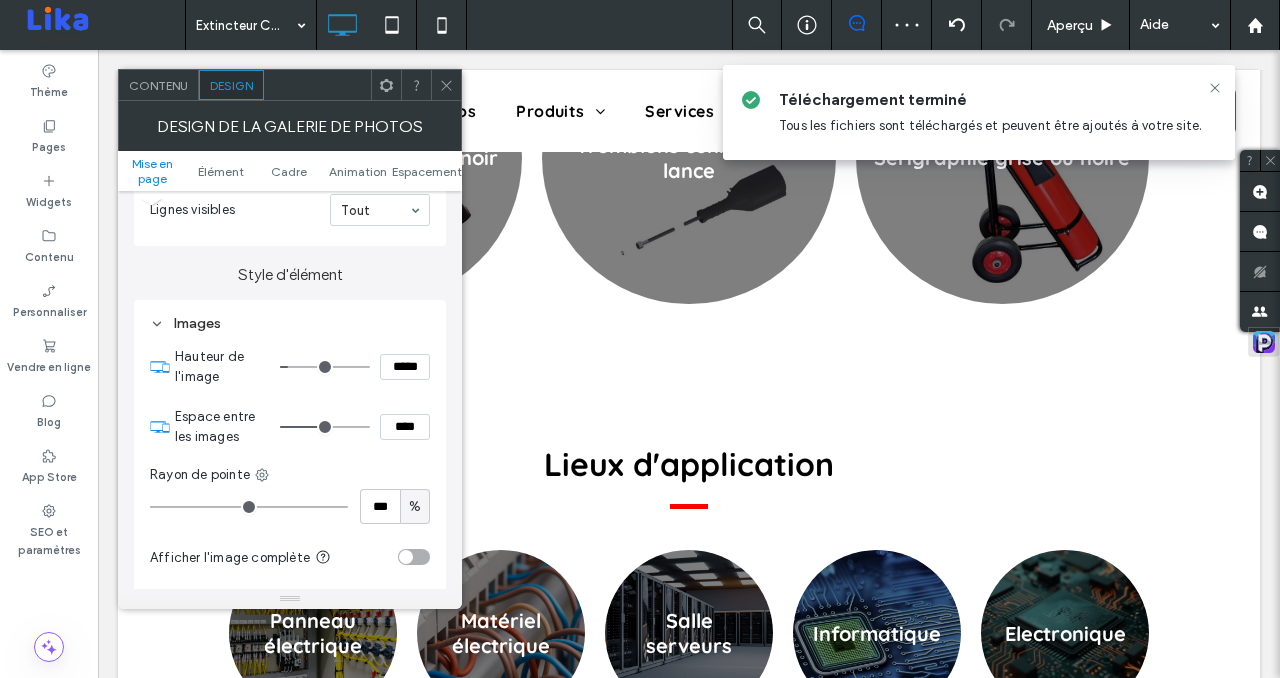 drag, startPoint x: 309, startPoint y: 374, endPoint x: 294, endPoint y: 371, distance: 15.297058 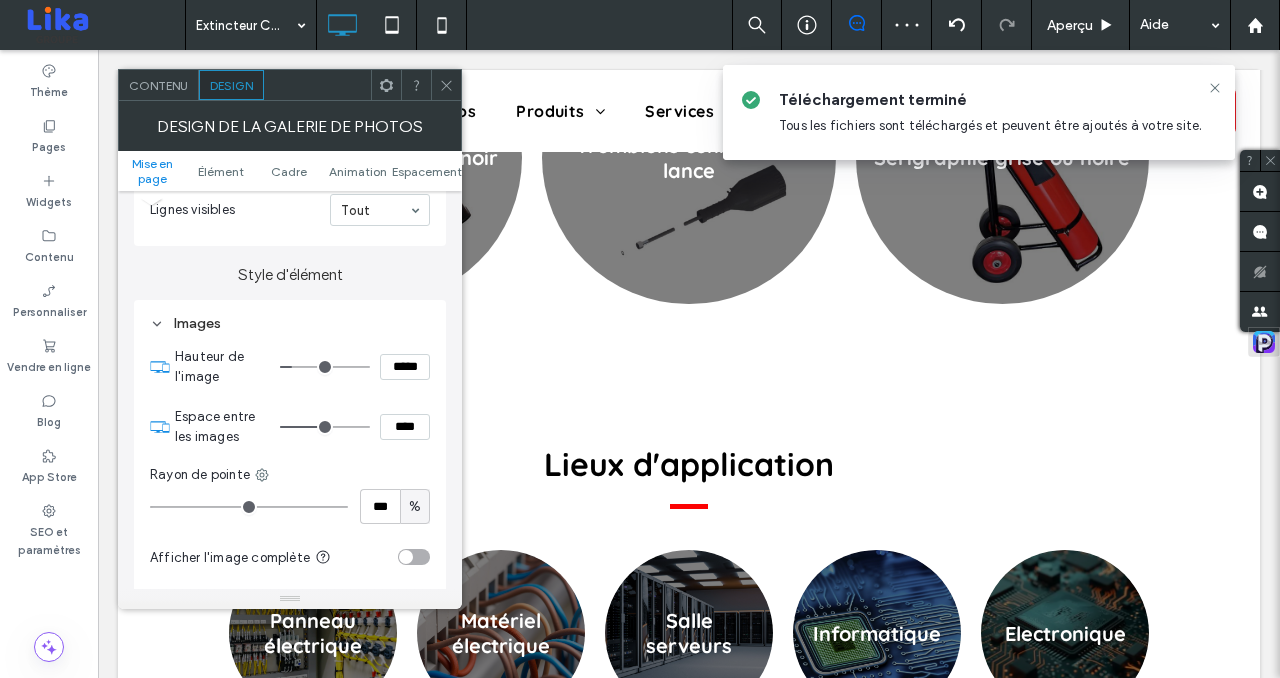 type on "***" 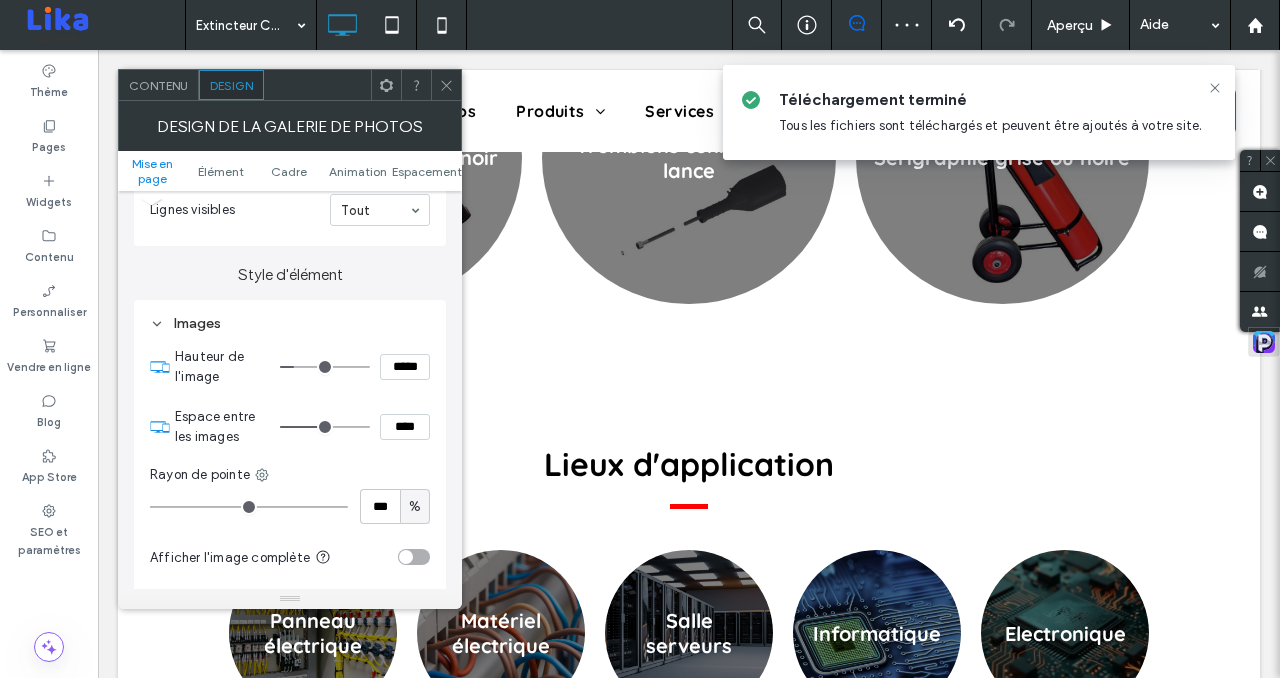 type on "***" 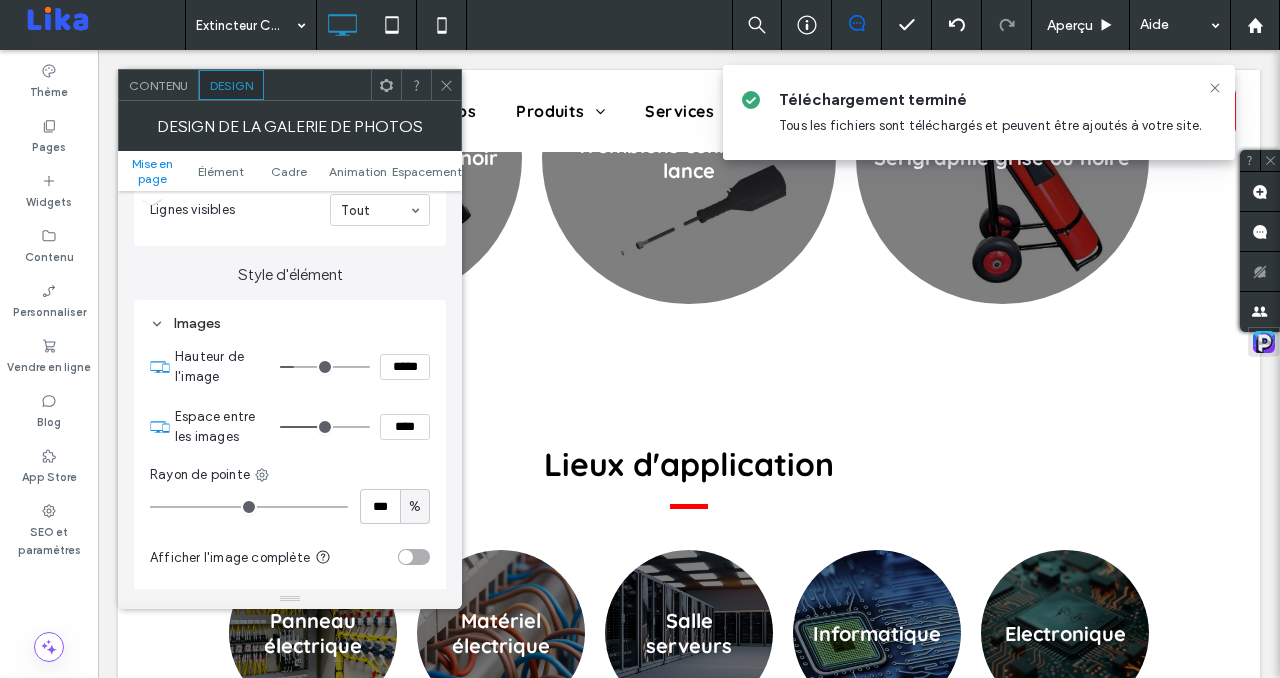 type on "***" 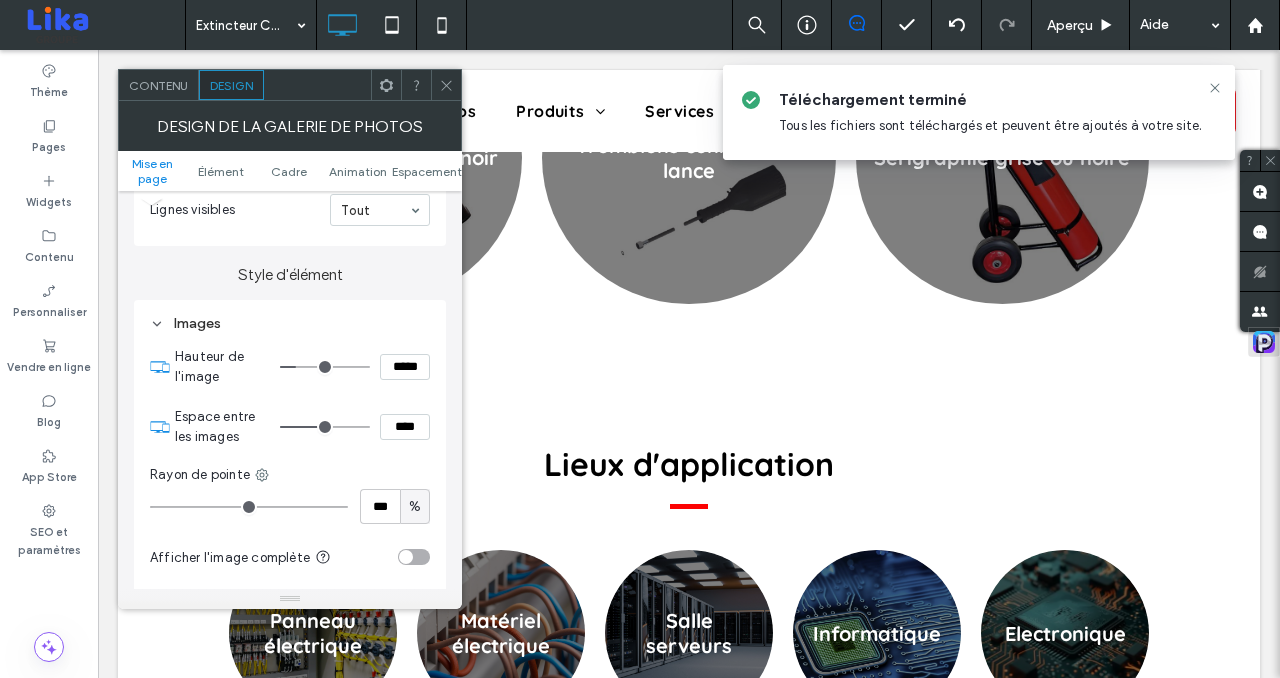 type on "***" 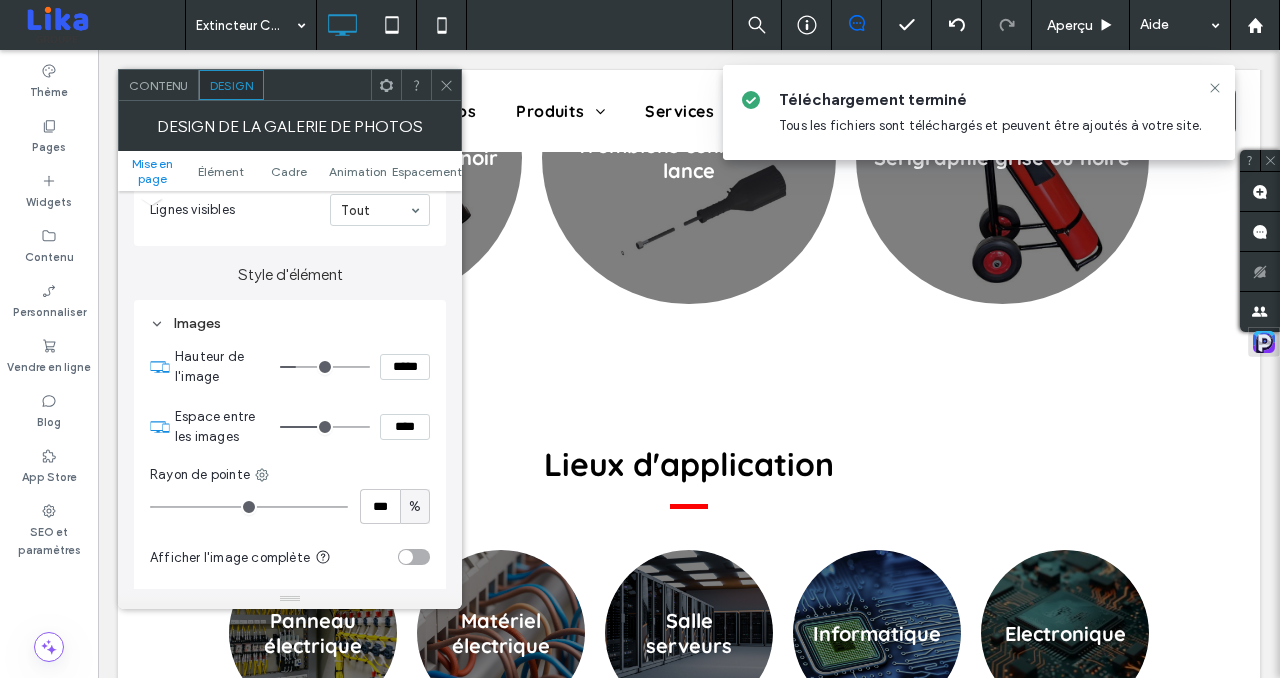 type on "*****" 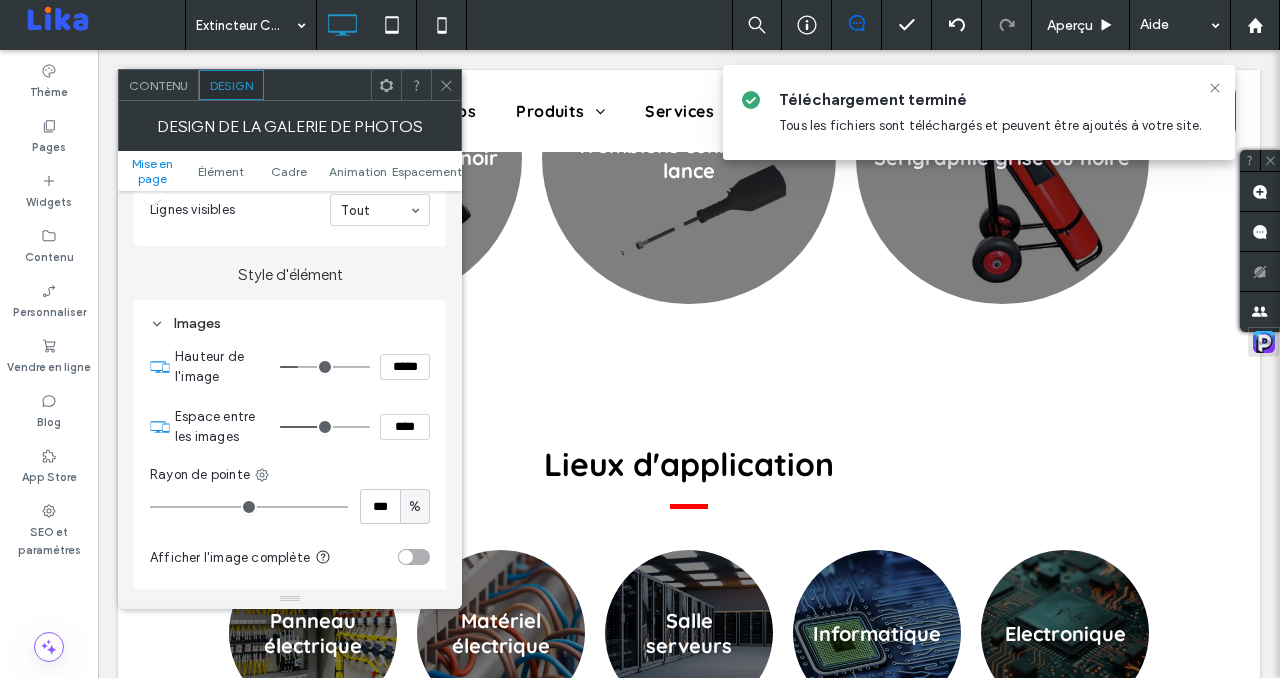 type on "***" 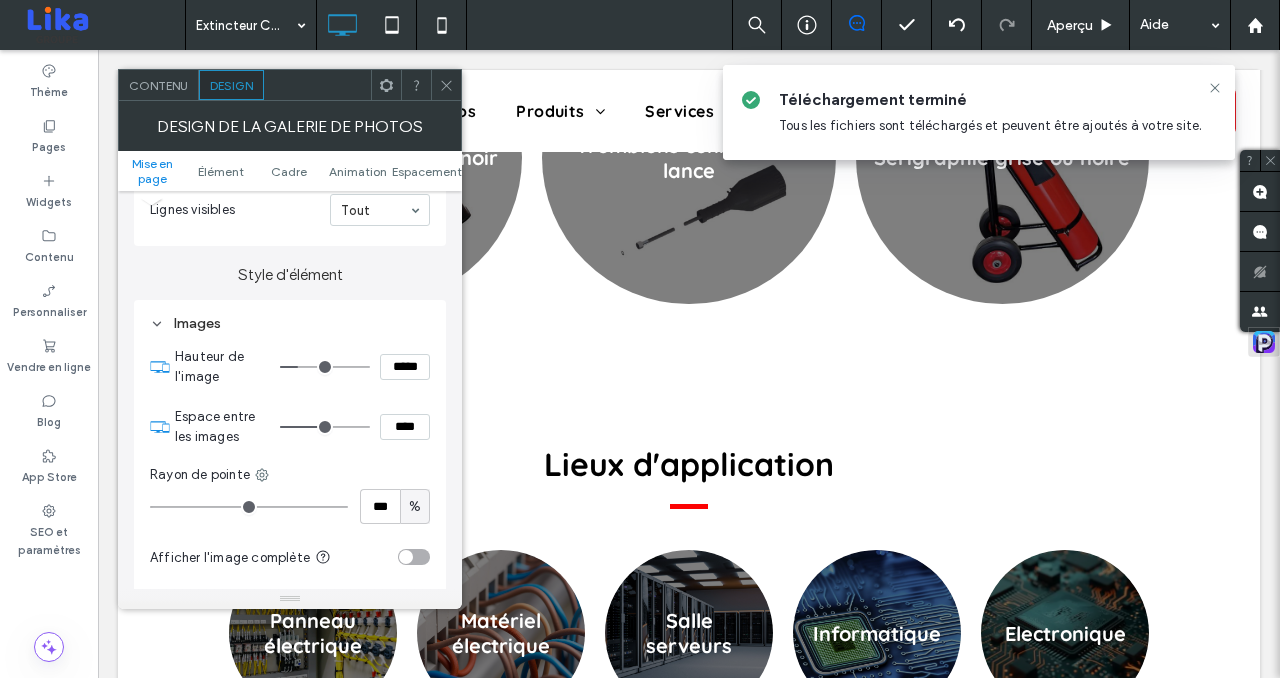 type on "*****" 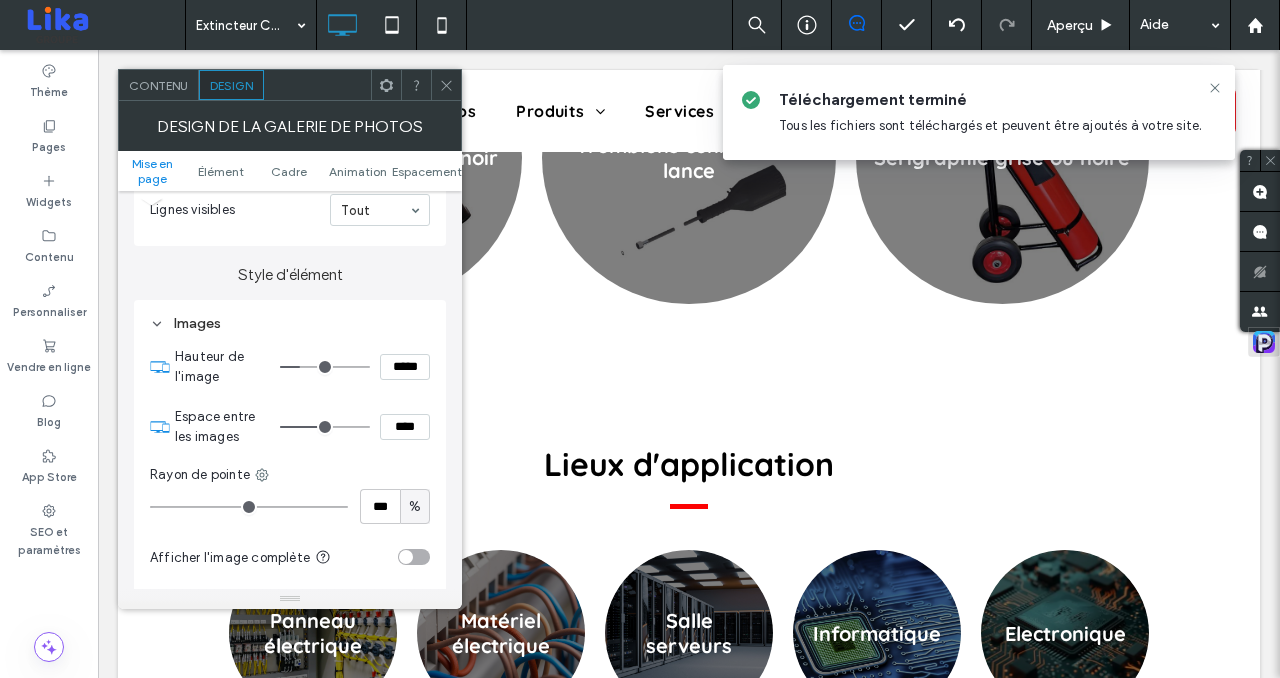 type on "***" 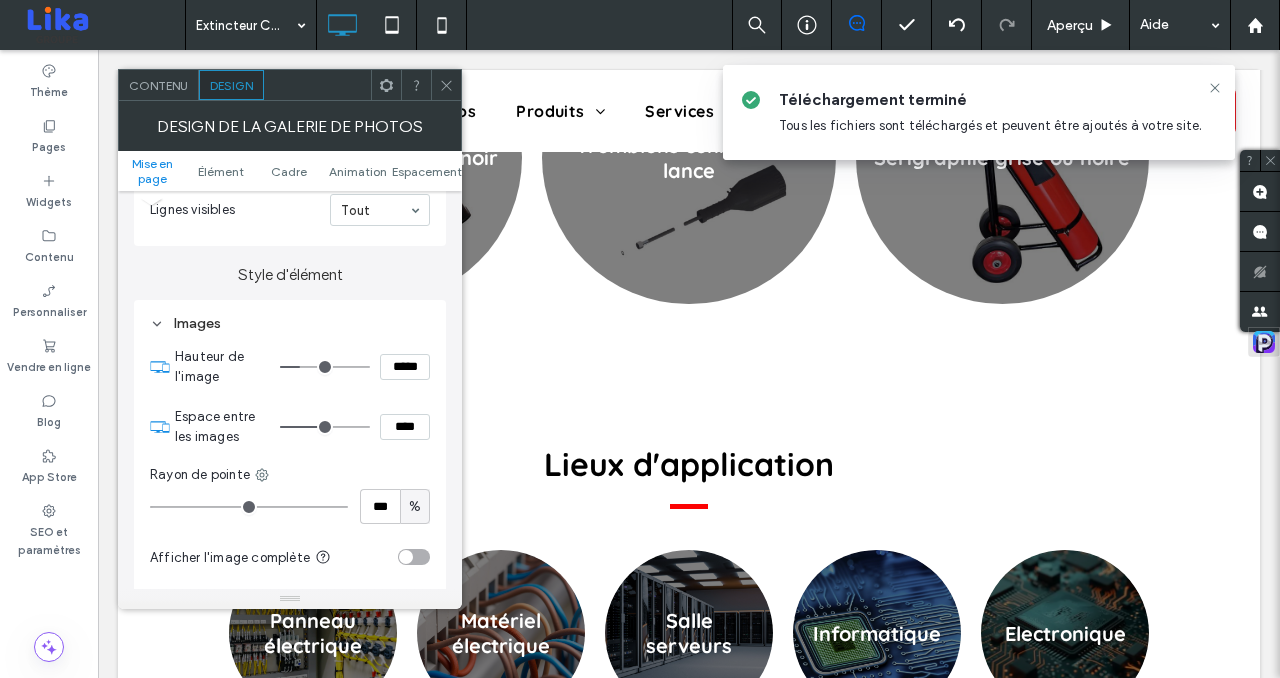 type on "*****" 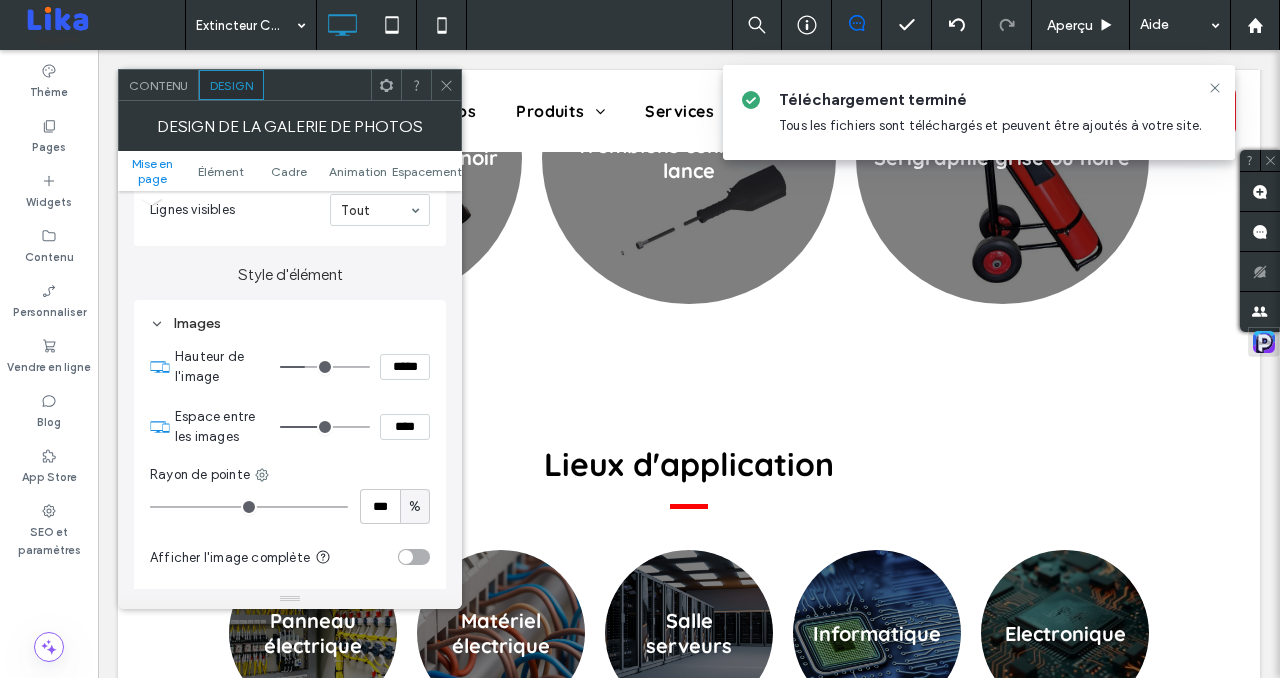 type on "***" 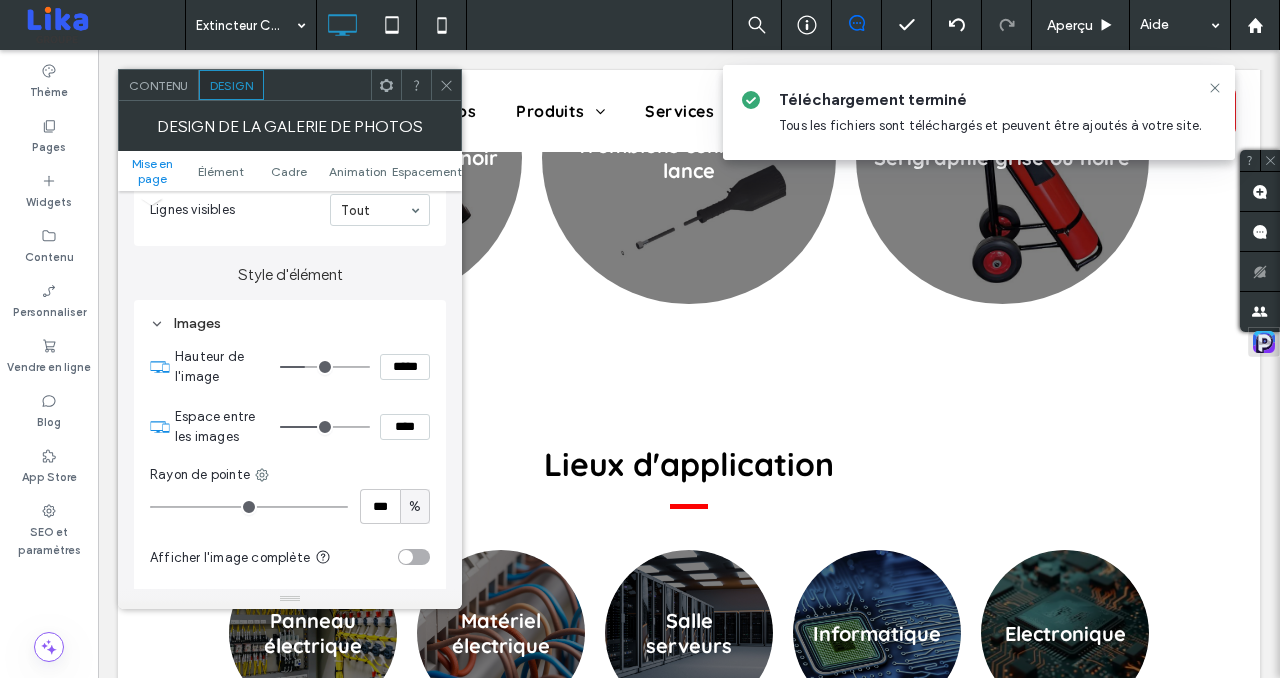 type on "*****" 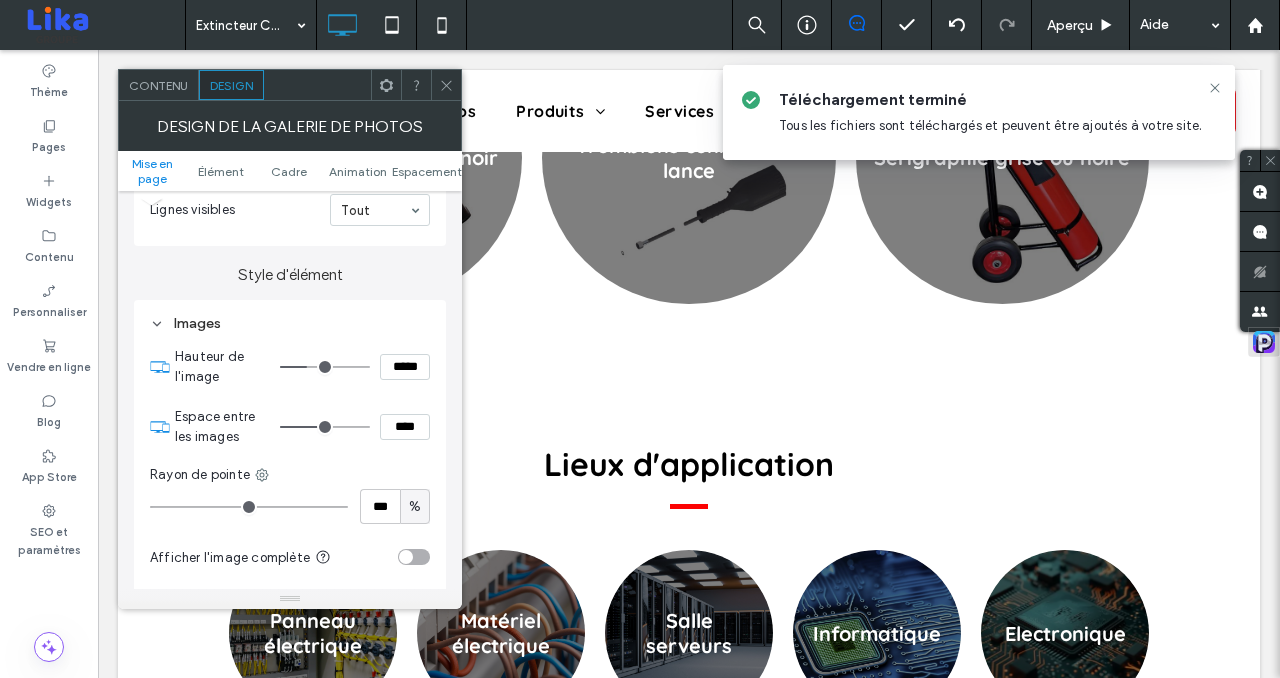 type 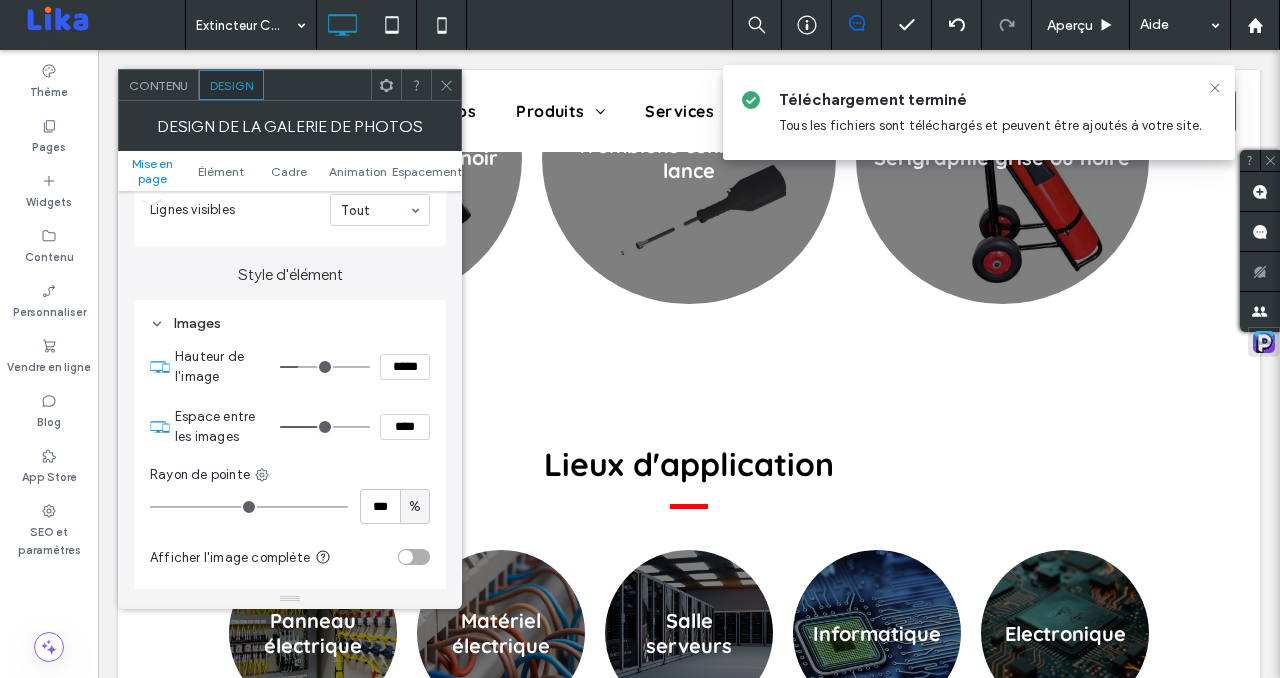 click at bounding box center (325, 367) 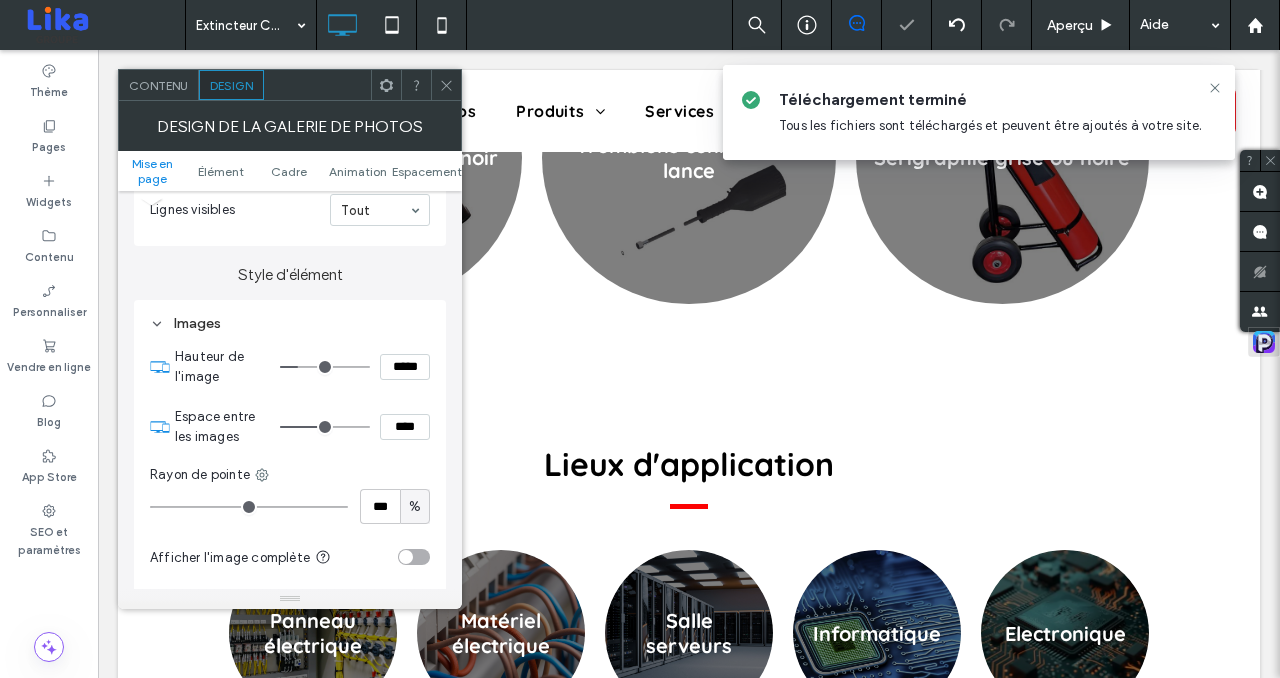 click at bounding box center (325, 367) 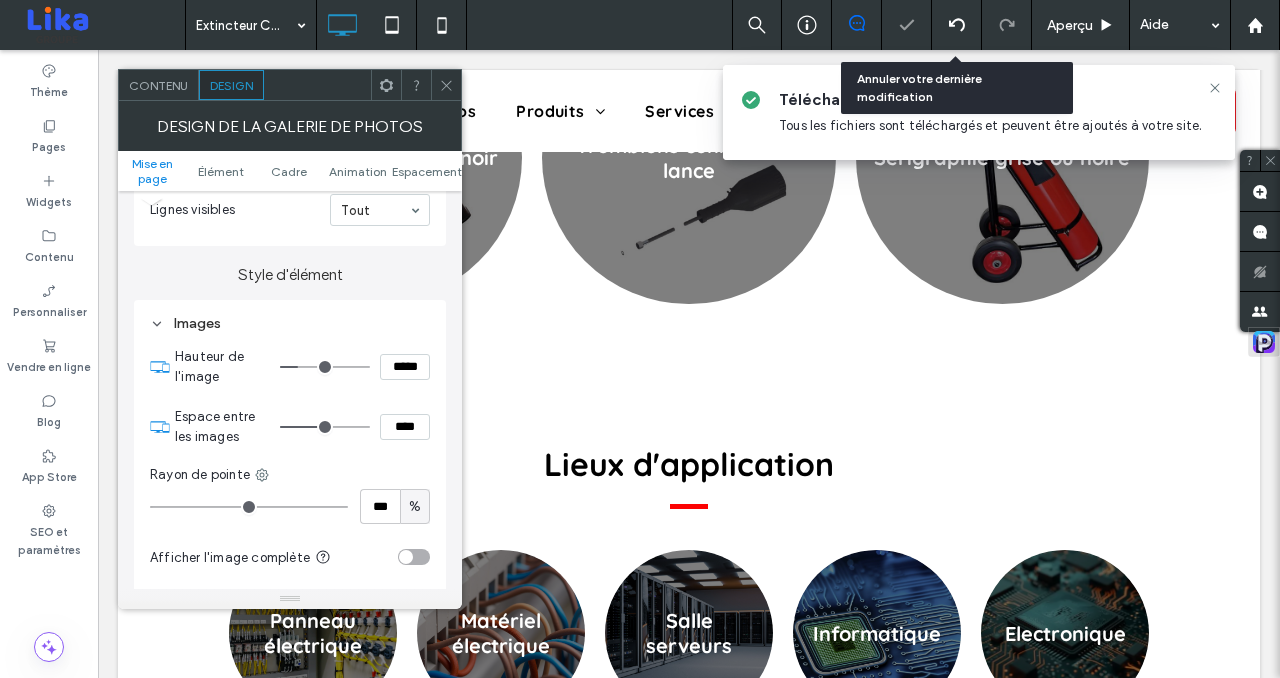 click 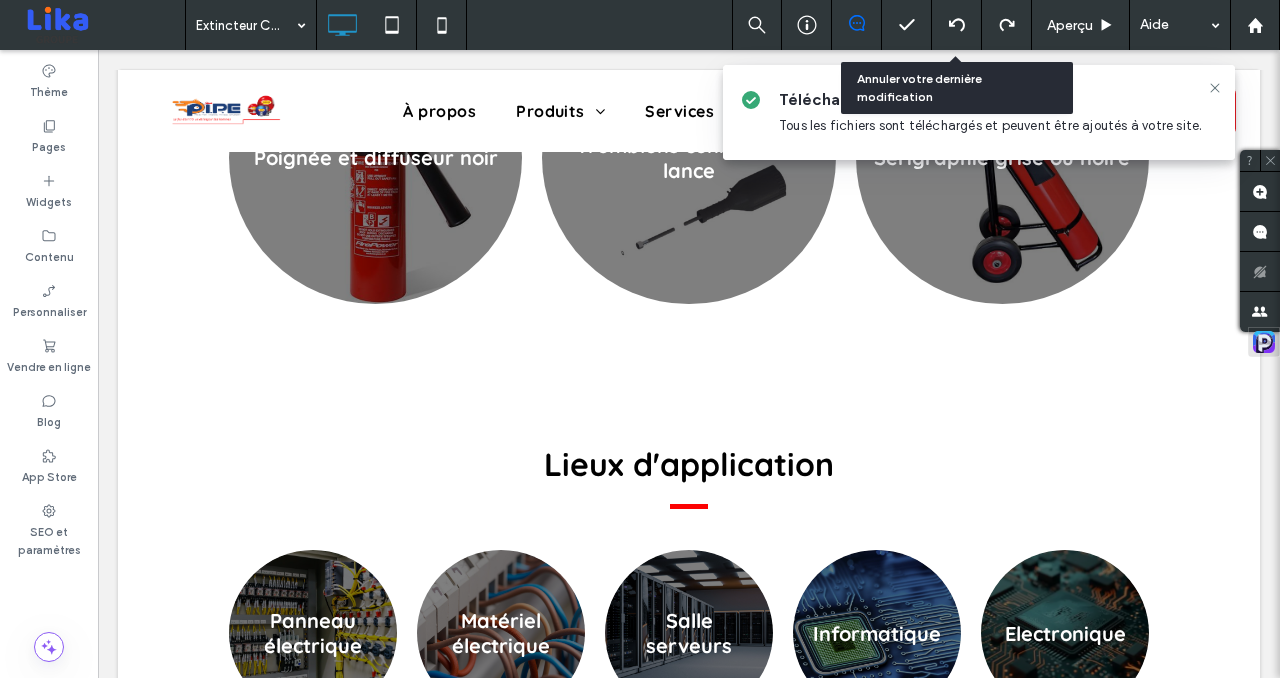 click 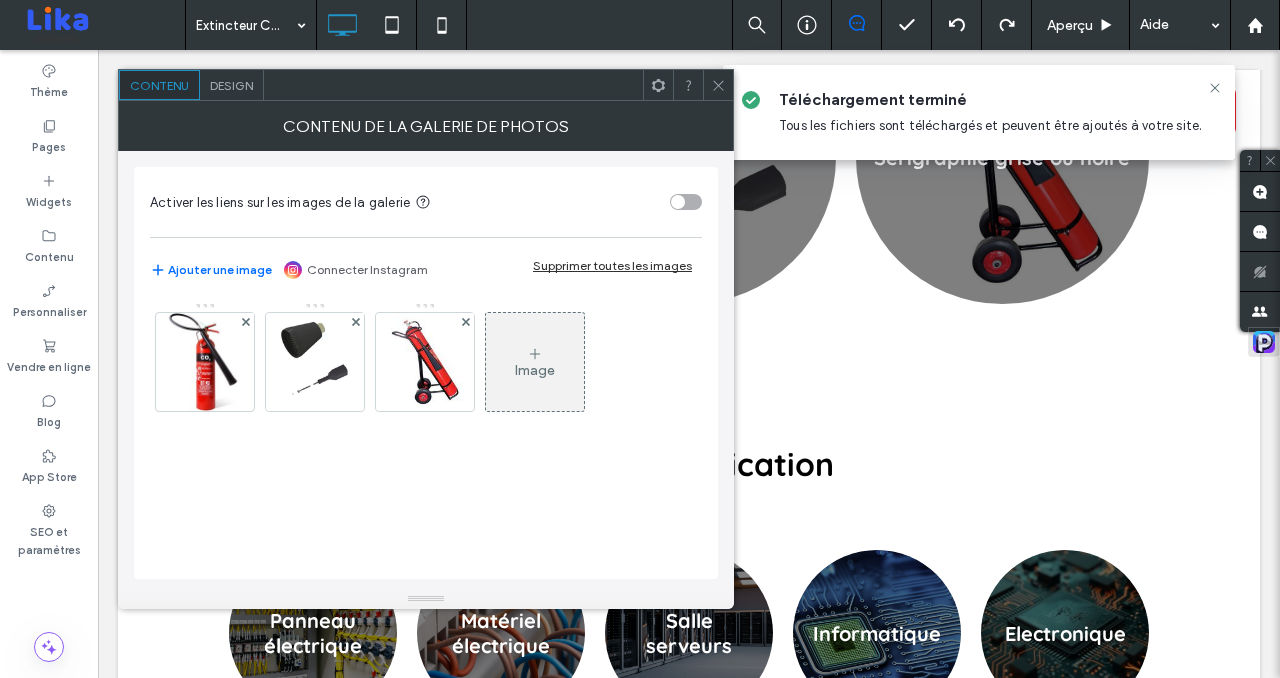 click on "Design" at bounding box center [231, 85] 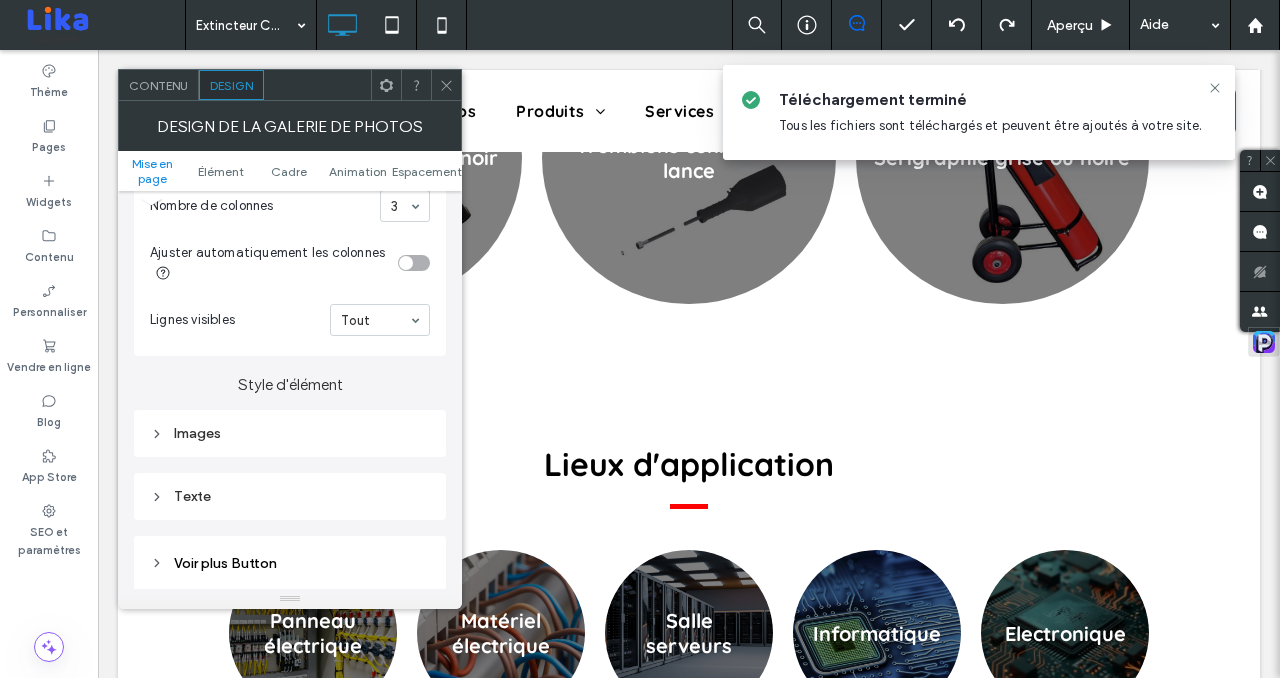 scroll, scrollTop: 702, scrollLeft: 0, axis: vertical 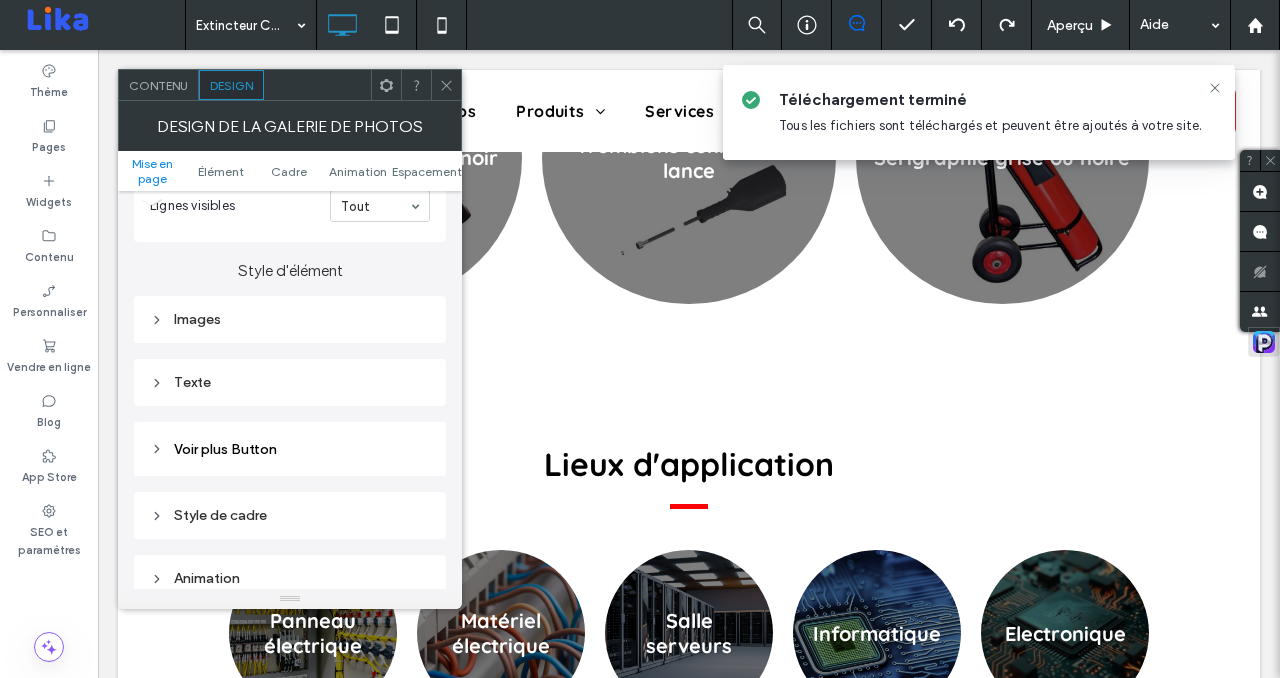 click on "Images" at bounding box center (290, 319) 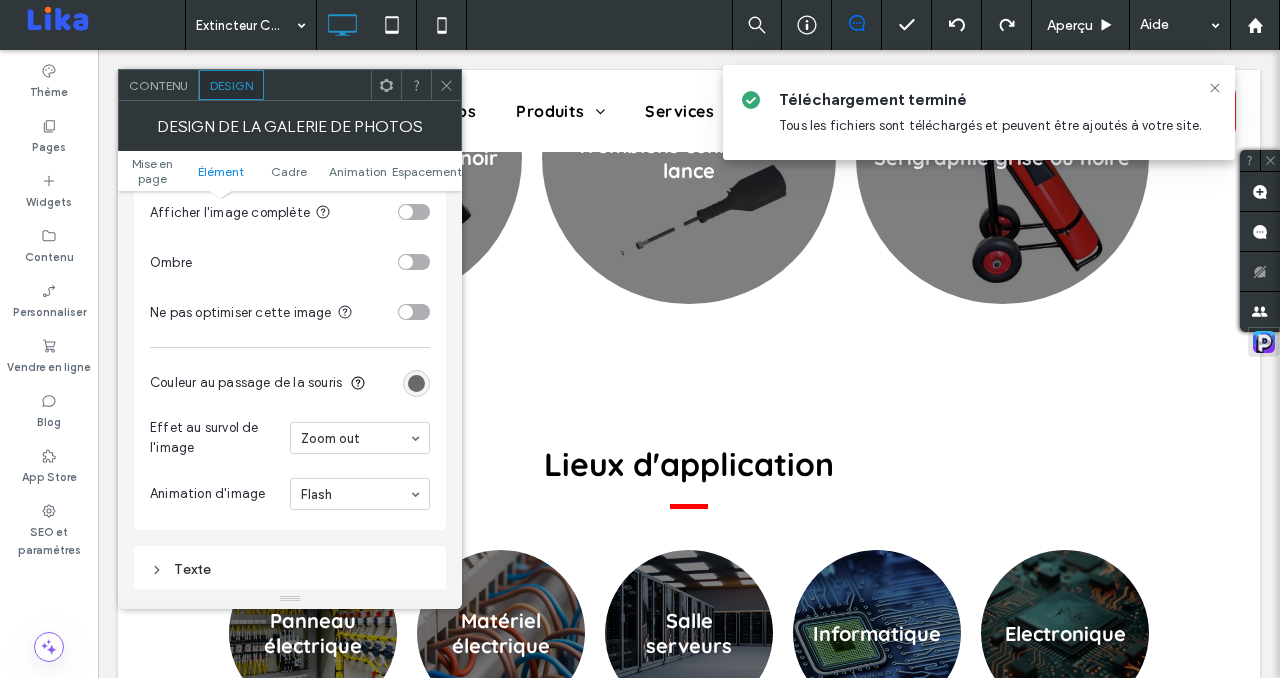 scroll, scrollTop: 1046, scrollLeft: 0, axis: vertical 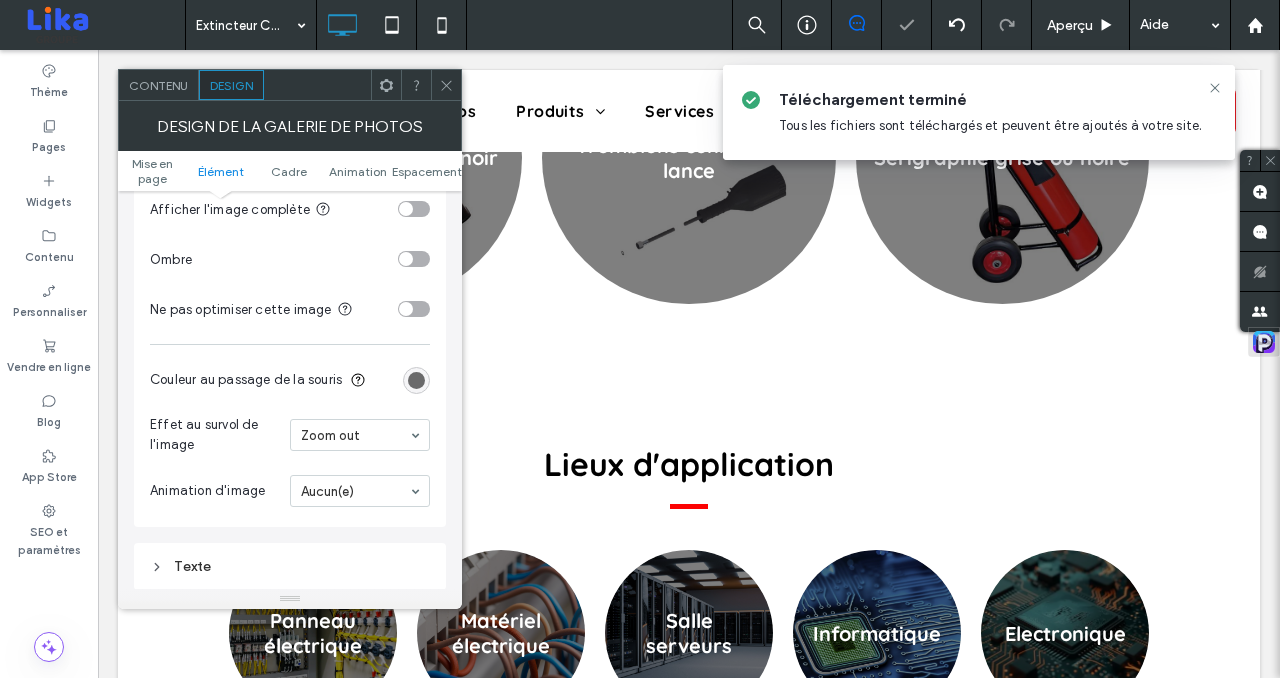 click 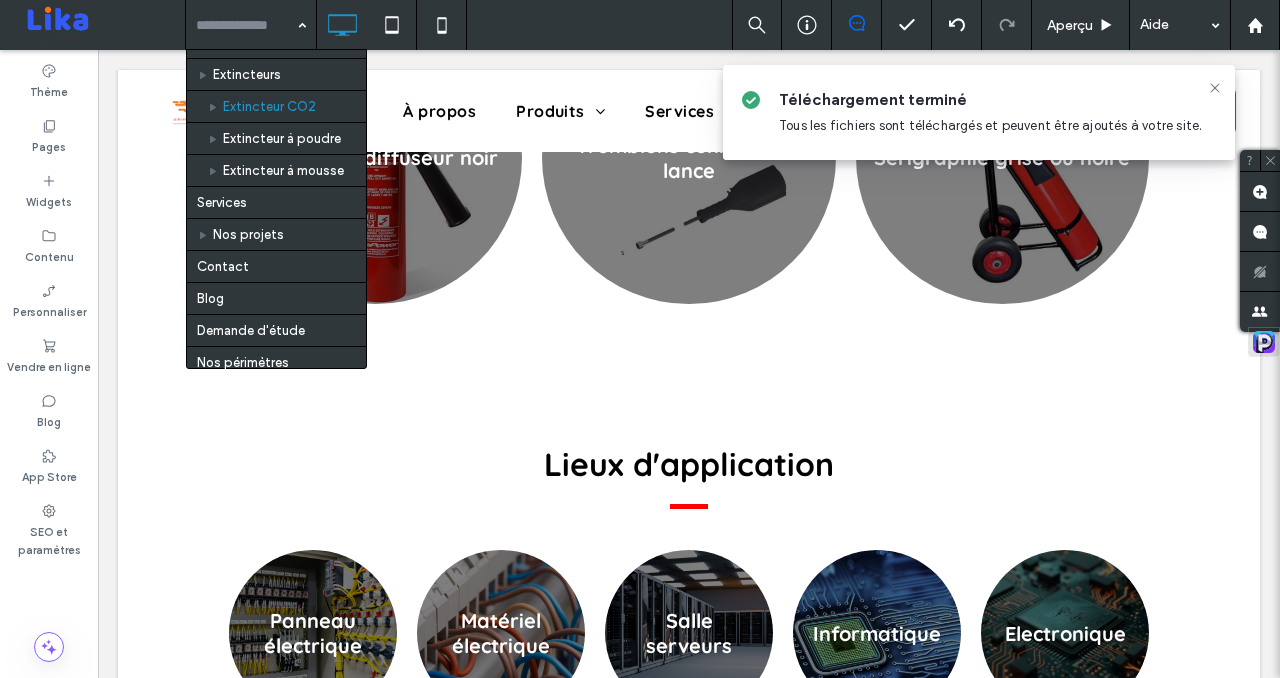scroll, scrollTop: 304, scrollLeft: 0, axis: vertical 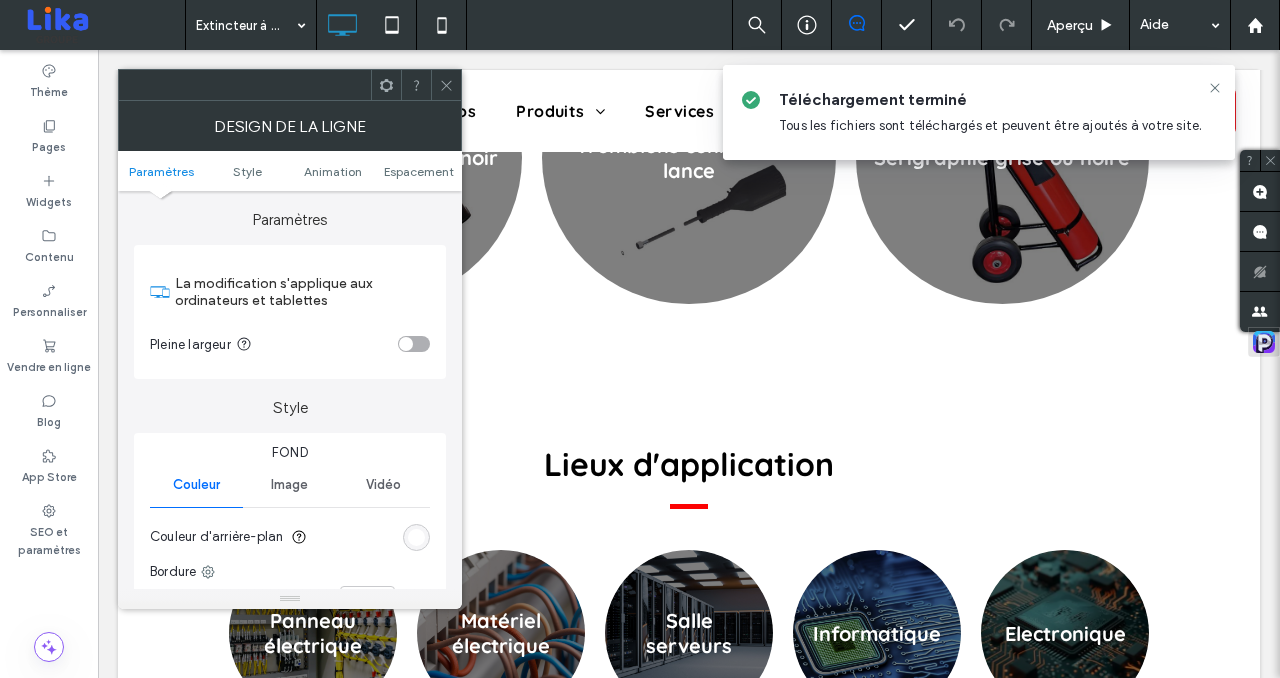 click 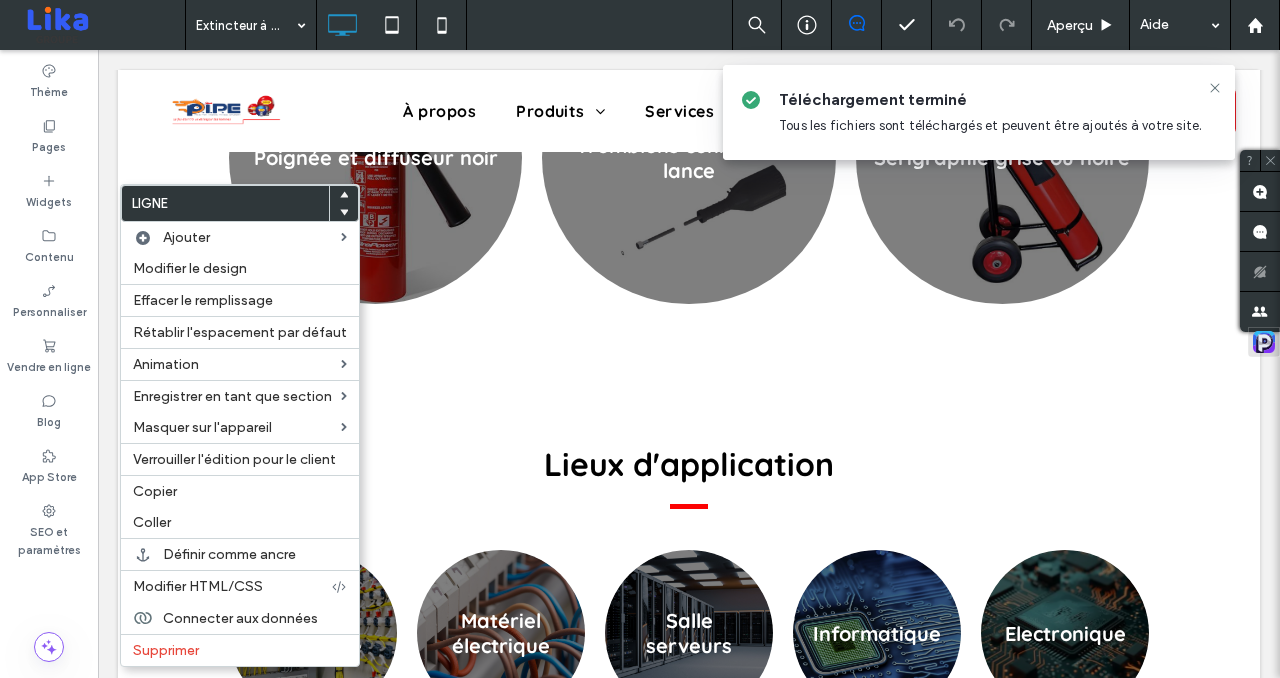 click 